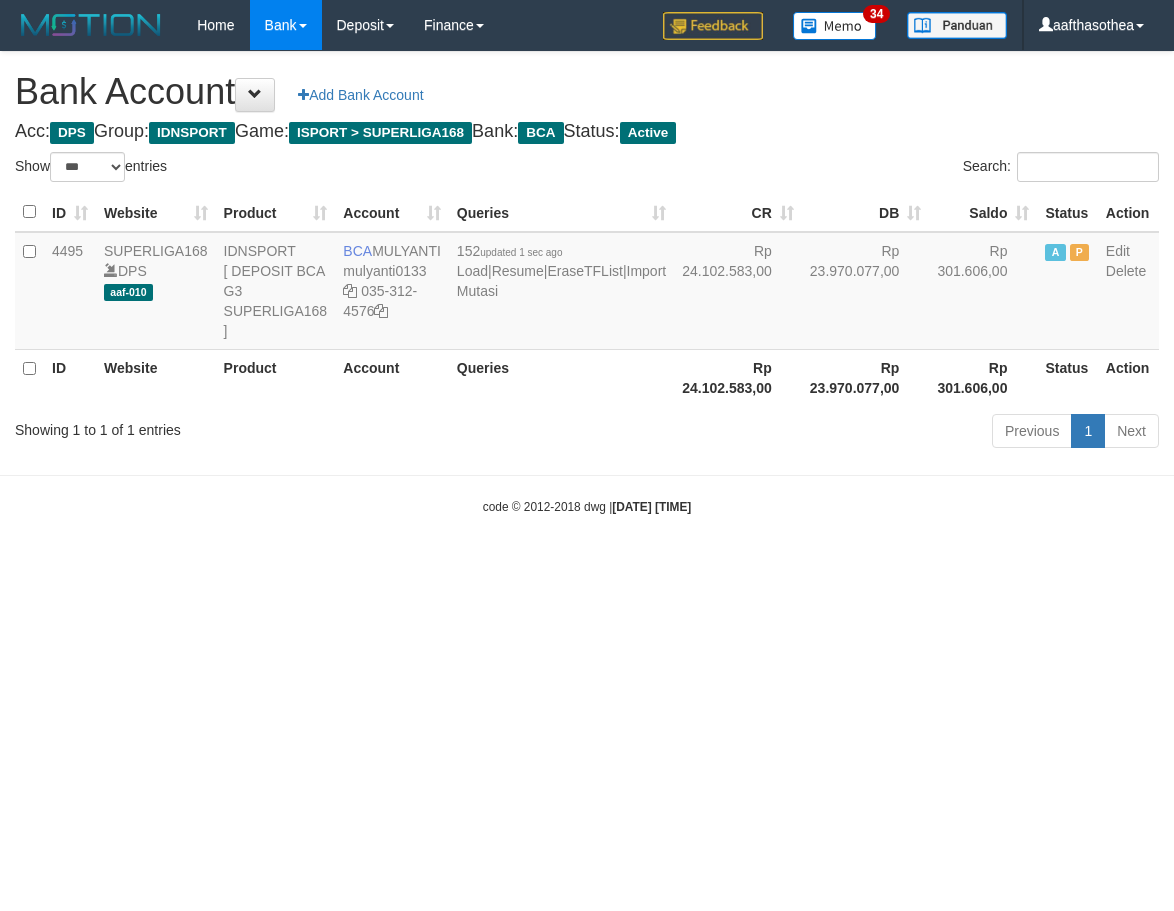 select on "***" 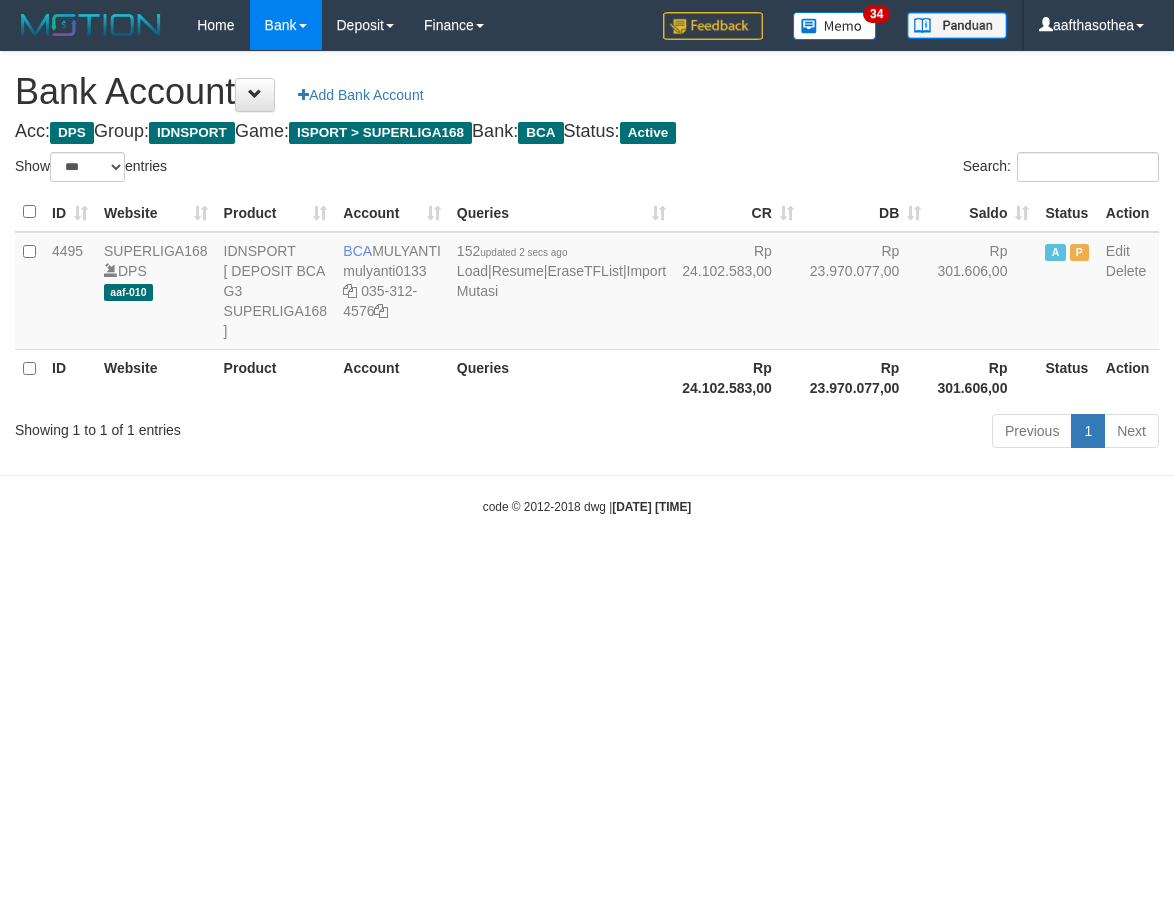 select on "***" 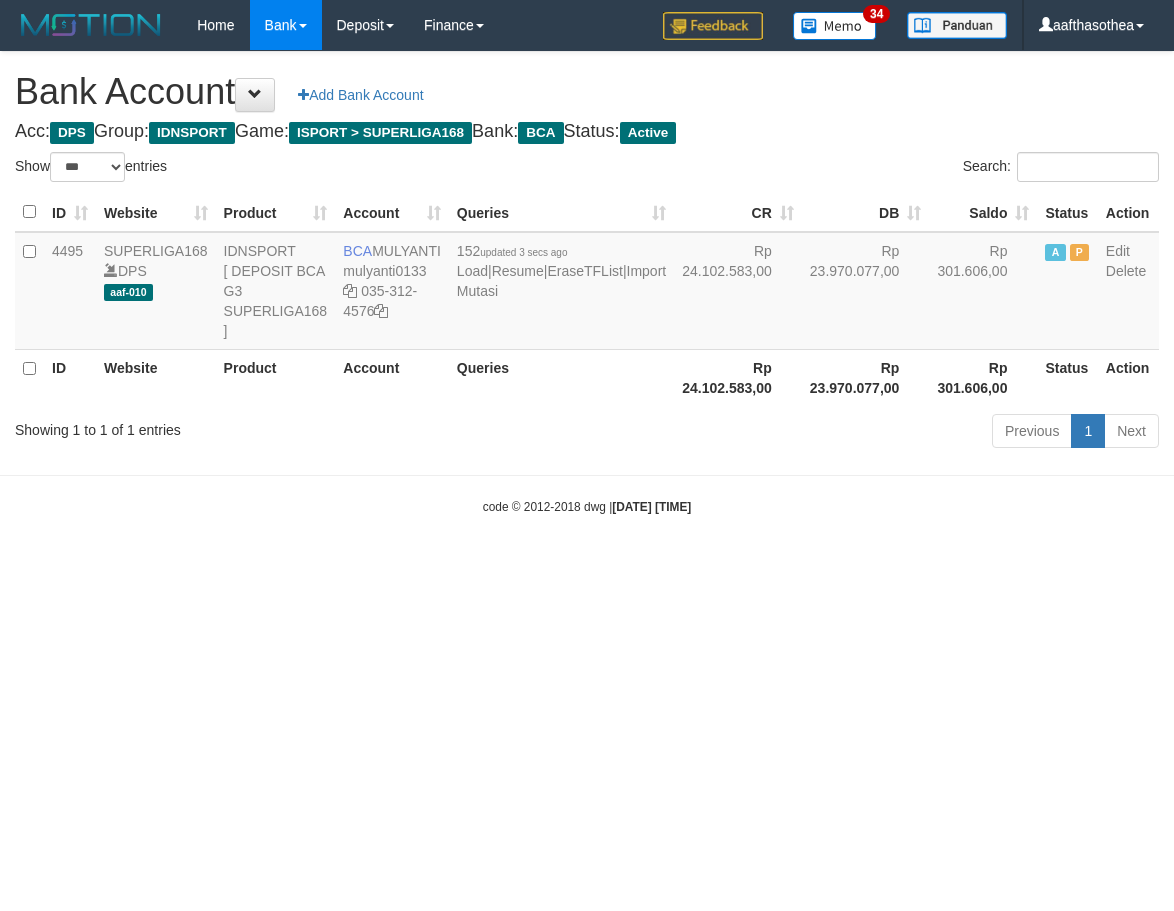 select on "***" 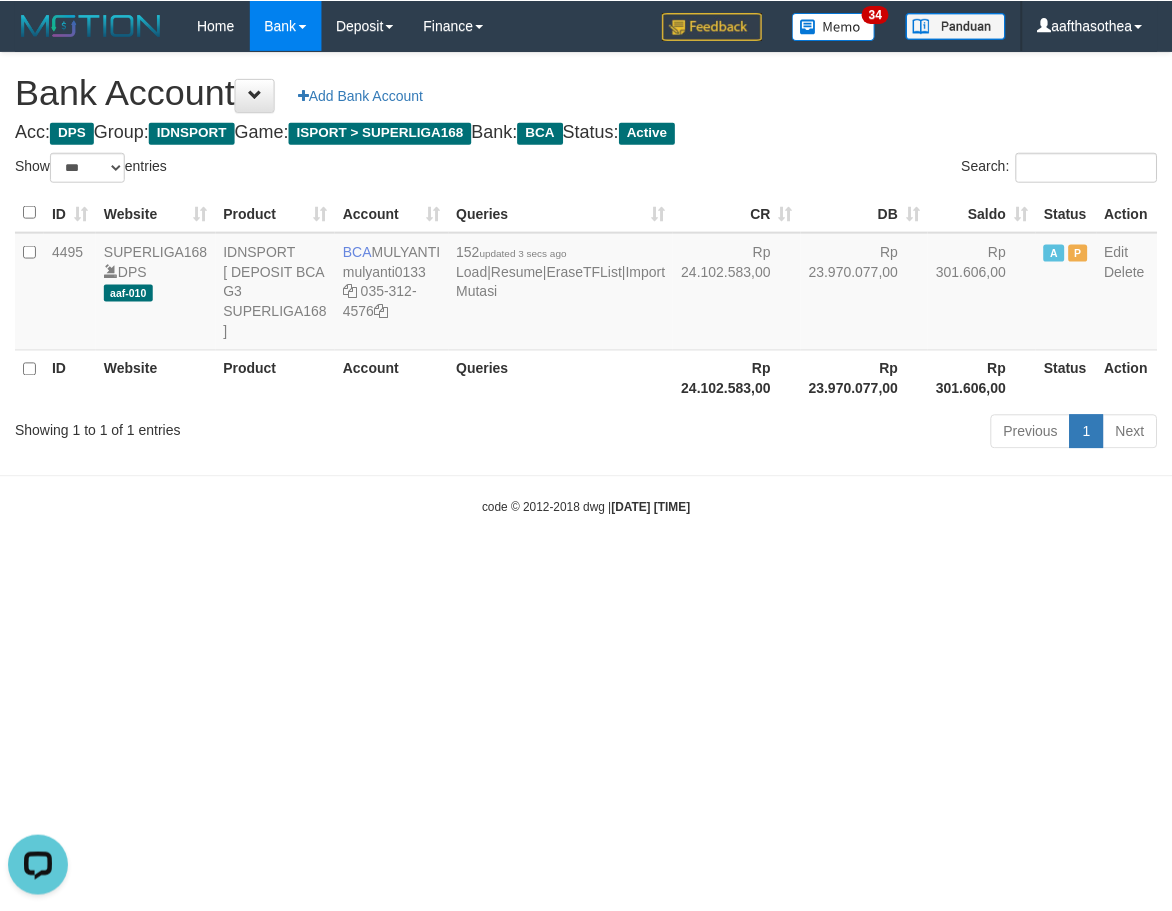 scroll, scrollTop: 0, scrollLeft: 0, axis: both 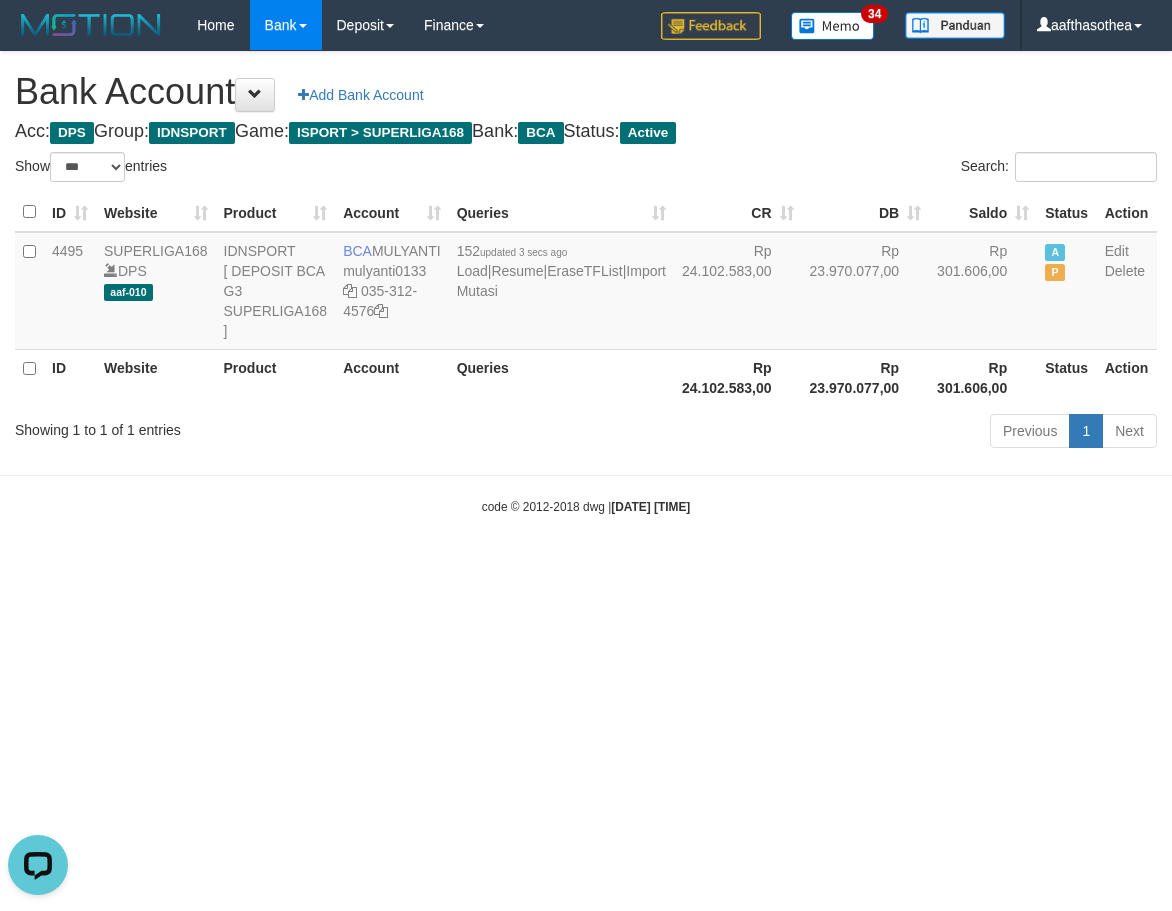 click on "Toggle navigation
Home
Bank
Account List
Load
By Website
Group
[ISPORT]													SUPERLIGA168
By Load Group (DPS)
34" at bounding box center (586, 283) 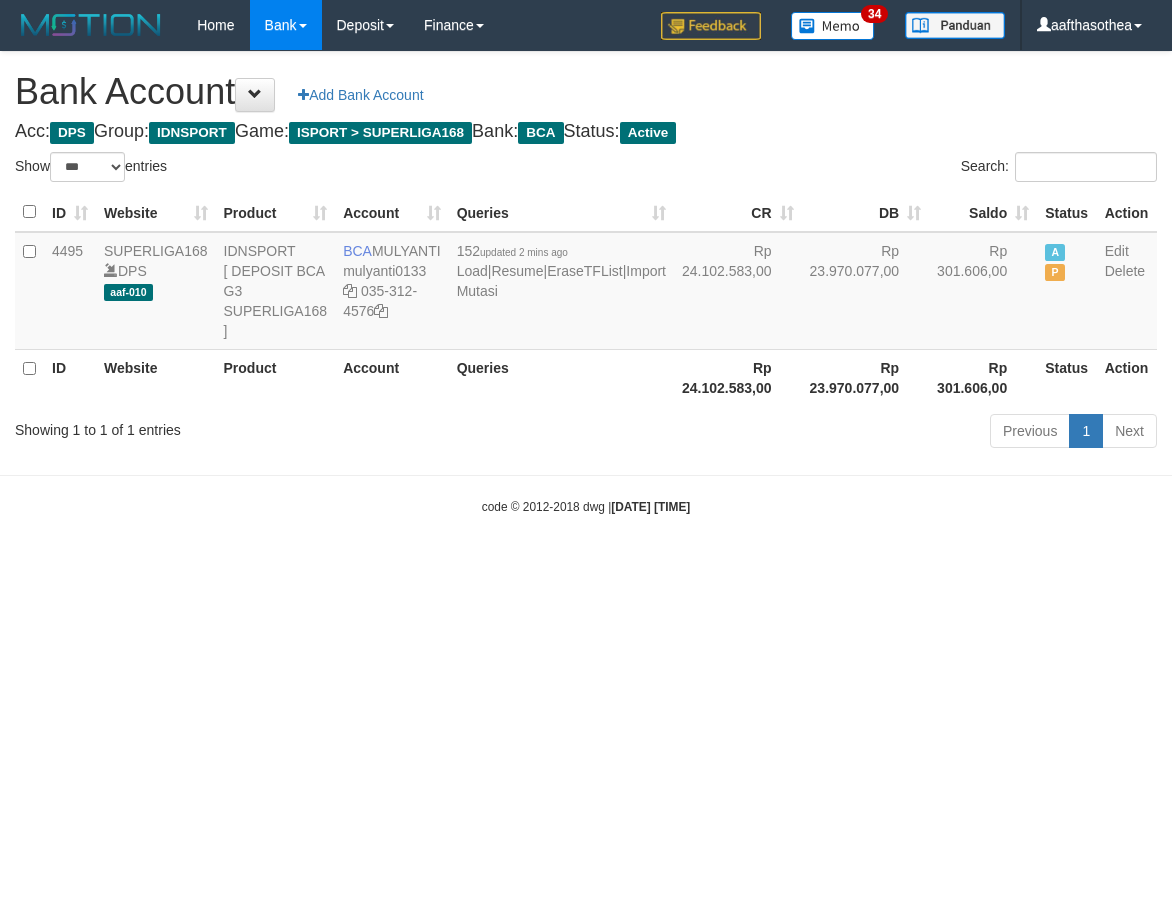 select on "***" 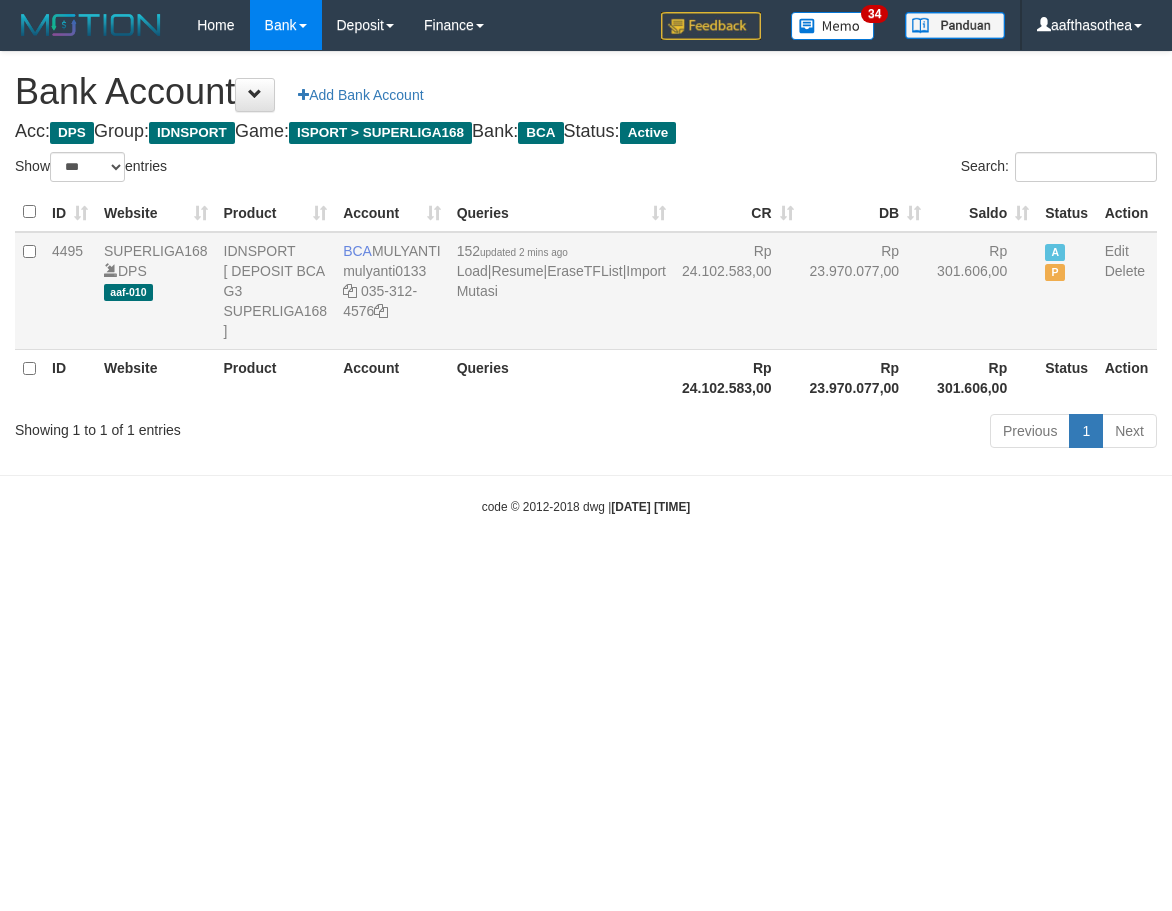 scroll, scrollTop: 0, scrollLeft: 0, axis: both 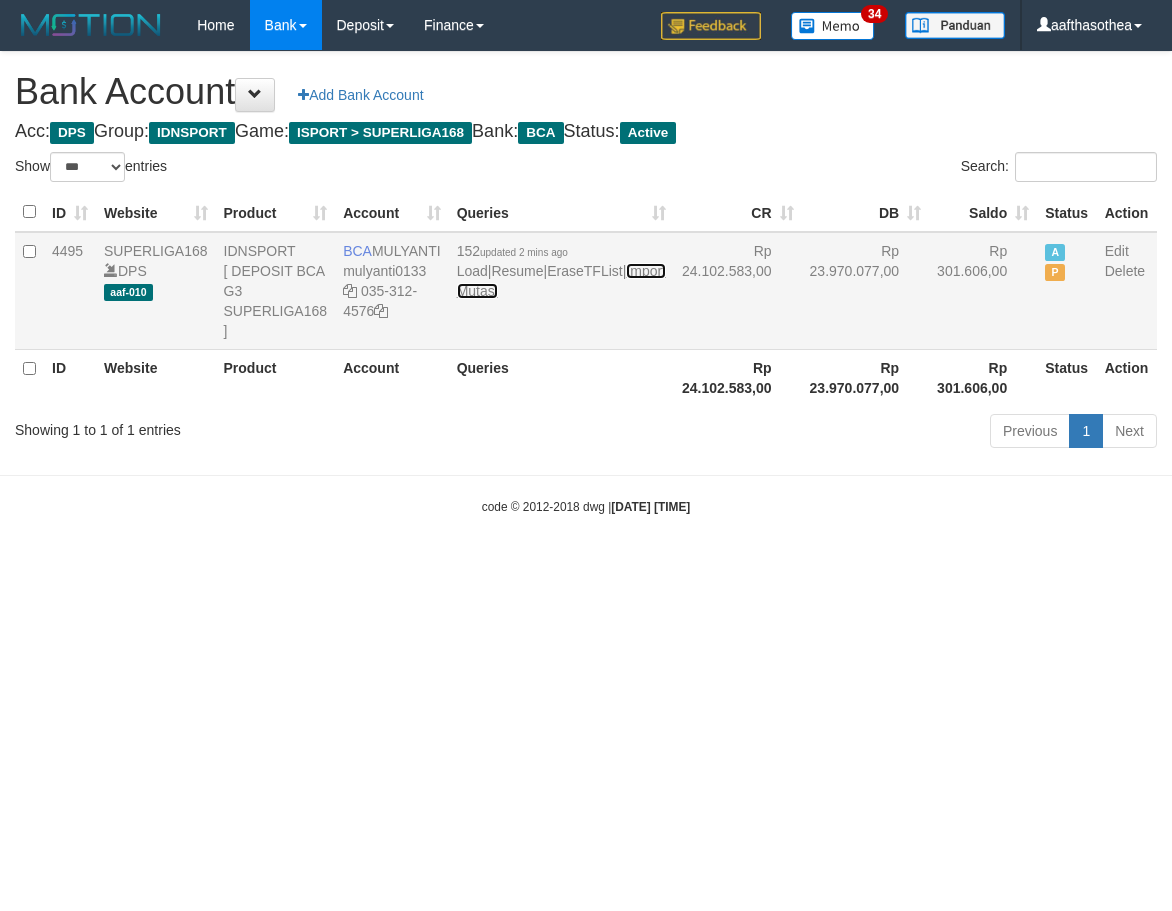click on "Import Mutasi" at bounding box center [561, 281] 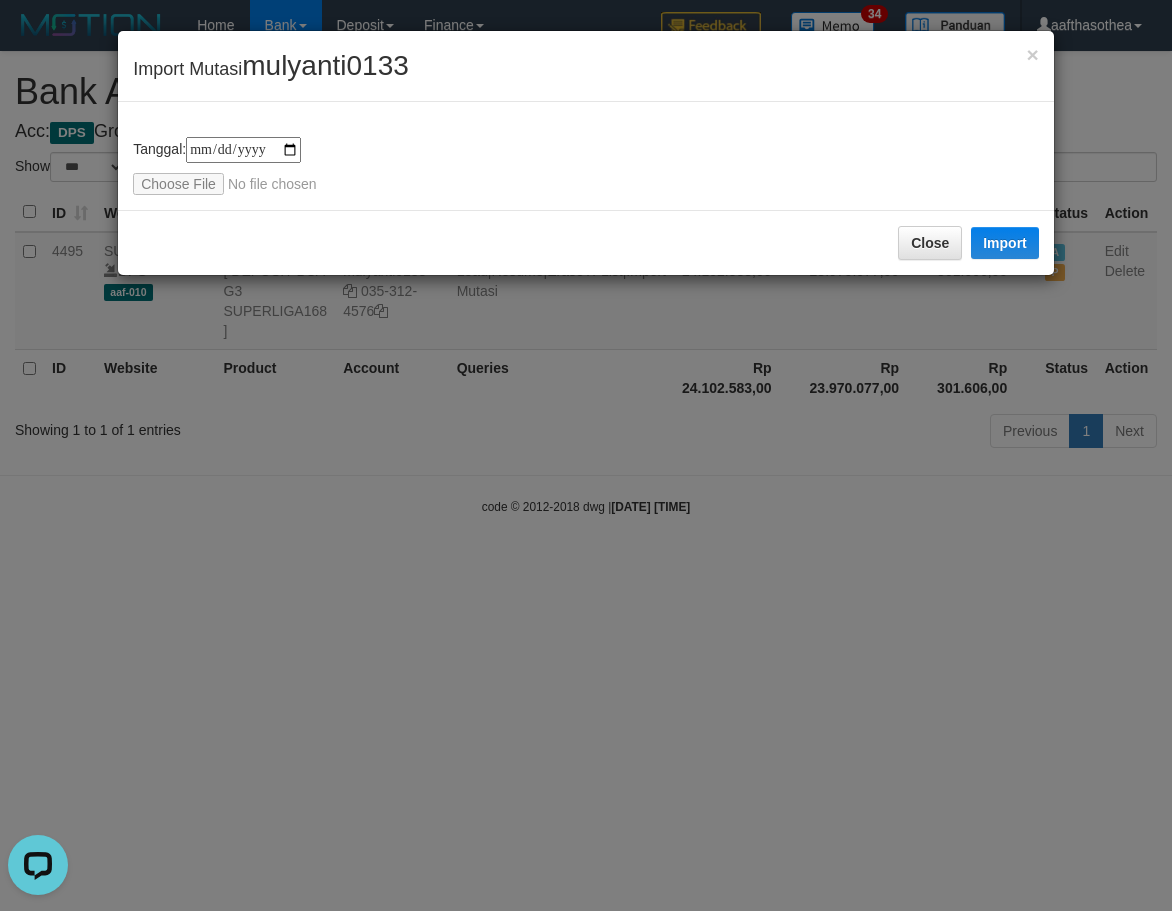 scroll, scrollTop: 0, scrollLeft: 0, axis: both 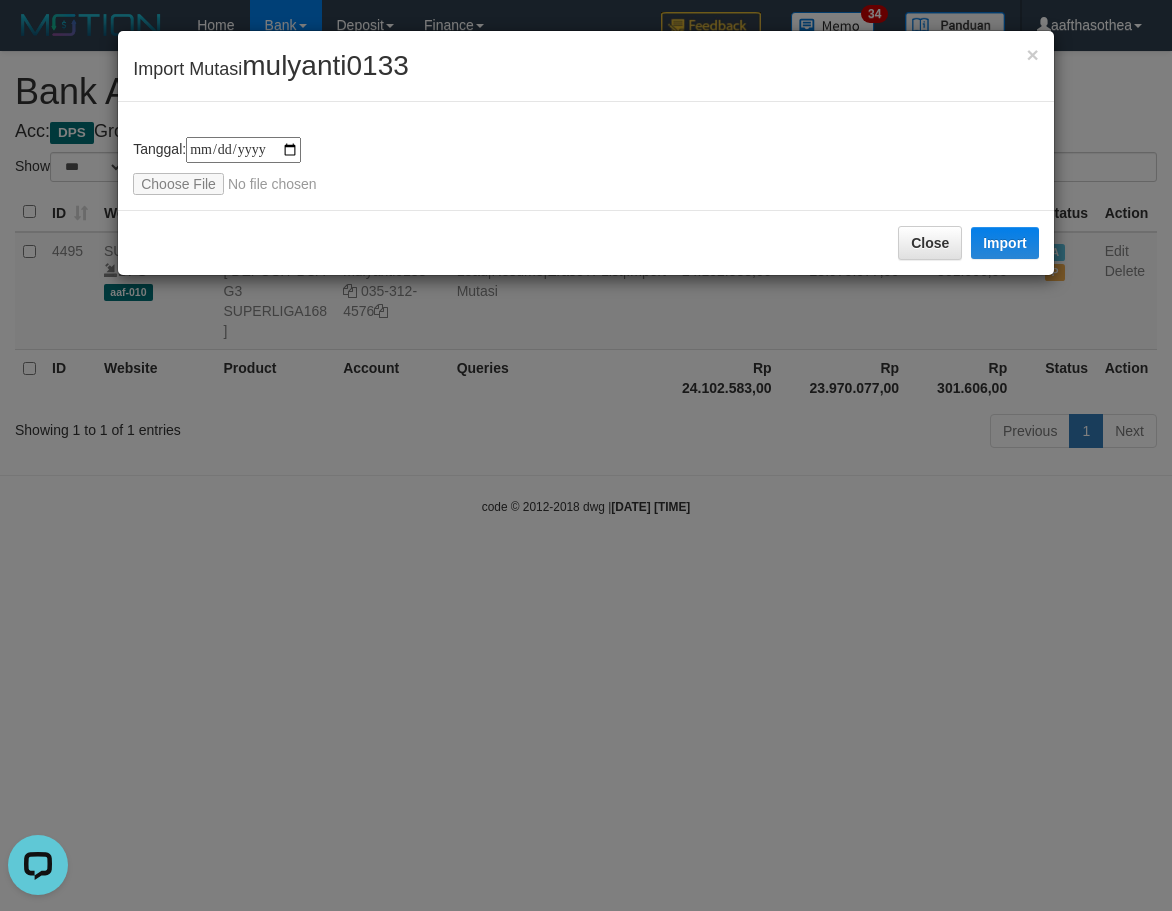 drag, startPoint x: 447, startPoint y: 576, endPoint x: 458, endPoint y: 572, distance: 11.7046995 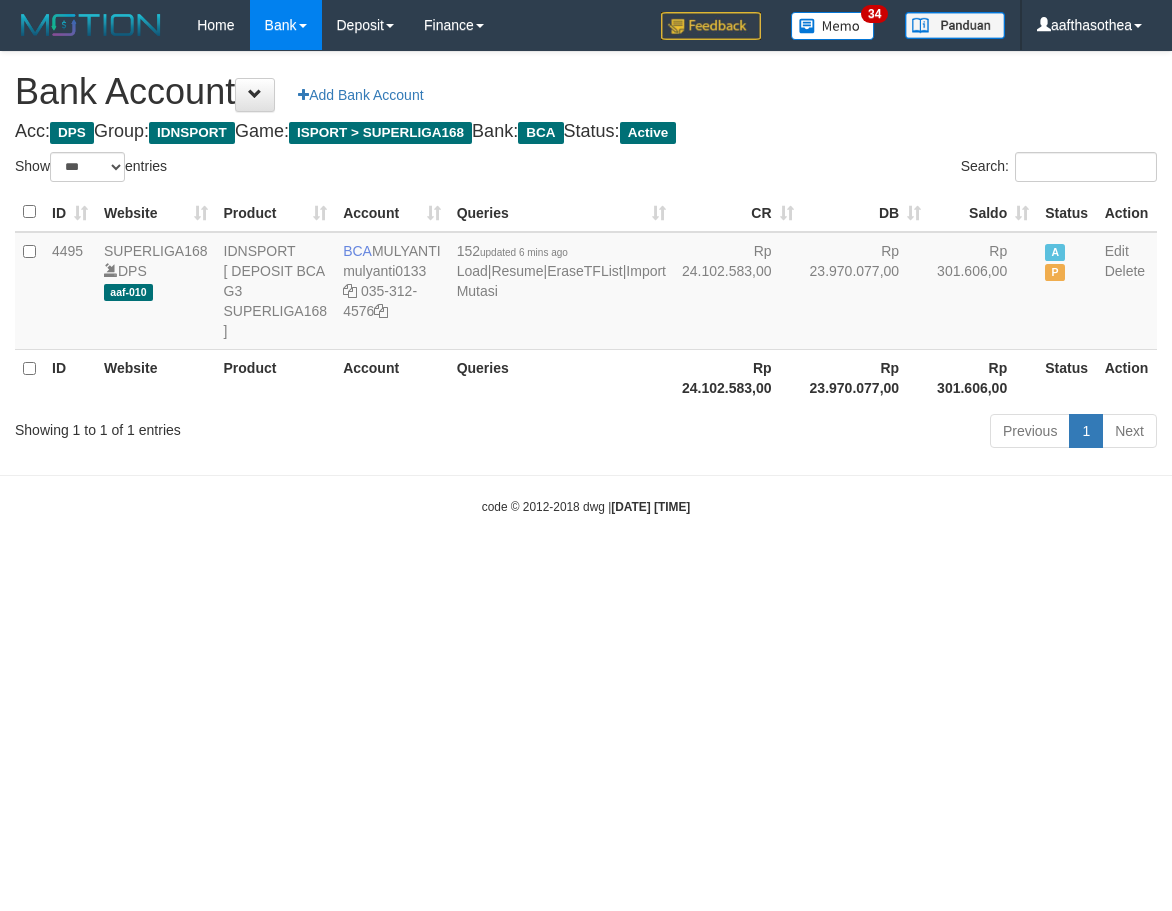 select on "***" 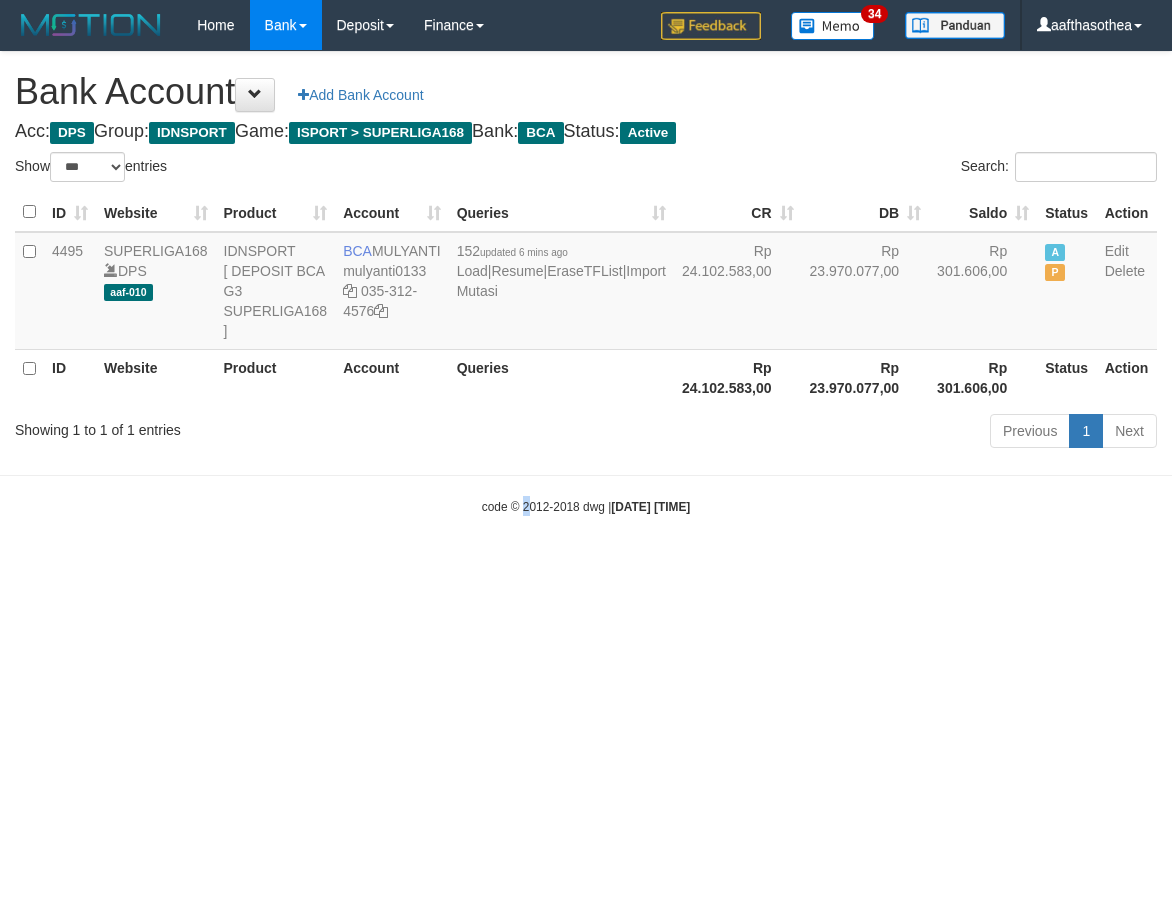 click on "Toggle navigation
Home
Bank
Account List
Load
By Website
Group
[ISPORT]													SUPERLIGA168
By Load Group (DPS)
34" at bounding box center (586, 283) 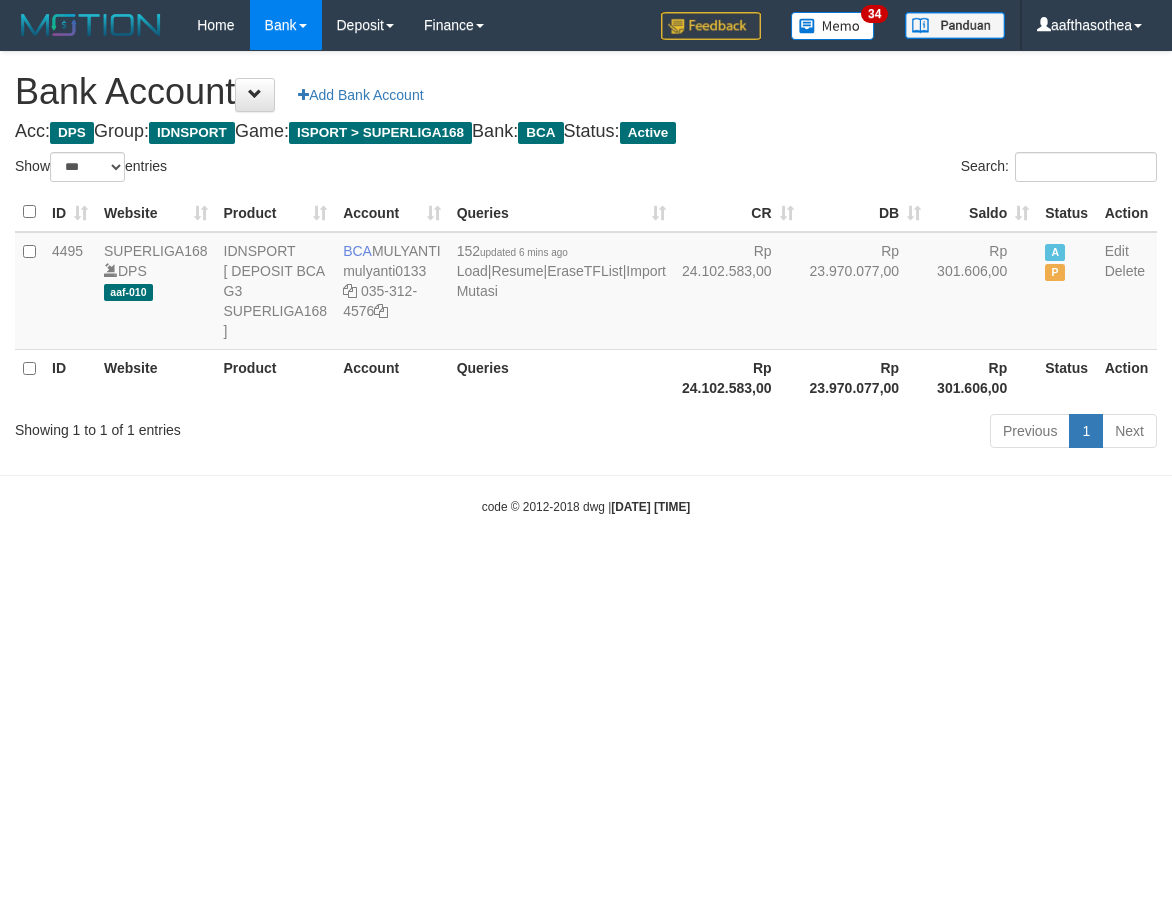 select on "***" 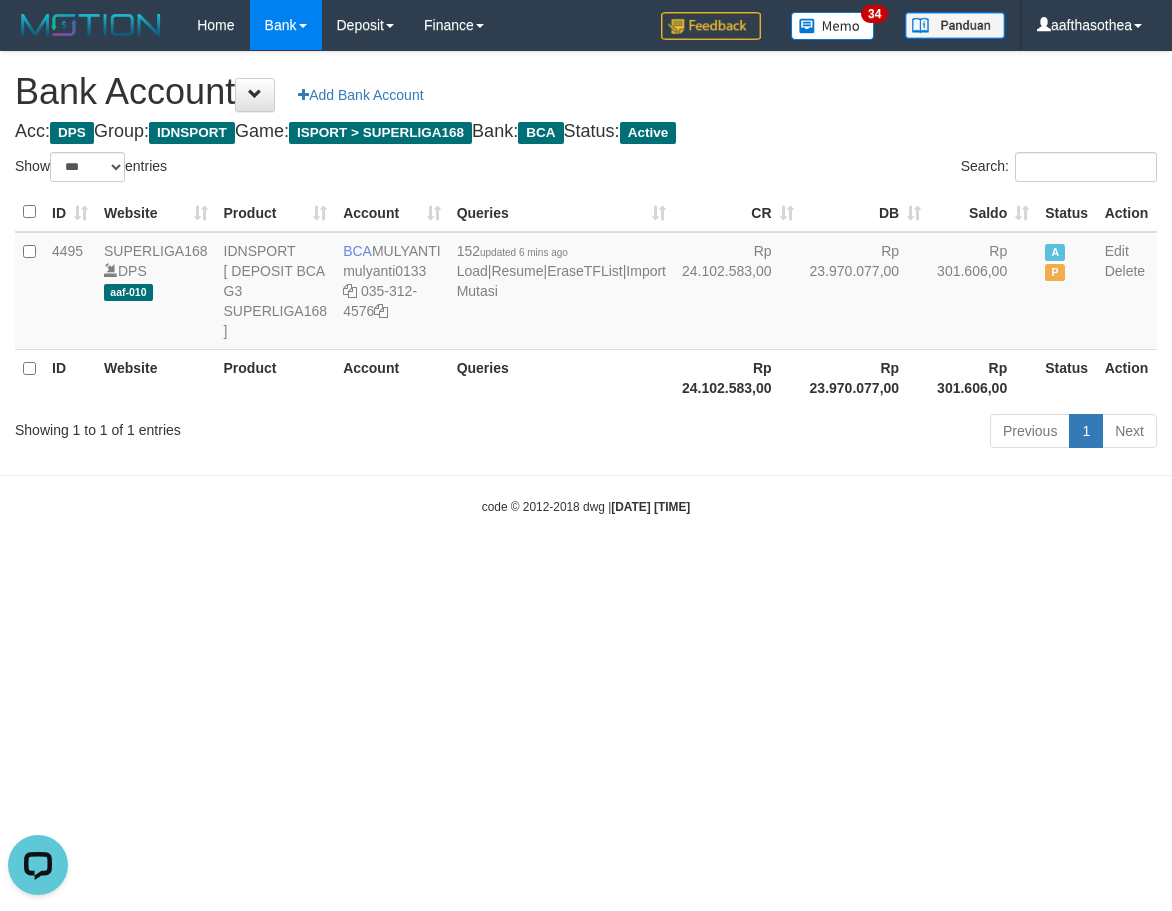 scroll, scrollTop: 0, scrollLeft: 0, axis: both 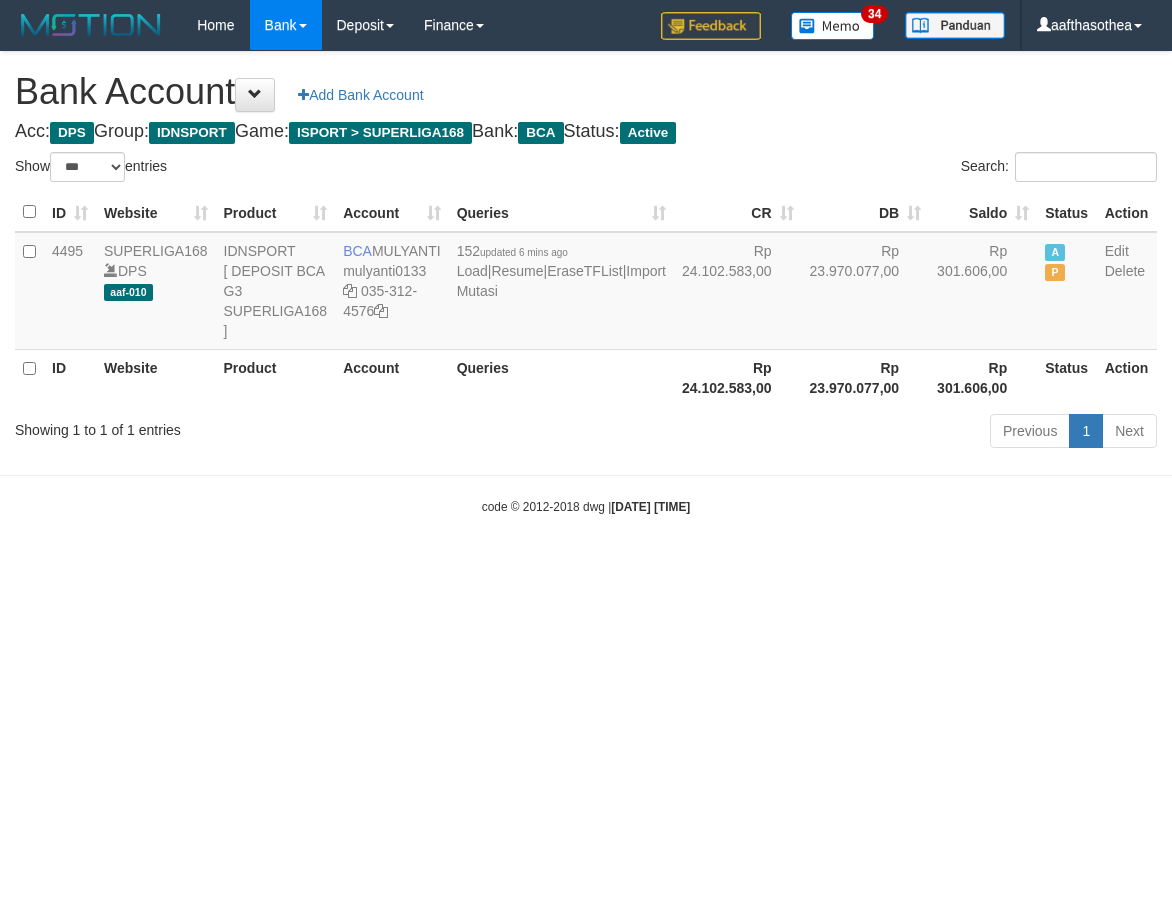 select on "***" 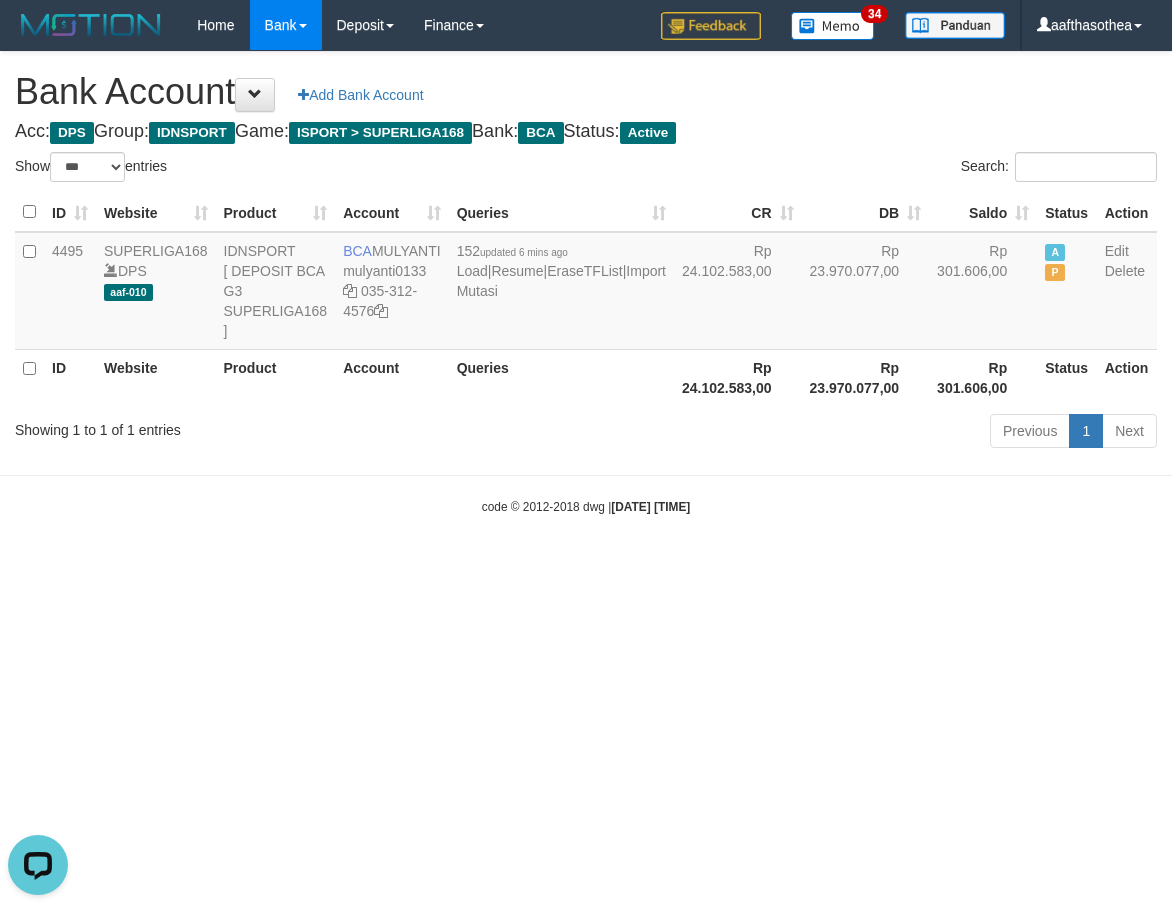 scroll, scrollTop: 0, scrollLeft: 0, axis: both 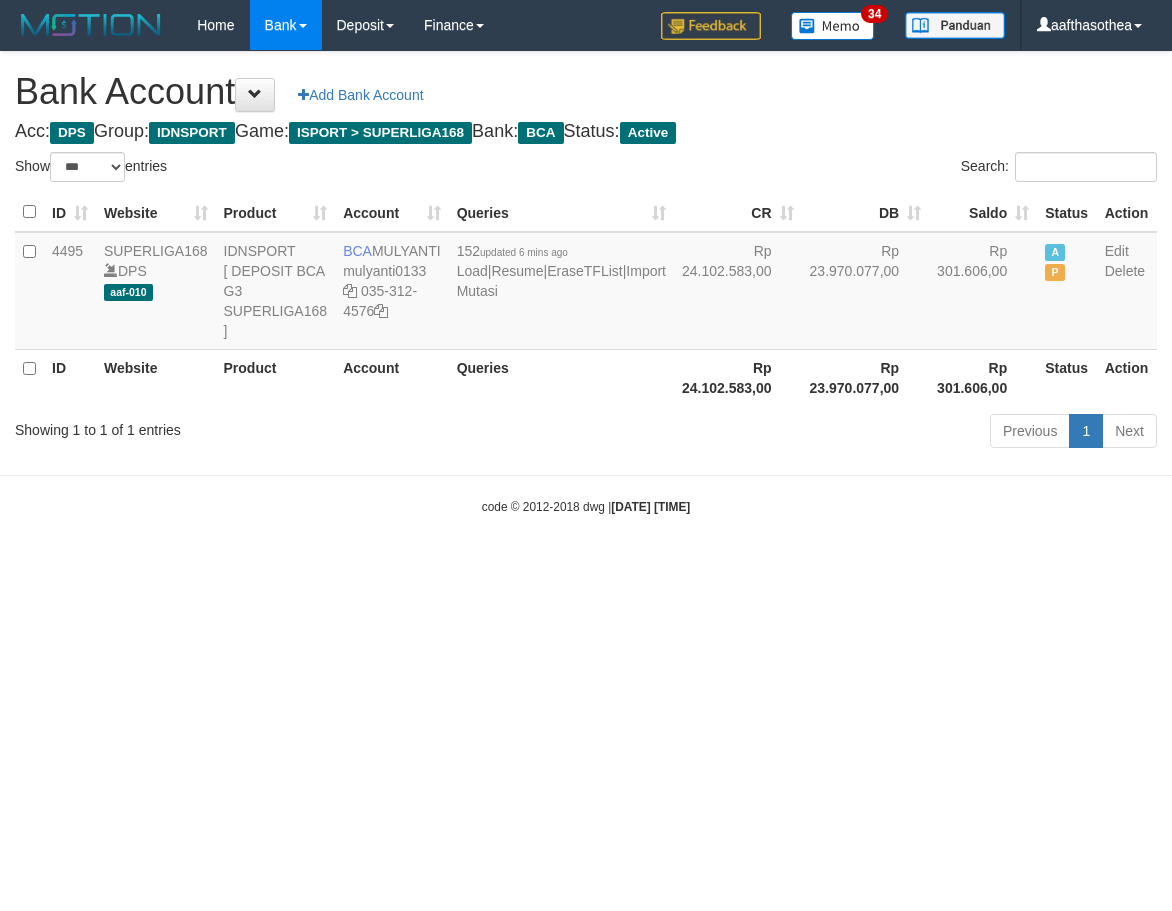 select on "***" 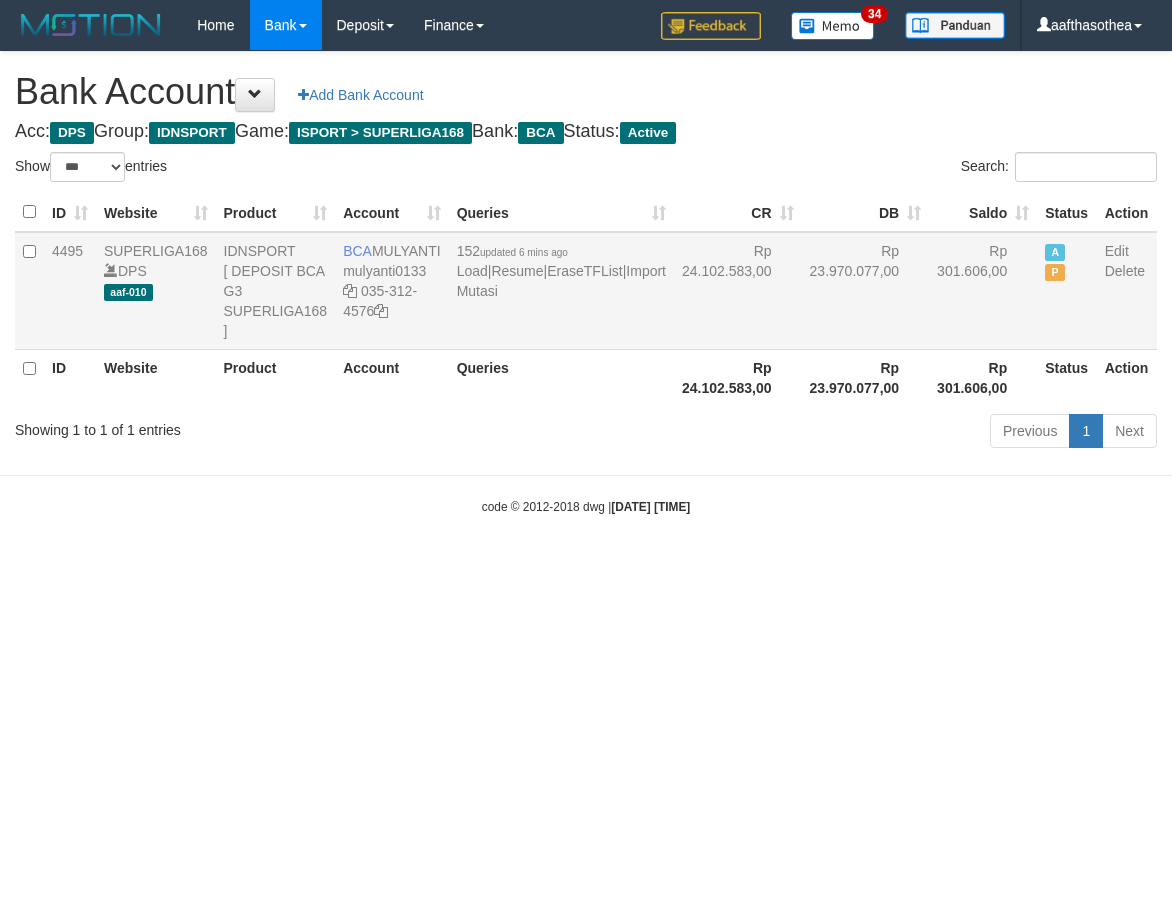 scroll, scrollTop: 0, scrollLeft: 0, axis: both 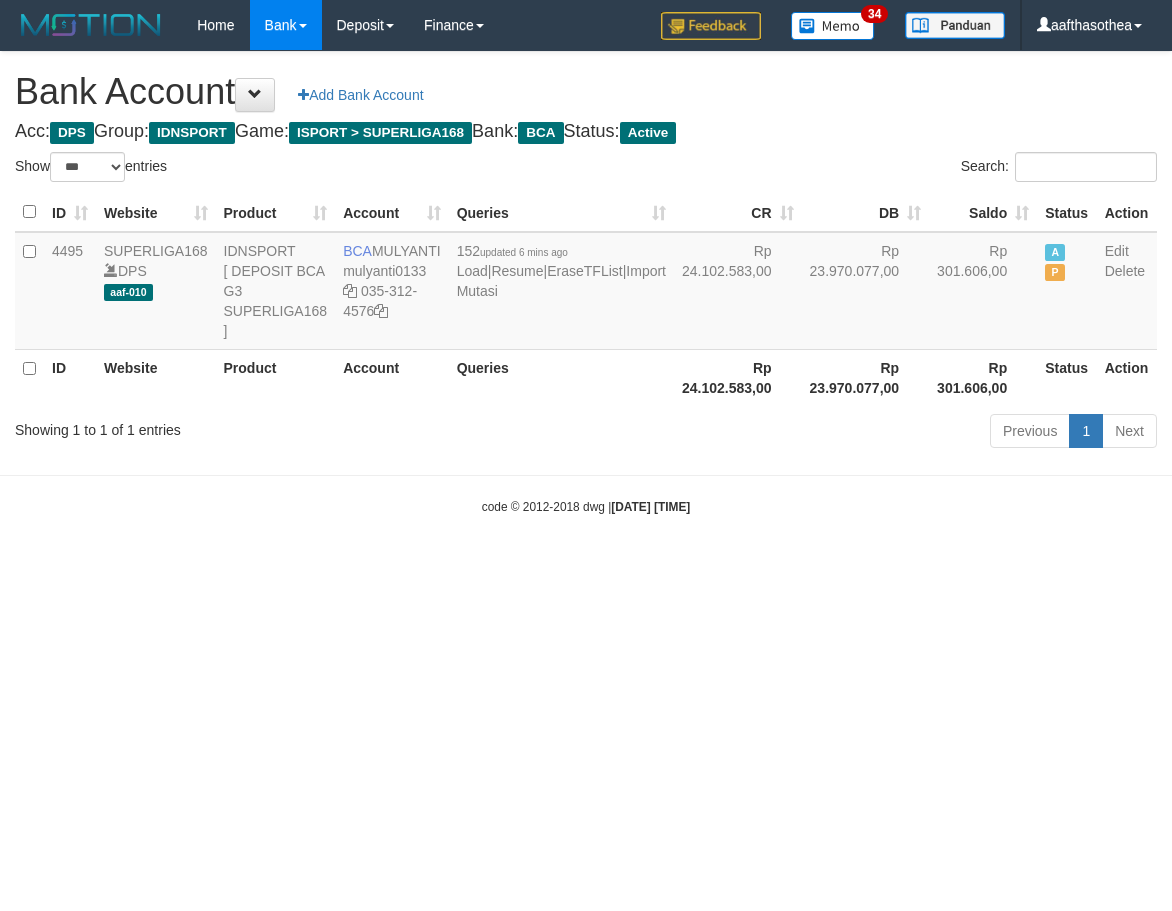 click on "Toggle navigation
Home
Bank
Account List
Load
By Website
Group
[ISPORT]													SUPERLIGA168
By Load Group (DPS)
34" at bounding box center (586, 283) 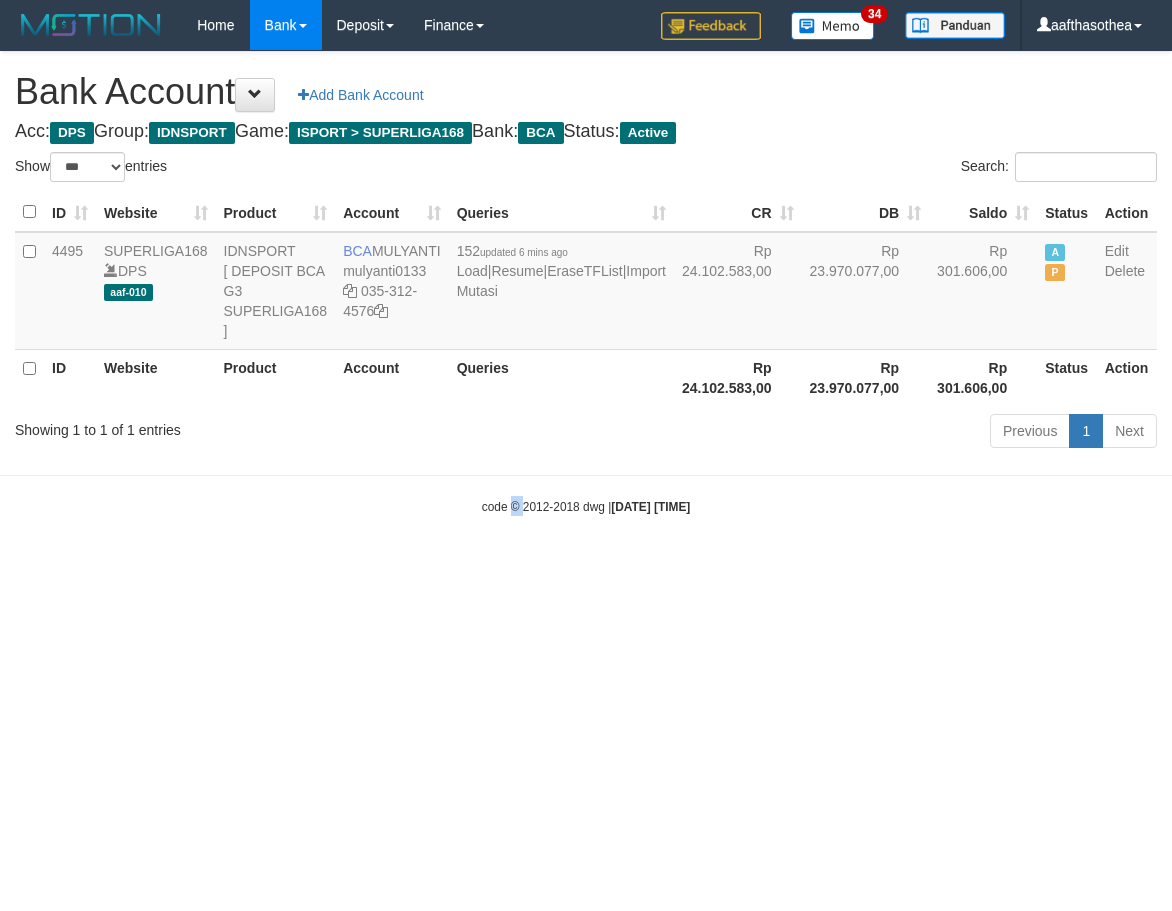 click on "Toggle navigation
Home
Bank
Account List
Load
By Website
Group
[ISPORT]													SUPERLIGA168
By Load Group (DPS)
34" at bounding box center [586, 283] 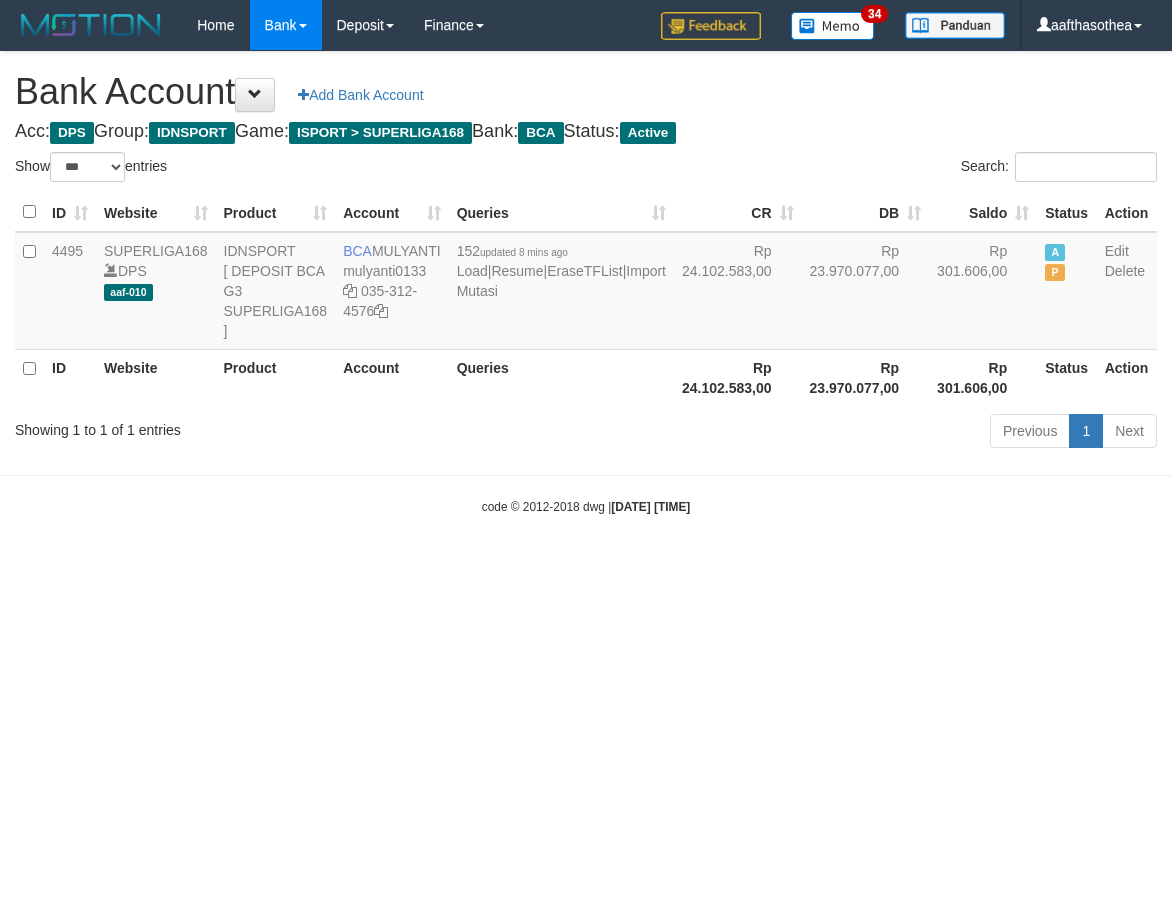 select on "***" 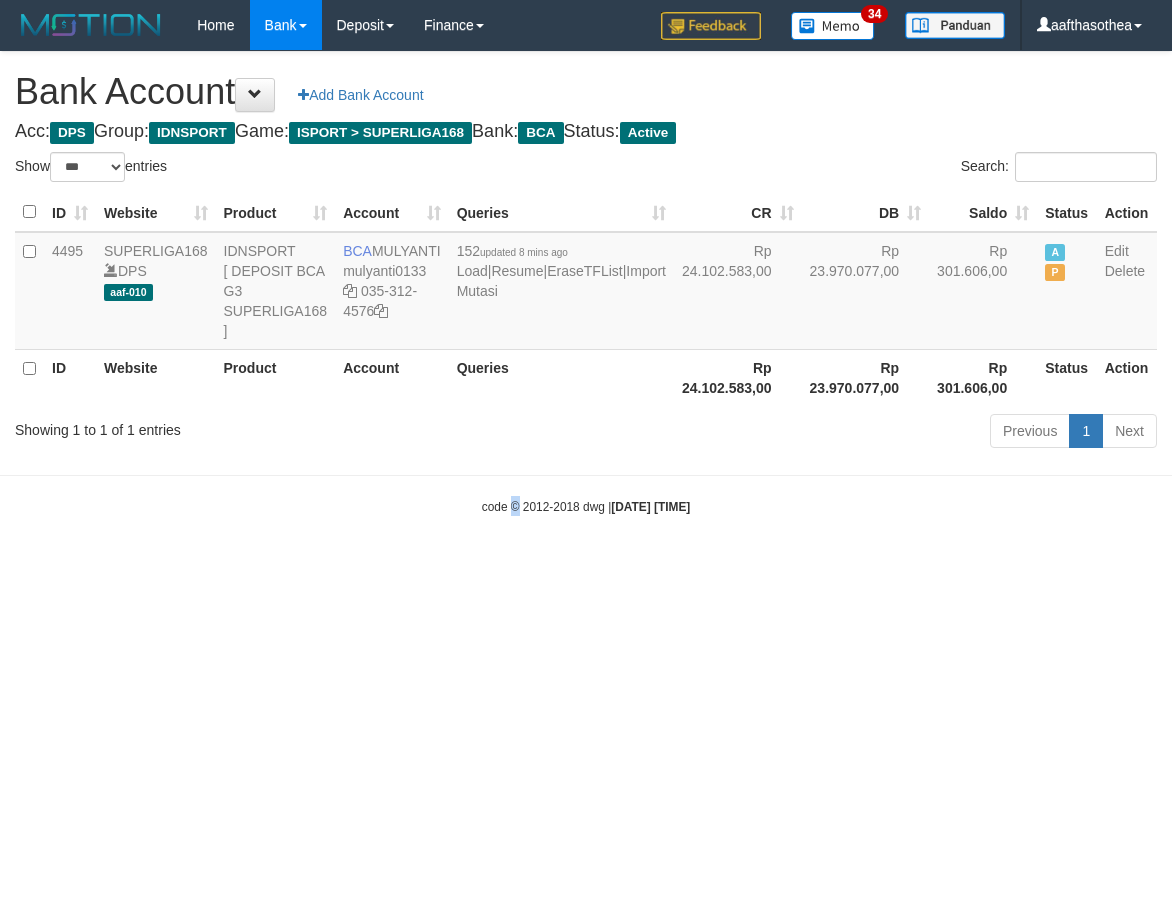 drag, startPoint x: 497, startPoint y: 591, endPoint x: 506, endPoint y: 597, distance: 10.816654 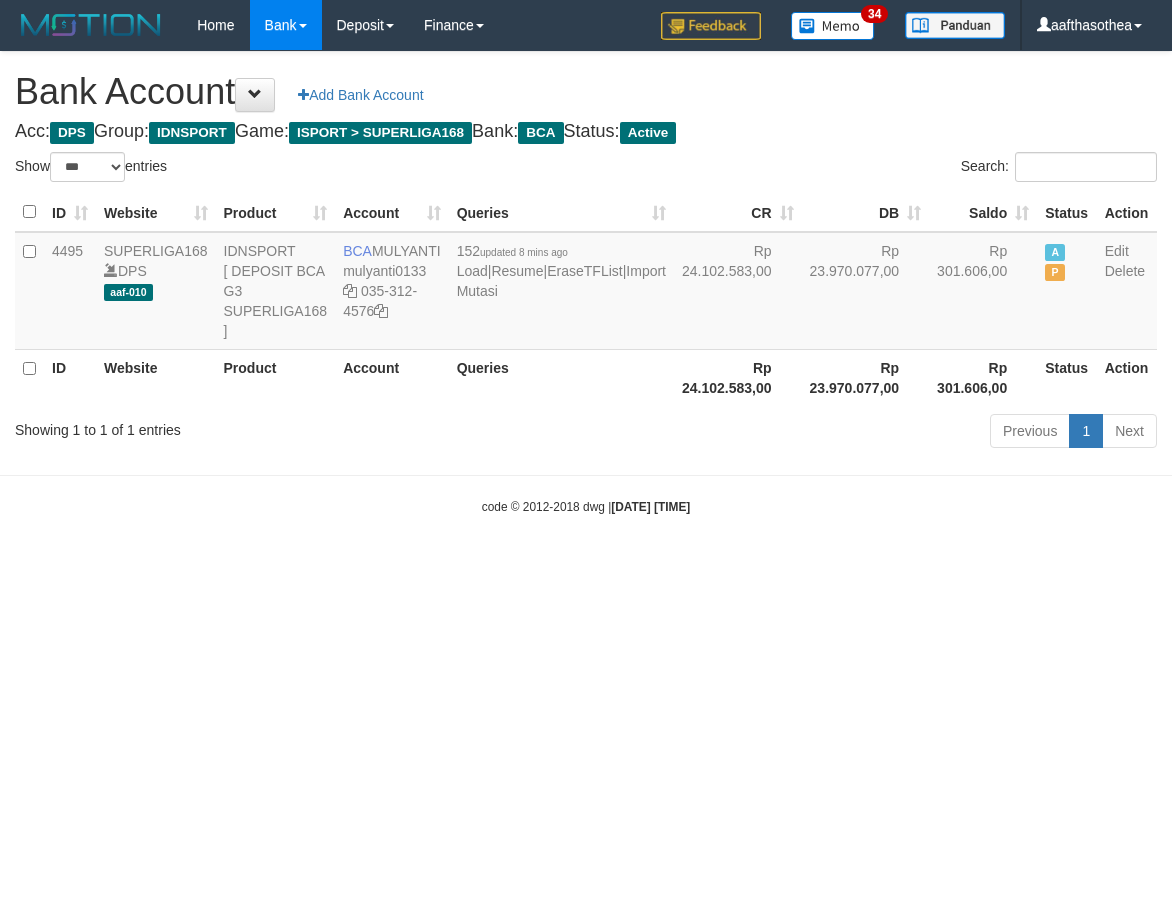 select on "***" 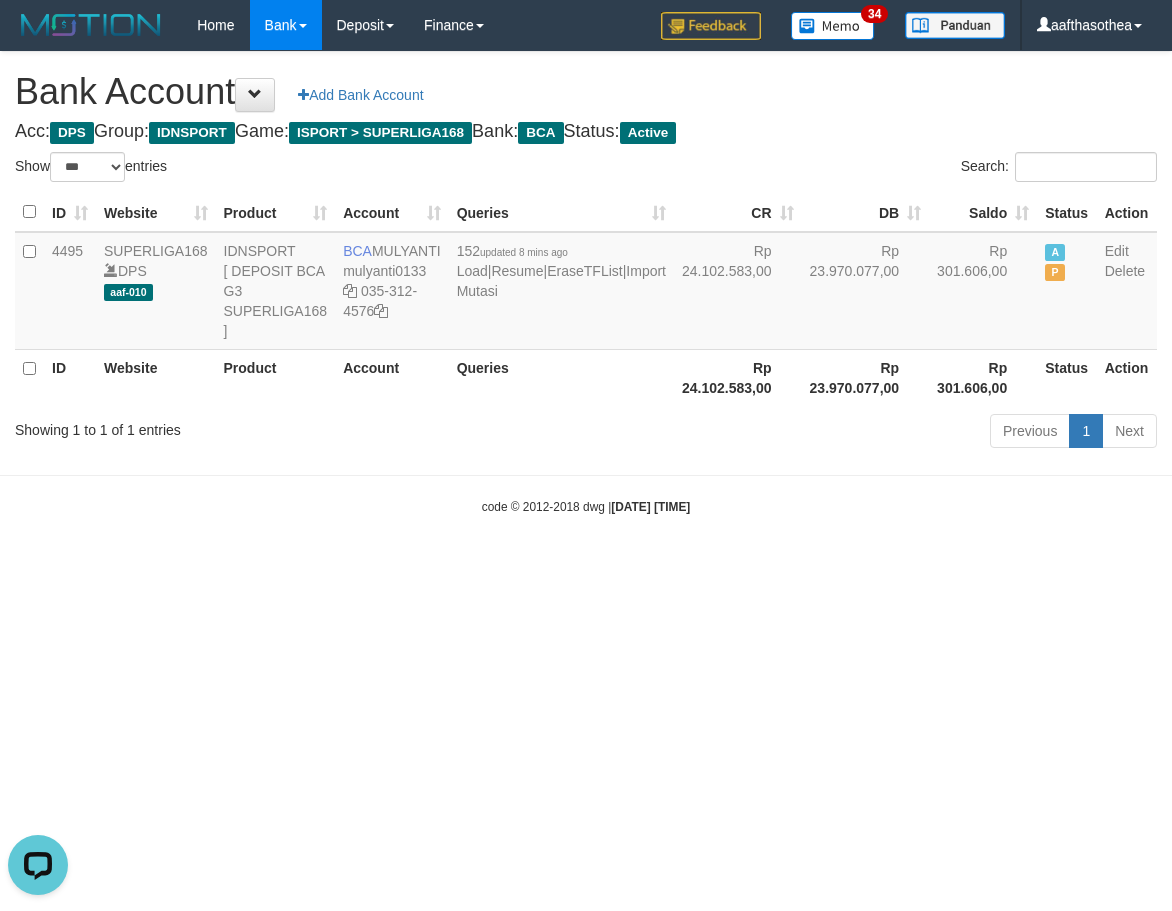 scroll, scrollTop: 0, scrollLeft: 0, axis: both 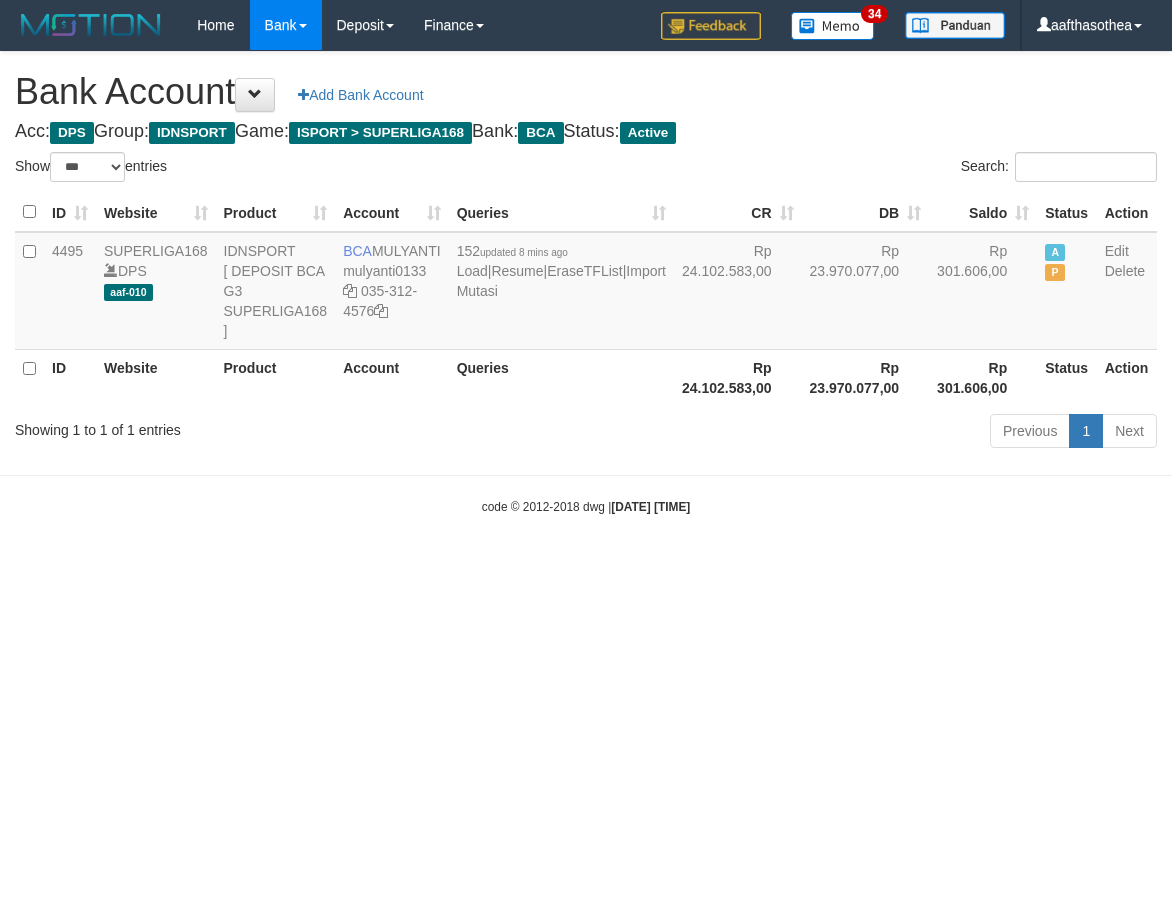 select on "***" 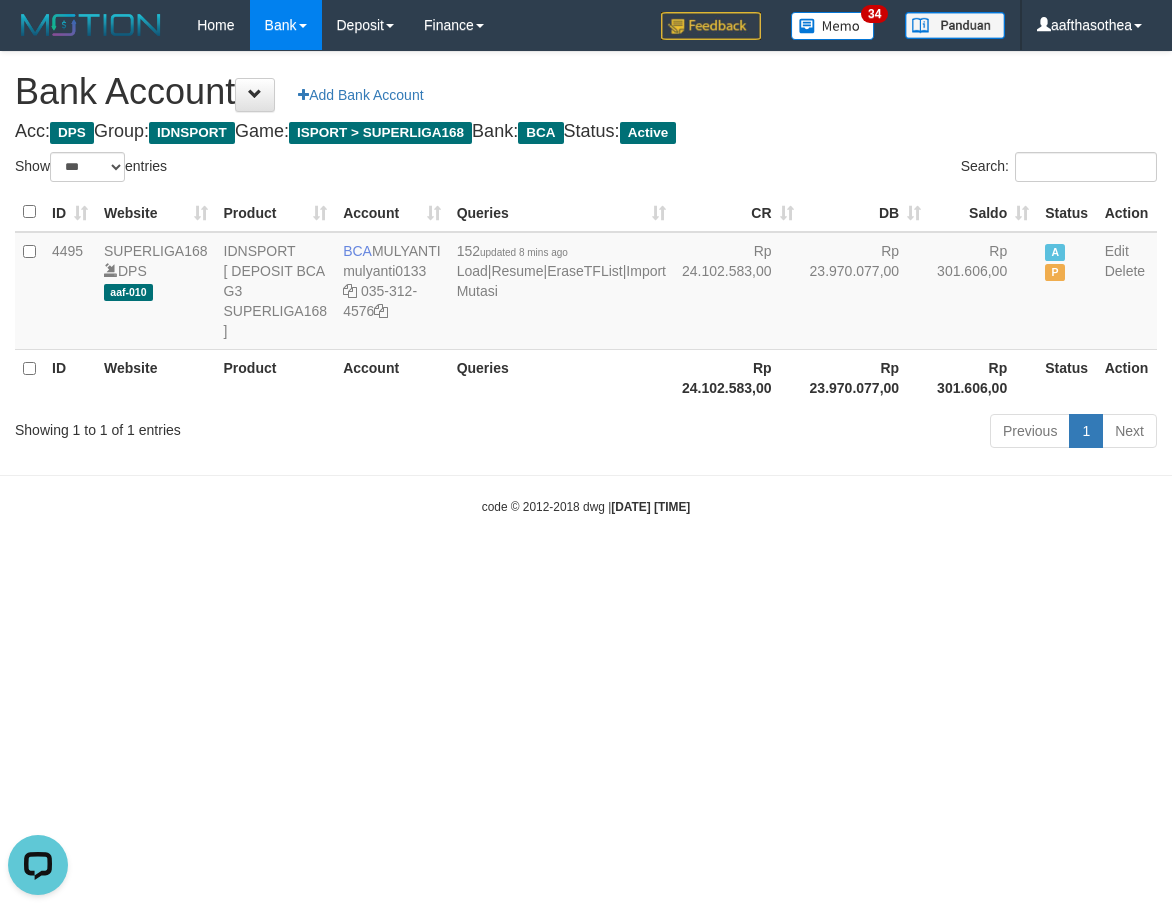 scroll, scrollTop: 0, scrollLeft: 0, axis: both 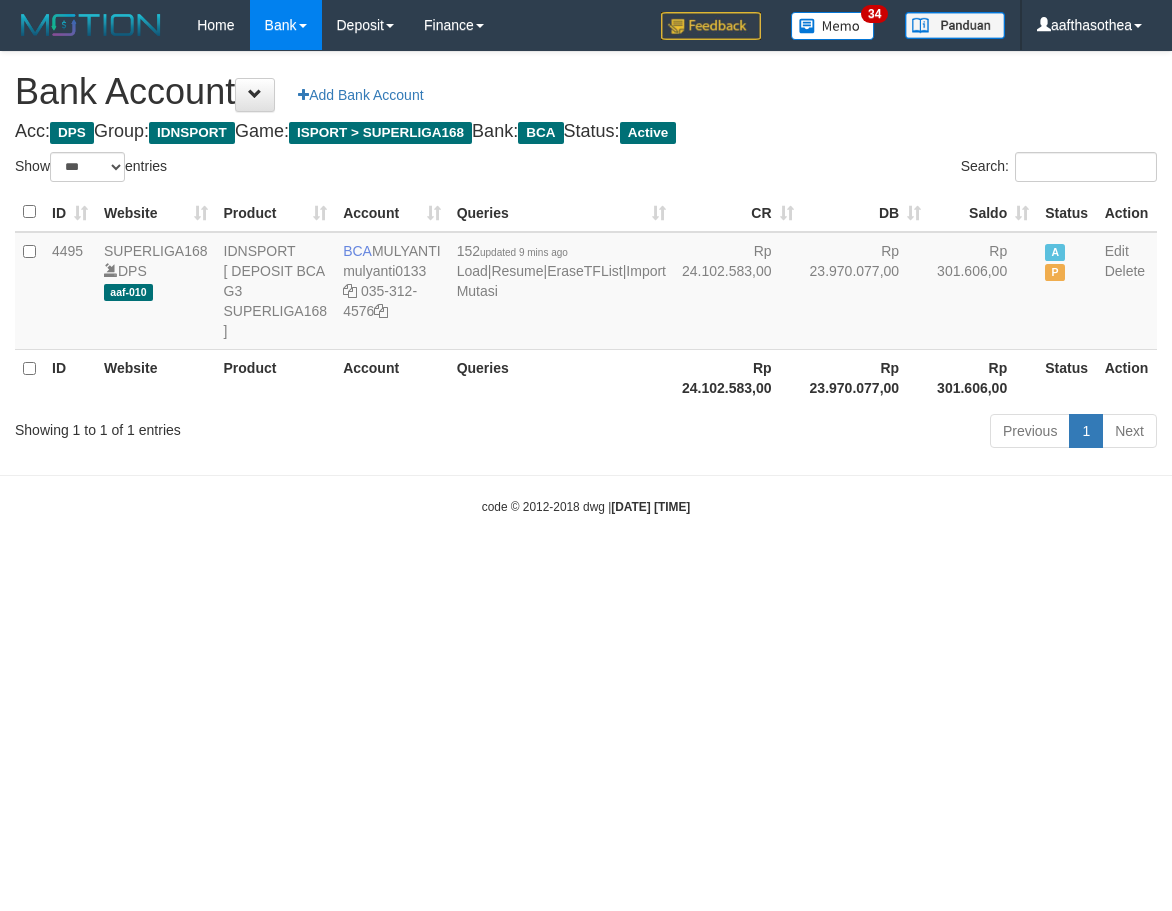 select on "***" 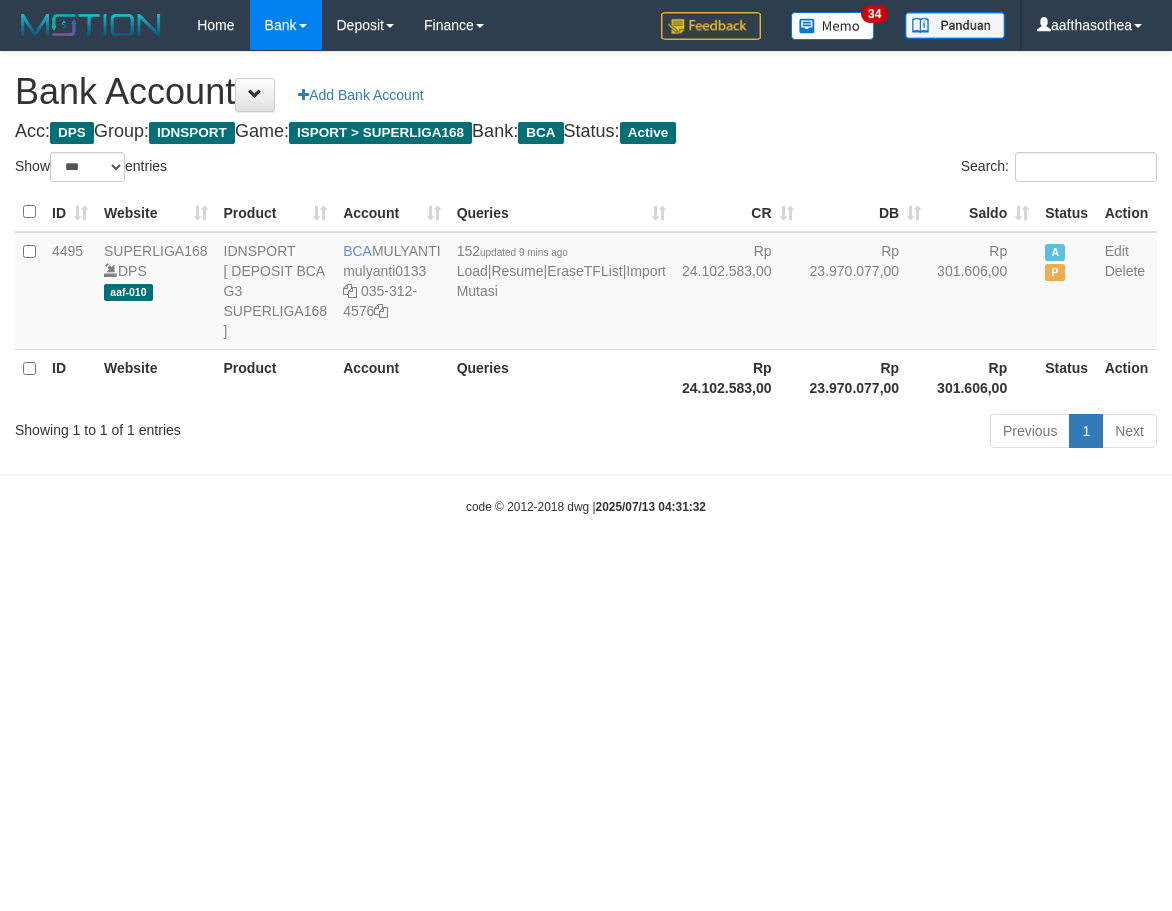select on "***" 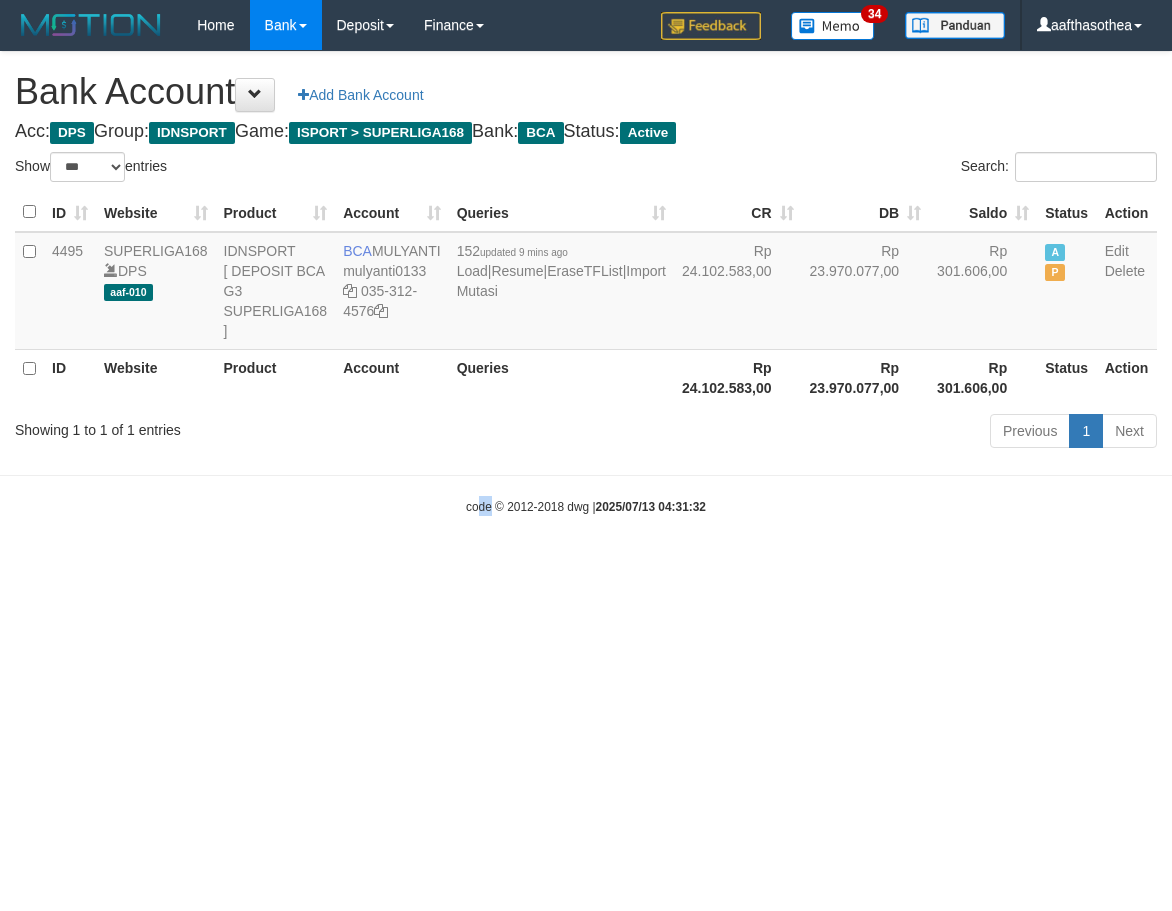 click on "Toggle navigation
Home
Bank
Account List
Load
By Website
Group
[ISPORT]													SUPERLIGA168
By Load Group (DPS)" at bounding box center (586, 283) 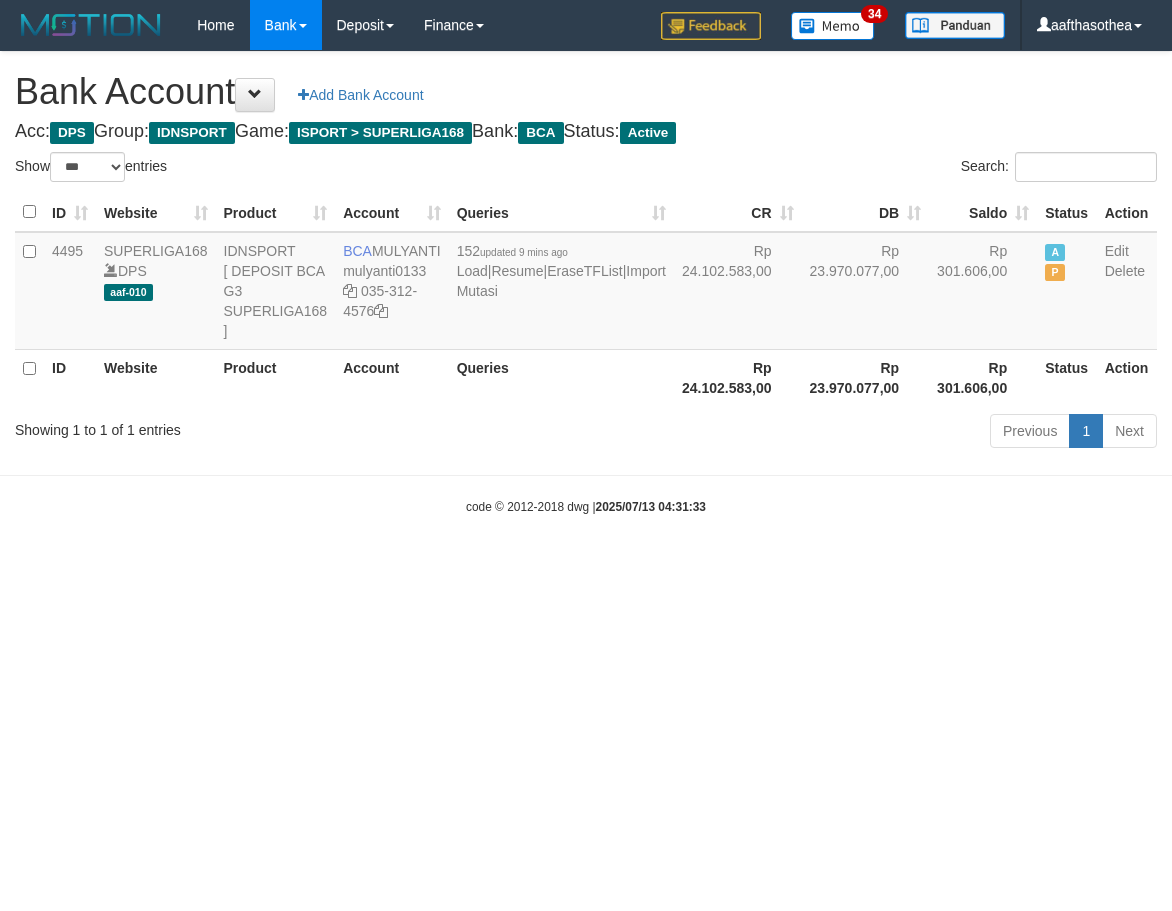 select on "***" 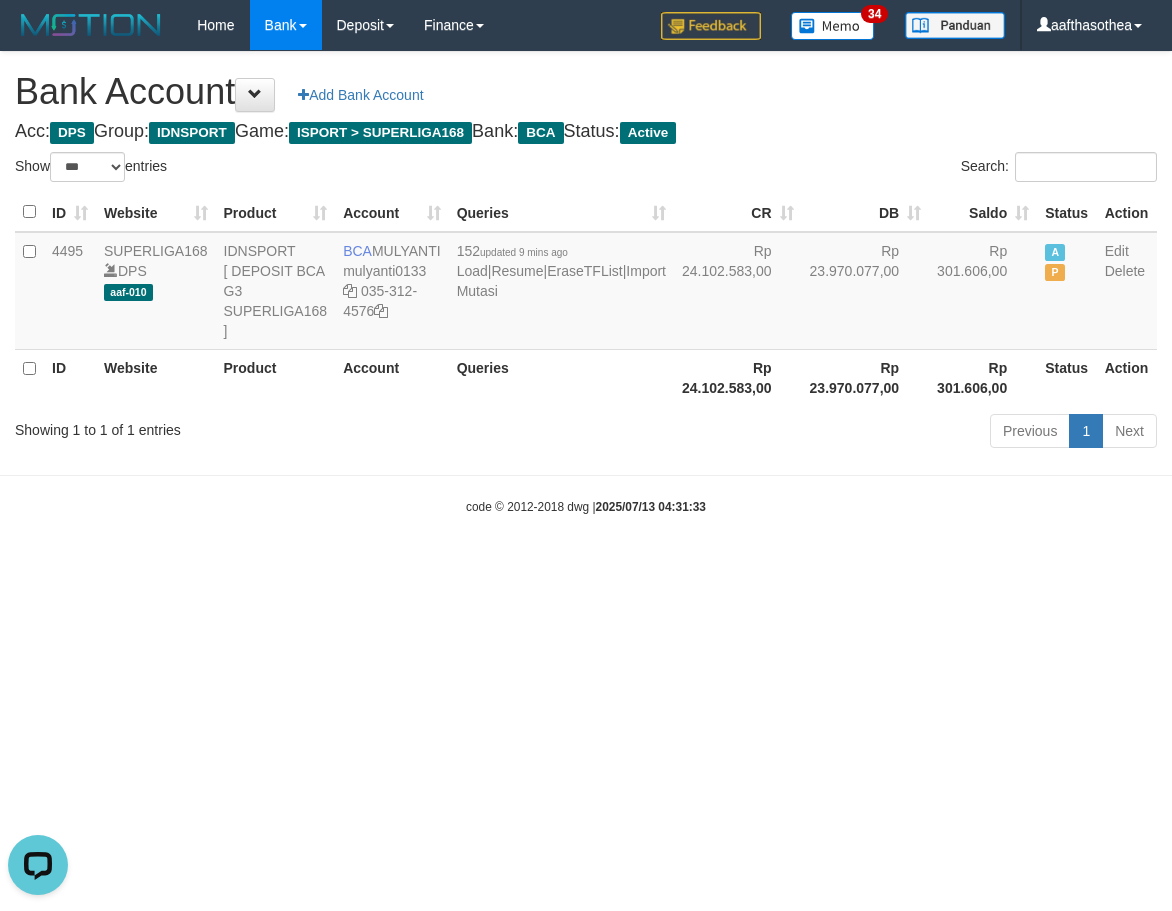 scroll, scrollTop: 0, scrollLeft: 0, axis: both 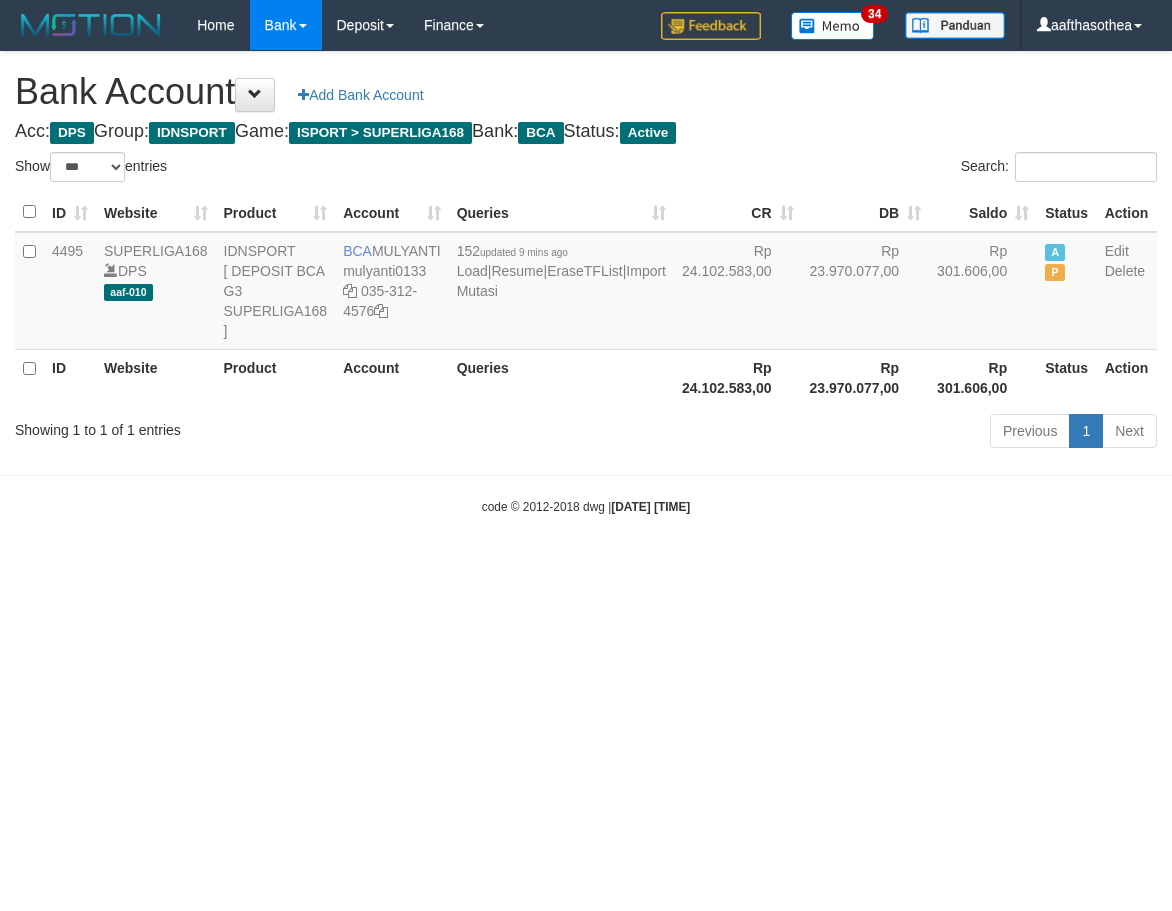select on "***" 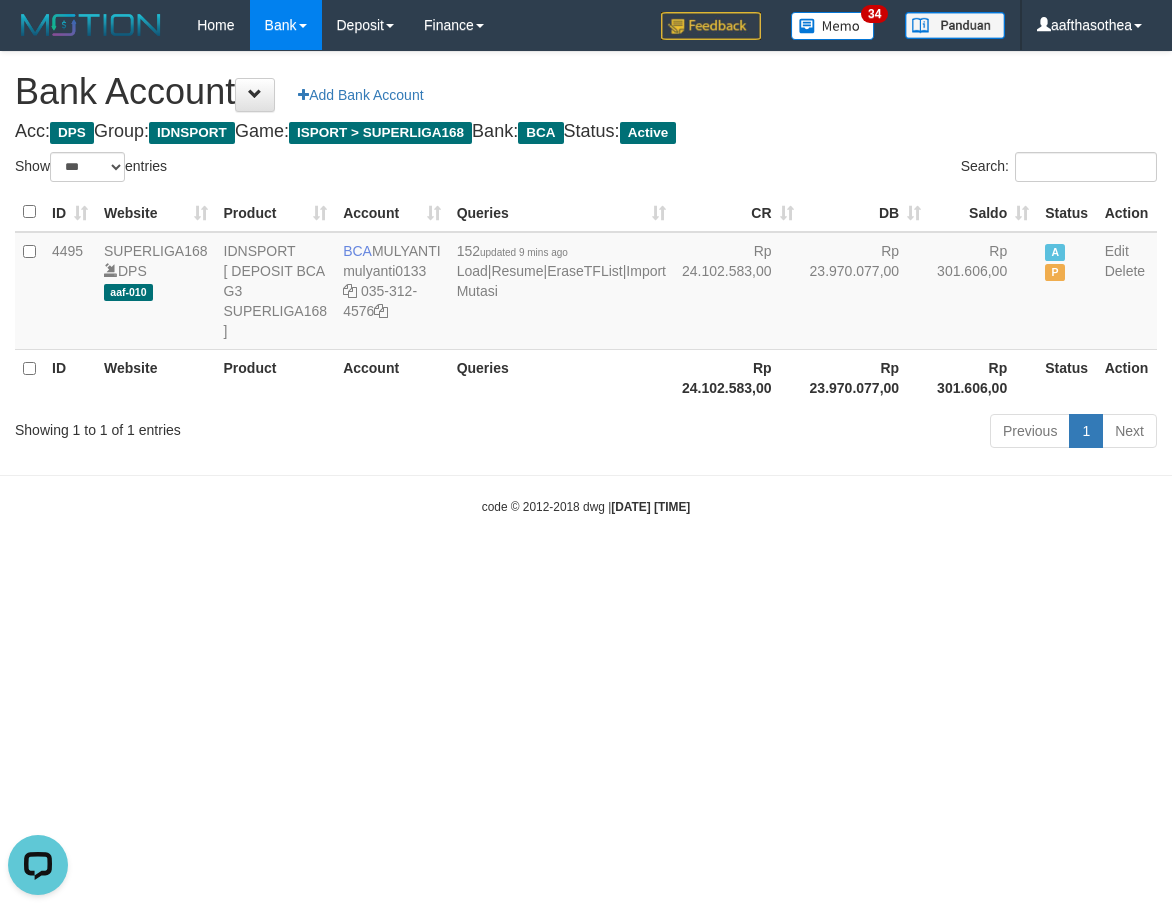 scroll, scrollTop: 0, scrollLeft: 0, axis: both 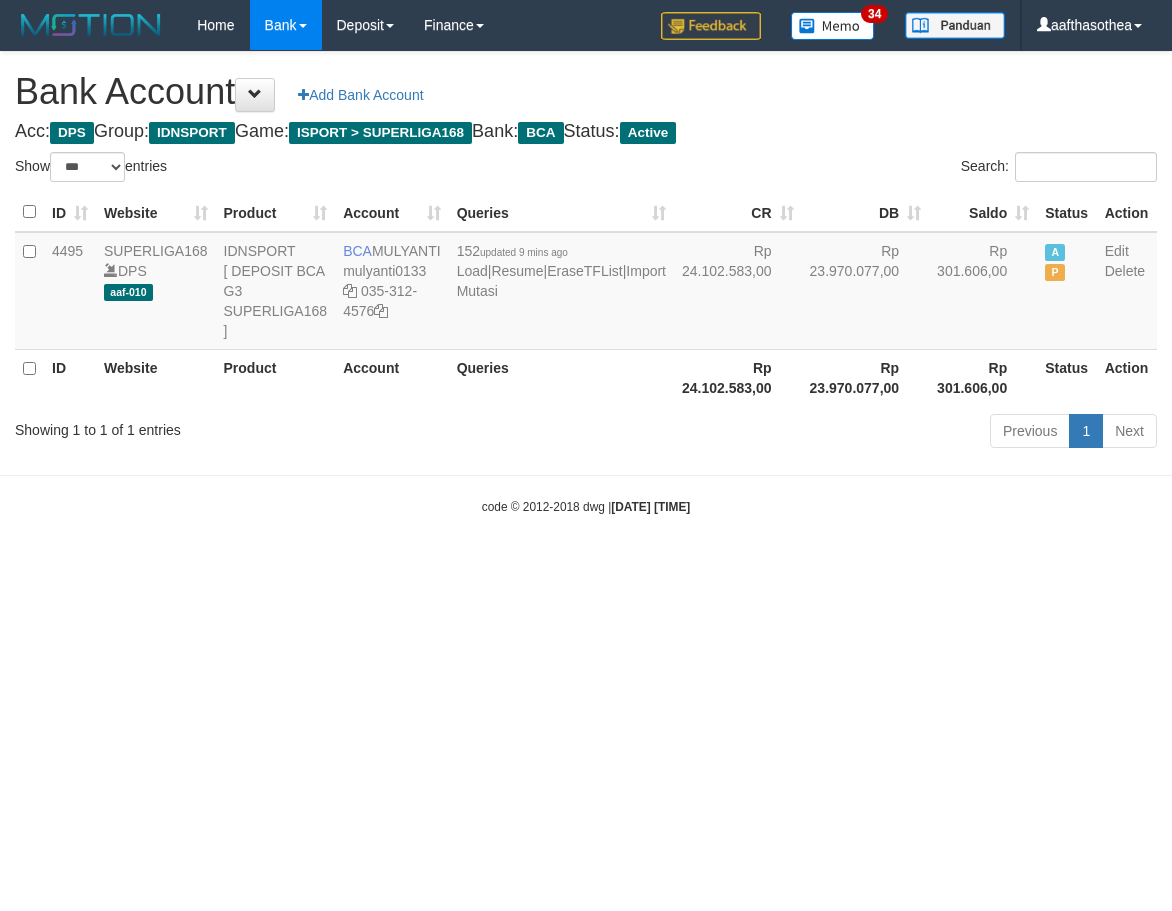 select on "***" 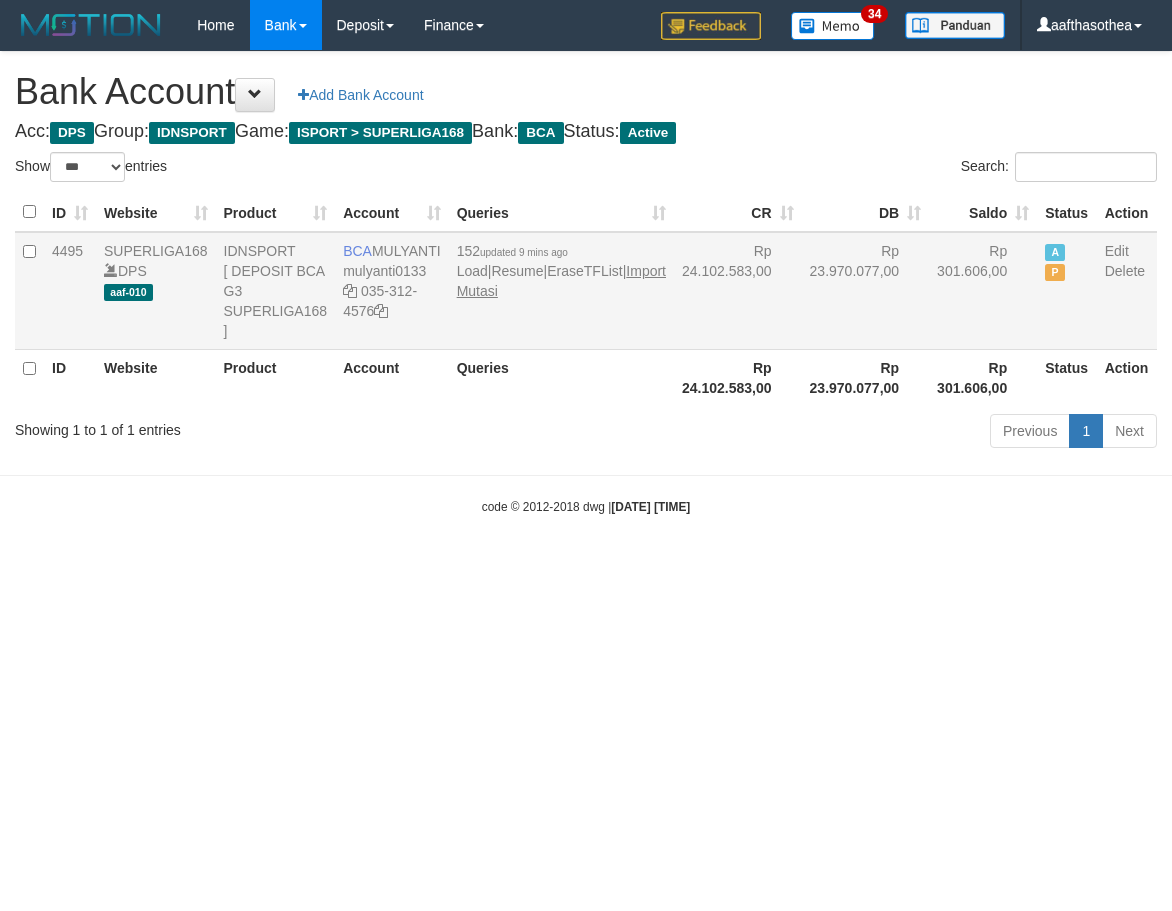 scroll, scrollTop: 0, scrollLeft: 0, axis: both 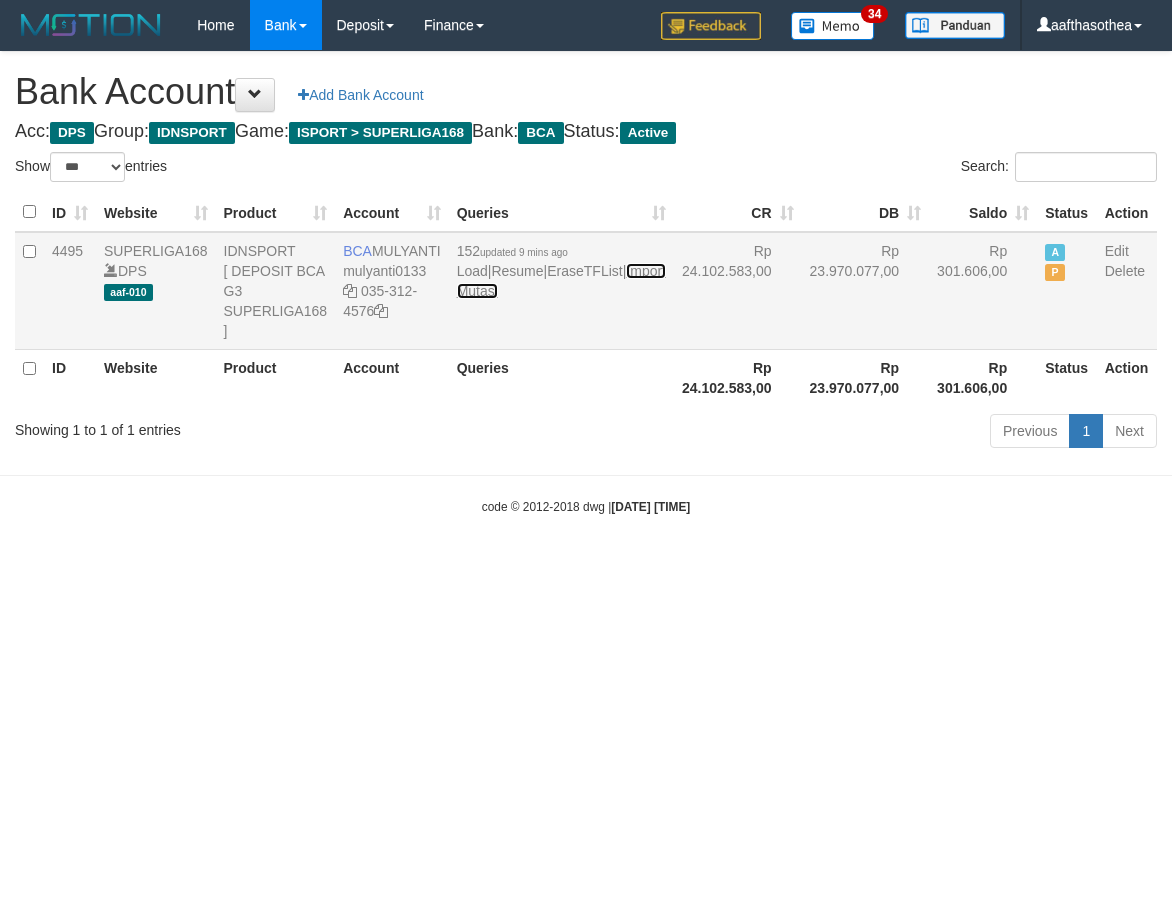 click on "Import Mutasi" at bounding box center [561, 281] 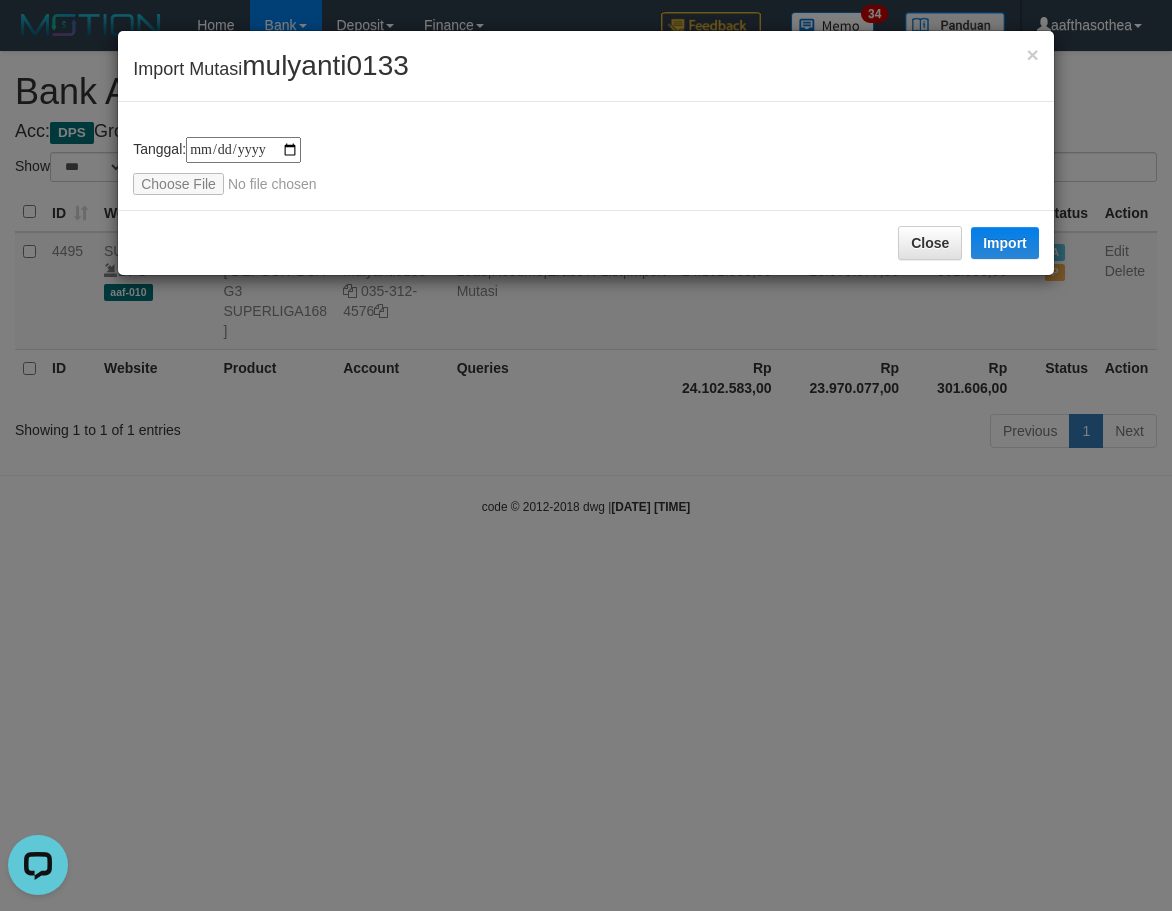 scroll, scrollTop: 0, scrollLeft: 0, axis: both 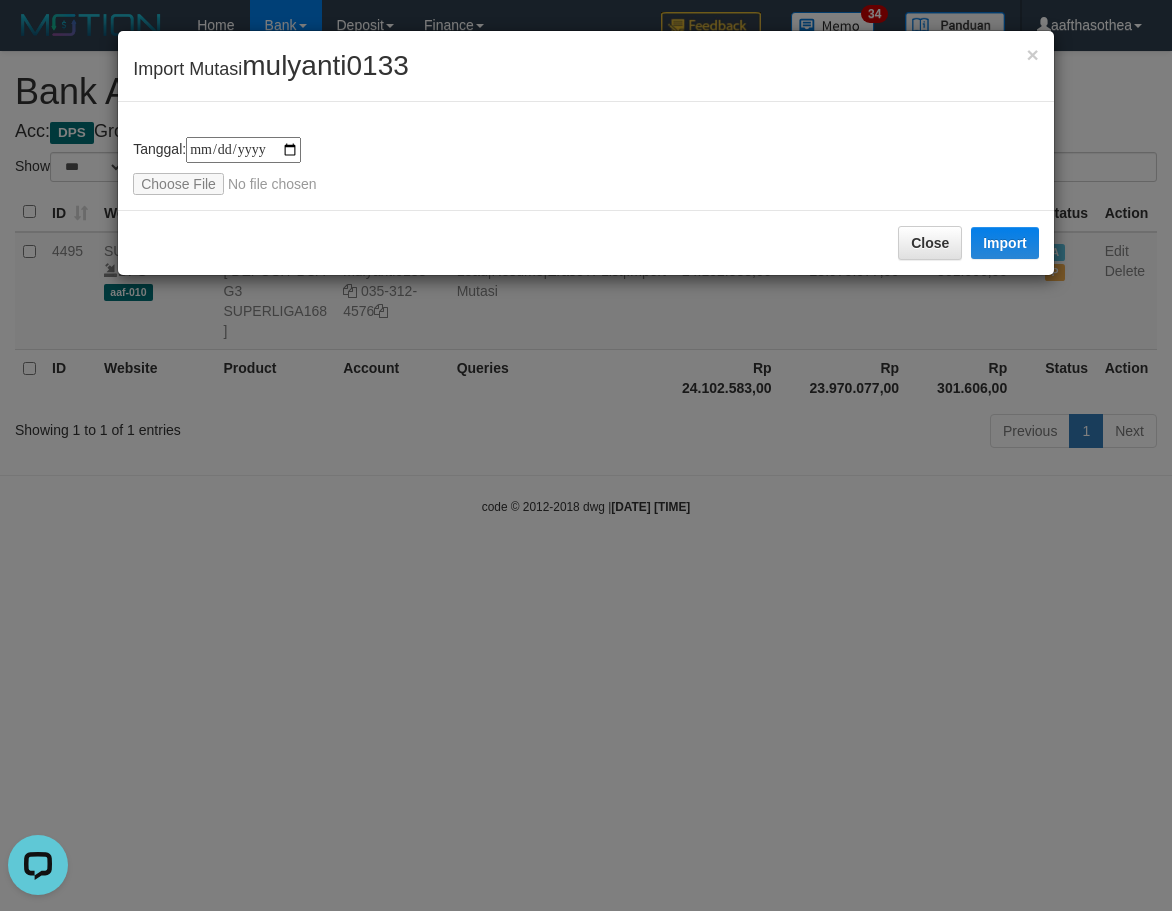 type on "**********" 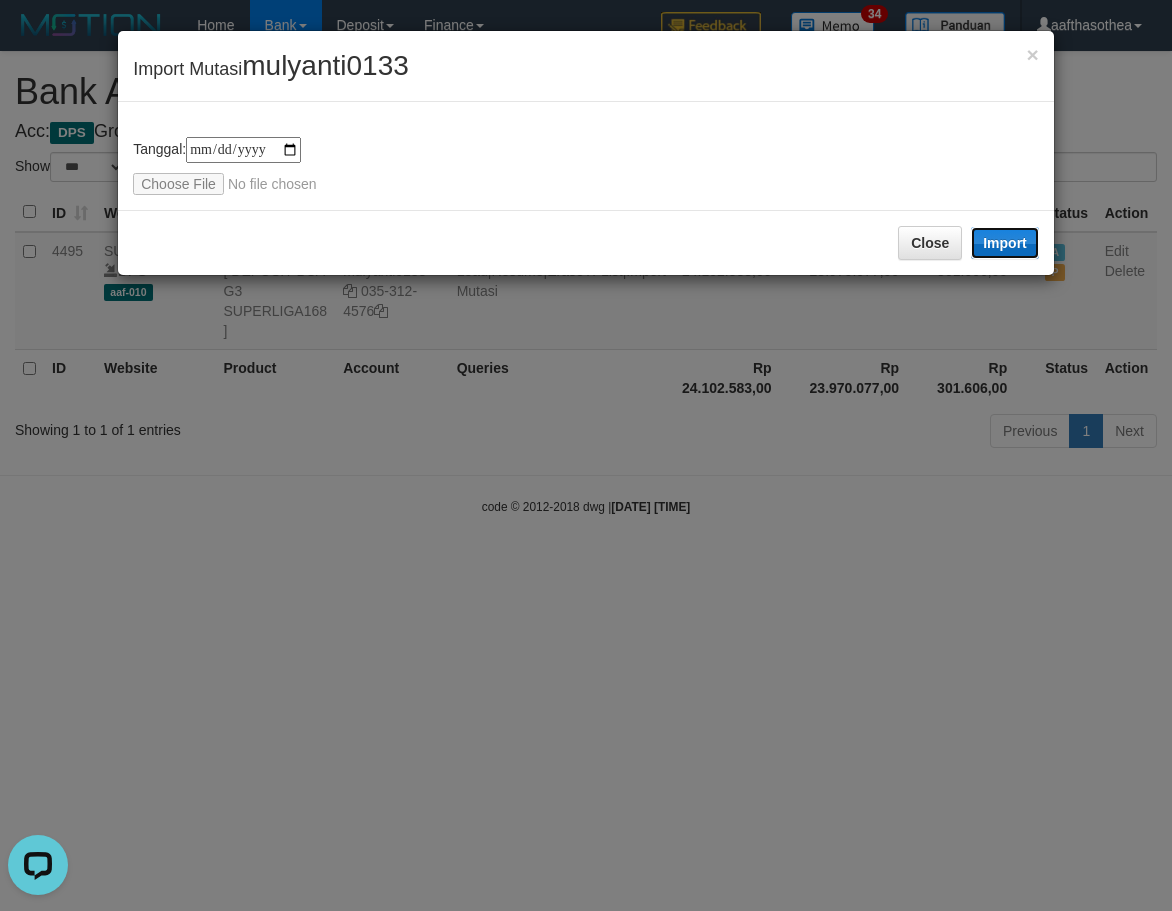 click on "Import" at bounding box center (1005, 243) 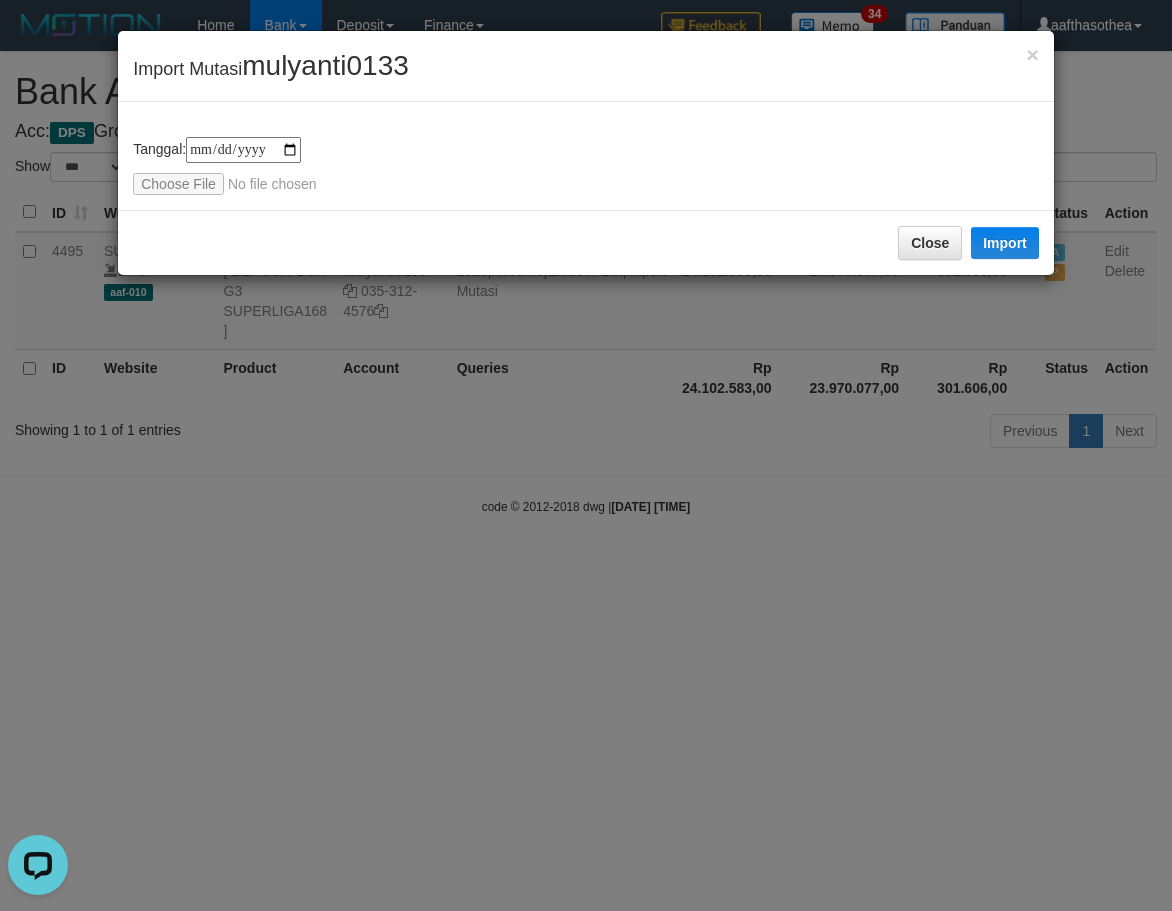 click on "**********" at bounding box center [586, 455] 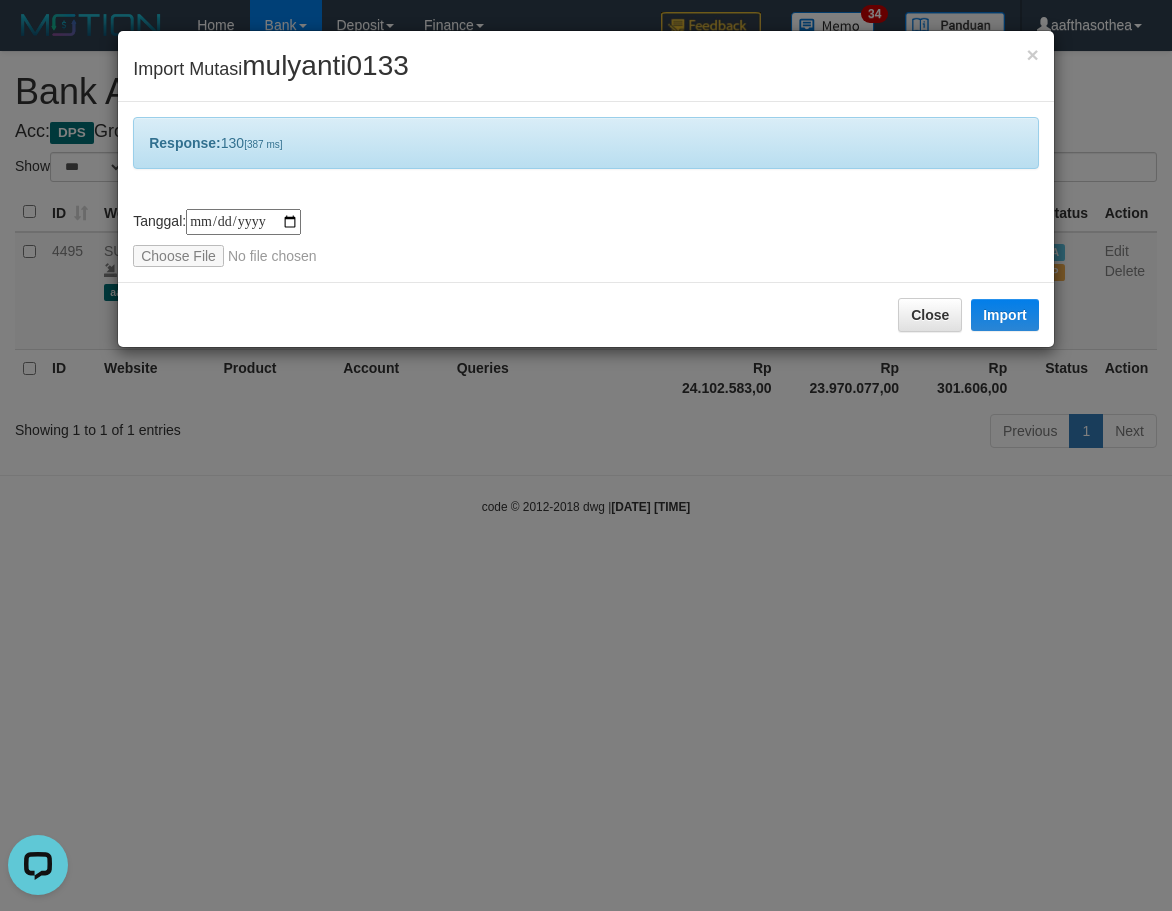 click on "**********" at bounding box center (586, 455) 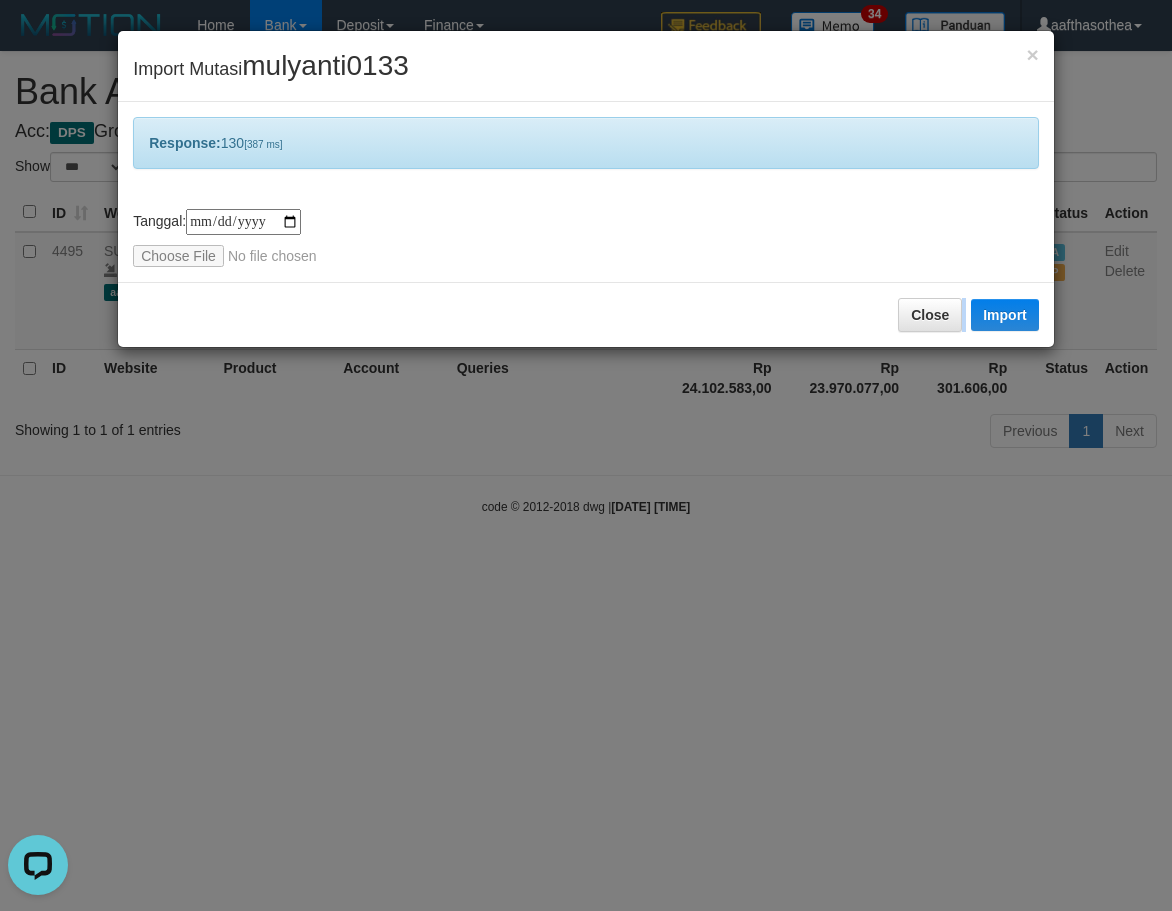 click on "**********" at bounding box center [586, 455] 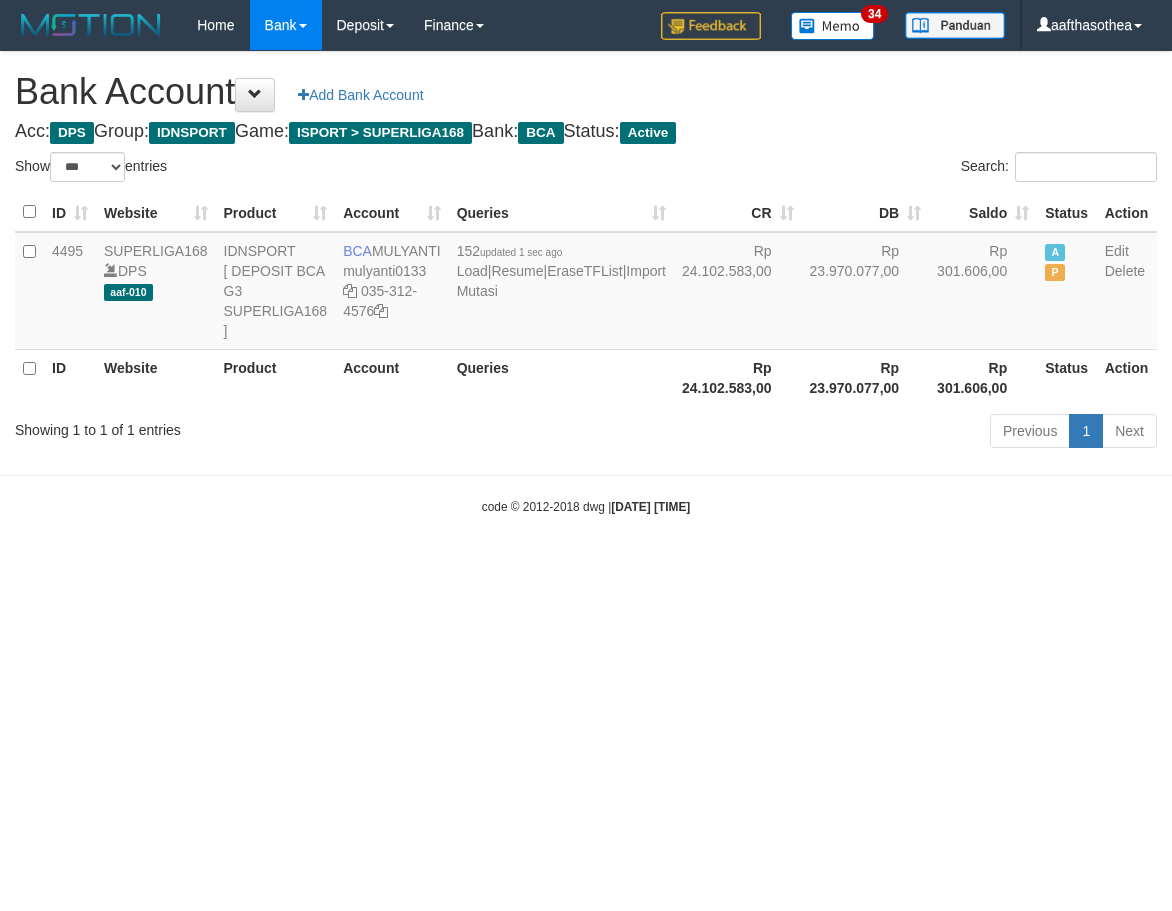 select on "***" 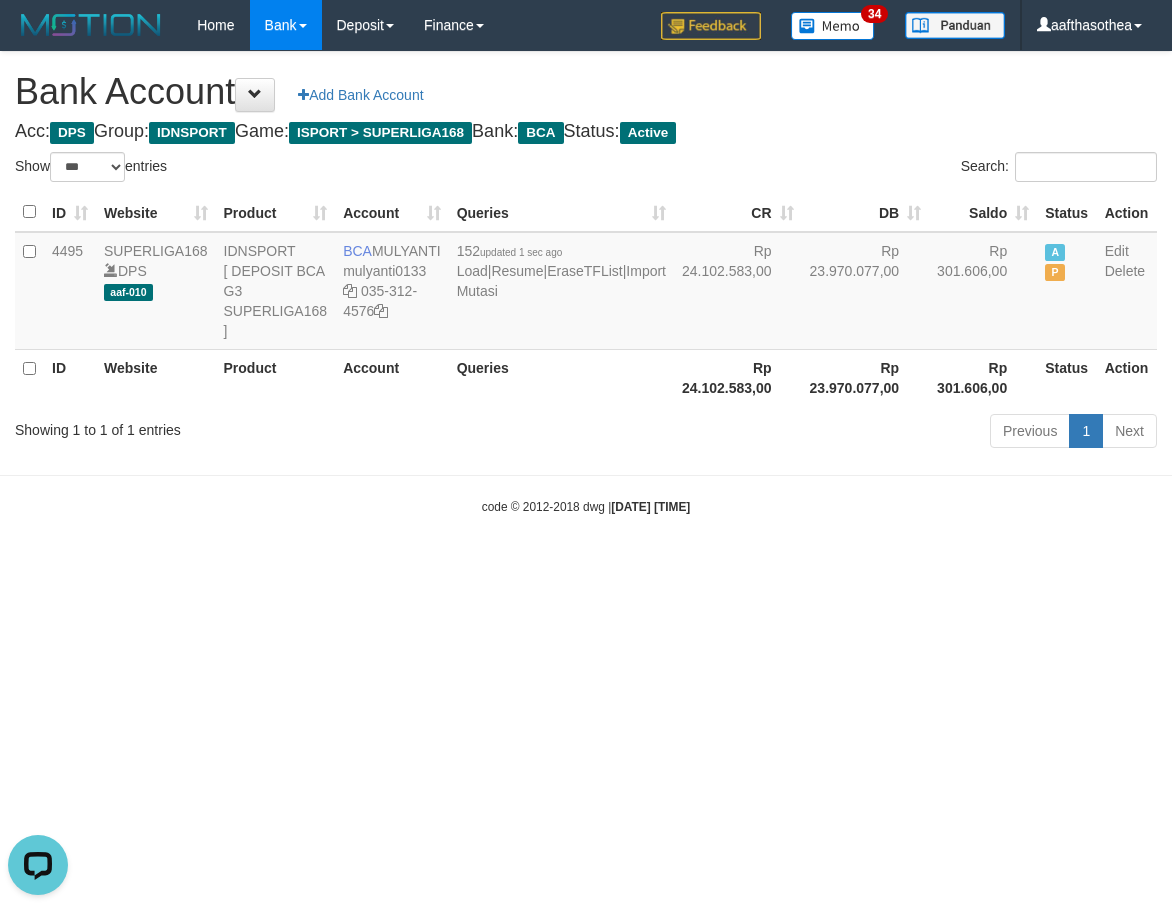 scroll, scrollTop: 0, scrollLeft: 0, axis: both 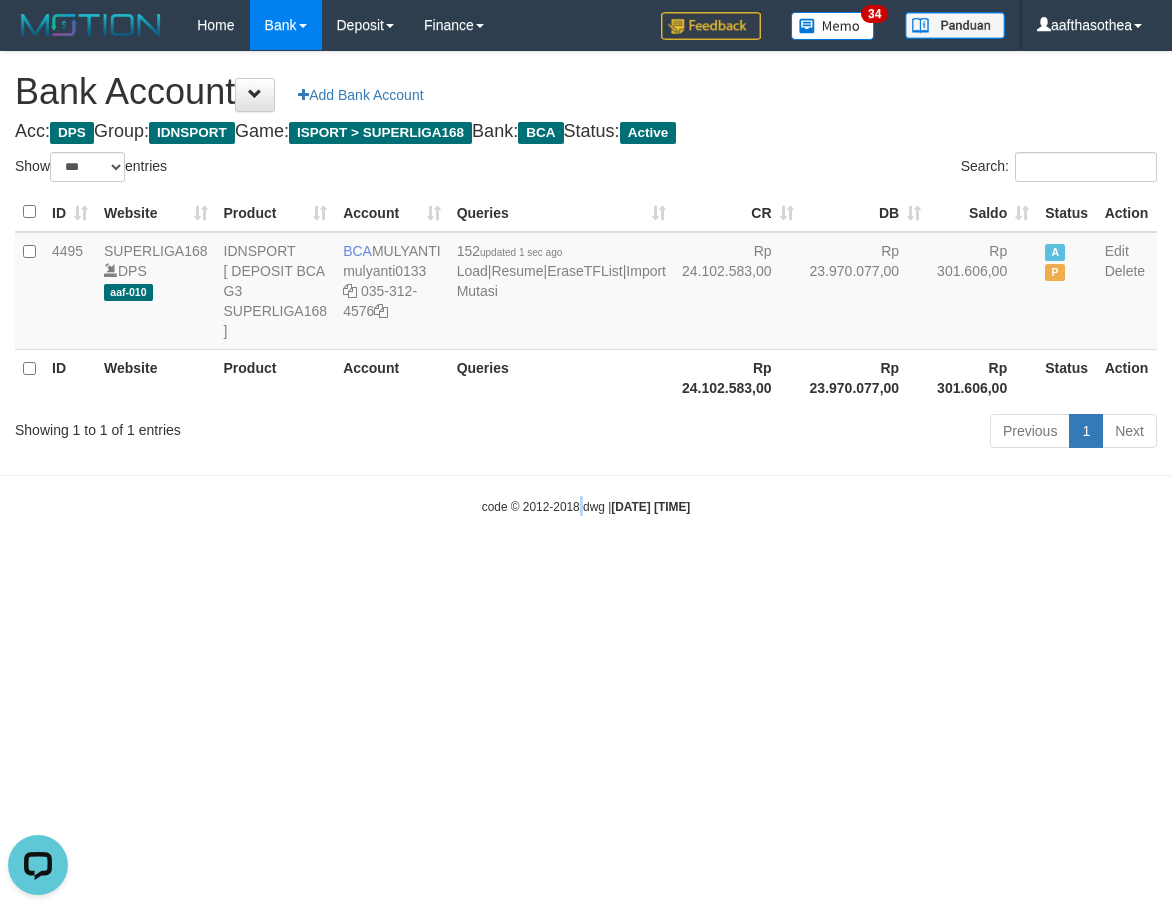 click on "Toggle navigation
Home
Bank
Account List
Load
By Website
Group
[ISPORT]													SUPERLIGA168
By Load Group (DPS)" at bounding box center [586, 283] 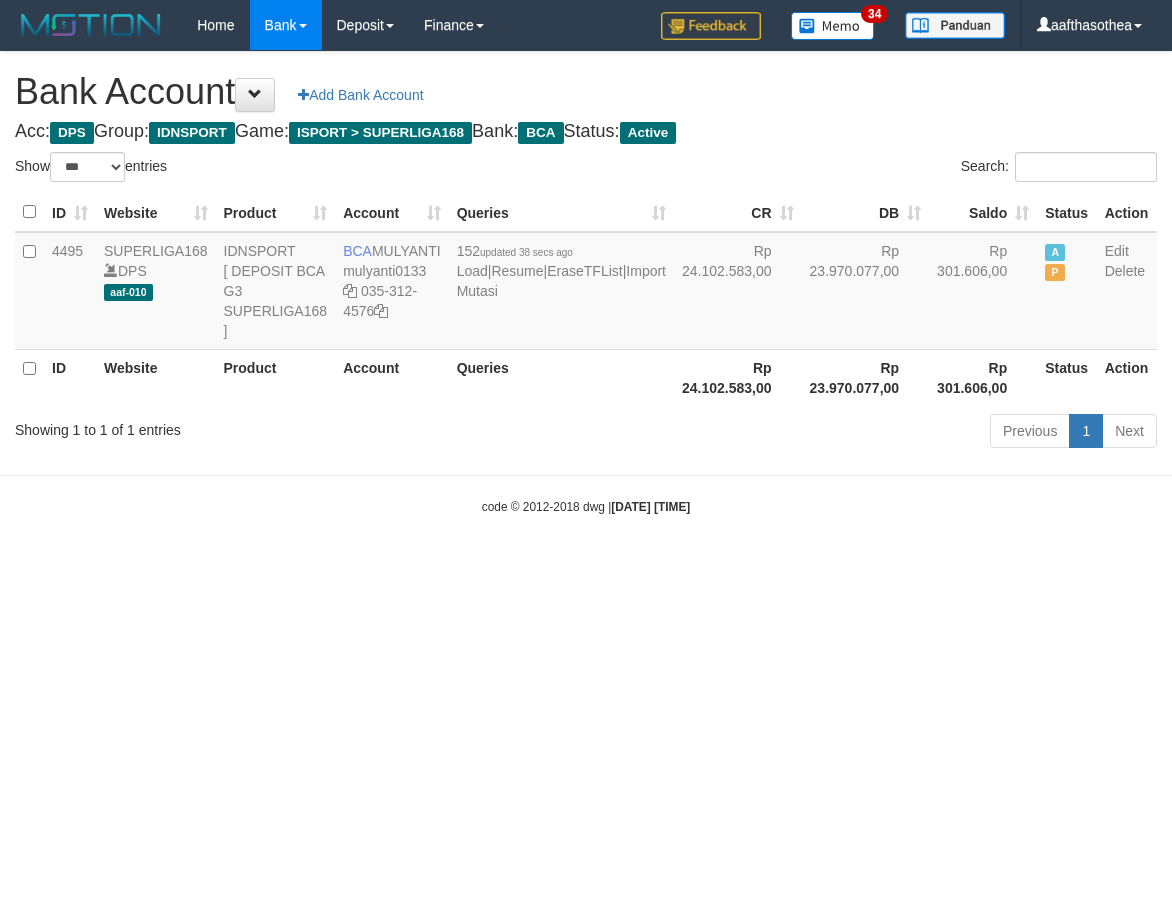 select on "***" 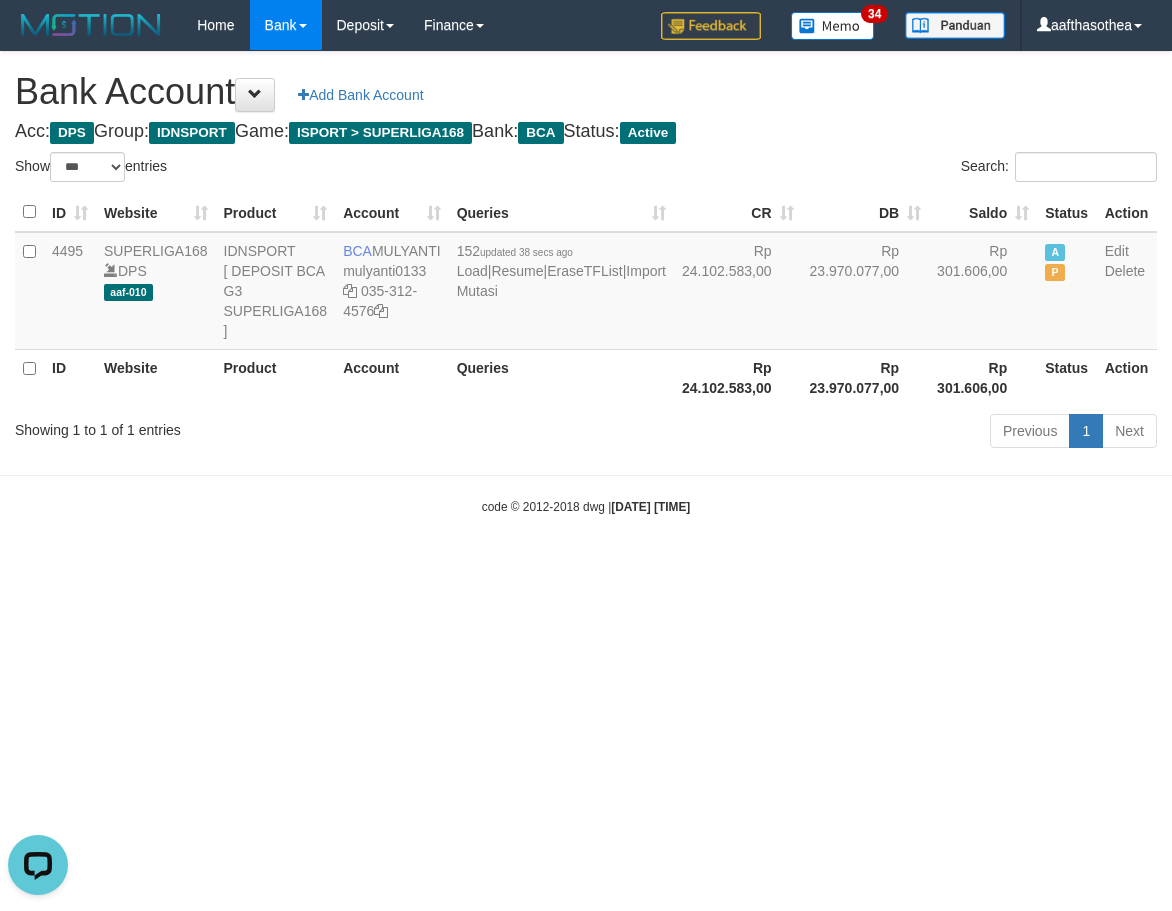 scroll, scrollTop: 0, scrollLeft: 0, axis: both 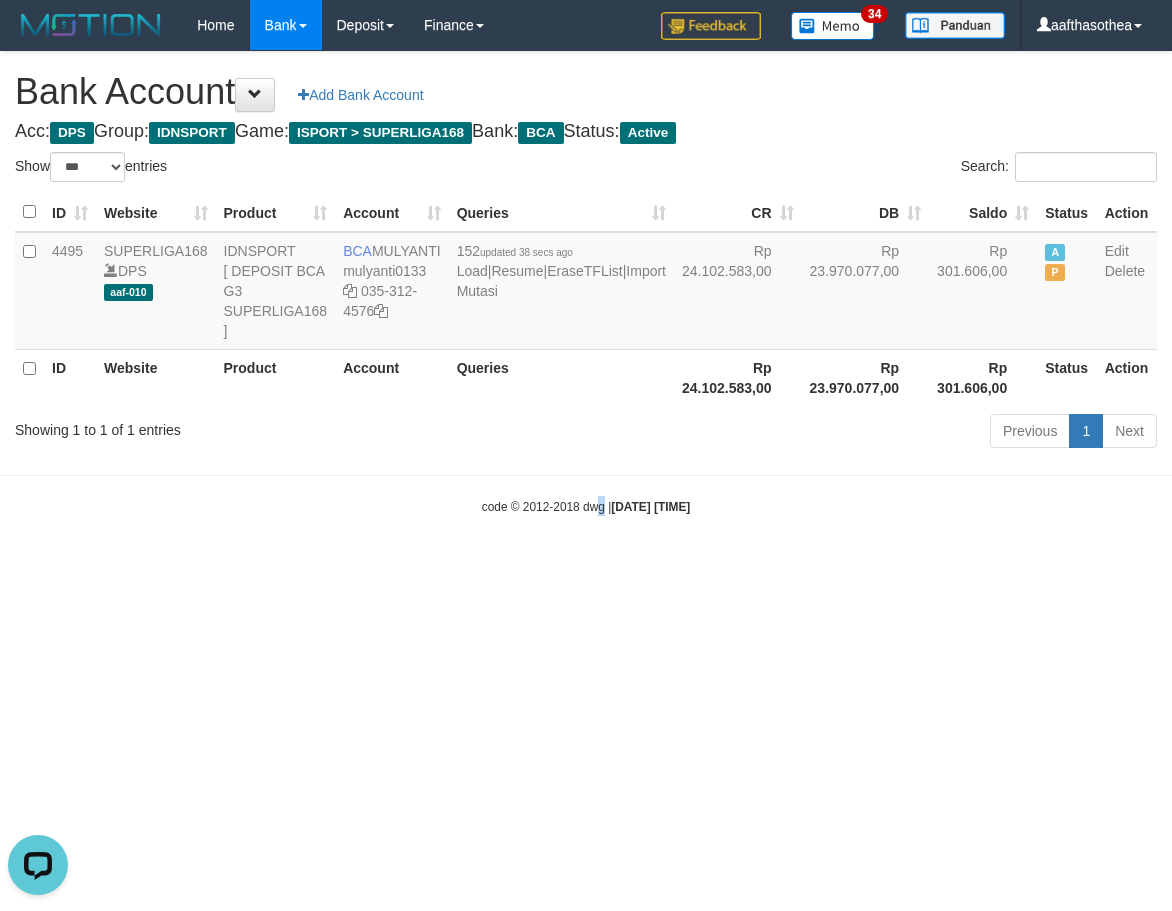 click on "Toggle navigation
Home
Bank
Account List
Load
By Website
Group
[ISPORT]													SUPERLIGA168
By Load Group (DPS)" at bounding box center (586, 283) 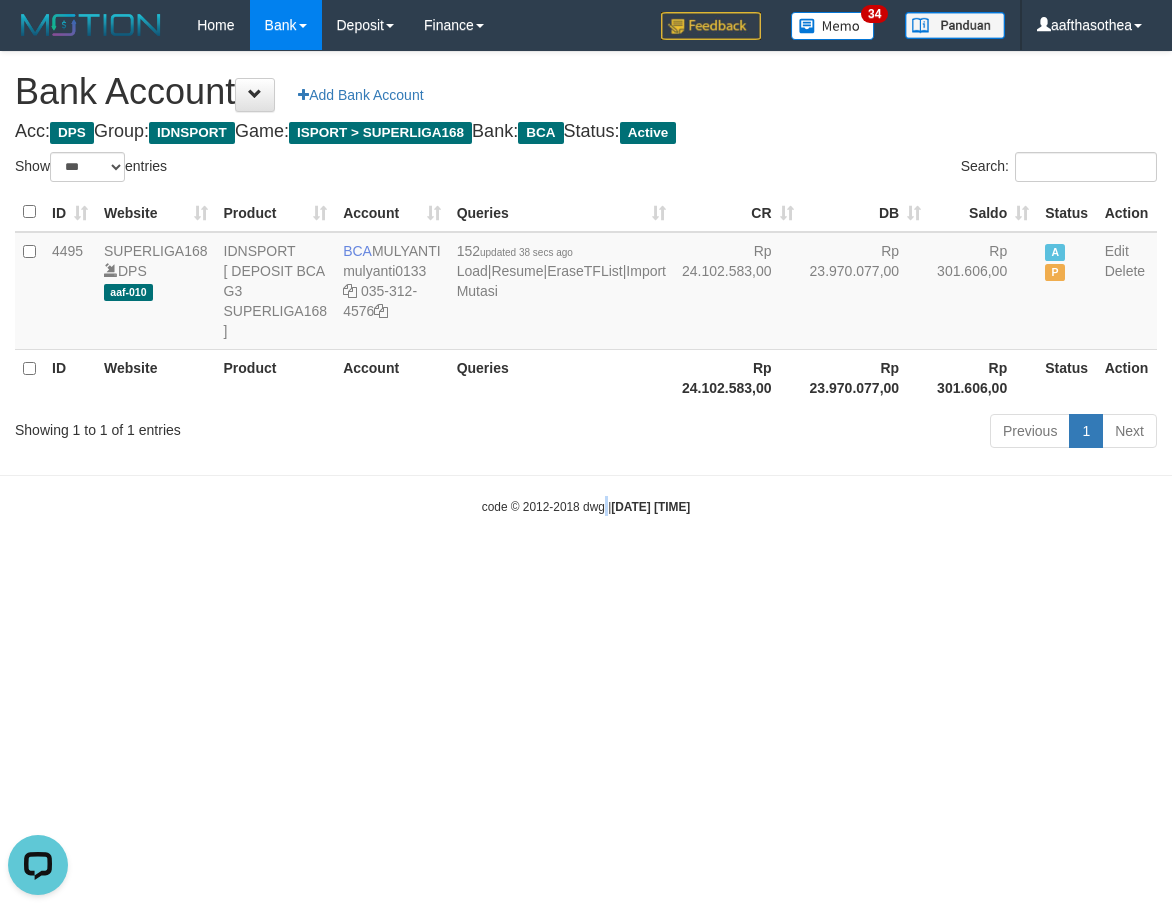 click on "Toggle navigation
Home
Bank
Account List
Load
By Website
Group
[ISPORT]													SUPERLIGA168
By Load Group (DPS)" at bounding box center [586, 283] 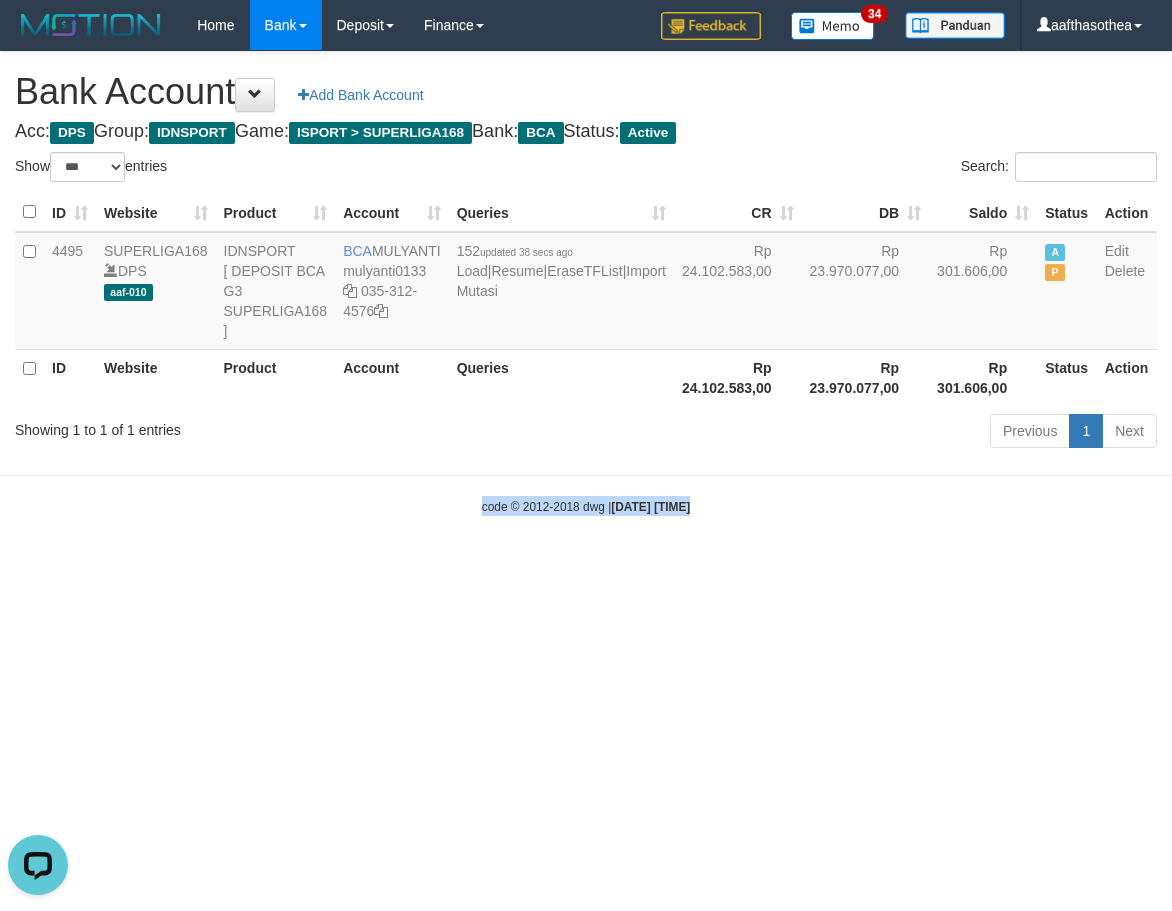 click on "Toggle navigation
Home
Bank
Account List
Load
By Website
Group
[ISPORT]													SUPERLIGA168
By Load Group (DPS)" at bounding box center [586, 283] 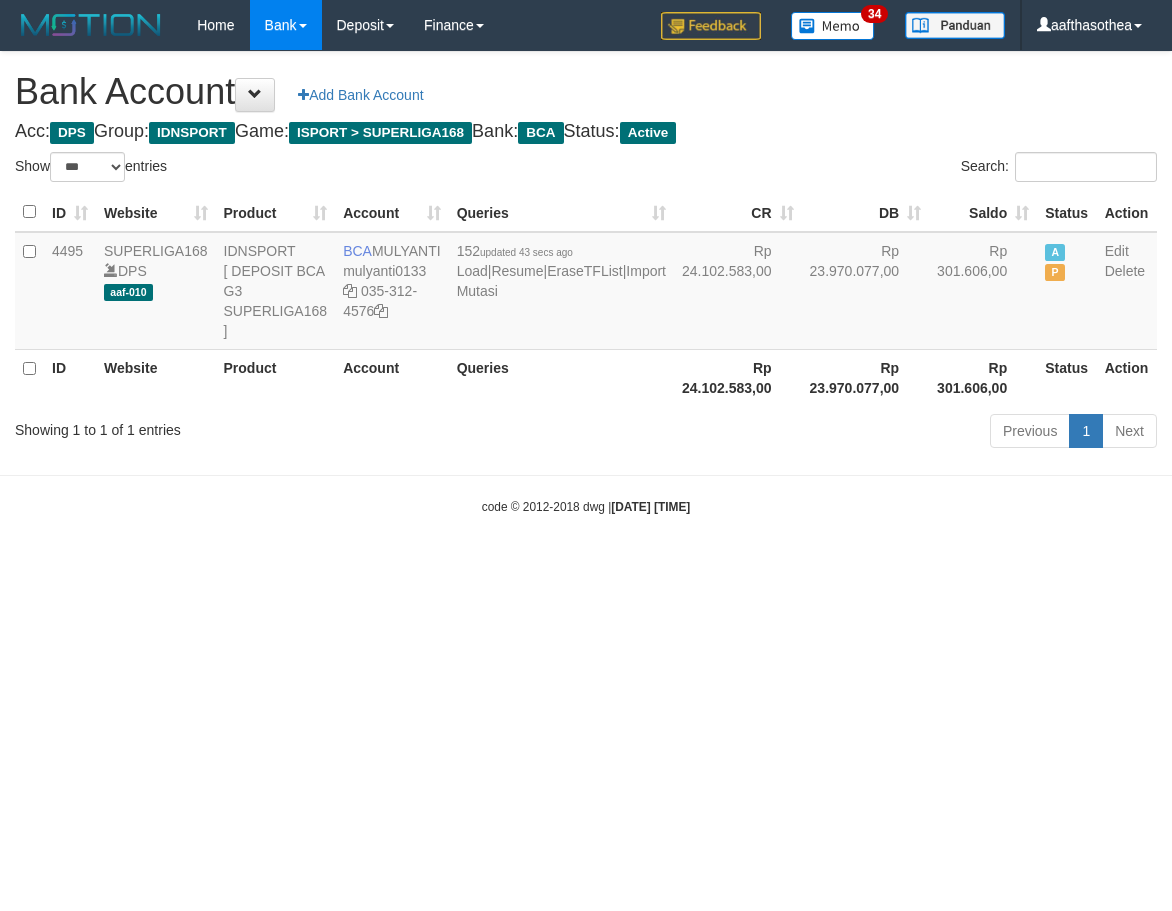 select on "***" 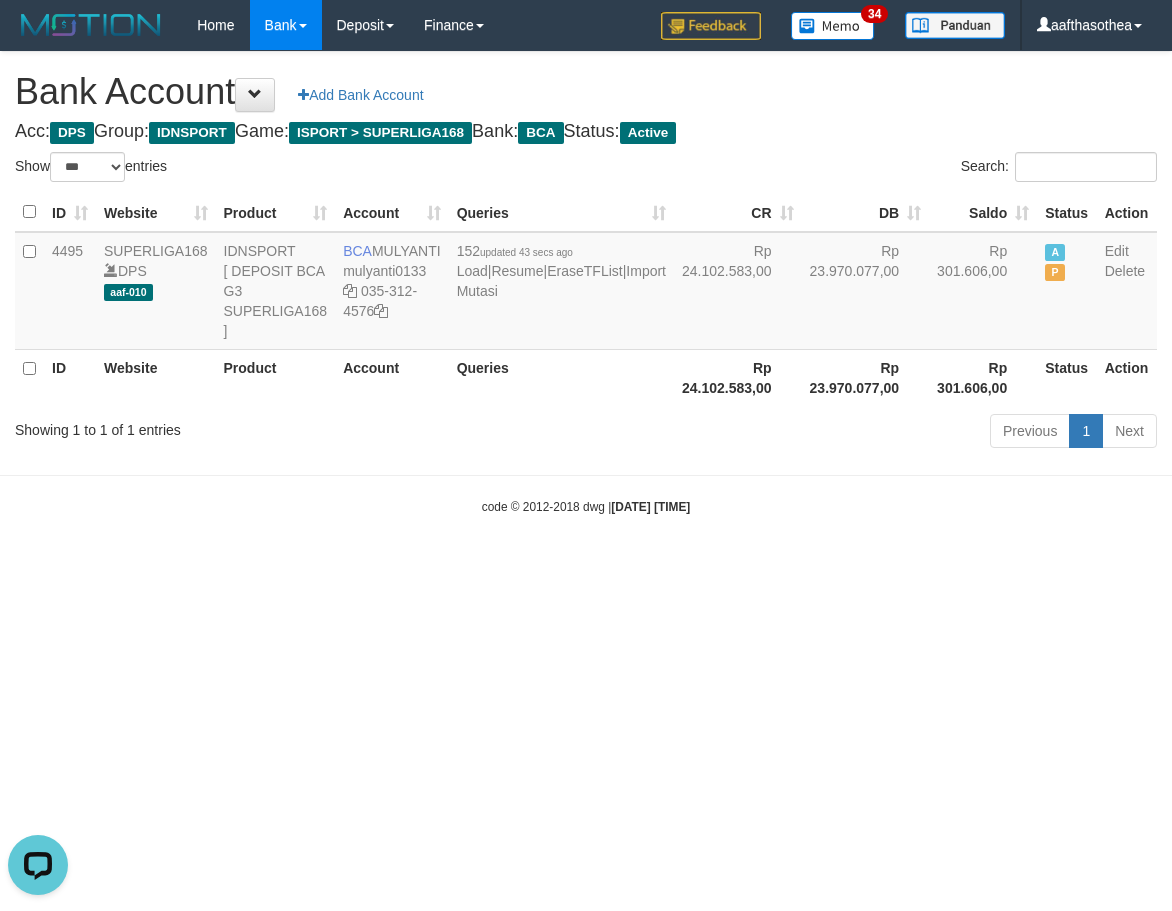 scroll, scrollTop: 0, scrollLeft: 0, axis: both 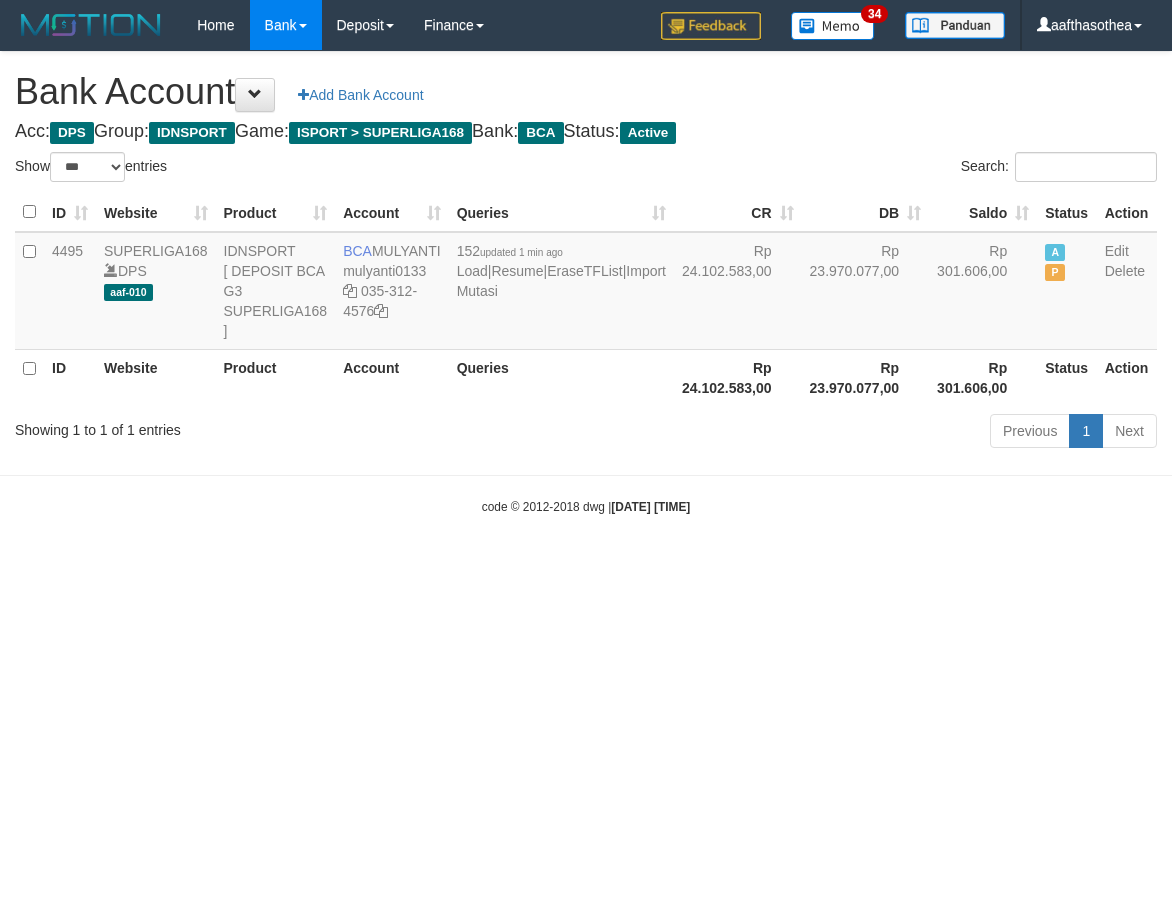 select on "***" 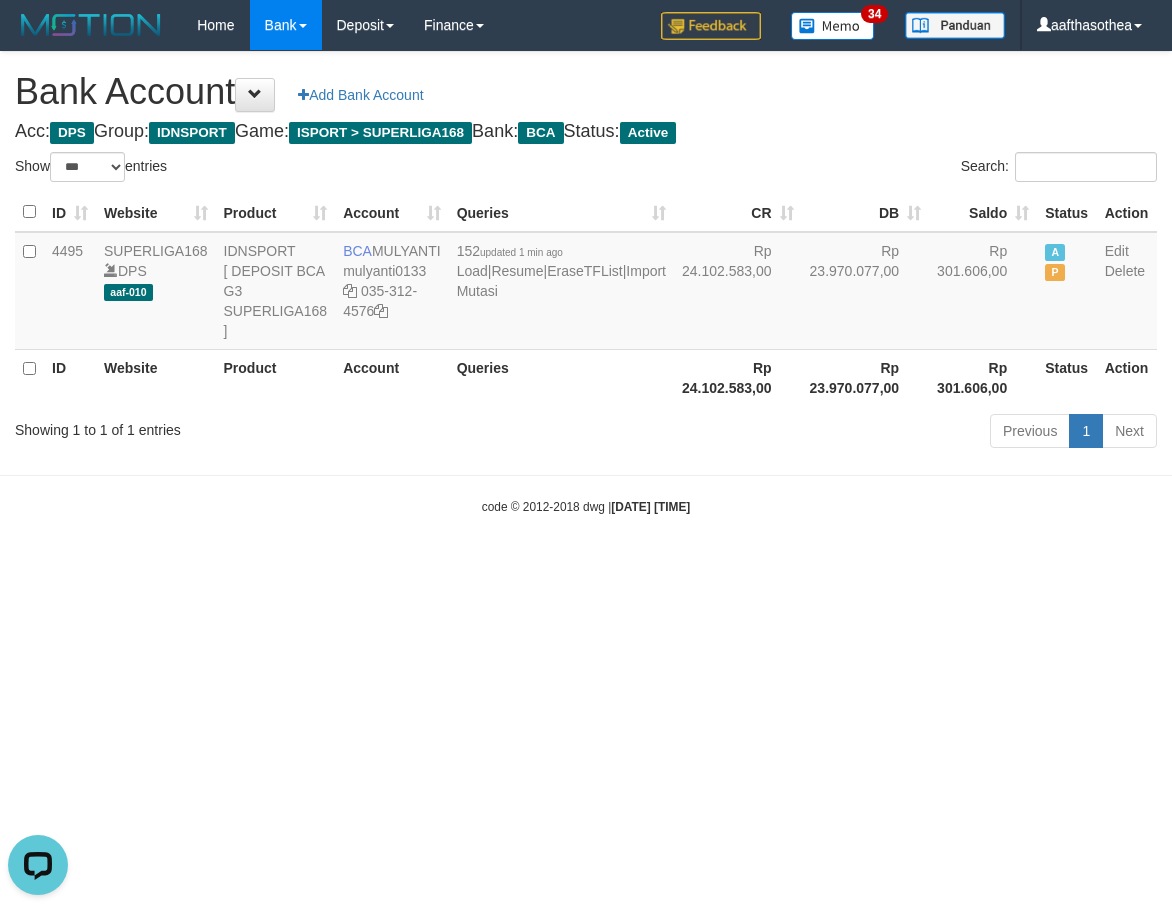 scroll, scrollTop: 0, scrollLeft: 0, axis: both 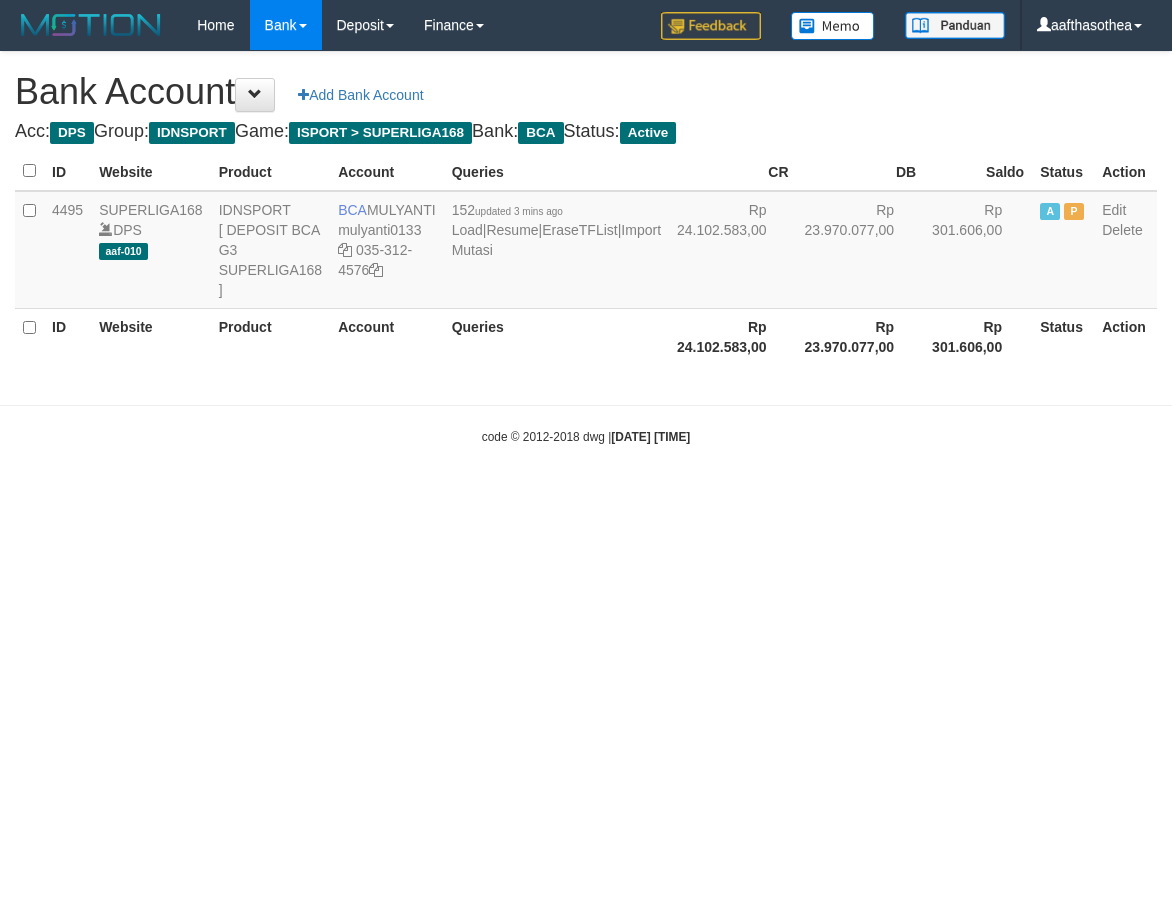 select on "***" 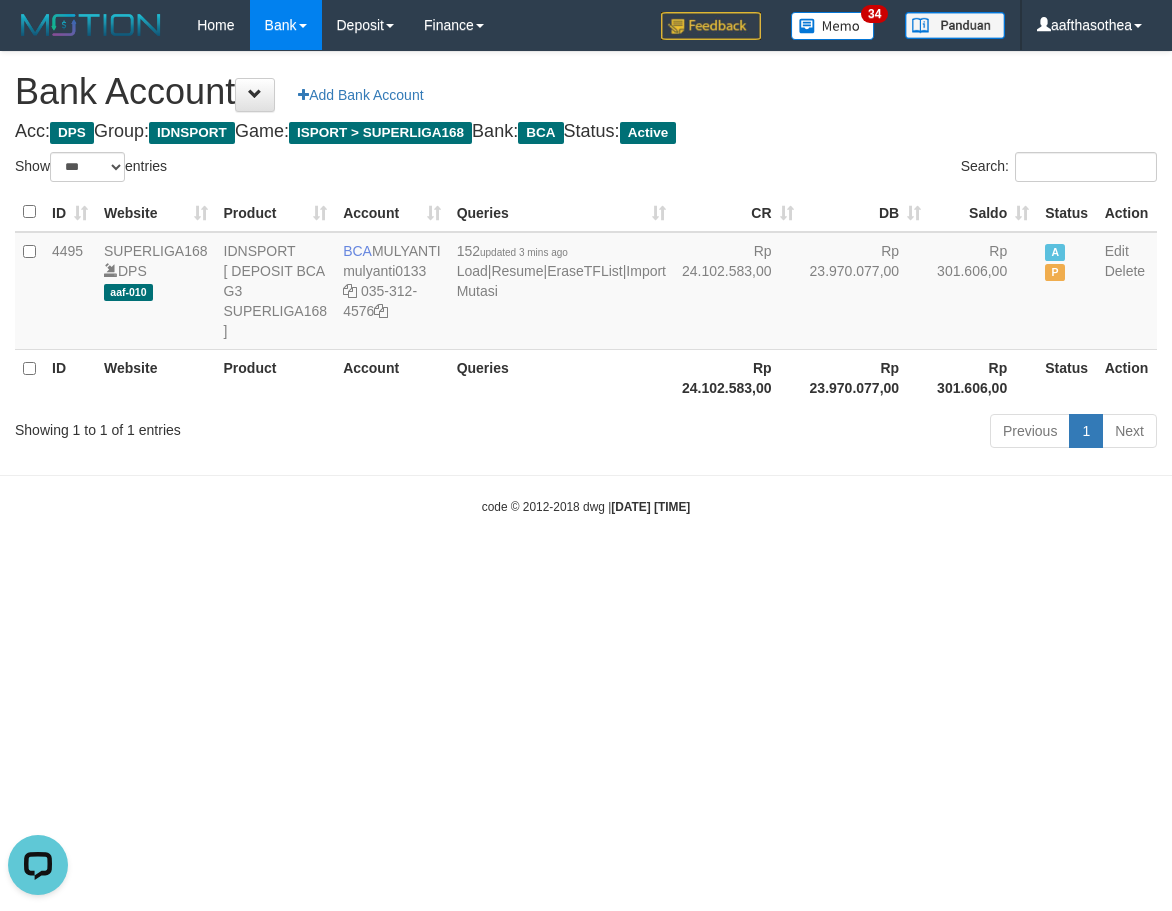 scroll, scrollTop: 0, scrollLeft: 0, axis: both 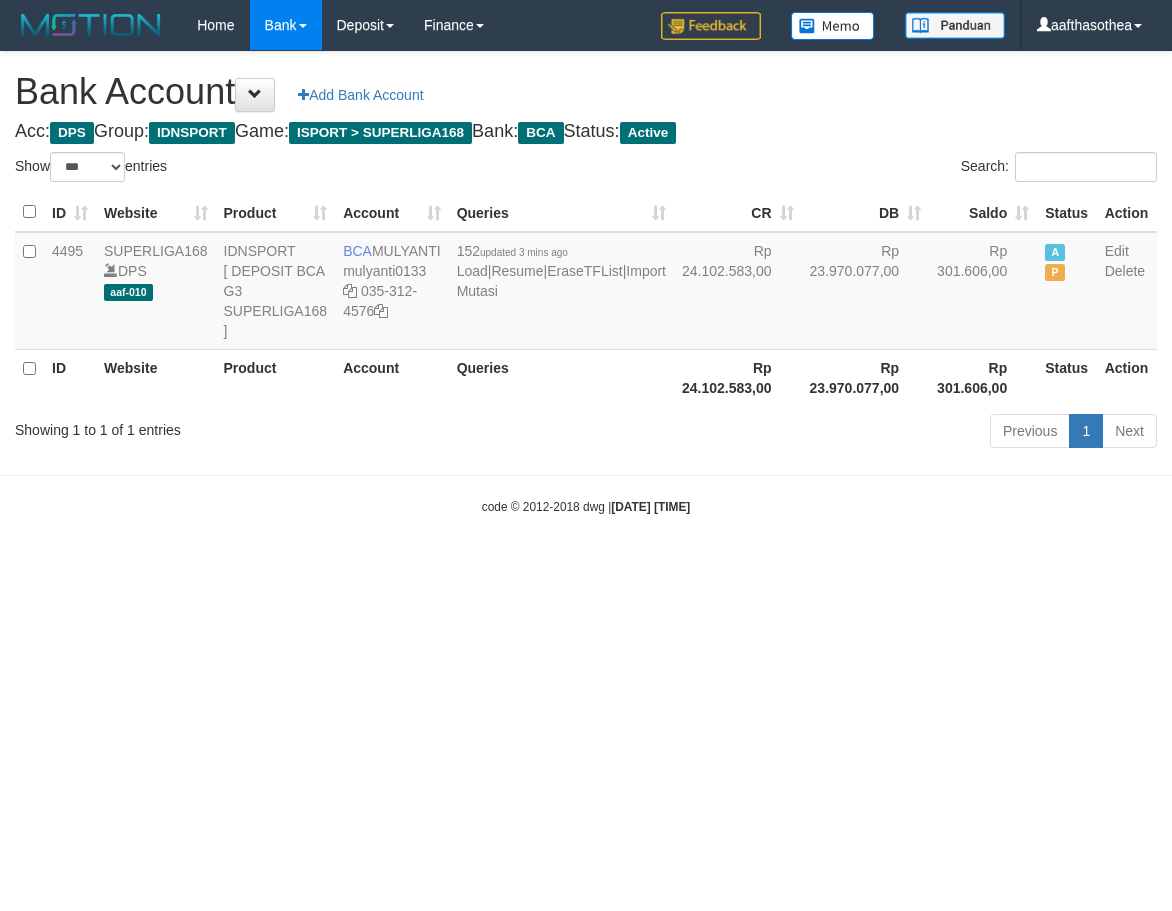 select on "***" 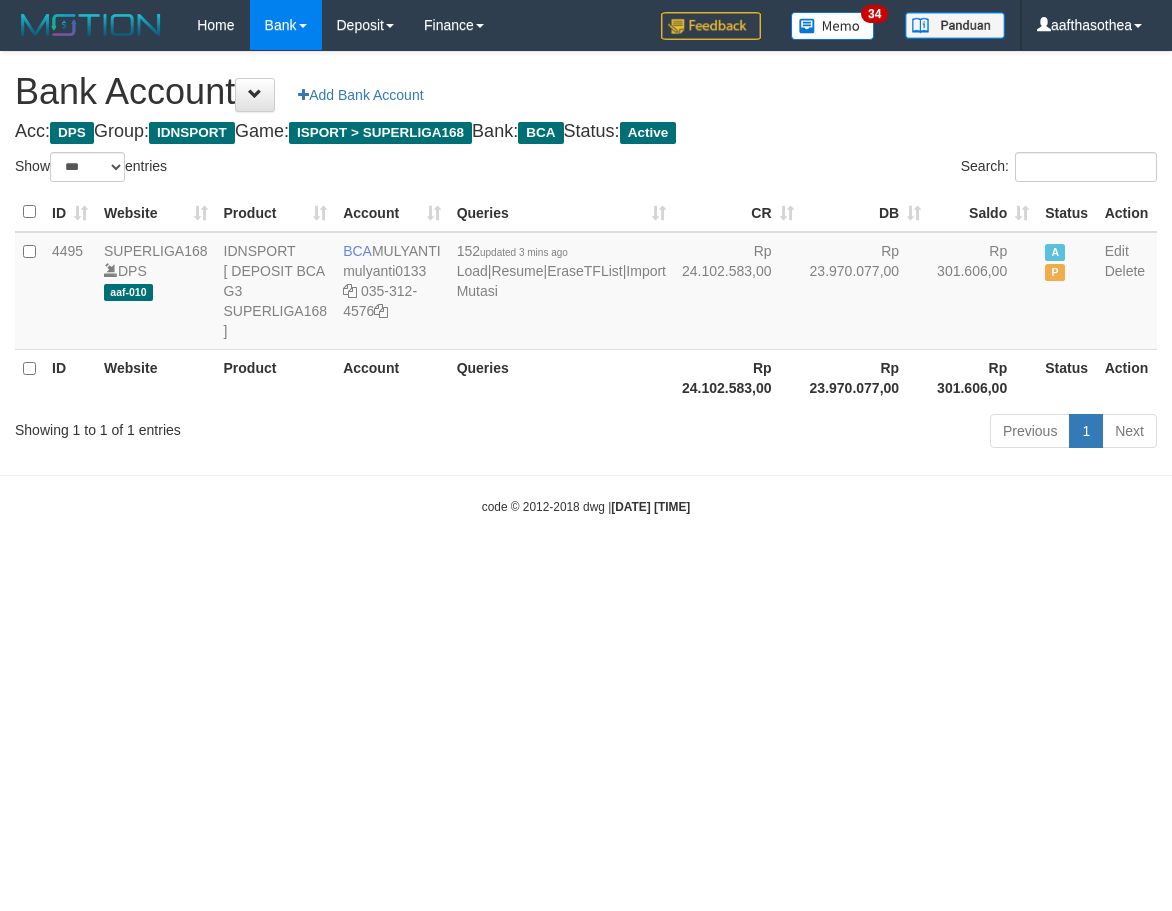 select on "***" 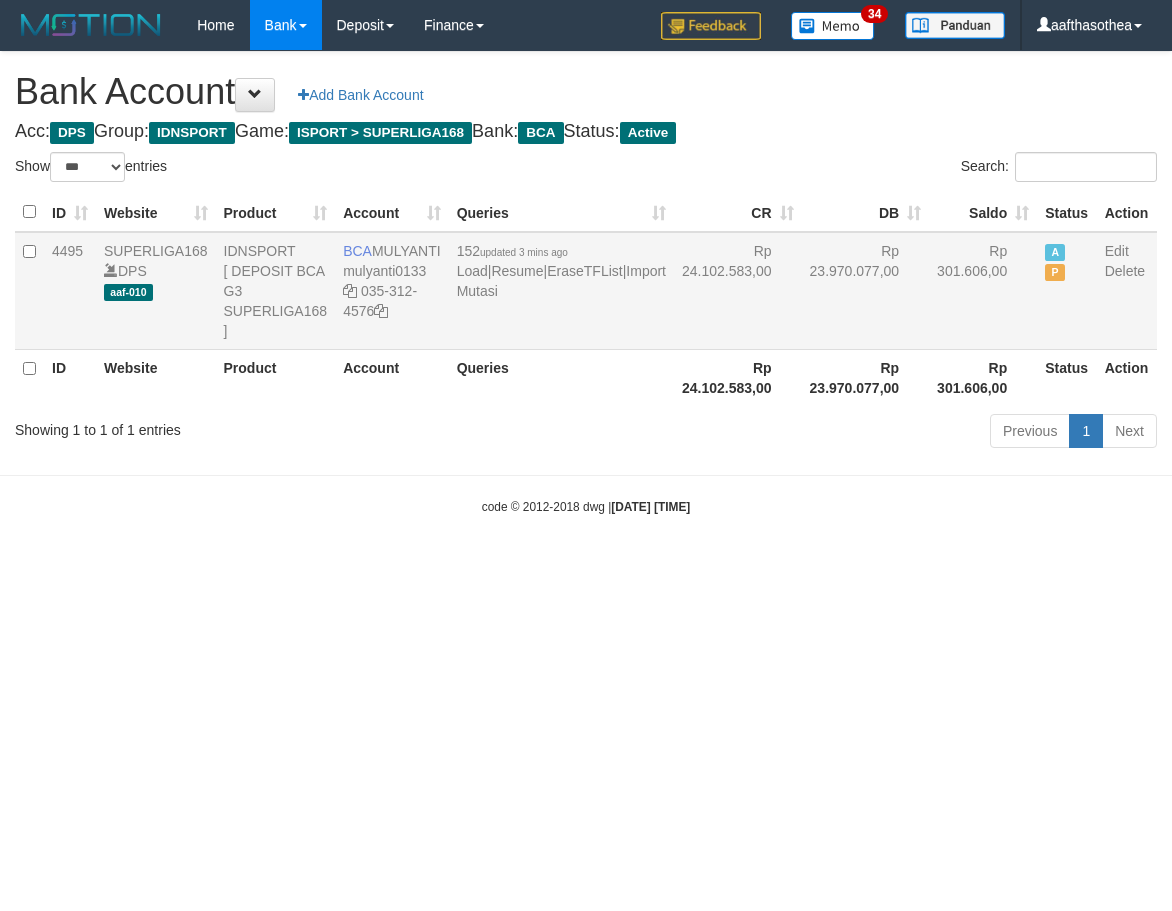 scroll, scrollTop: 0, scrollLeft: 0, axis: both 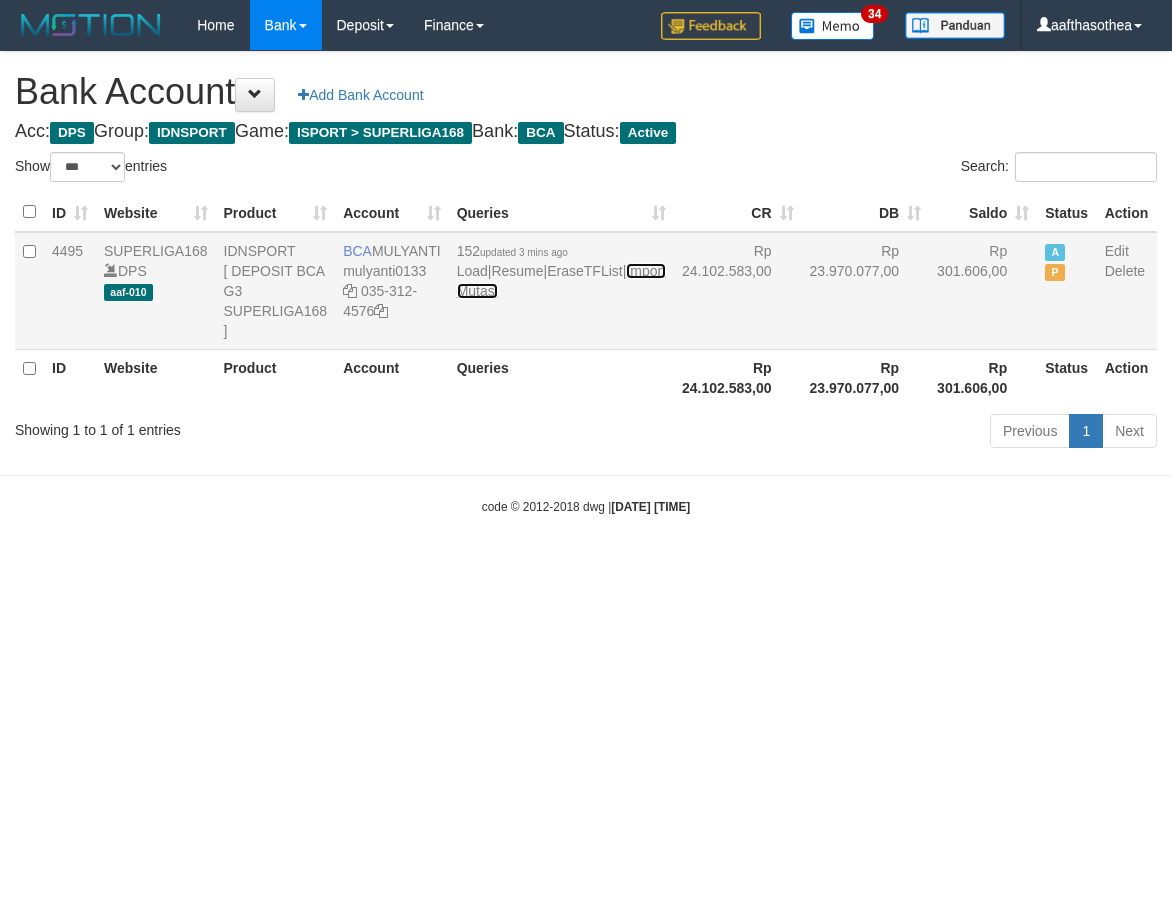 click on "Import Mutasi" at bounding box center (561, 281) 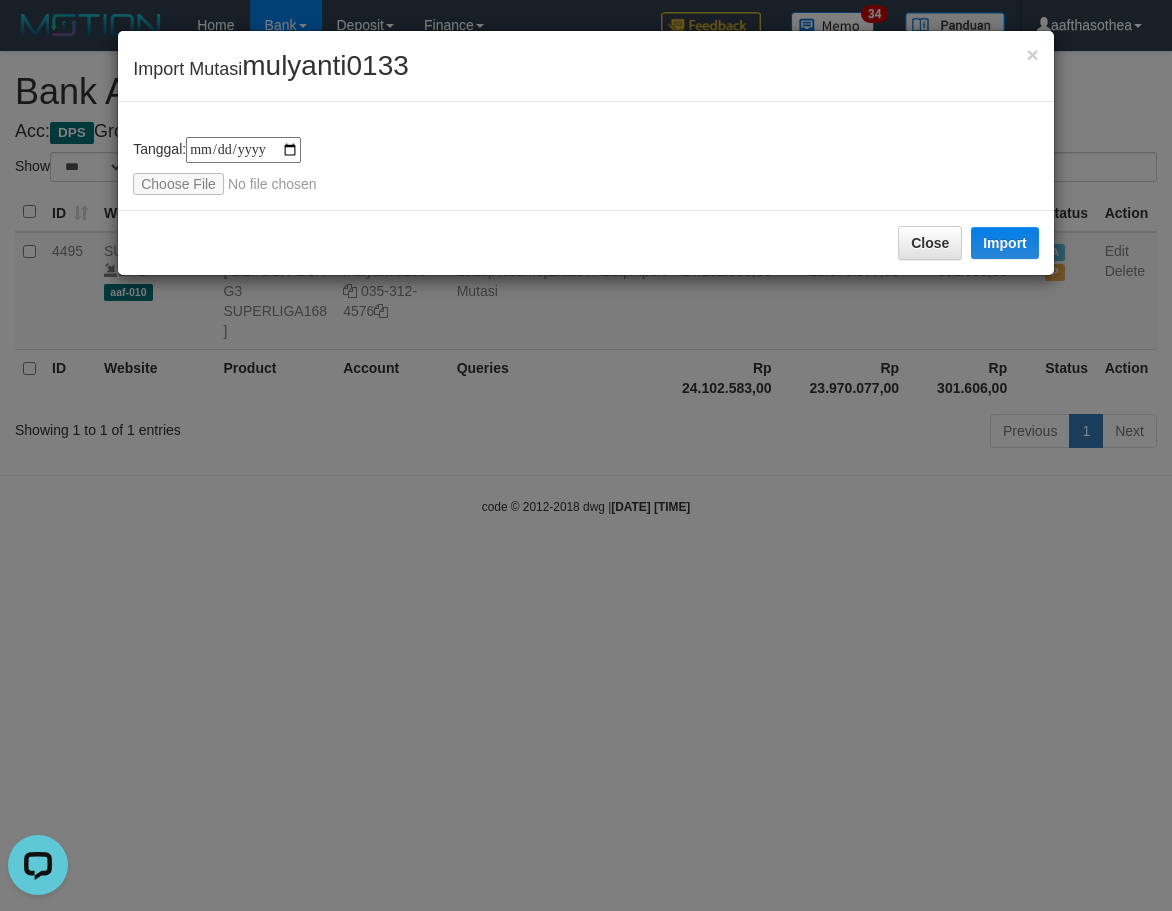scroll, scrollTop: 0, scrollLeft: 0, axis: both 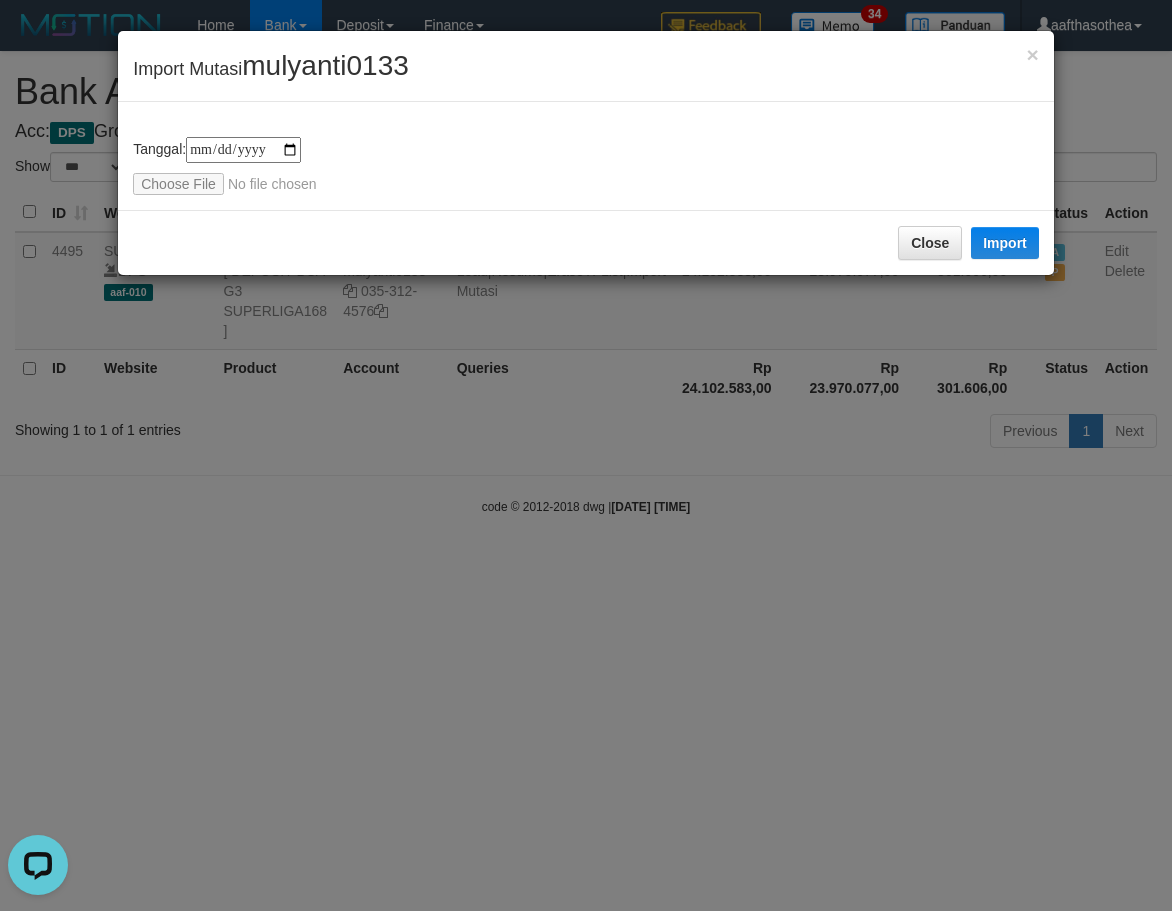 type on "**********" 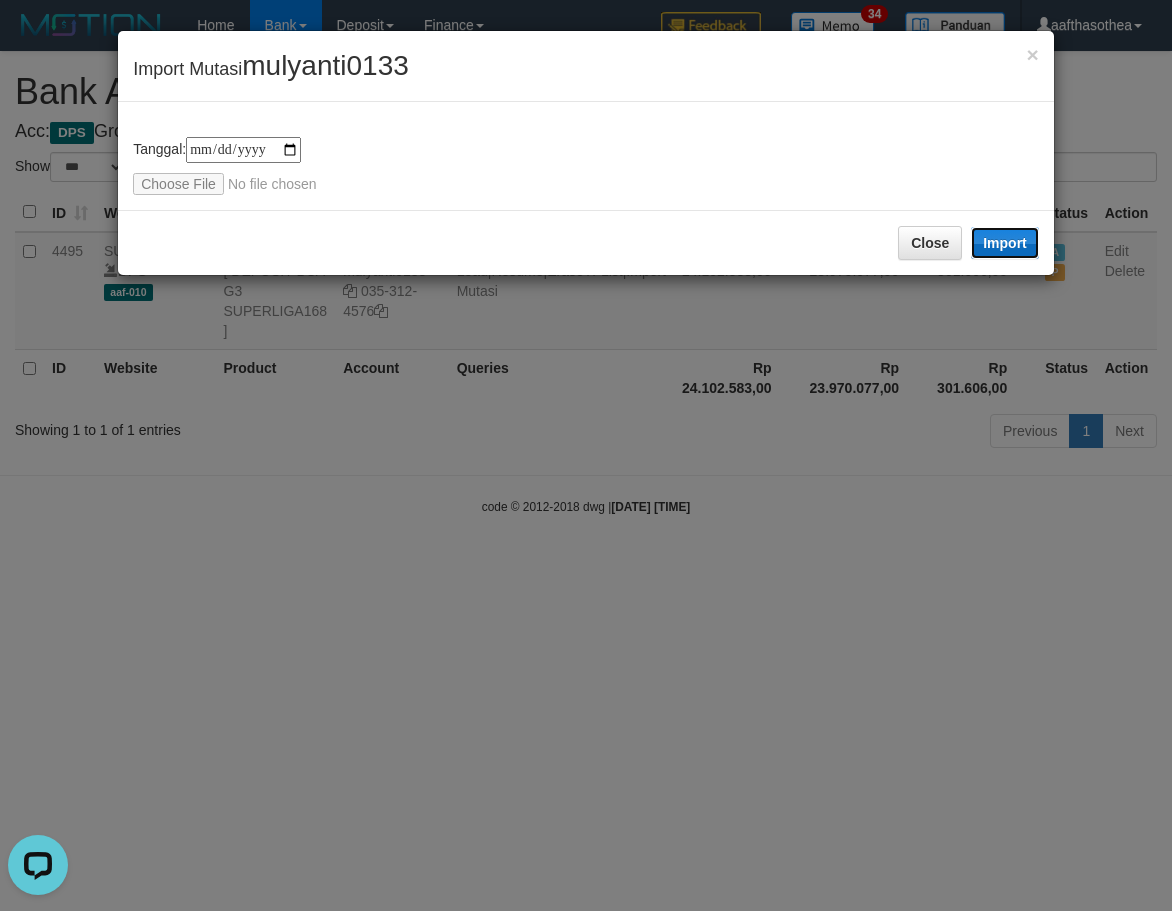 click on "Import" at bounding box center (1005, 243) 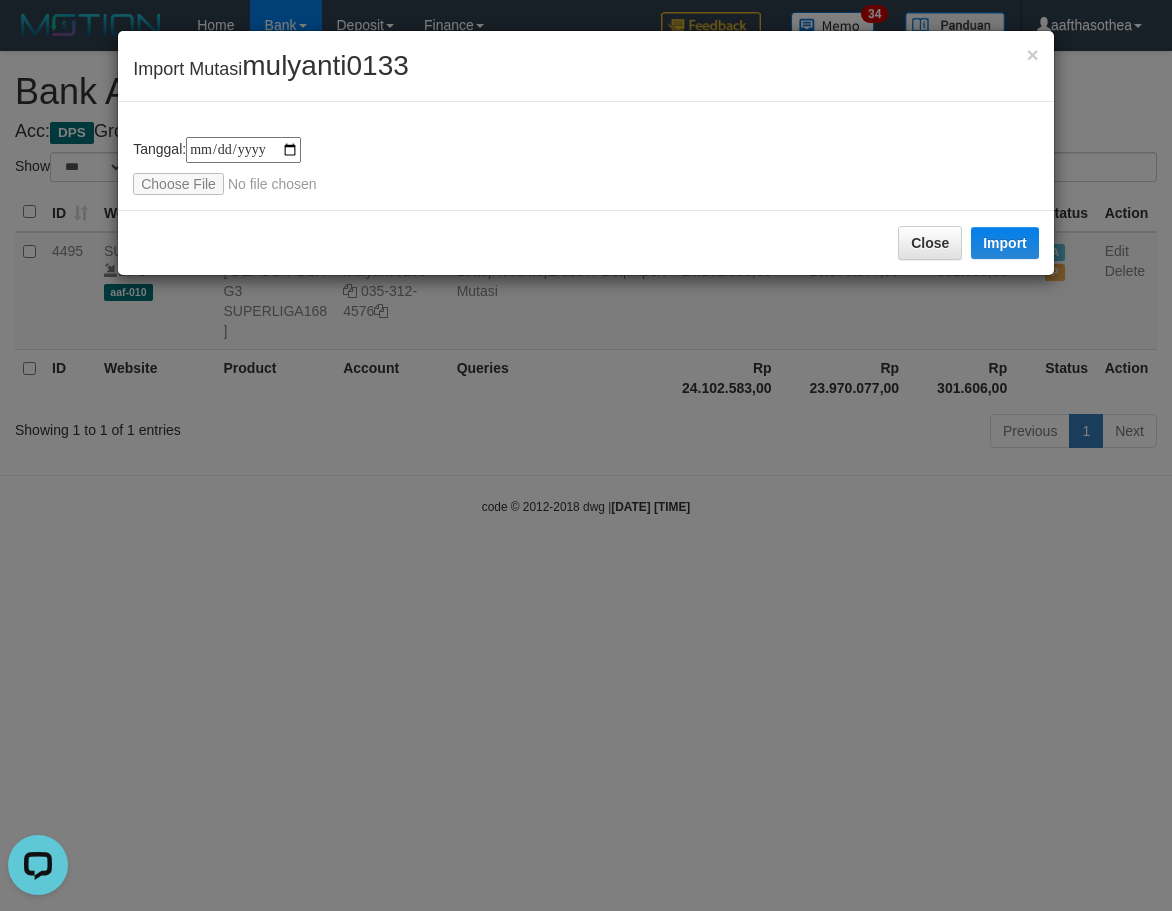 click on "**********" at bounding box center (586, 455) 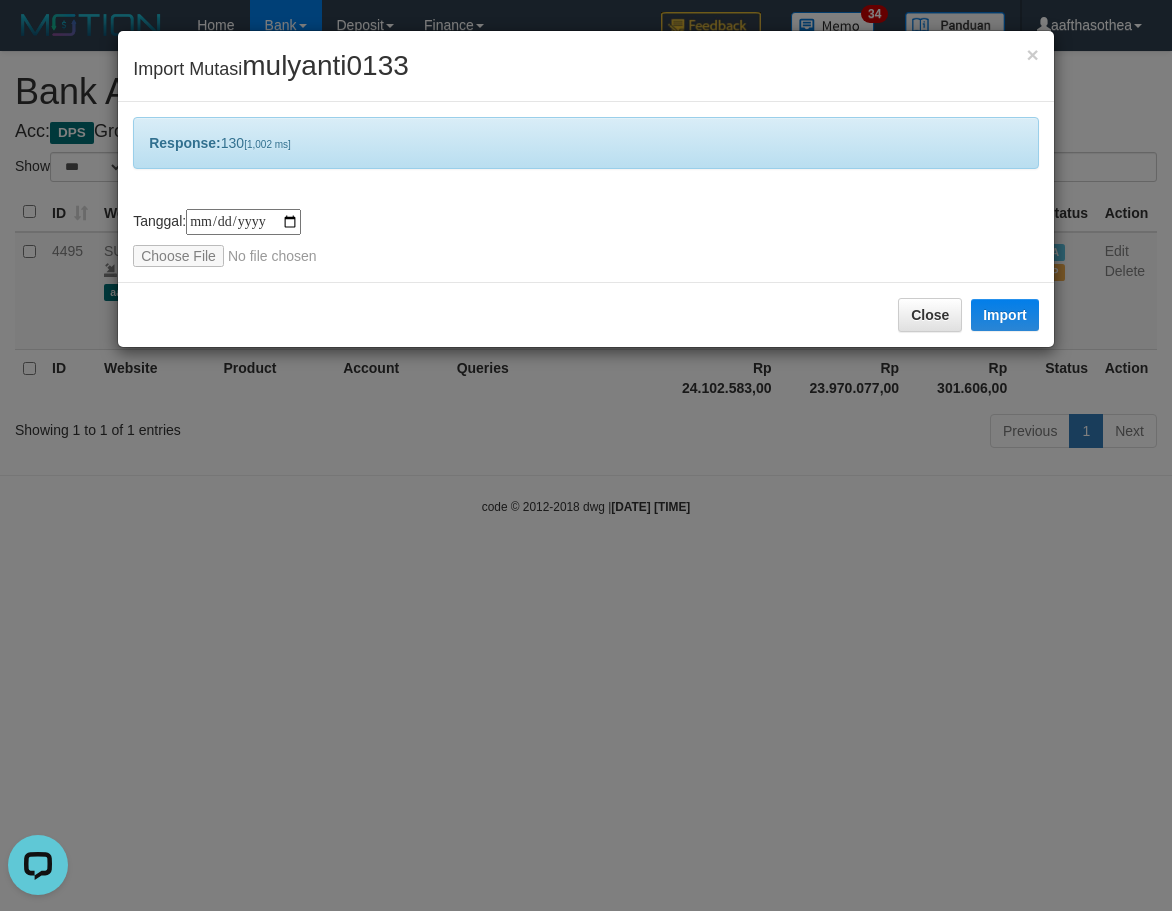 click on "**********" at bounding box center [586, 455] 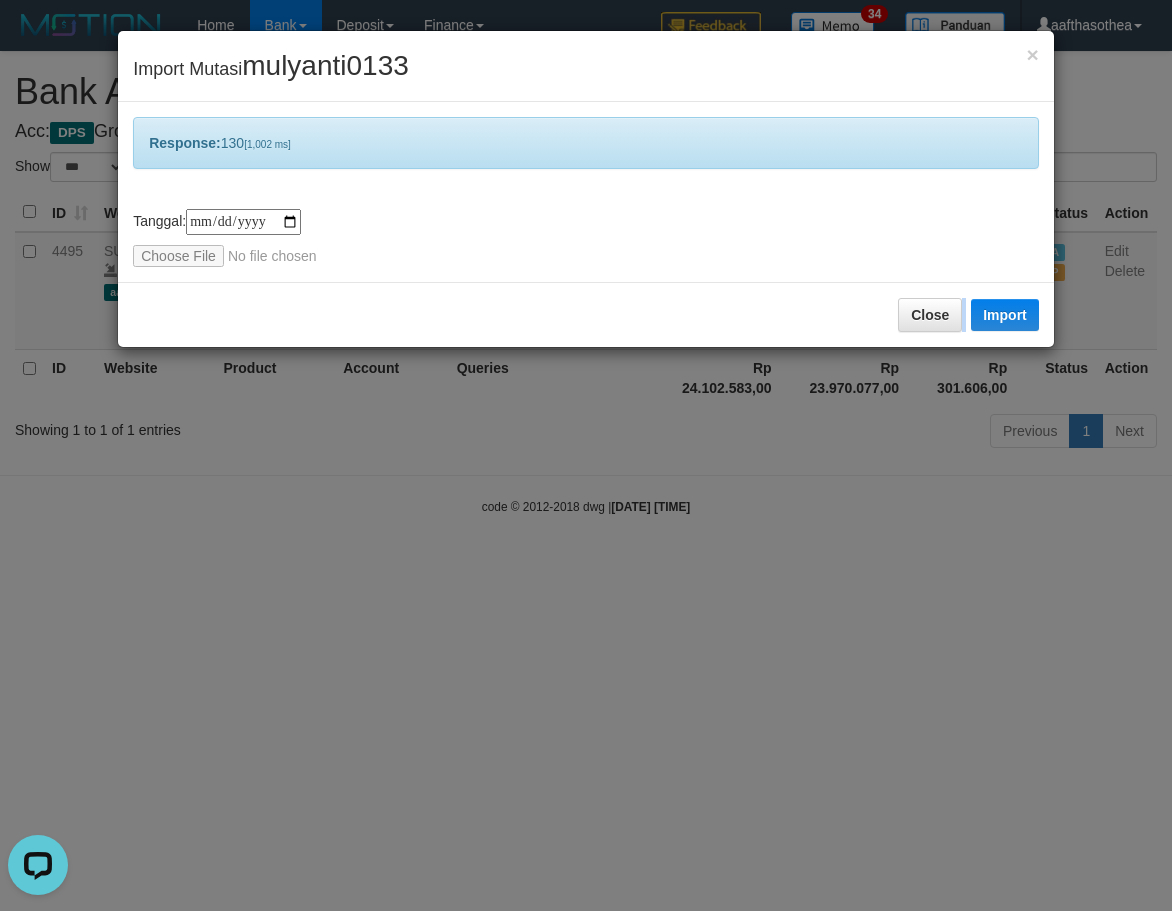 click on "**********" at bounding box center (586, 455) 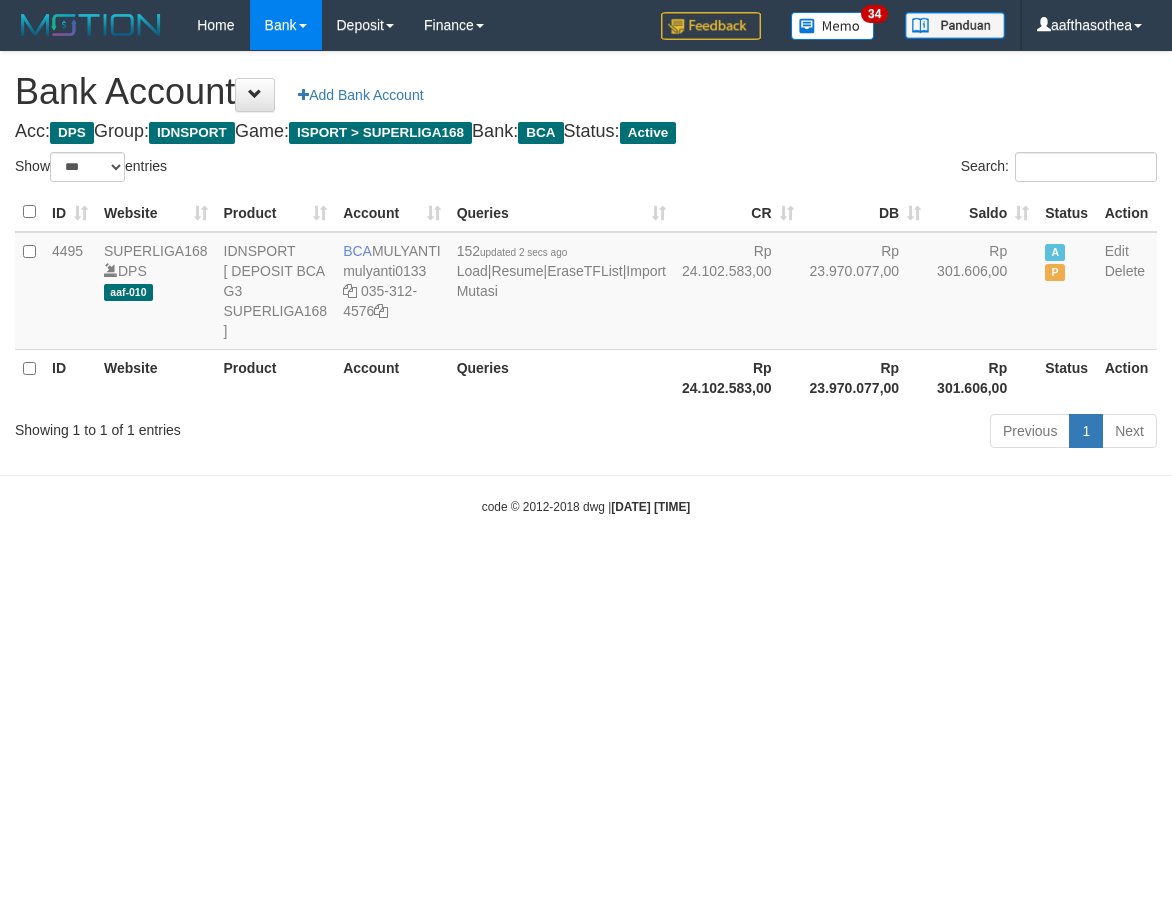 select on "***" 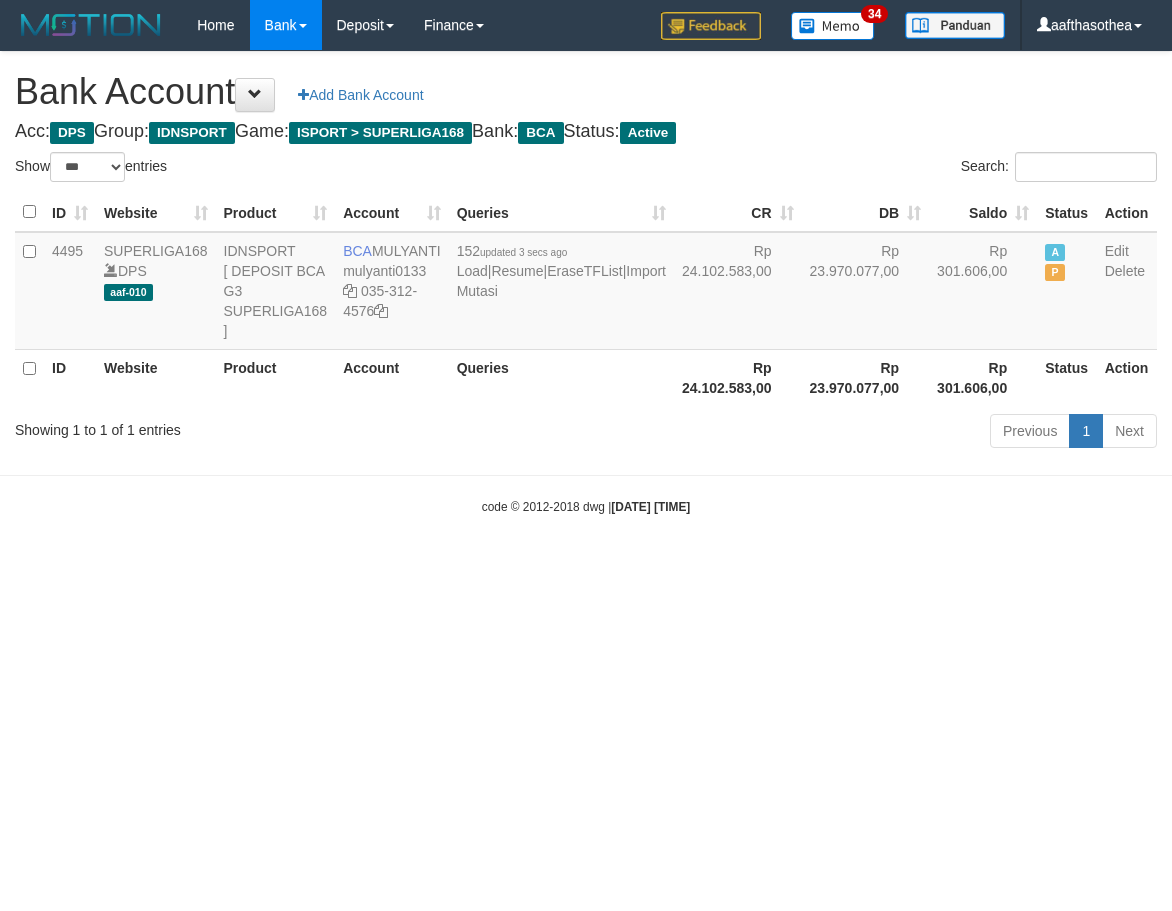 select on "***" 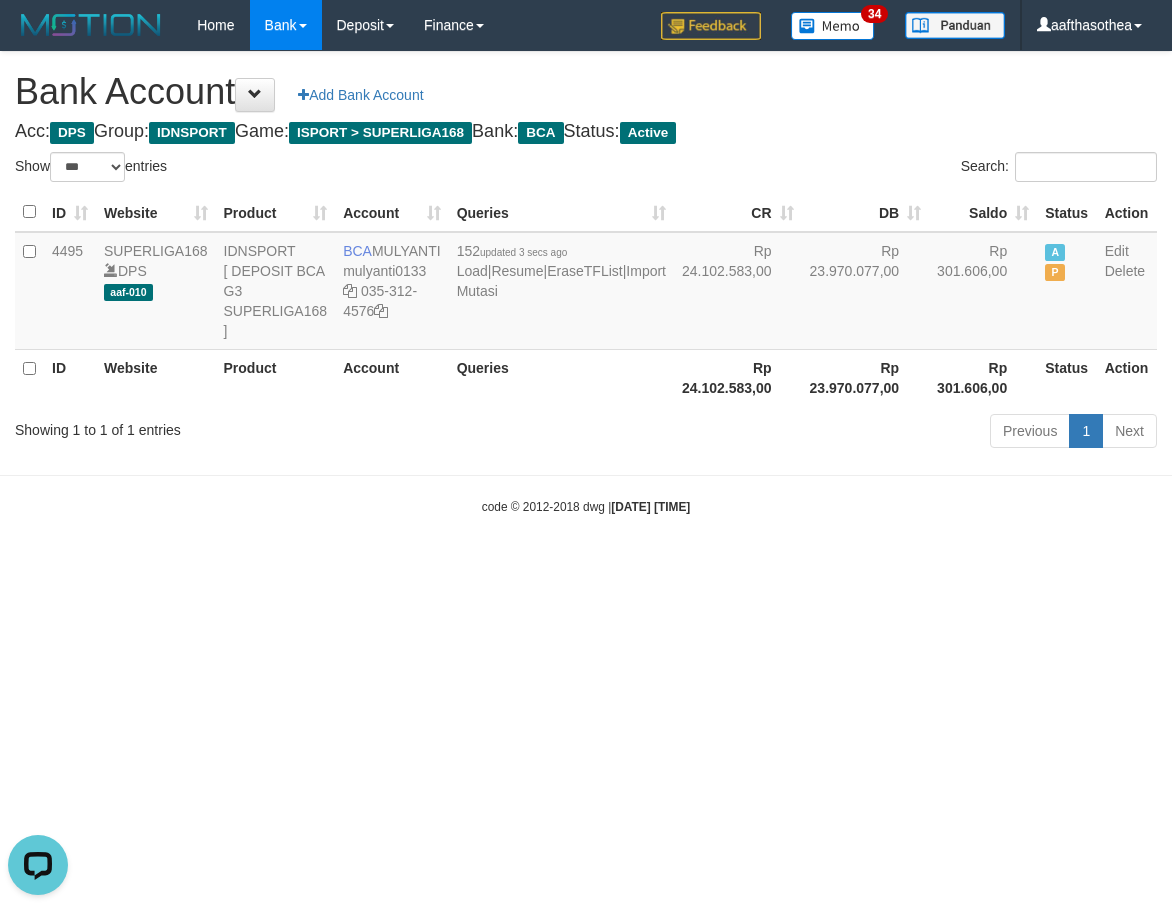 scroll, scrollTop: 0, scrollLeft: 0, axis: both 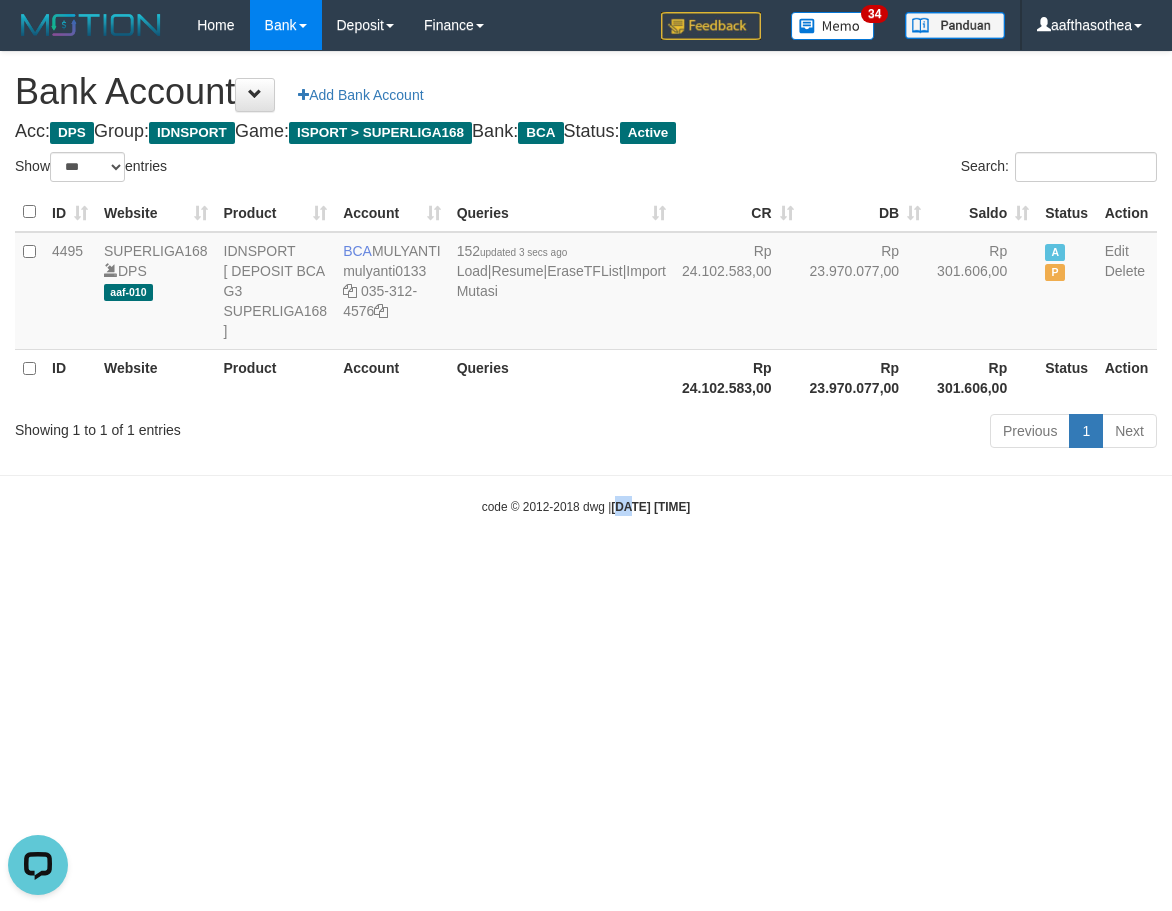 click on "Toggle navigation
Home
Bank
Account List
Load
By Website
Group
[ISPORT]													SUPERLIGA168
By Load Group (DPS)
34" at bounding box center [586, 283] 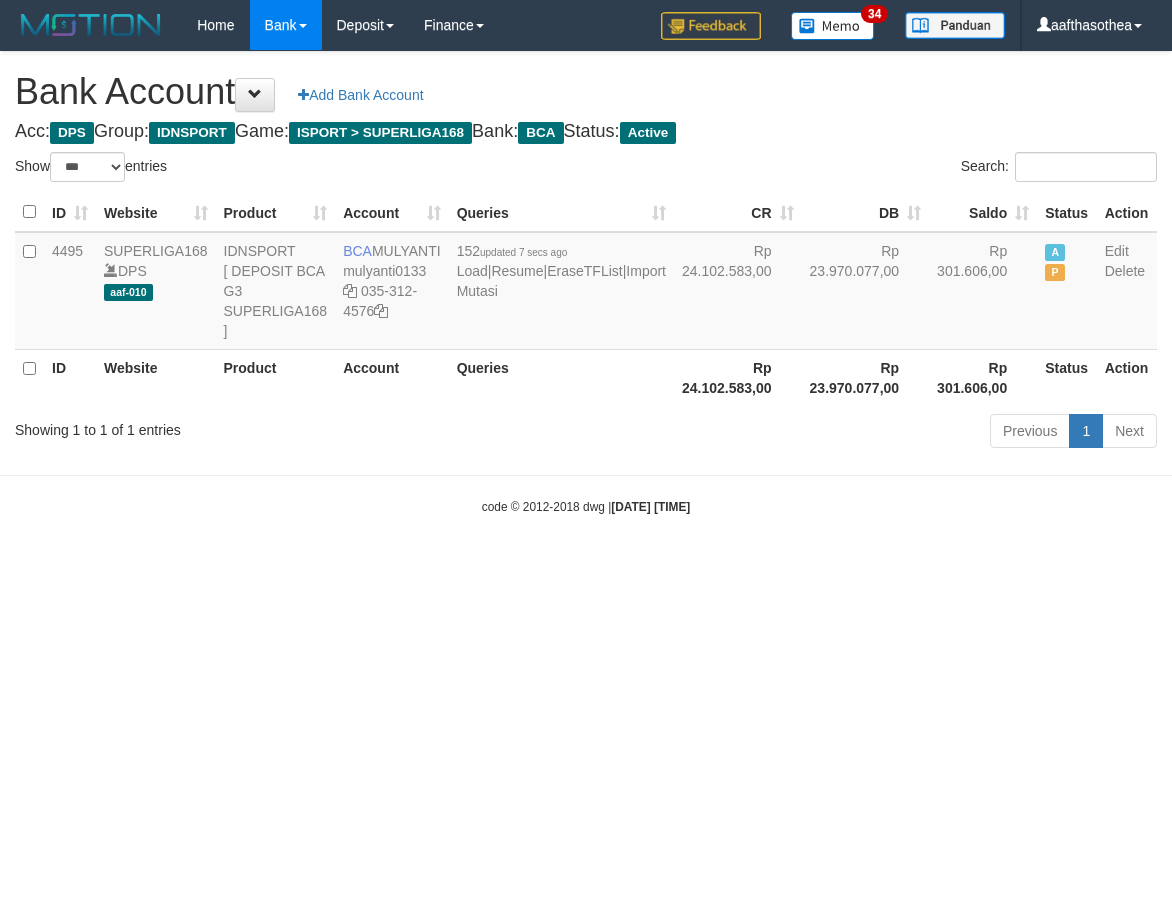 select on "***" 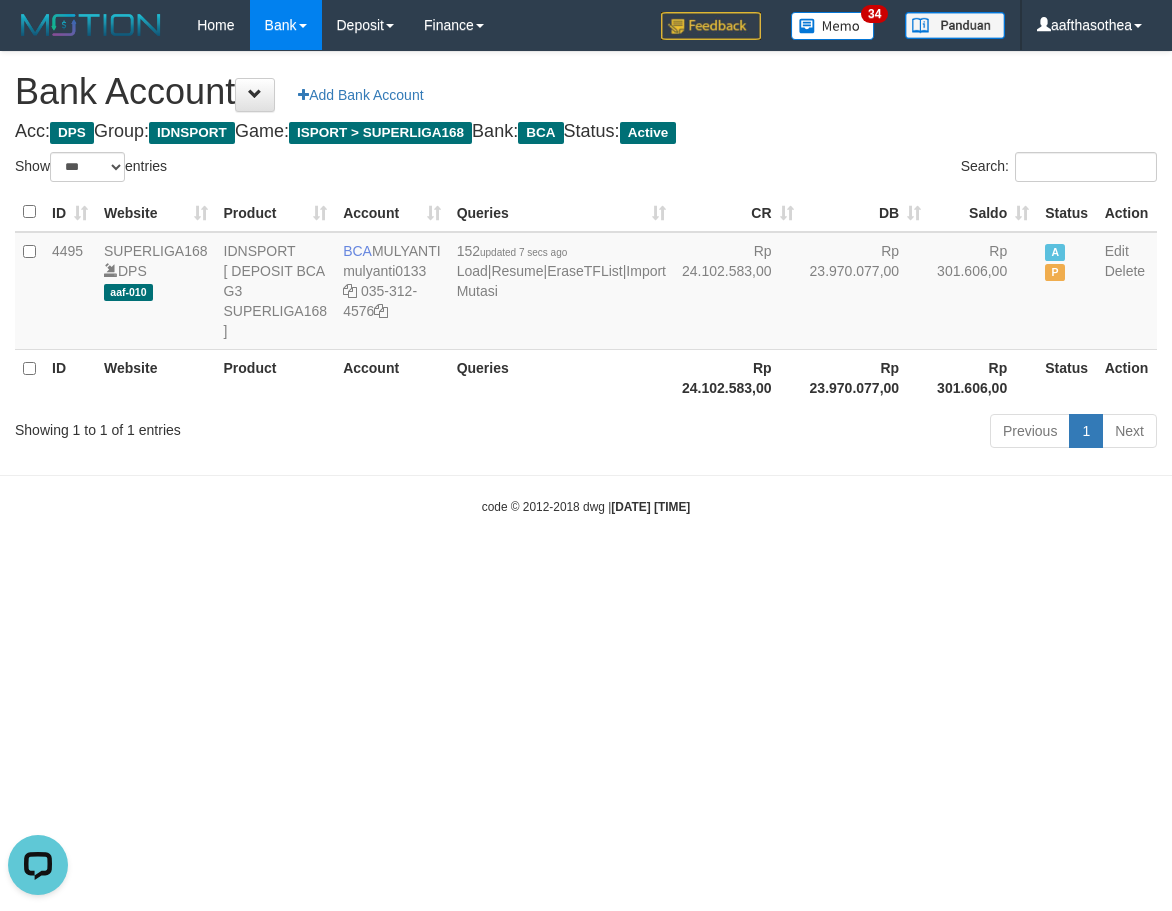 scroll, scrollTop: 0, scrollLeft: 0, axis: both 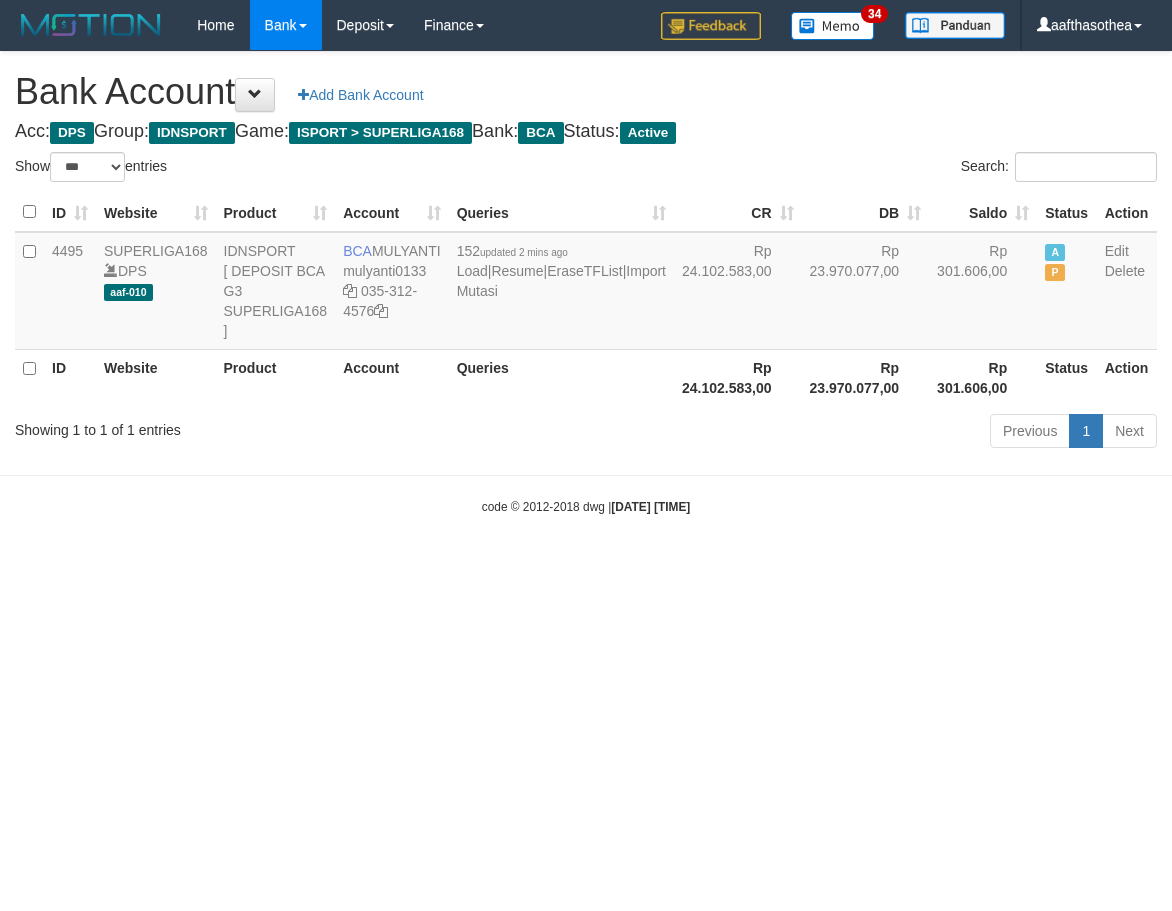 select on "***" 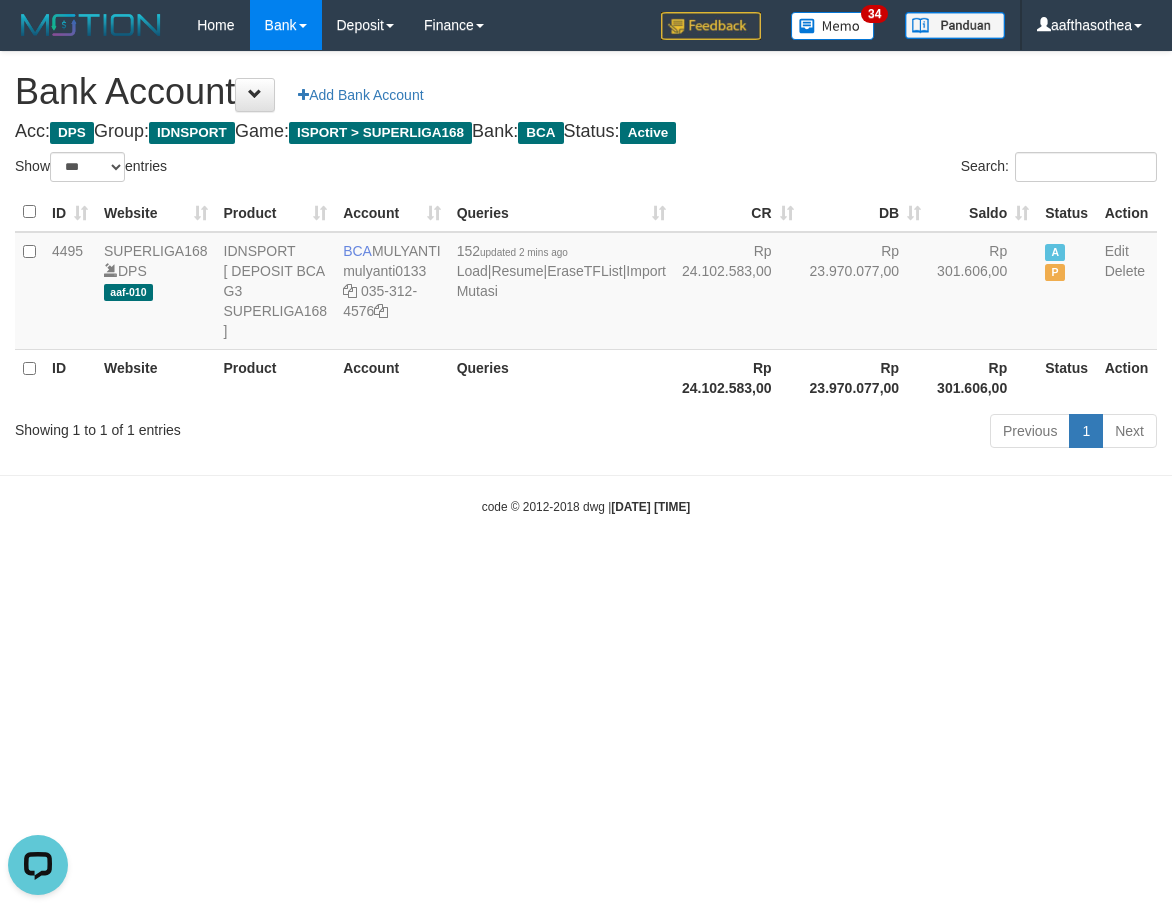 scroll, scrollTop: 0, scrollLeft: 0, axis: both 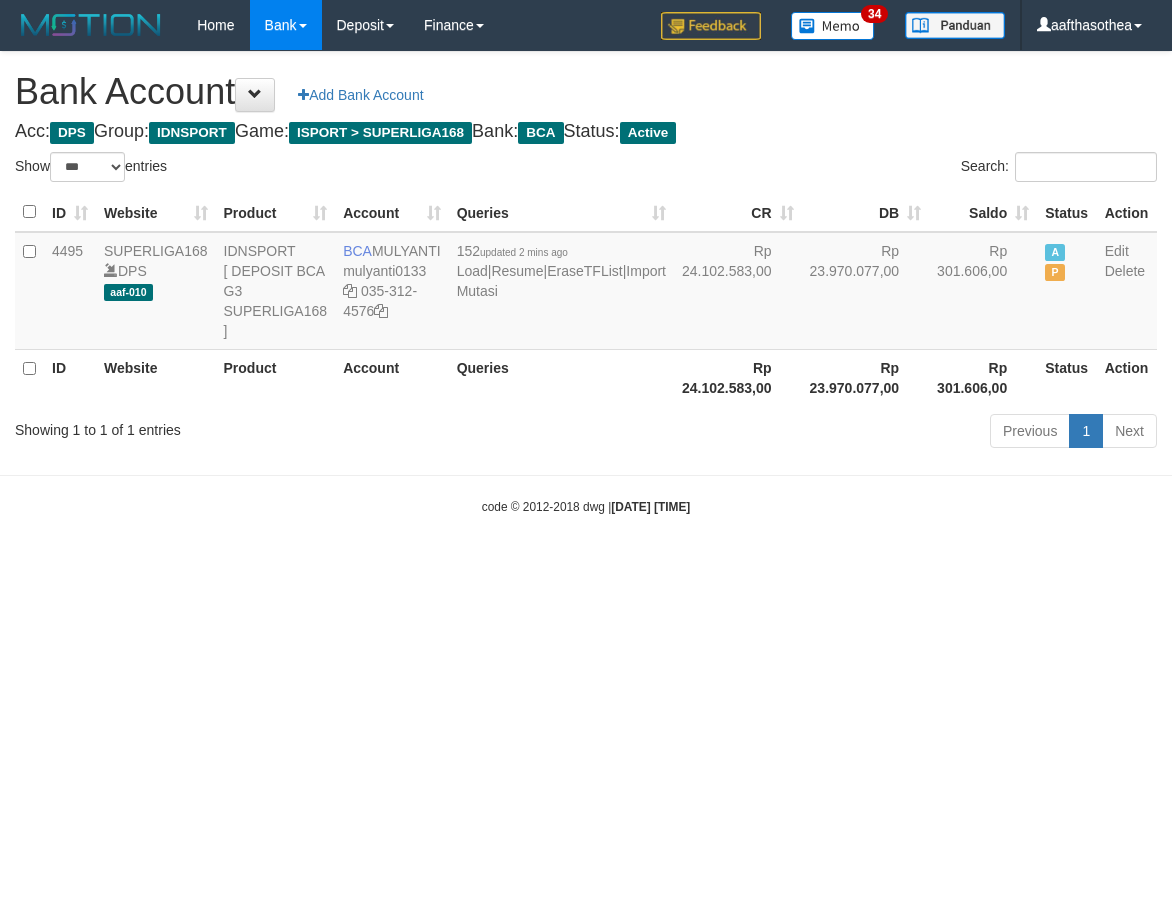 select on "***" 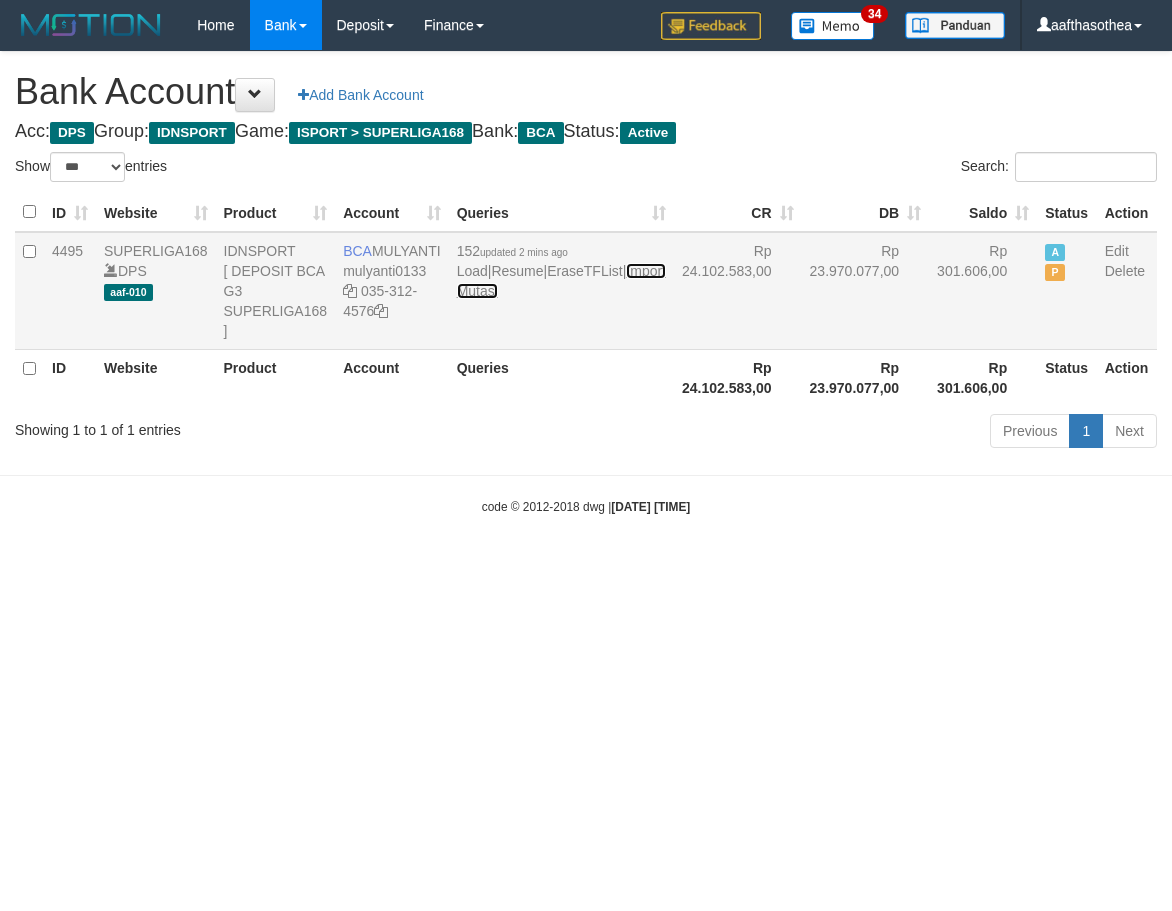click on "Import Mutasi" at bounding box center (561, 281) 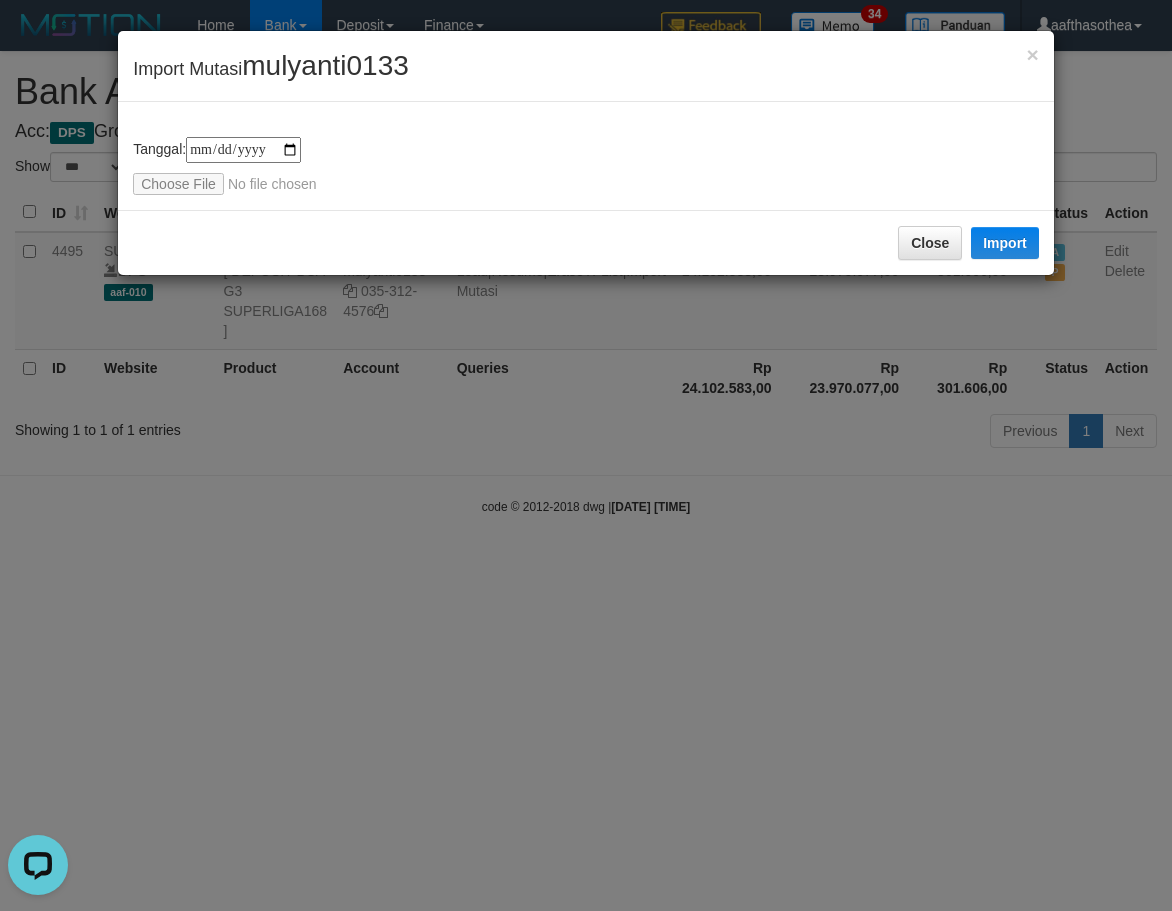 scroll, scrollTop: 0, scrollLeft: 0, axis: both 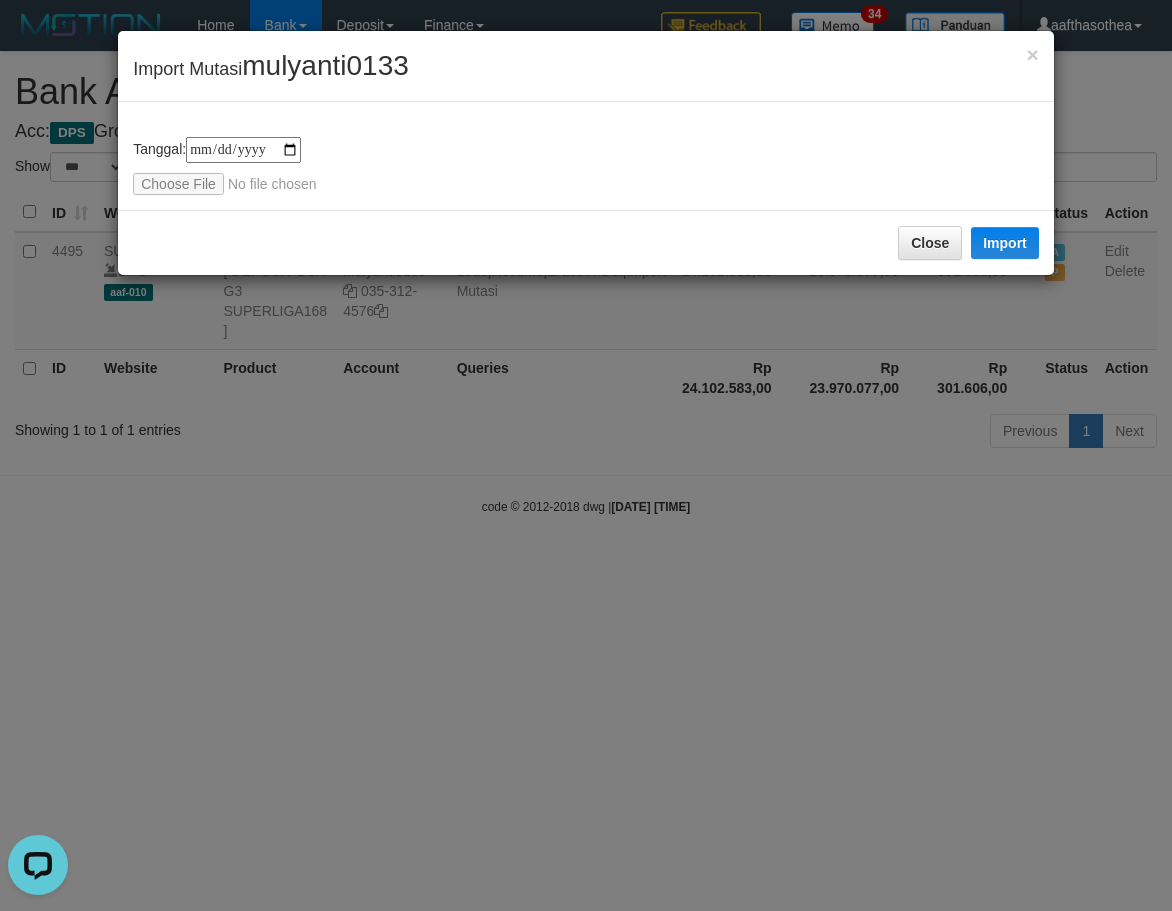 click on "**********" at bounding box center (586, 455) 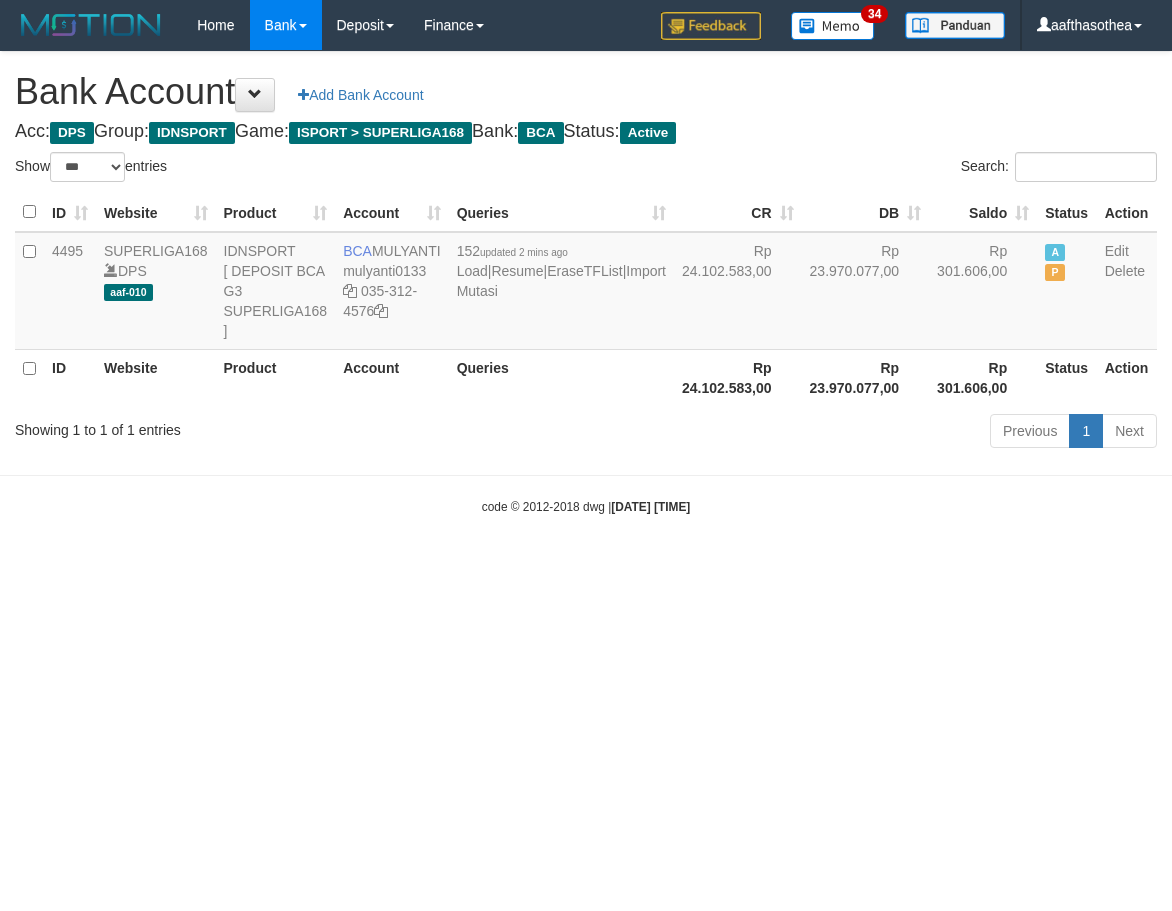 select on "***" 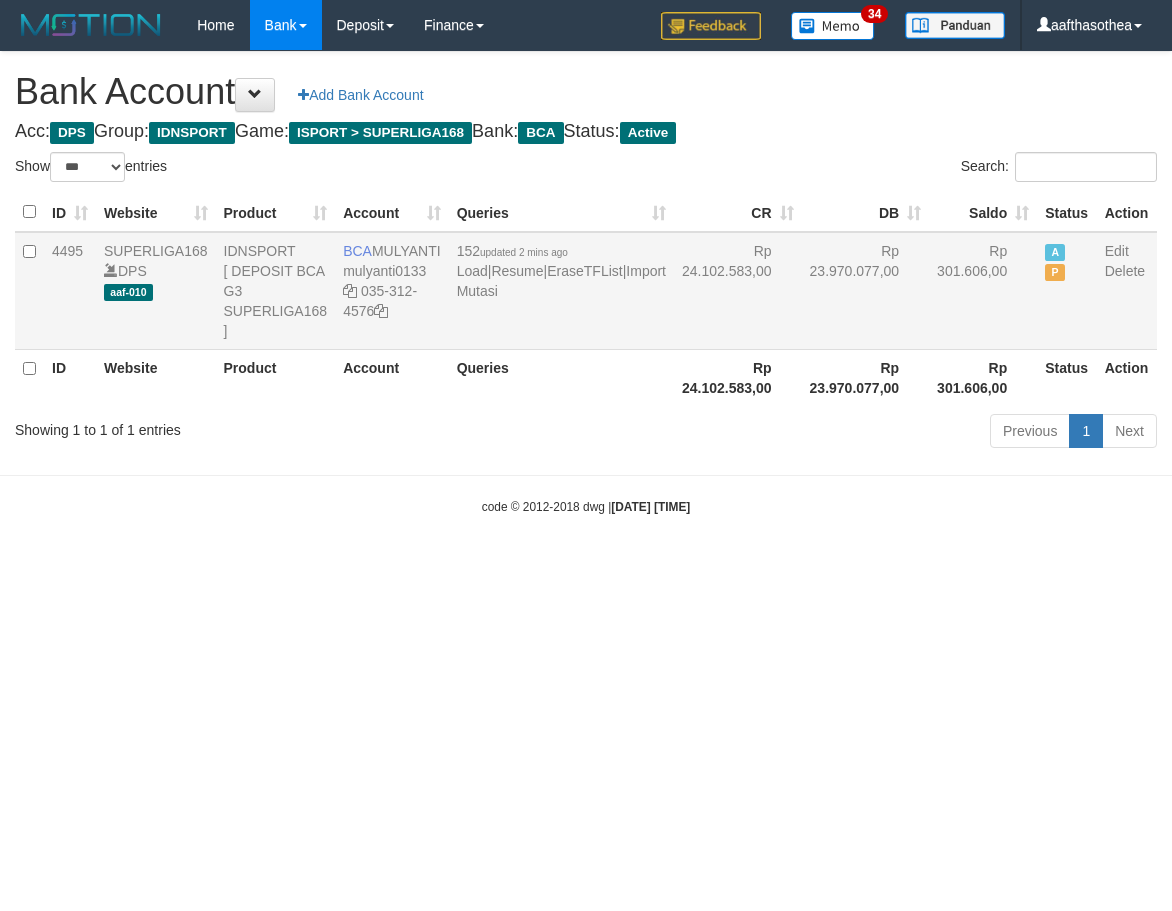 scroll, scrollTop: 0, scrollLeft: 0, axis: both 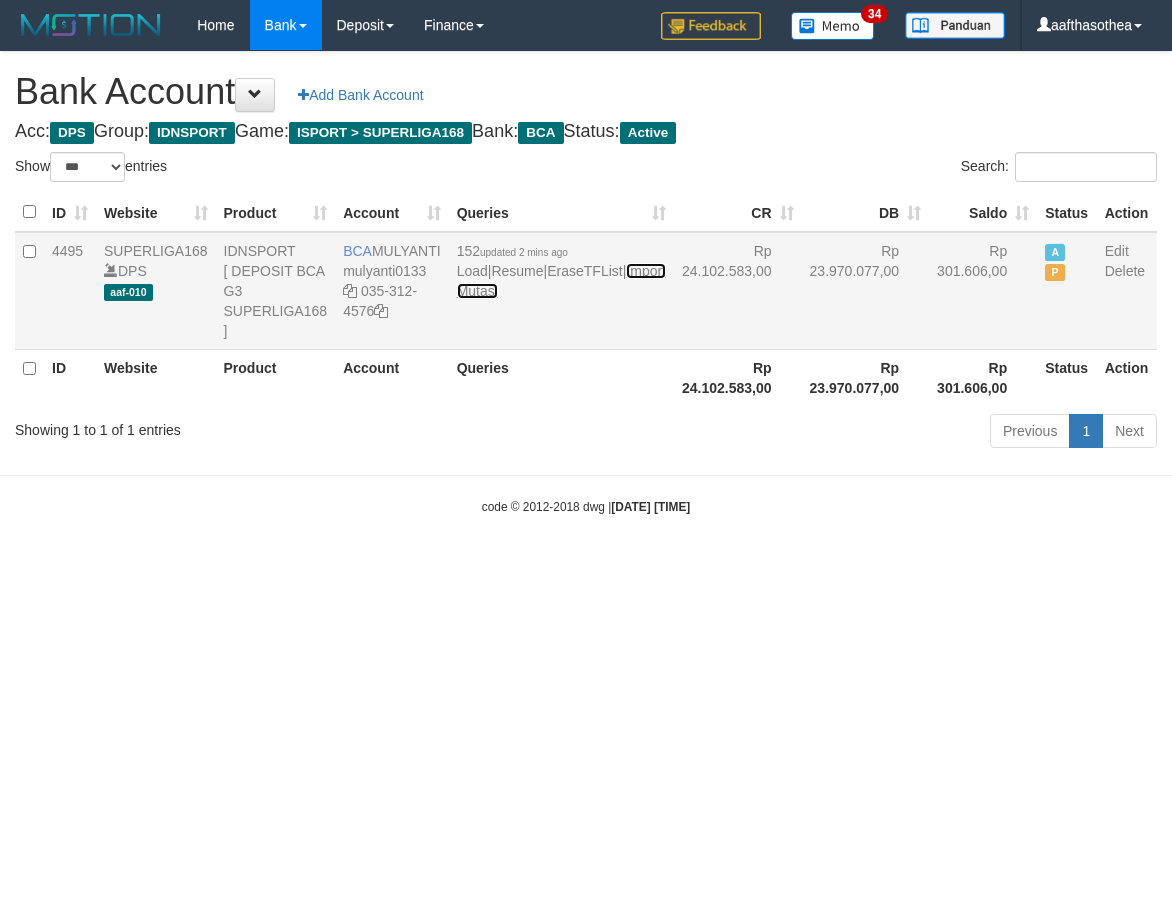 click on "Import Mutasi" at bounding box center [561, 281] 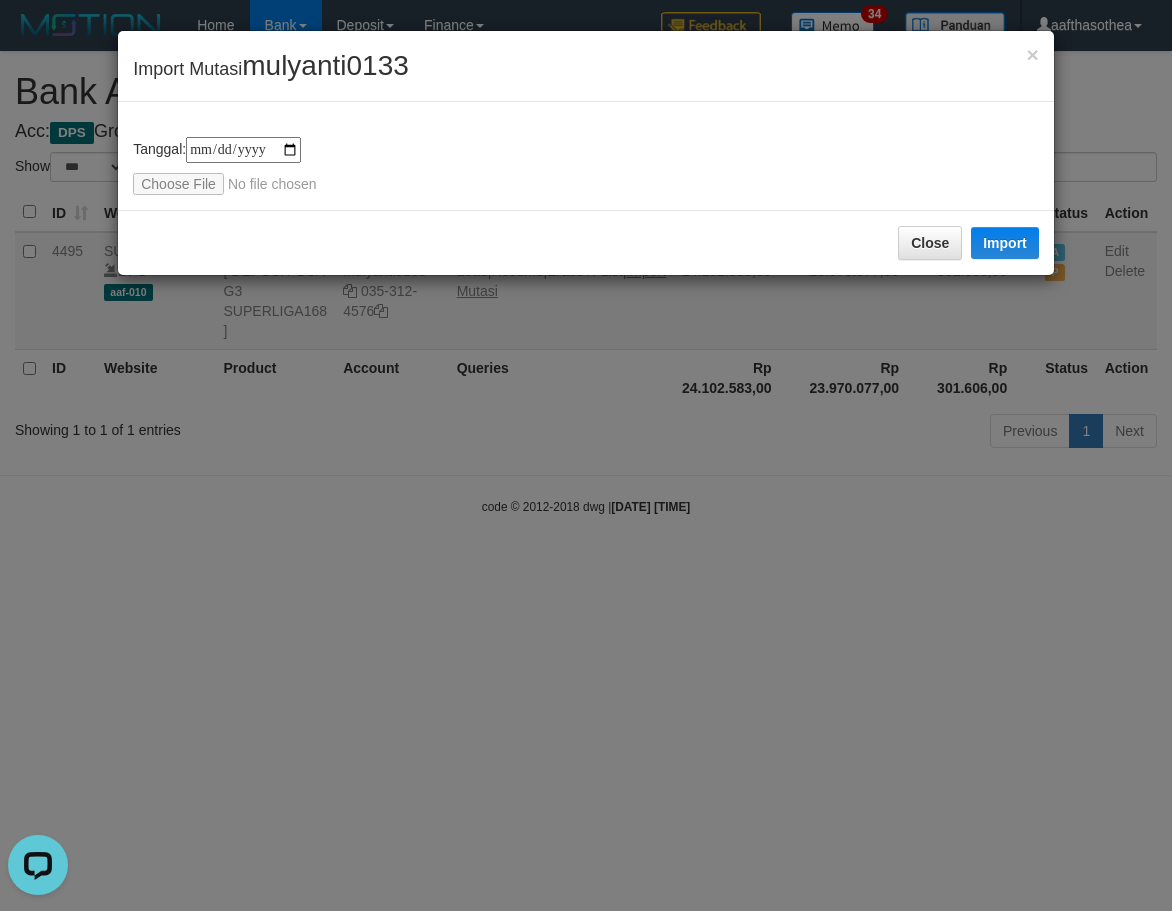 scroll, scrollTop: 0, scrollLeft: 0, axis: both 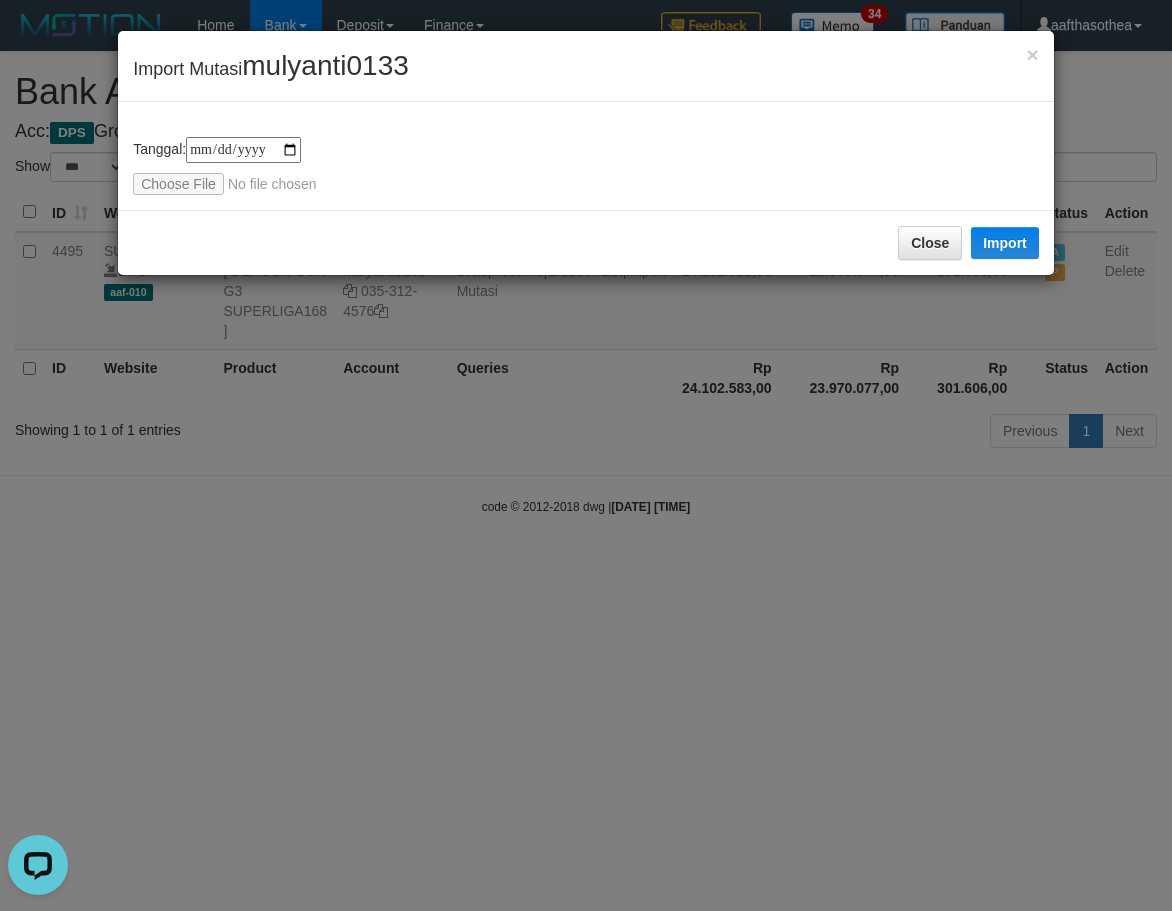 drag, startPoint x: 650, startPoint y: 135, endPoint x: 693, endPoint y: 145, distance: 44.14748 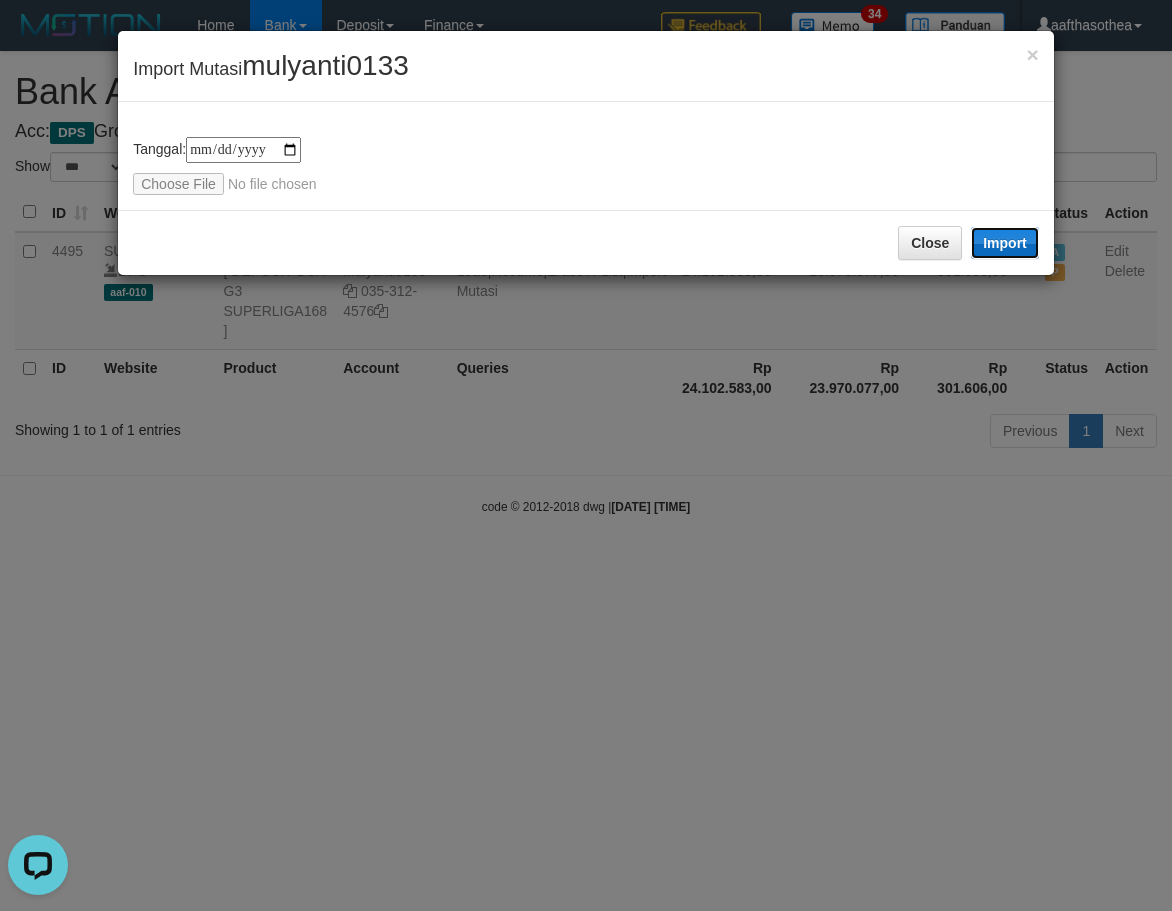 drag, startPoint x: 1020, startPoint y: 244, endPoint x: 466, endPoint y: 476, distance: 600.61633 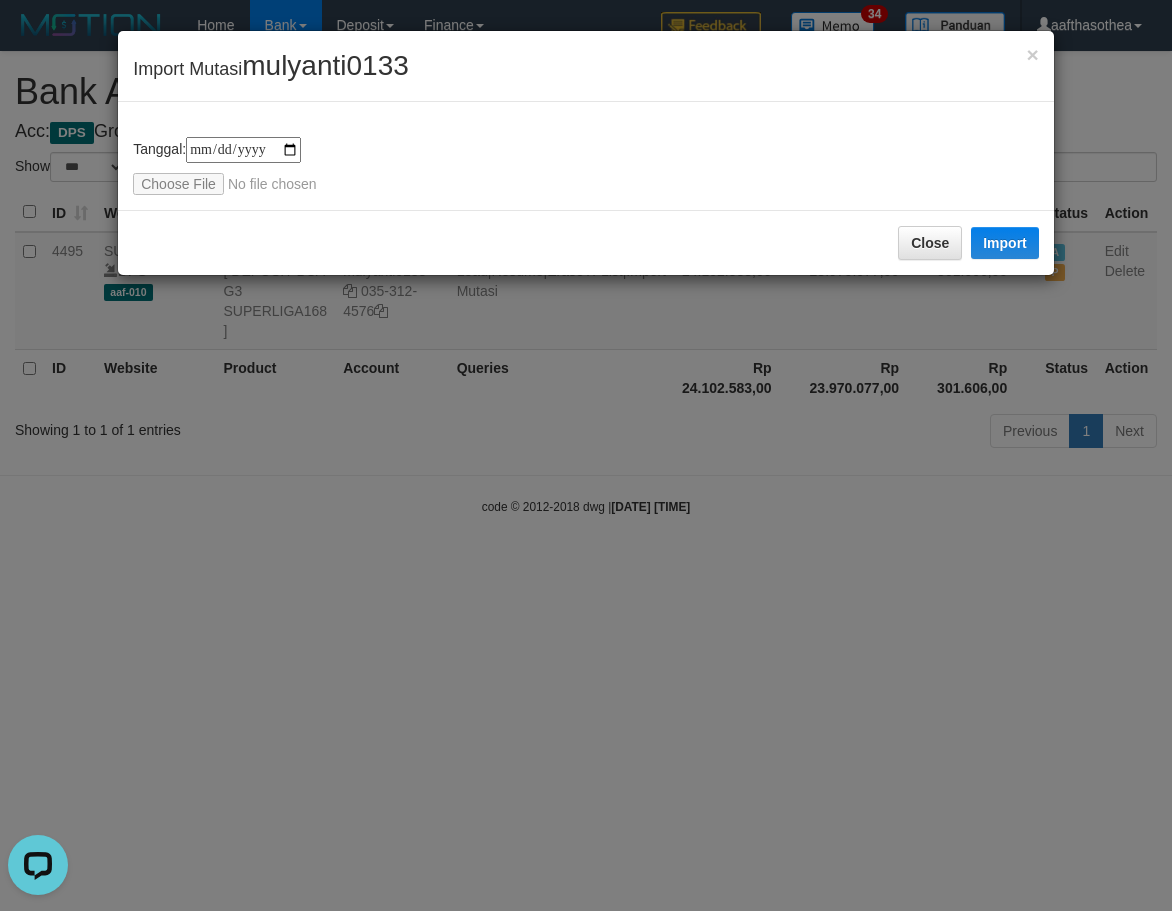 click on "**********" at bounding box center [586, 455] 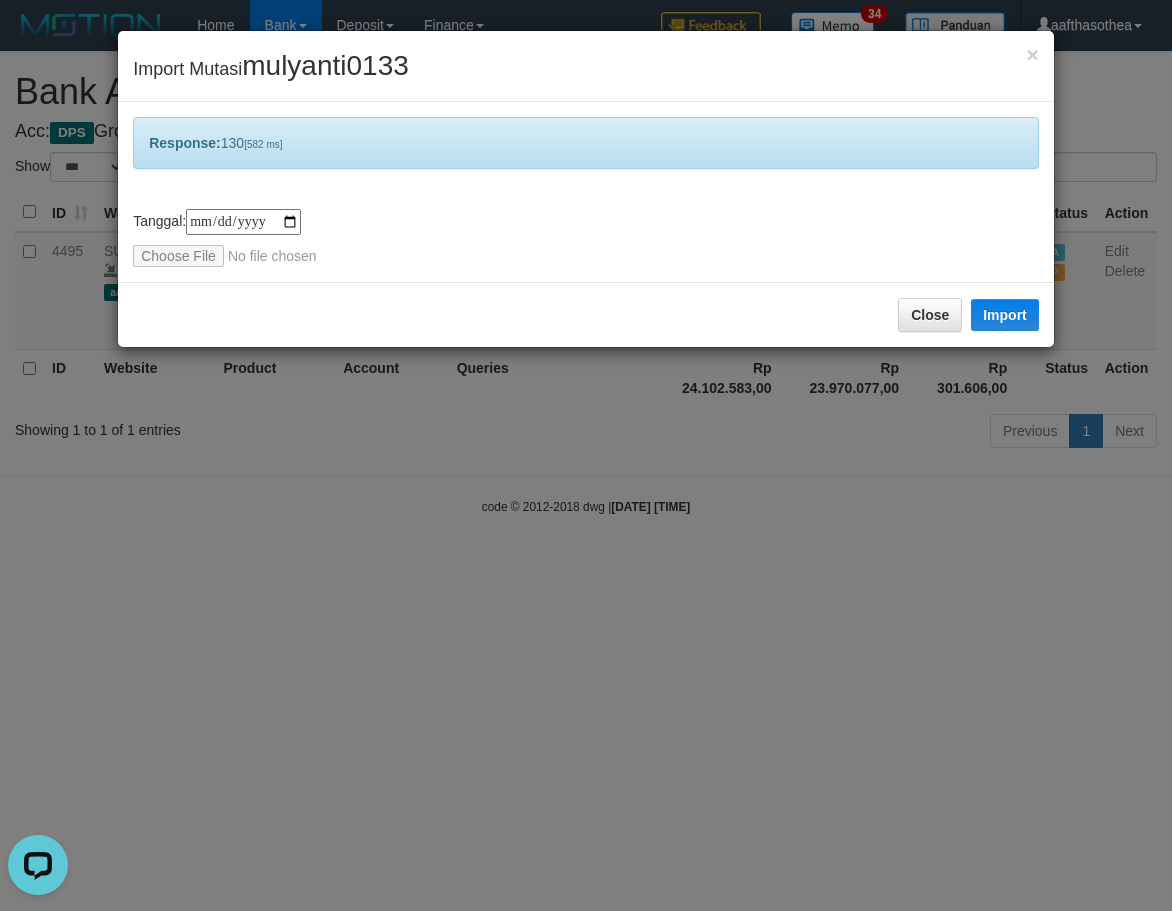 click on "**********" at bounding box center (586, 455) 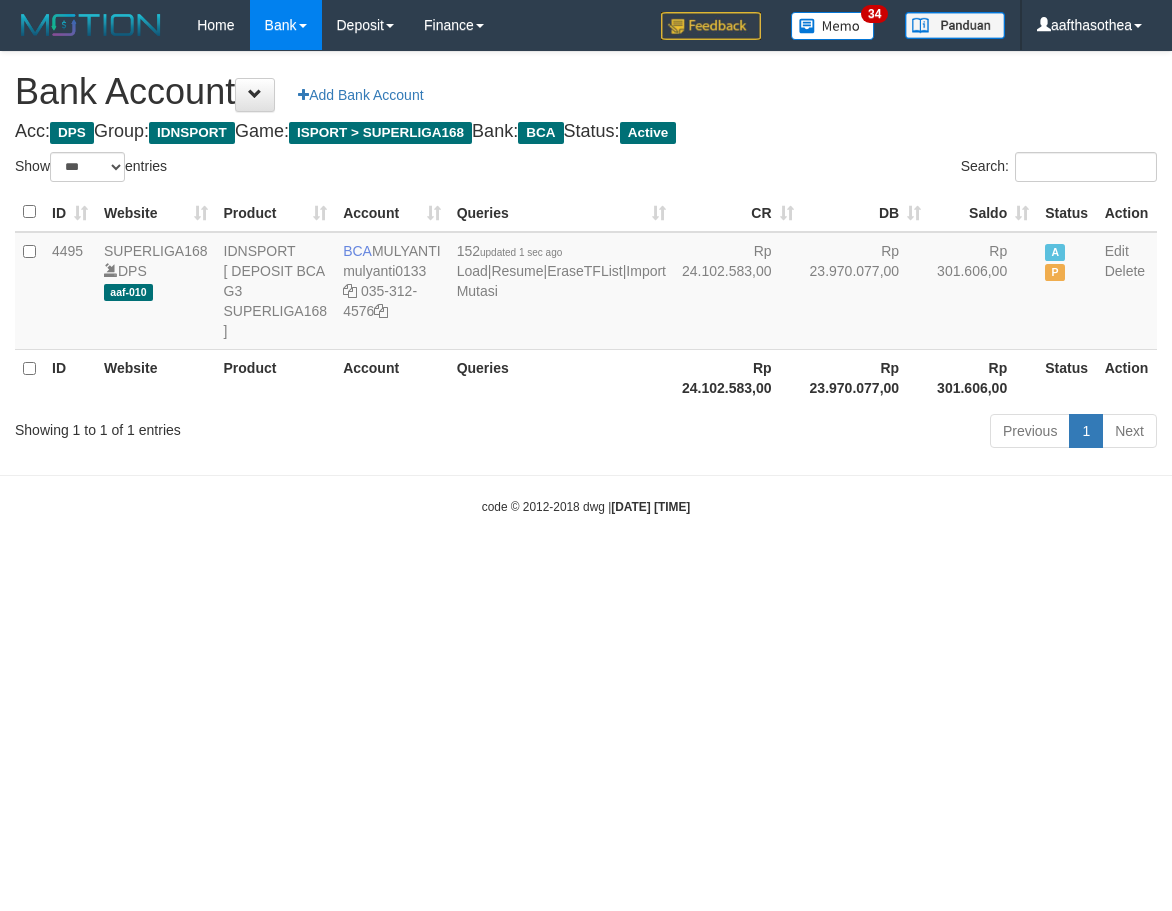 select on "***" 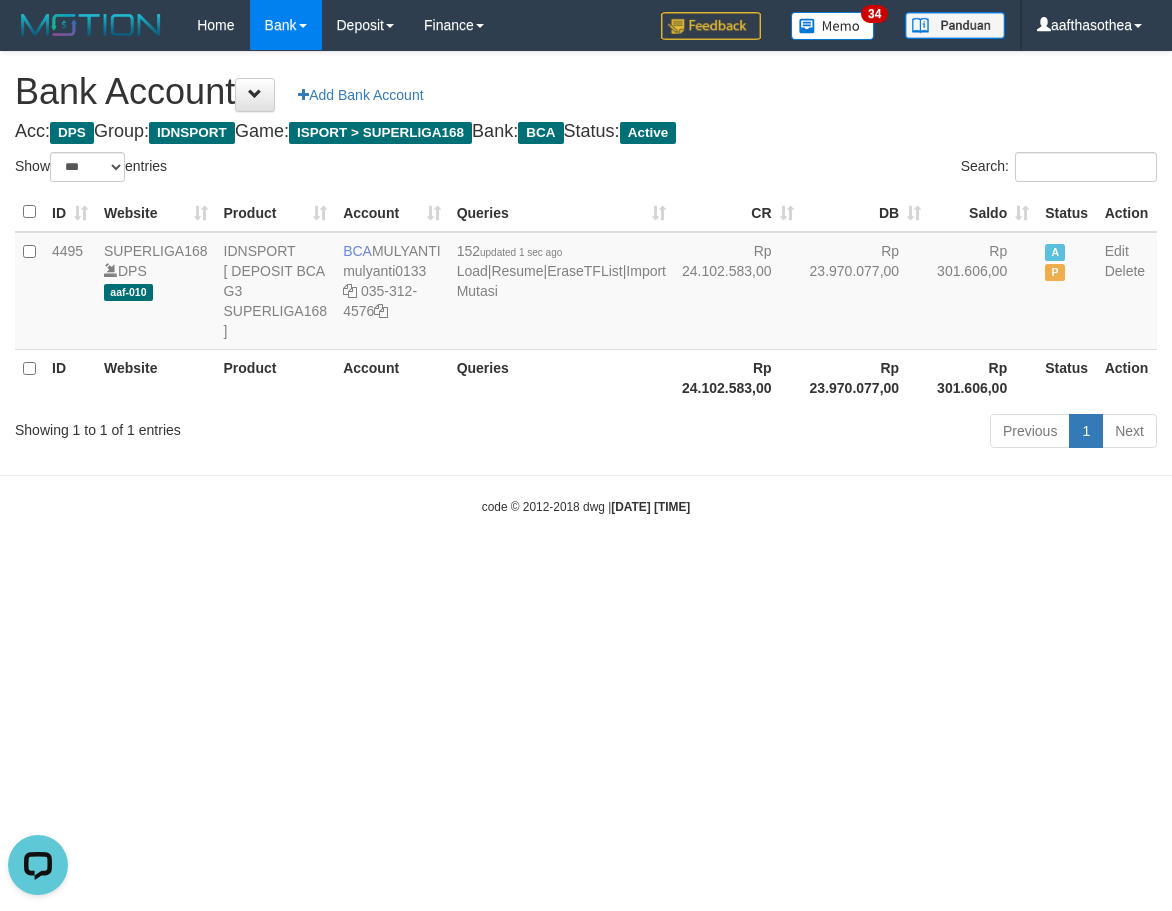 scroll, scrollTop: 0, scrollLeft: 0, axis: both 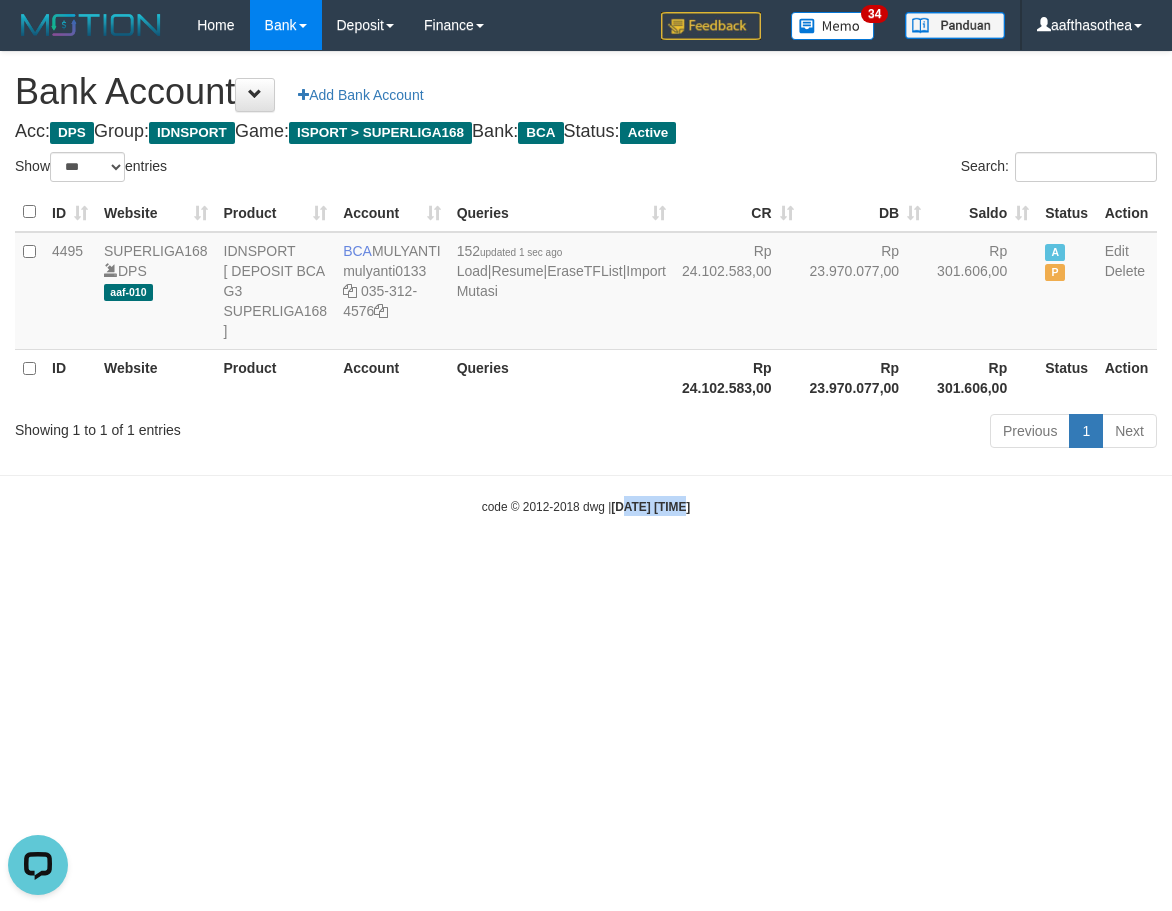 drag, startPoint x: 608, startPoint y: 694, endPoint x: 670, endPoint y: 732, distance: 72.718636 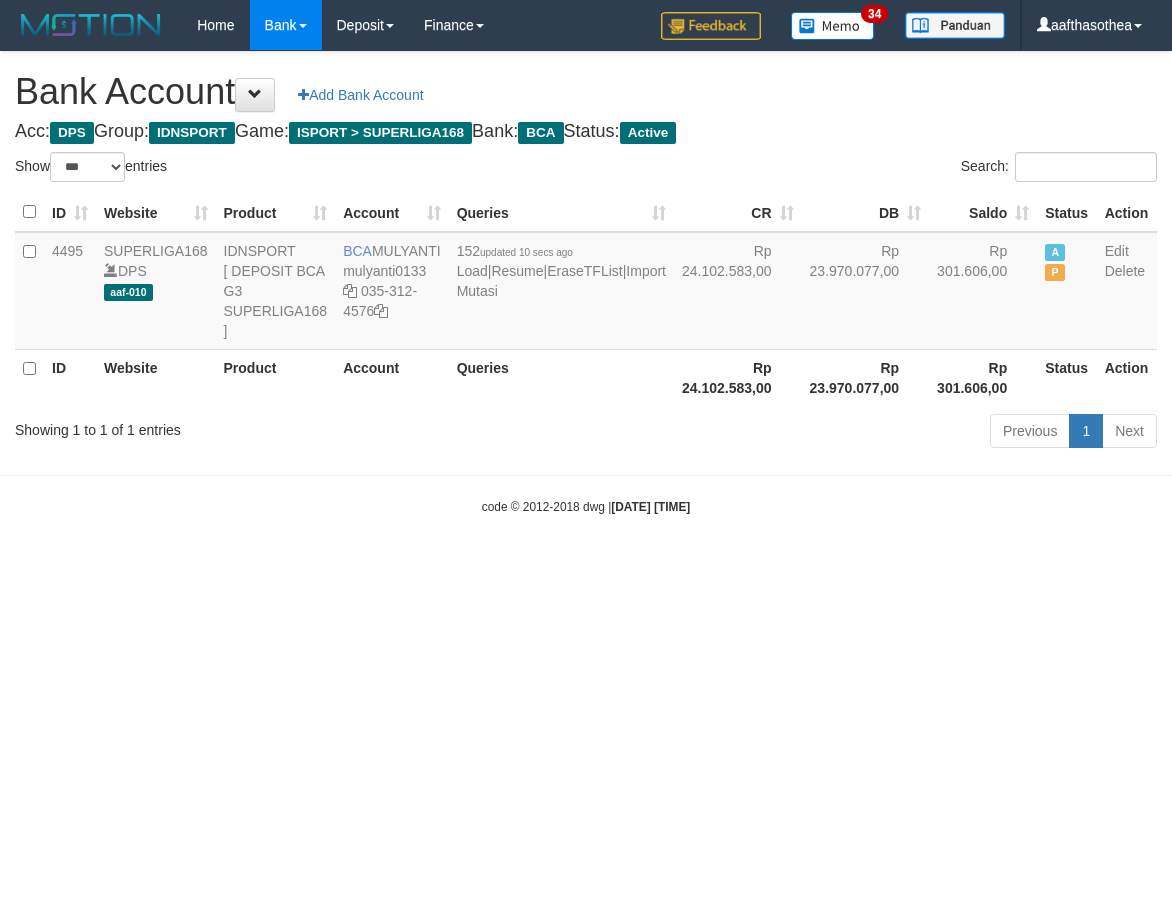 select on "***" 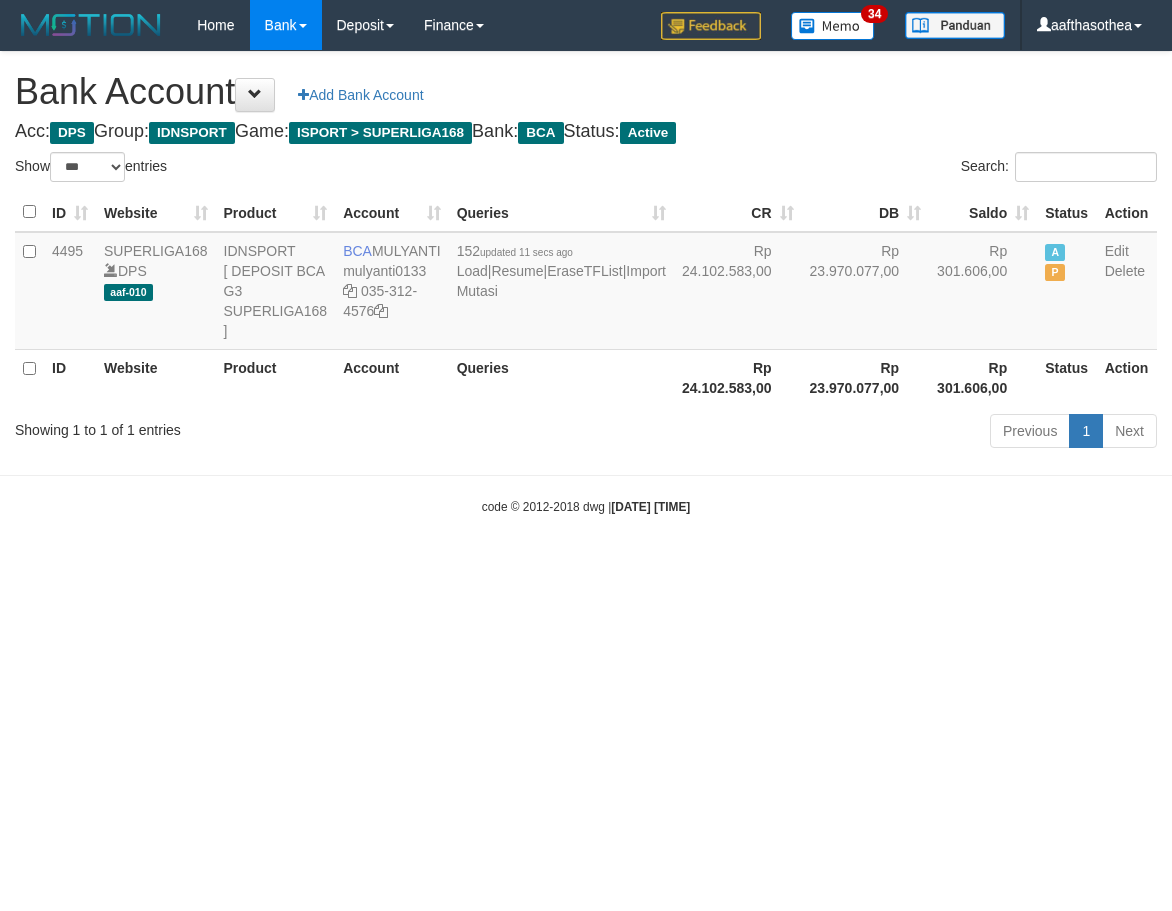 select on "***" 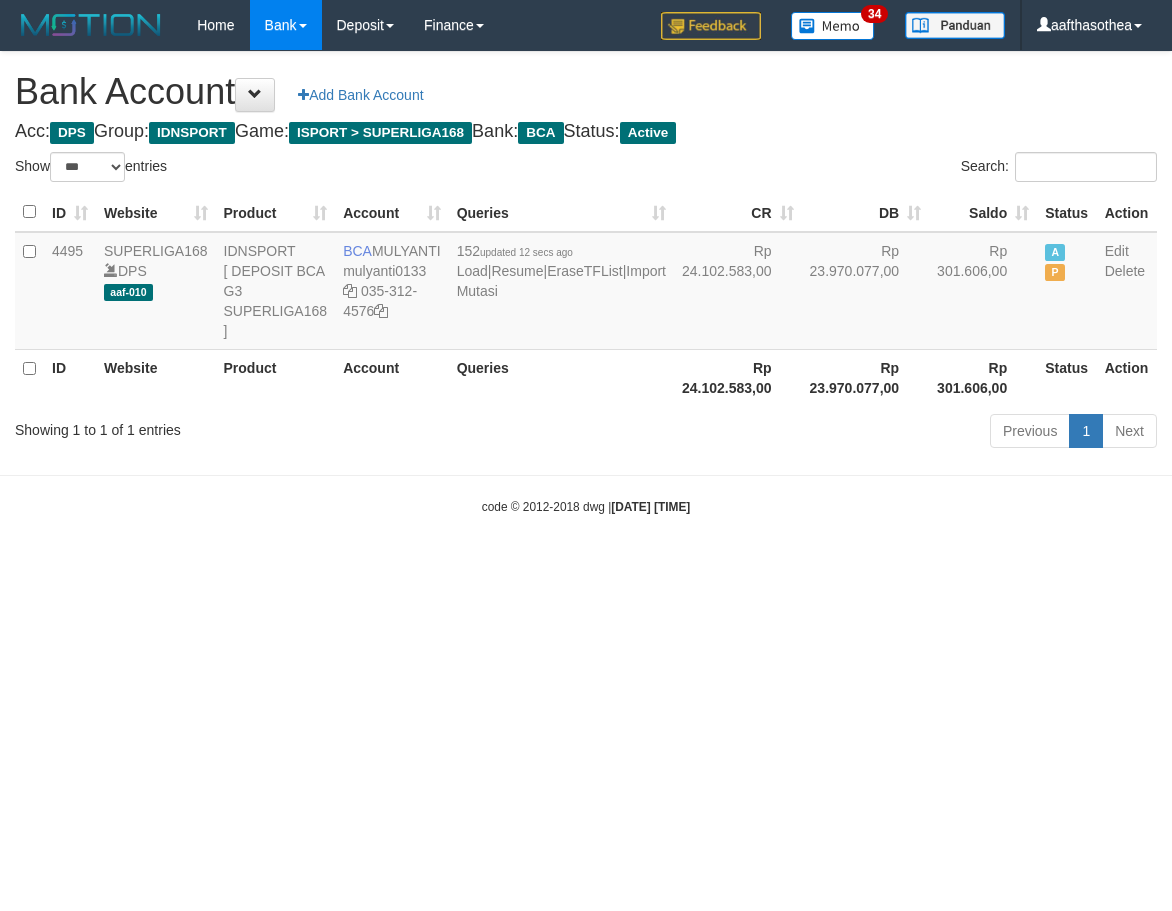 select on "***" 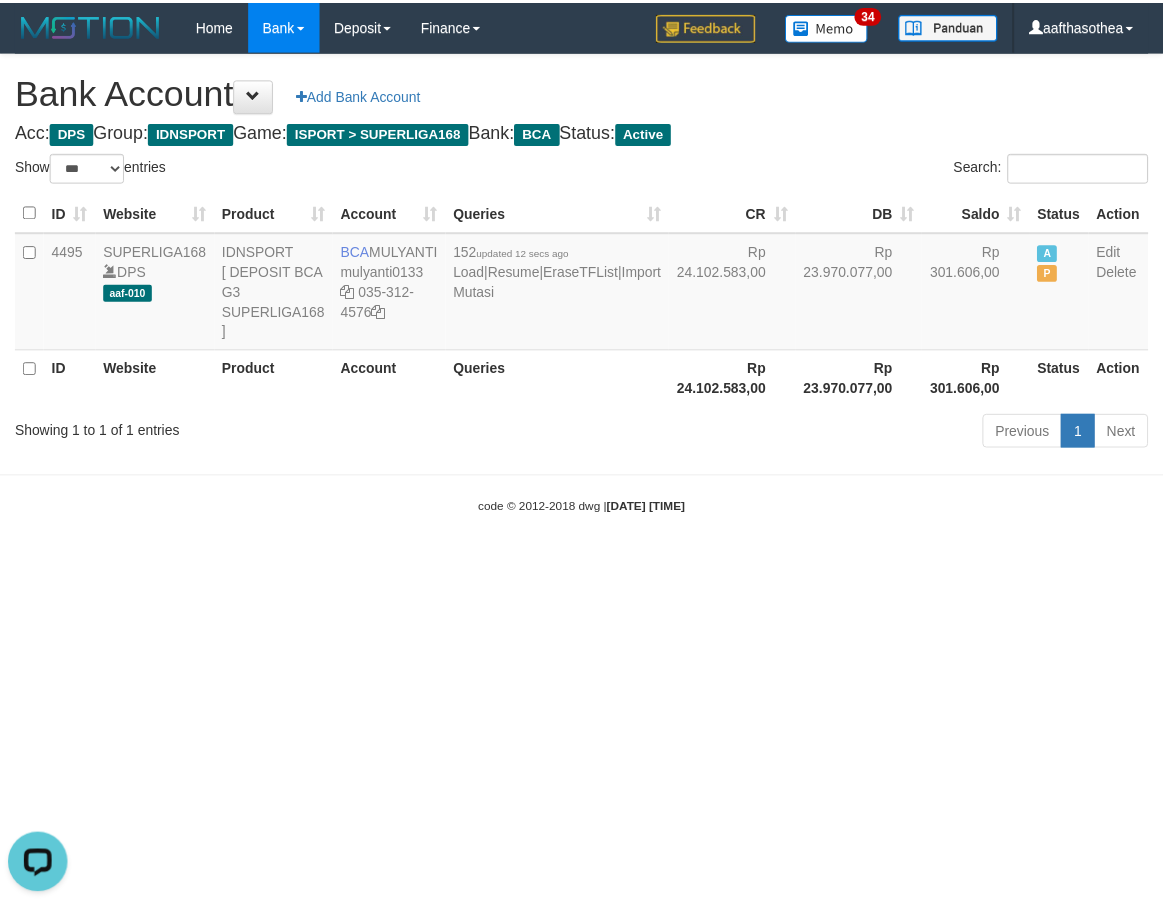scroll, scrollTop: 0, scrollLeft: 0, axis: both 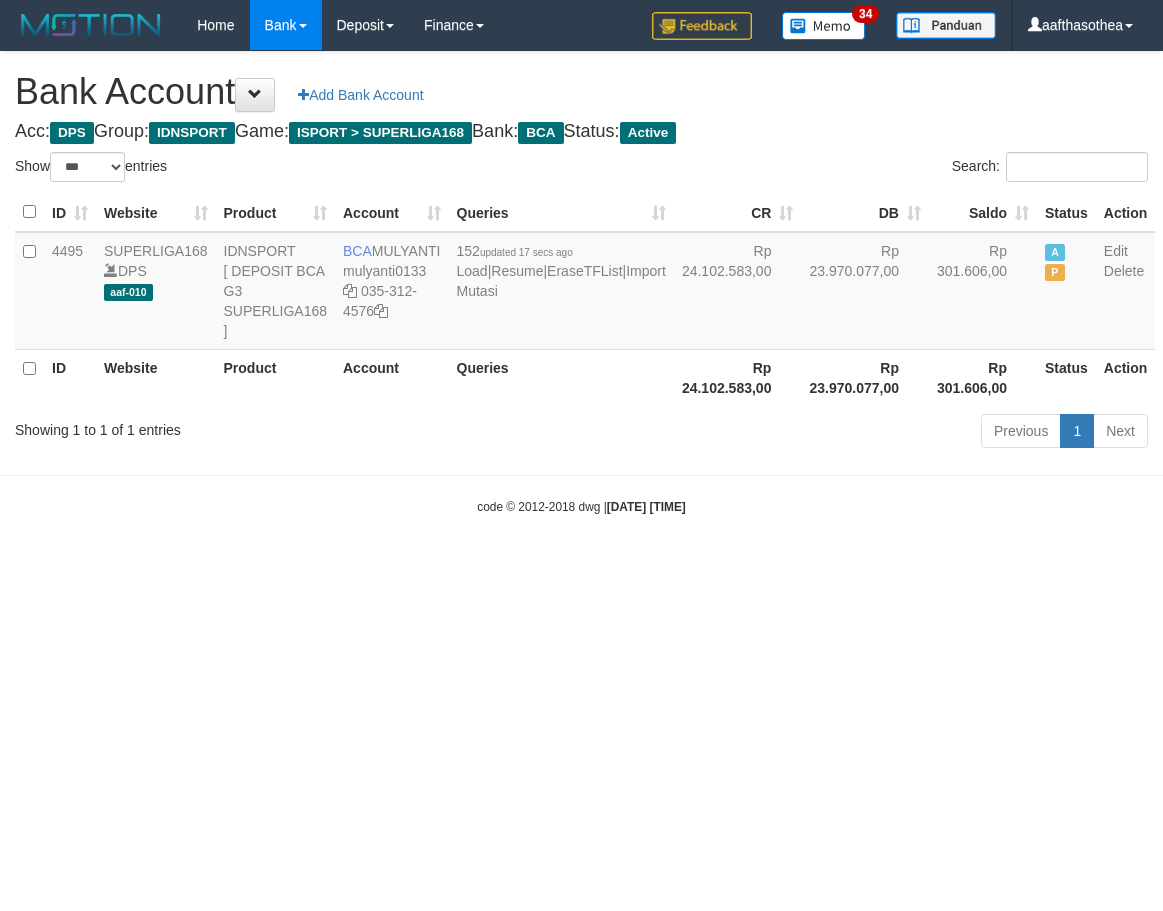 select on "***" 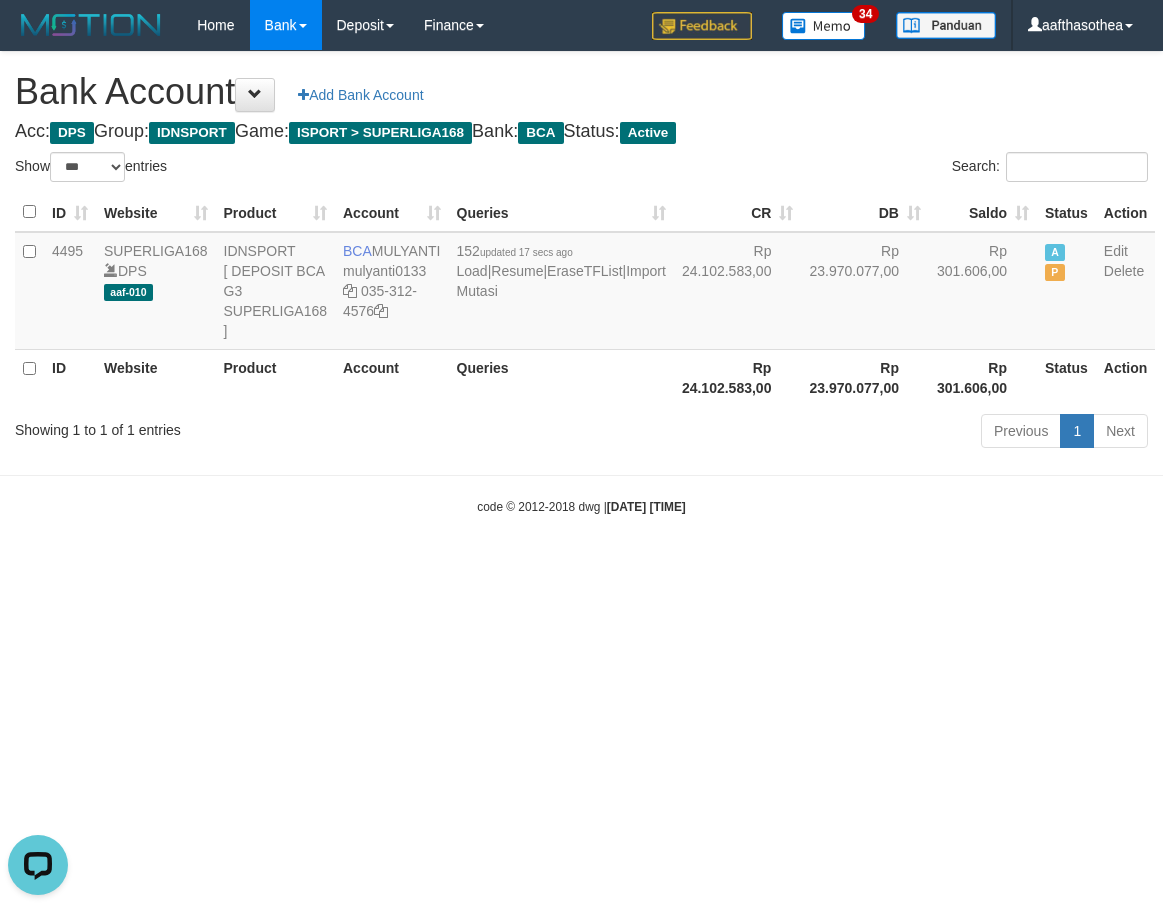 scroll, scrollTop: 0, scrollLeft: 0, axis: both 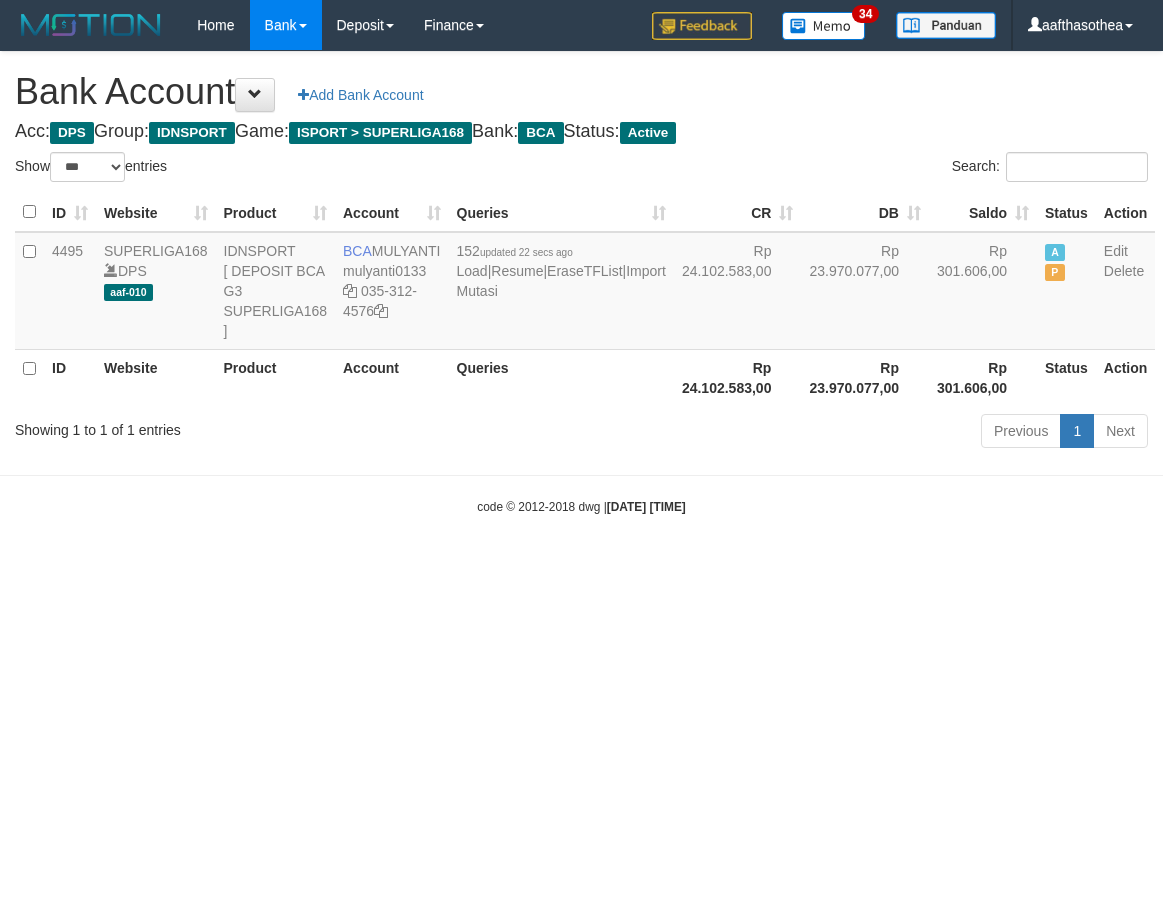 select on "***" 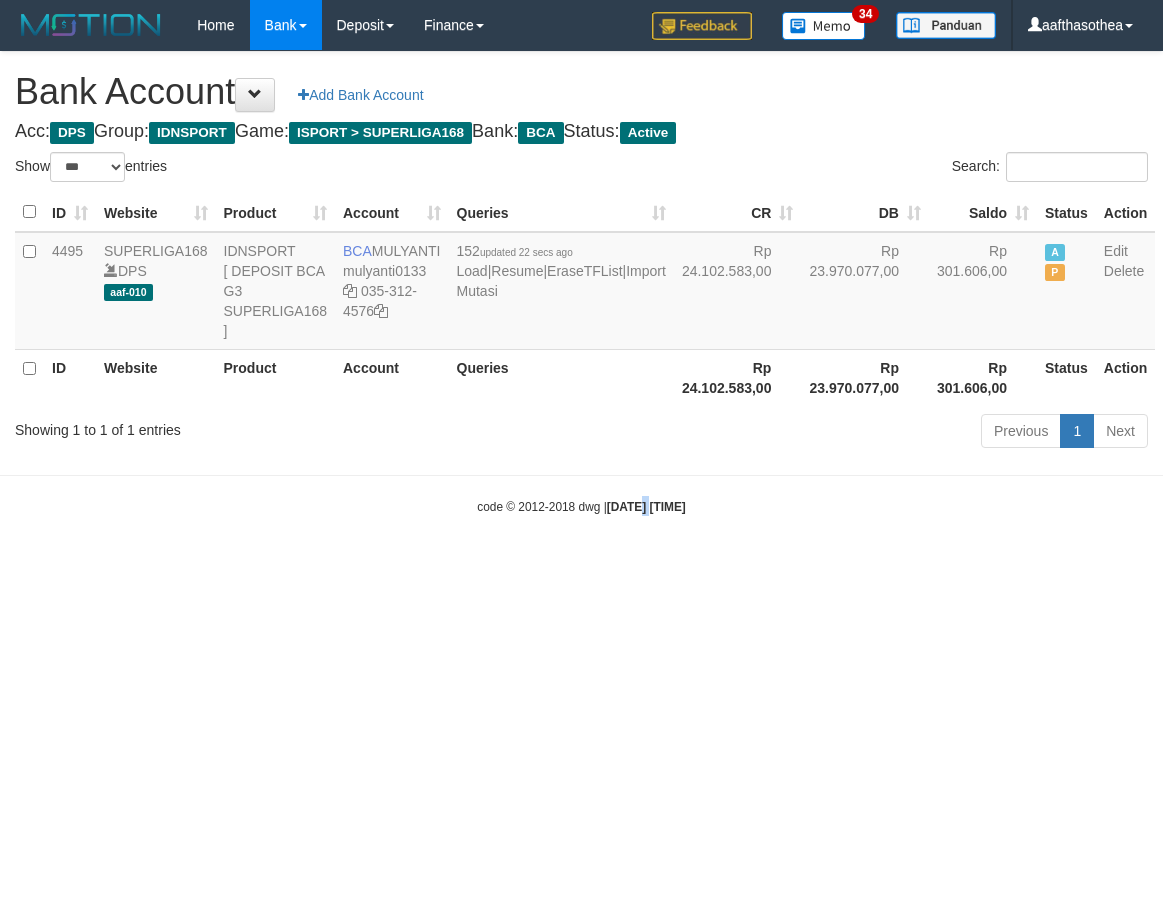drag, startPoint x: 624, startPoint y: 630, endPoint x: 636, endPoint y: 624, distance: 13.416408 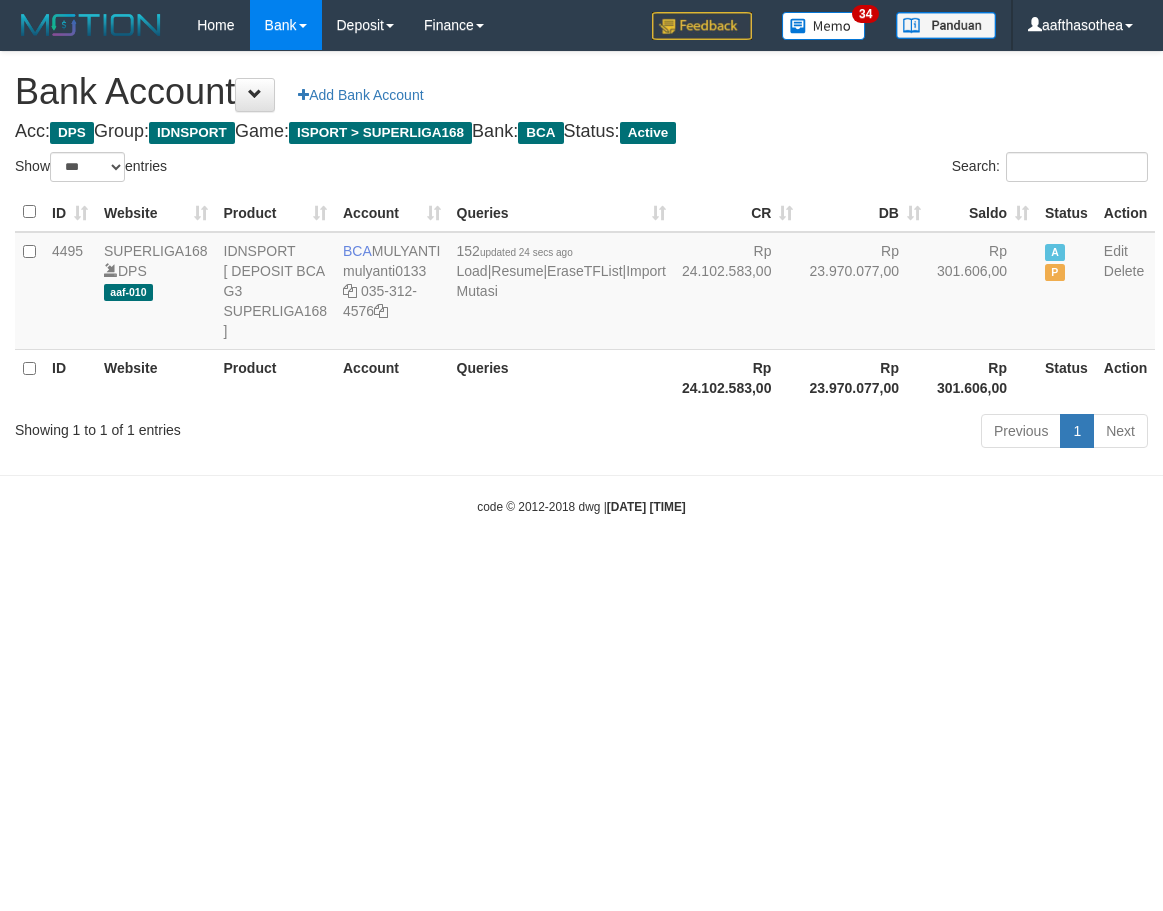 select on "***" 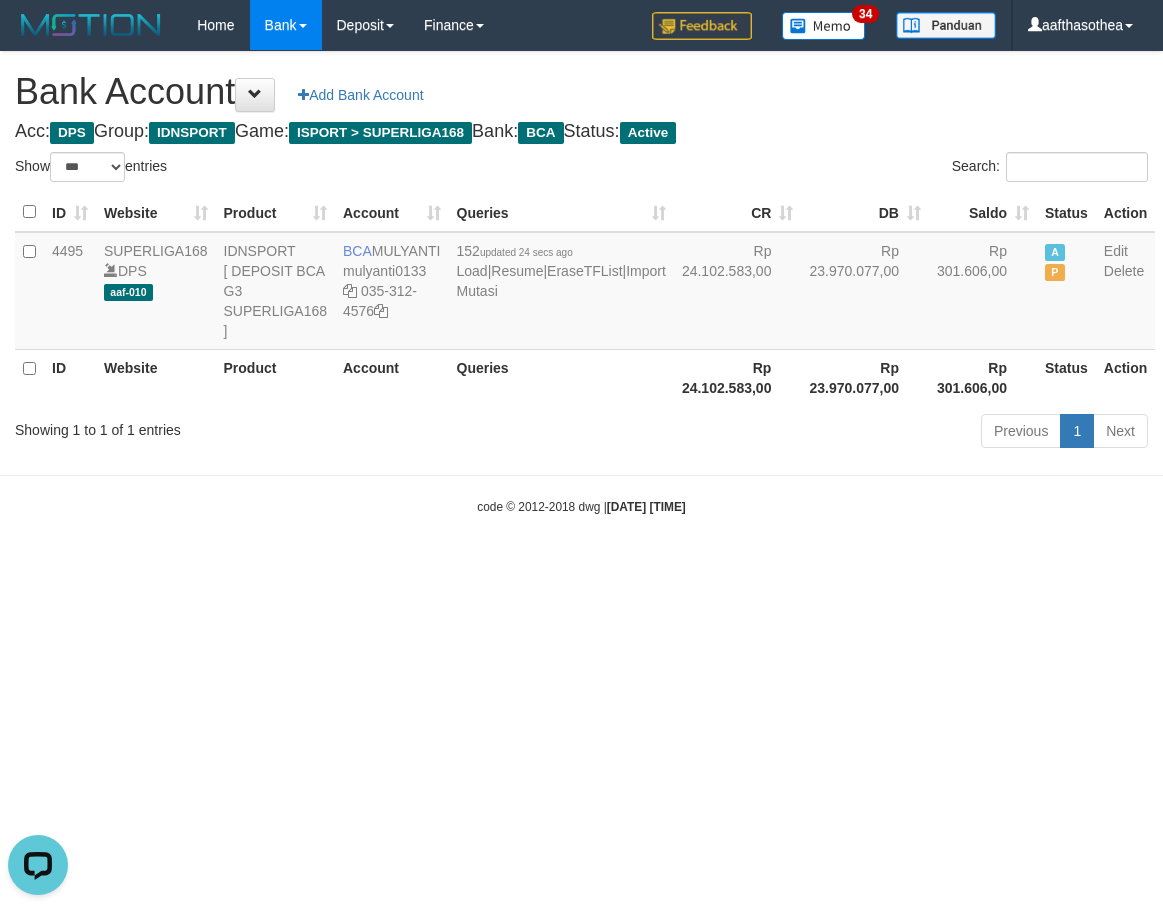 scroll, scrollTop: 0, scrollLeft: 0, axis: both 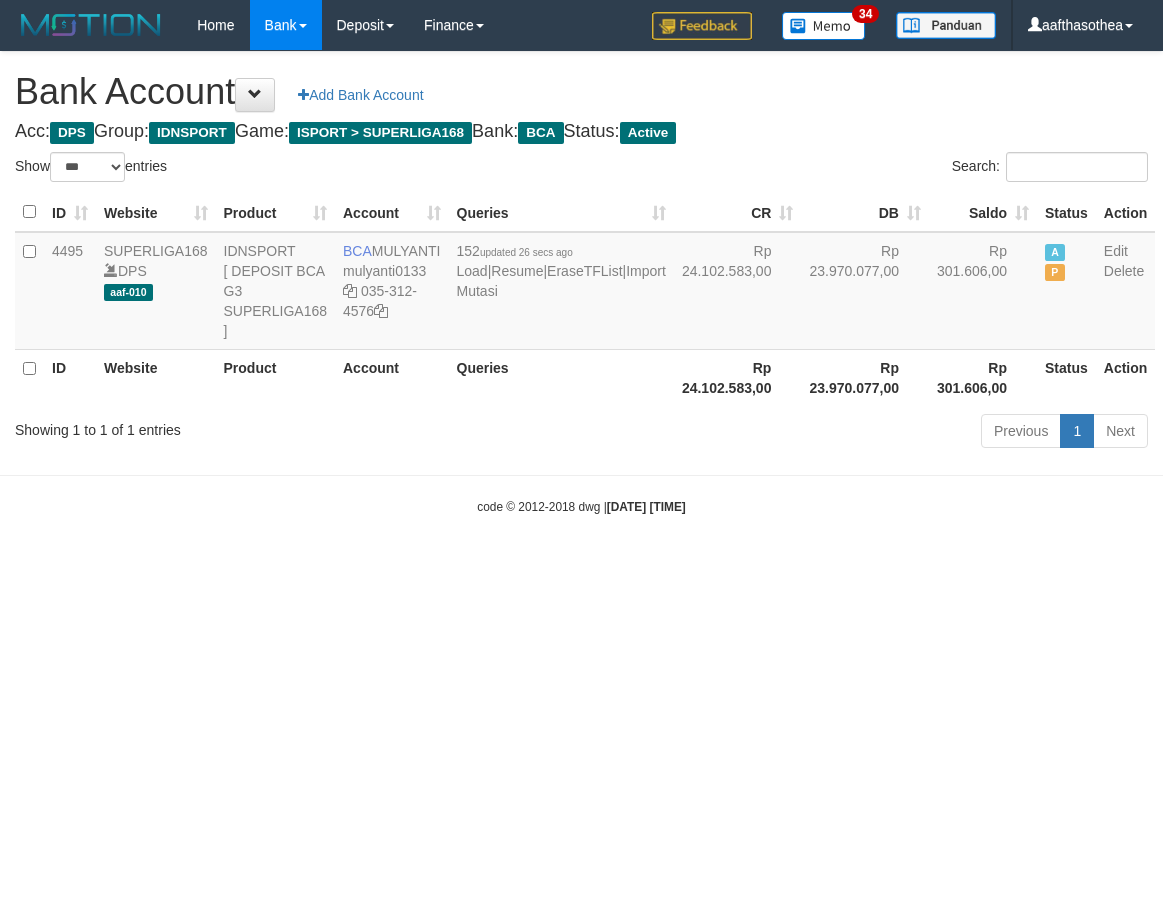 select on "***" 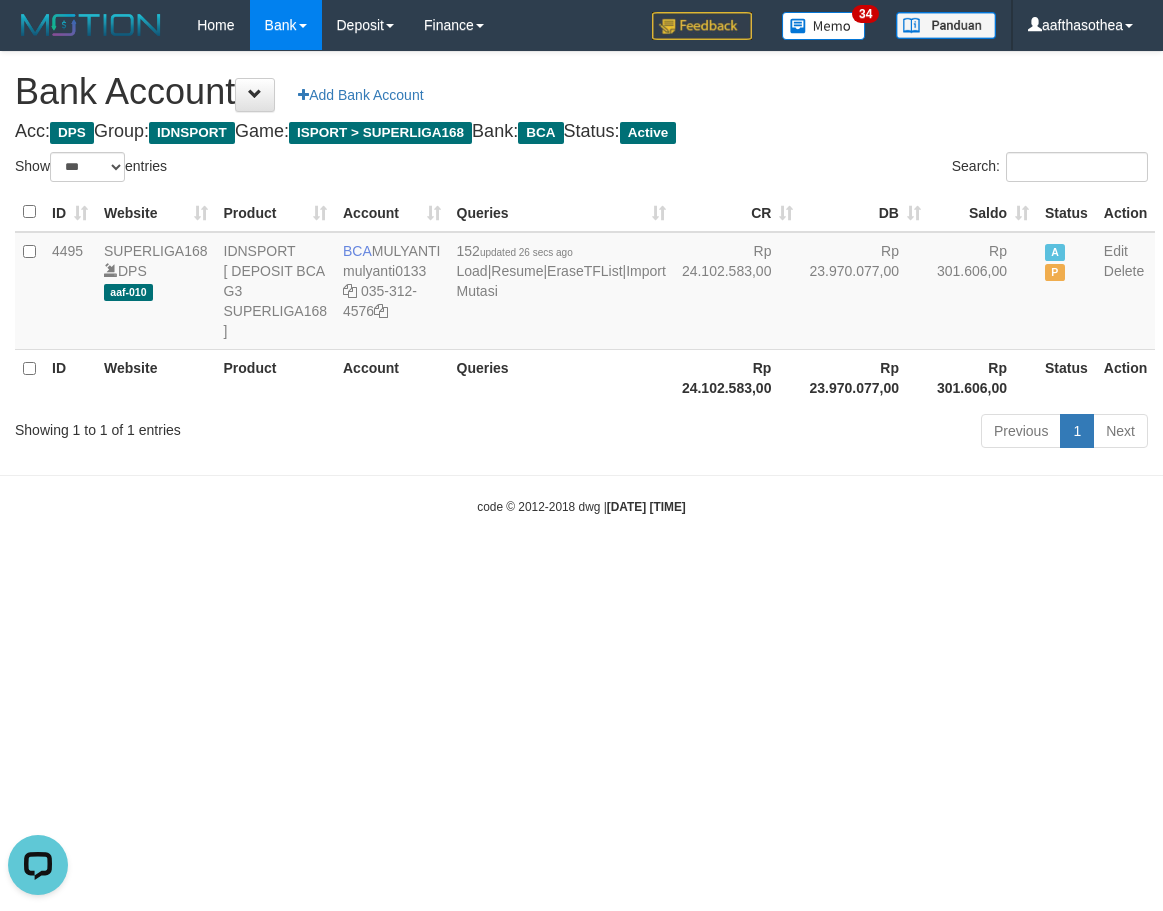 scroll, scrollTop: 0, scrollLeft: 0, axis: both 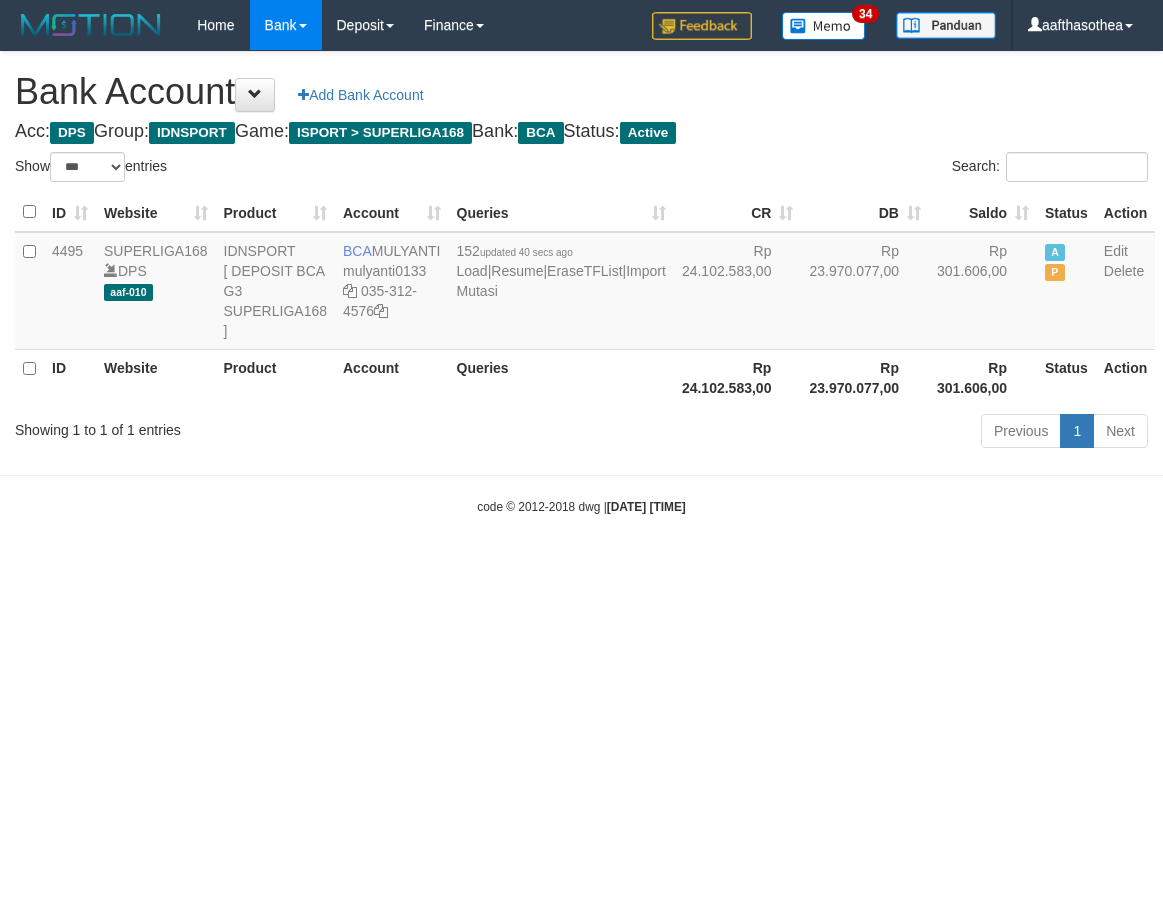 select on "***" 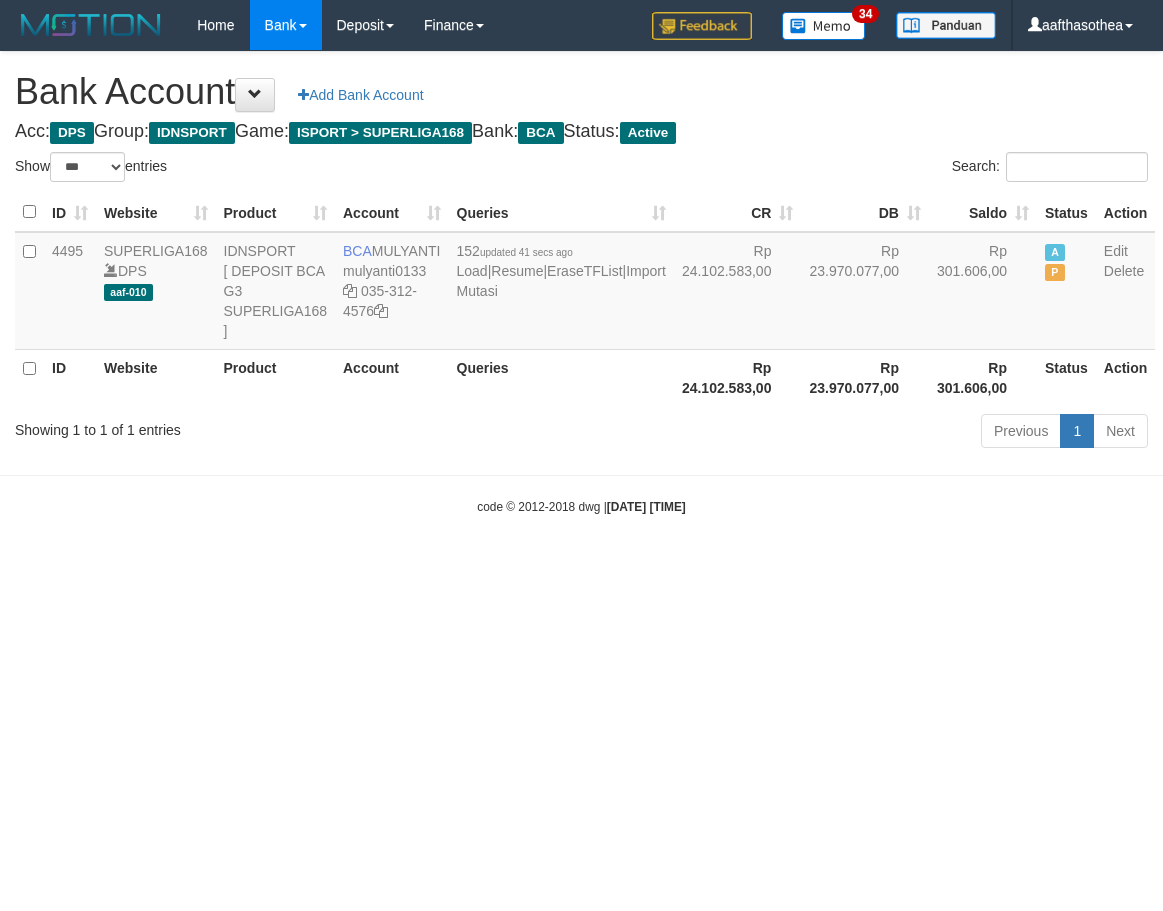 select on "***" 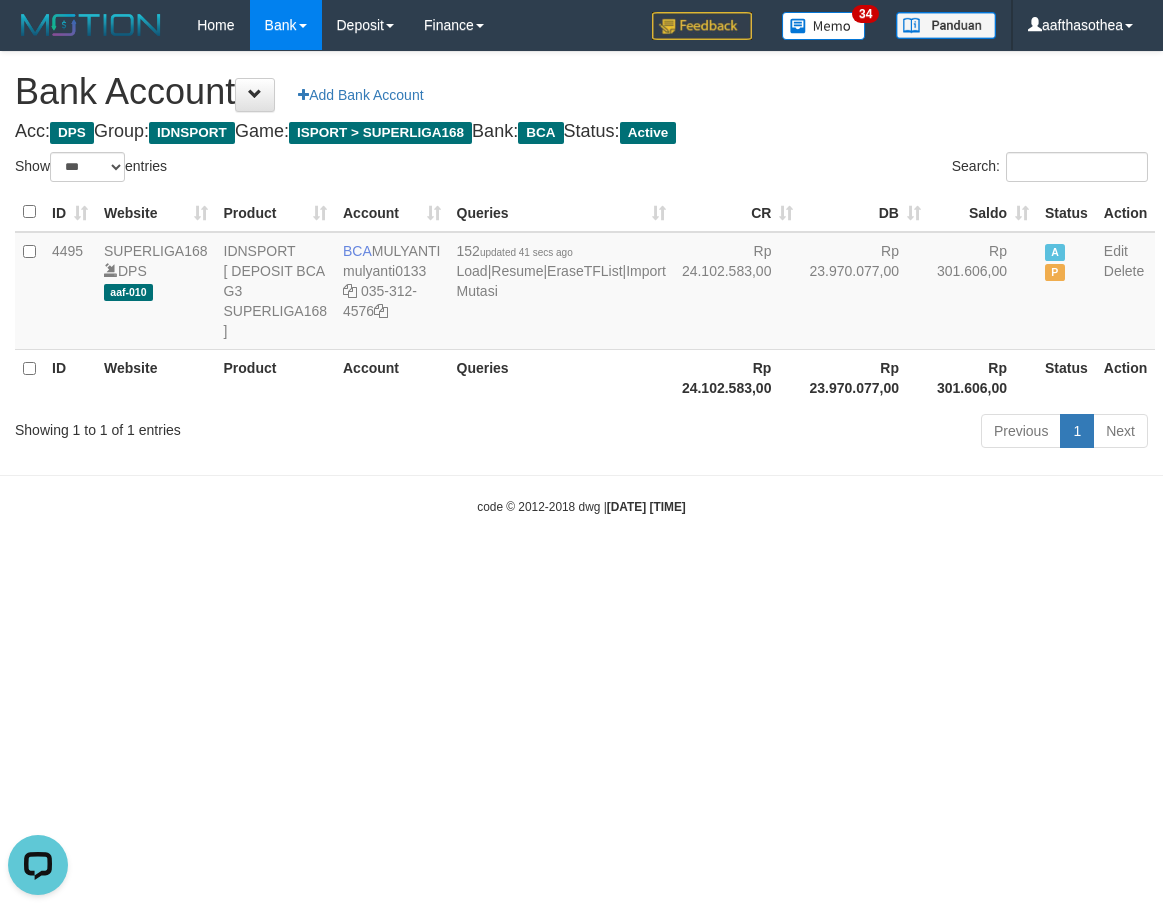 scroll, scrollTop: 0, scrollLeft: 0, axis: both 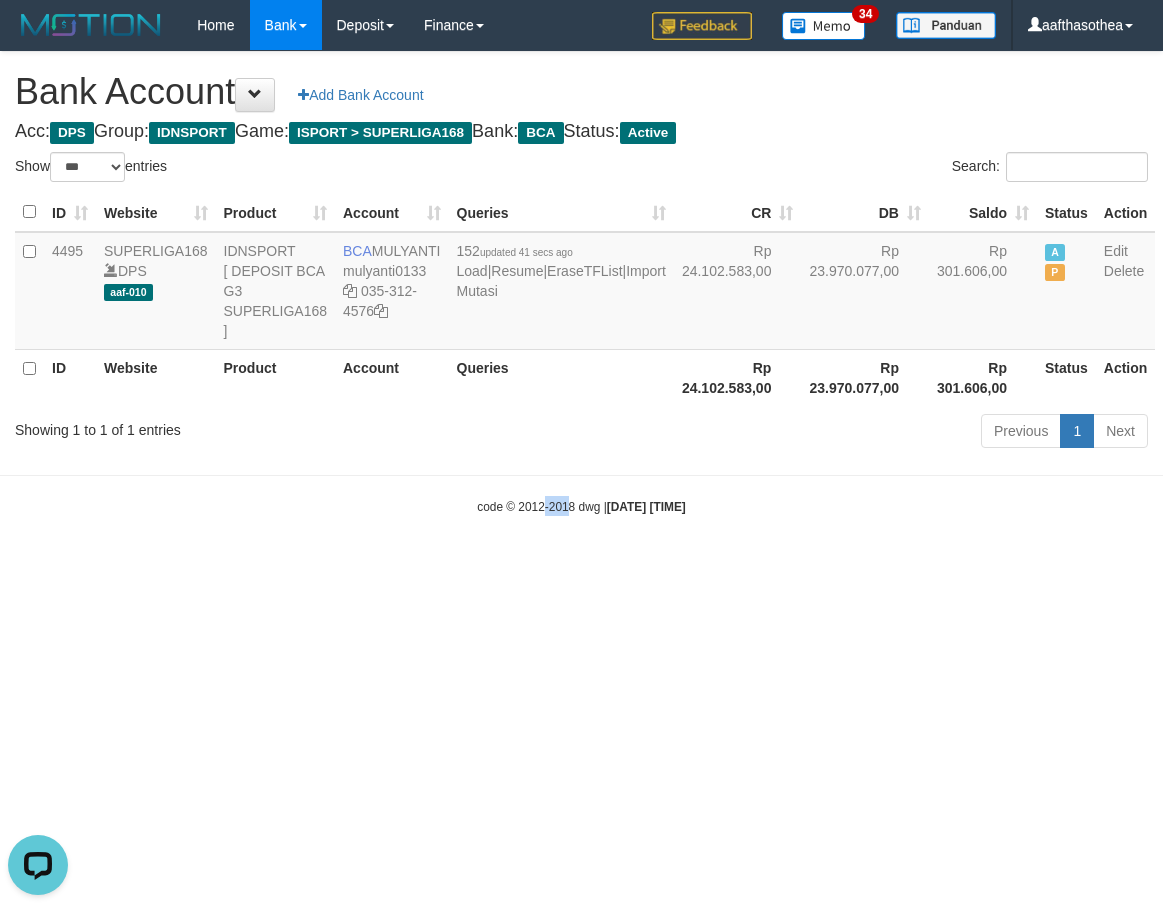 click on "Toggle navigation
Home
Bank
Account List
Load
By Website
Group
[ISPORT]													SUPERLIGA168
By Load Group (DPS)
34" at bounding box center [581, 283] 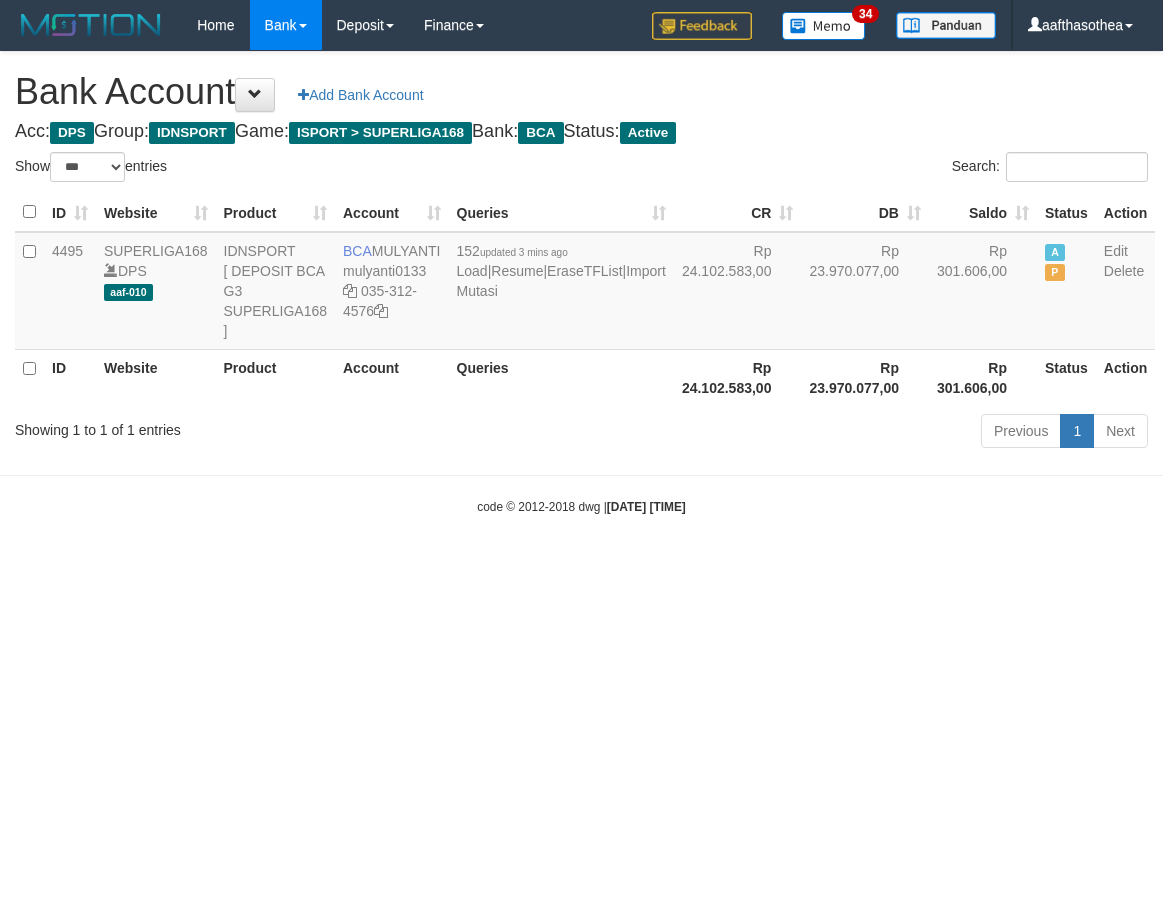 select on "***" 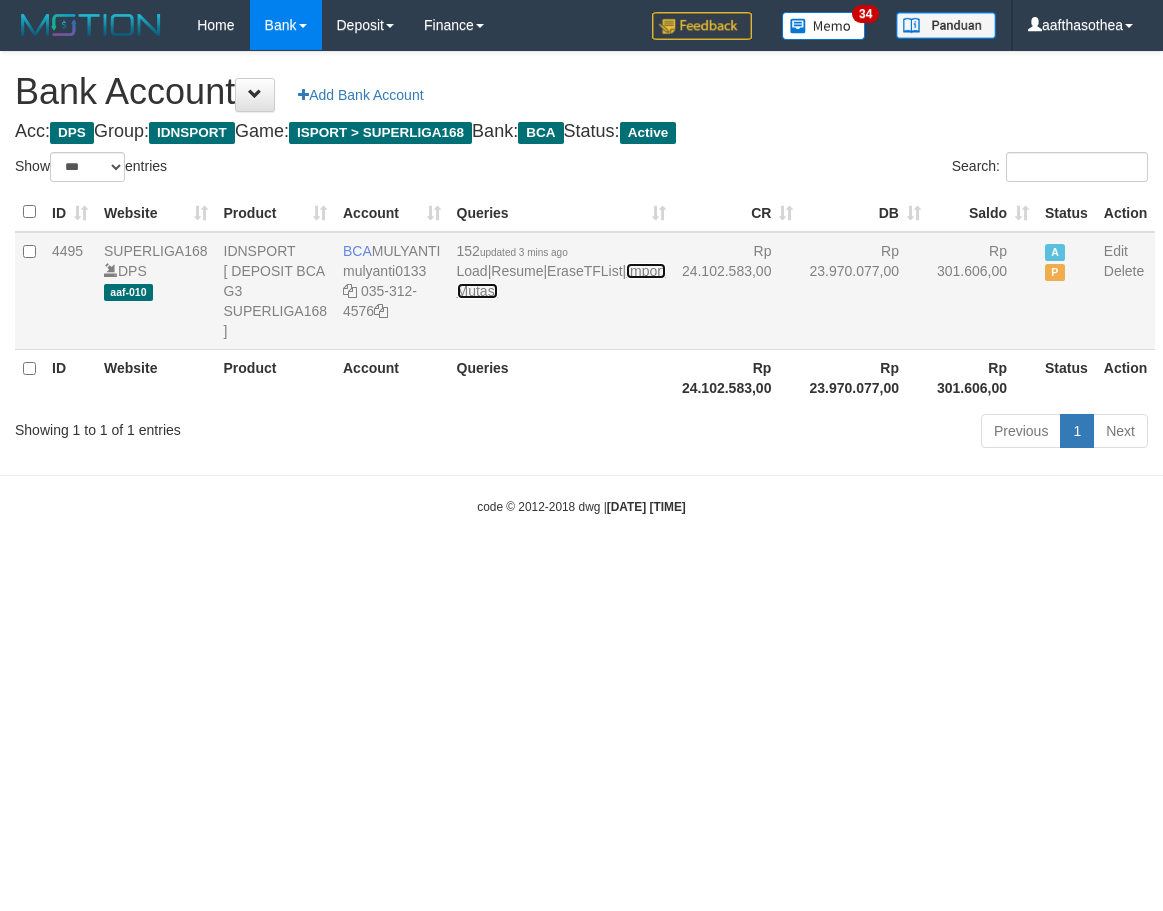 click on "Import Mutasi" at bounding box center (561, 281) 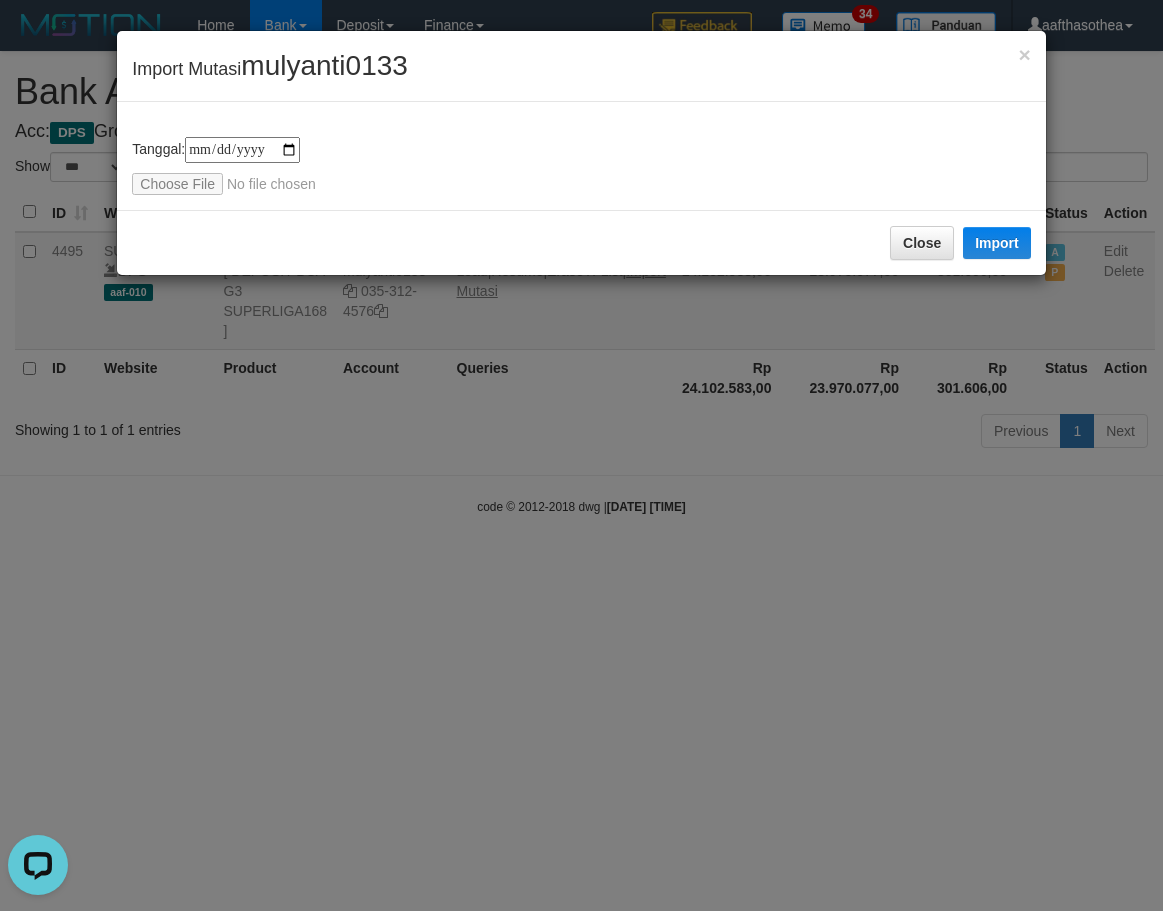 scroll, scrollTop: 0, scrollLeft: 0, axis: both 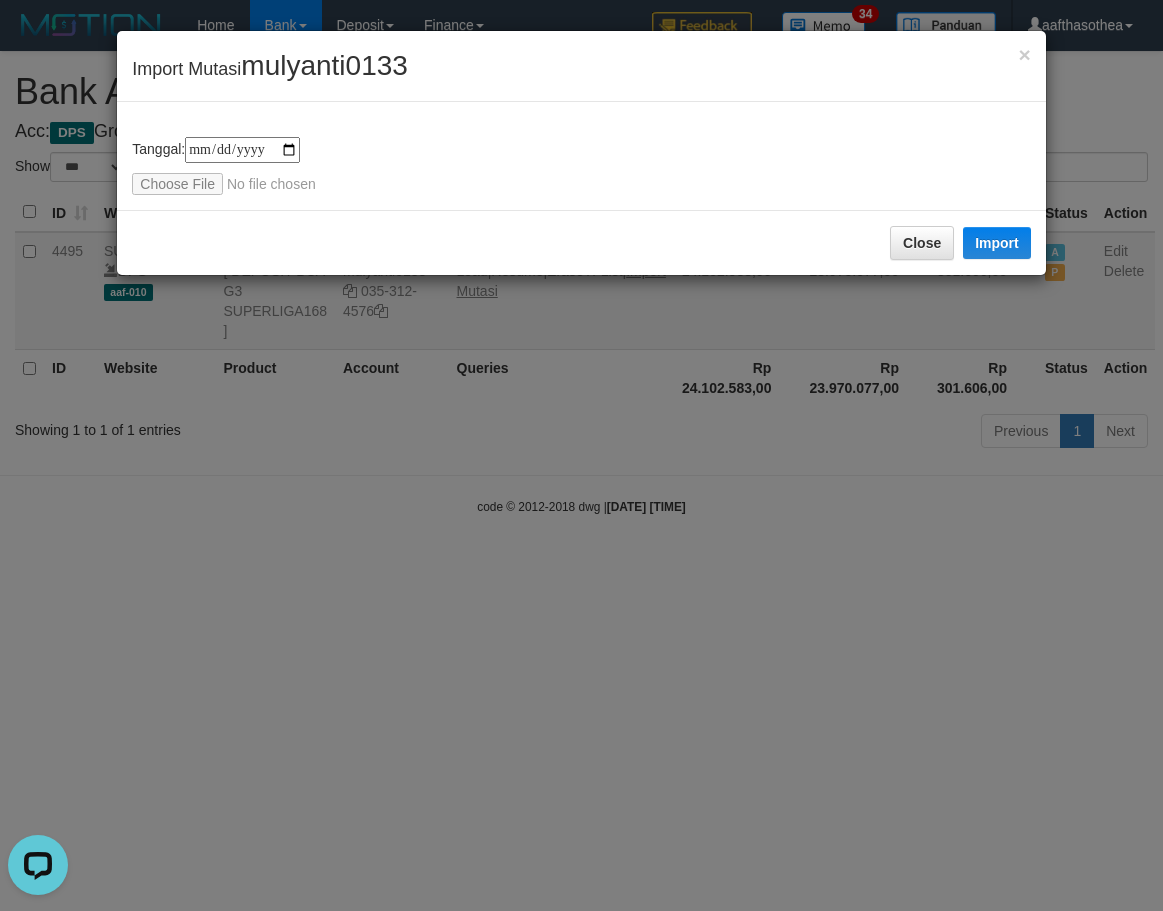 type on "**********" 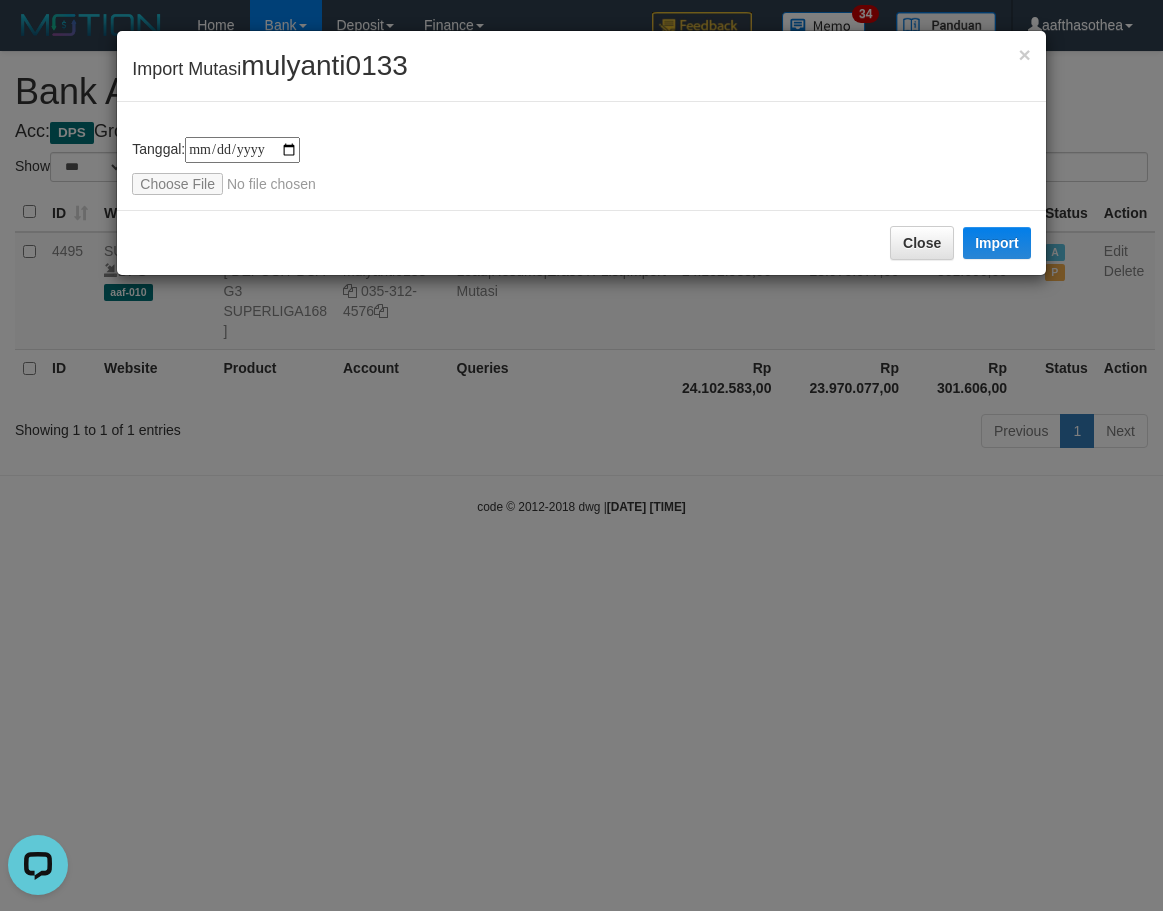 drag, startPoint x: 591, startPoint y: 132, endPoint x: 725, endPoint y: 178, distance: 141.67569 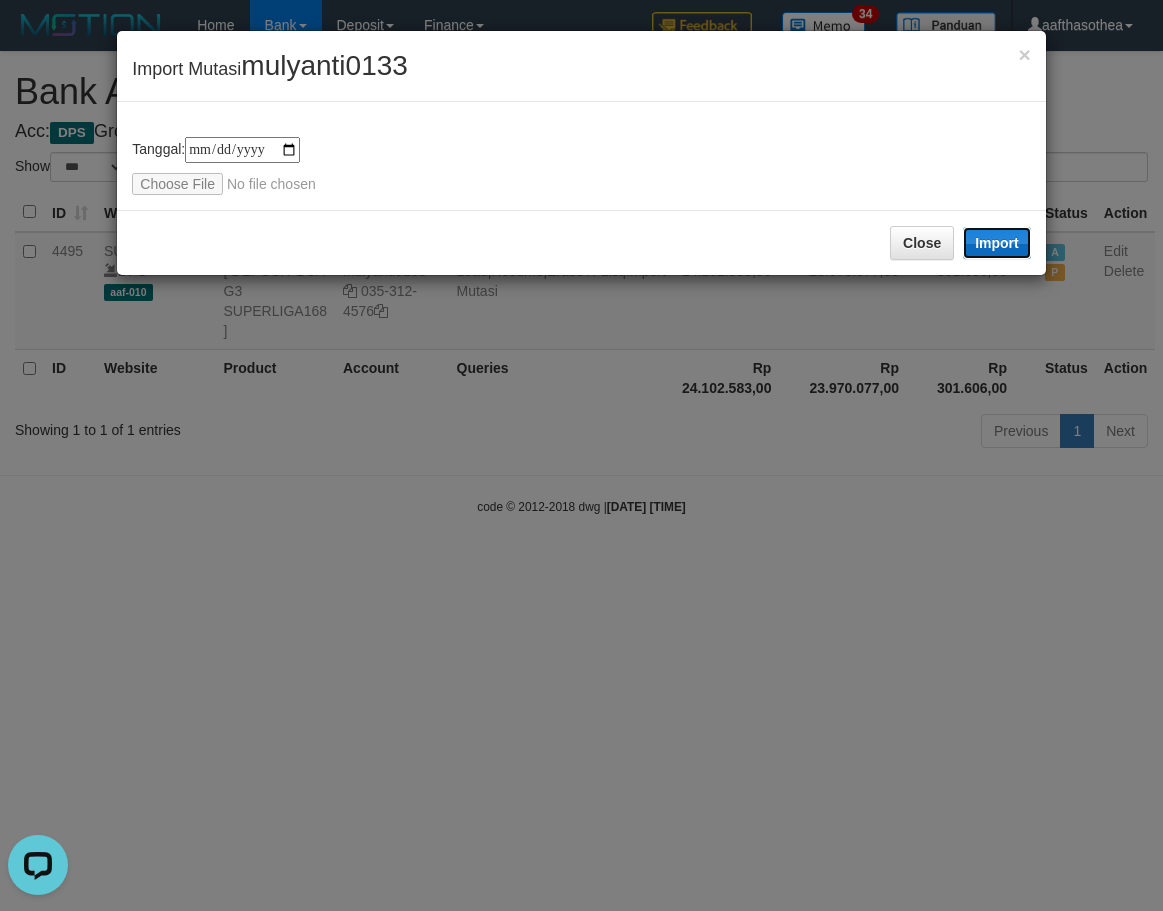 click on "Import" at bounding box center [997, 243] 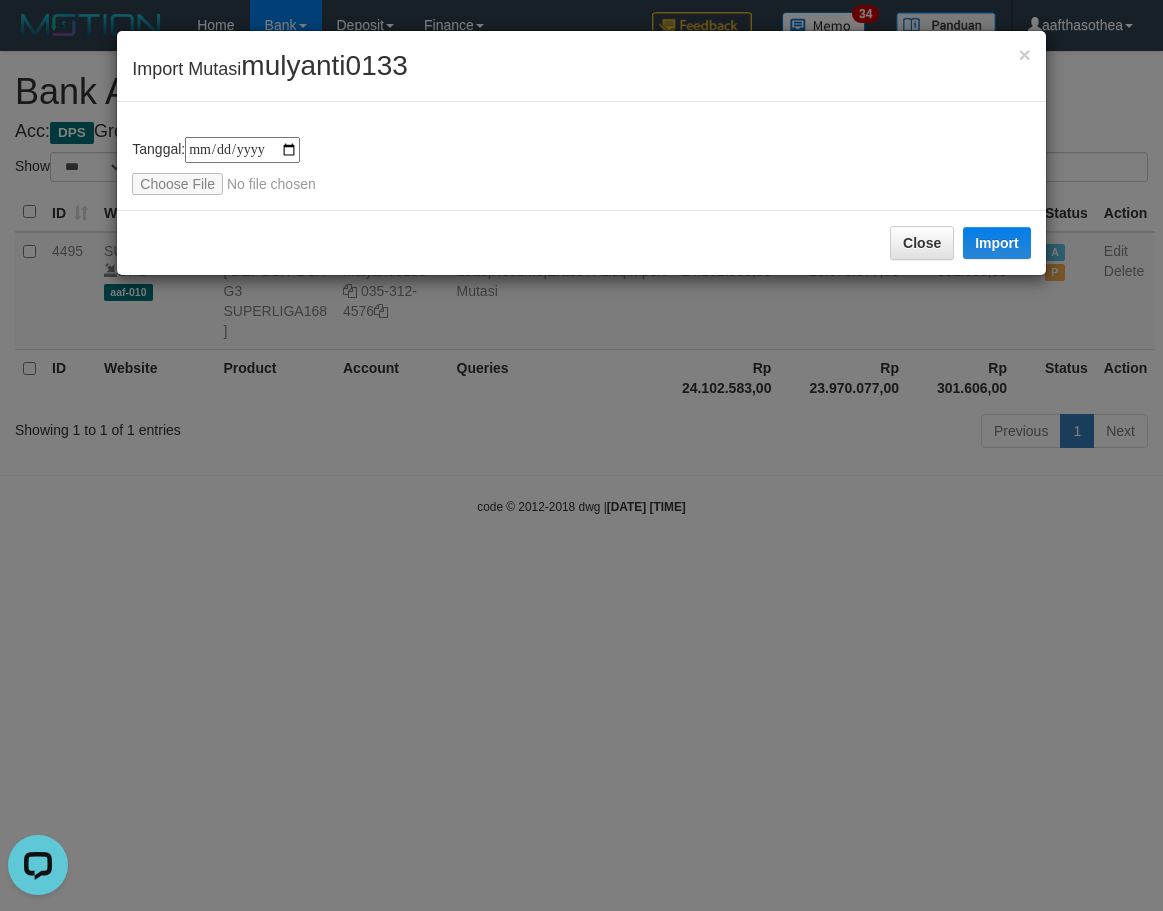 click on "**********" at bounding box center (581, 455) 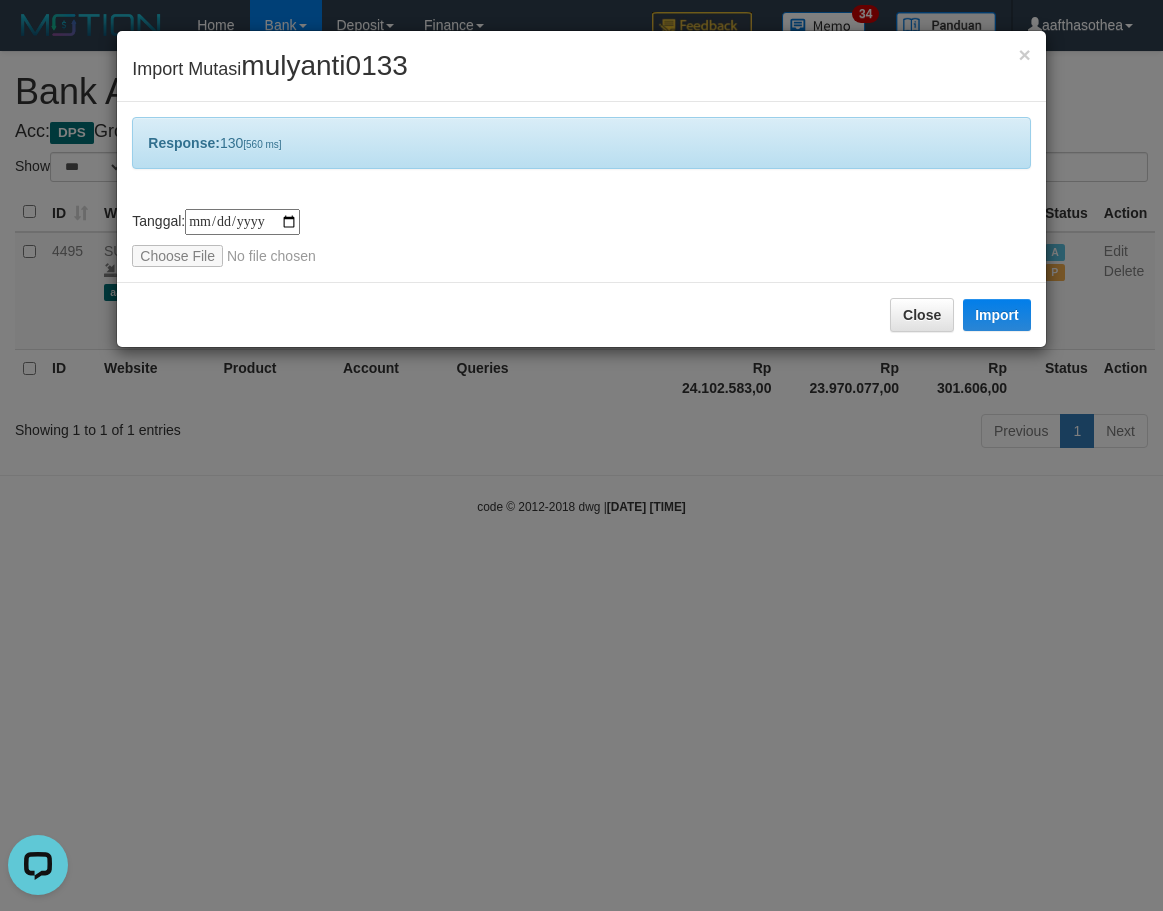 click on "**********" at bounding box center [581, 455] 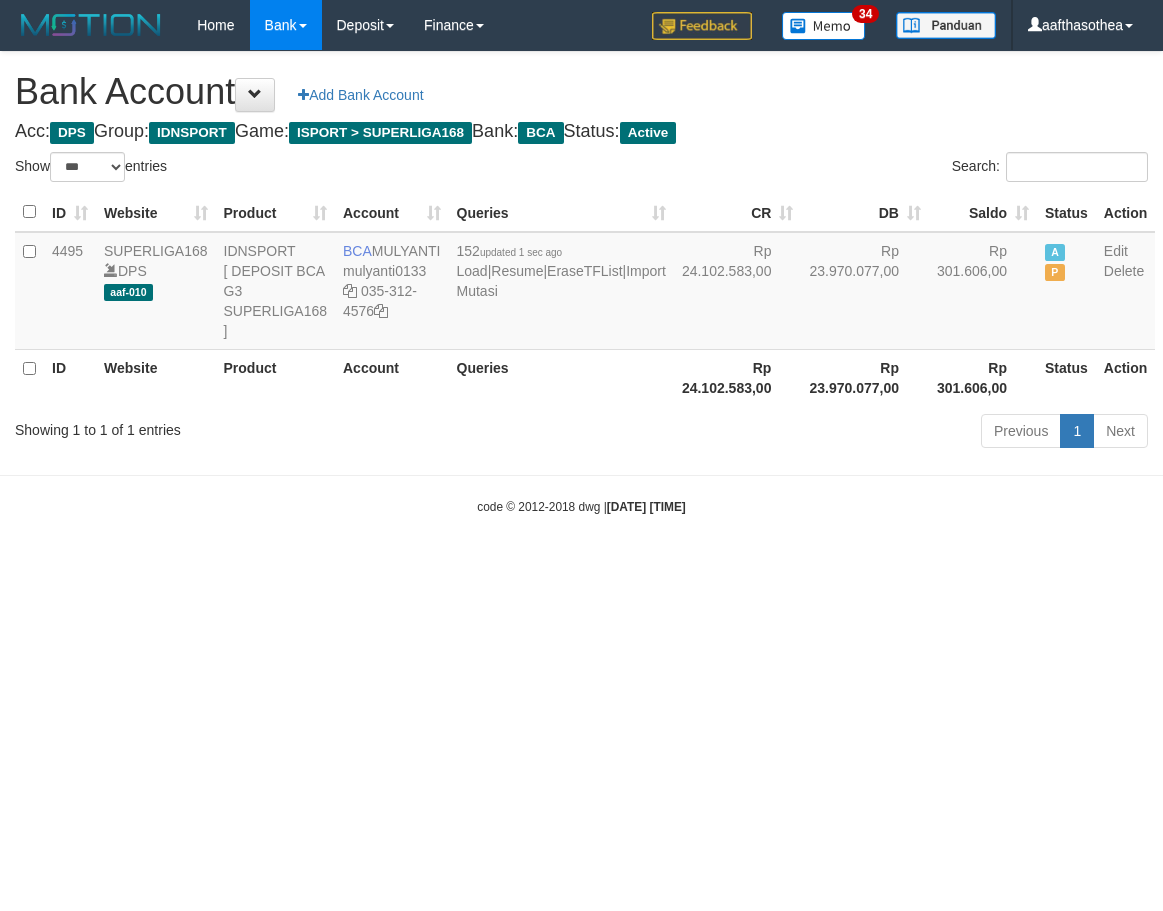 select on "***" 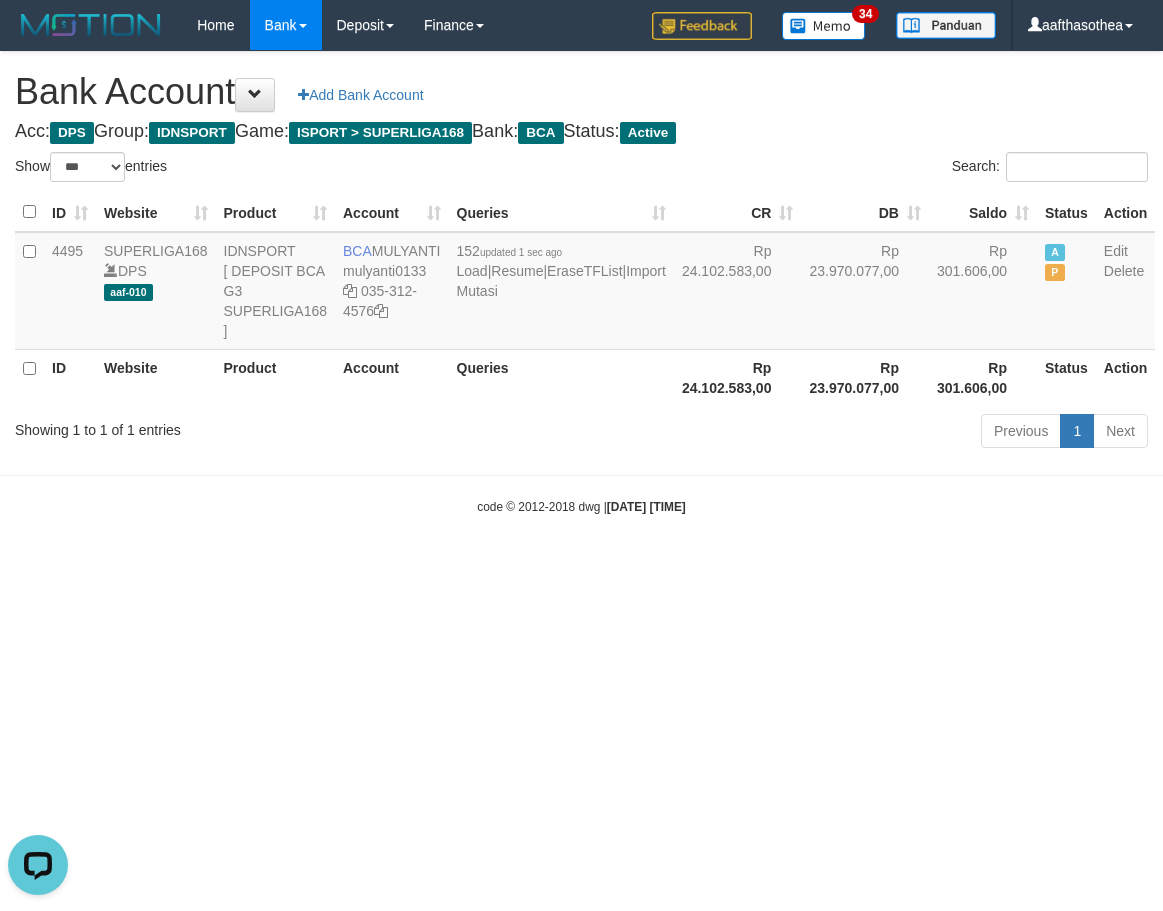 scroll, scrollTop: 0, scrollLeft: 0, axis: both 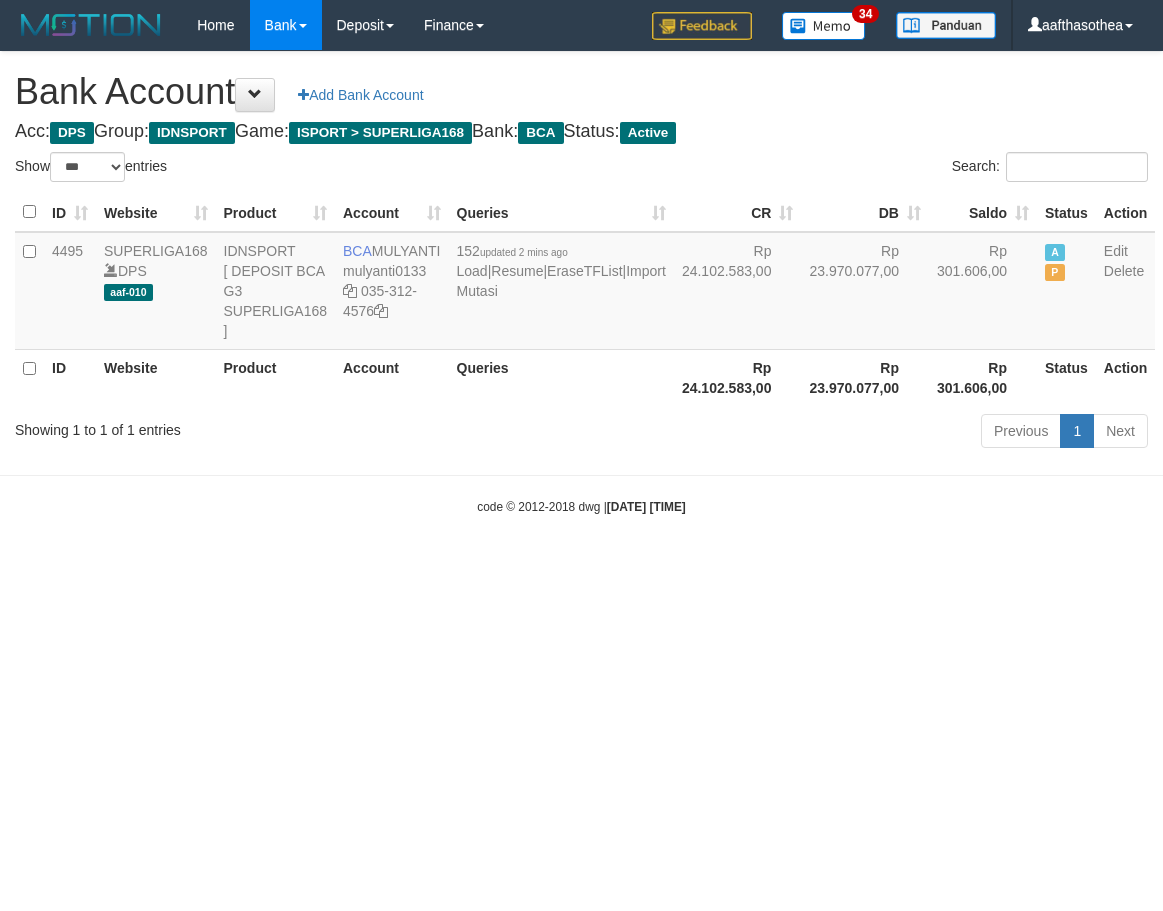 select on "***" 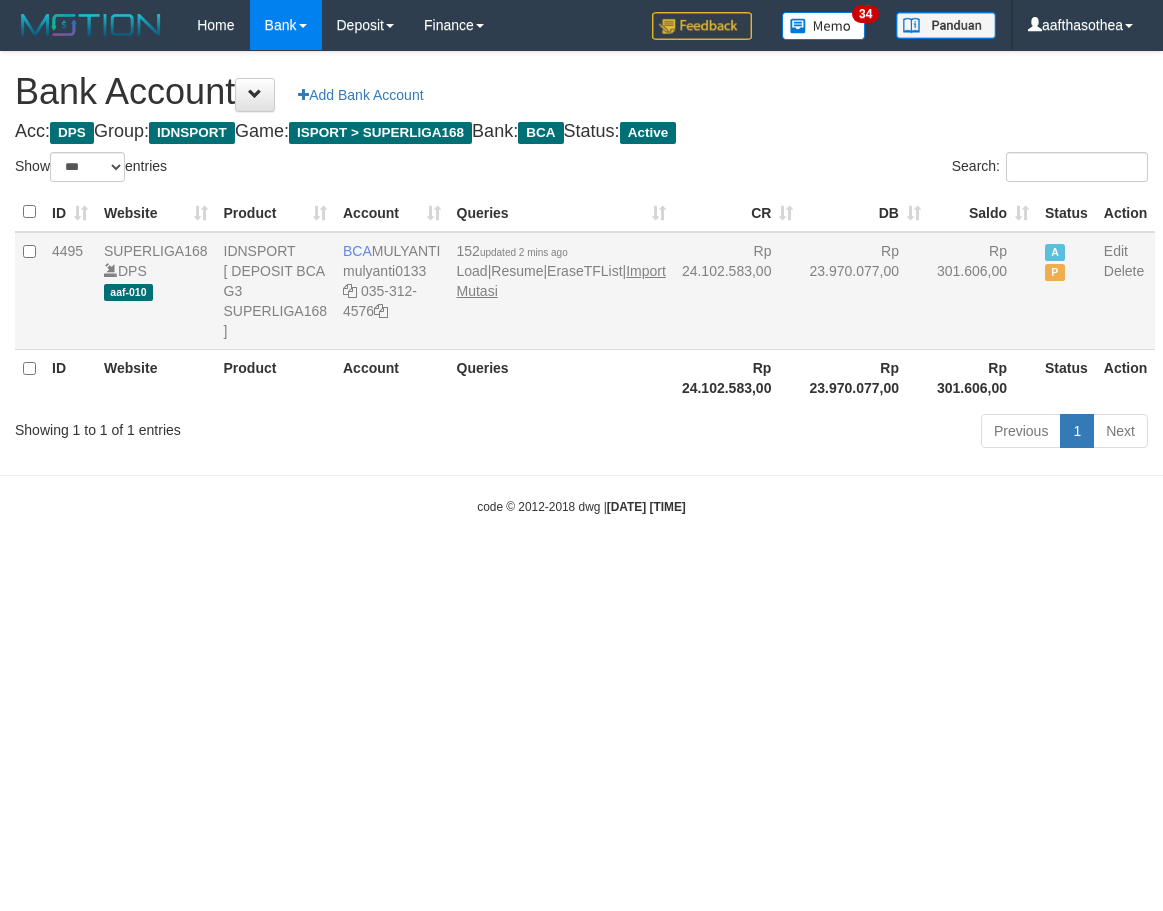 scroll, scrollTop: 0, scrollLeft: 0, axis: both 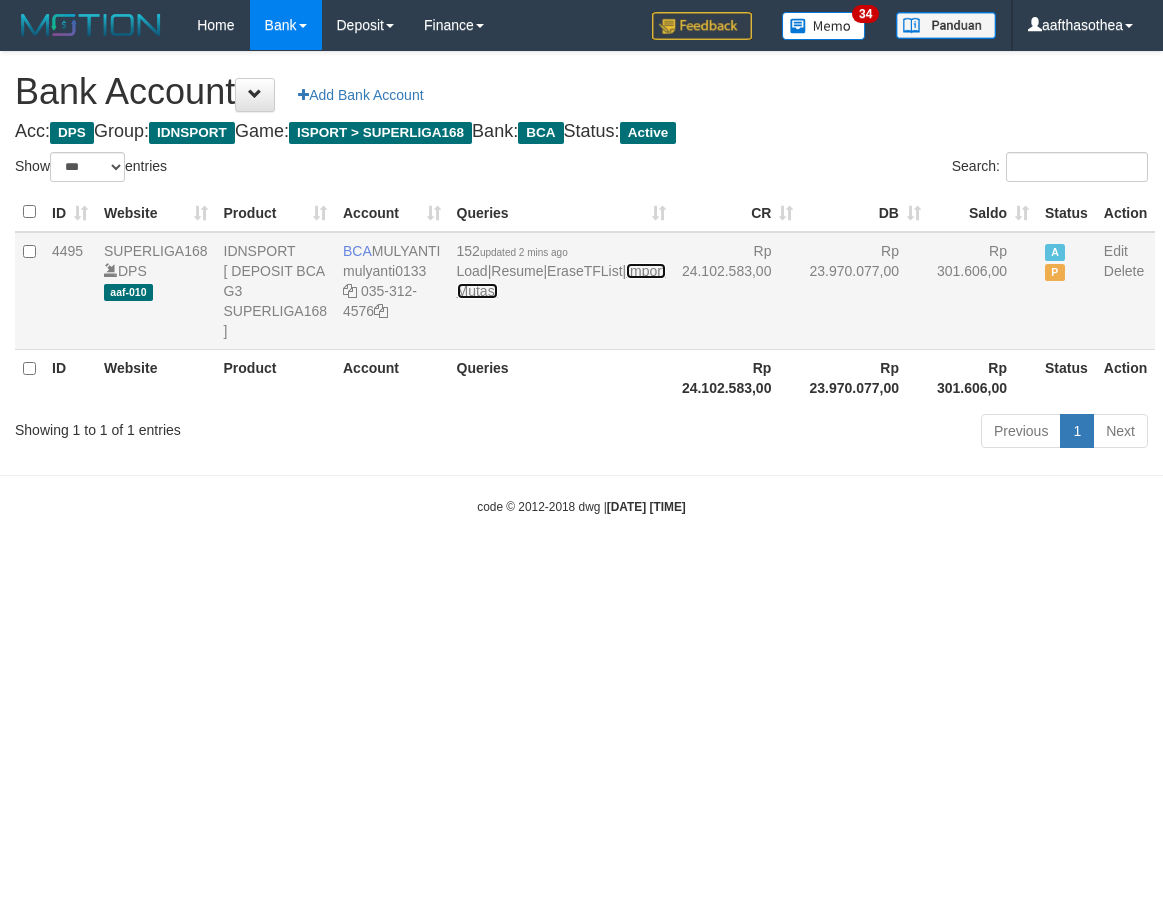 click on "Import Mutasi" at bounding box center [561, 281] 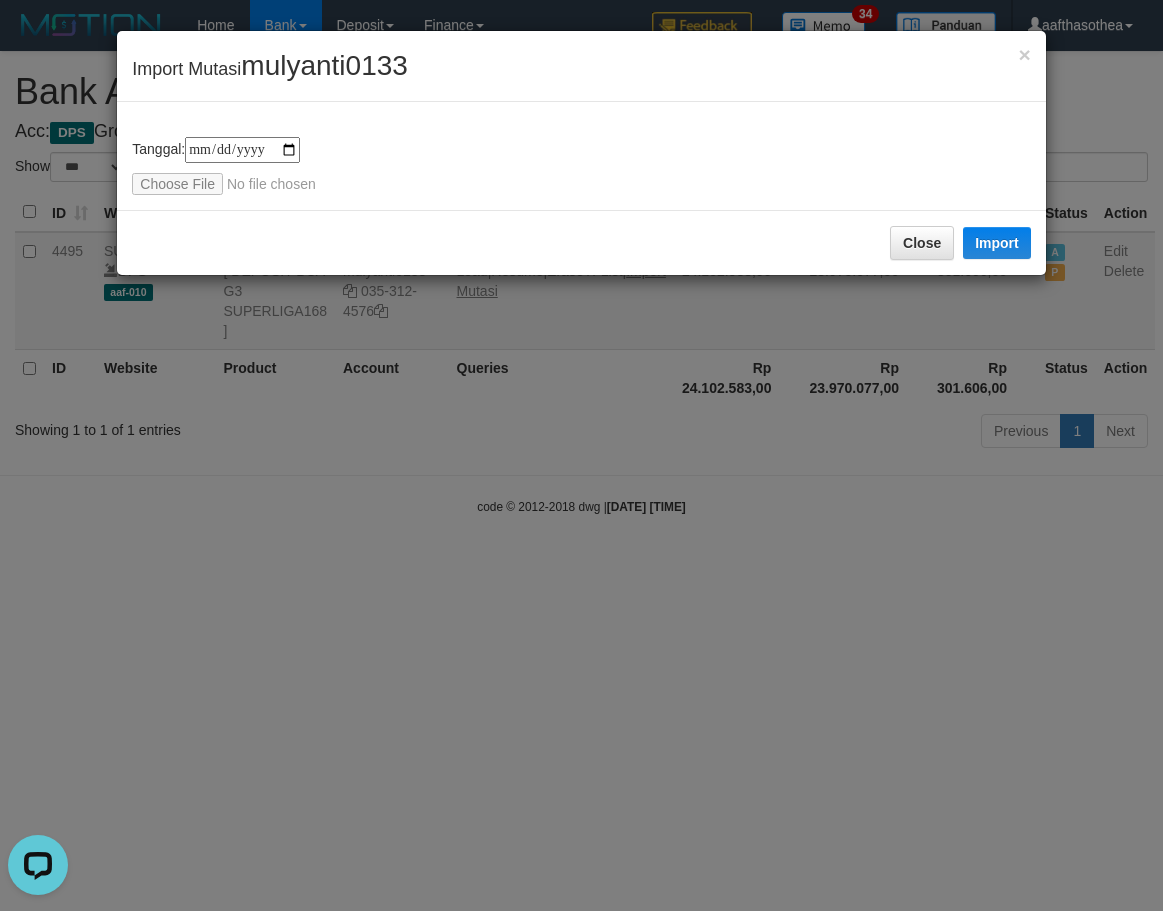 scroll, scrollTop: 0, scrollLeft: 0, axis: both 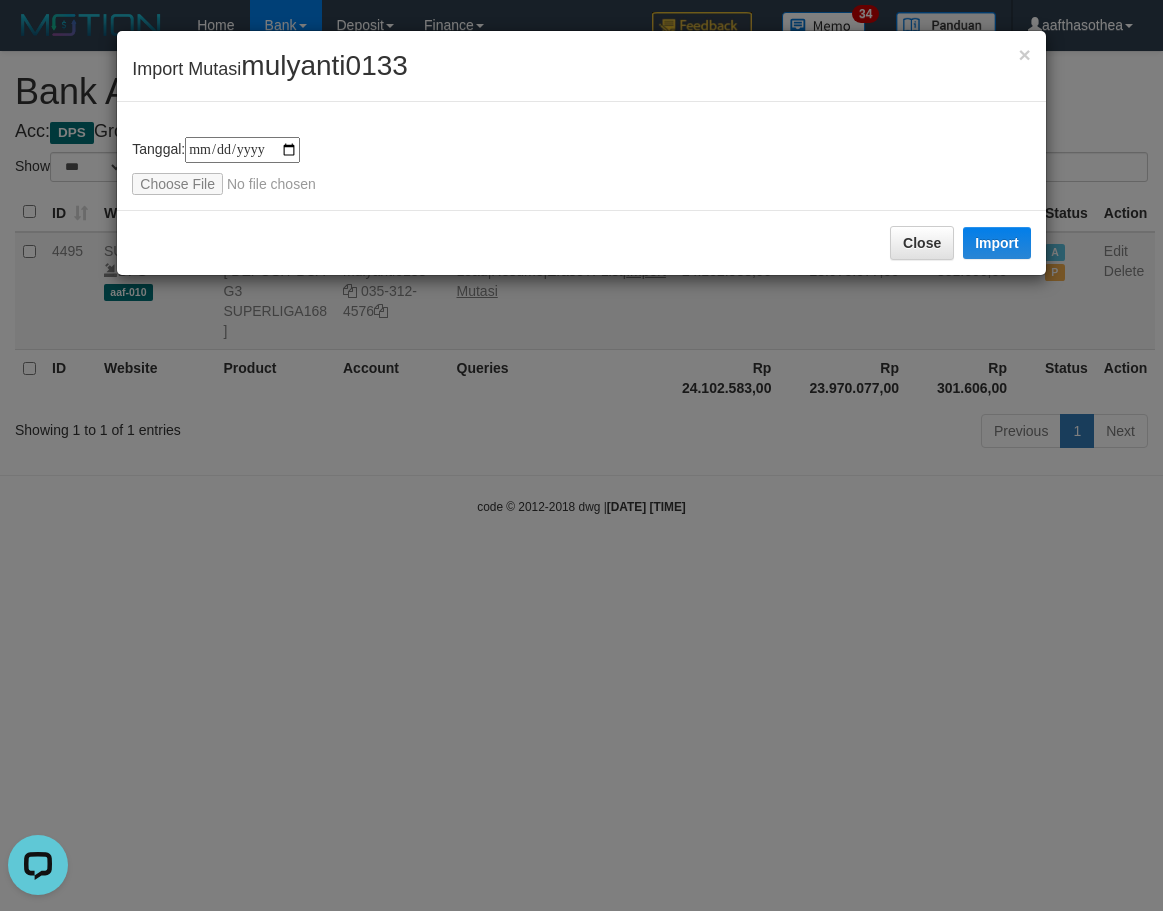 type on "**********" 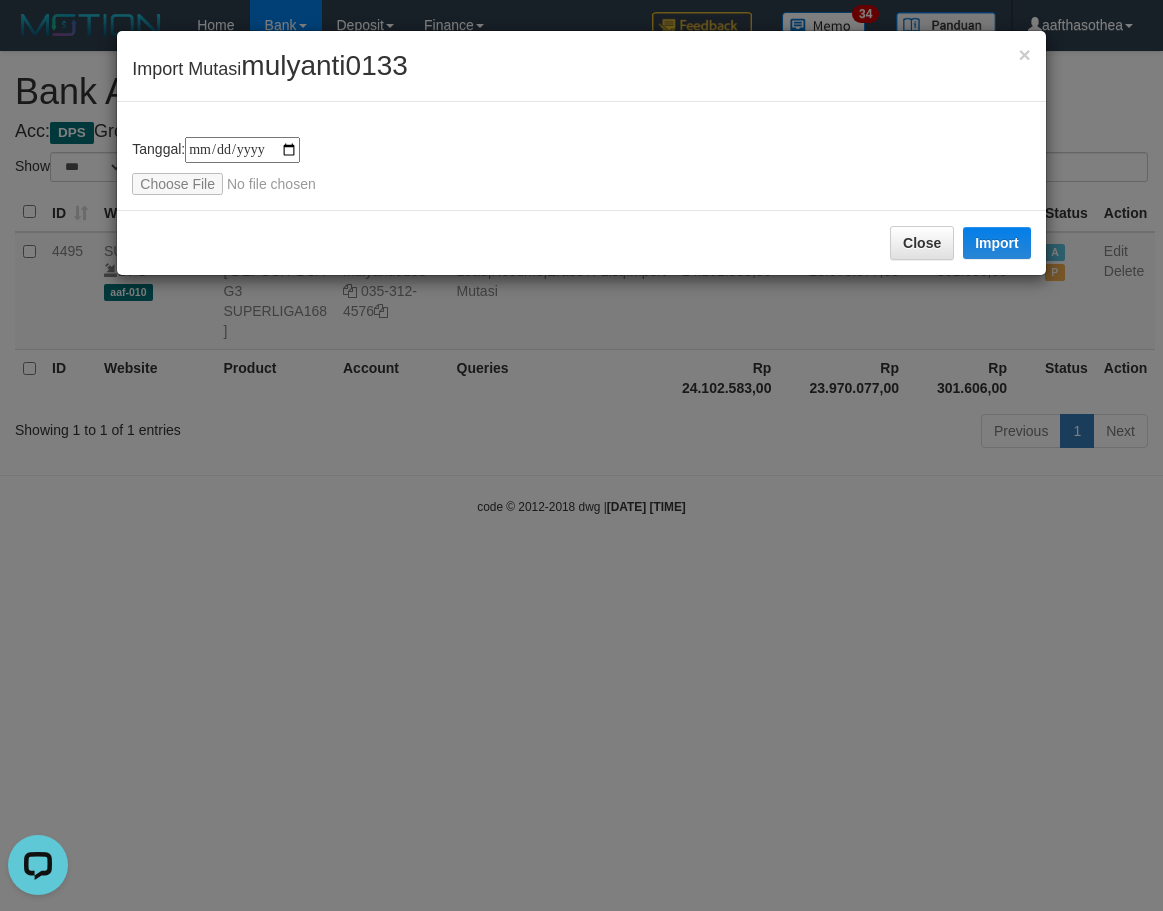click on "**********" at bounding box center [581, 166] 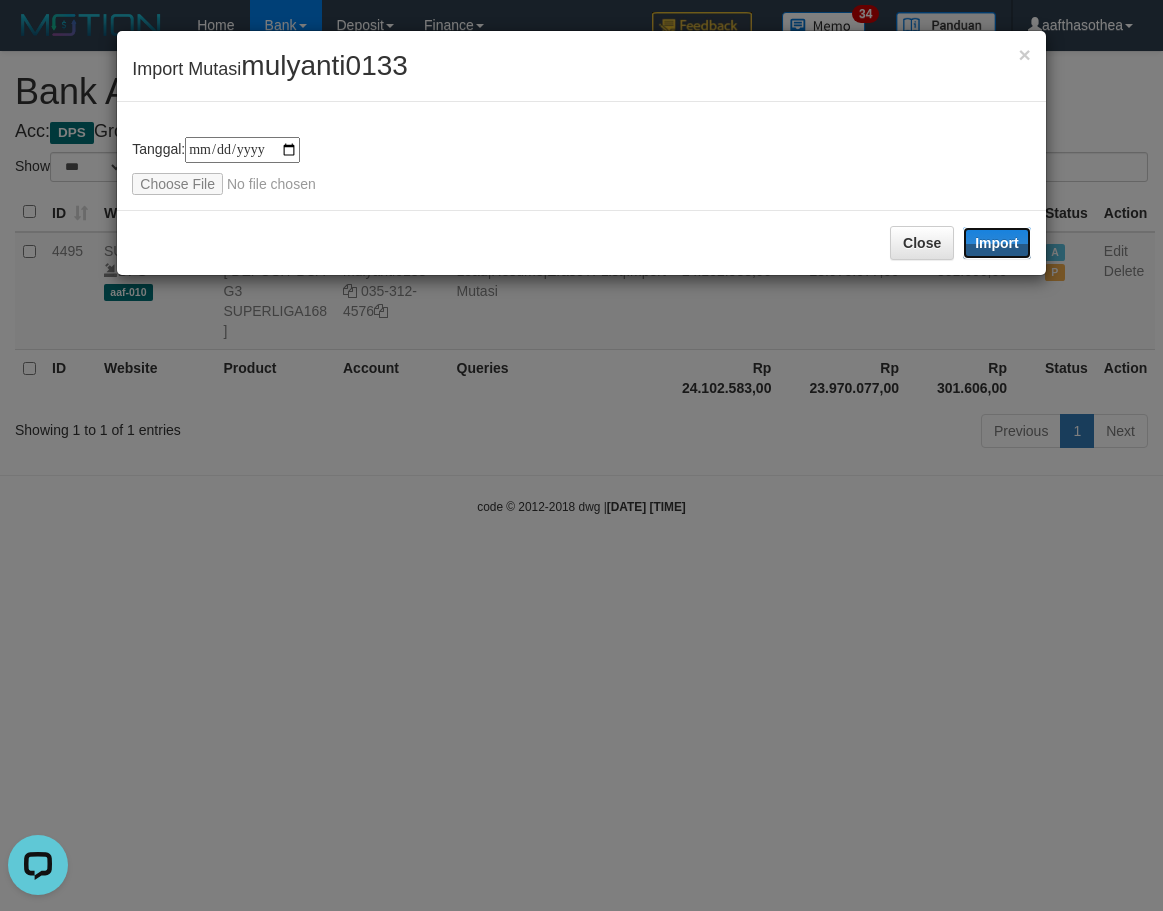 click on "Import" at bounding box center (997, 243) 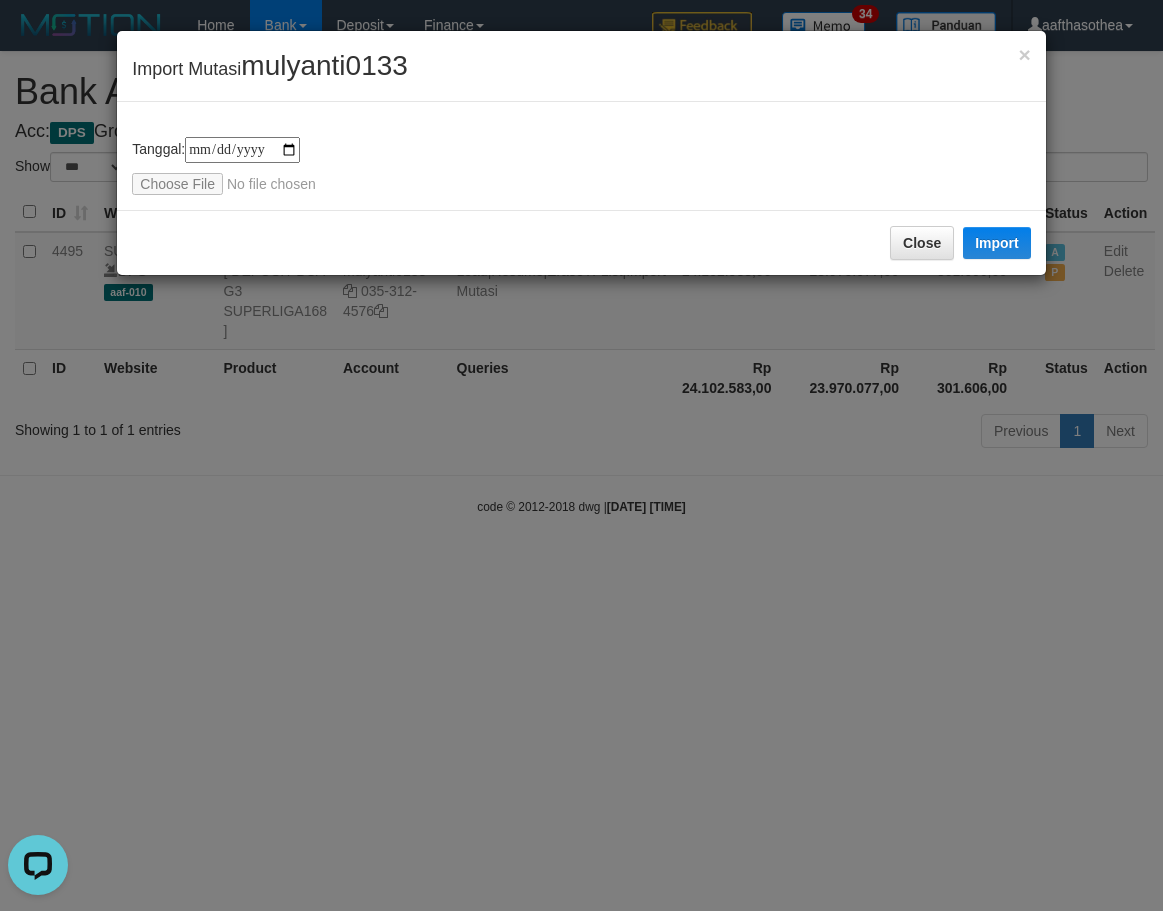 click on "**********" at bounding box center [581, 455] 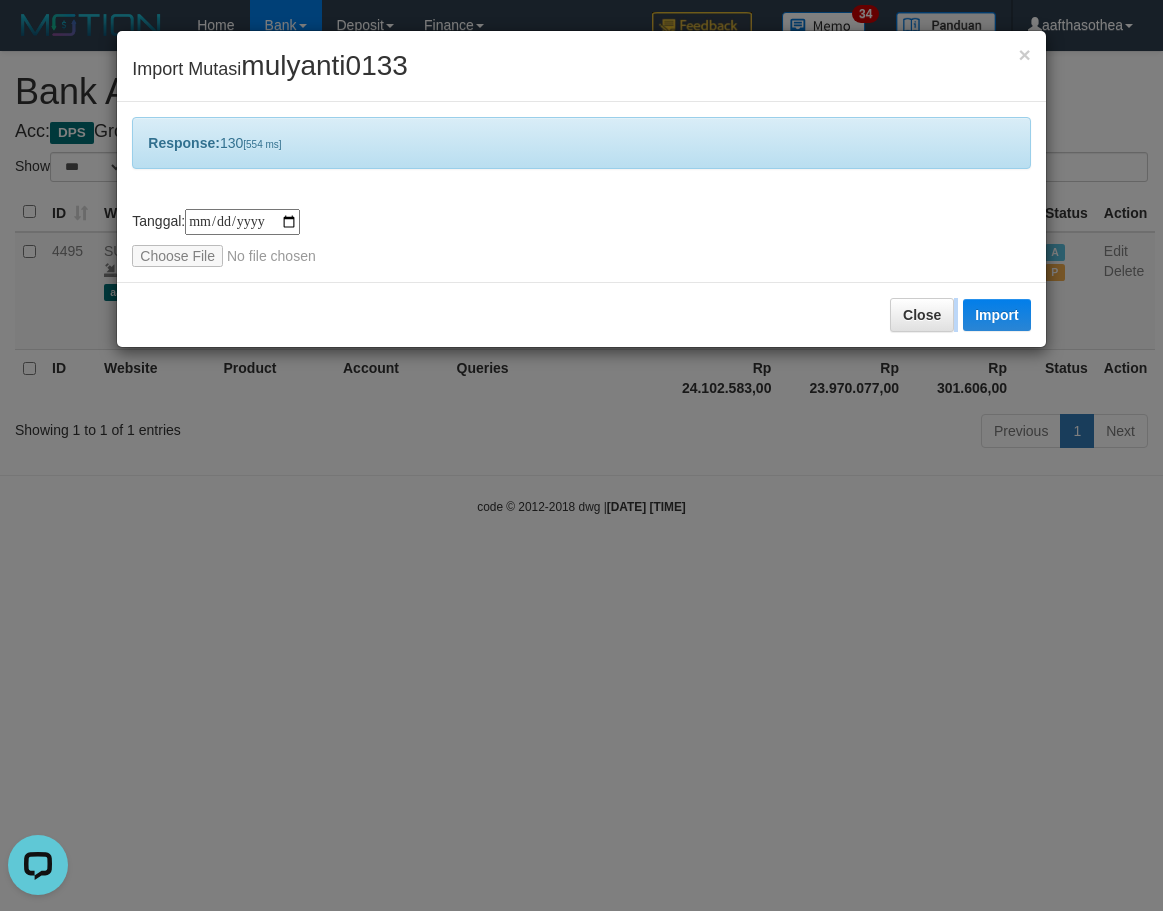 click on "**********" at bounding box center (581, 455) 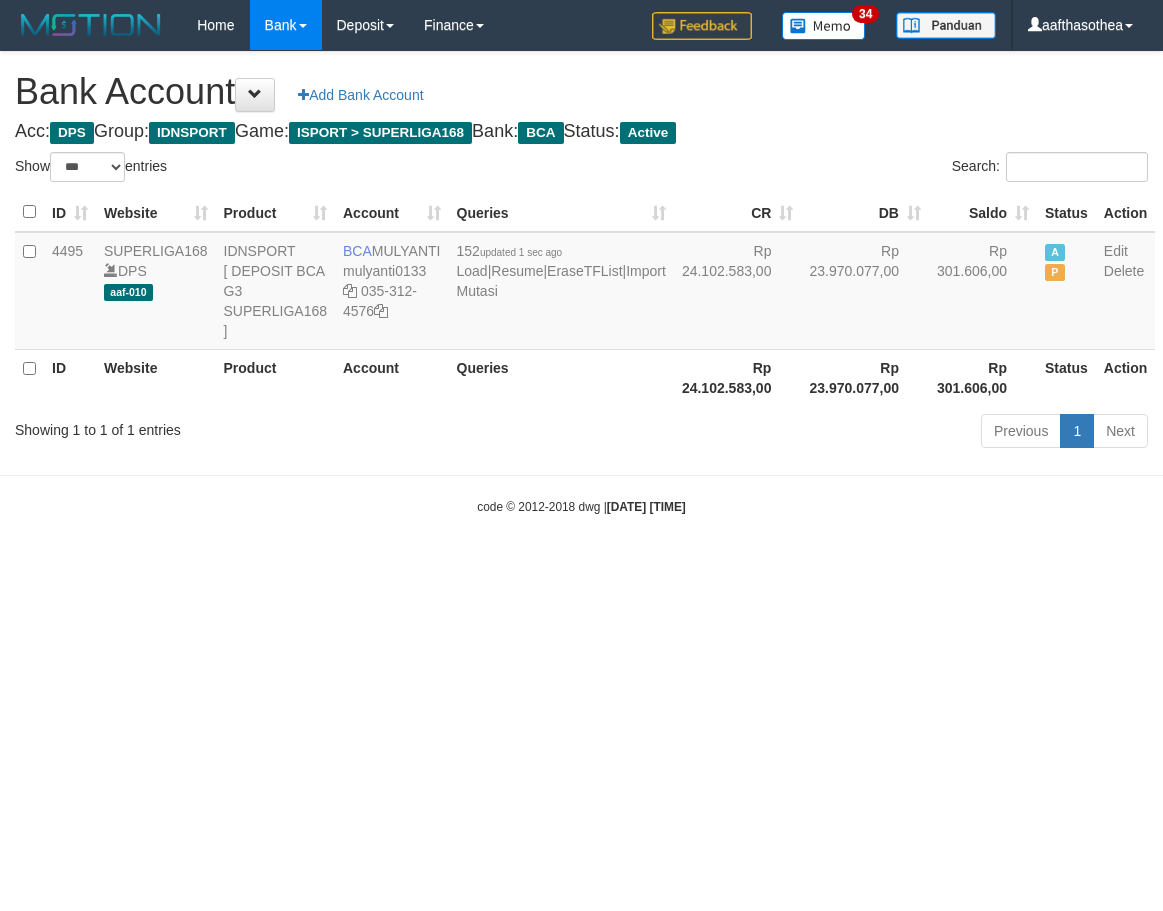 select on "***" 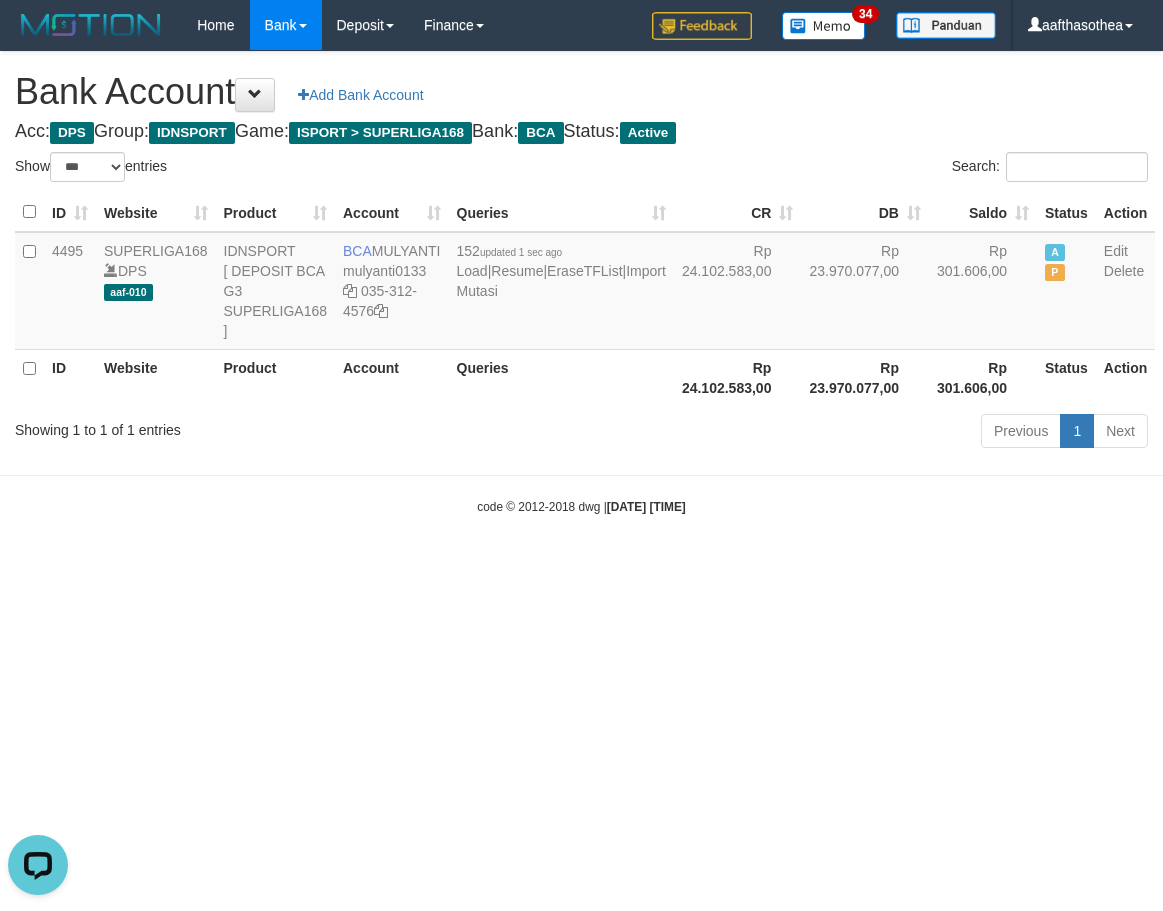 scroll, scrollTop: 0, scrollLeft: 0, axis: both 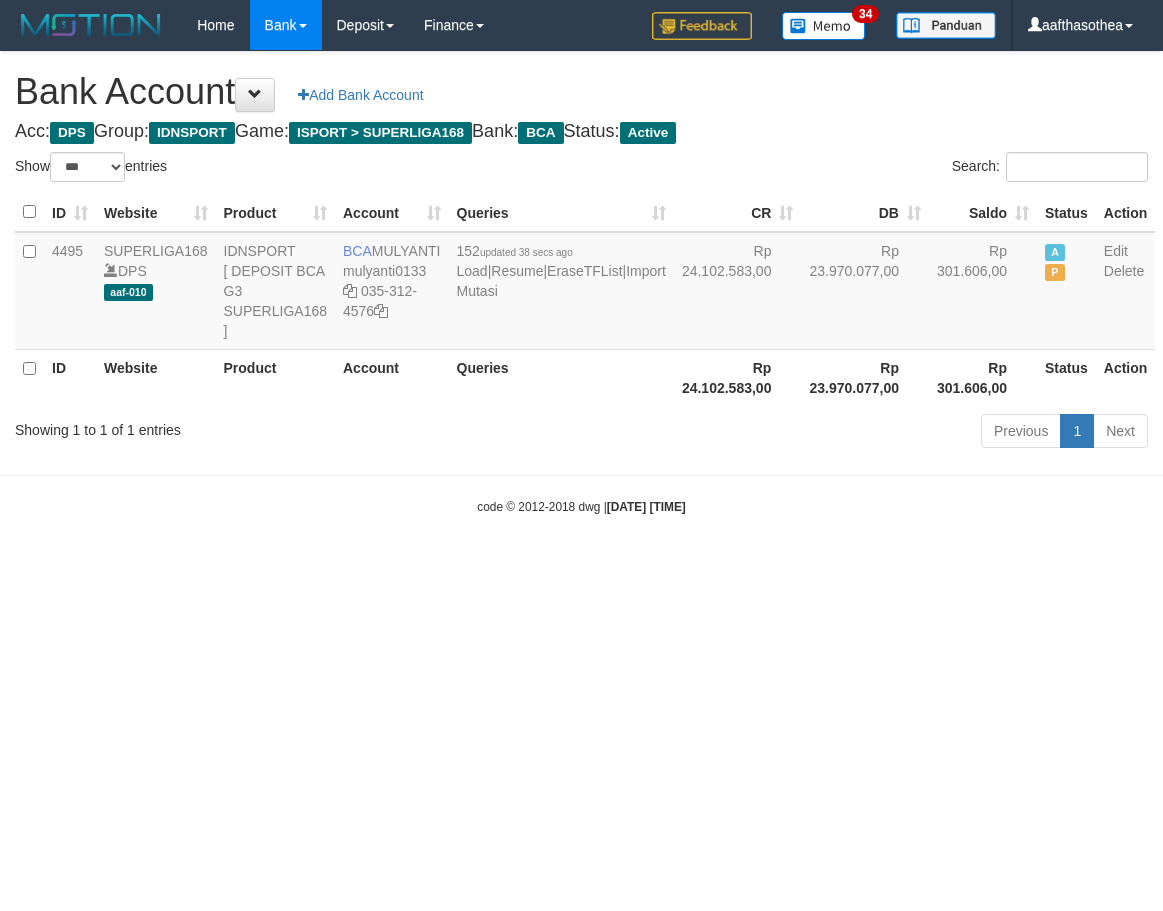 select on "***" 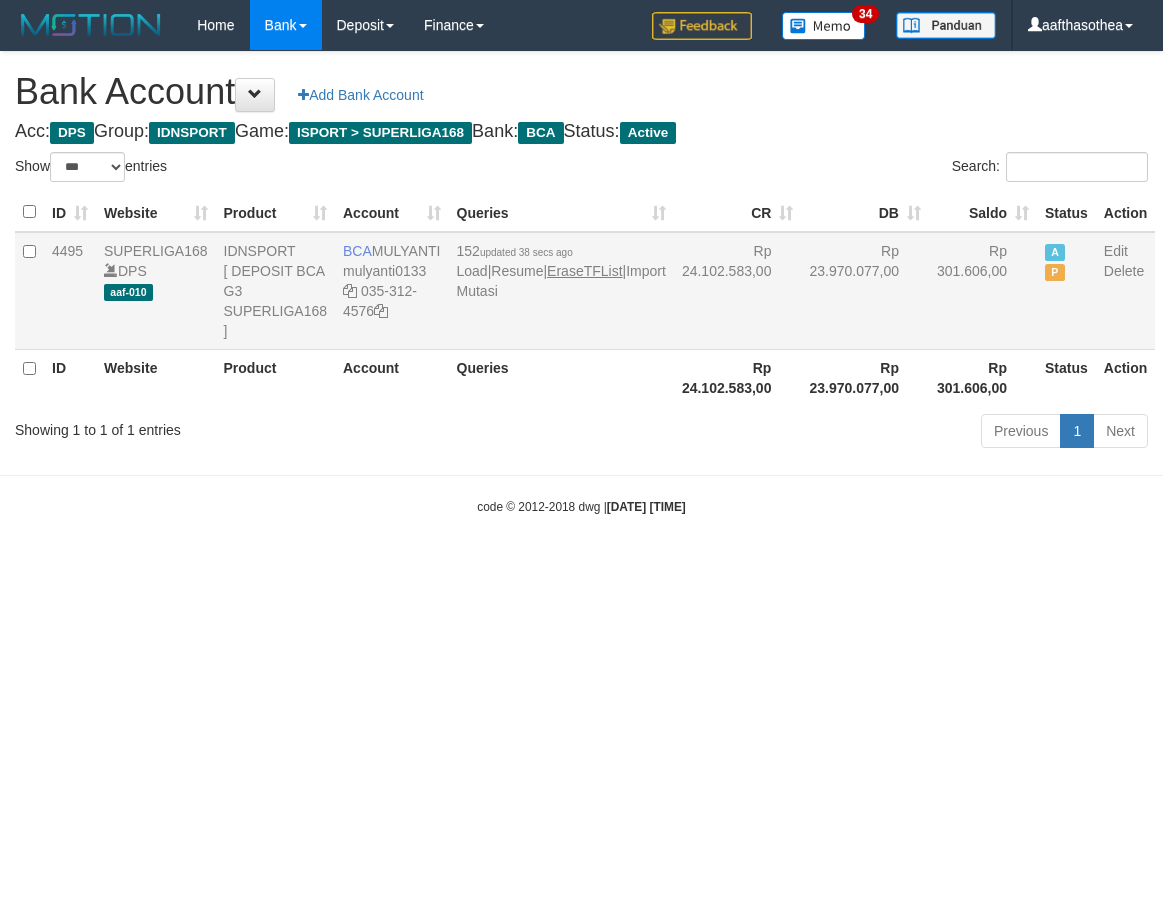 scroll, scrollTop: 0, scrollLeft: 0, axis: both 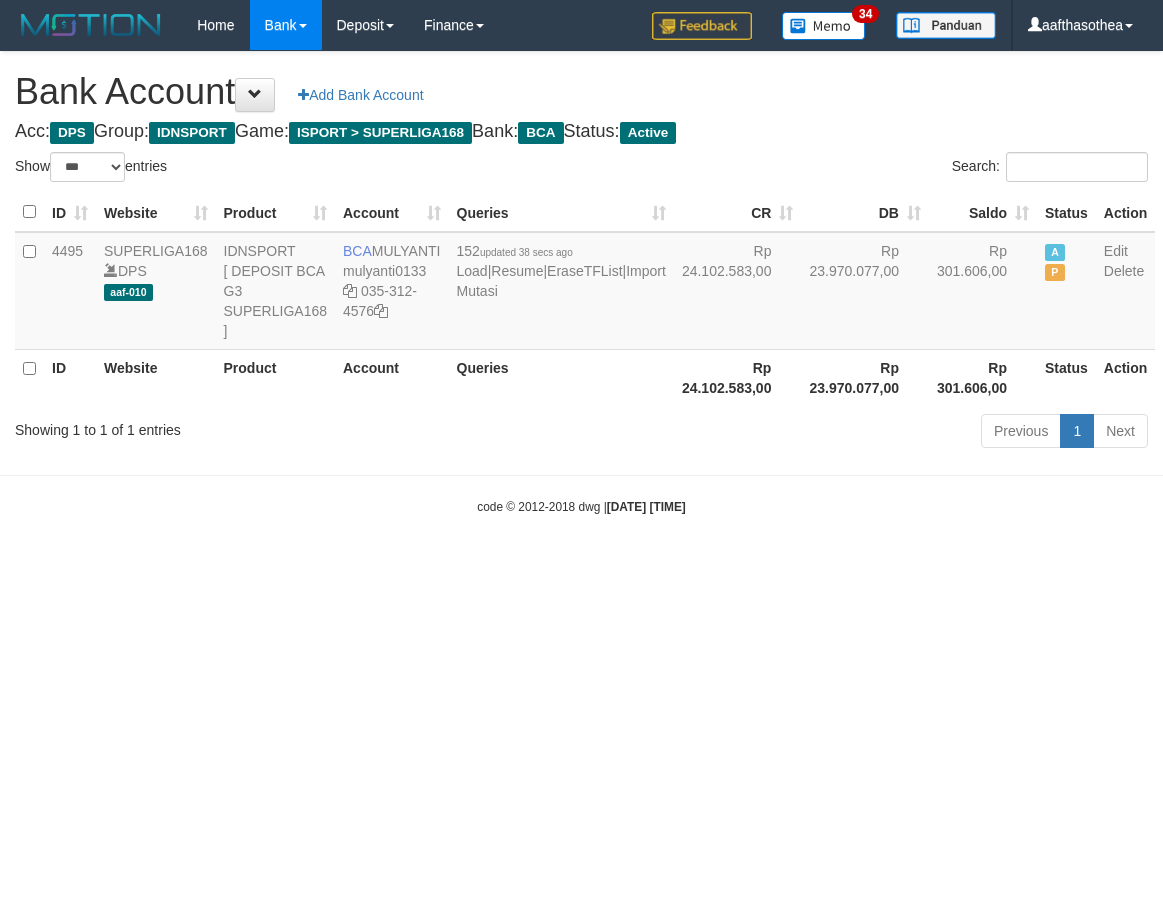 drag, startPoint x: 774, startPoint y: 766, endPoint x: 808, endPoint y: 752, distance: 36.769554 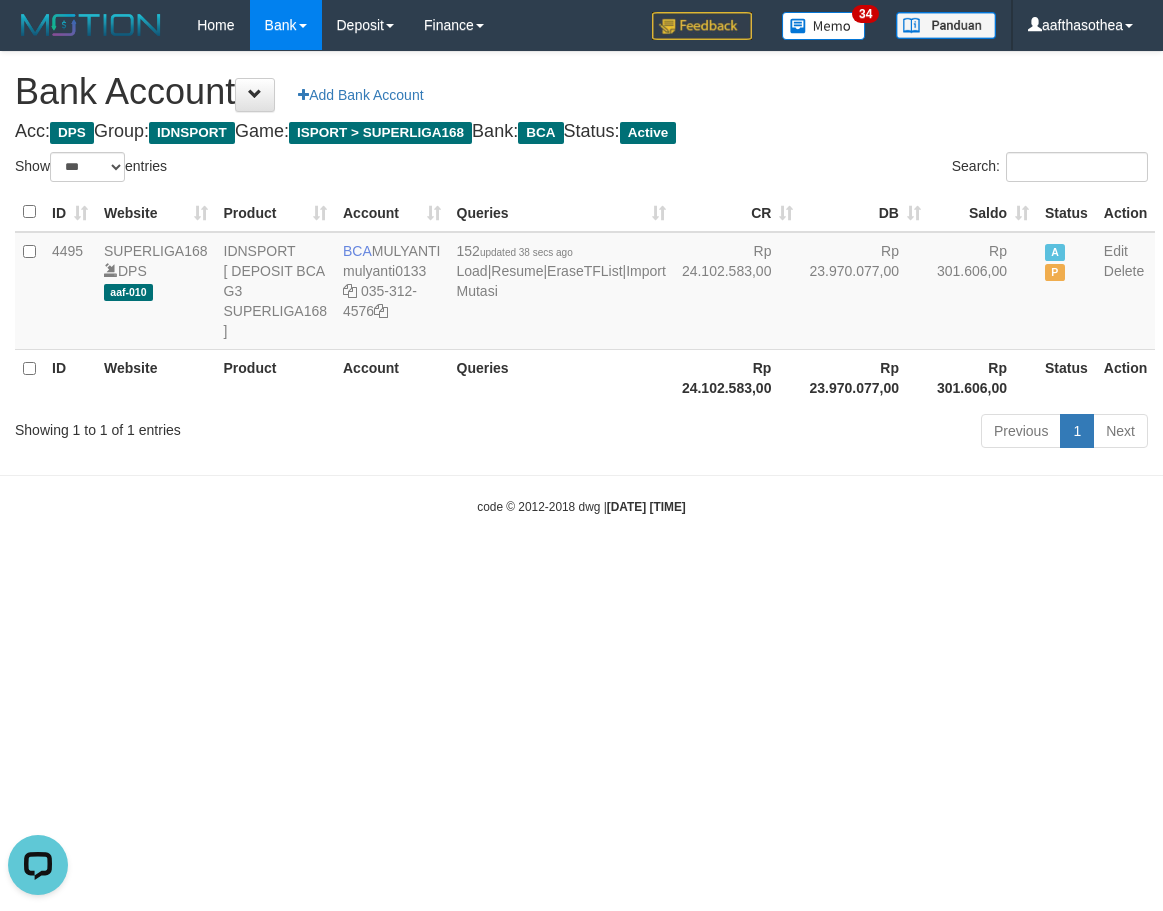 scroll, scrollTop: 0, scrollLeft: 0, axis: both 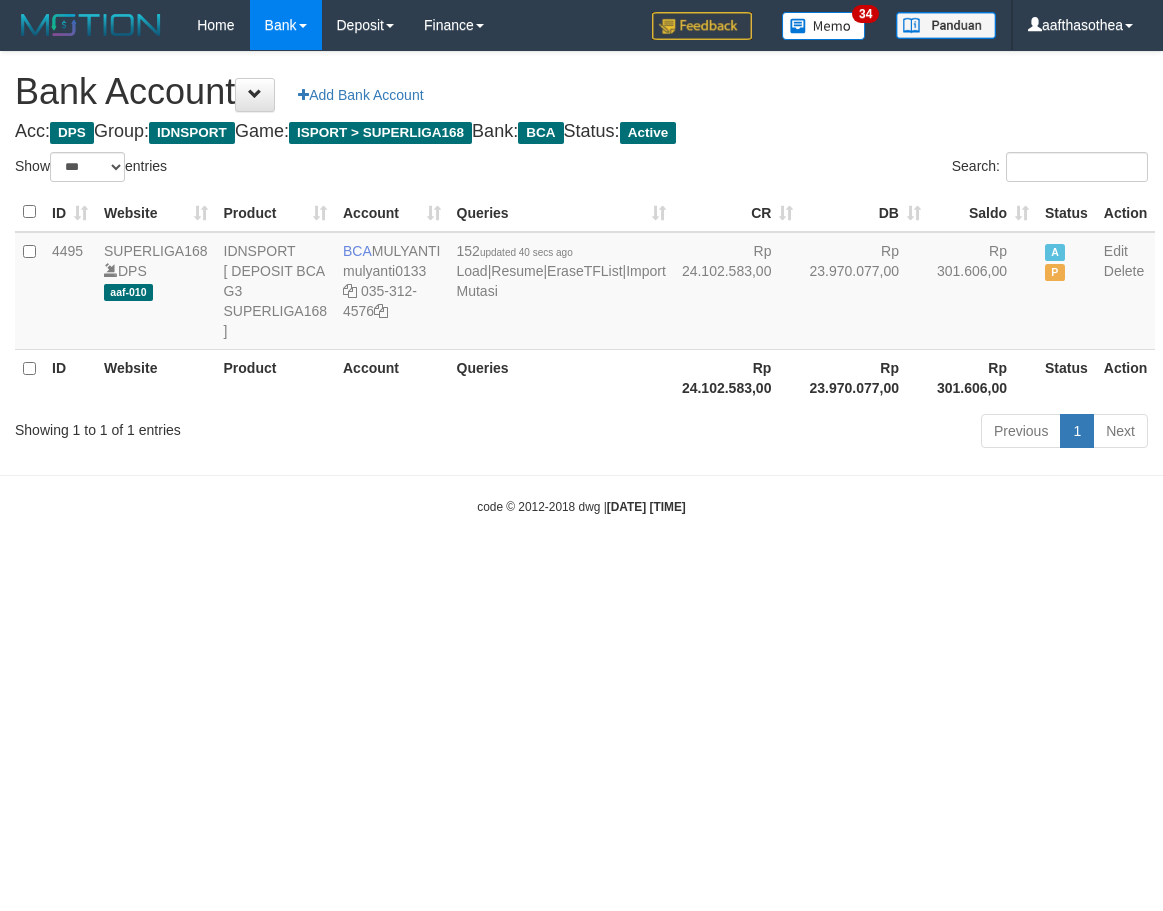 select on "***" 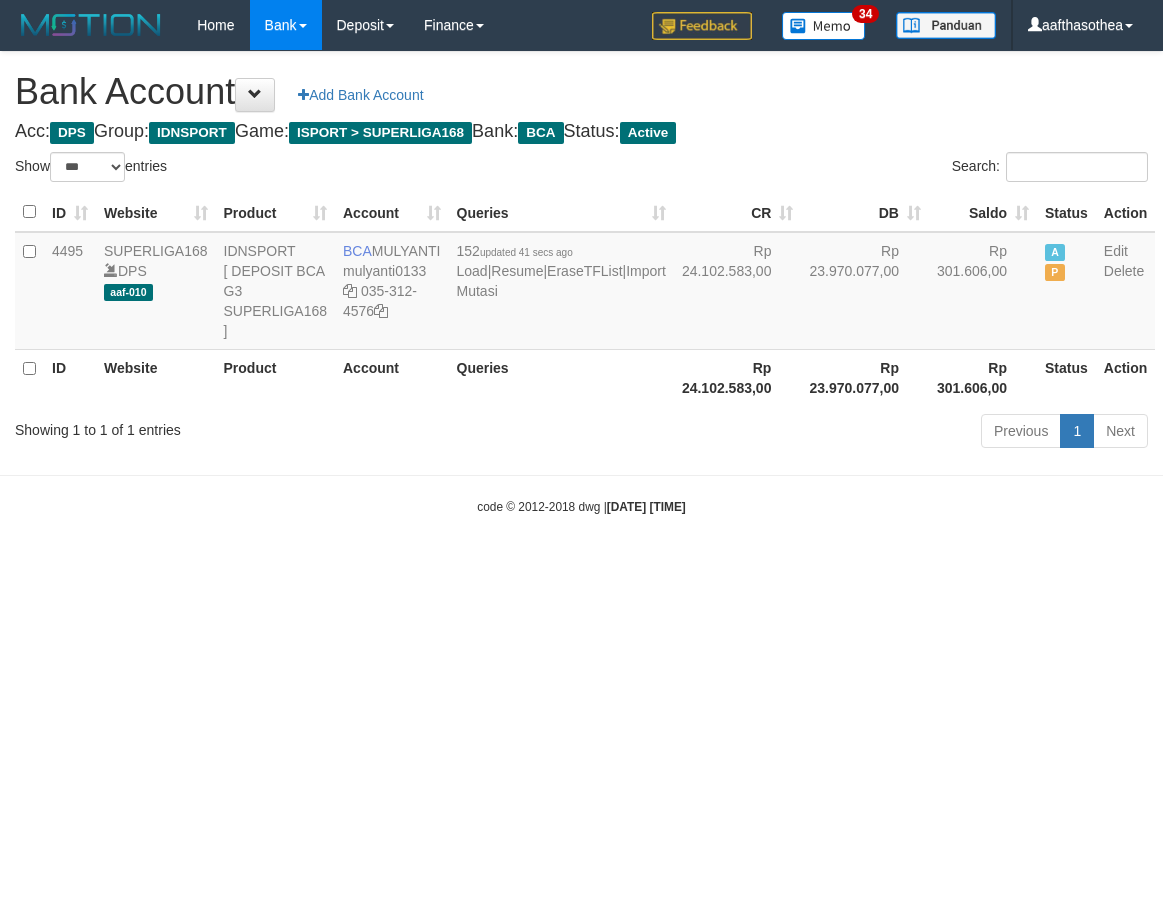 select on "***" 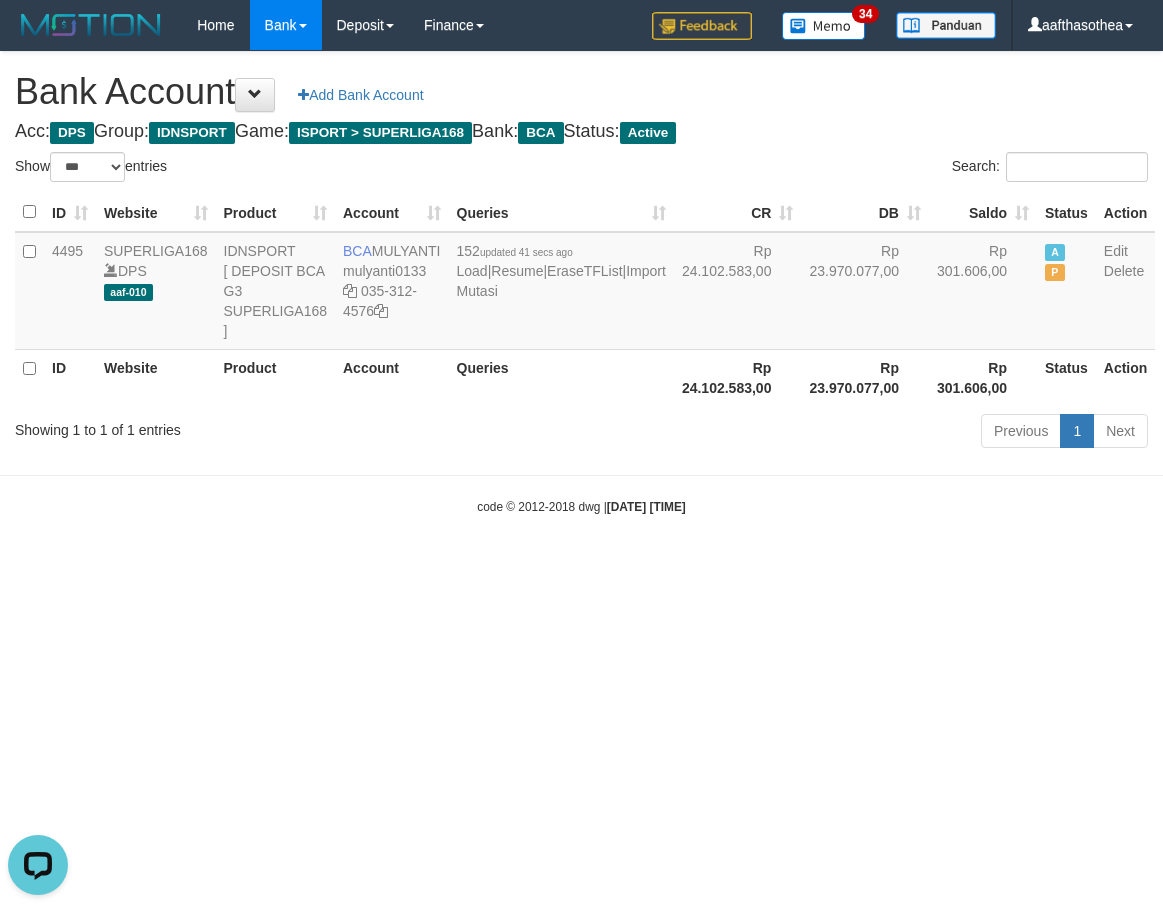 scroll, scrollTop: 0, scrollLeft: 0, axis: both 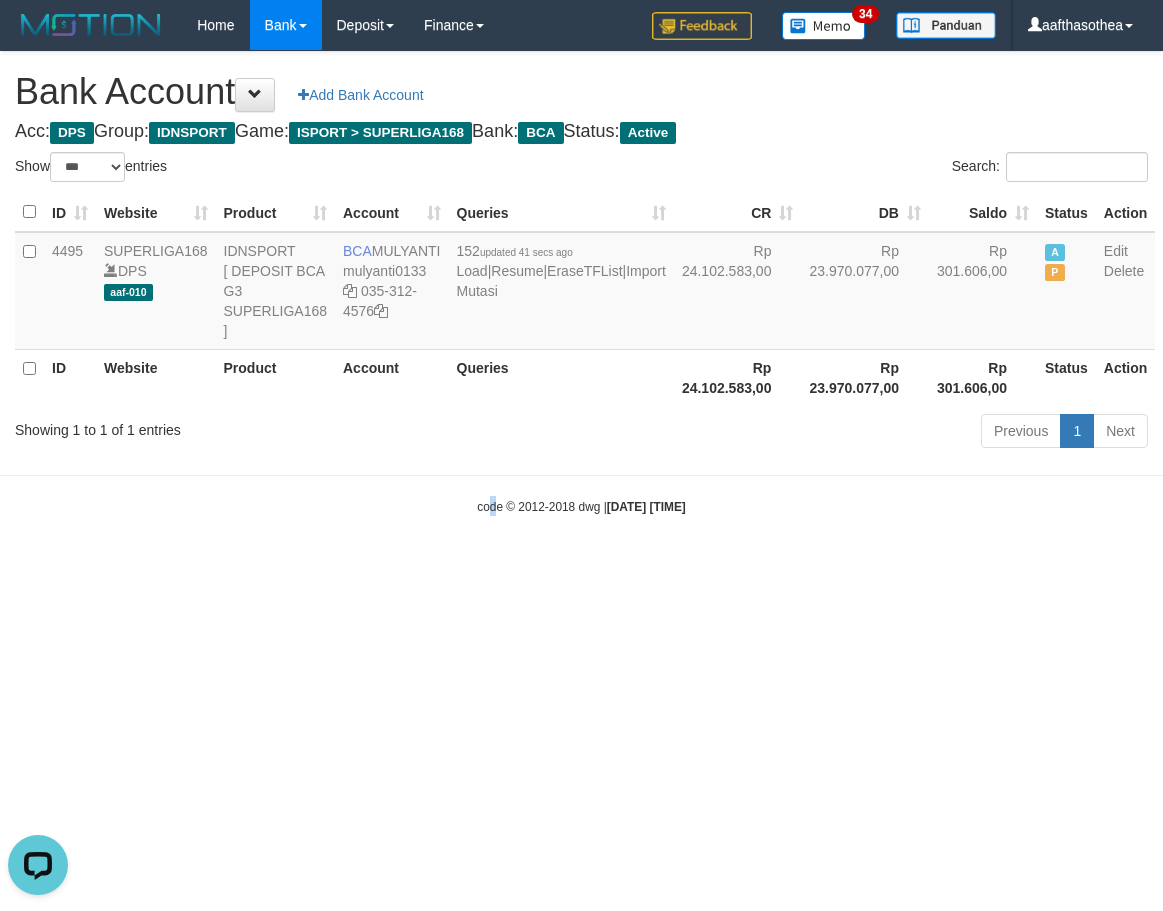 drag, startPoint x: 478, startPoint y: 596, endPoint x: 378, endPoint y: 592, distance: 100.07997 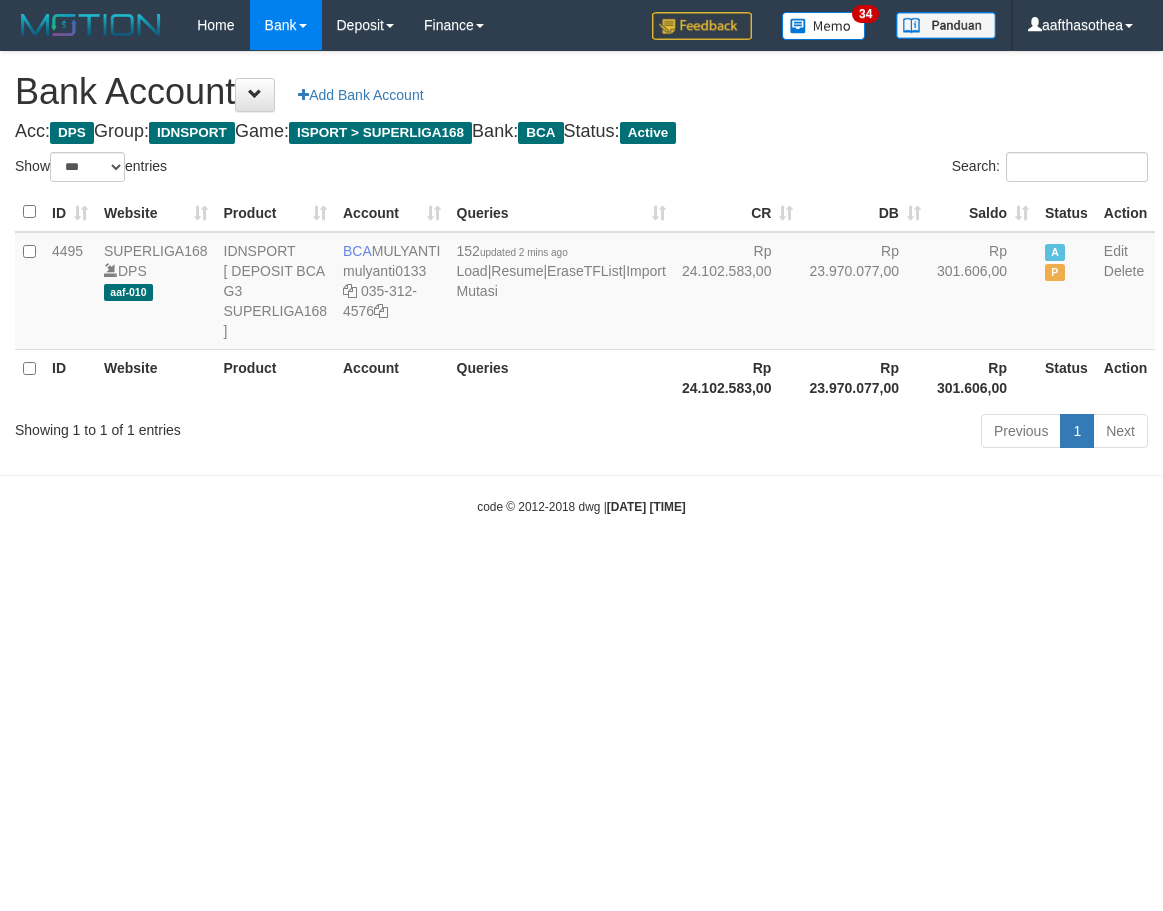 select on "***" 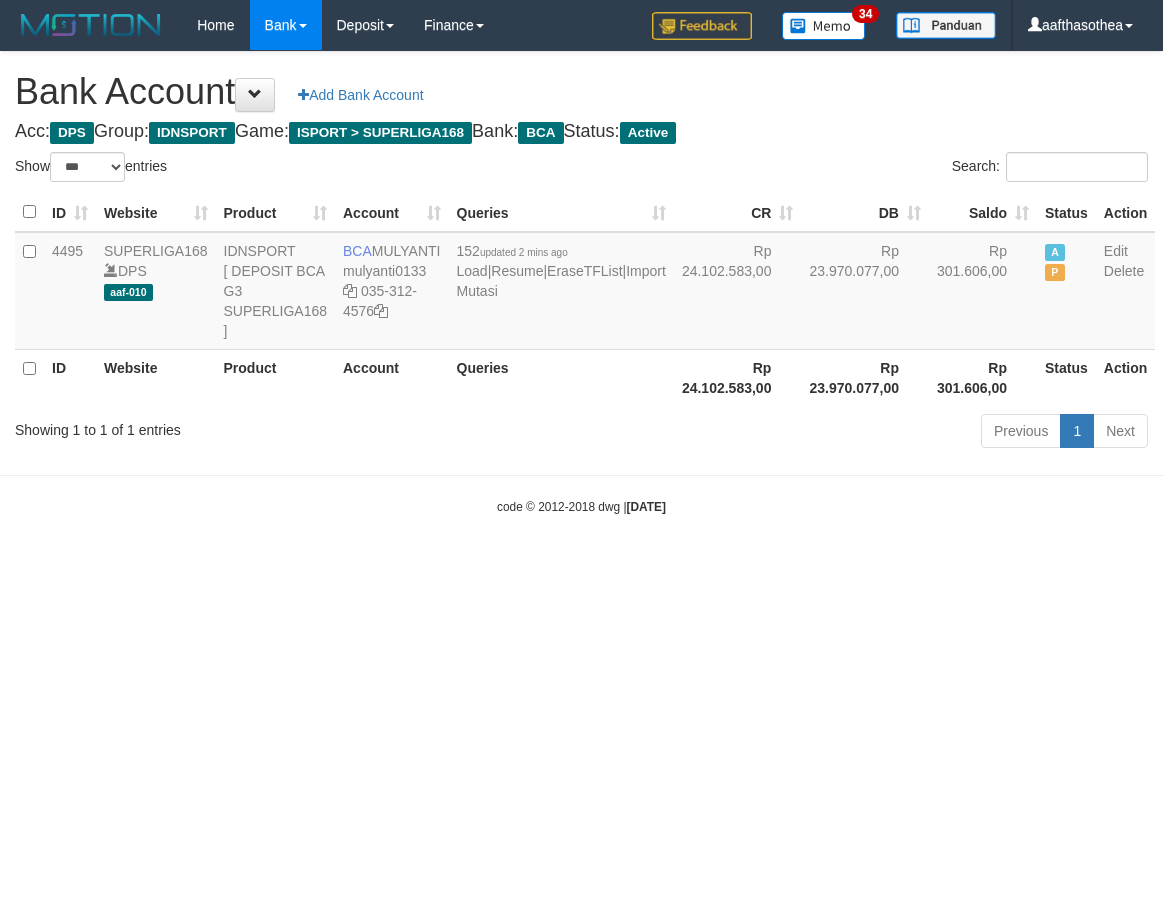 select on "***" 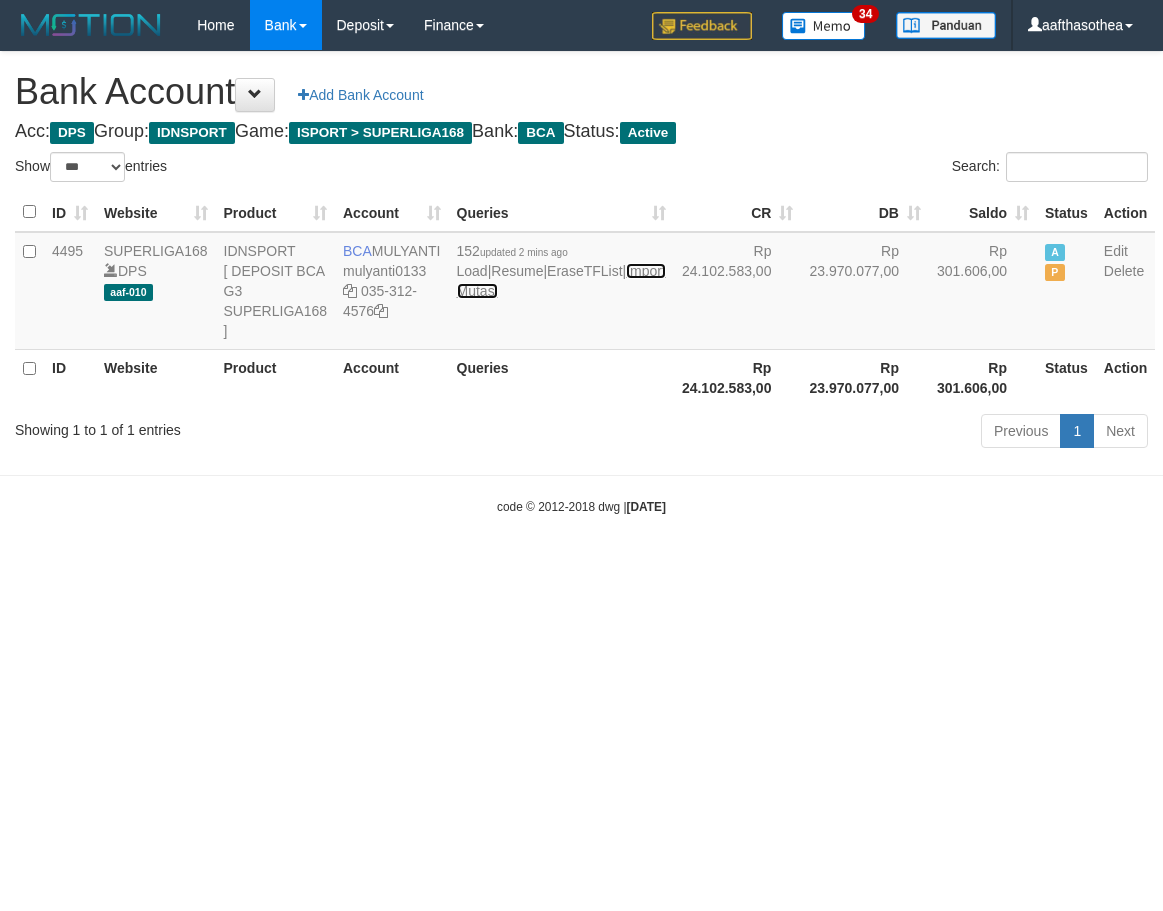 scroll, scrollTop: 0, scrollLeft: 0, axis: both 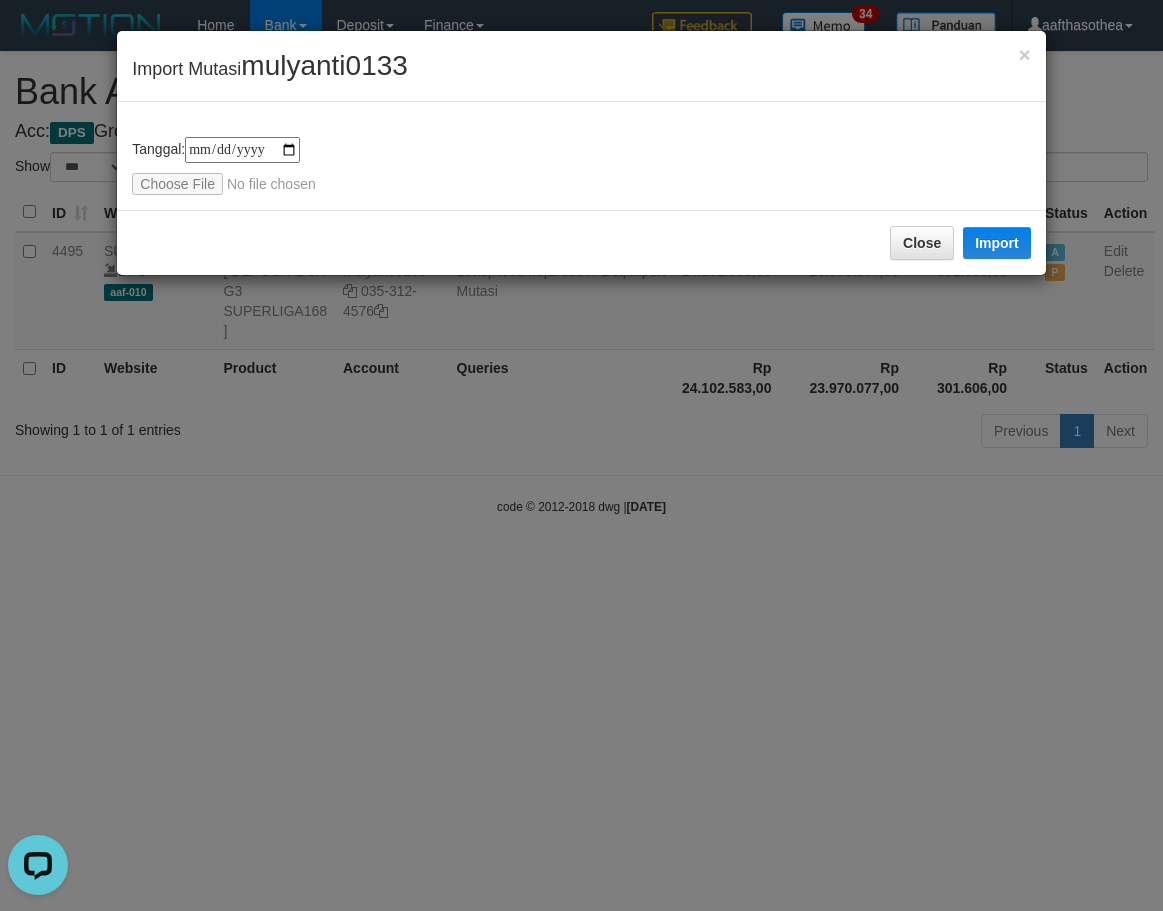 type on "**********" 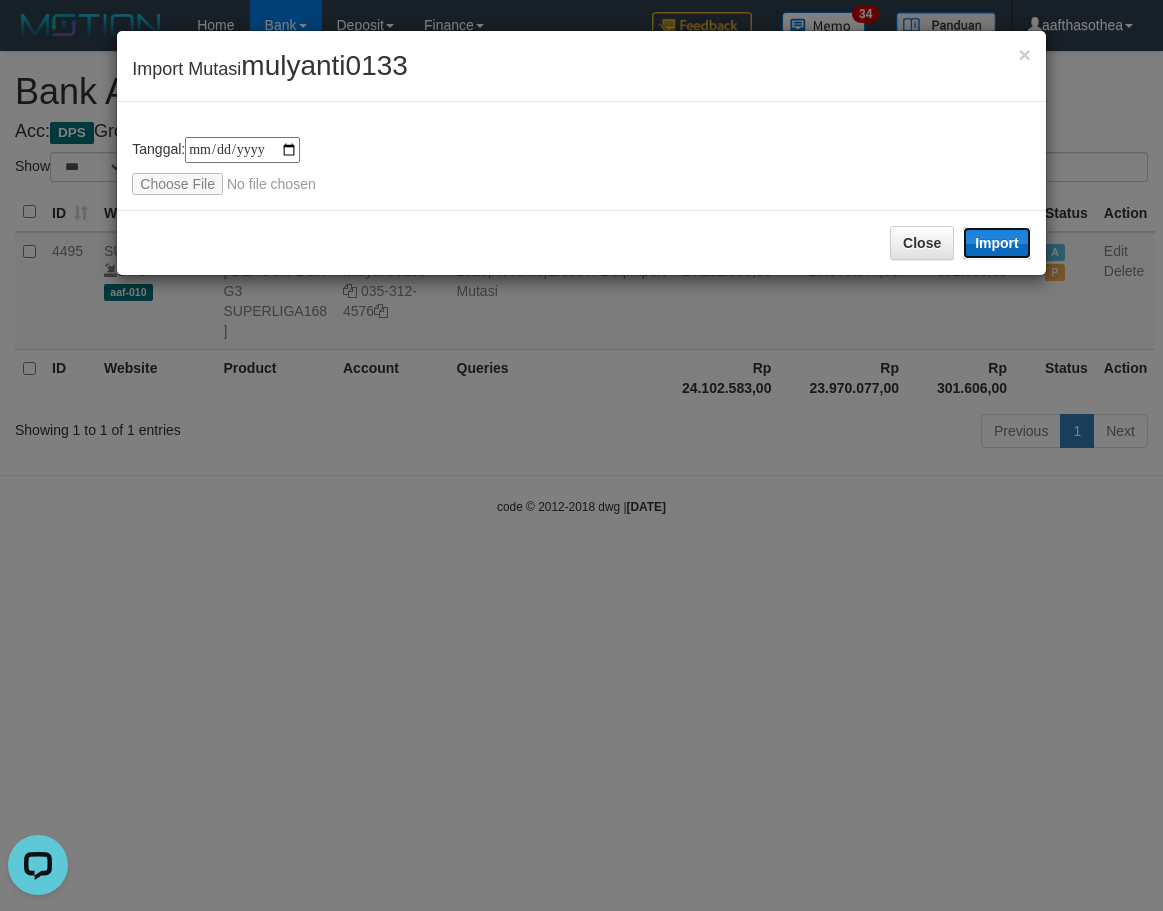 drag, startPoint x: 1018, startPoint y: 252, endPoint x: 202, endPoint y: 491, distance: 850.2805 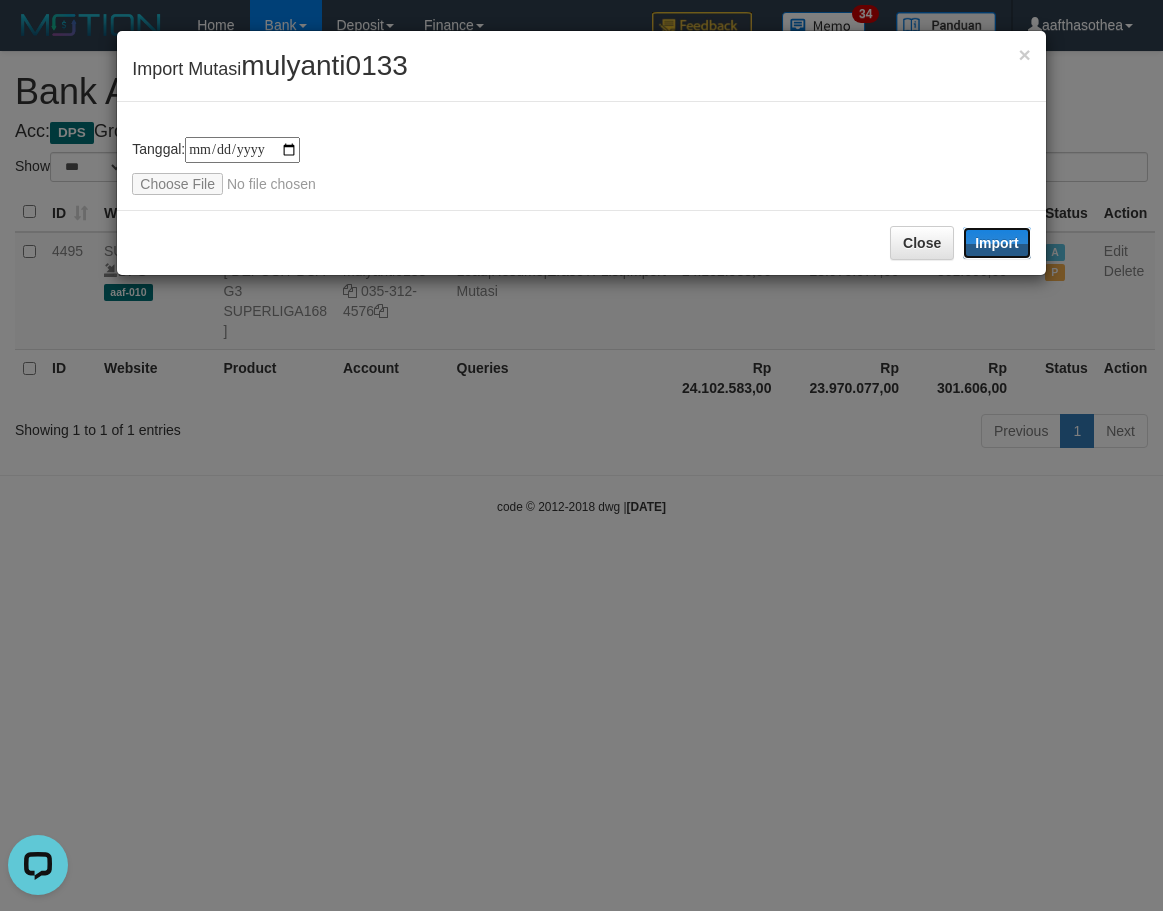 click on "Import" at bounding box center (997, 243) 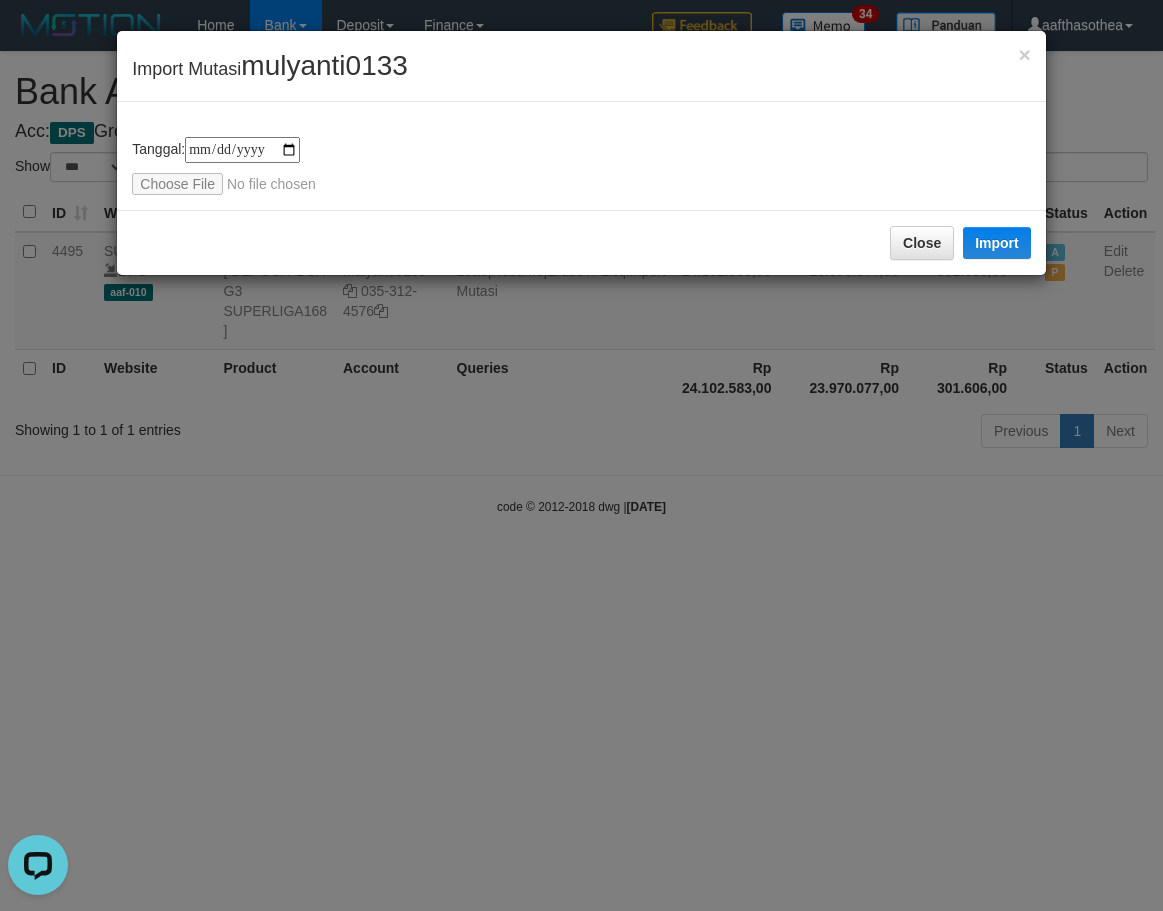 click on "**********" at bounding box center (581, 455) 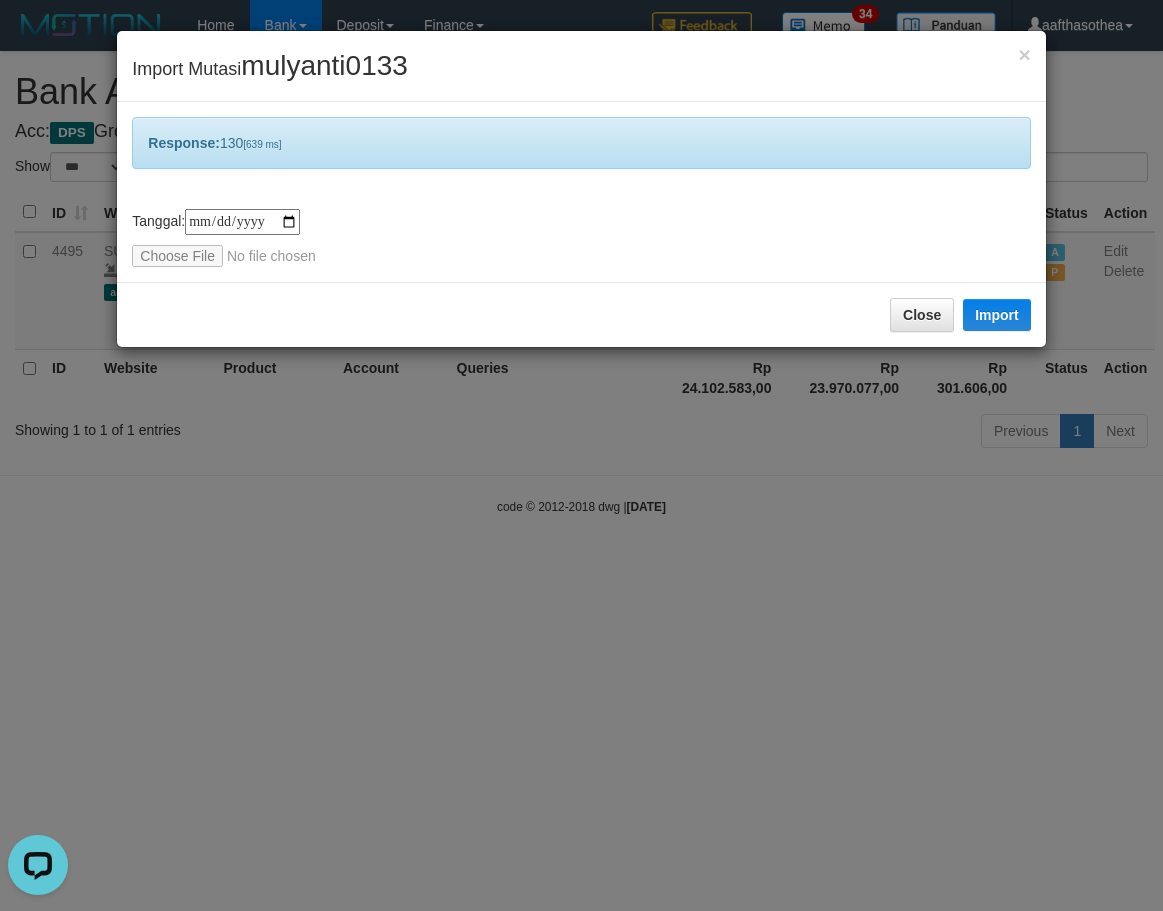 drag, startPoint x: 202, startPoint y: 491, endPoint x: 220, endPoint y: 488, distance: 18.248287 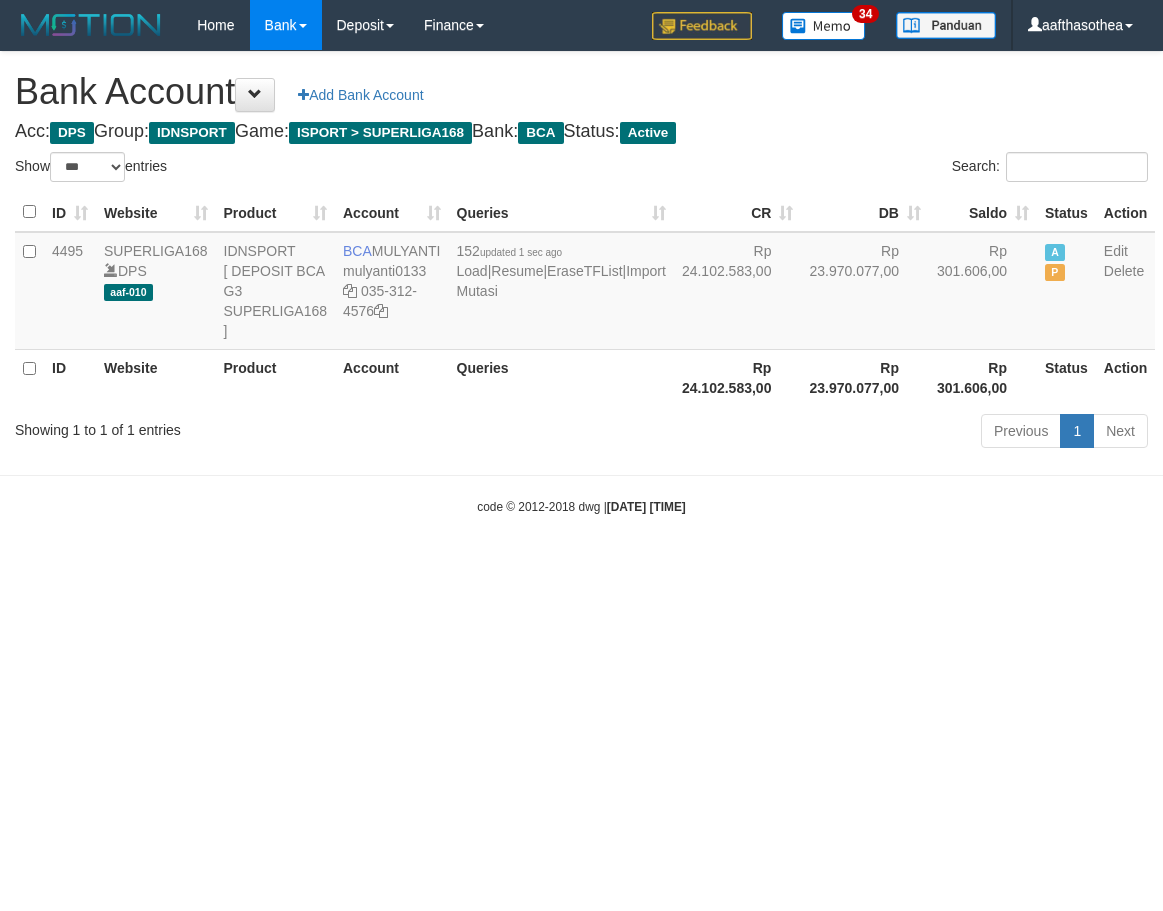 select on "***" 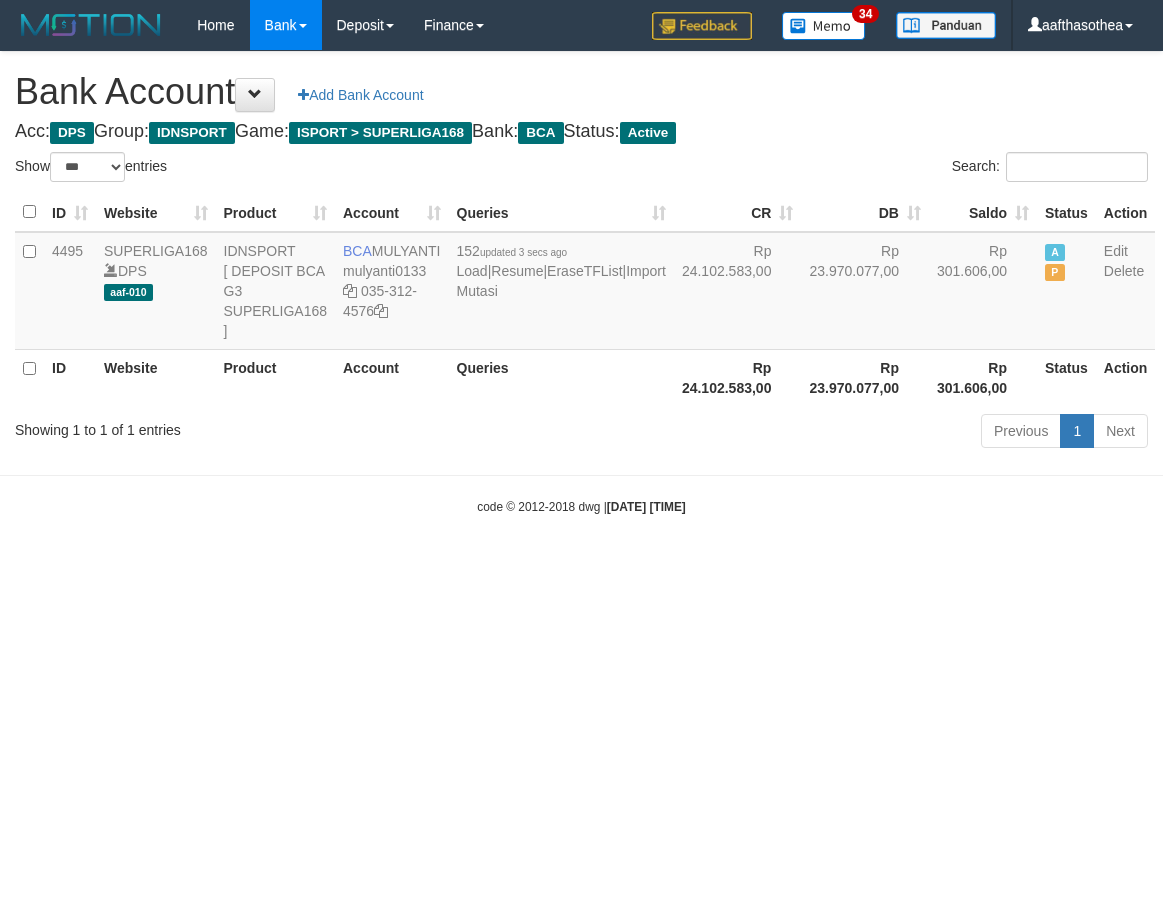 select on "***" 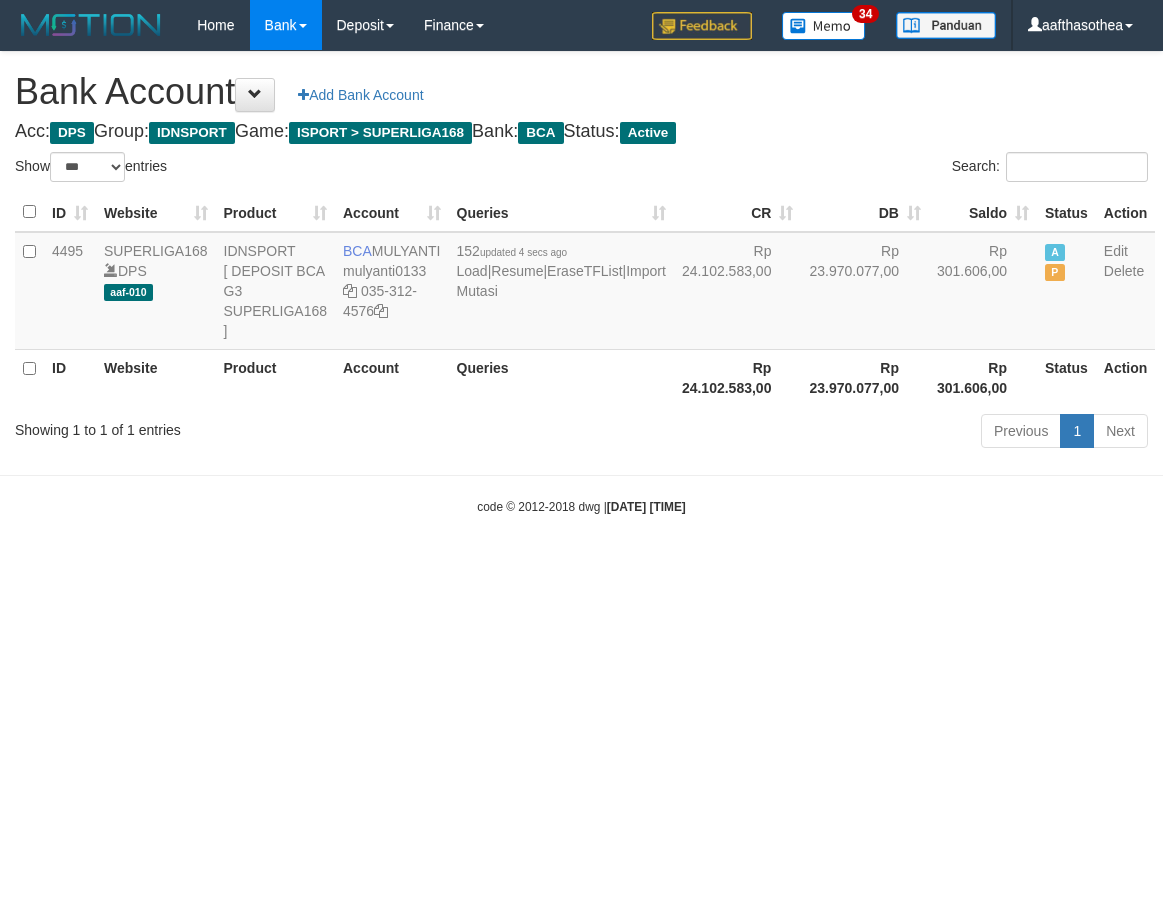 select on "***" 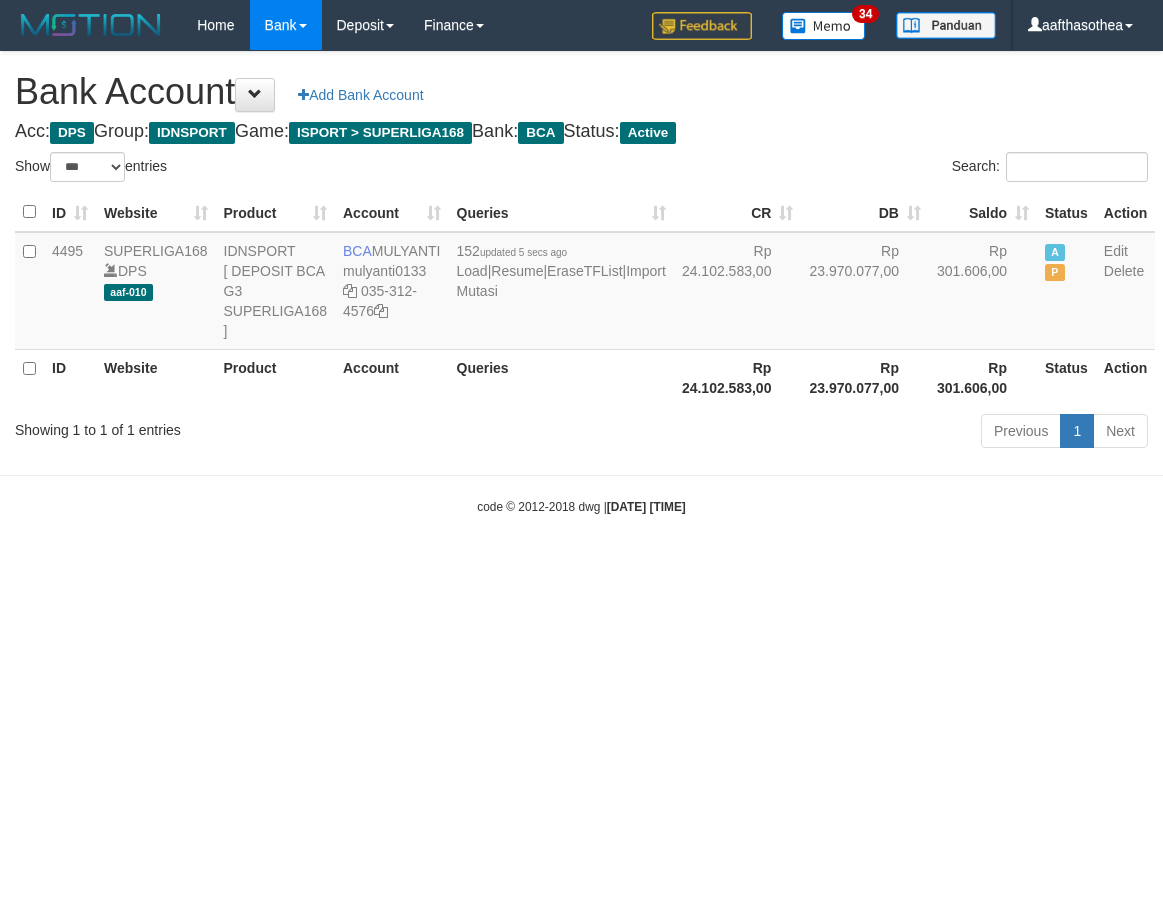select on "***" 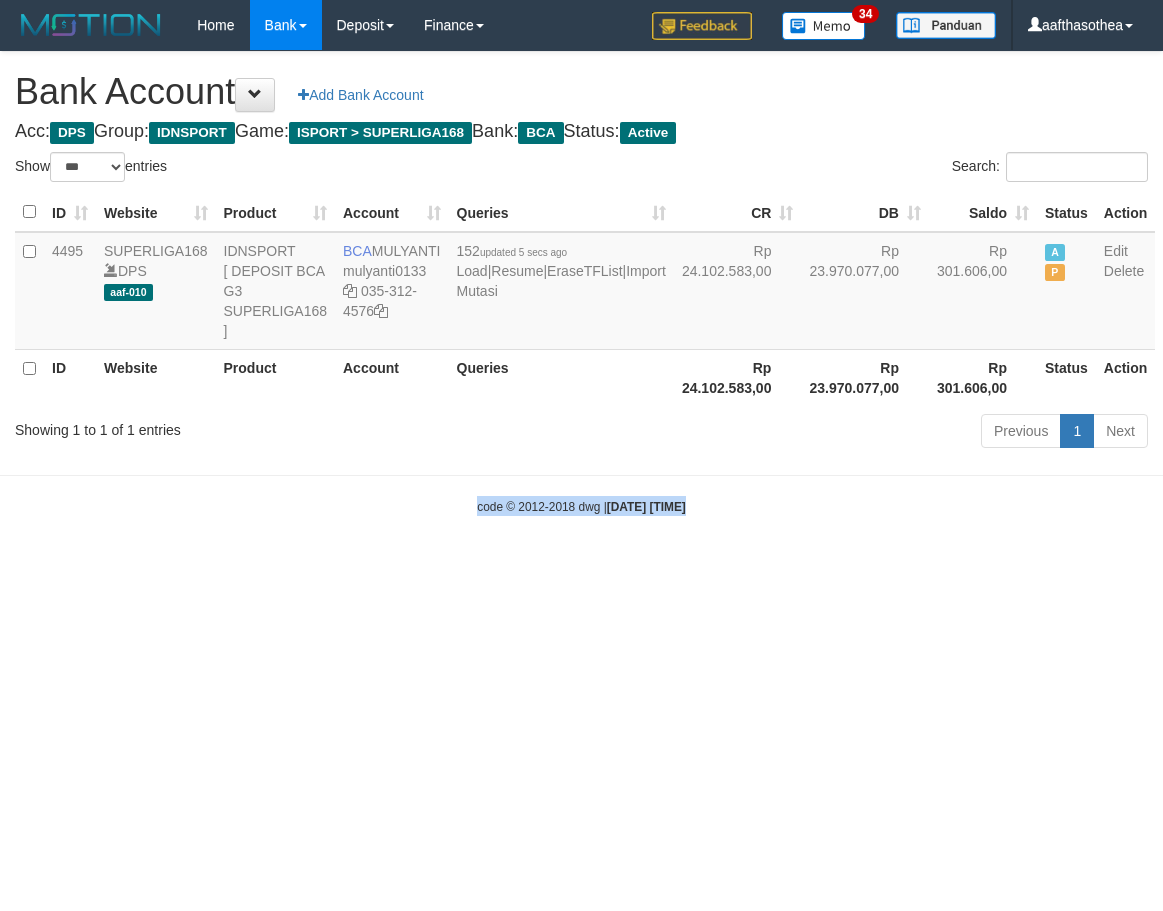 click on "code © 2012-2018 dwg |  2025/07/13 04:43:38" at bounding box center [581, 506] 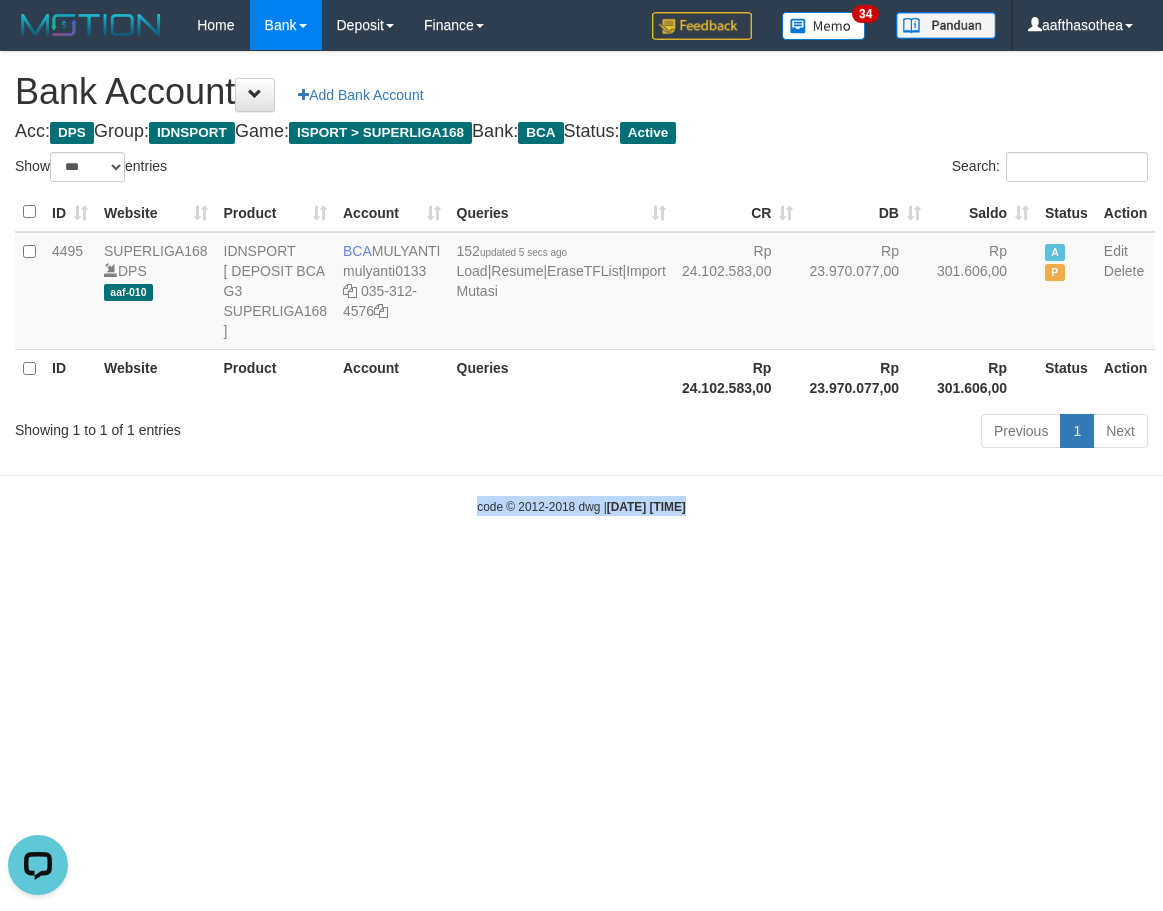 scroll, scrollTop: 0, scrollLeft: 0, axis: both 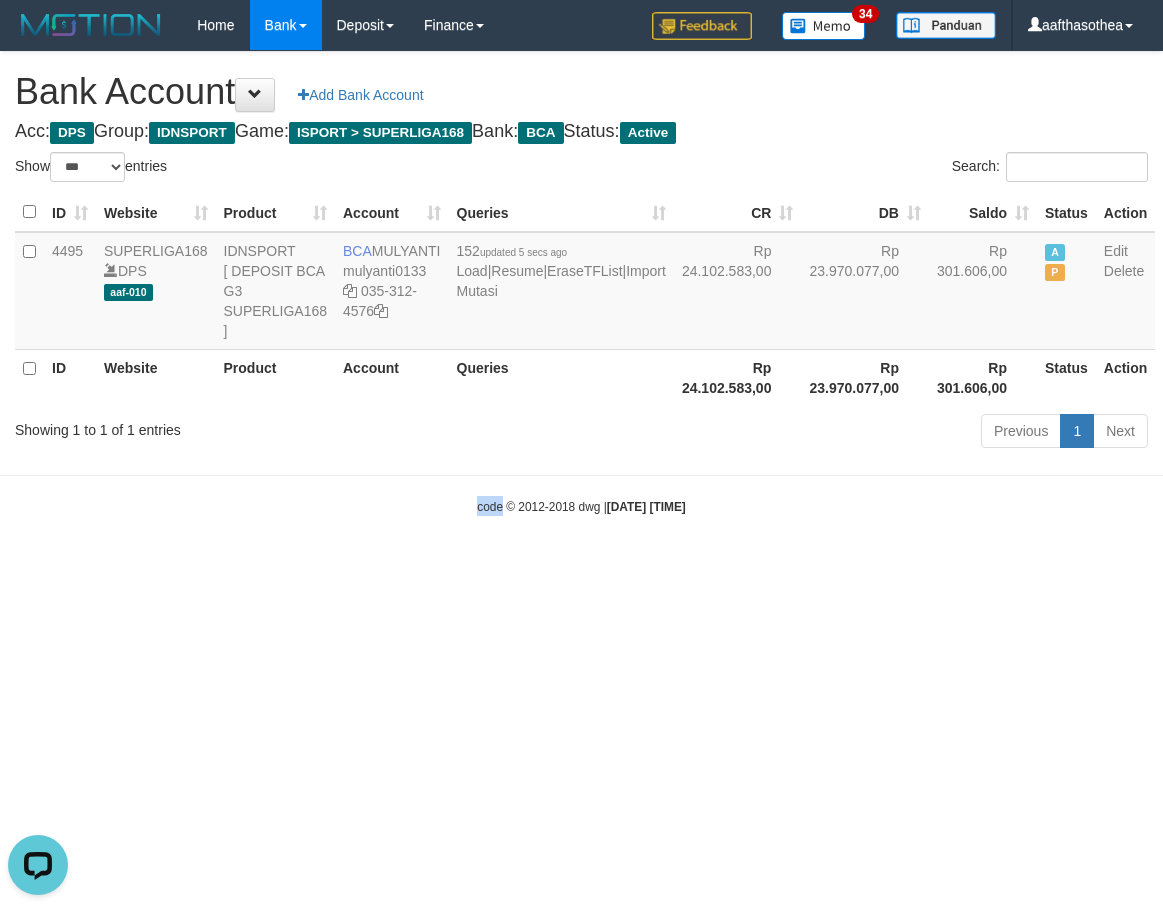 click on "Toggle navigation
Home
Bank
Account List
Load
By Website
Group
[ISPORT]													SUPERLIGA168
By Load Group (DPS)
34" at bounding box center [581, 283] 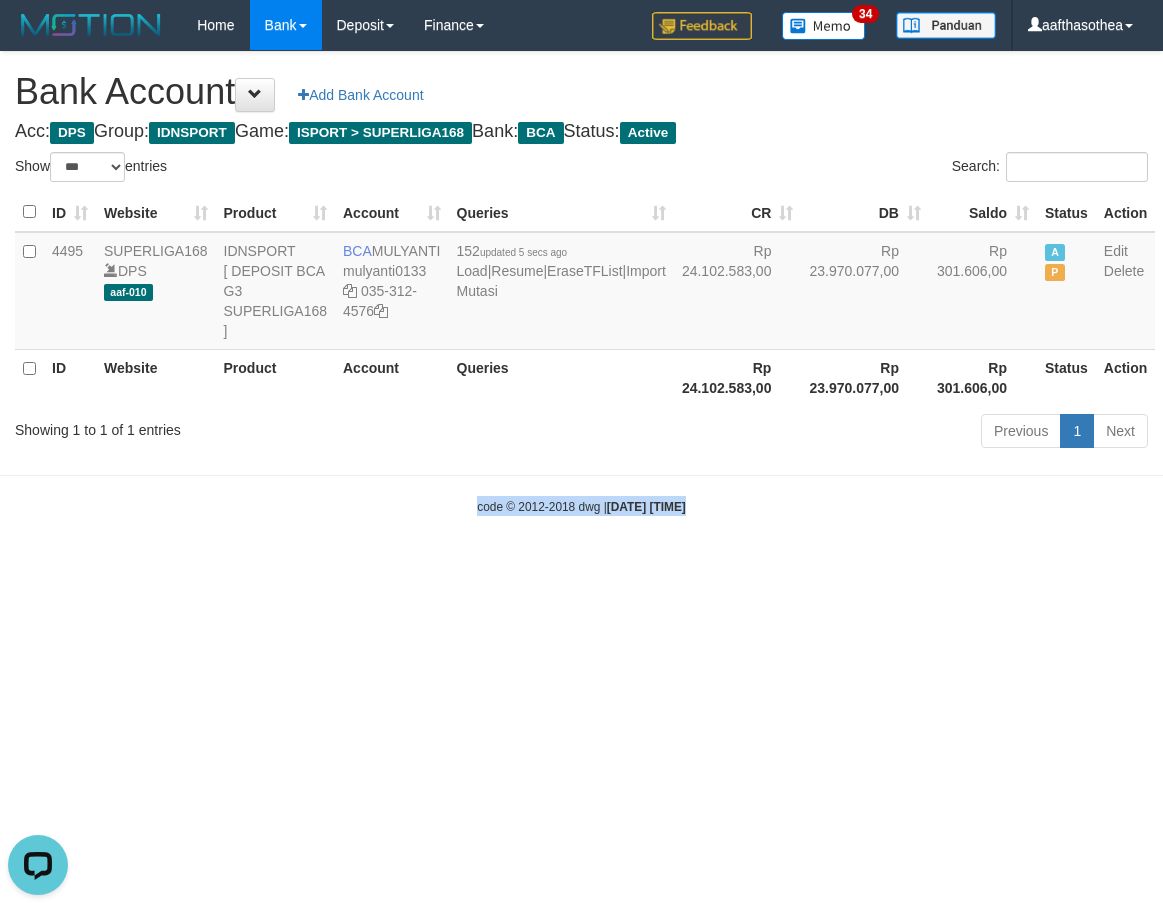 click on "Toggle navigation
Home
Bank
Account List
Load
By Website
Group
[ISPORT]													SUPERLIGA168
By Load Group (DPS)
34" at bounding box center [581, 283] 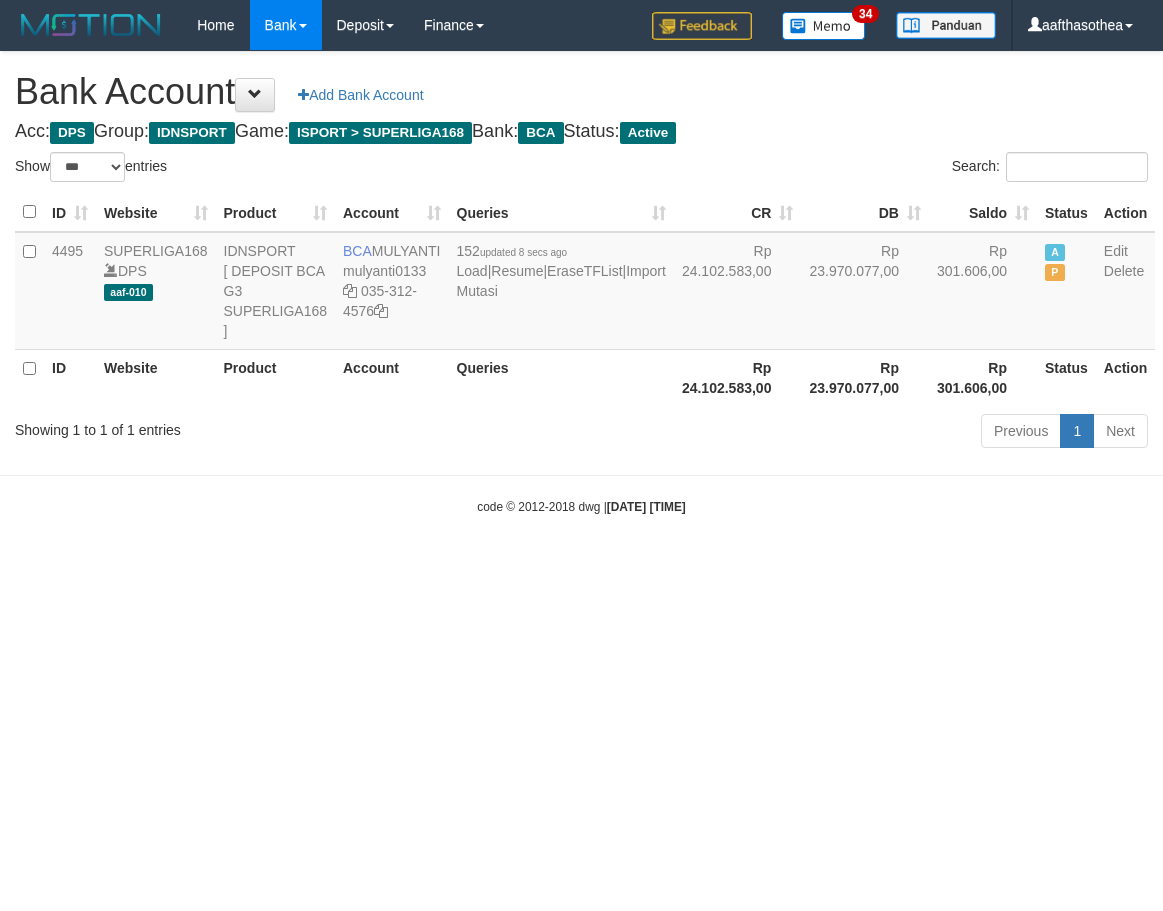 select on "***" 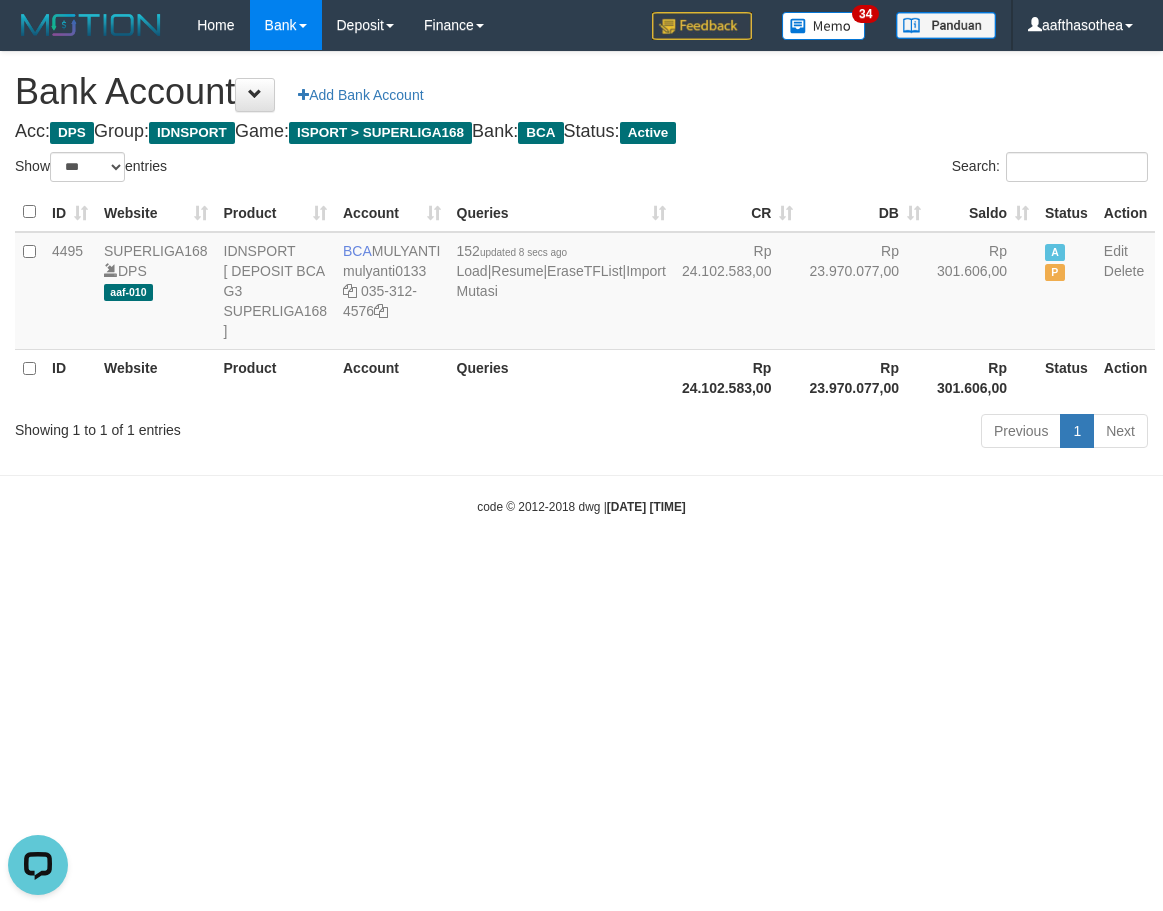 scroll, scrollTop: 0, scrollLeft: 0, axis: both 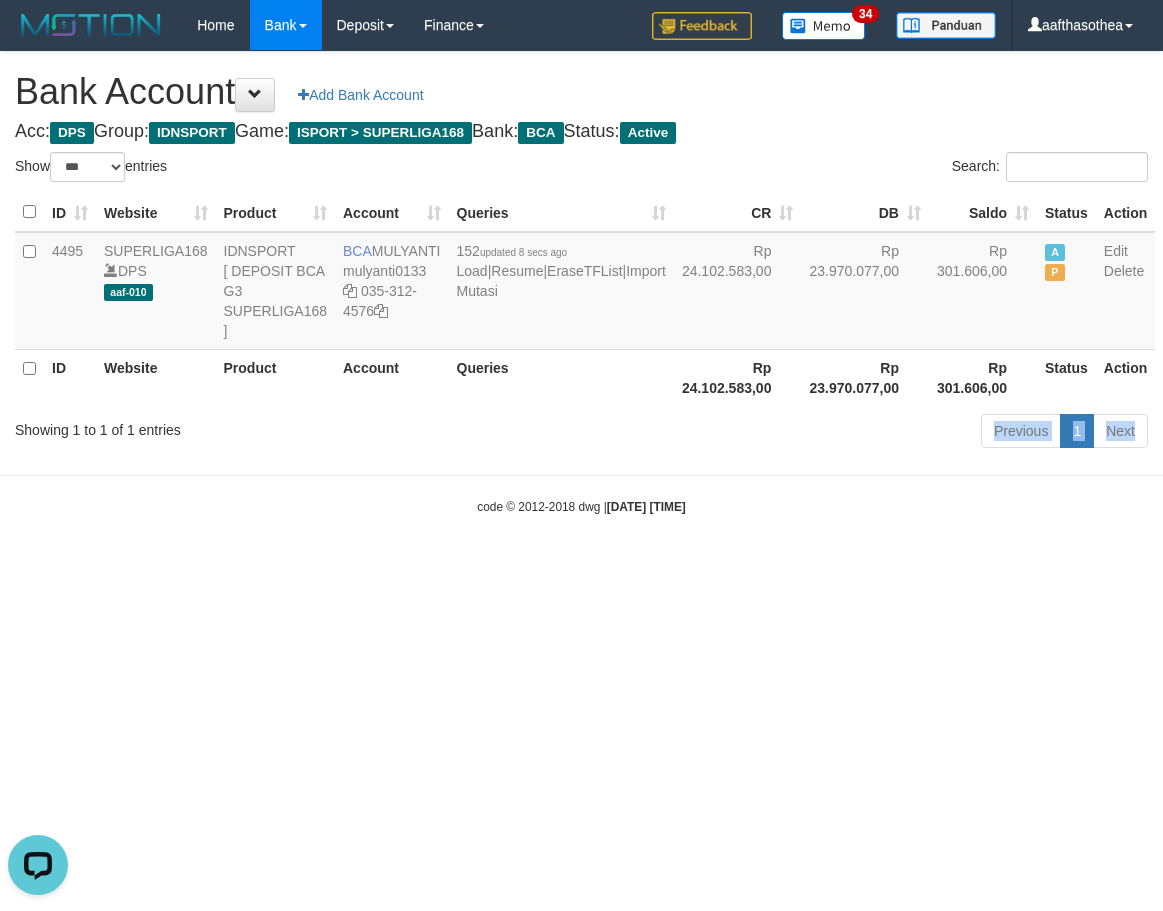 click on "Toggle navigation
Home
Bank
Account List
Load
By Website
Group
[ISPORT]													SUPERLIGA168
By Load Group (DPS)
34" at bounding box center [581, 283] 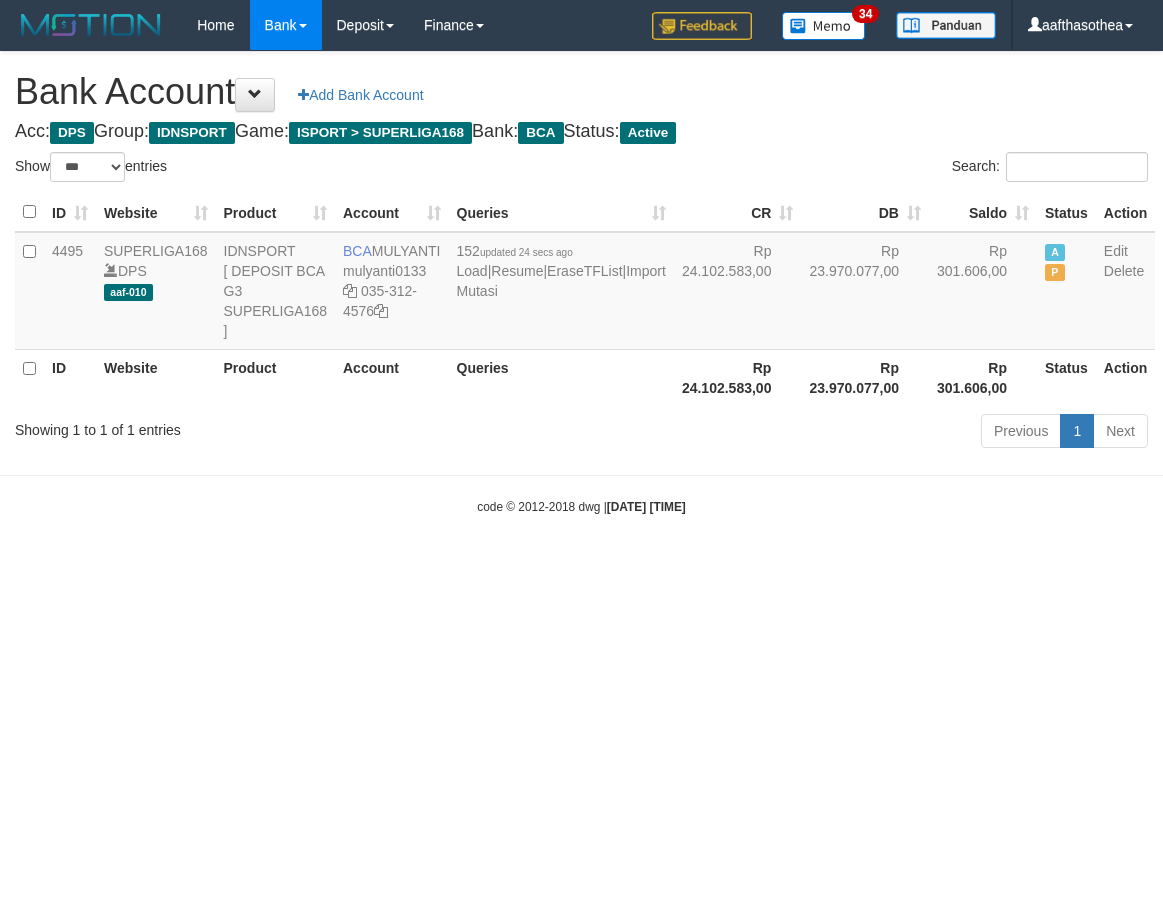 select on "***" 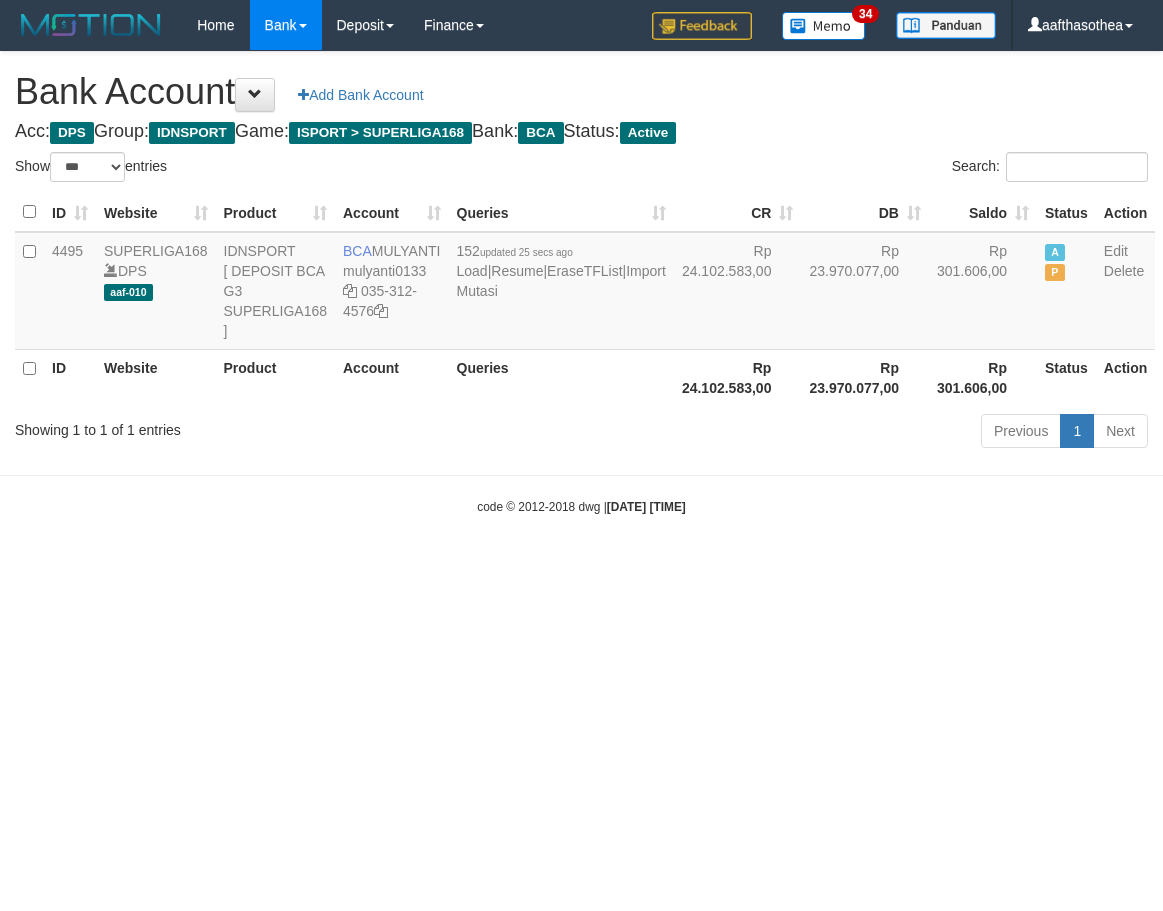 select on "***" 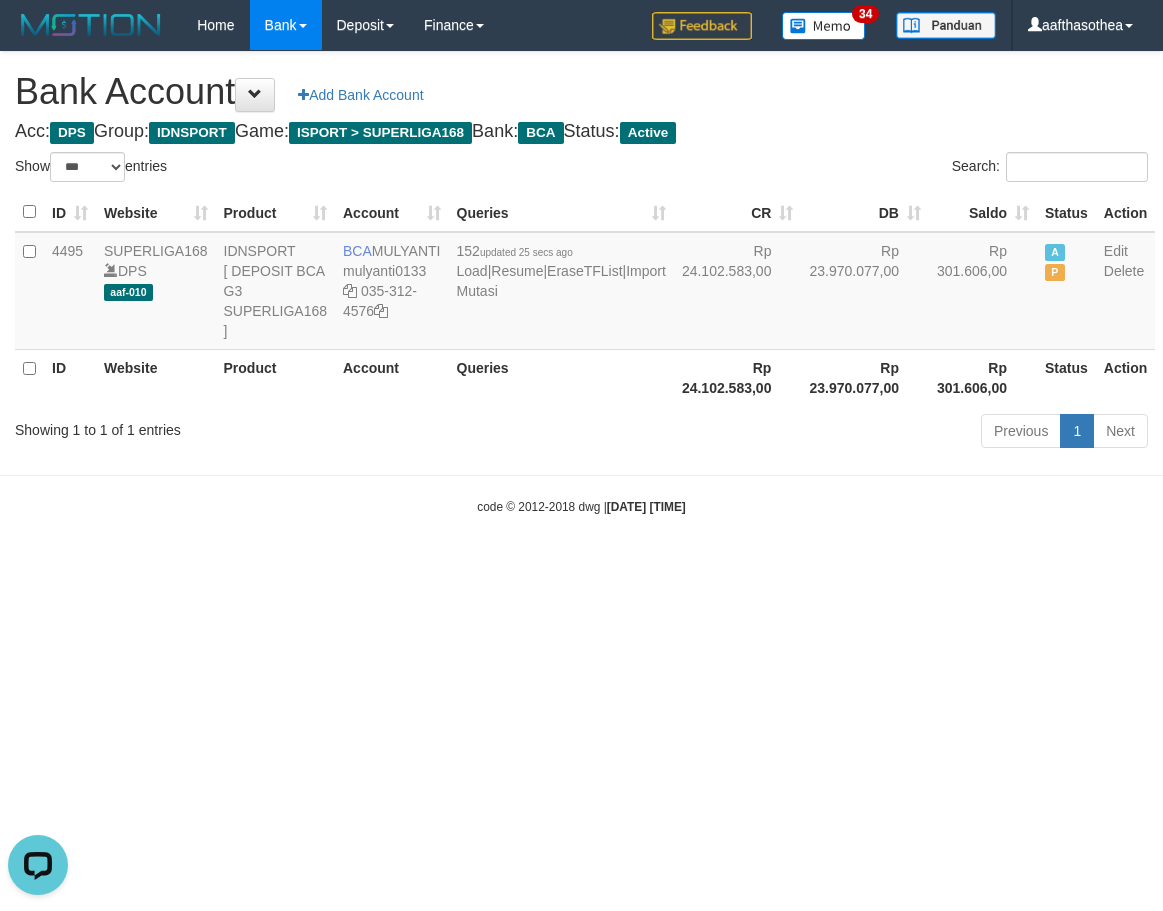 scroll, scrollTop: 0, scrollLeft: 0, axis: both 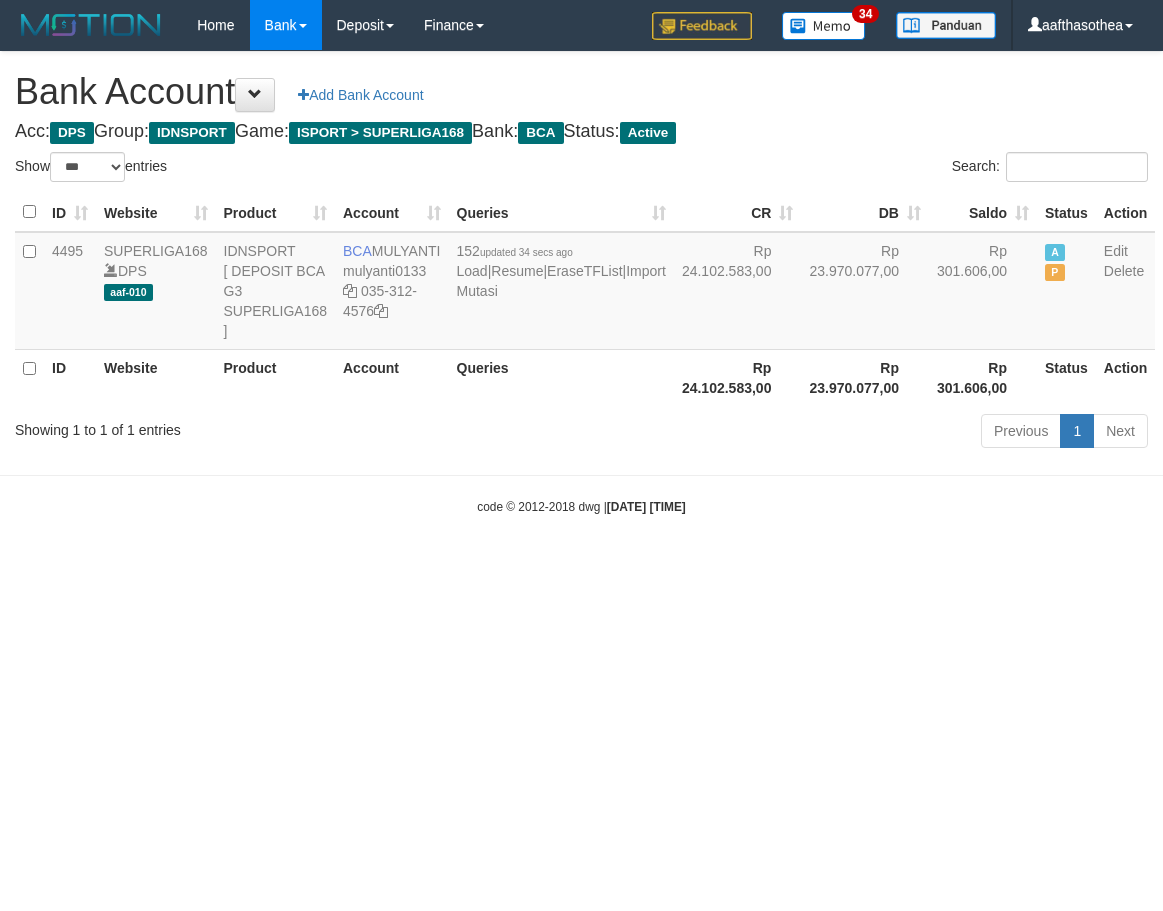 select on "***" 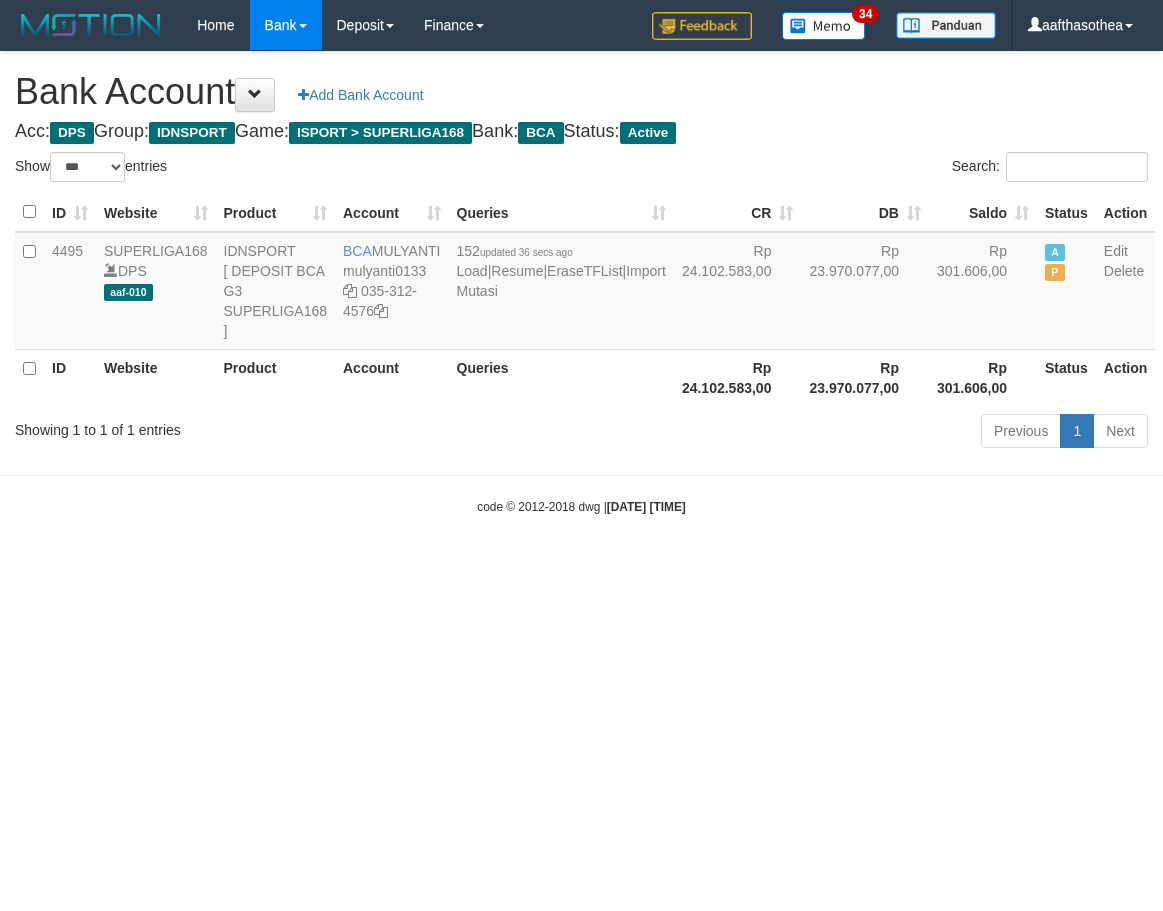 select on "***" 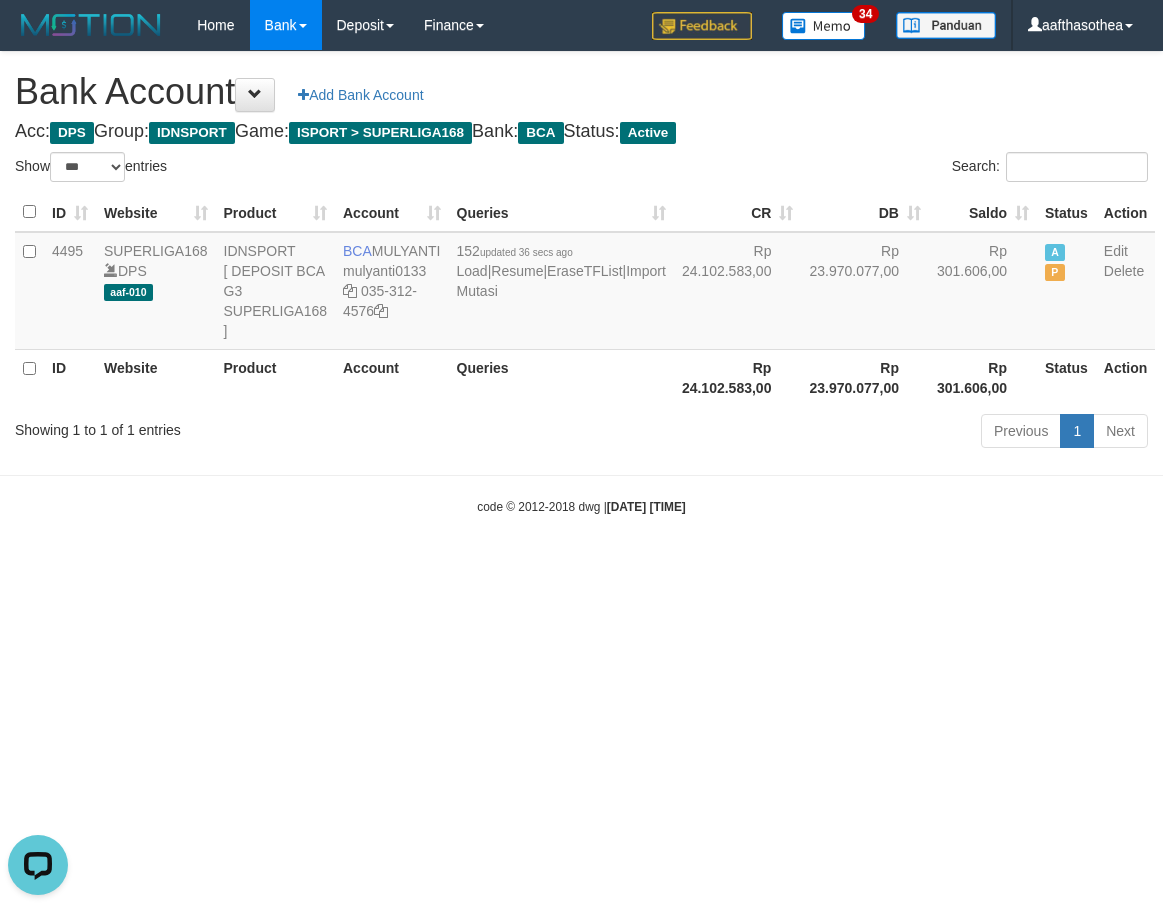 scroll, scrollTop: 0, scrollLeft: 0, axis: both 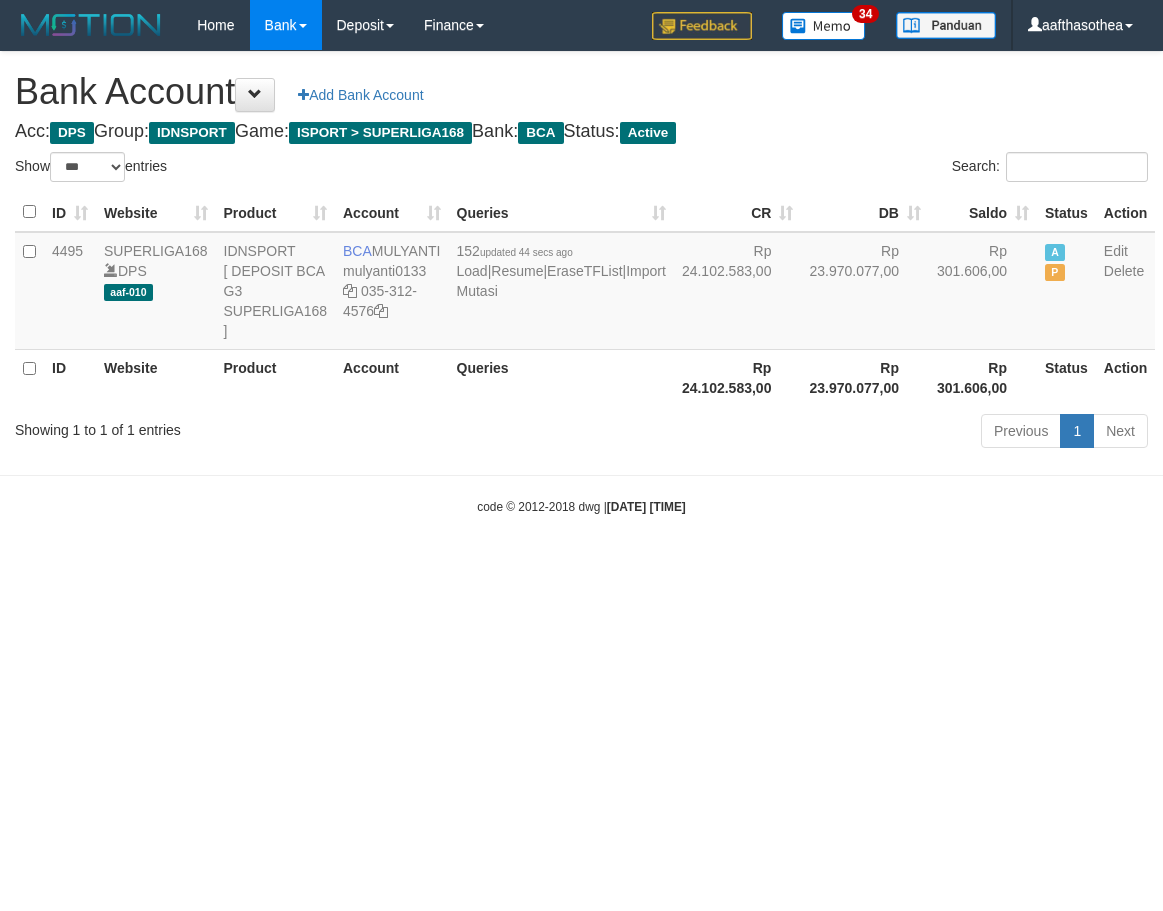 select on "***" 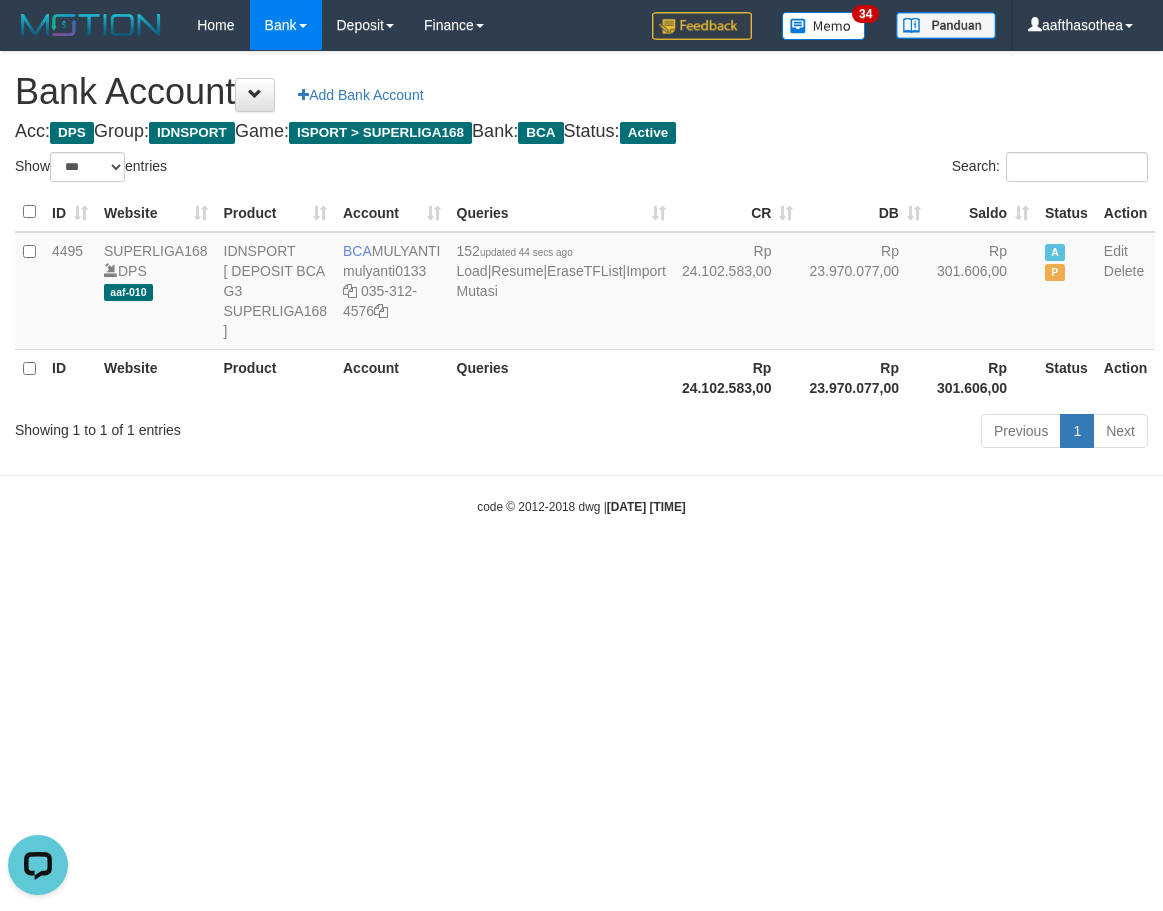scroll, scrollTop: 0, scrollLeft: 0, axis: both 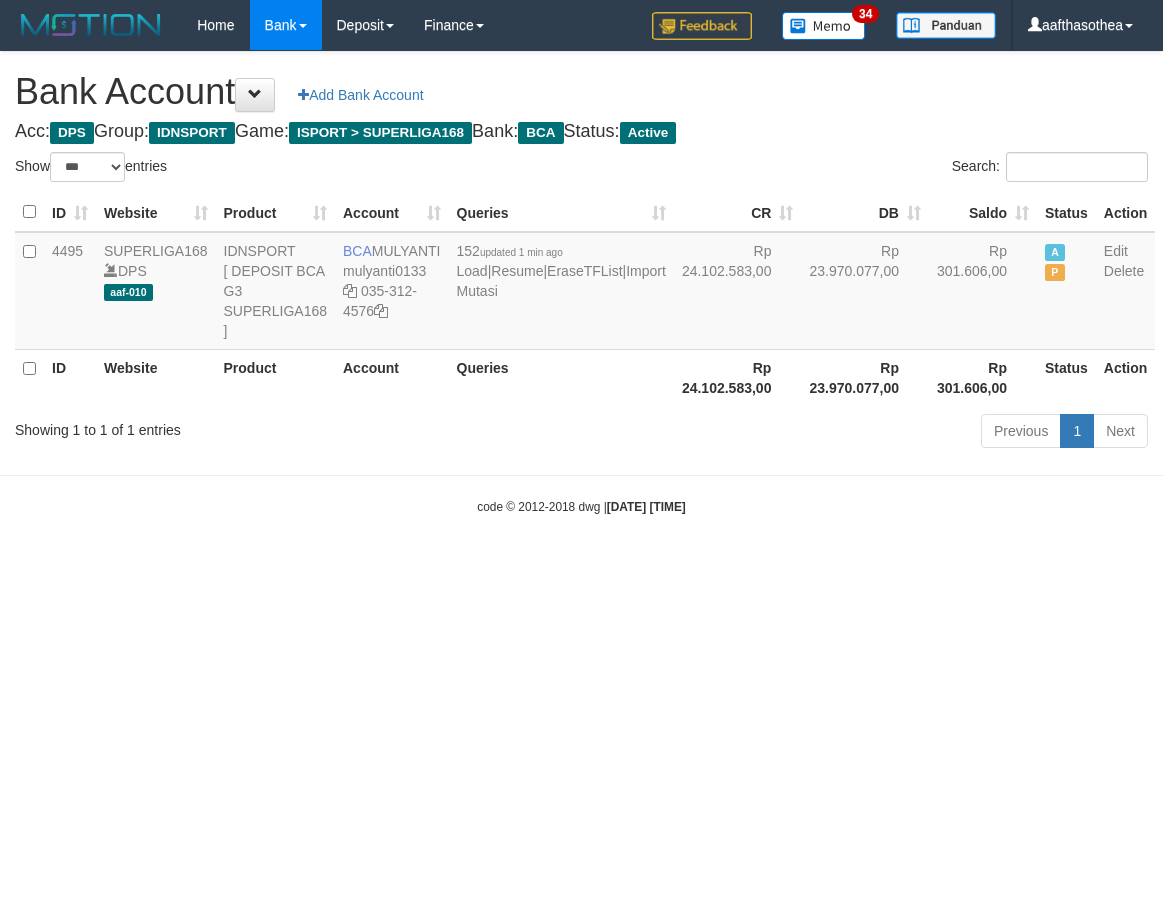select on "***" 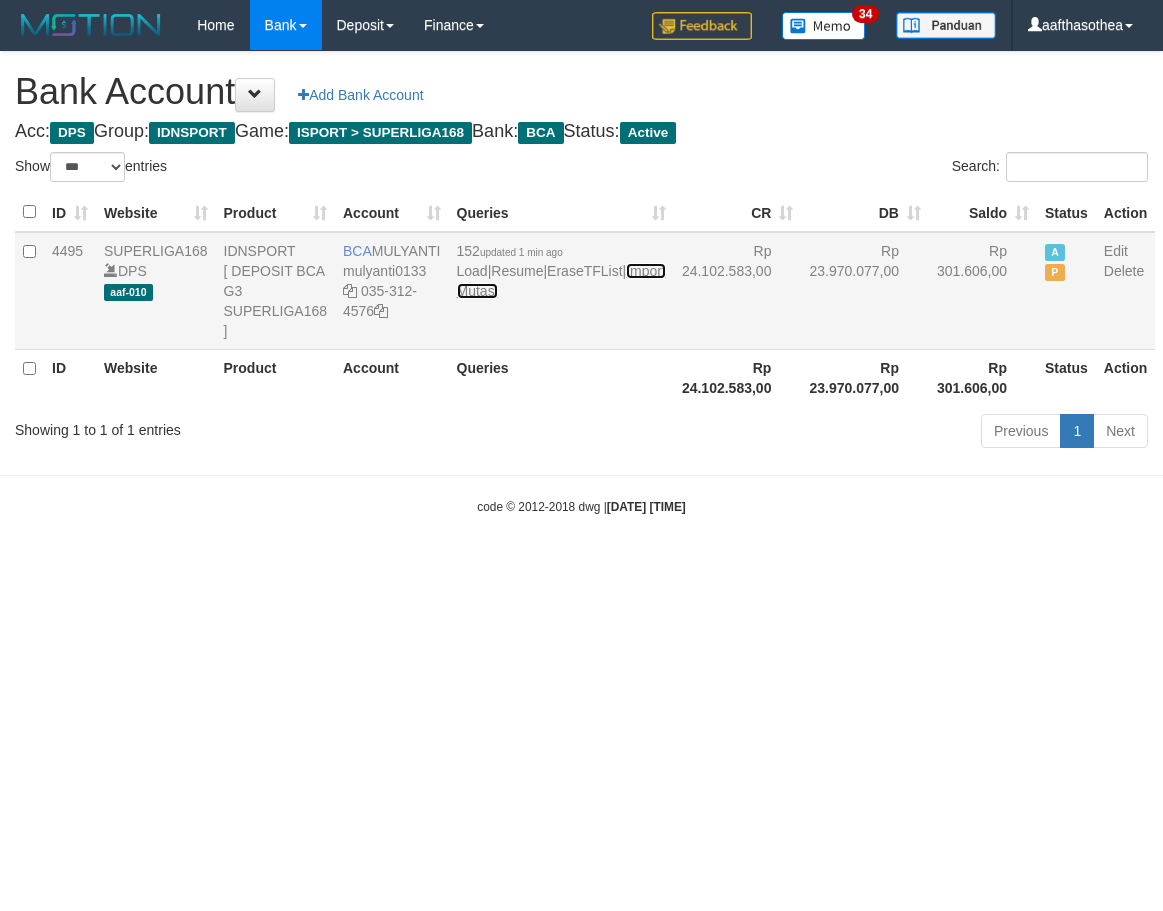 click on "Import Mutasi" at bounding box center [561, 281] 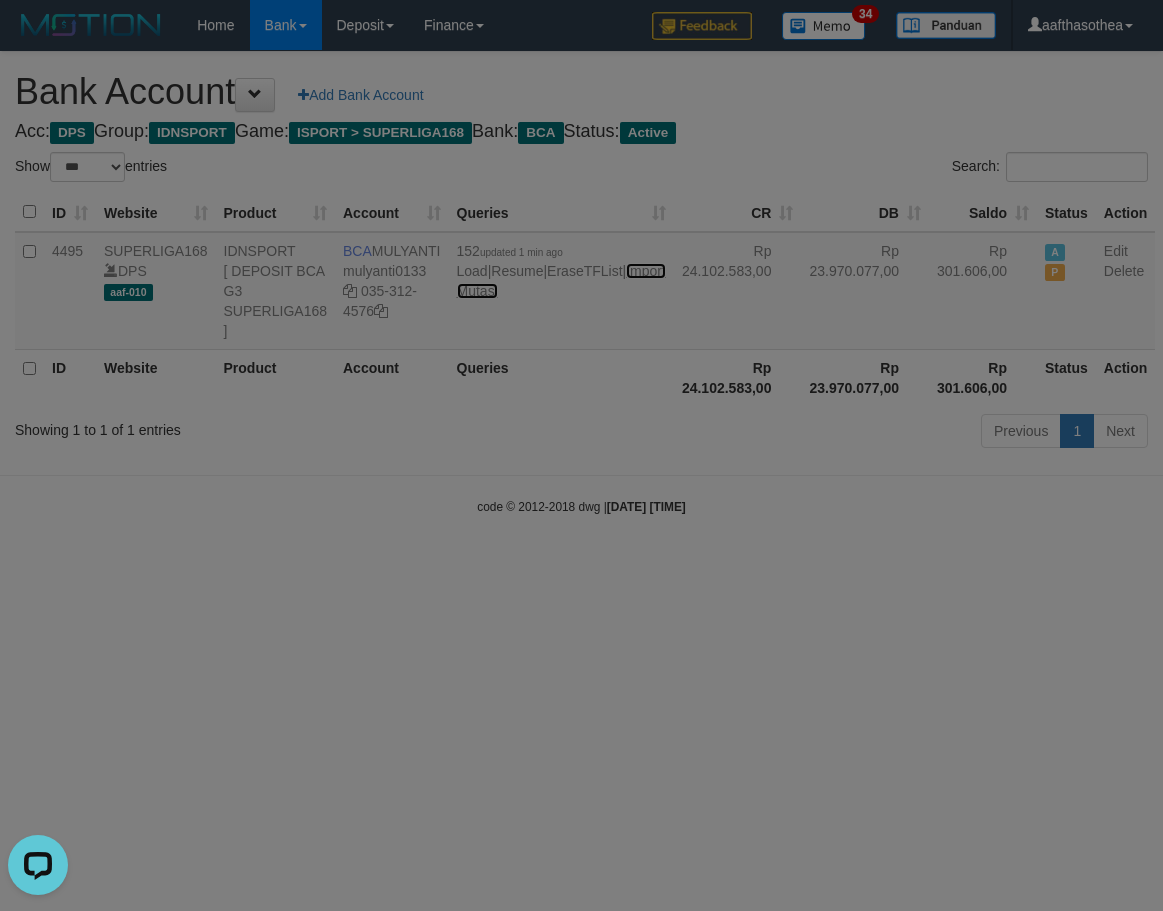 scroll, scrollTop: 0, scrollLeft: 0, axis: both 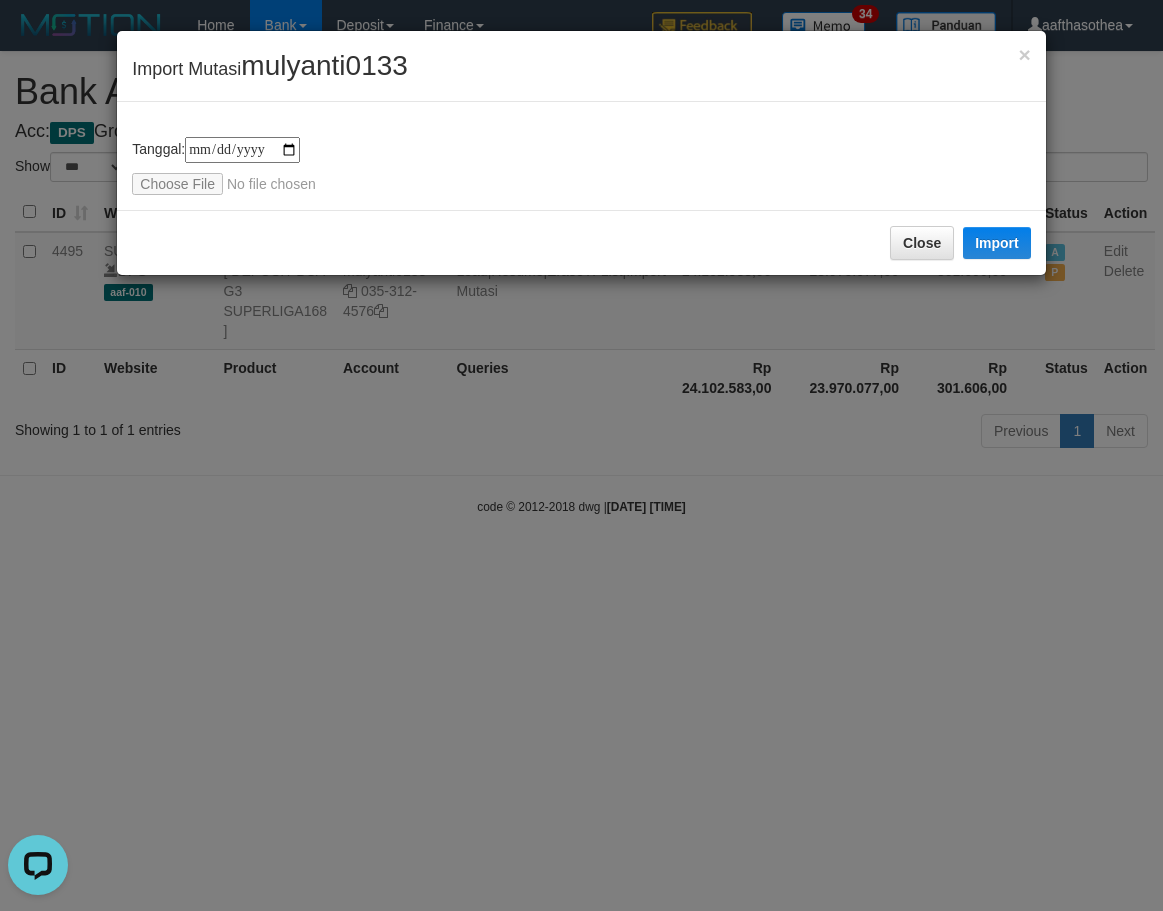 type on "**********" 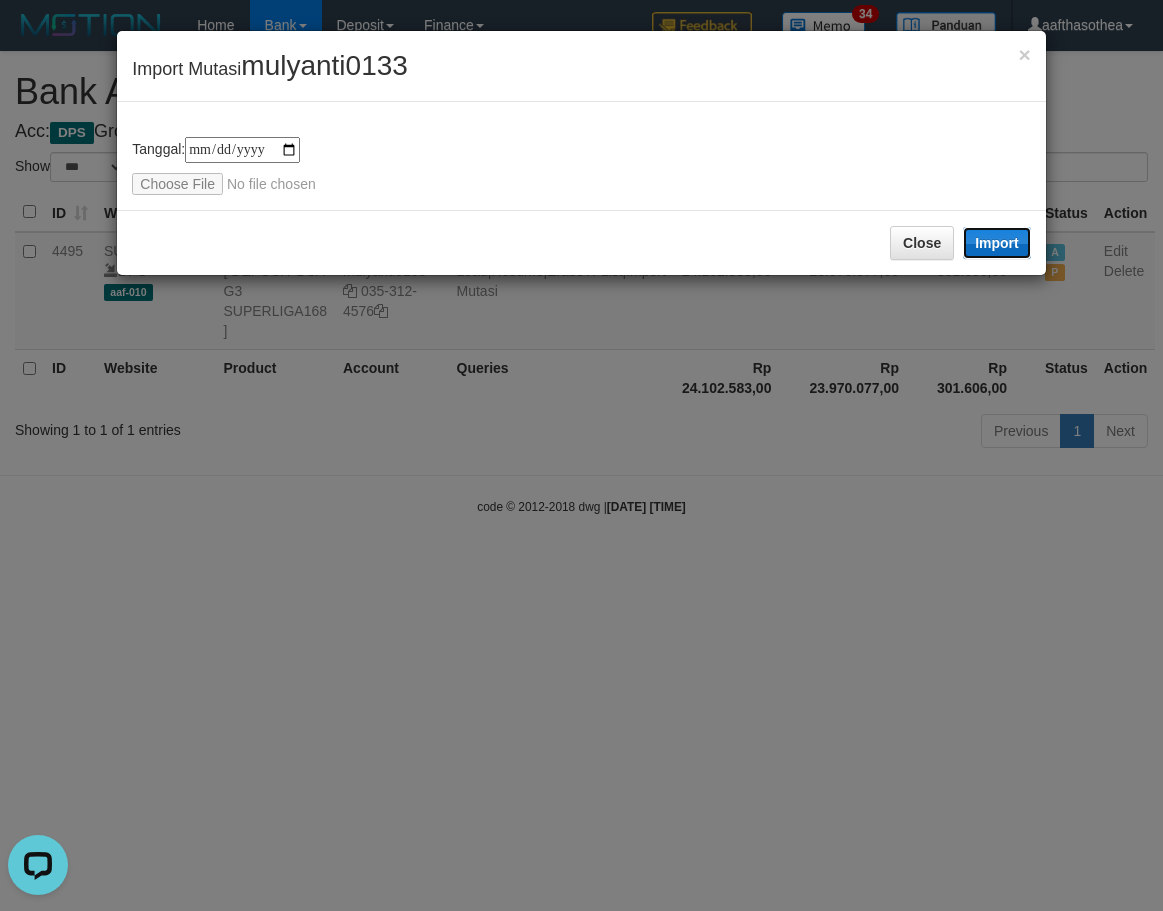 click on "Import" at bounding box center (997, 243) 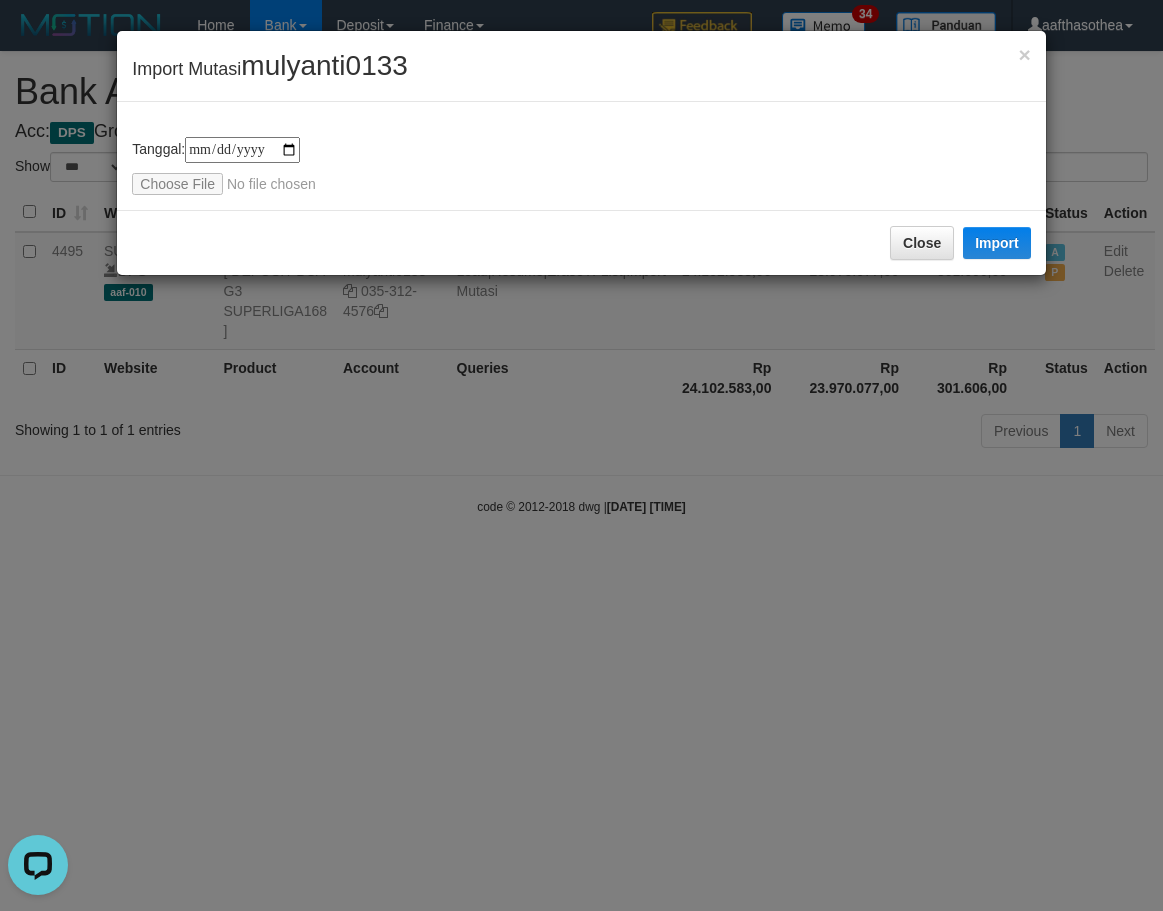 click on "**********" at bounding box center [581, 455] 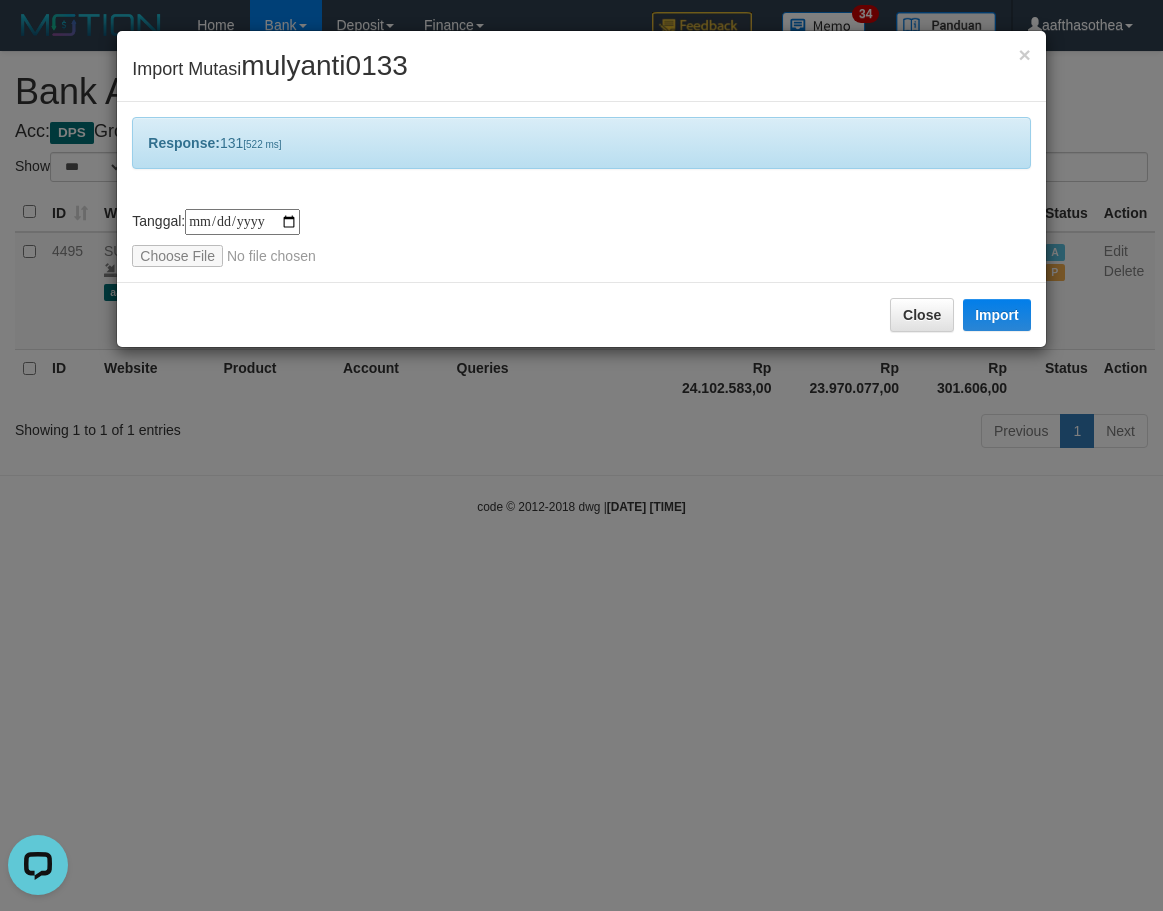 click on "**********" at bounding box center [581, 455] 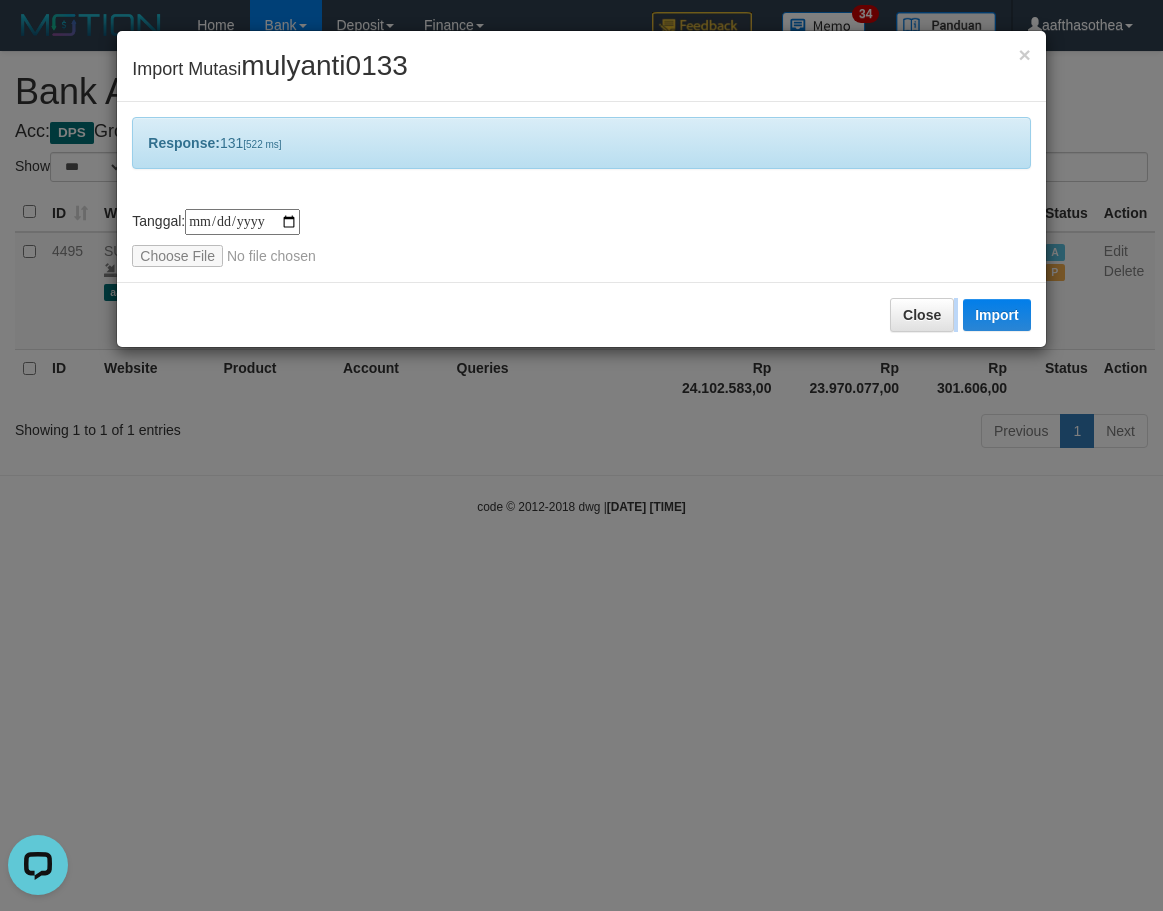 click on "**********" at bounding box center [581, 455] 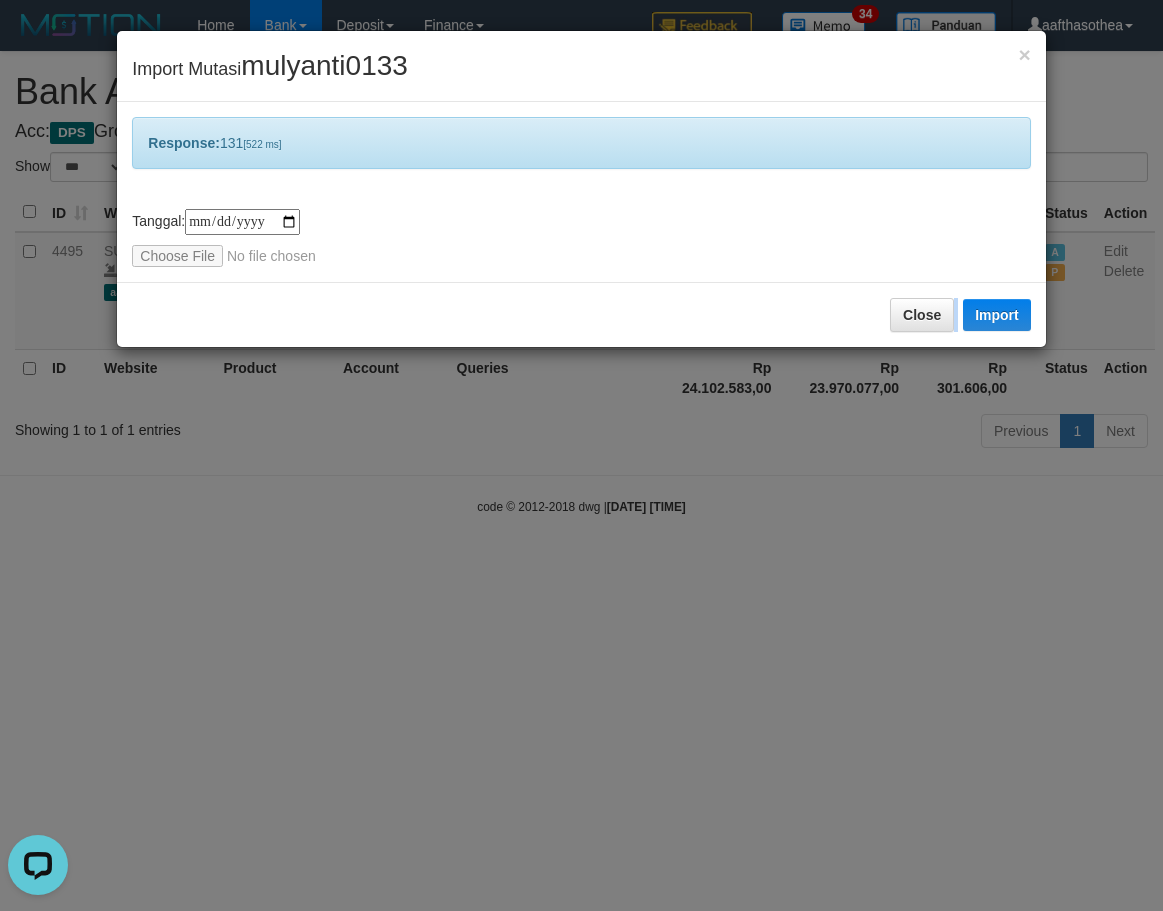click on "**********" at bounding box center (581, 455) 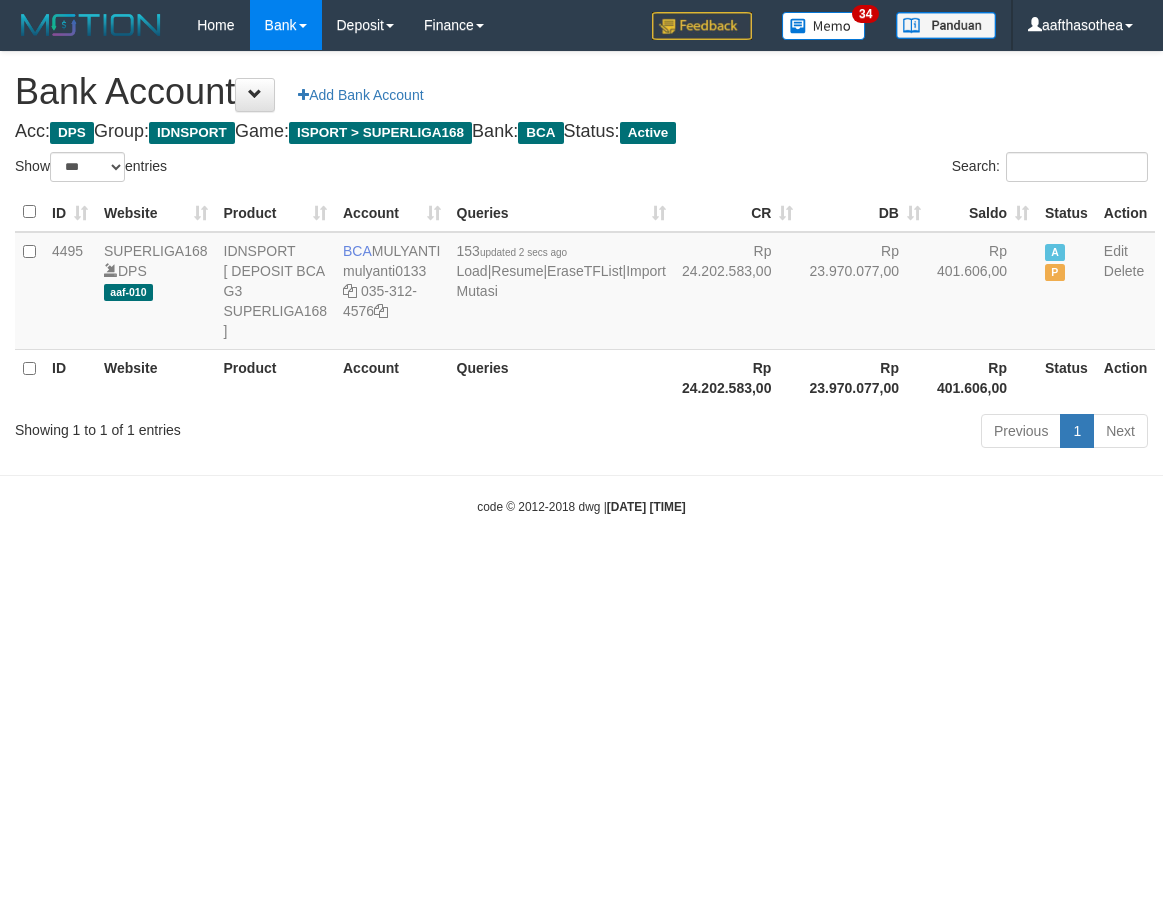 select on "***" 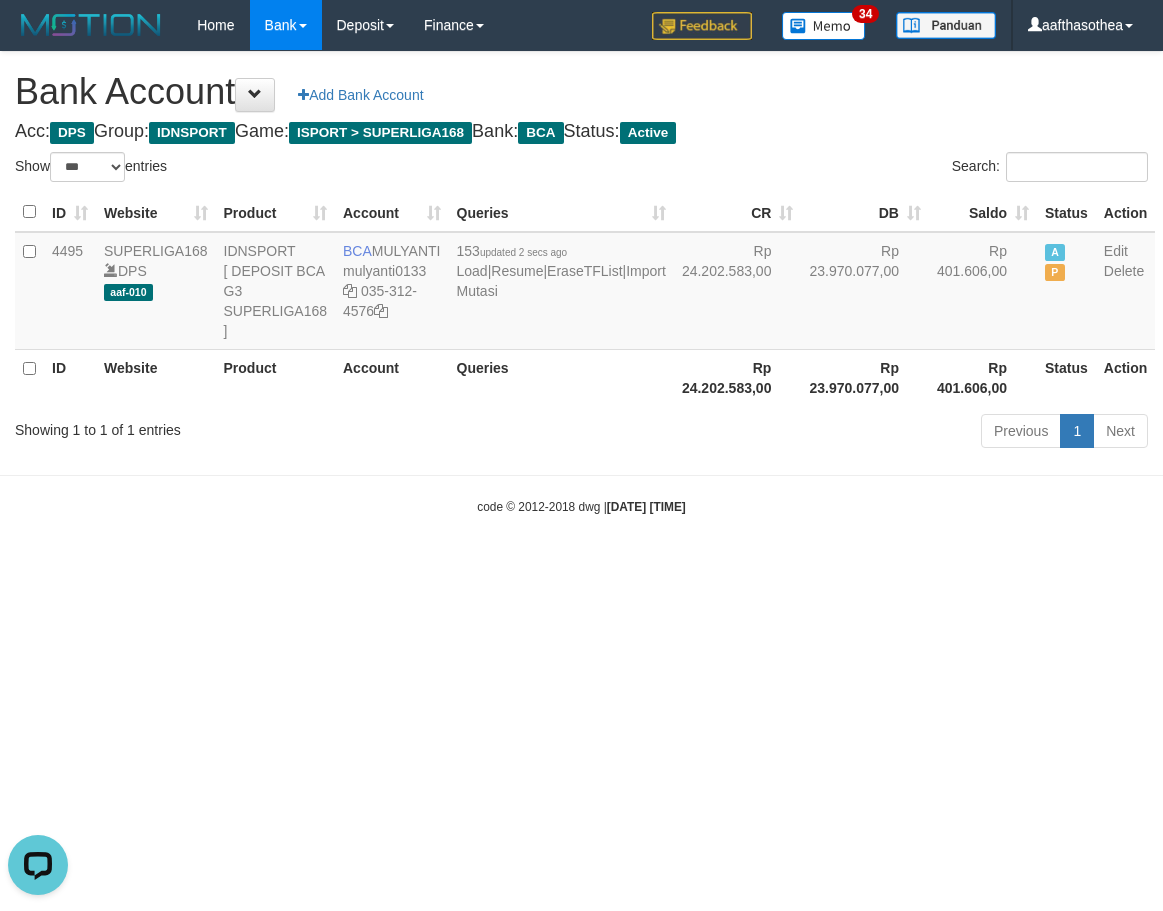 scroll, scrollTop: 0, scrollLeft: 0, axis: both 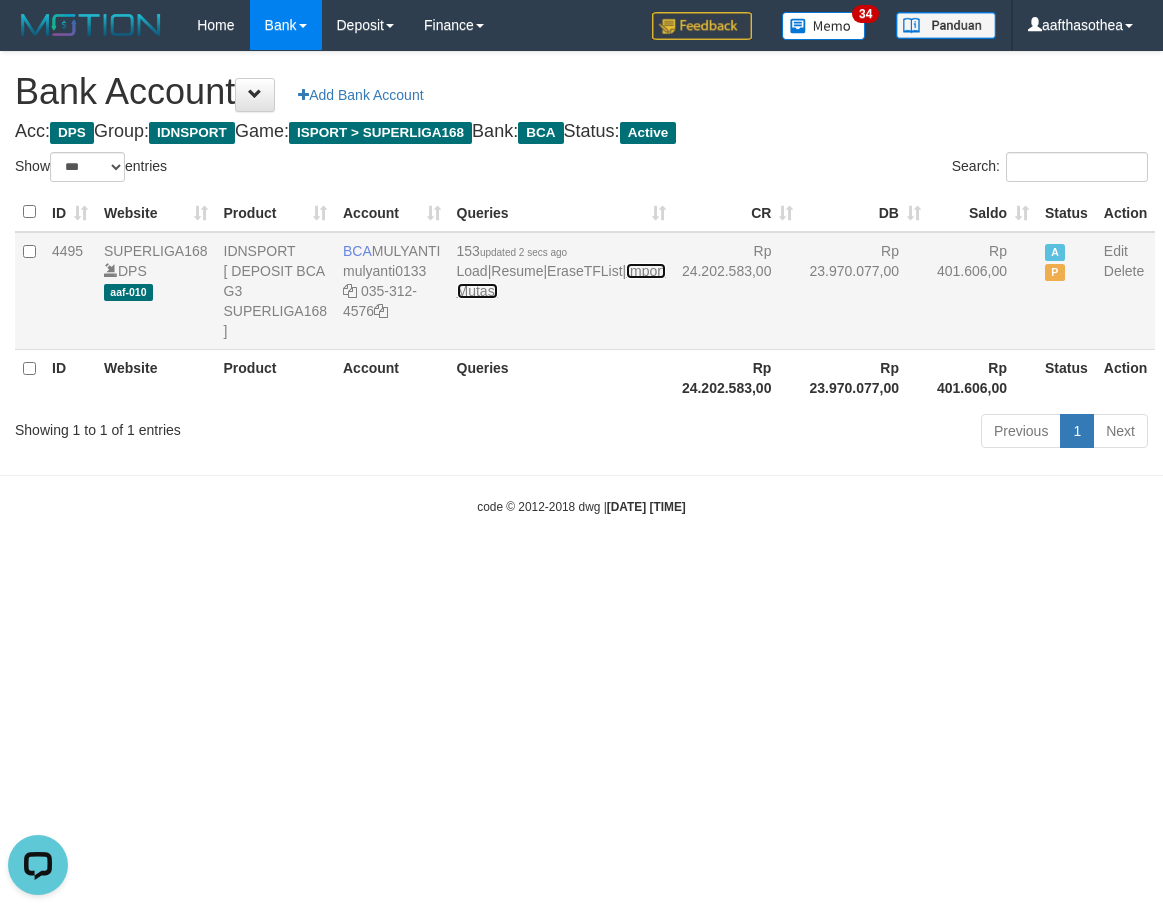 click on "Import Mutasi" at bounding box center [561, 281] 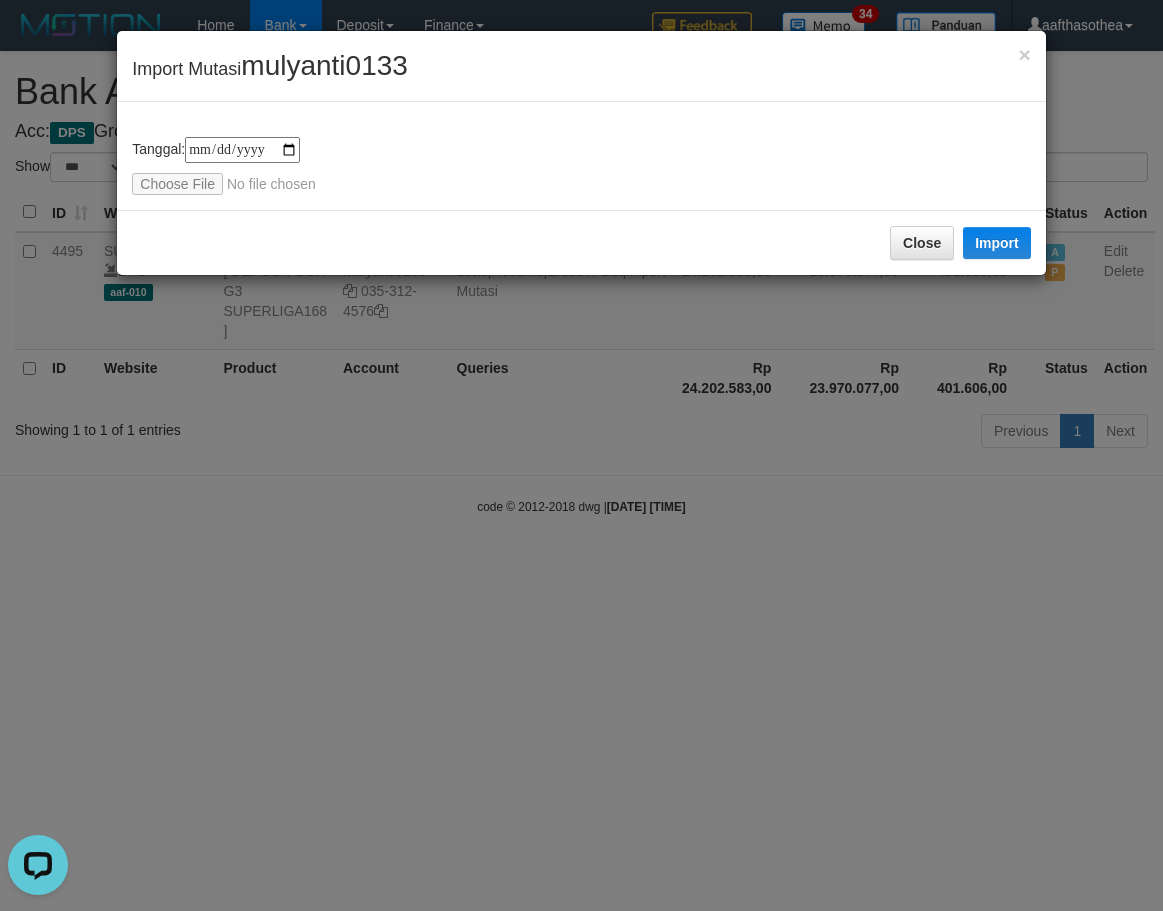 type on "**********" 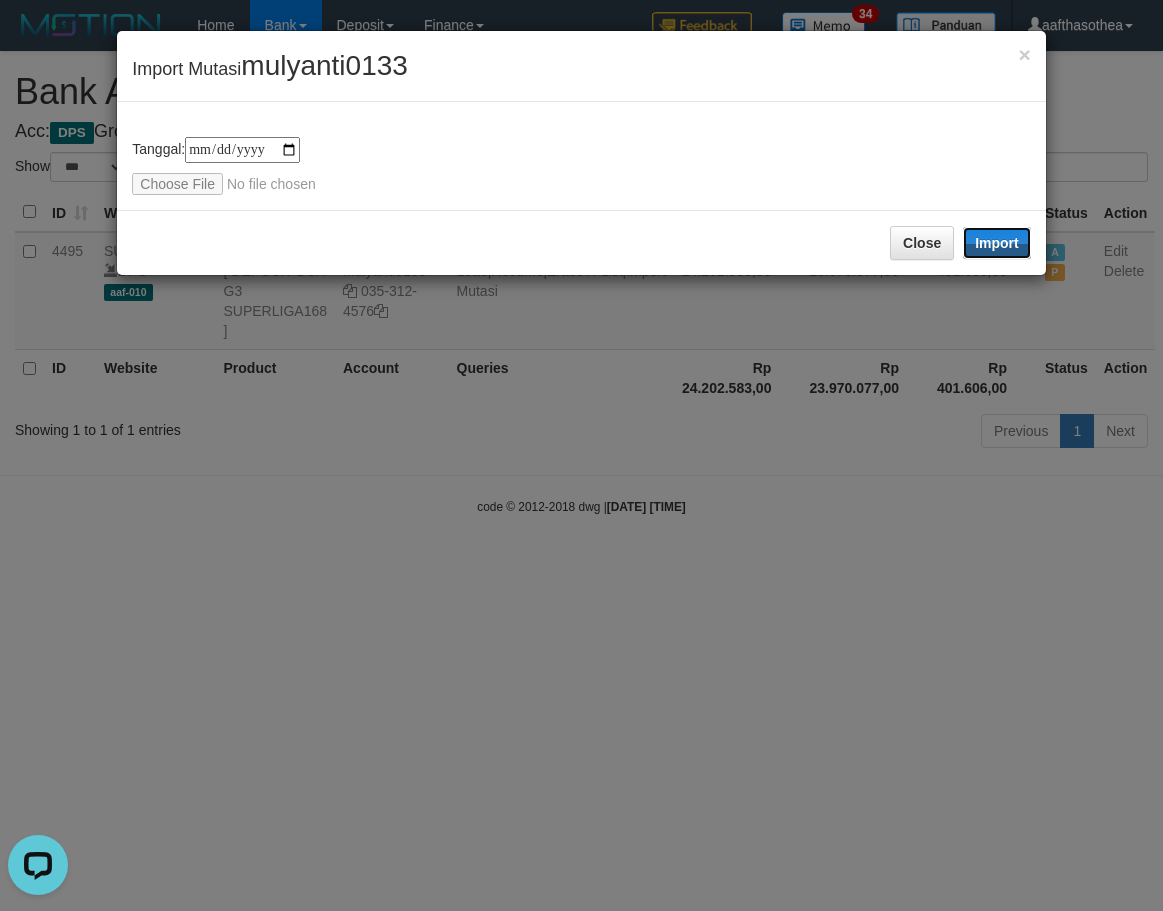 drag, startPoint x: 1011, startPoint y: 235, endPoint x: 457, endPoint y: 500, distance: 614.11804 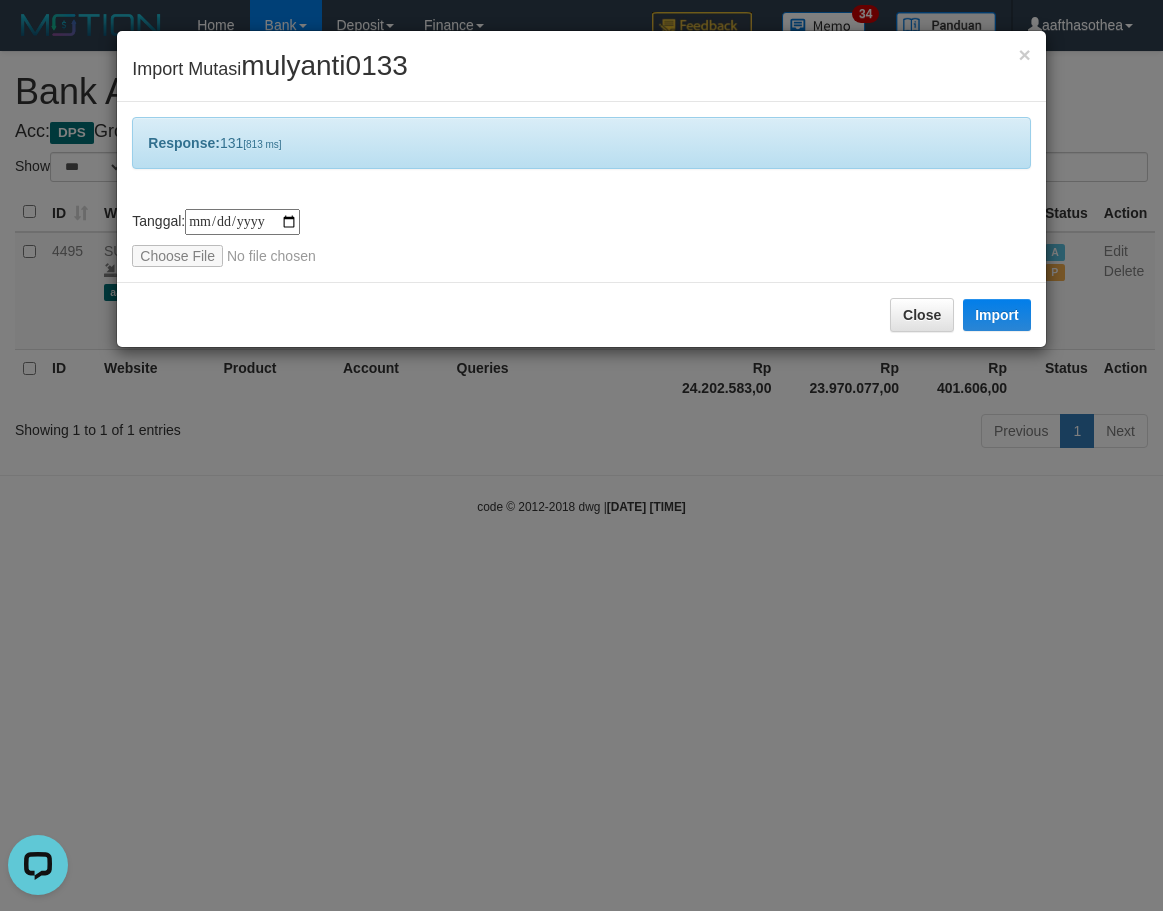 click on "**********" at bounding box center [581, 455] 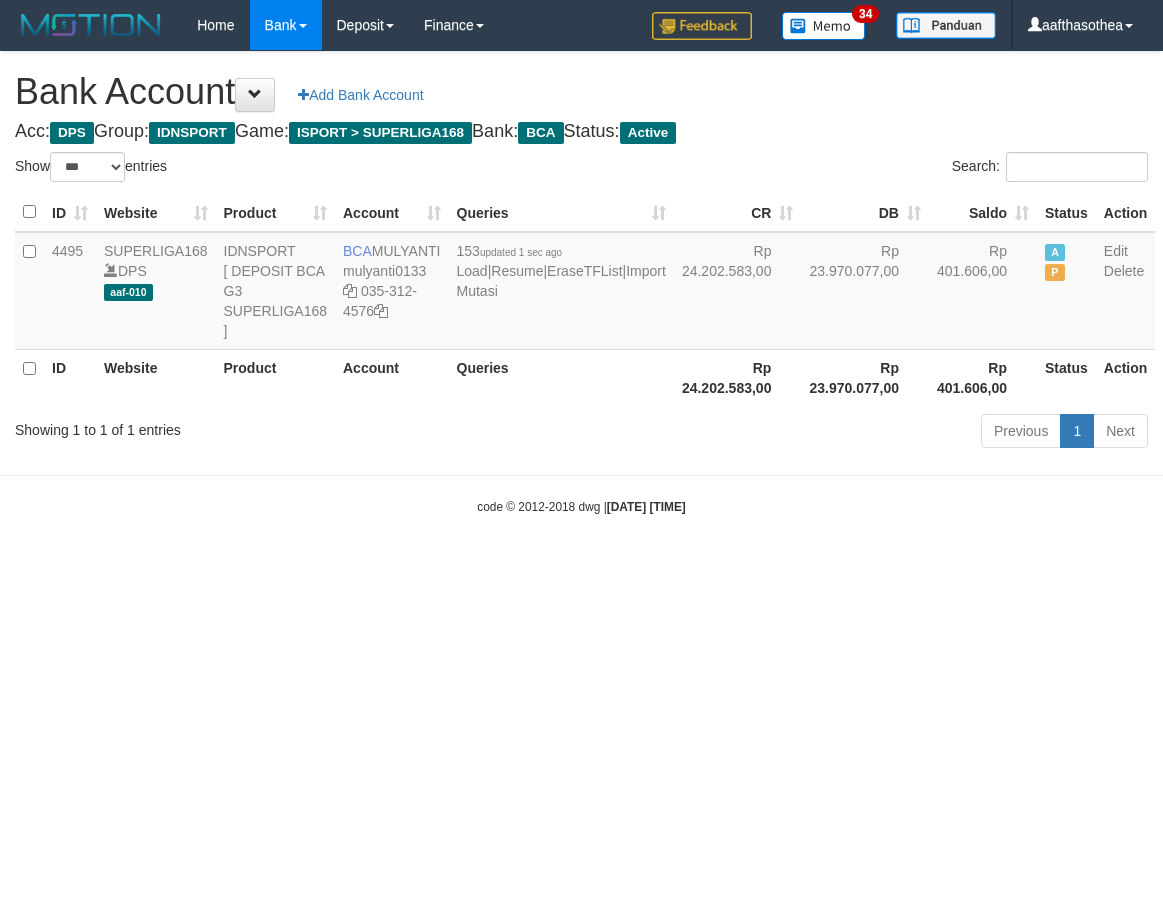 select on "***" 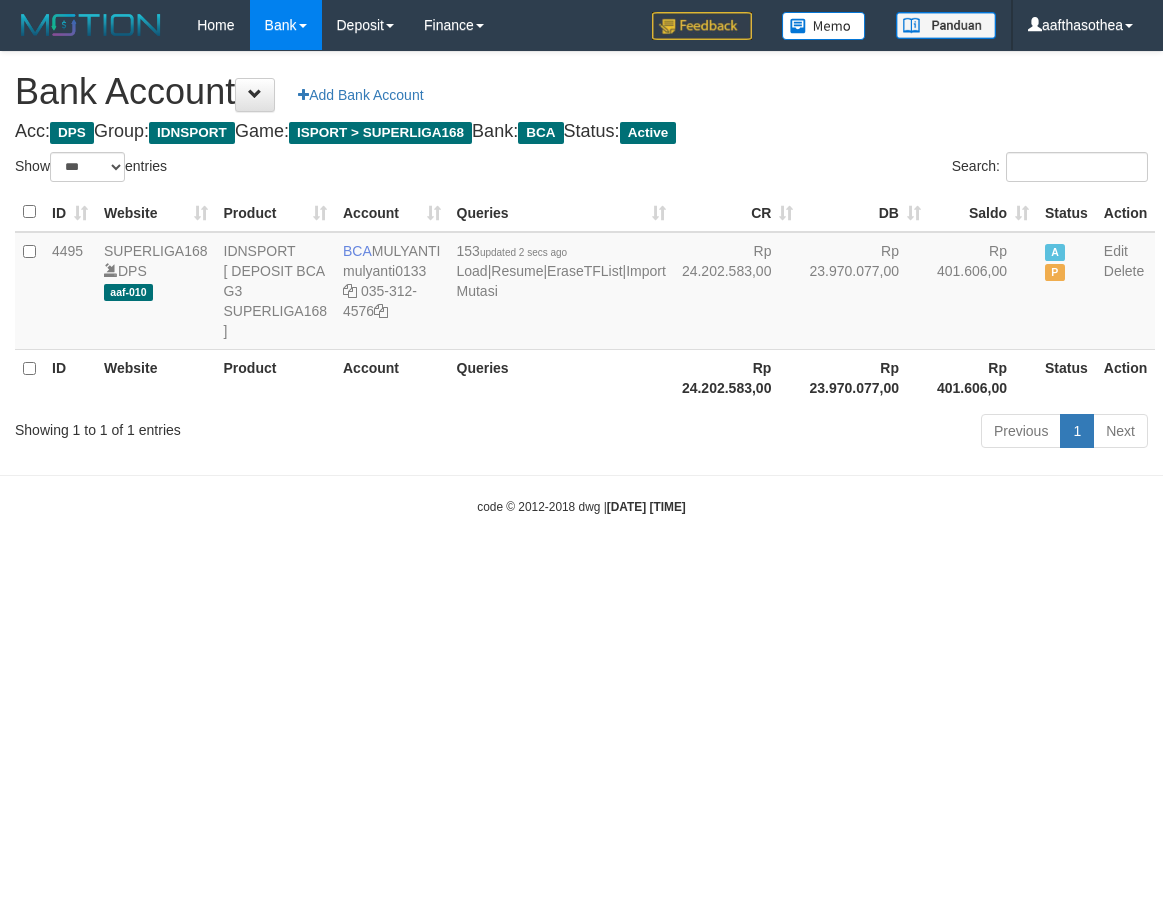 select on "***" 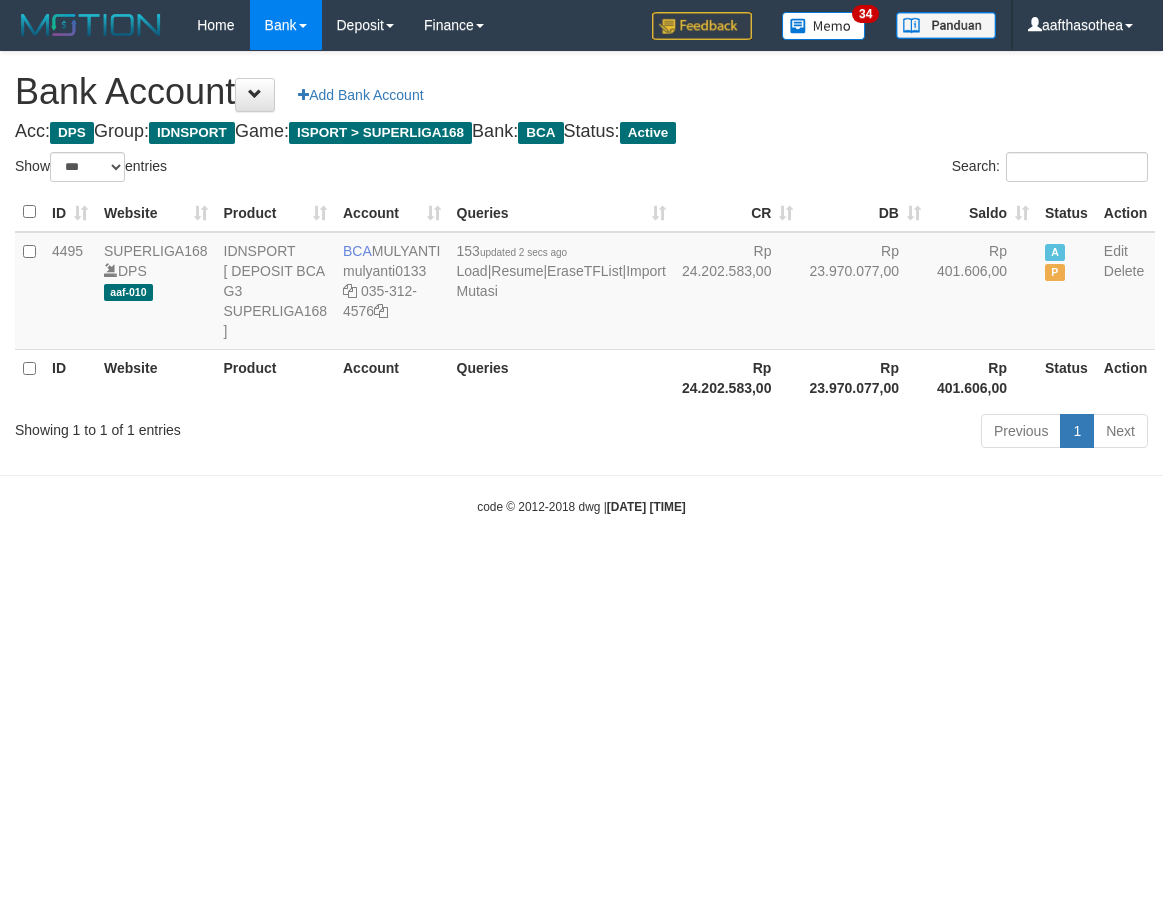 select on "***" 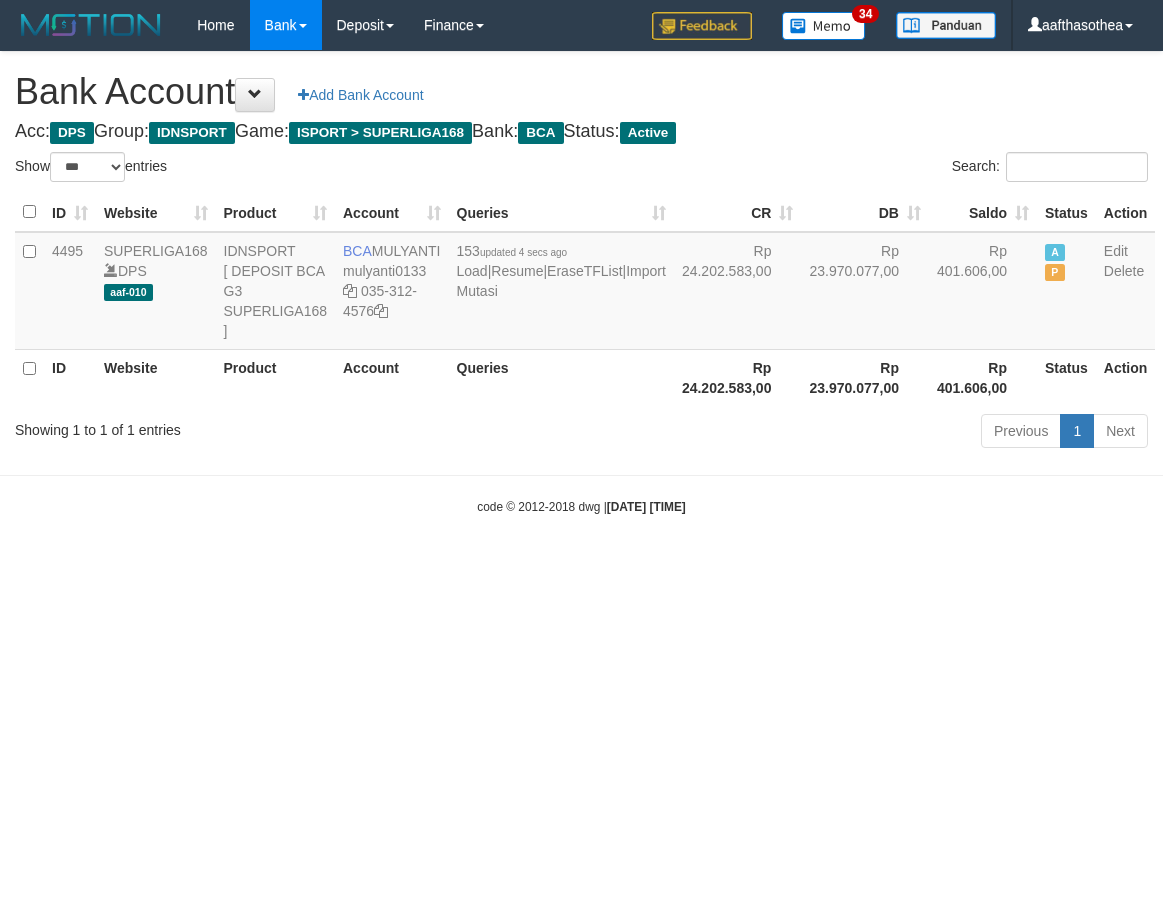 select on "***" 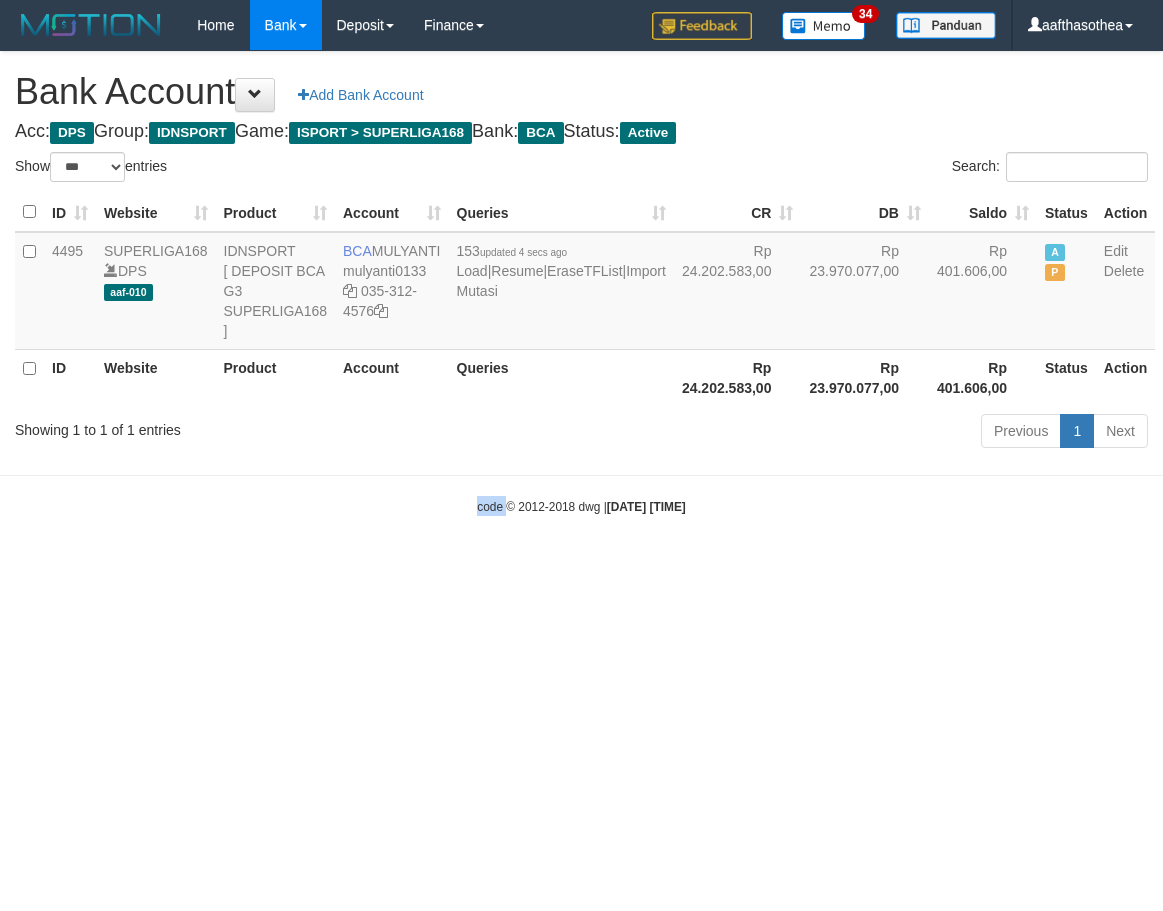 click on "code © 2012-2018 dwg |  2025/07/13 04:47:03" at bounding box center (581, 506) 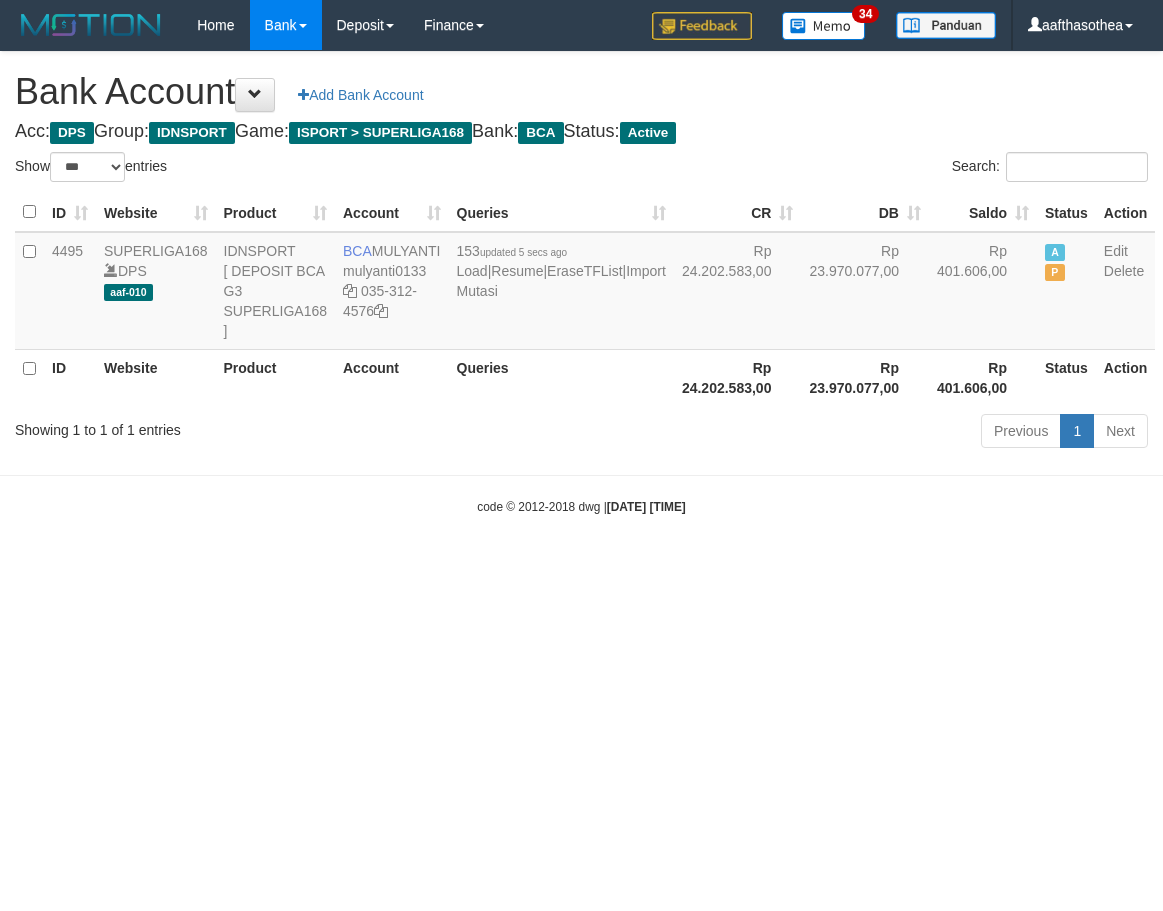 select on "***" 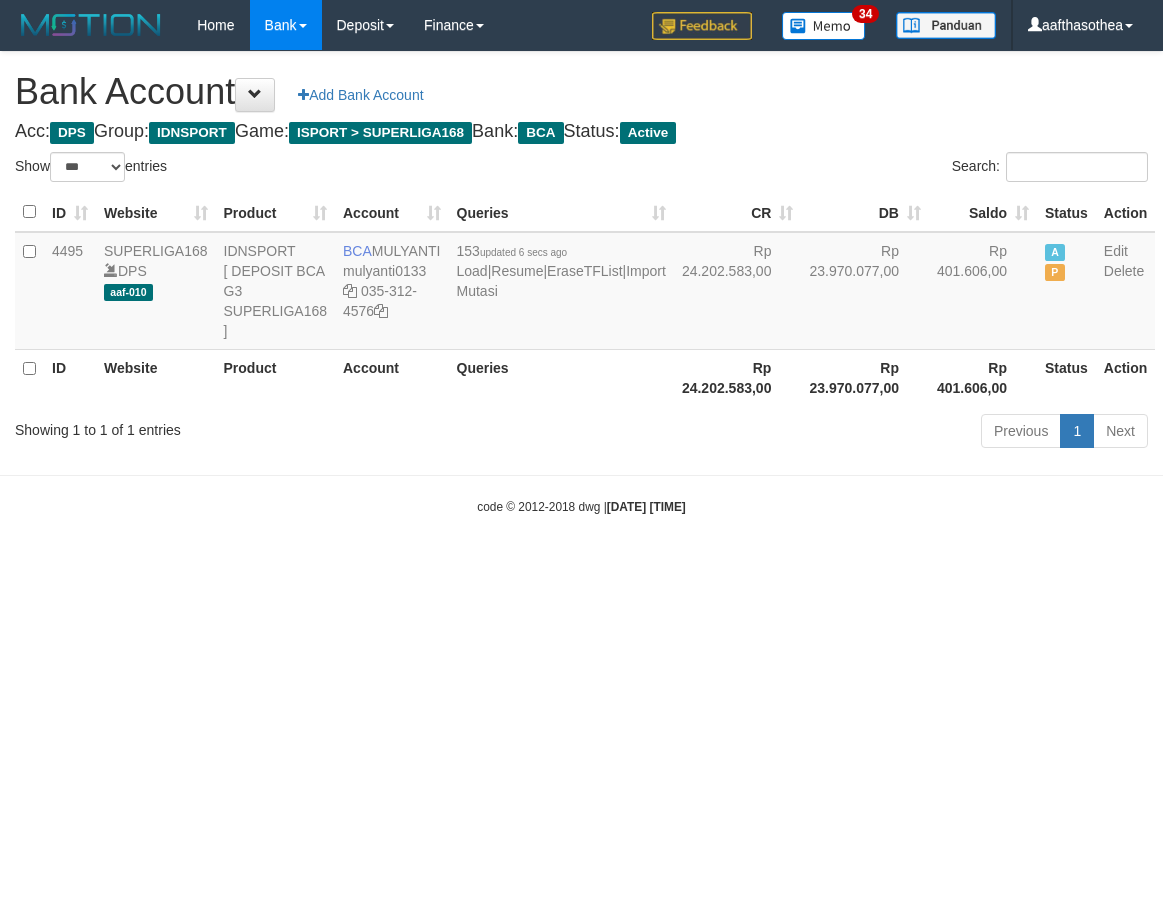 select on "***" 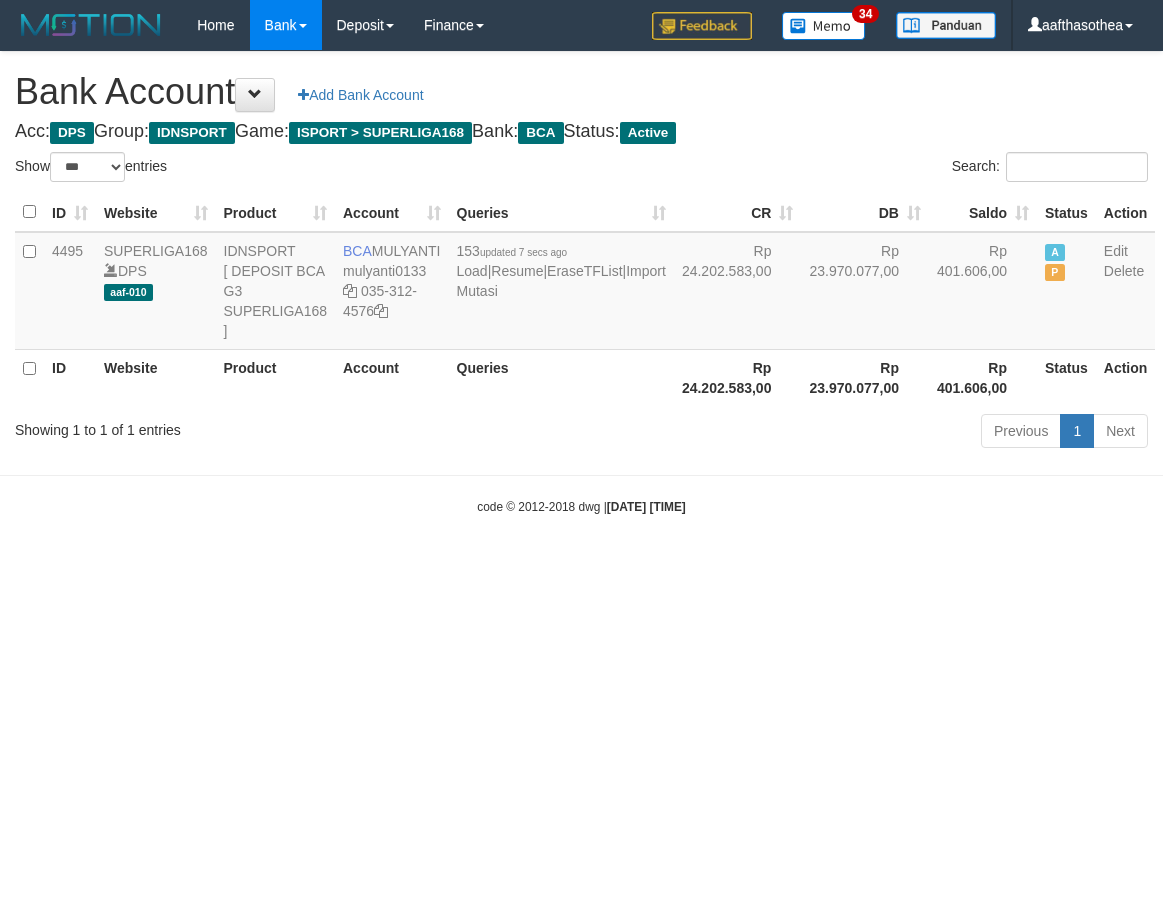 select on "***" 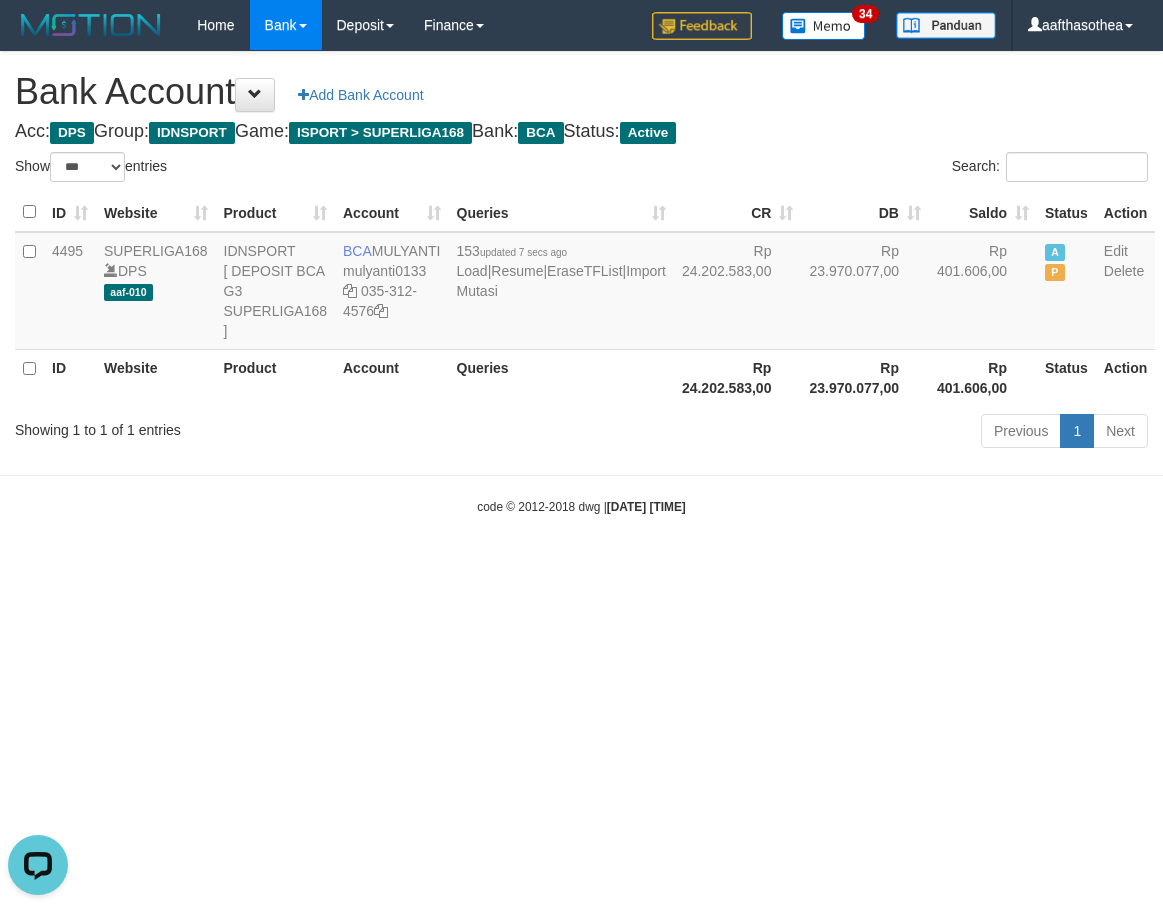 scroll, scrollTop: 0, scrollLeft: 0, axis: both 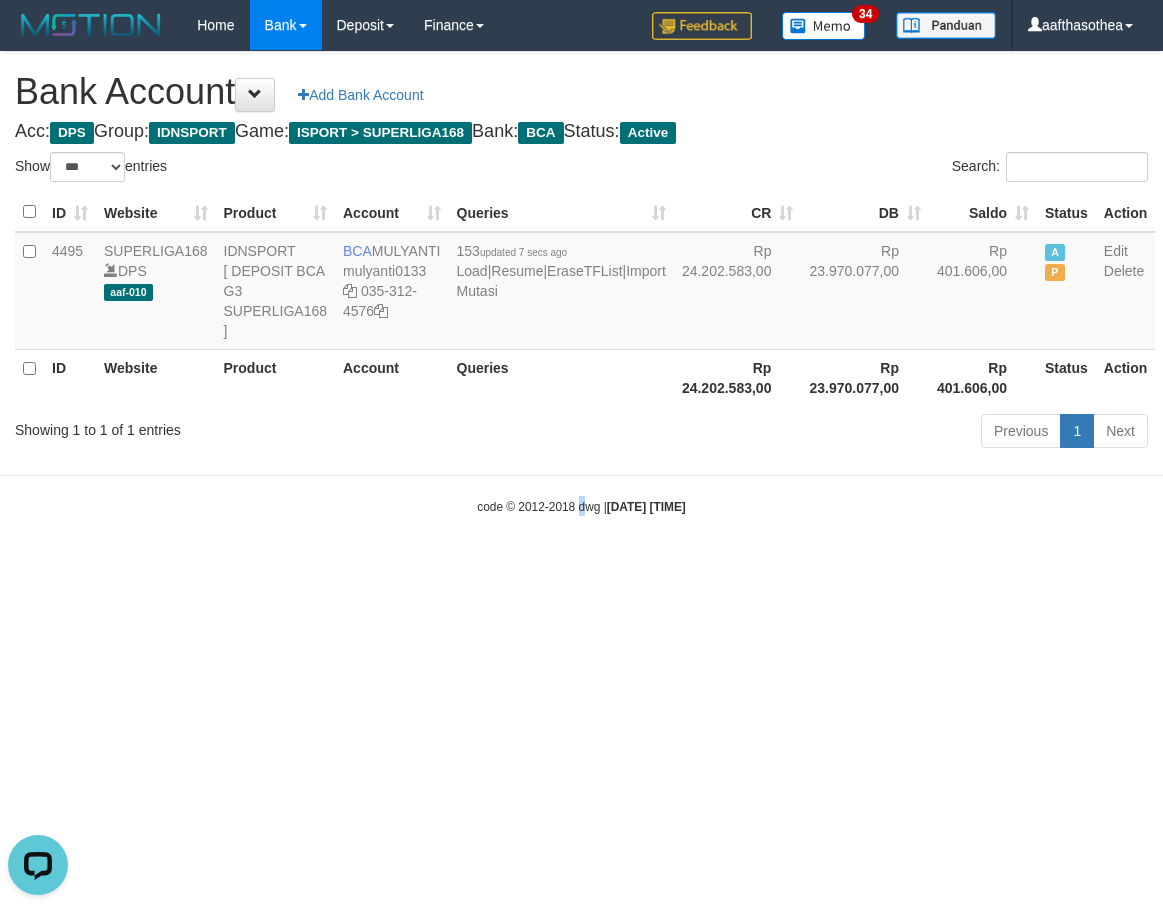 drag, startPoint x: 566, startPoint y: 615, endPoint x: 558, endPoint y: 589, distance: 27.202942 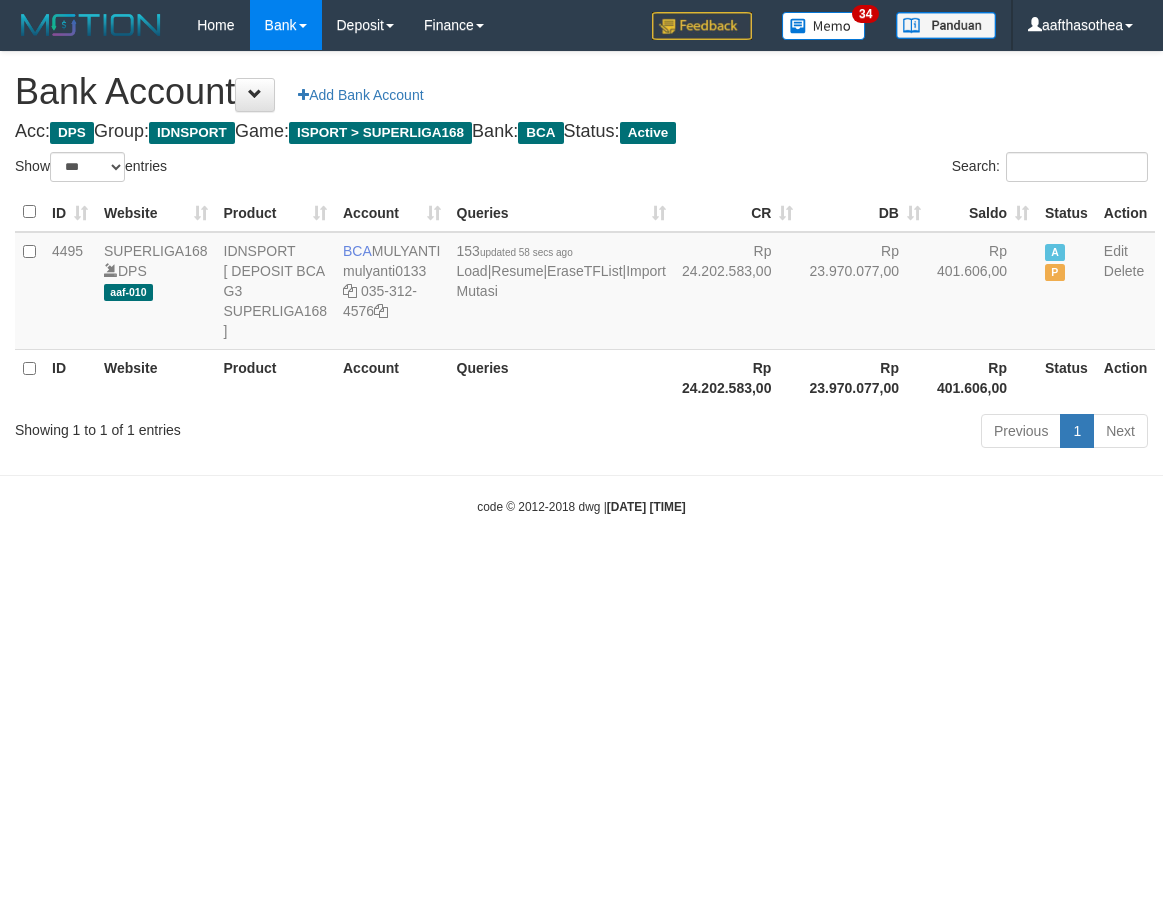 select on "***" 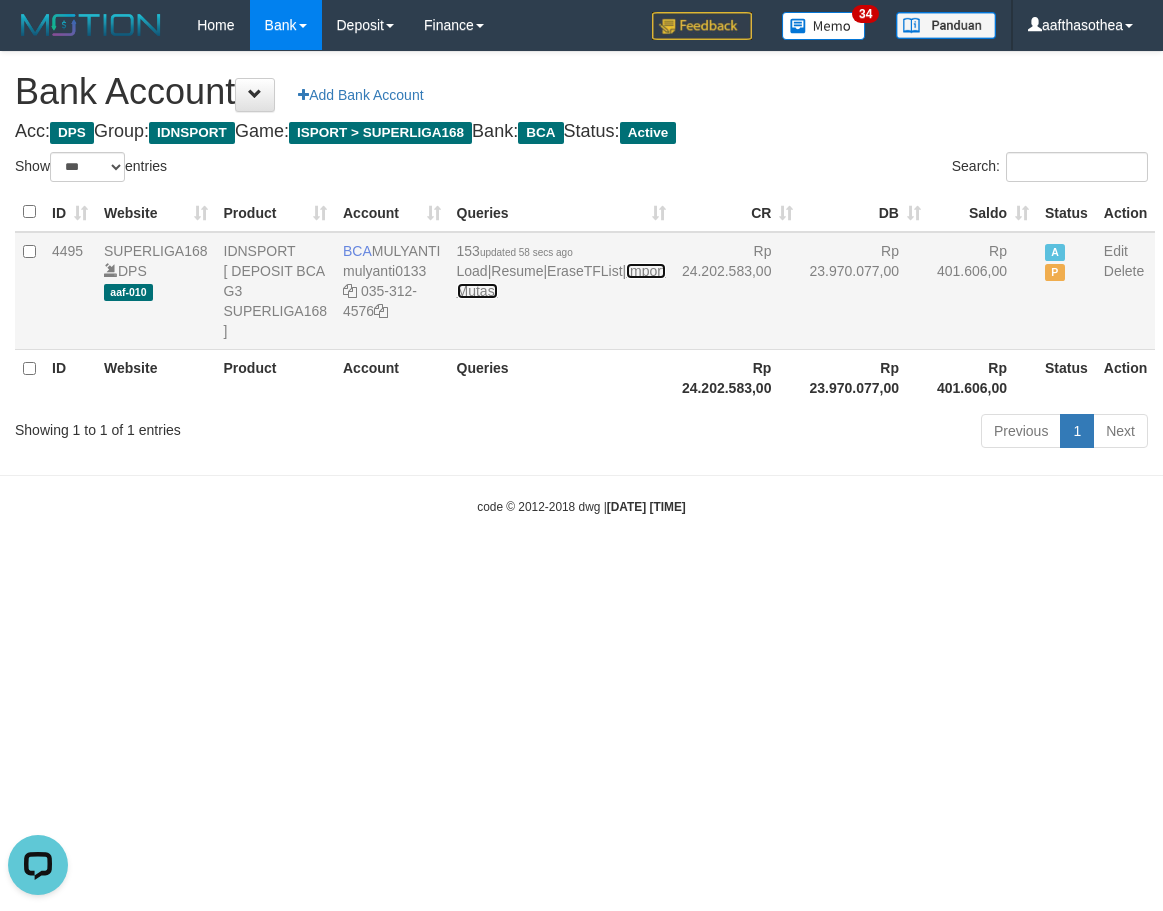 scroll, scrollTop: 0, scrollLeft: 0, axis: both 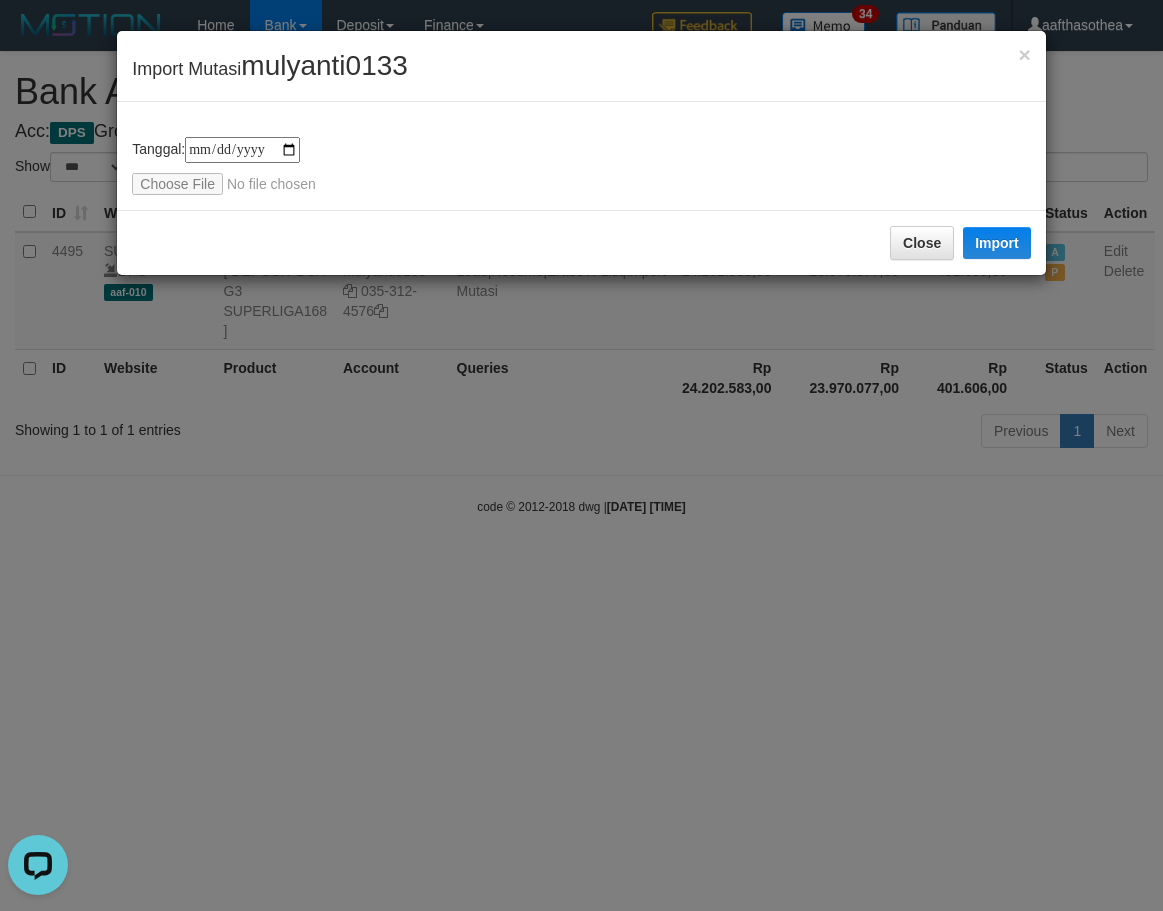 drag, startPoint x: 625, startPoint y: 541, endPoint x: 971, endPoint y: 532, distance: 346.11703 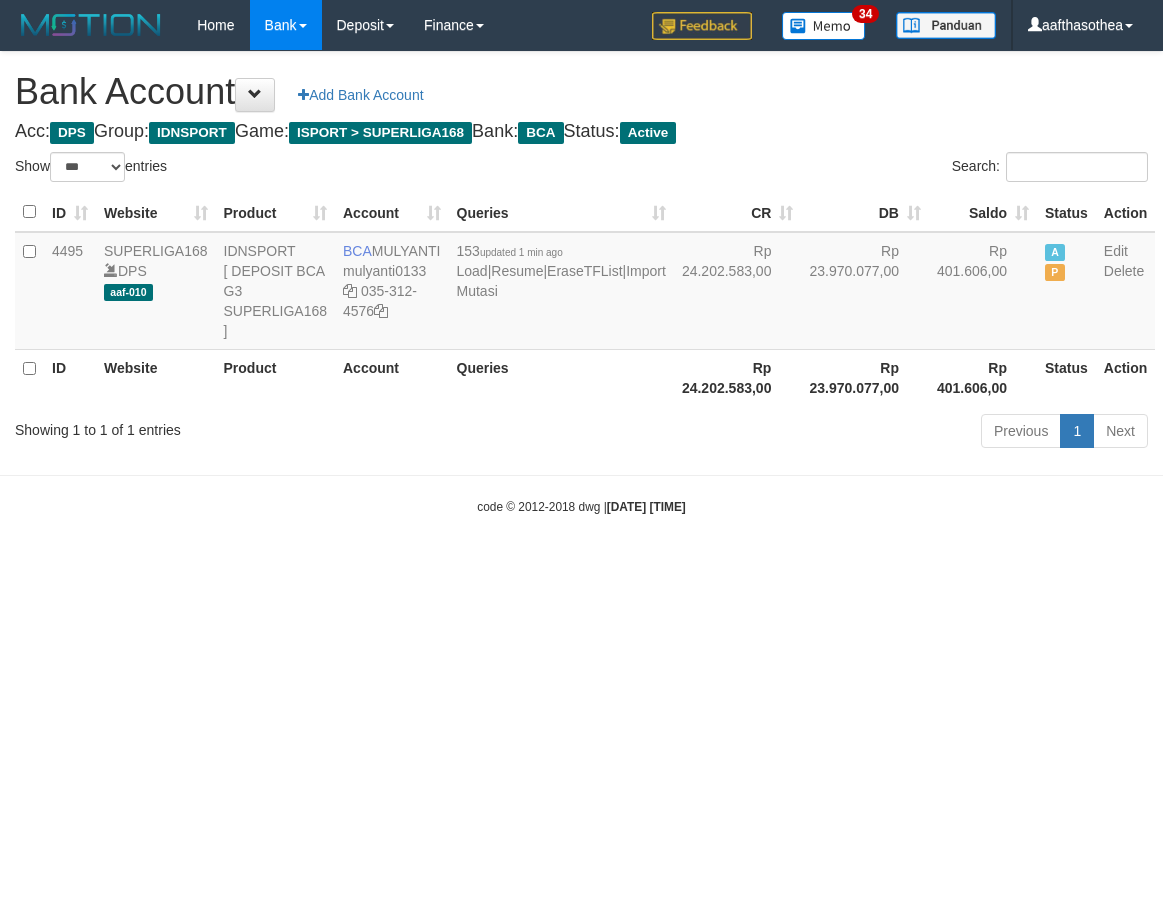 select on "***" 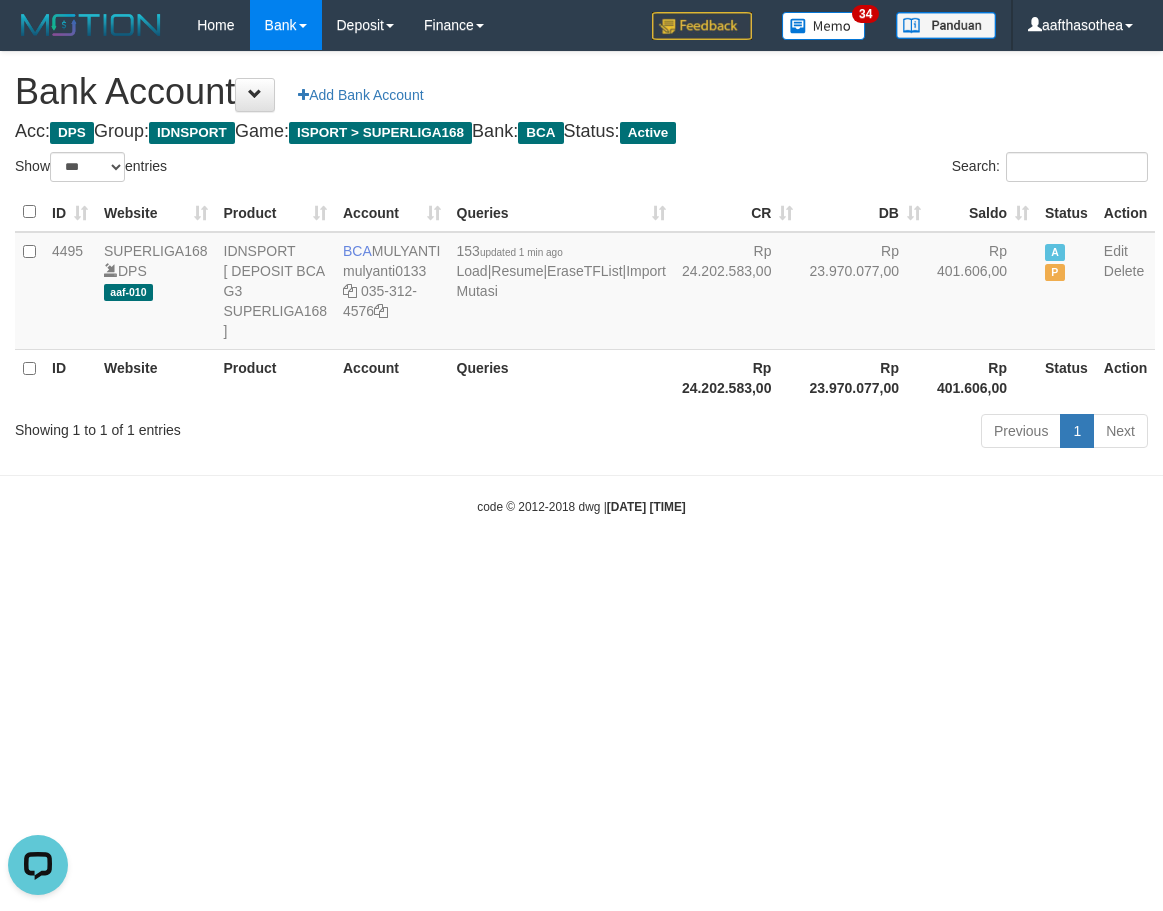 scroll, scrollTop: 0, scrollLeft: 0, axis: both 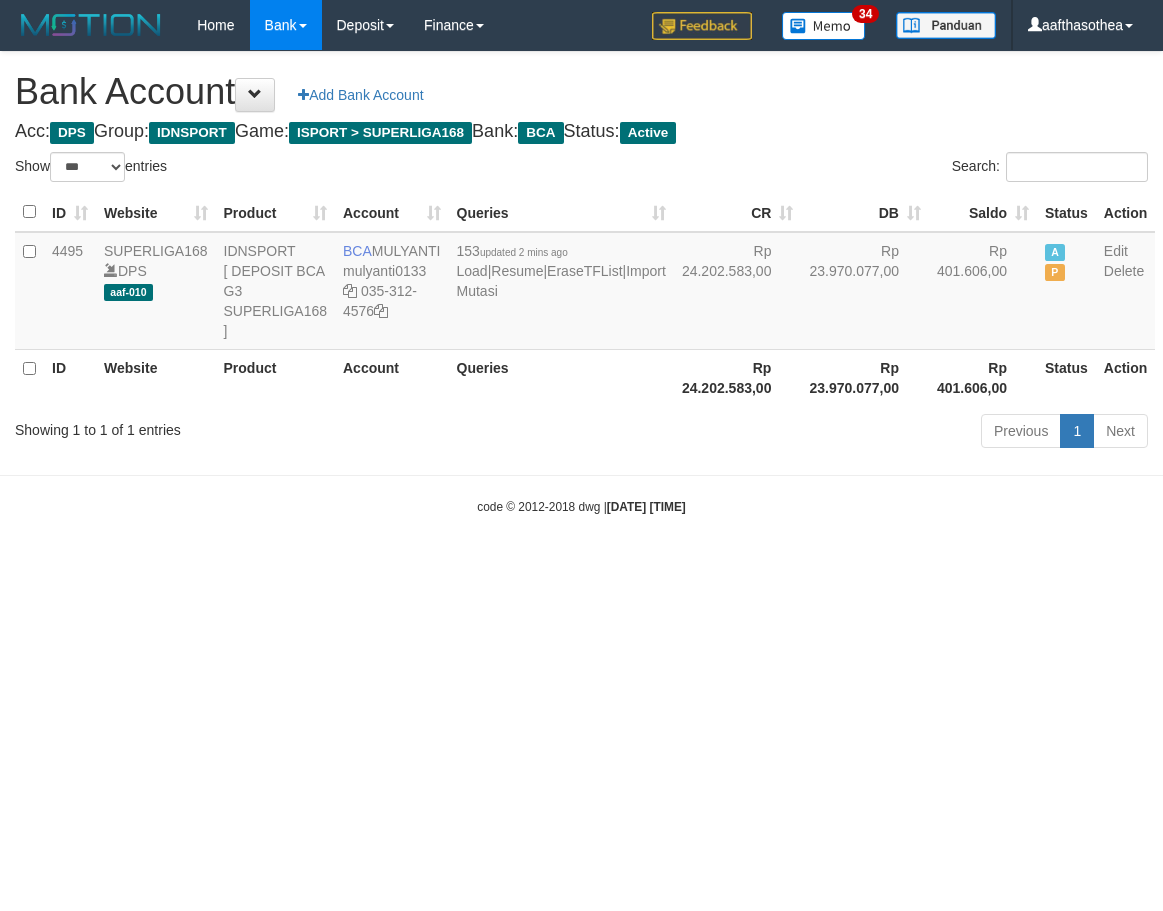 select on "***" 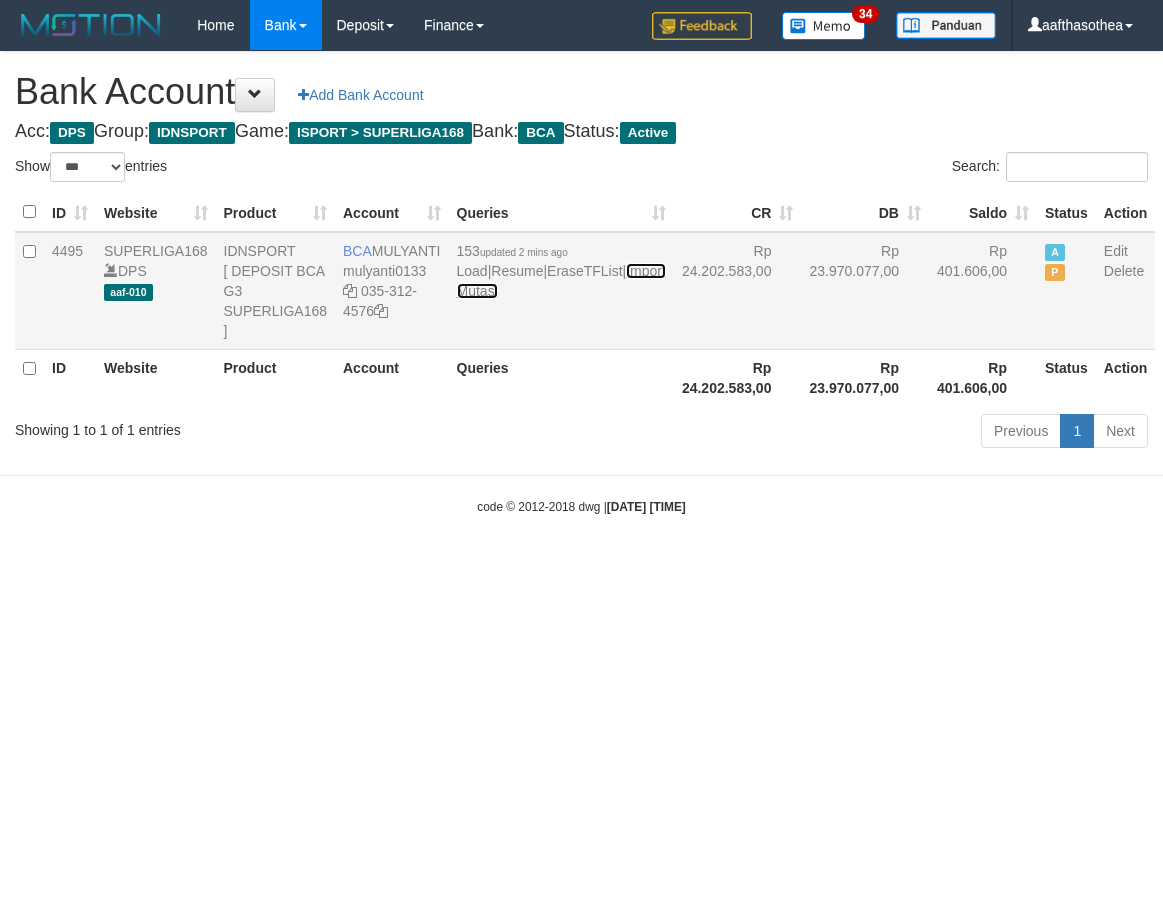 click on "Import Mutasi" at bounding box center (561, 281) 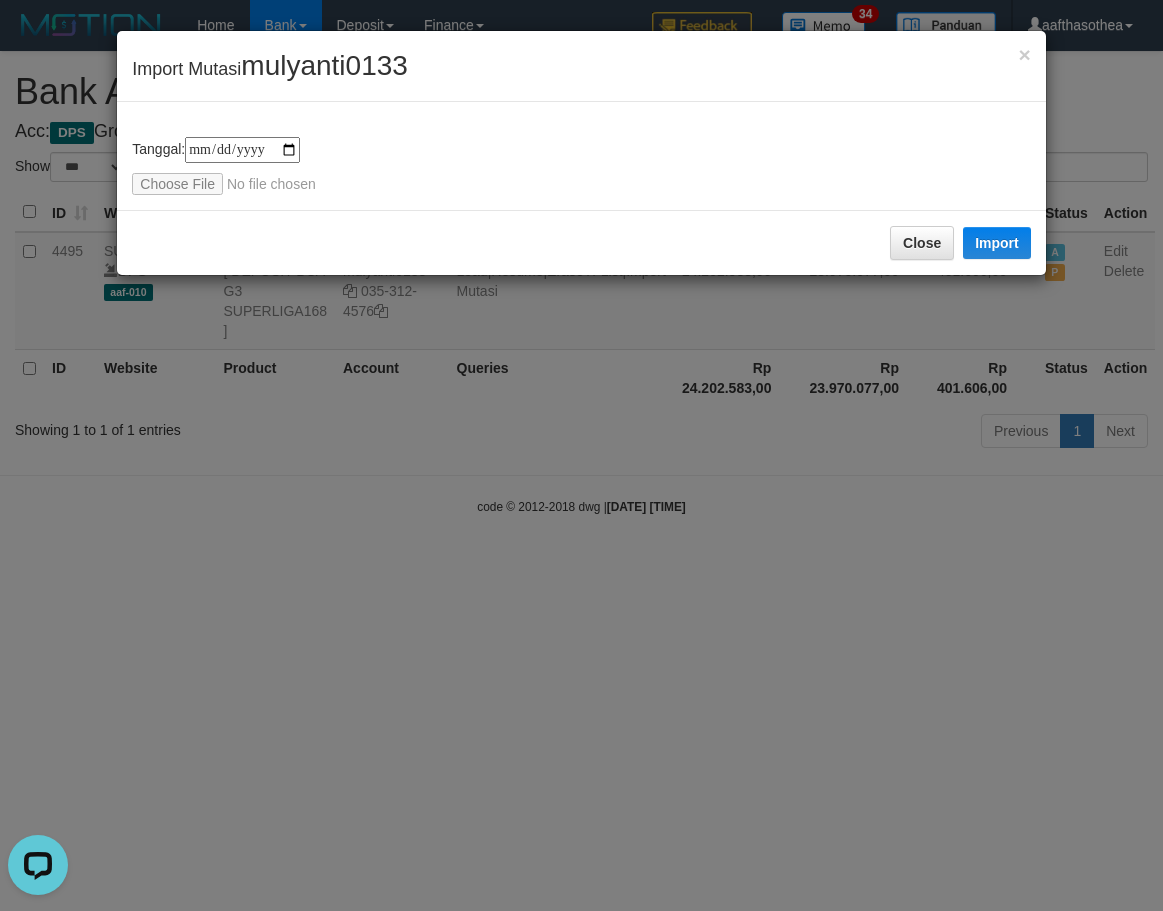 scroll, scrollTop: 0, scrollLeft: 0, axis: both 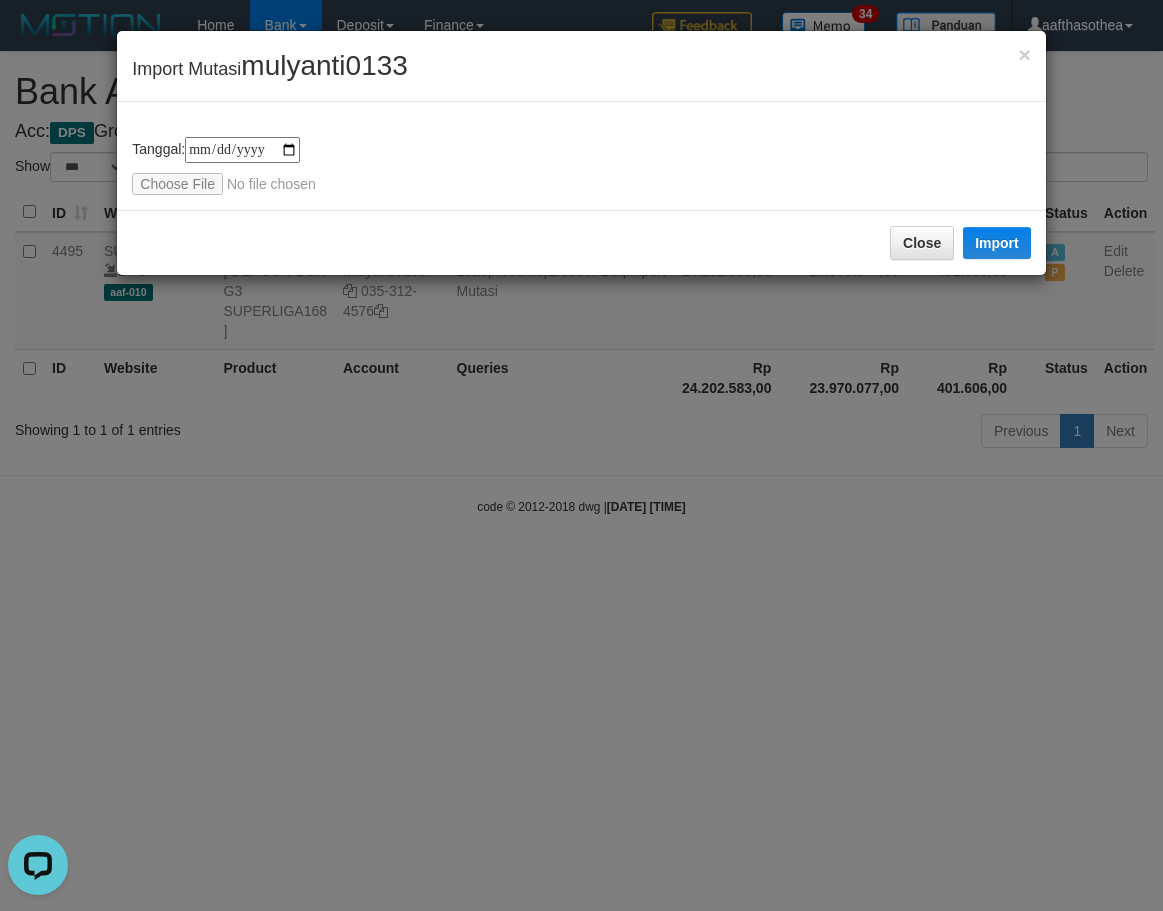 type on "**********" 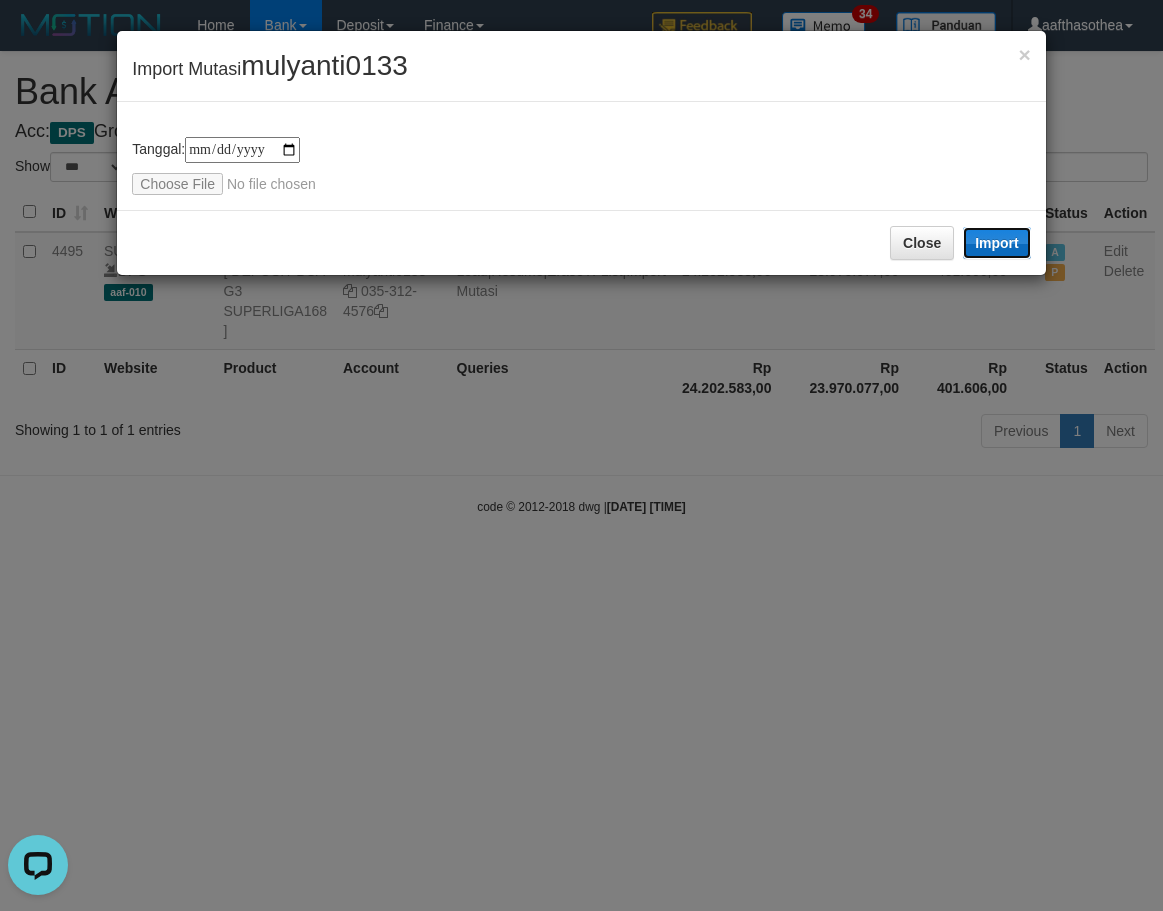drag, startPoint x: 1003, startPoint y: 247, endPoint x: 900, endPoint y: 642, distance: 408.20828 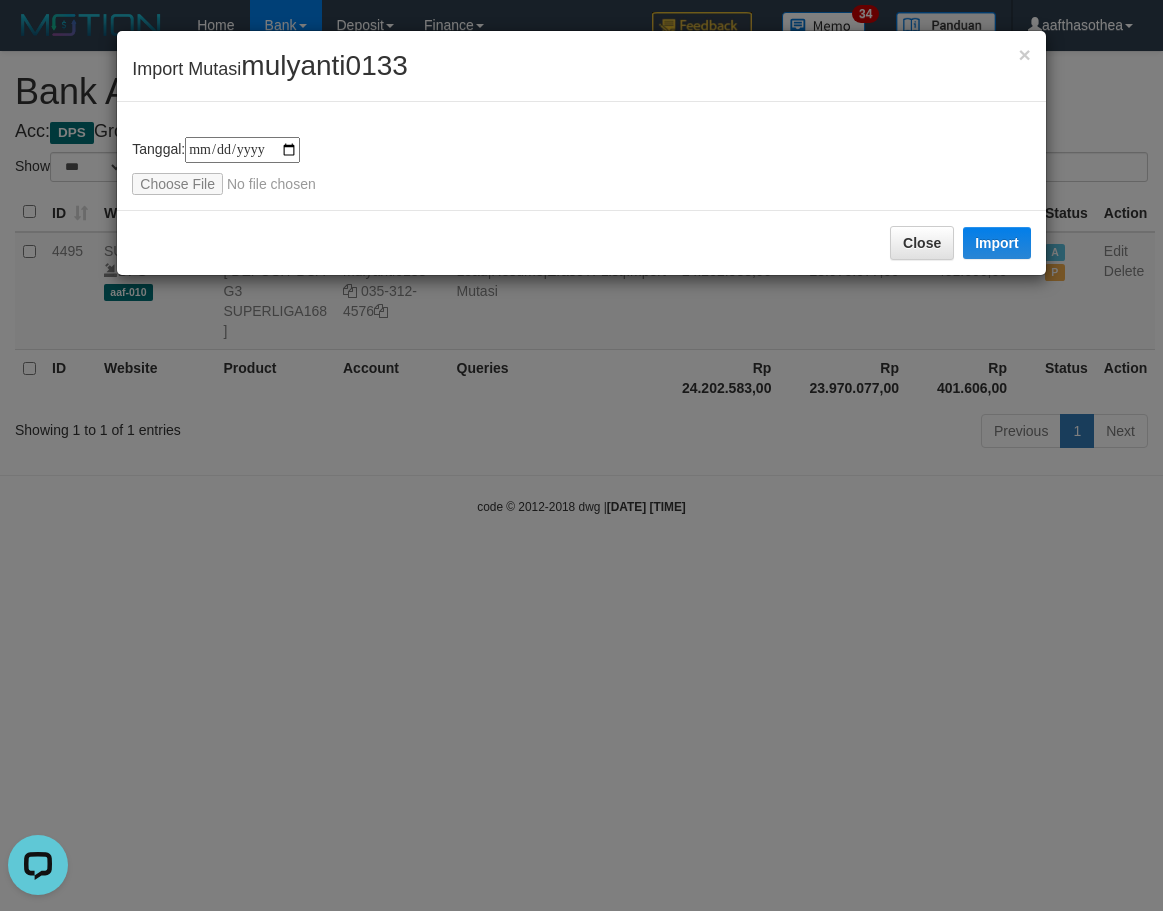 click on "**********" at bounding box center [581, 455] 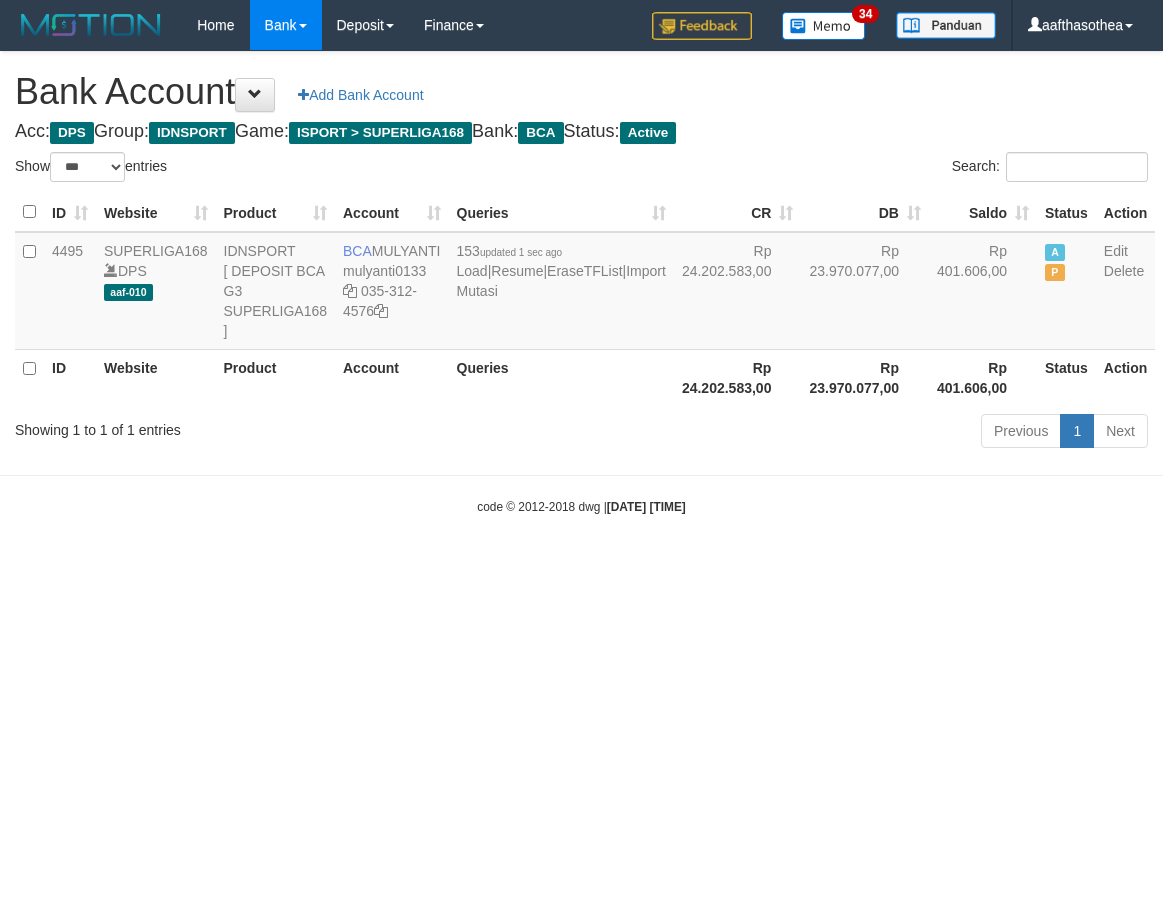 select on "***" 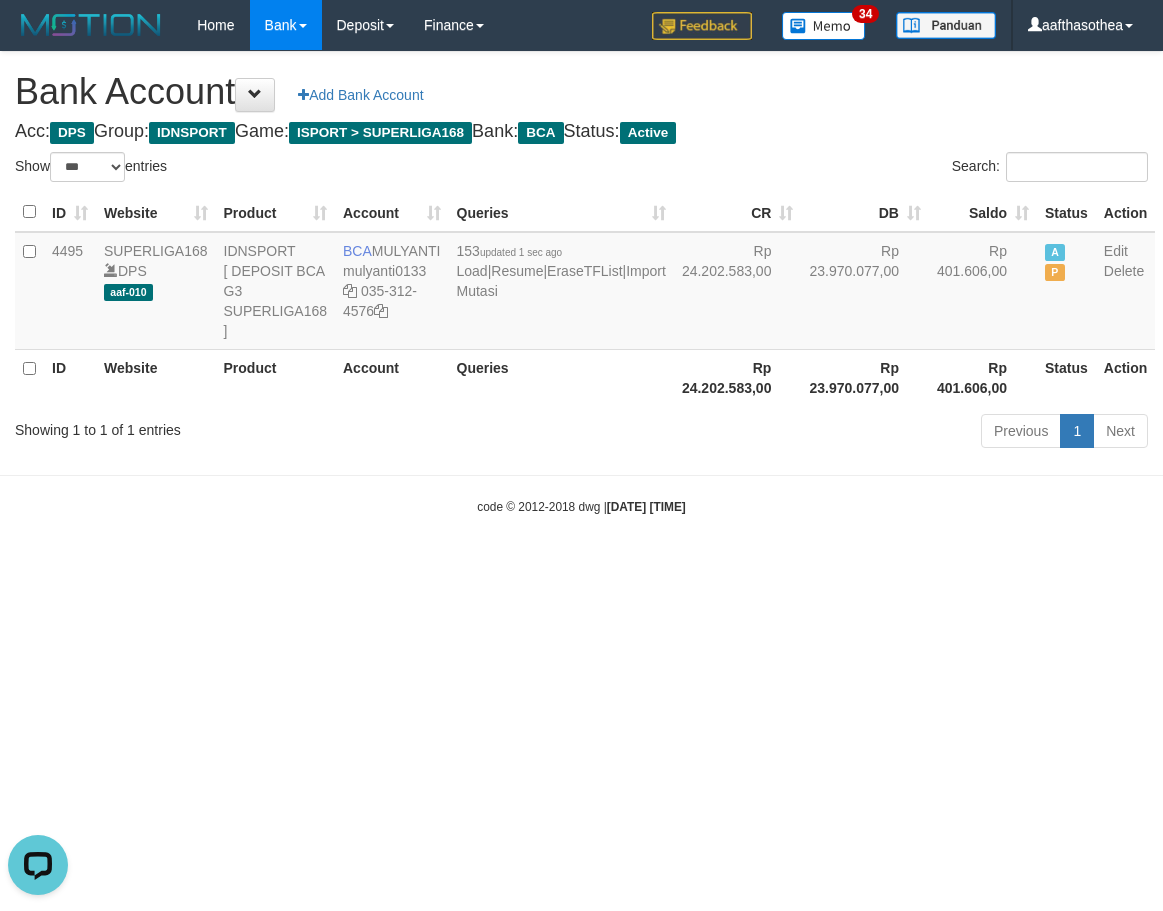 scroll, scrollTop: 0, scrollLeft: 0, axis: both 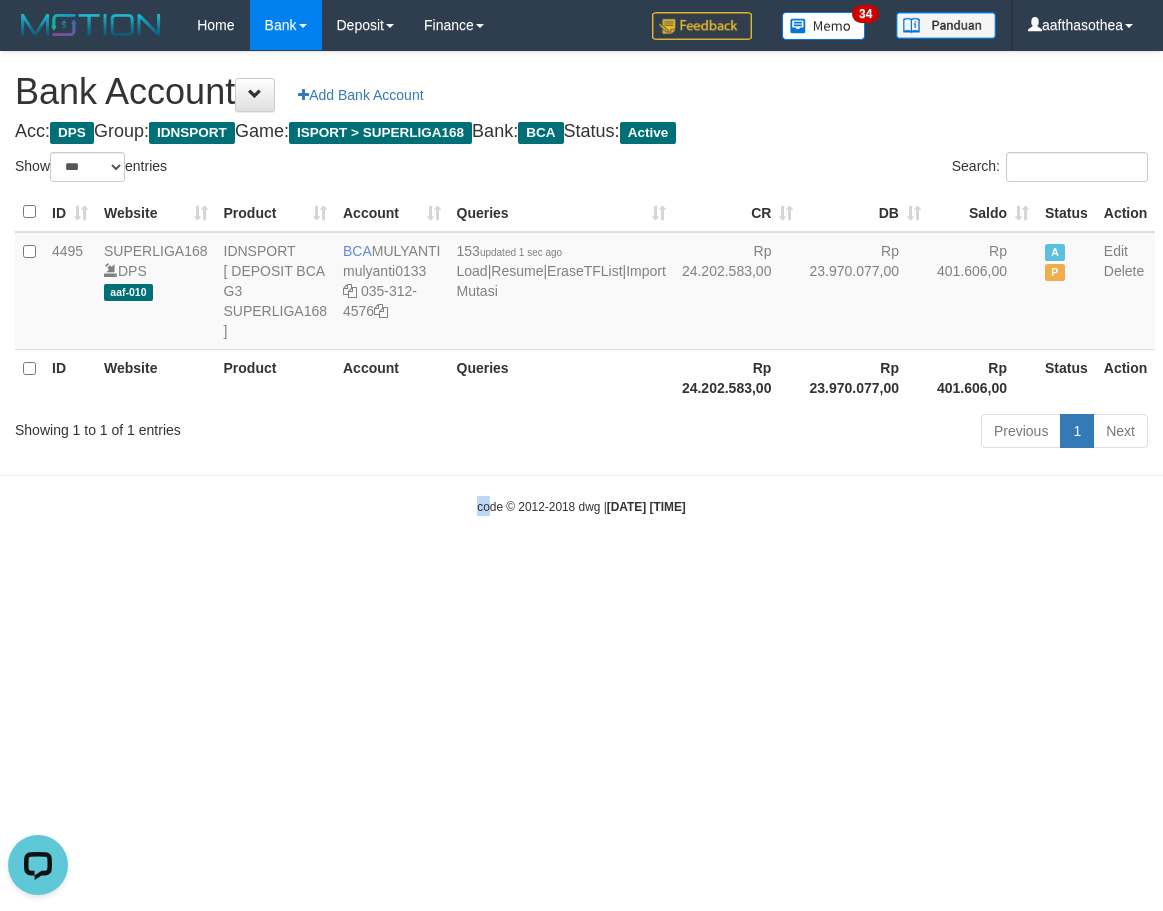 drag, startPoint x: 455, startPoint y: 674, endPoint x: 506, endPoint y: 646, distance: 58.18075 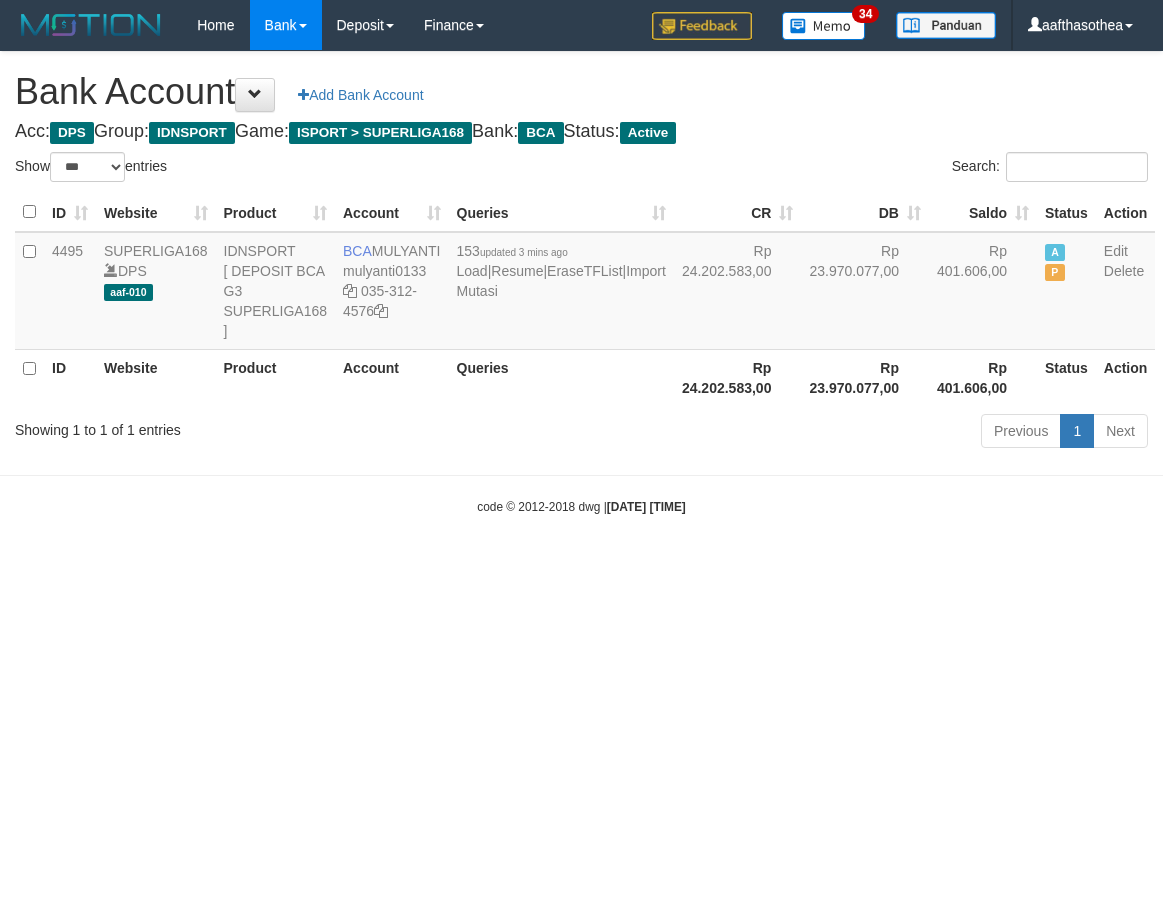select on "***" 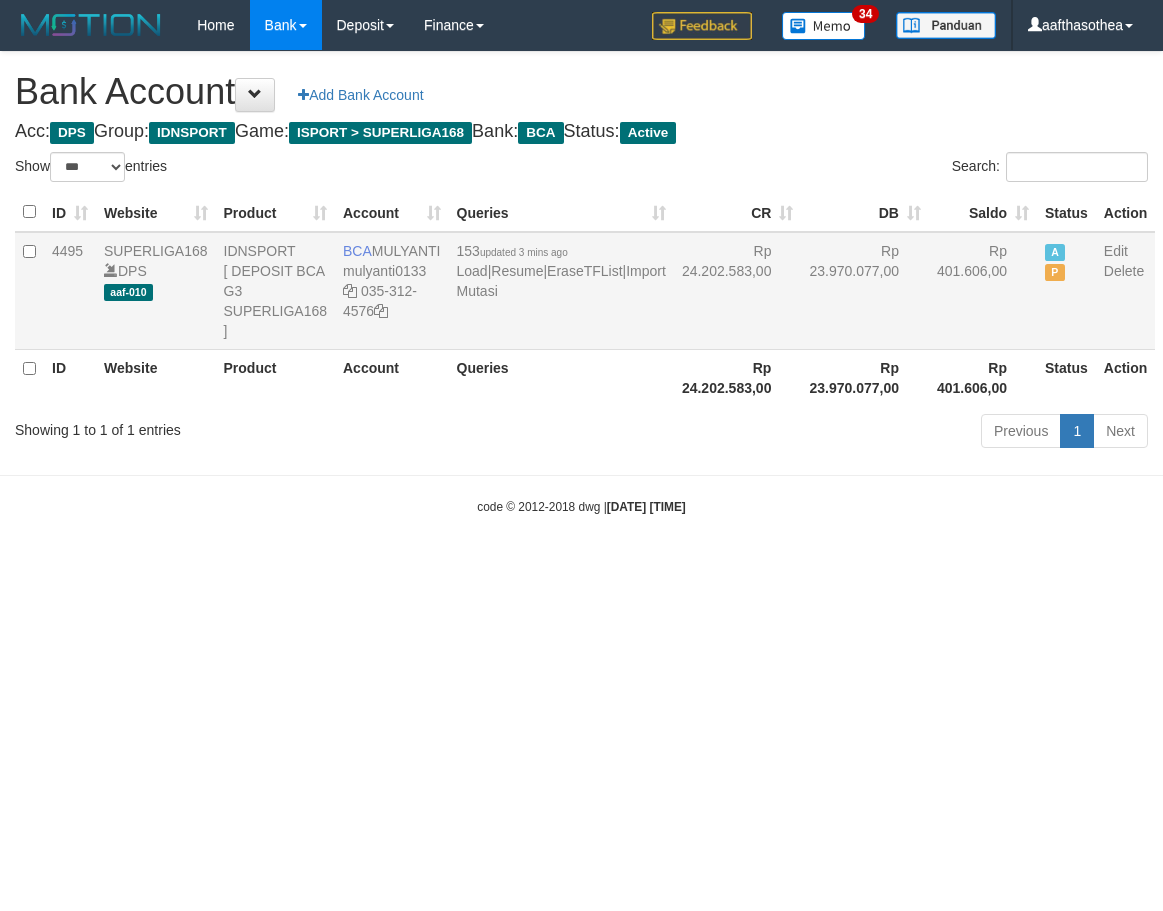 scroll, scrollTop: 0, scrollLeft: 0, axis: both 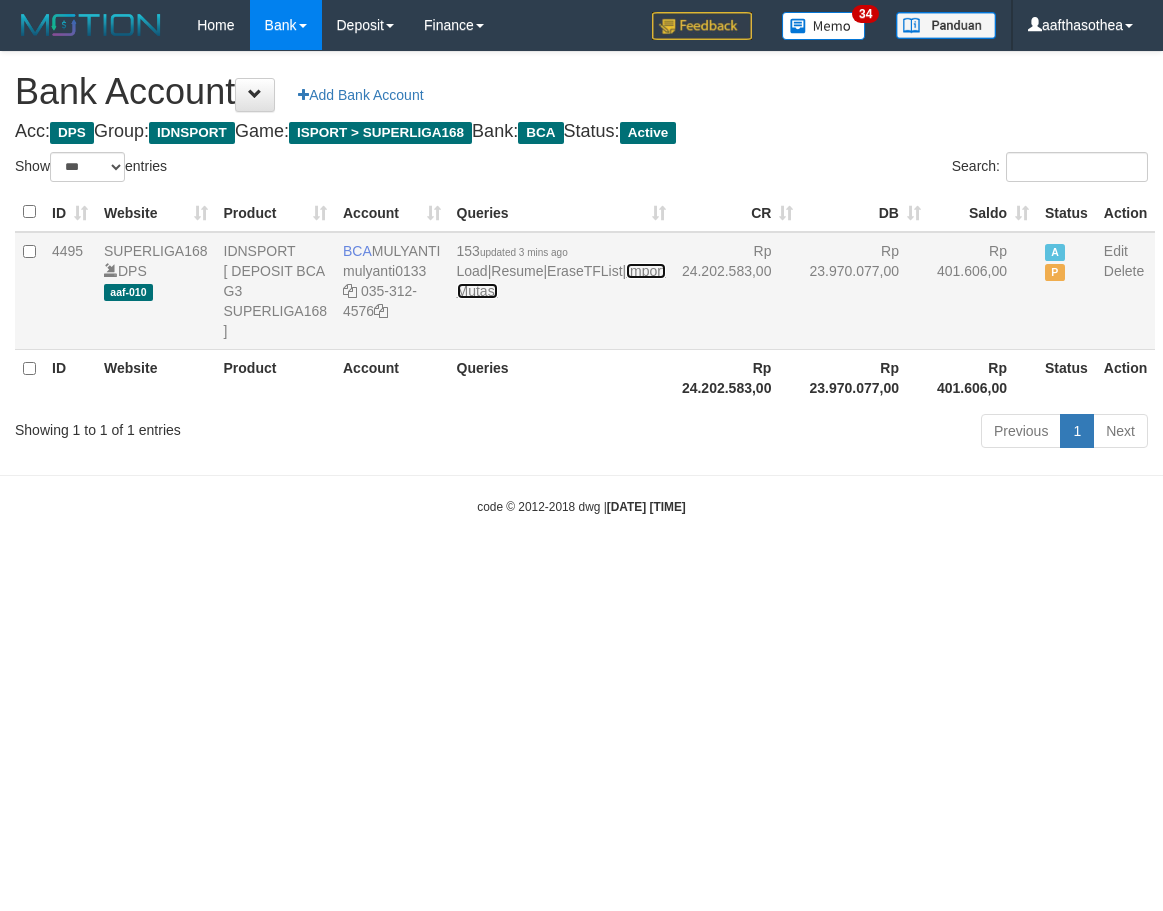 click on "Import Mutasi" at bounding box center (561, 281) 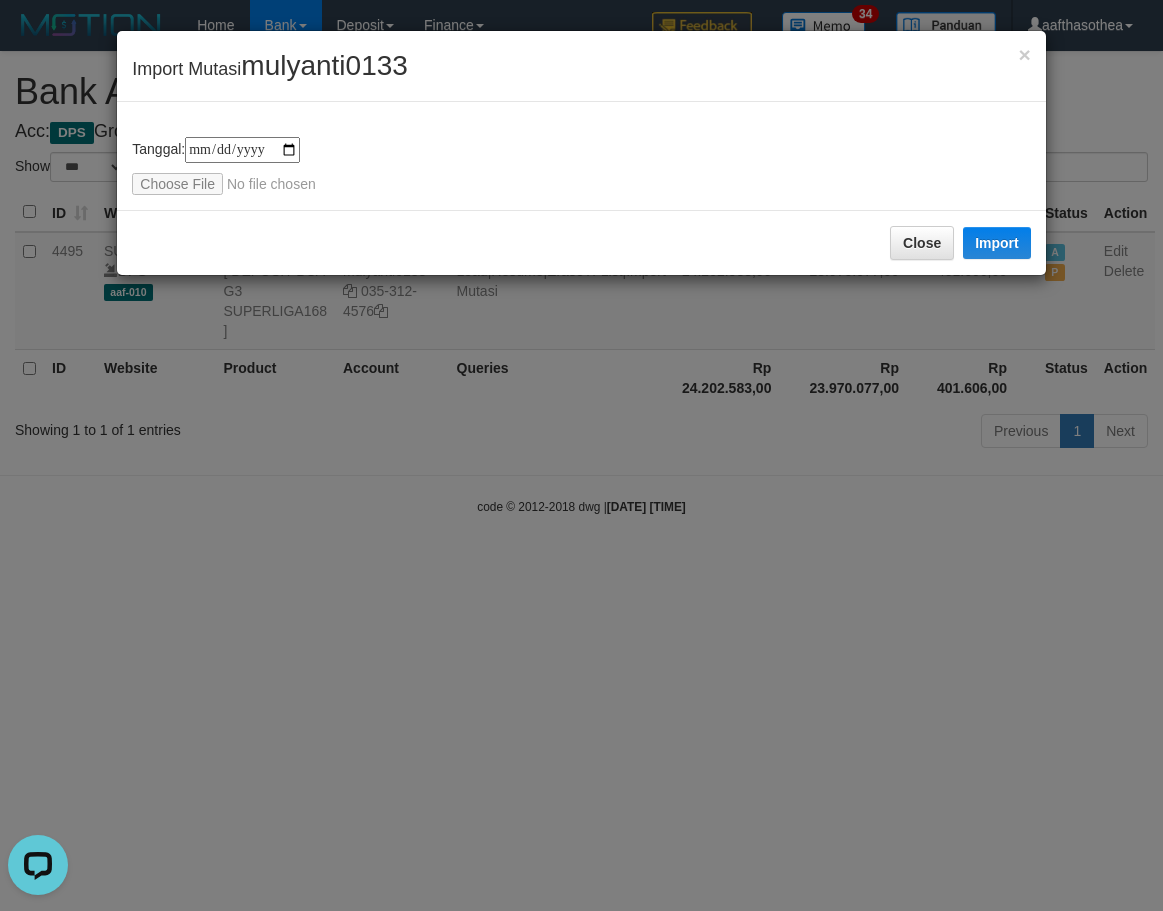 scroll, scrollTop: 0, scrollLeft: 0, axis: both 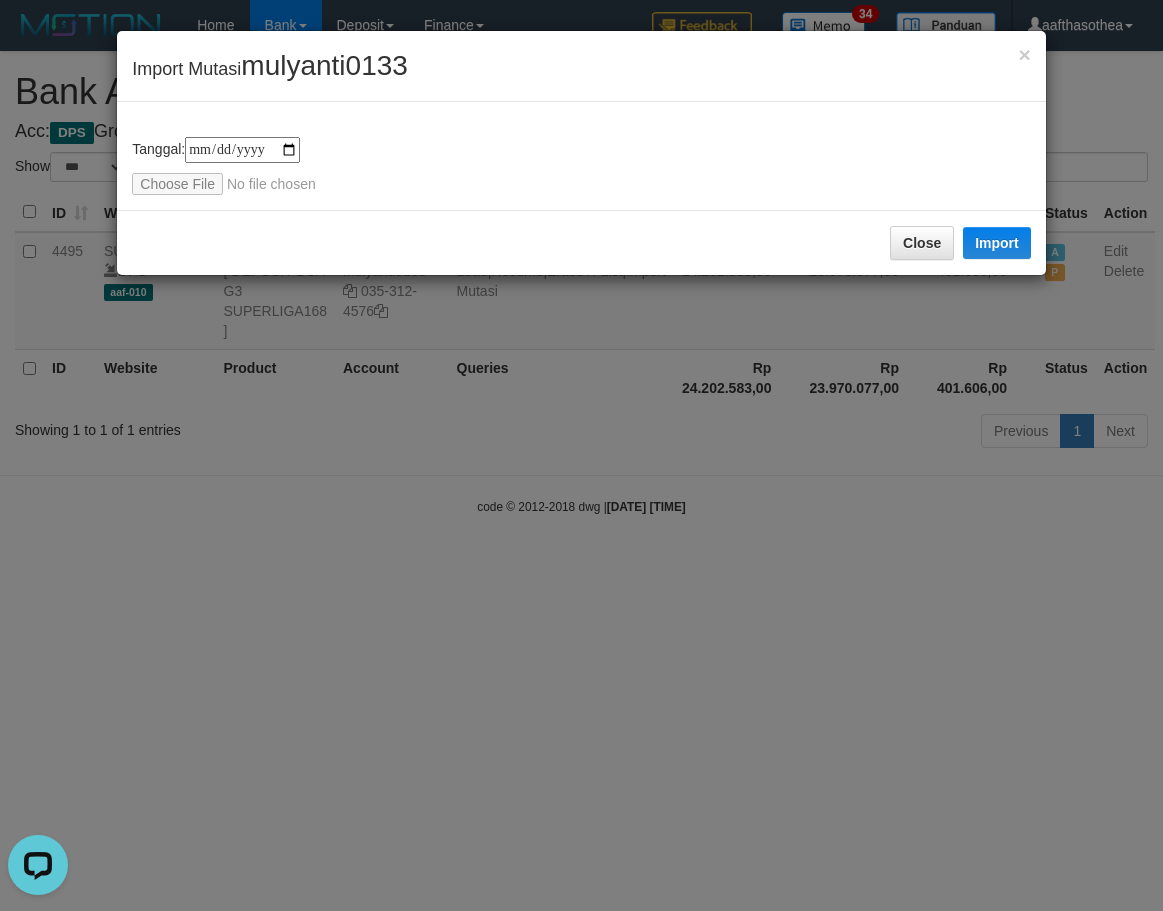 type on "**********" 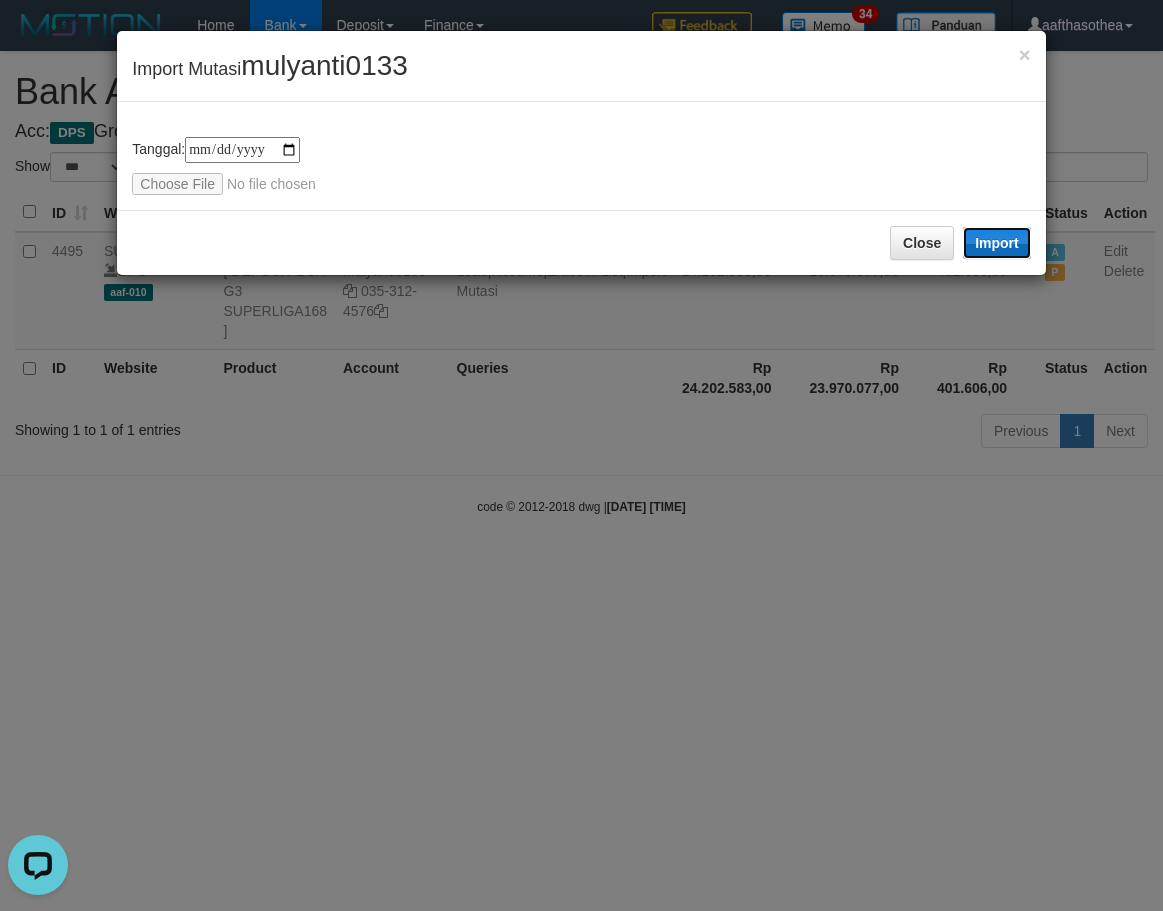 click on "Import" at bounding box center [997, 243] 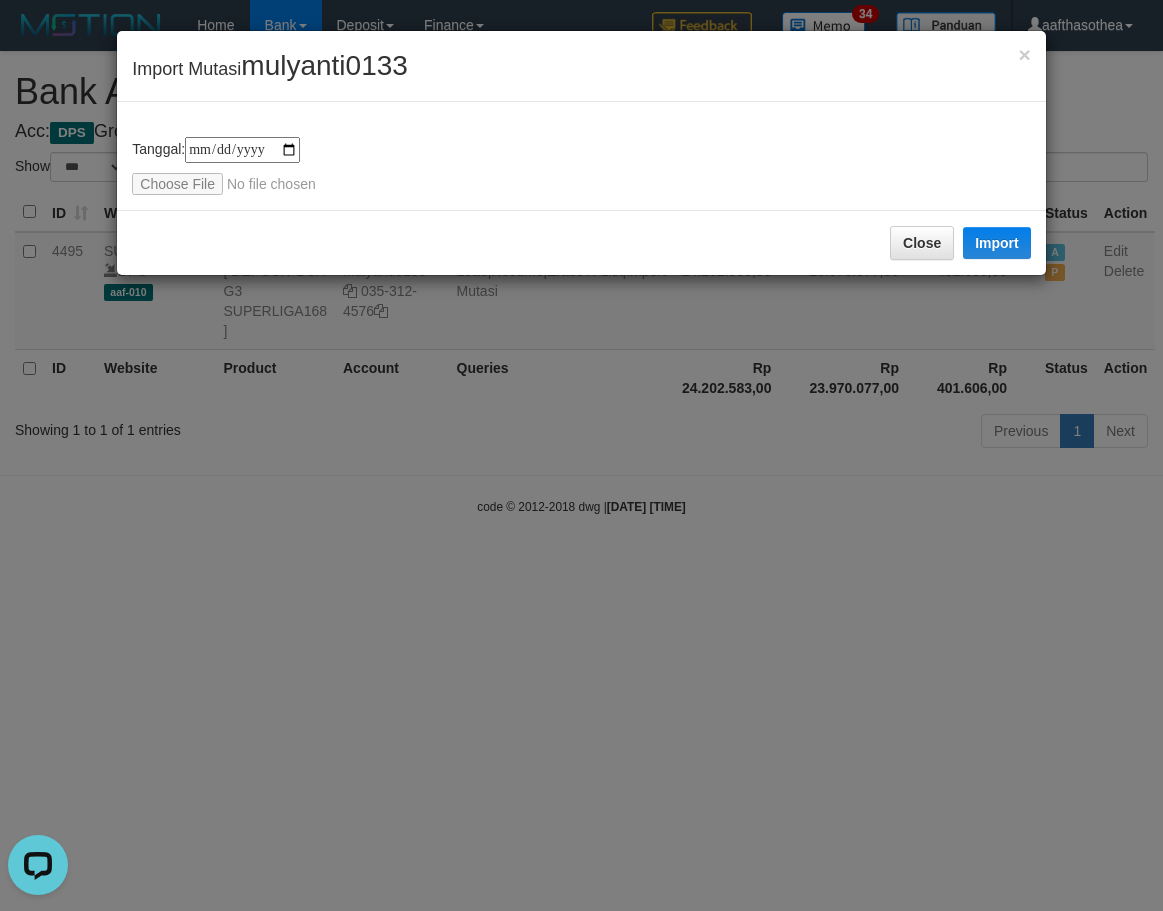 click on "**********" at bounding box center (581, 455) 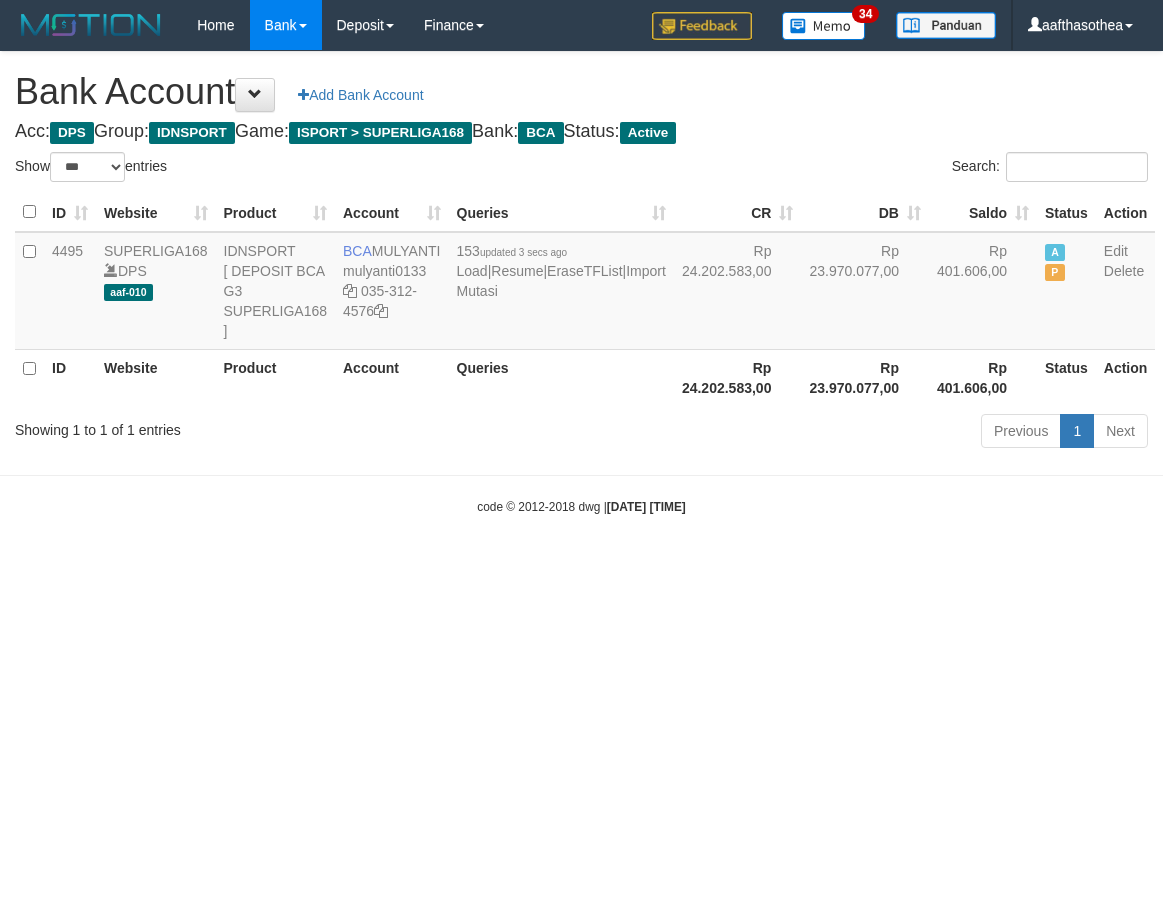 select on "***" 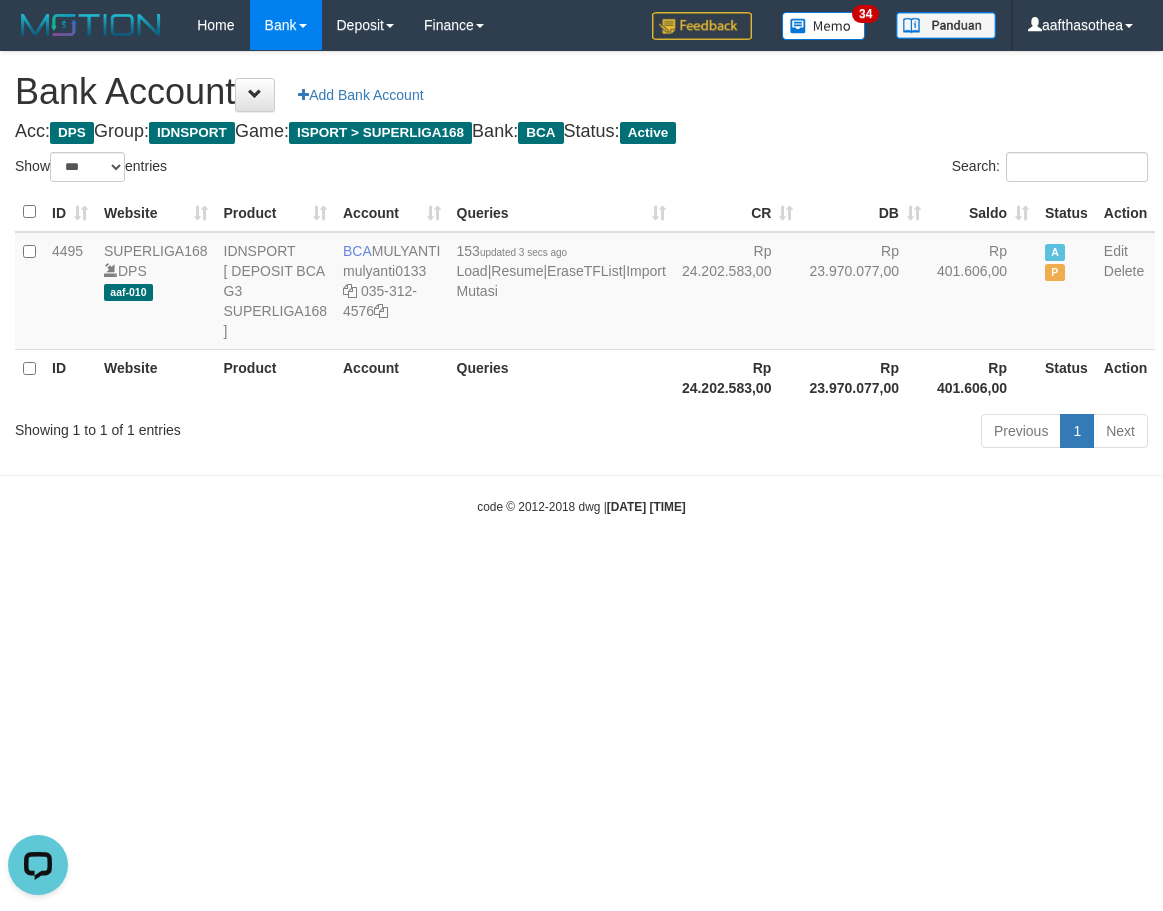 scroll, scrollTop: 0, scrollLeft: 0, axis: both 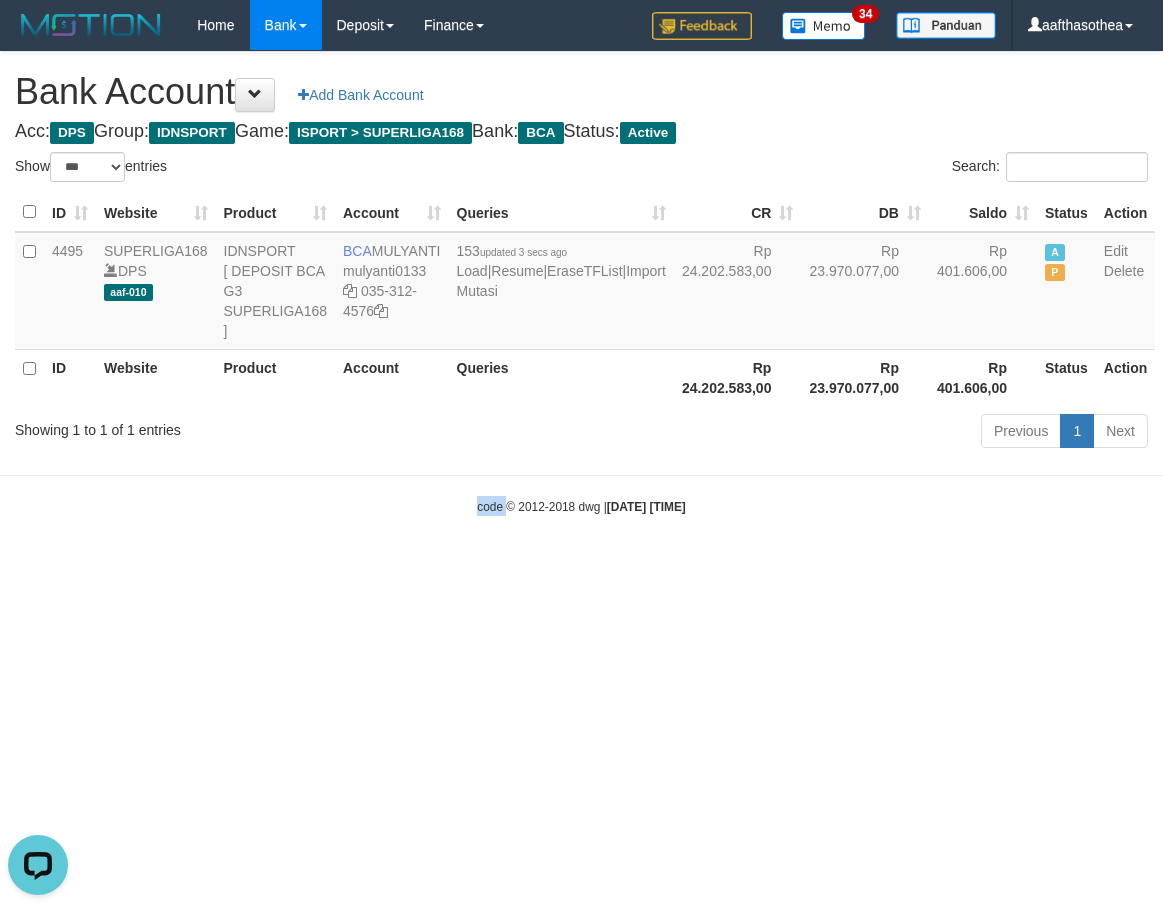 click on "Toggle navigation
Home
Bank
Account List
Load
By Website
Group
[ISPORT]													SUPERLIGA168
By Load Group (DPS)" at bounding box center [581, 283] 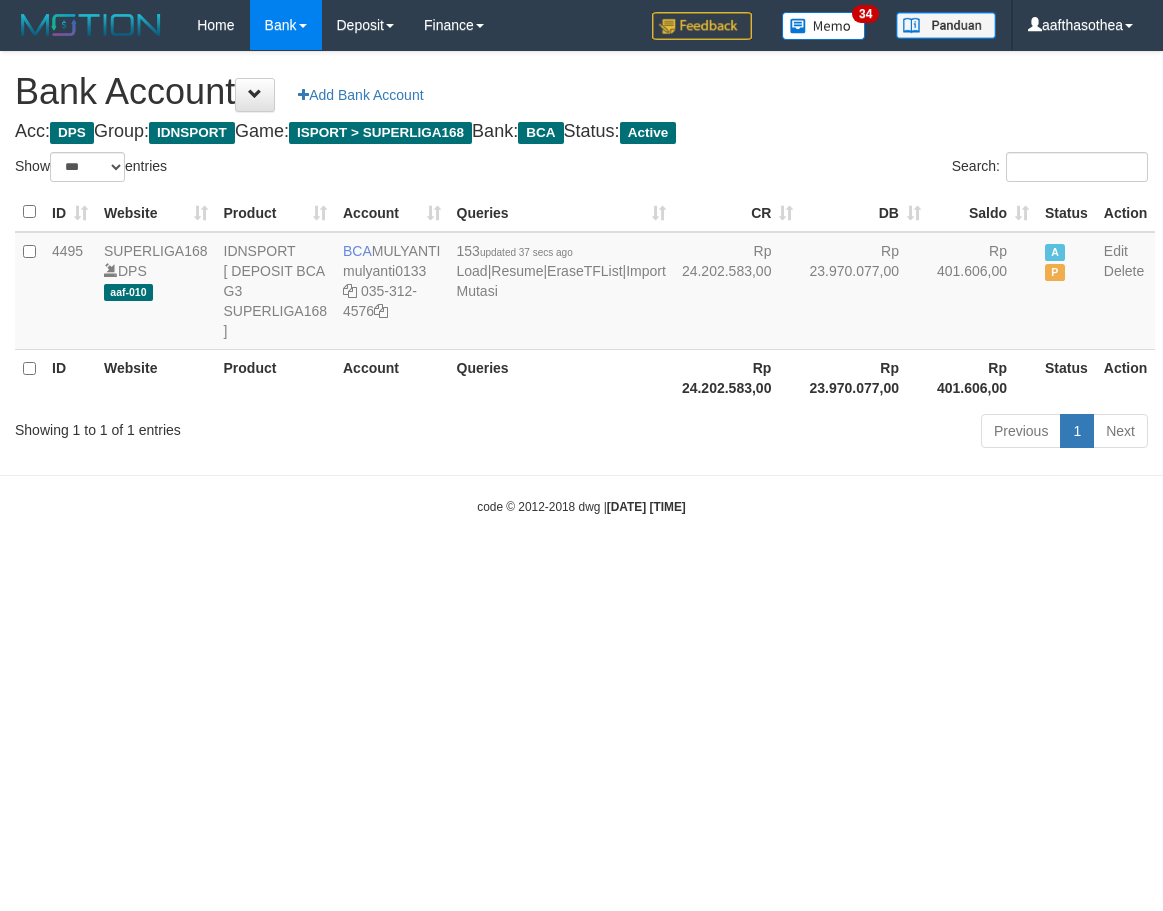 select on "***" 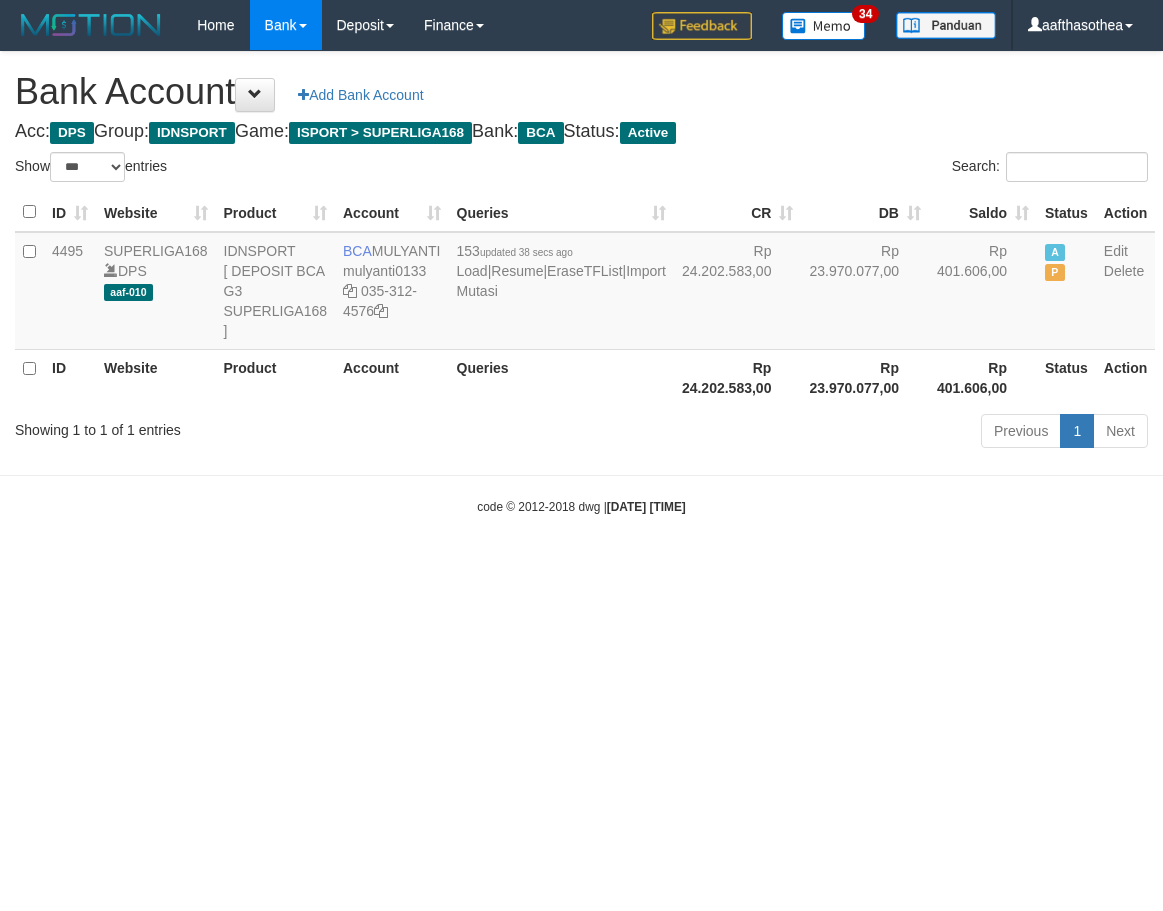 select on "***" 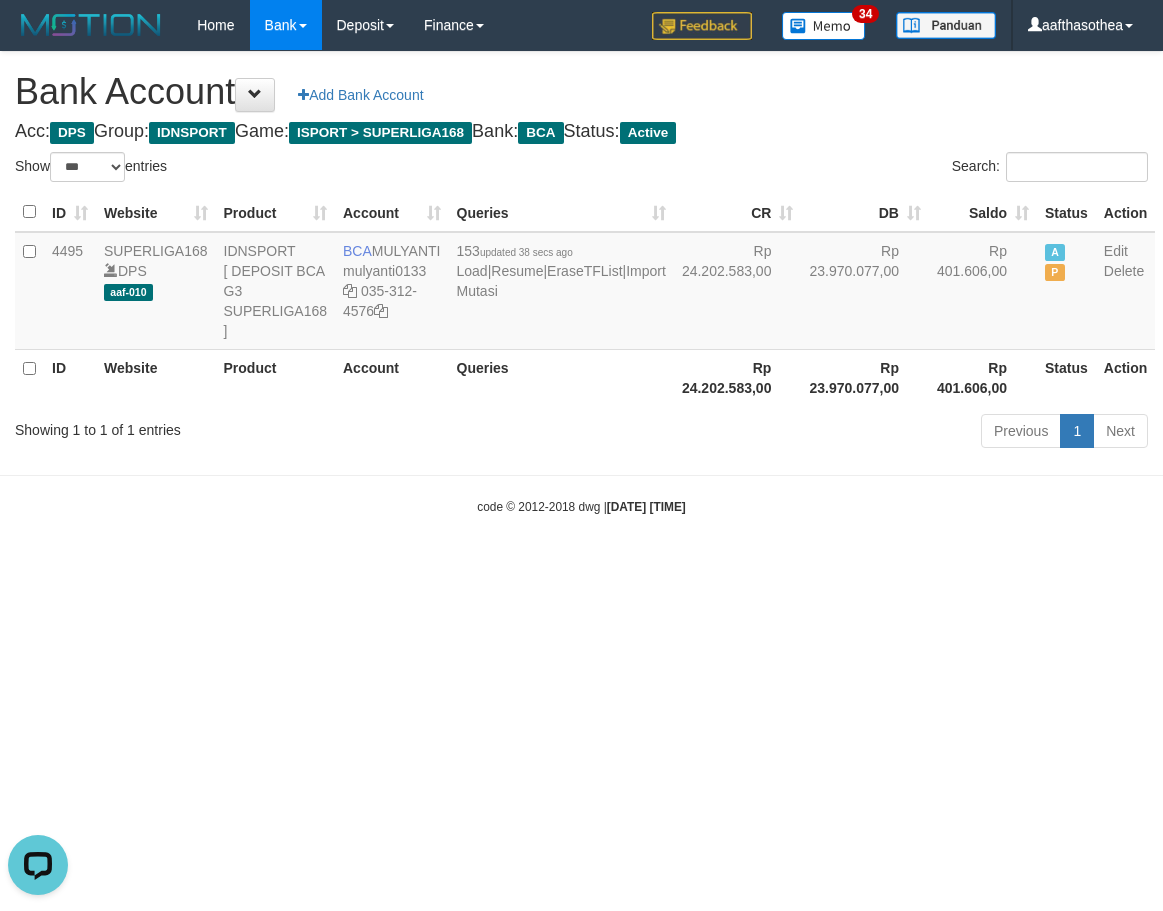 scroll, scrollTop: 0, scrollLeft: 0, axis: both 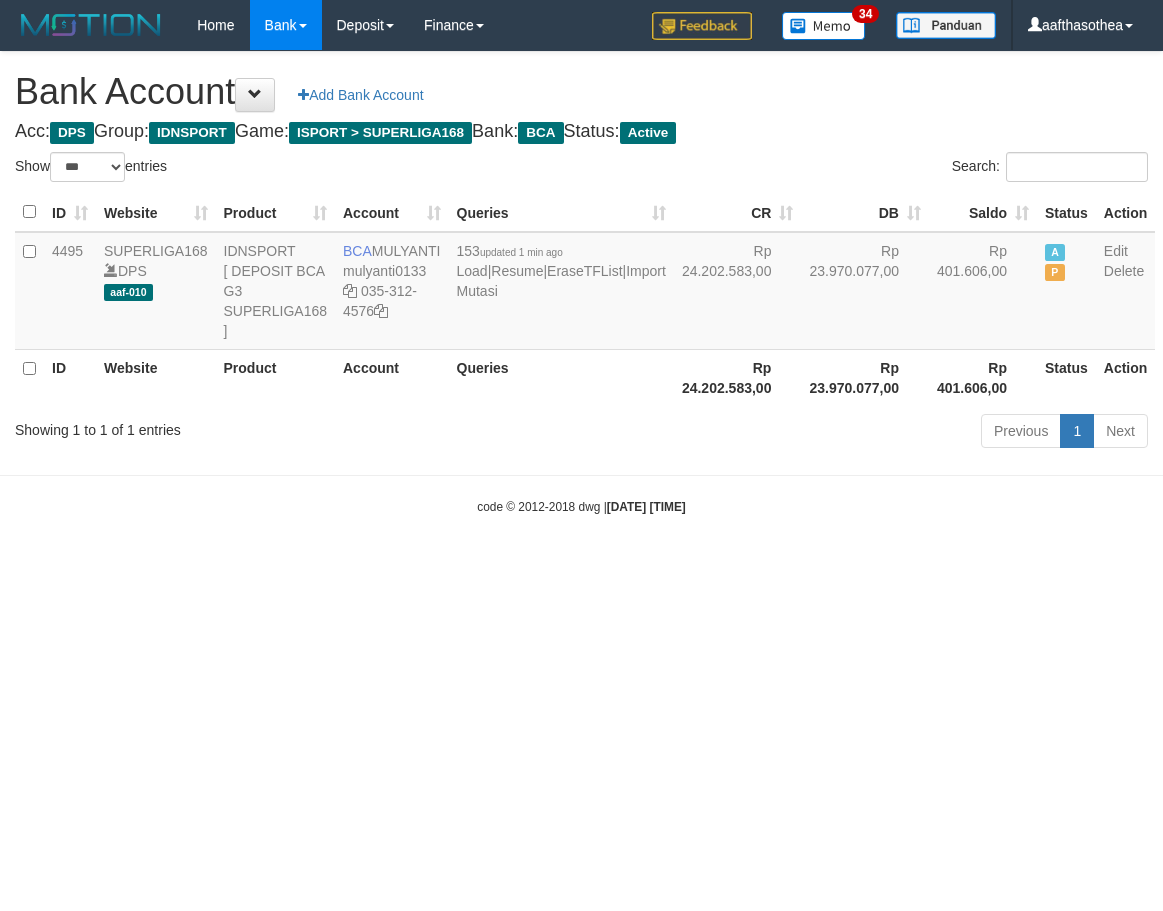 select on "***" 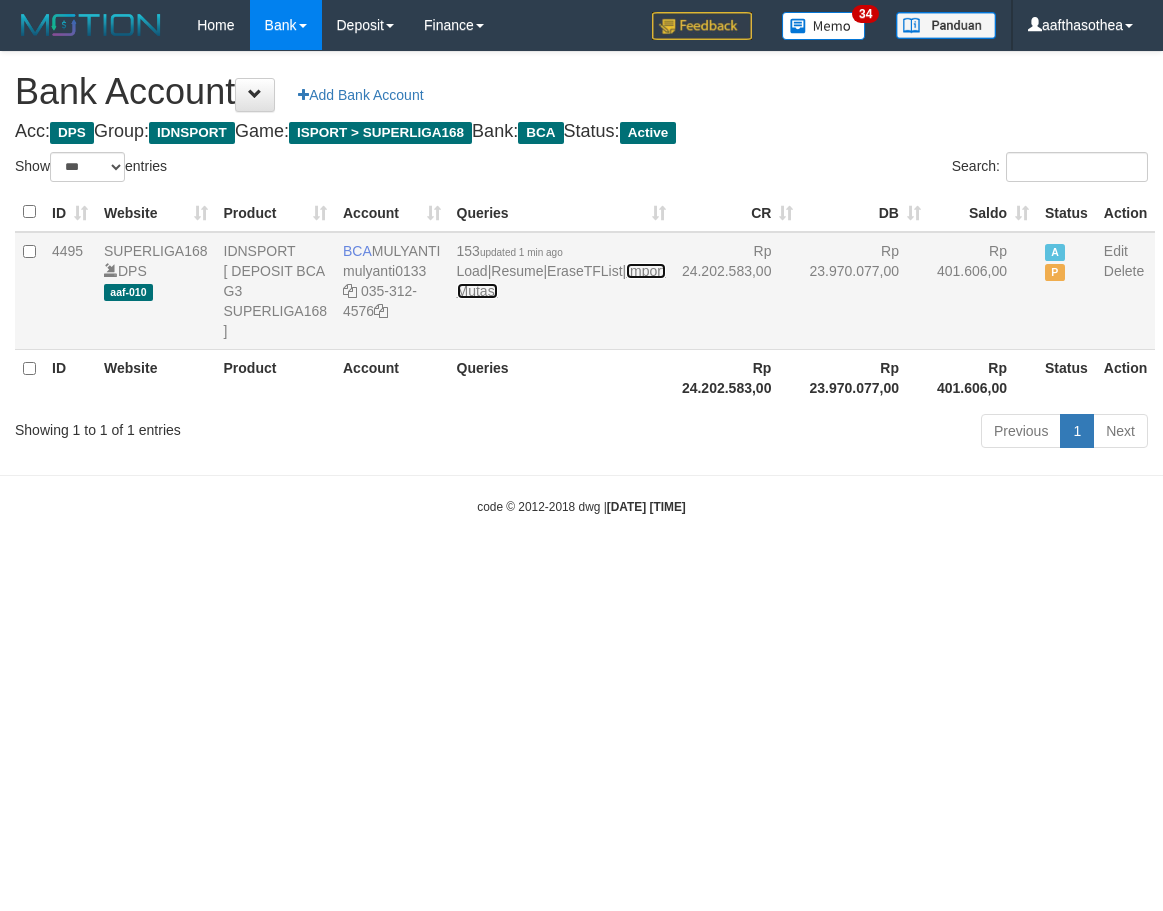 click on "Import Mutasi" at bounding box center [561, 281] 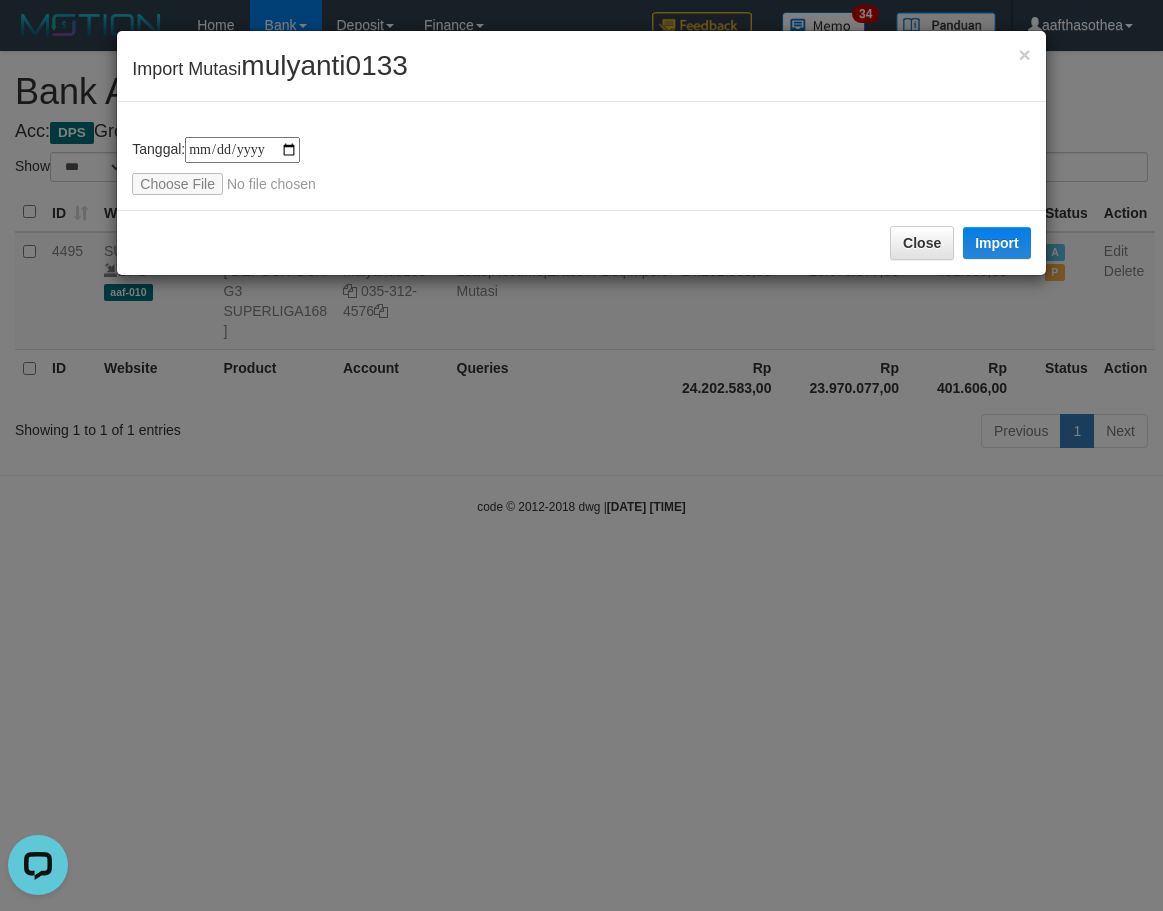 scroll, scrollTop: 0, scrollLeft: 0, axis: both 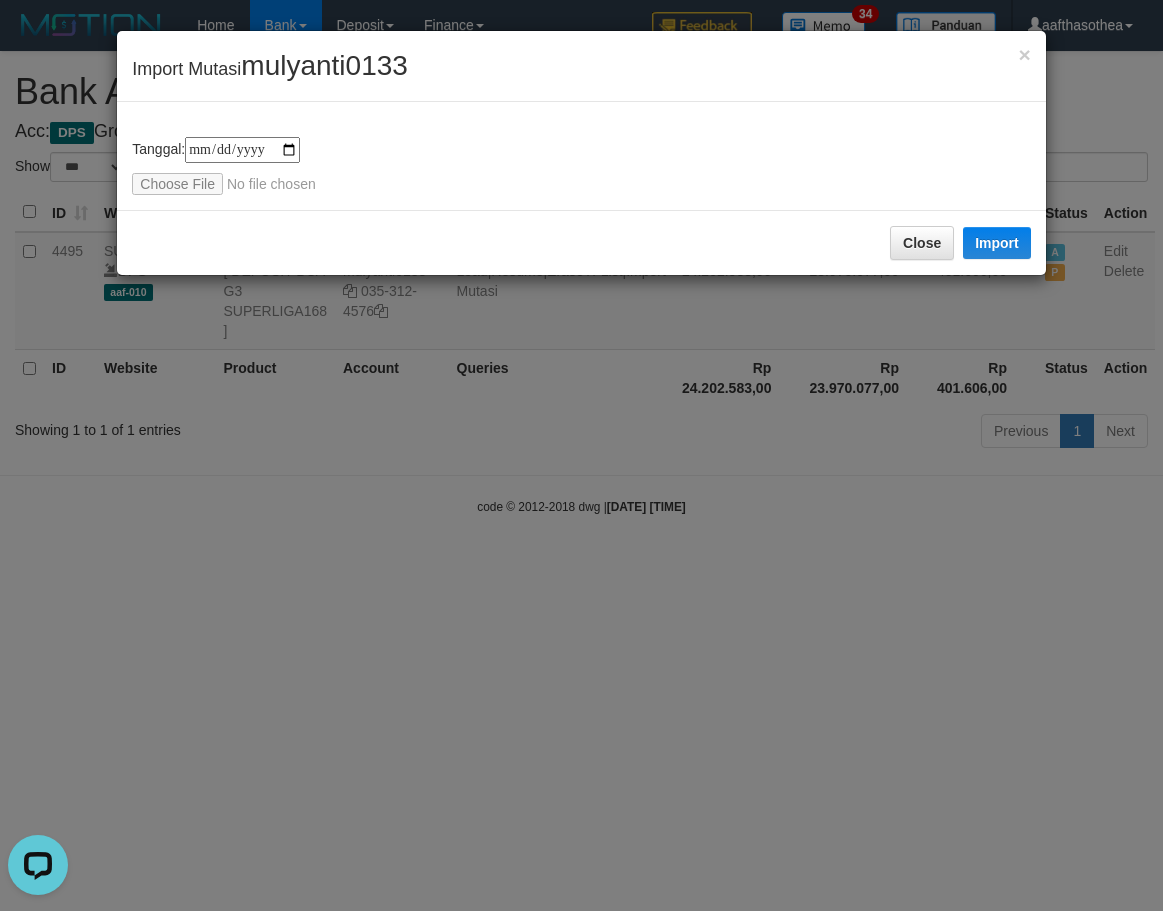 type on "**********" 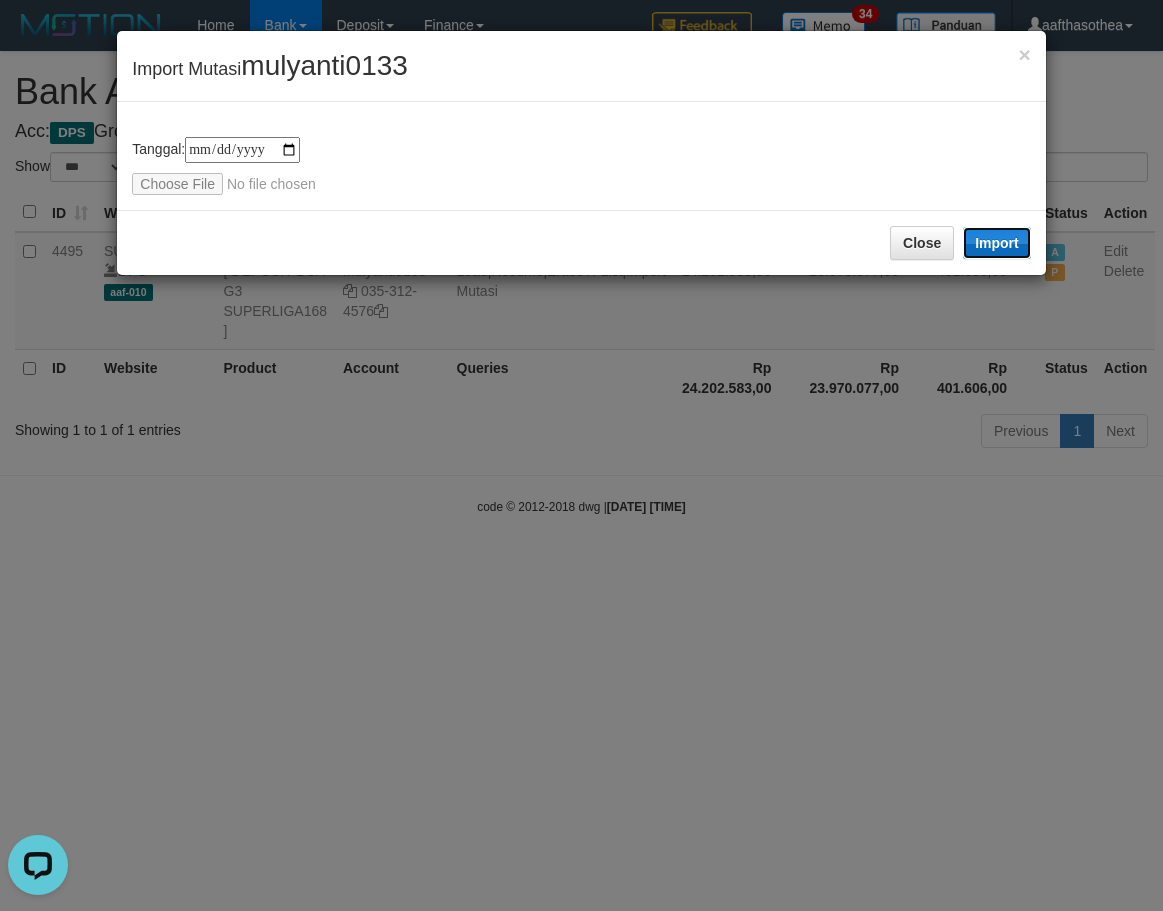 click on "Import" at bounding box center [997, 243] 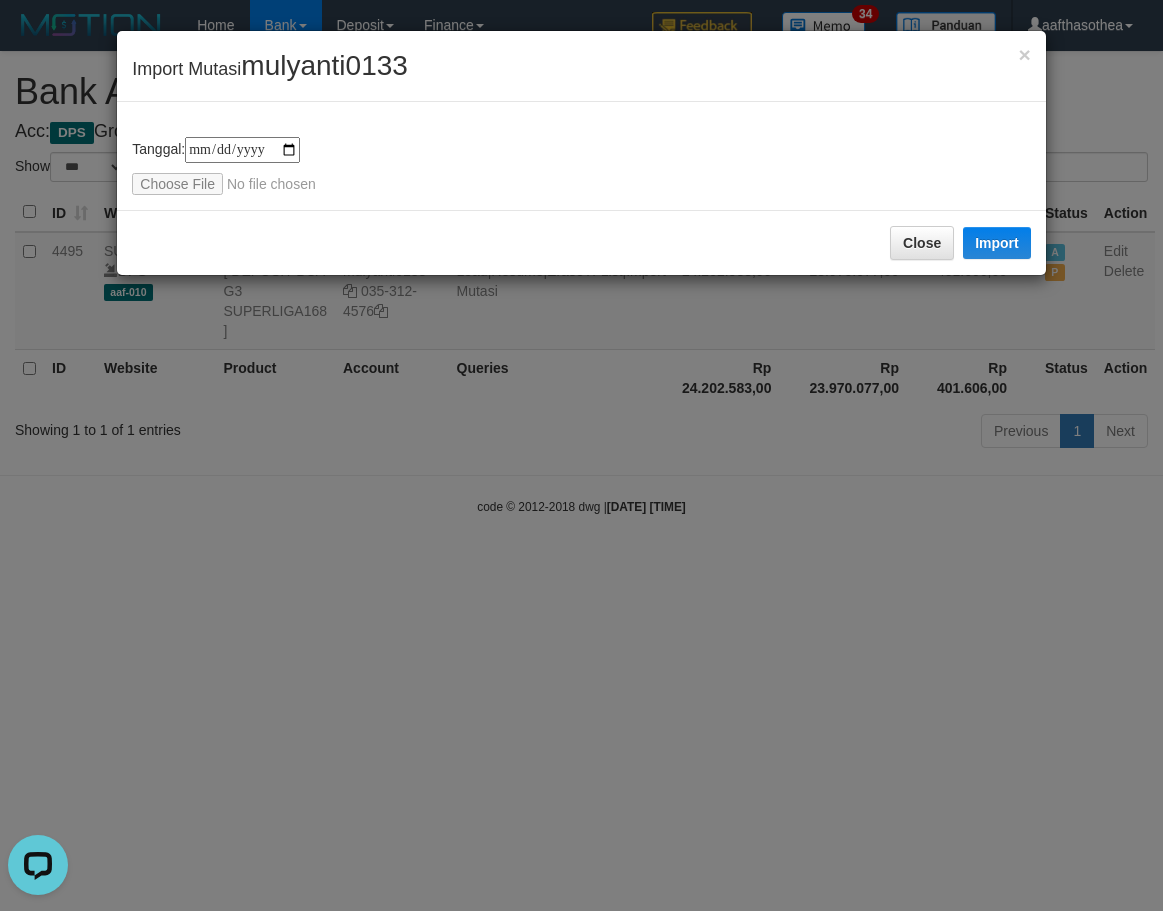 click on "**********" at bounding box center [581, 455] 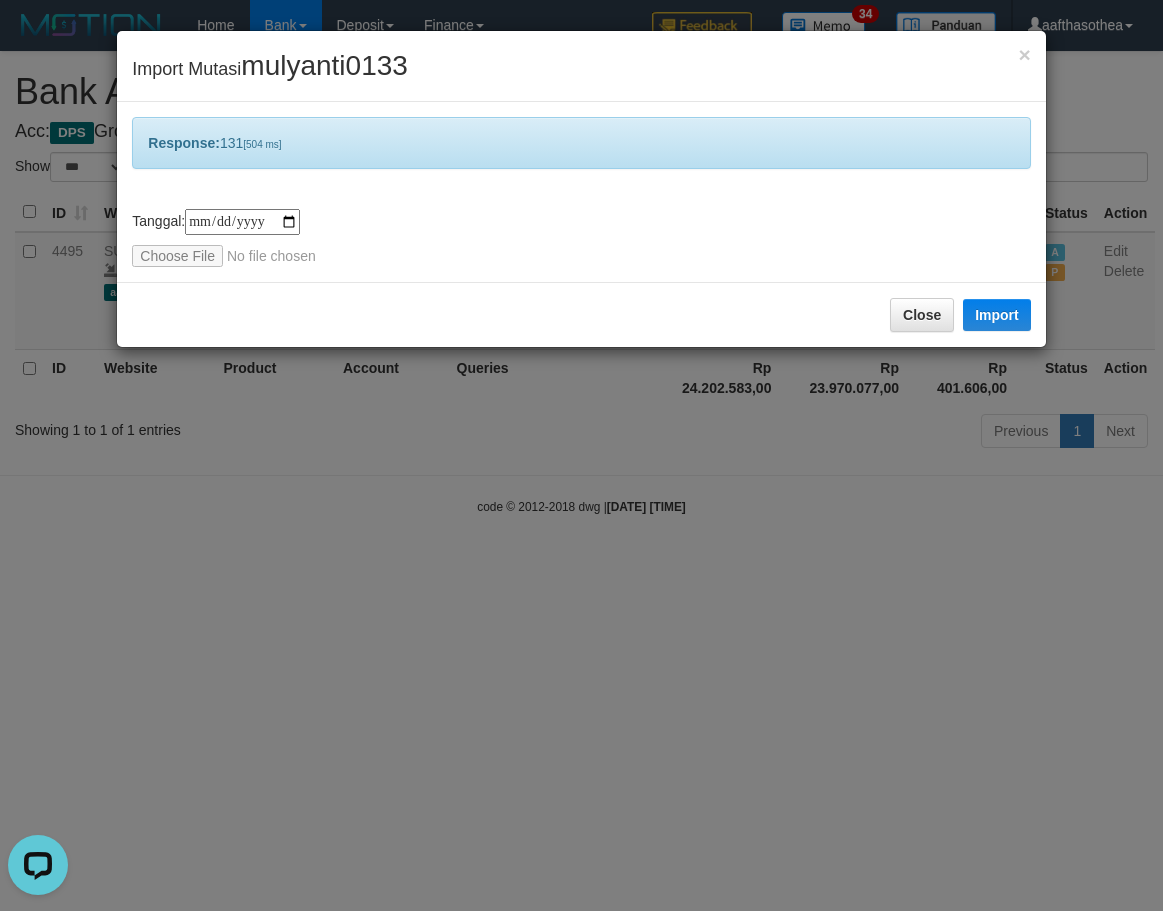 click on "**********" at bounding box center (581, 455) 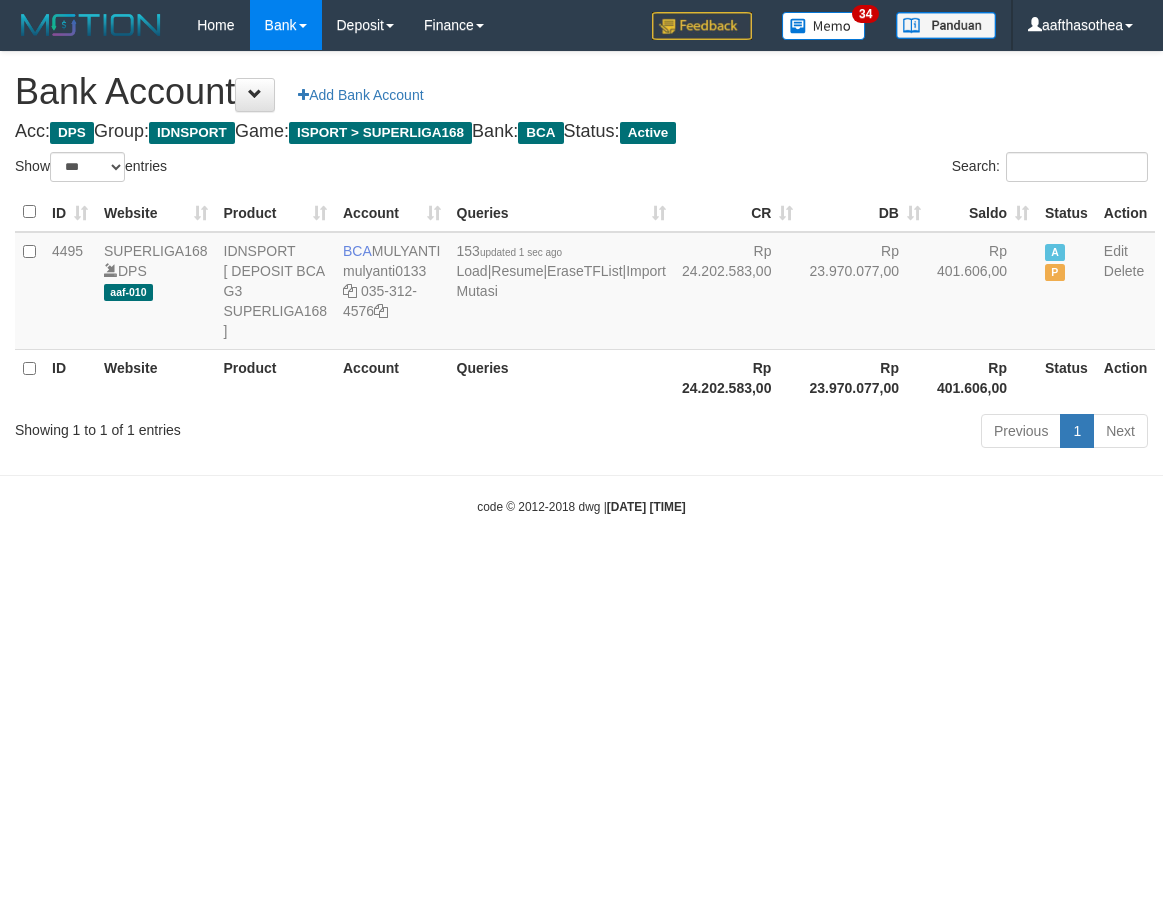 select on "***" 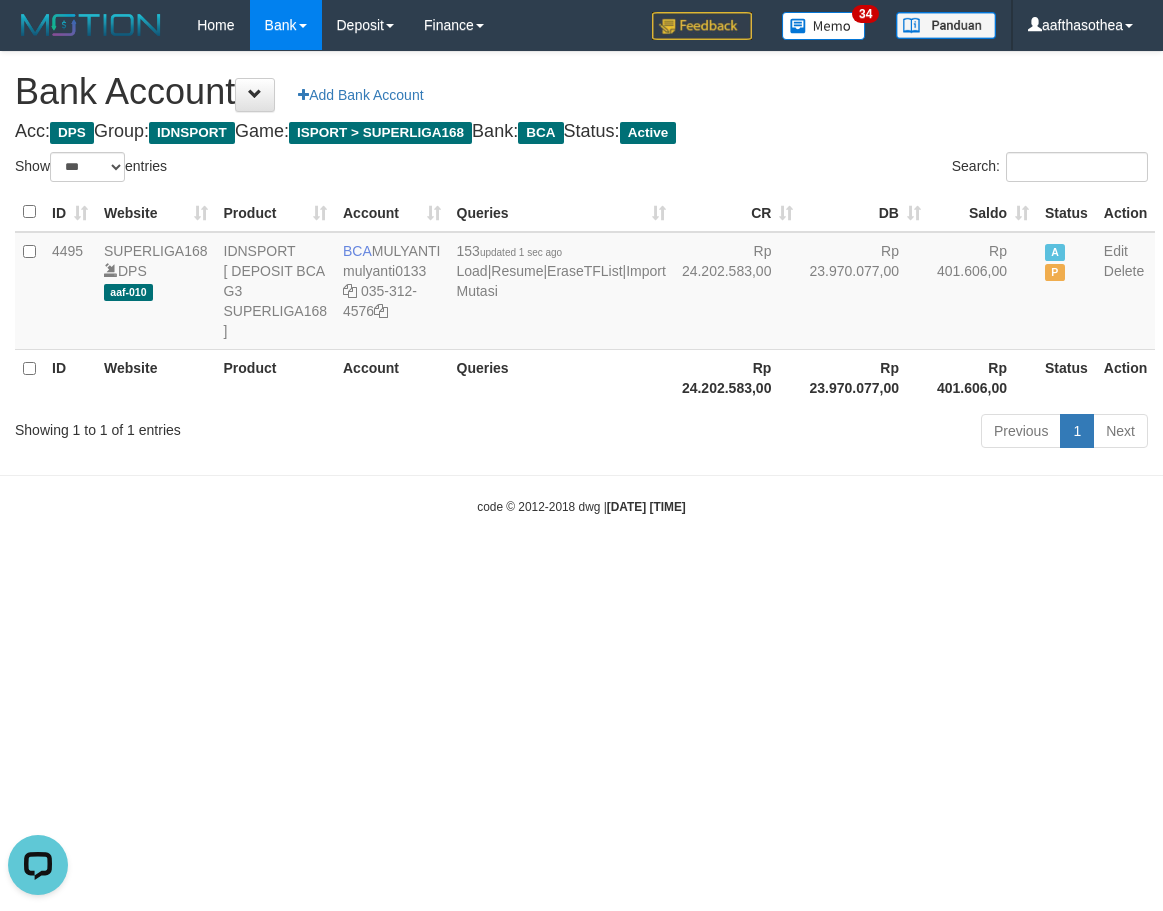 scroll, scrollTop: 0, scrollLeft: 0, axis: both 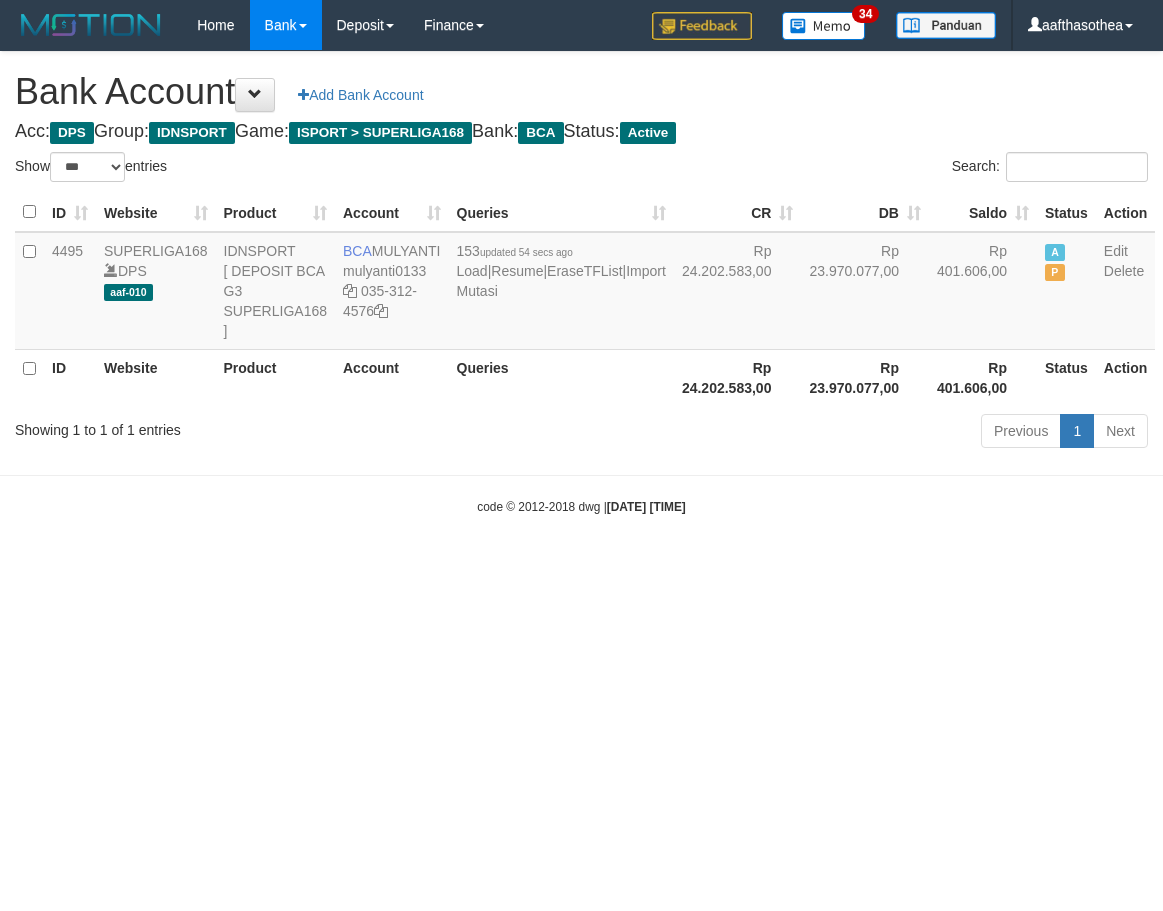 select on "***" 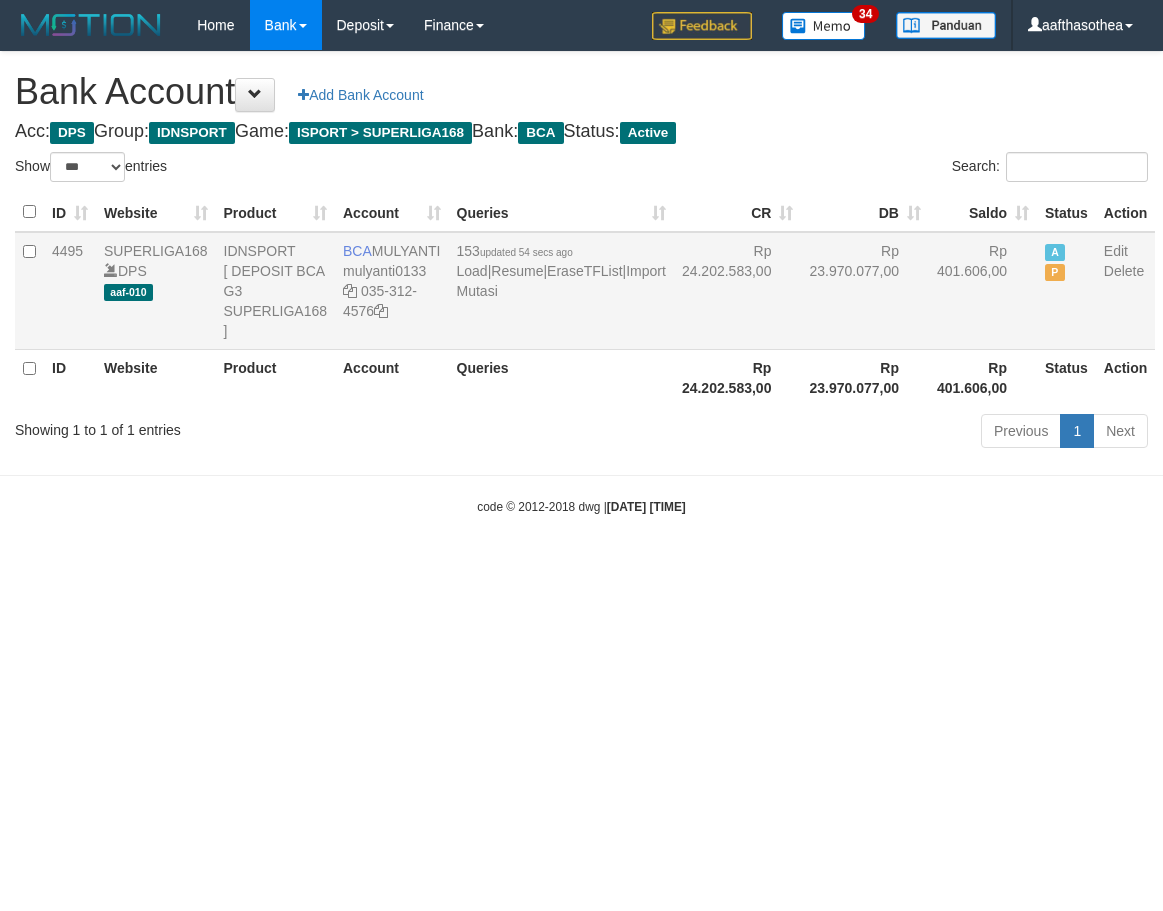 scroll, scrollTop: 0, scrollLeft: 0, axis: both 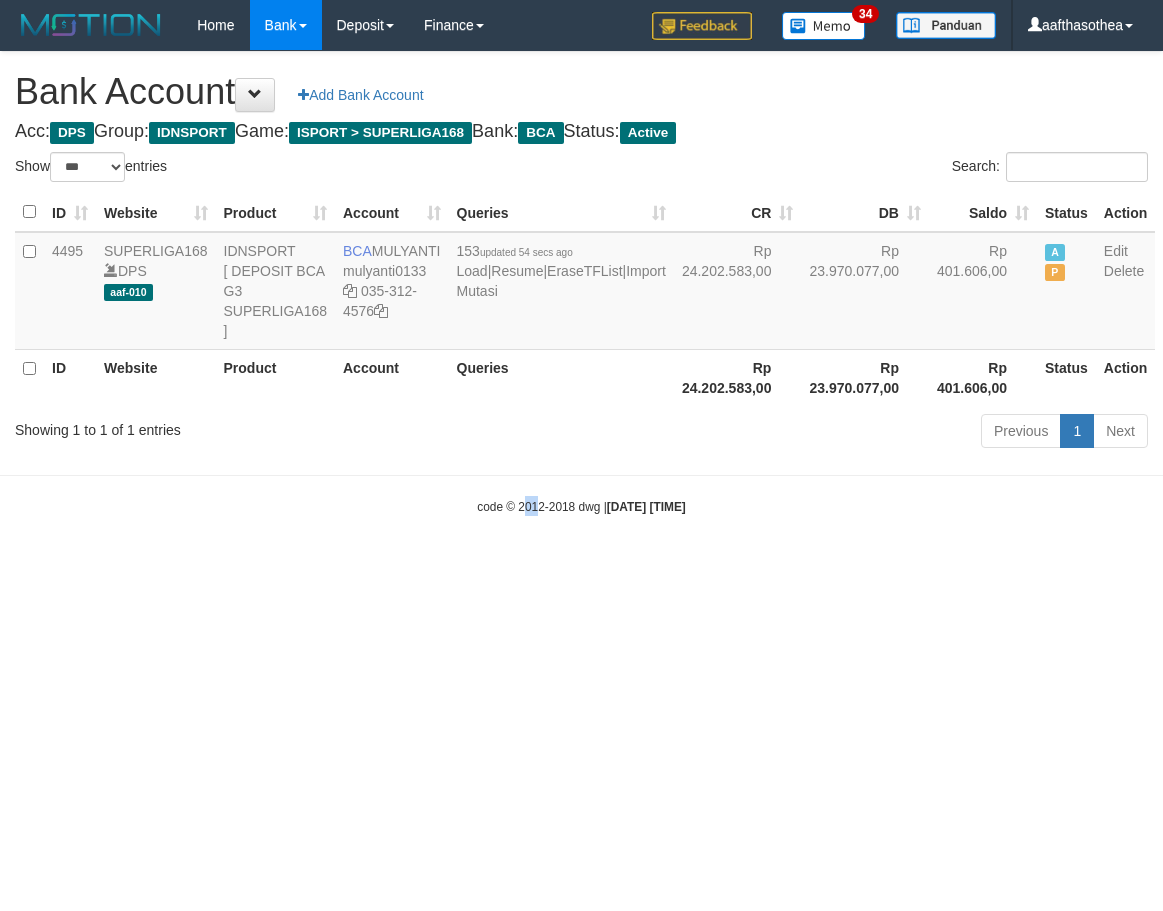 drag, startPoint x: 513, startPoint y: 621, endPoint x: 533, endPoint y: 619, distance: 20.09975 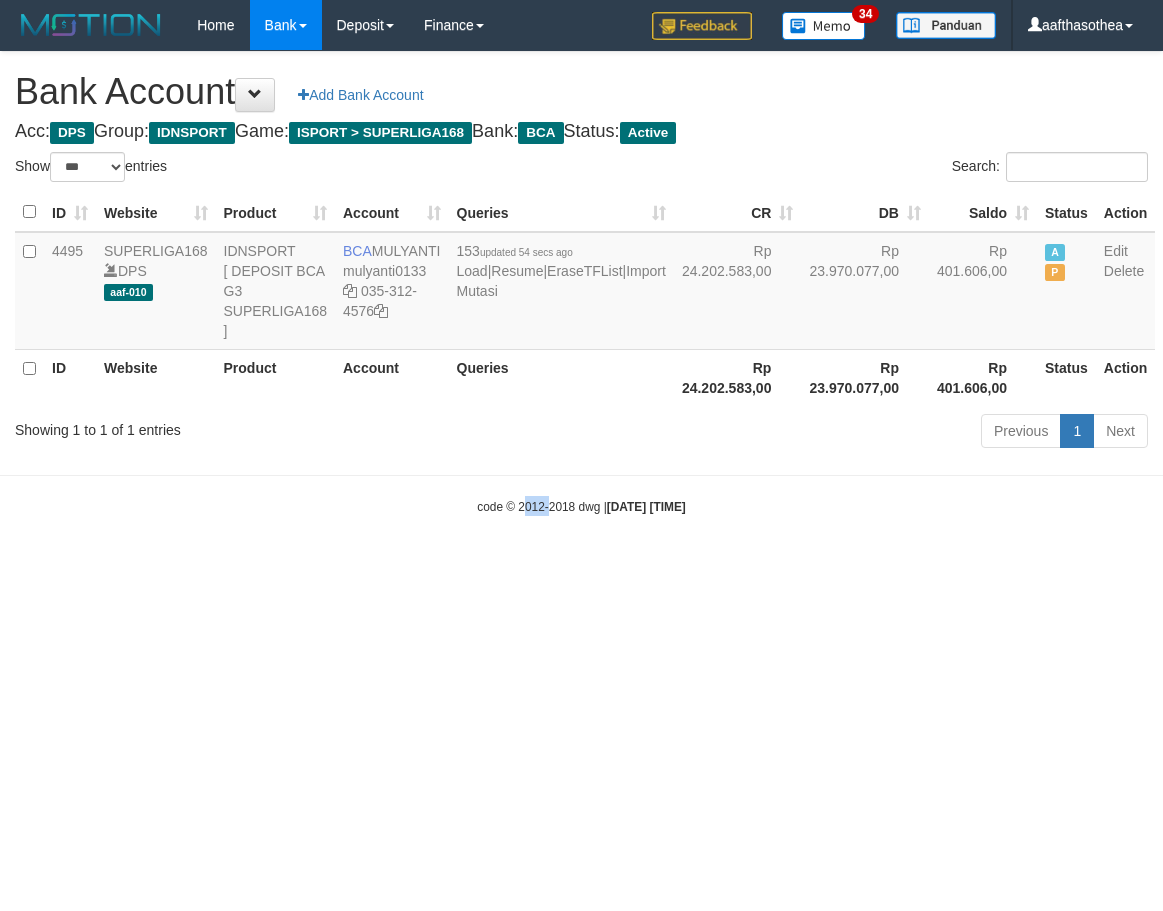 drag, startPoint x: 744, startPoint y: 613, endPoint x: 838, endPoint y: 589, distance: 97.015465 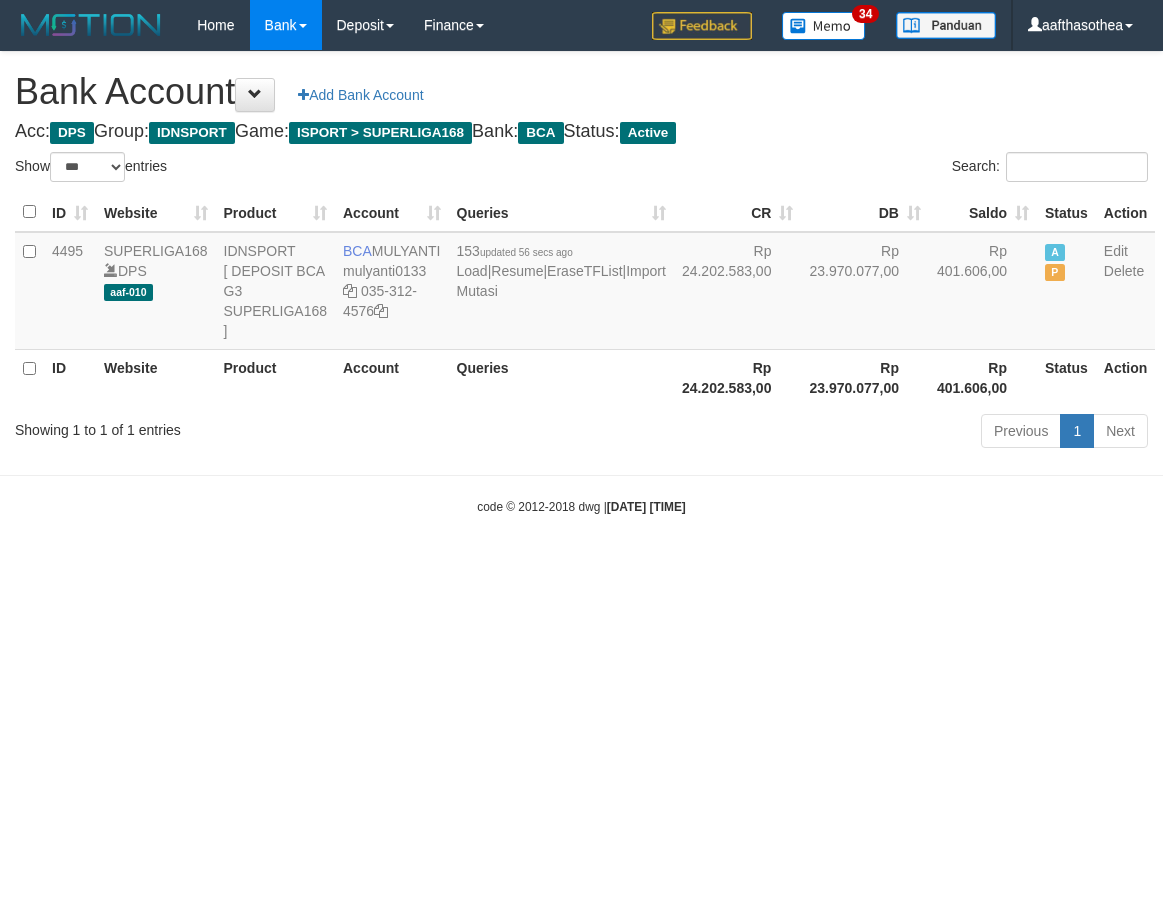select on "***" 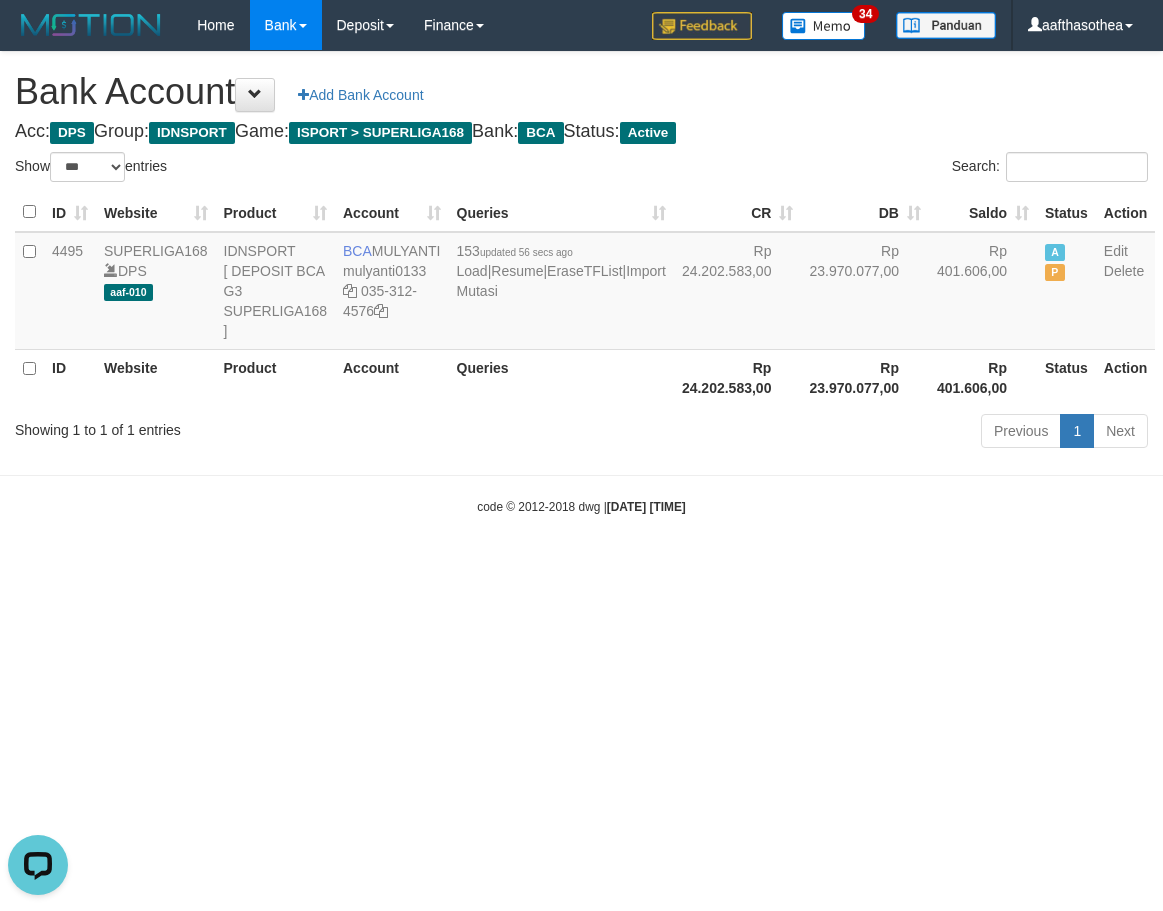 scroll, scrollTop: 0, scrollLeft: 0, axis: both 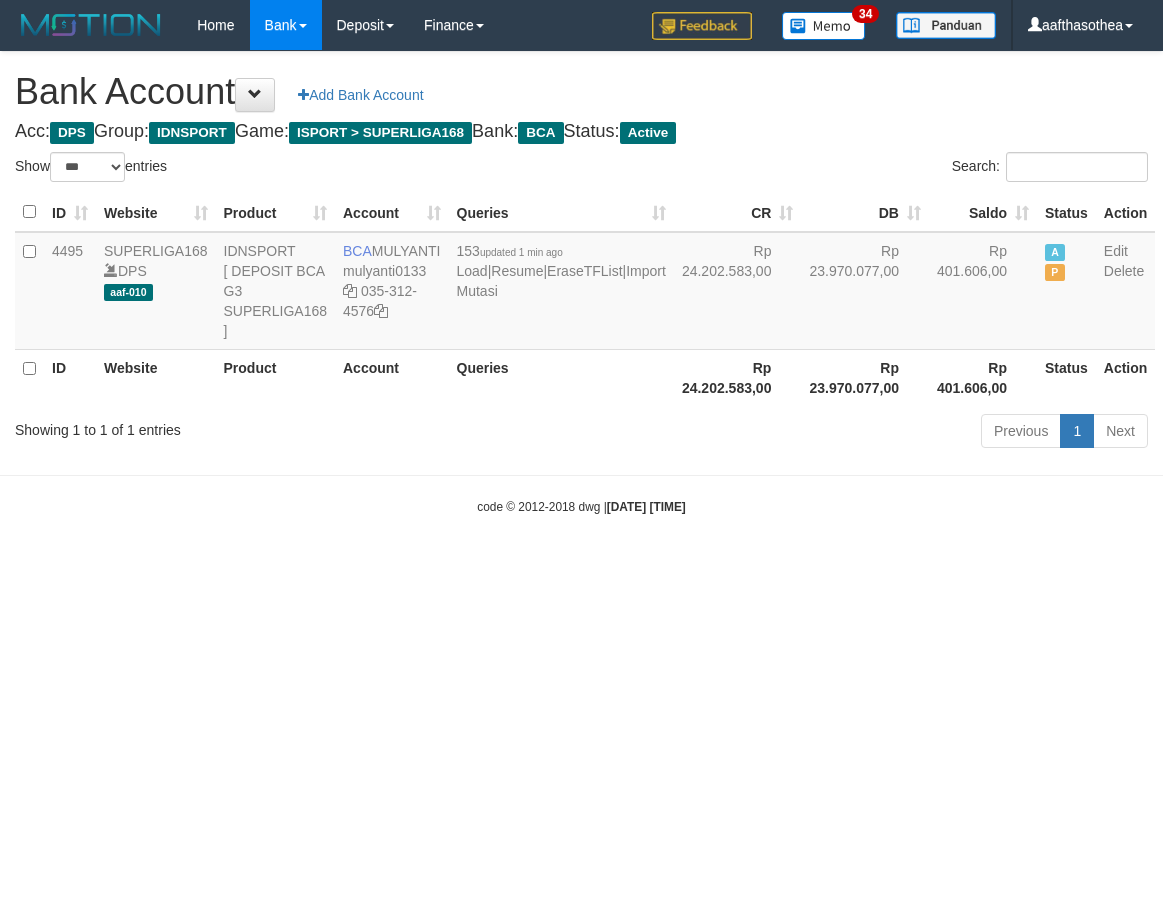 select on "***" 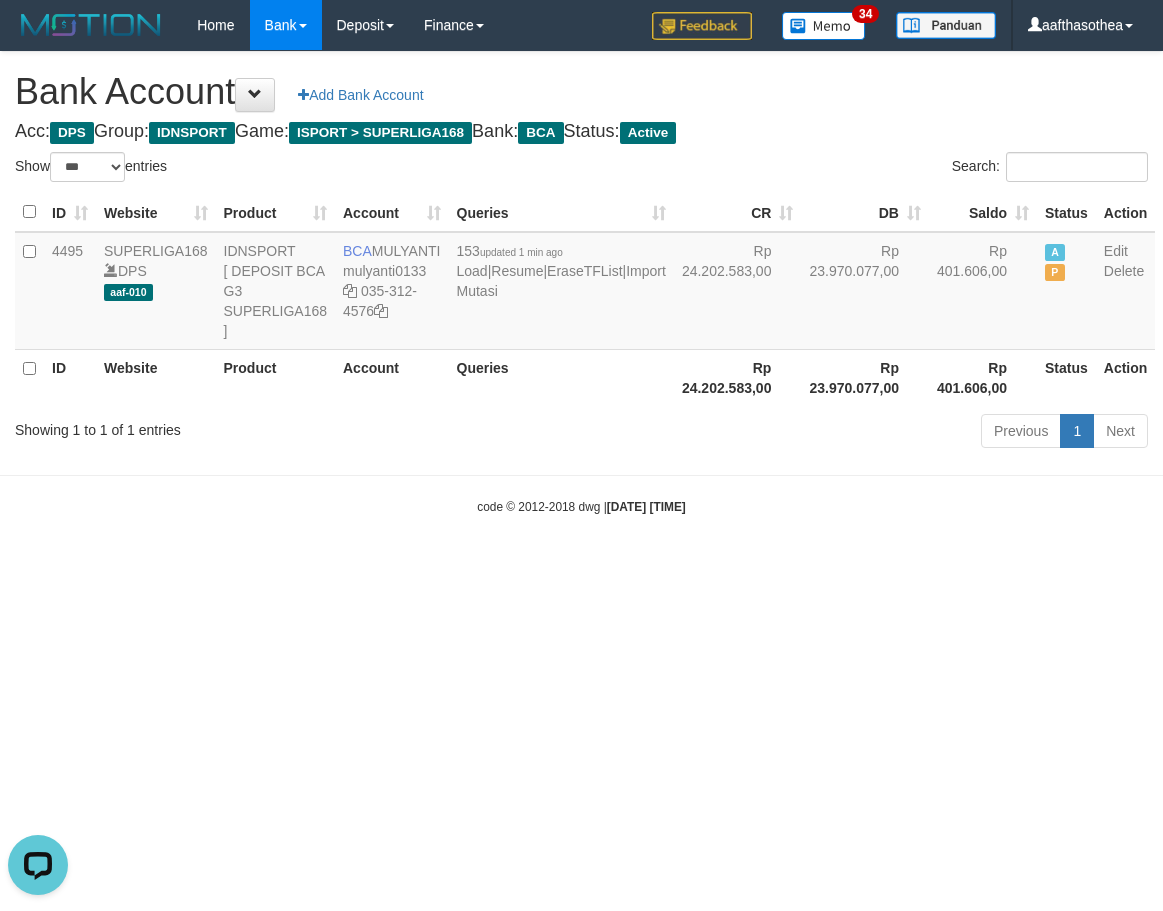 scroll, scrollTop: 0, scrollLeft: 0, axis: both 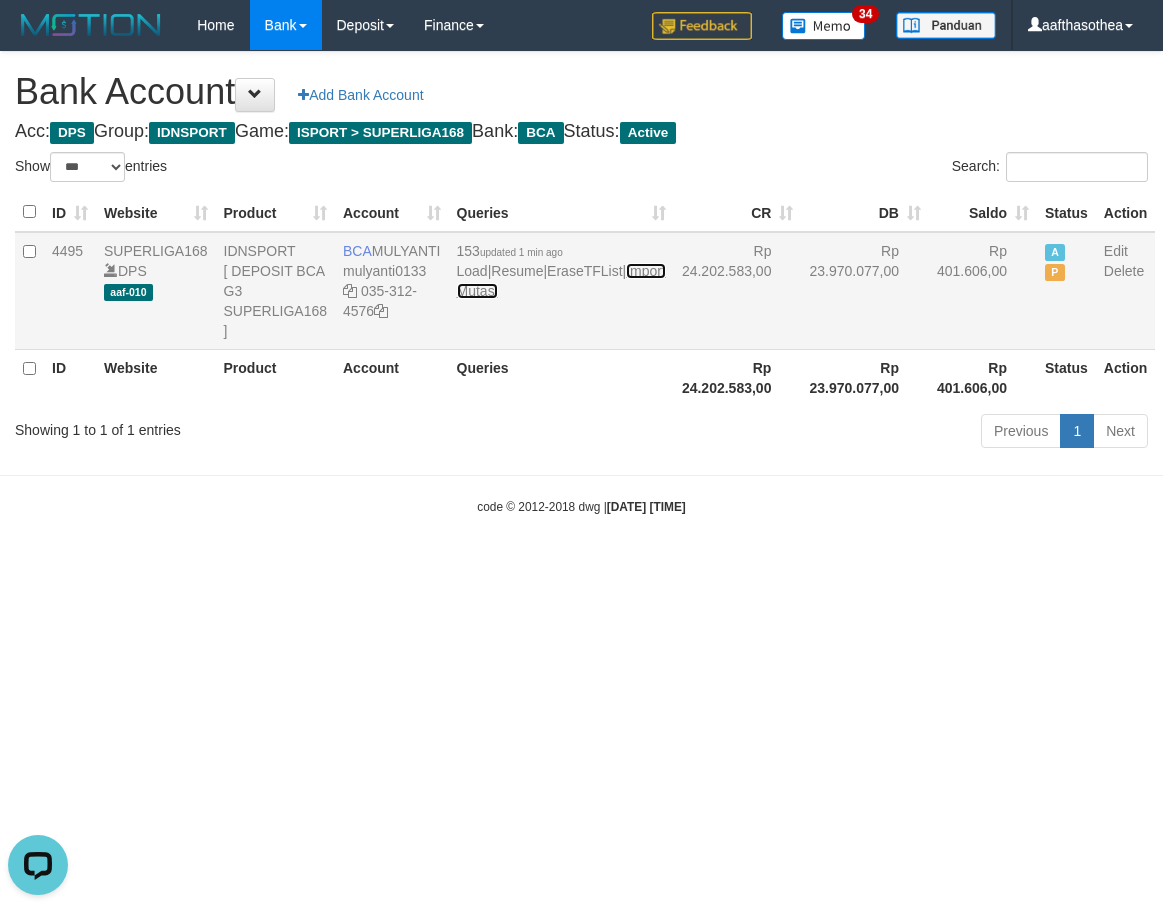 click on "Import Mutasi" at bounding box center (561, 281) 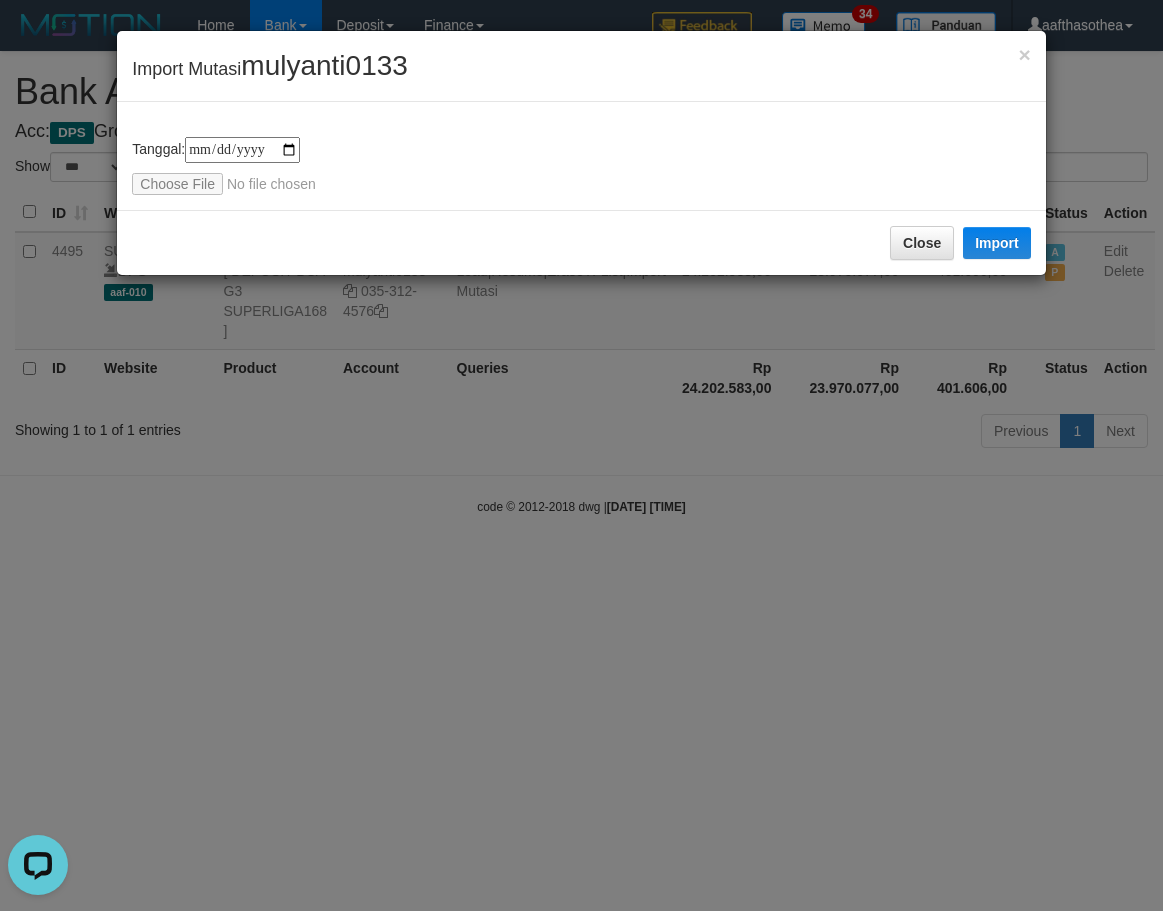 type on "**********" 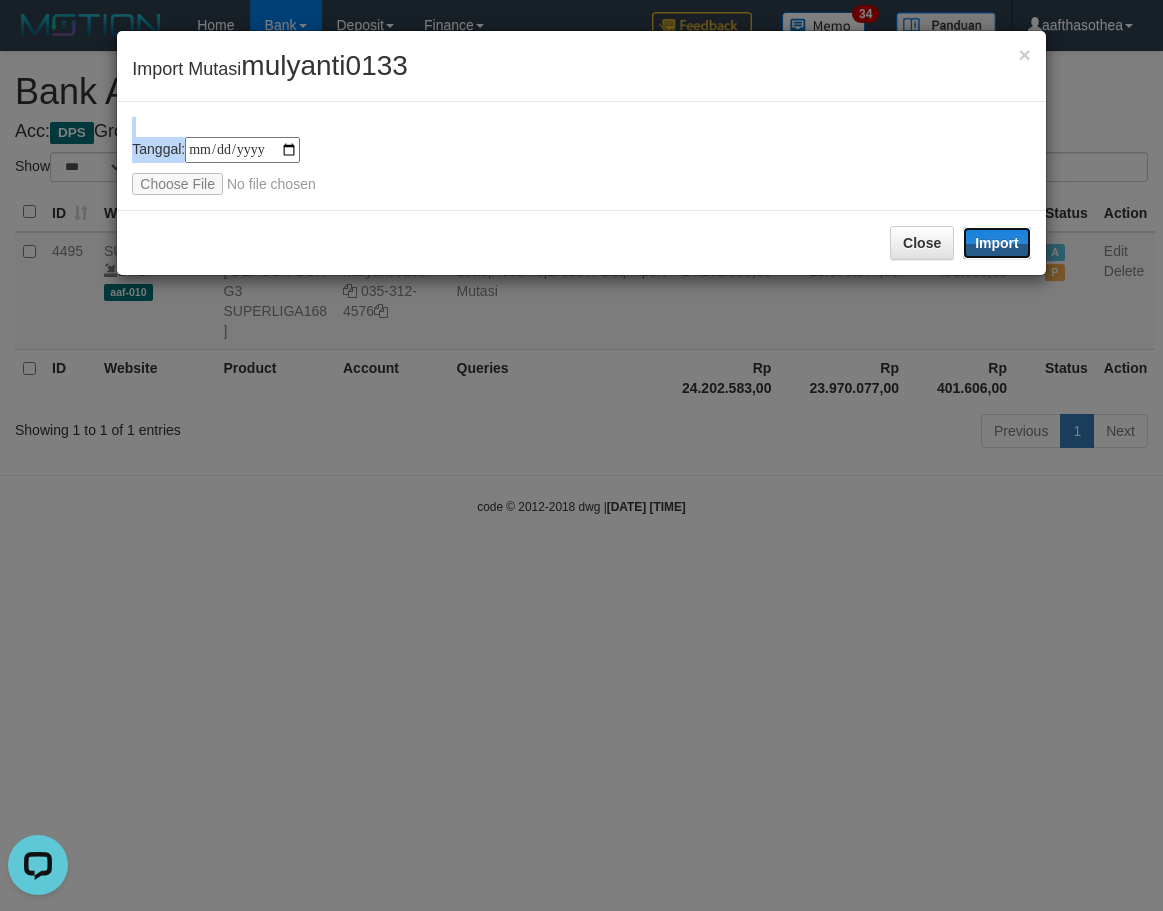drag, startPoint x: 972, startPoint y: 247, endPoint x: 990, endPoint y: 259, distance: 21.633308 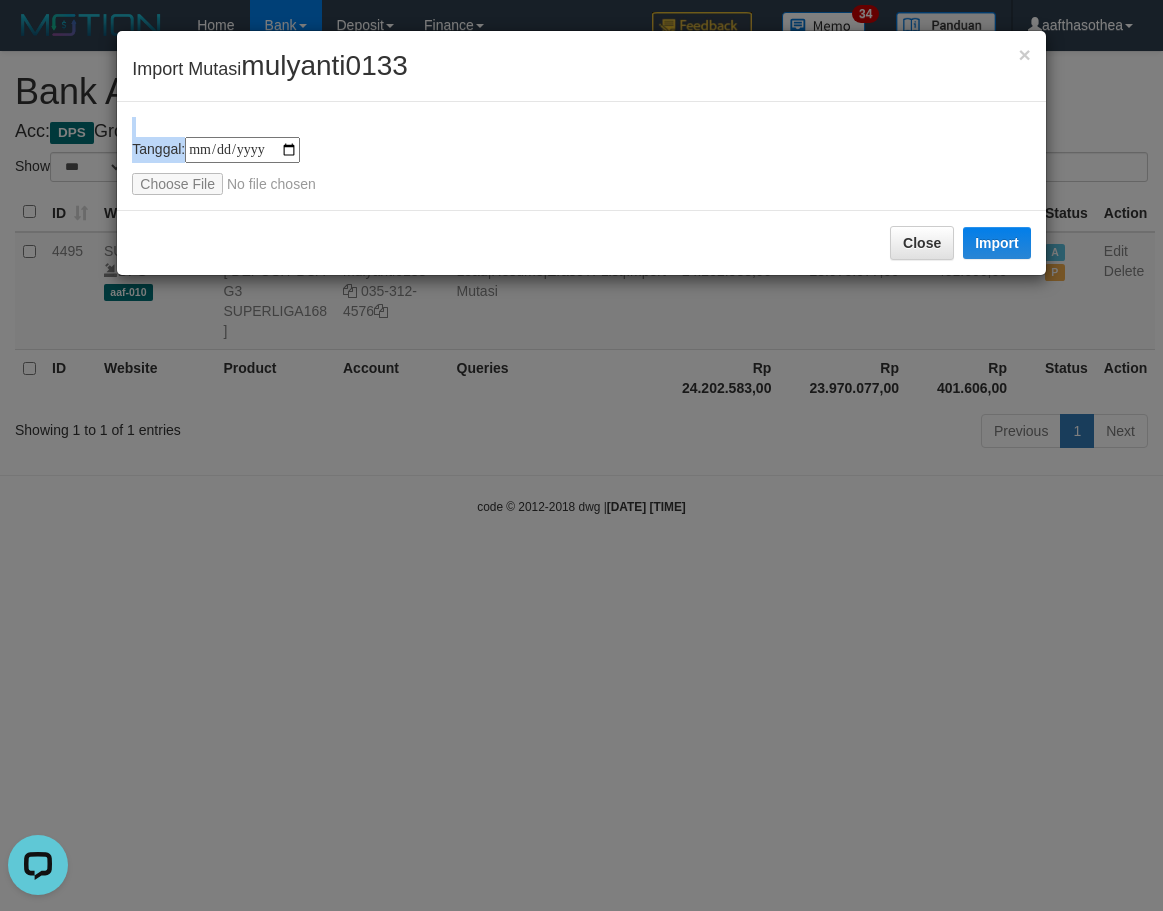 click on "**********" at bounding box center (581, 455) 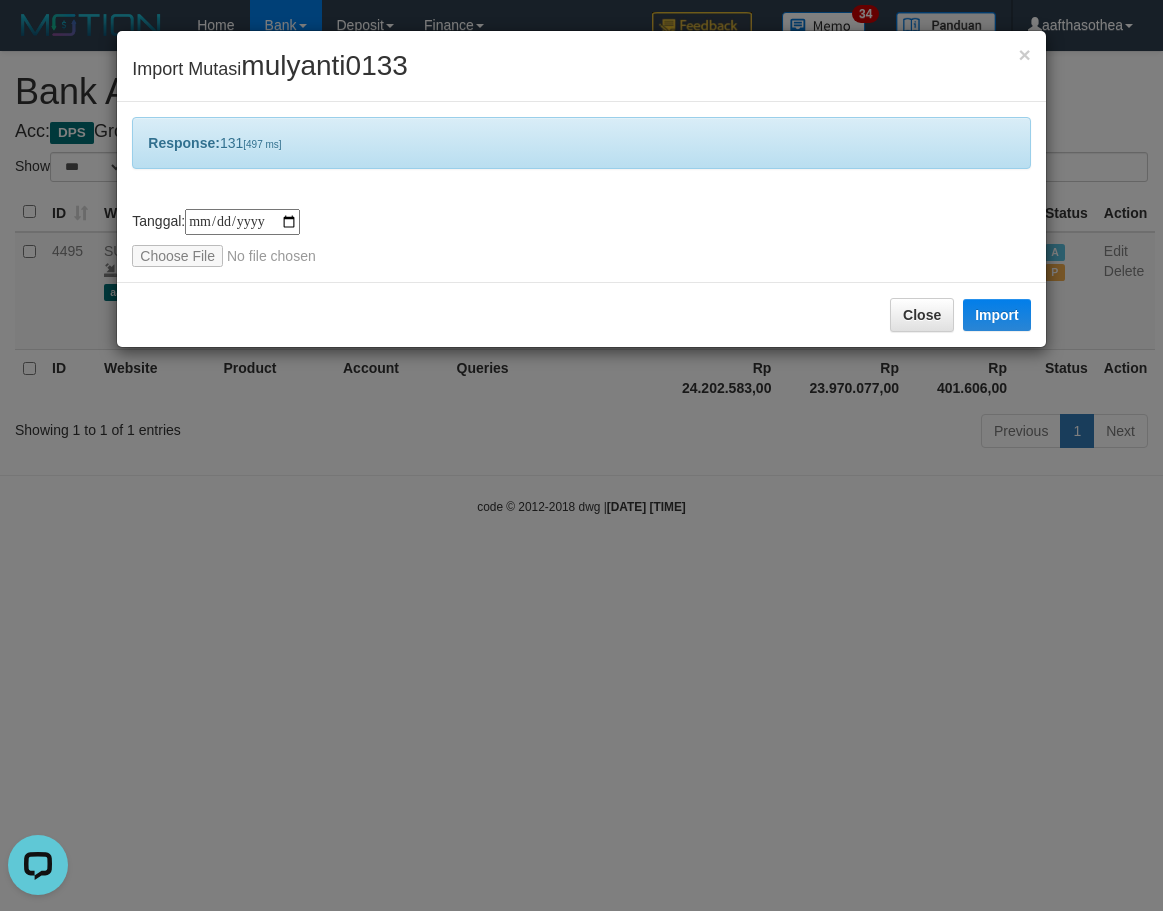 click on "**********" at bounding box center [581, 455] 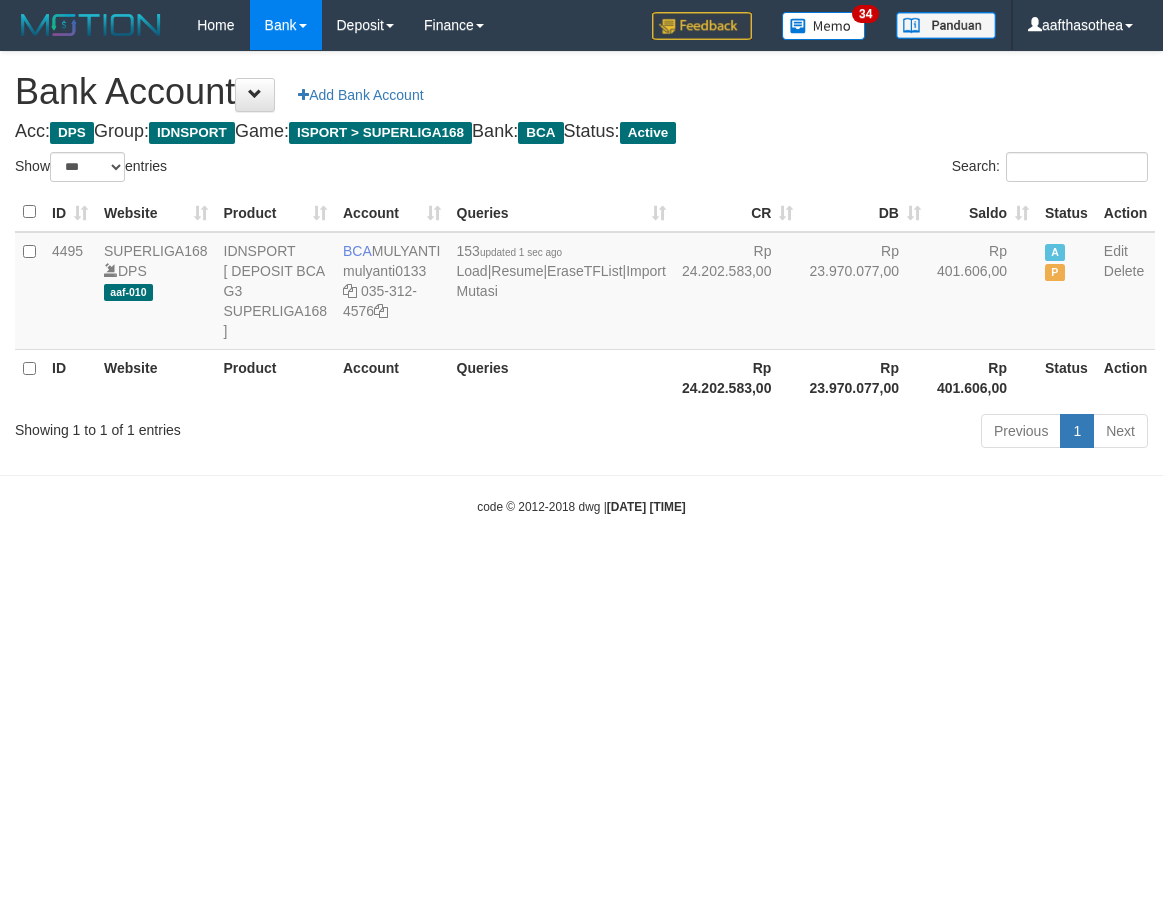 select on "***" 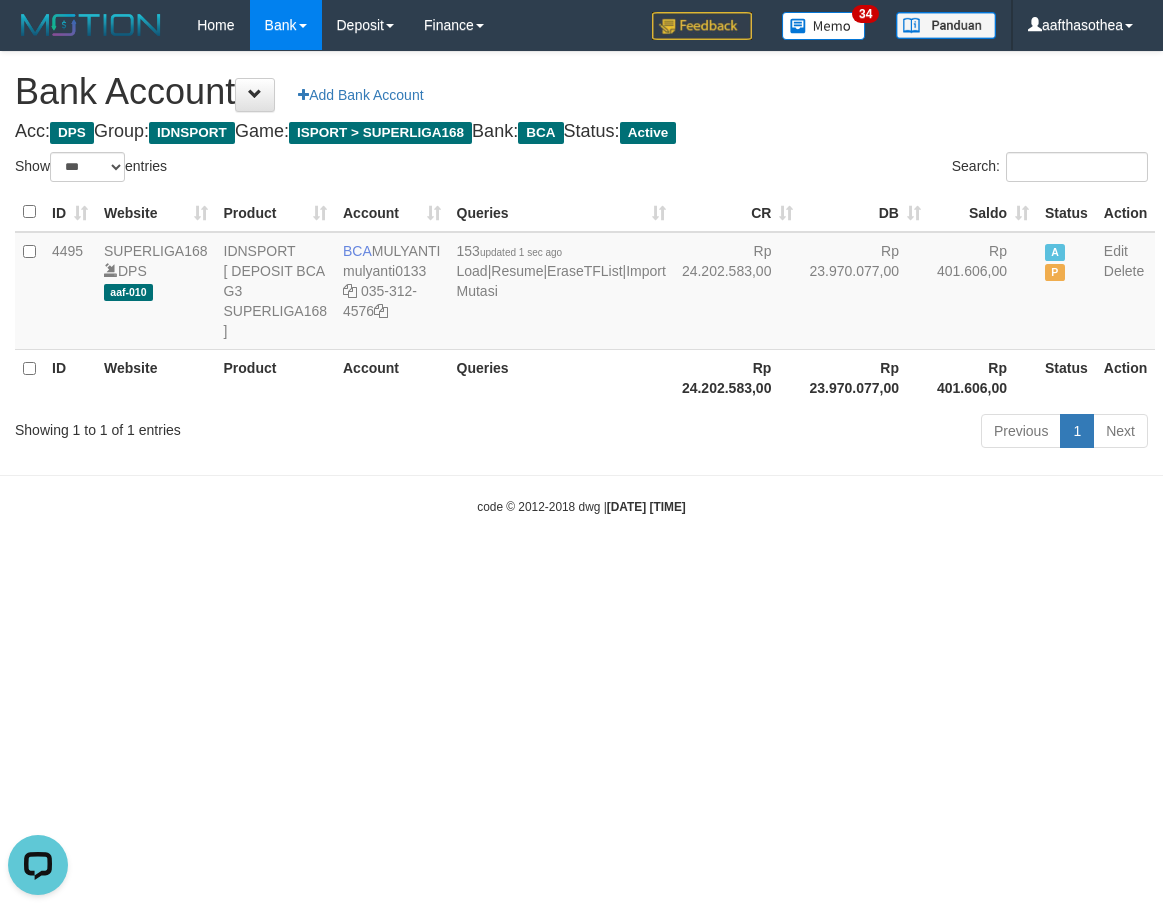scroll, scrollTop: 0, scrollLeft: 0, axis: both 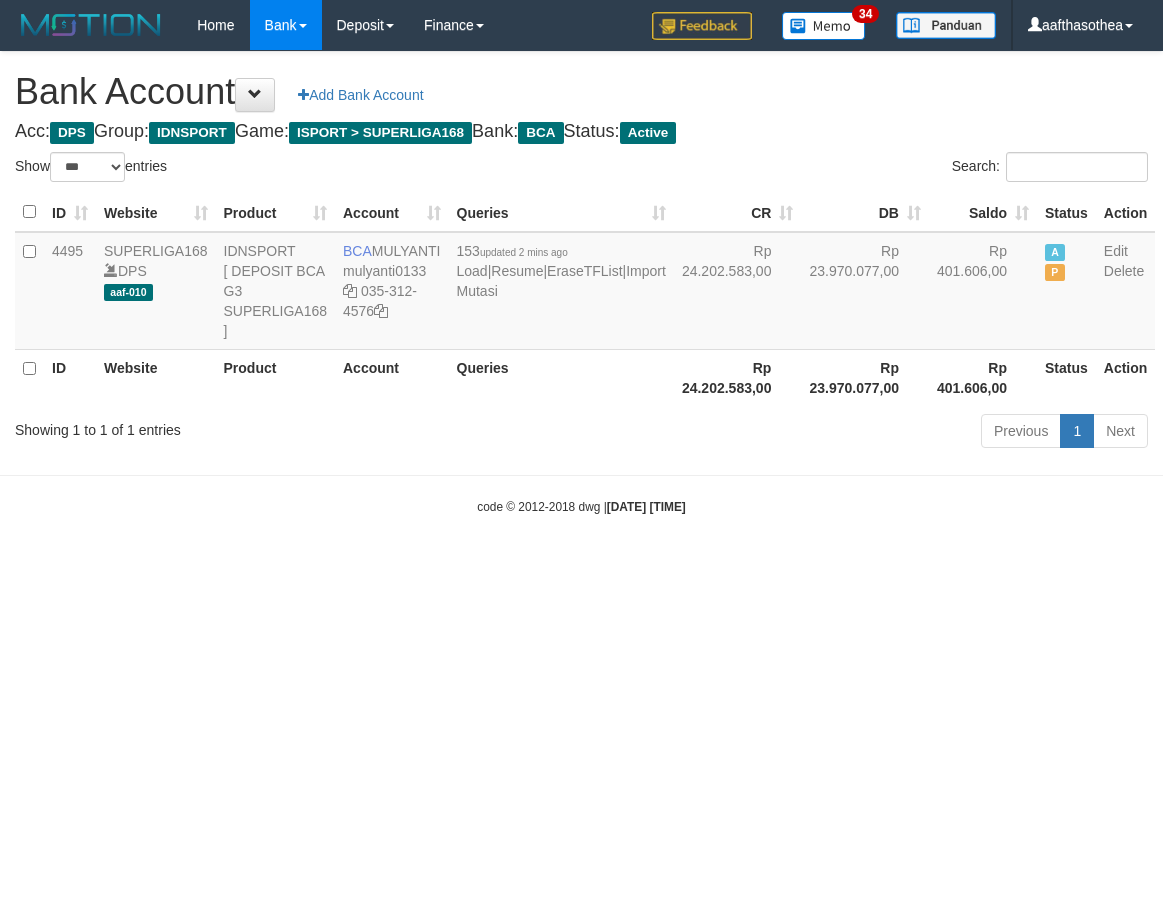 select on "***" 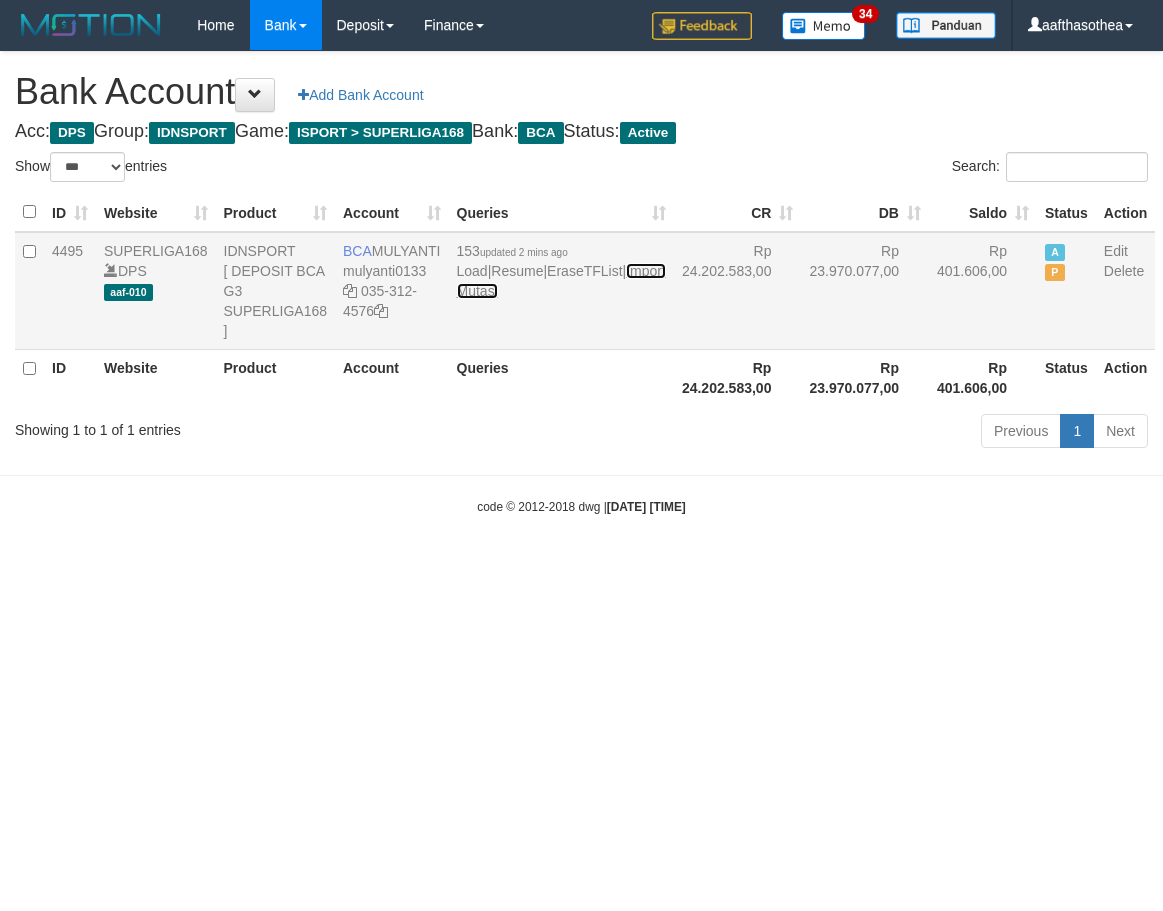 click on "Import Mutasi" at bounding box center (561, 281) 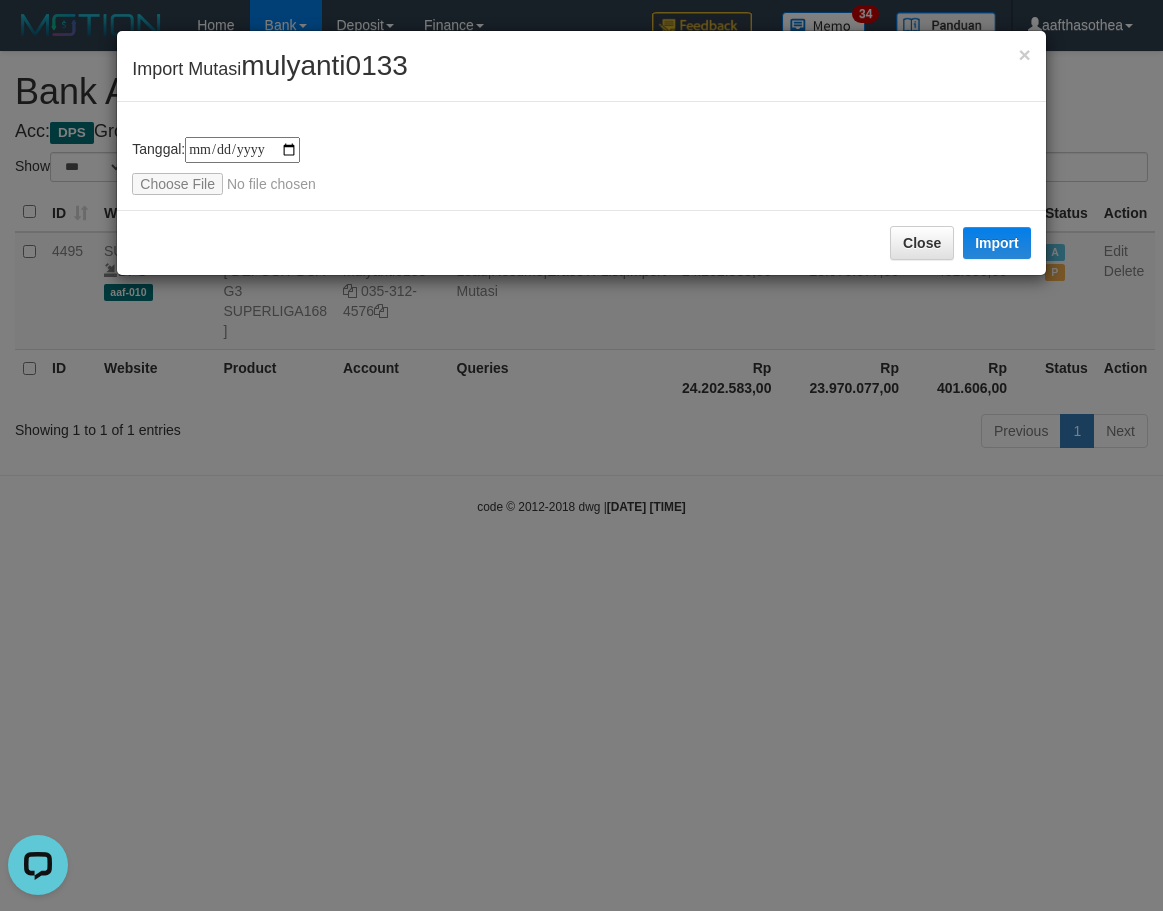 scroll, scrollTop: 0, scrollLeft: 0, axis: both 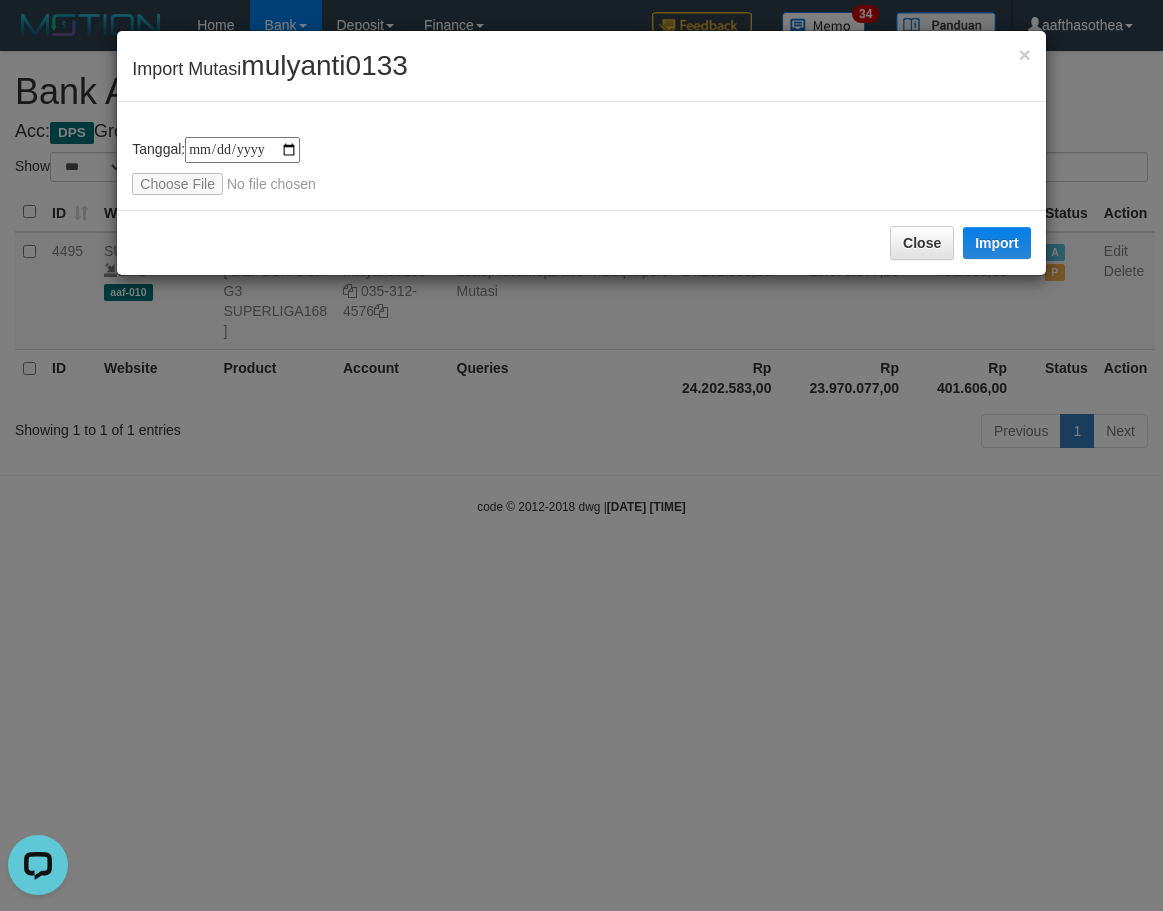 type on "**********" 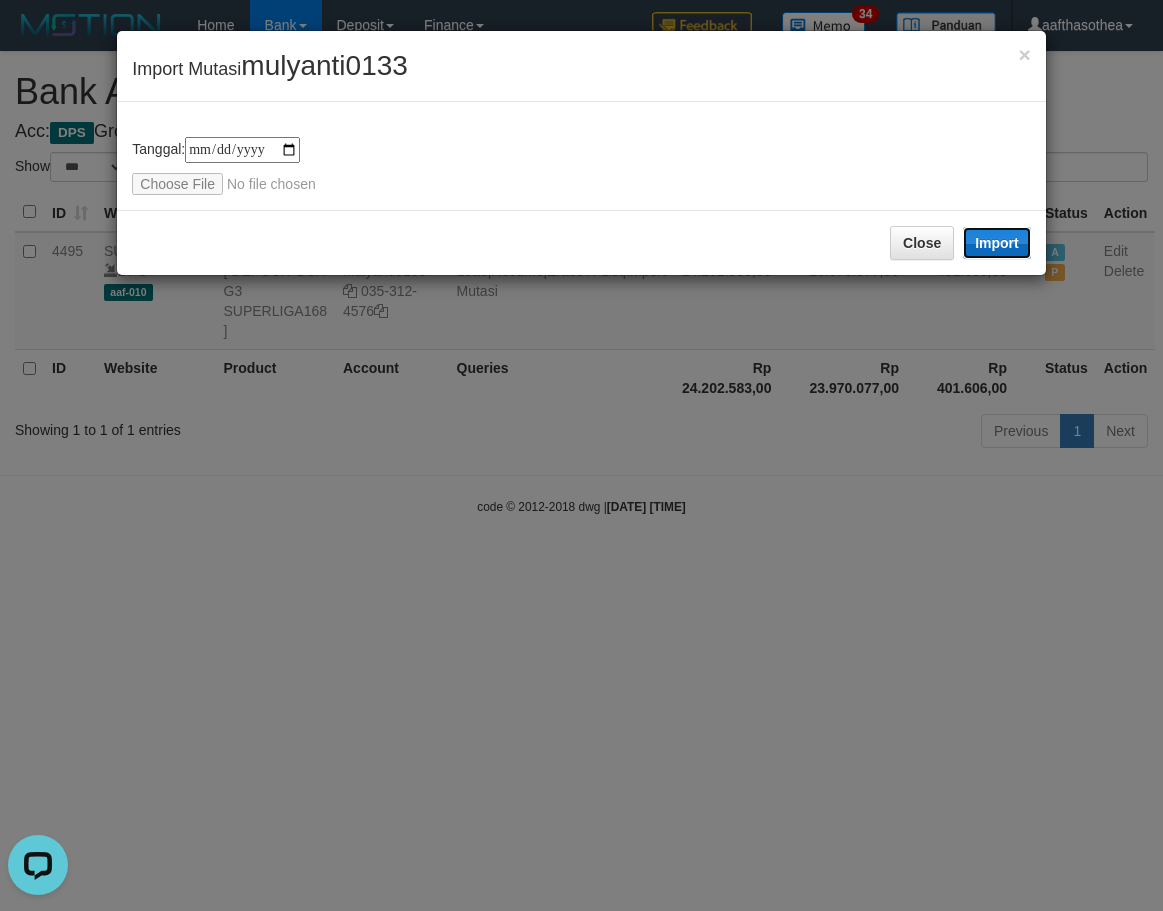 click on "Import" at bounding box center (997, 243) 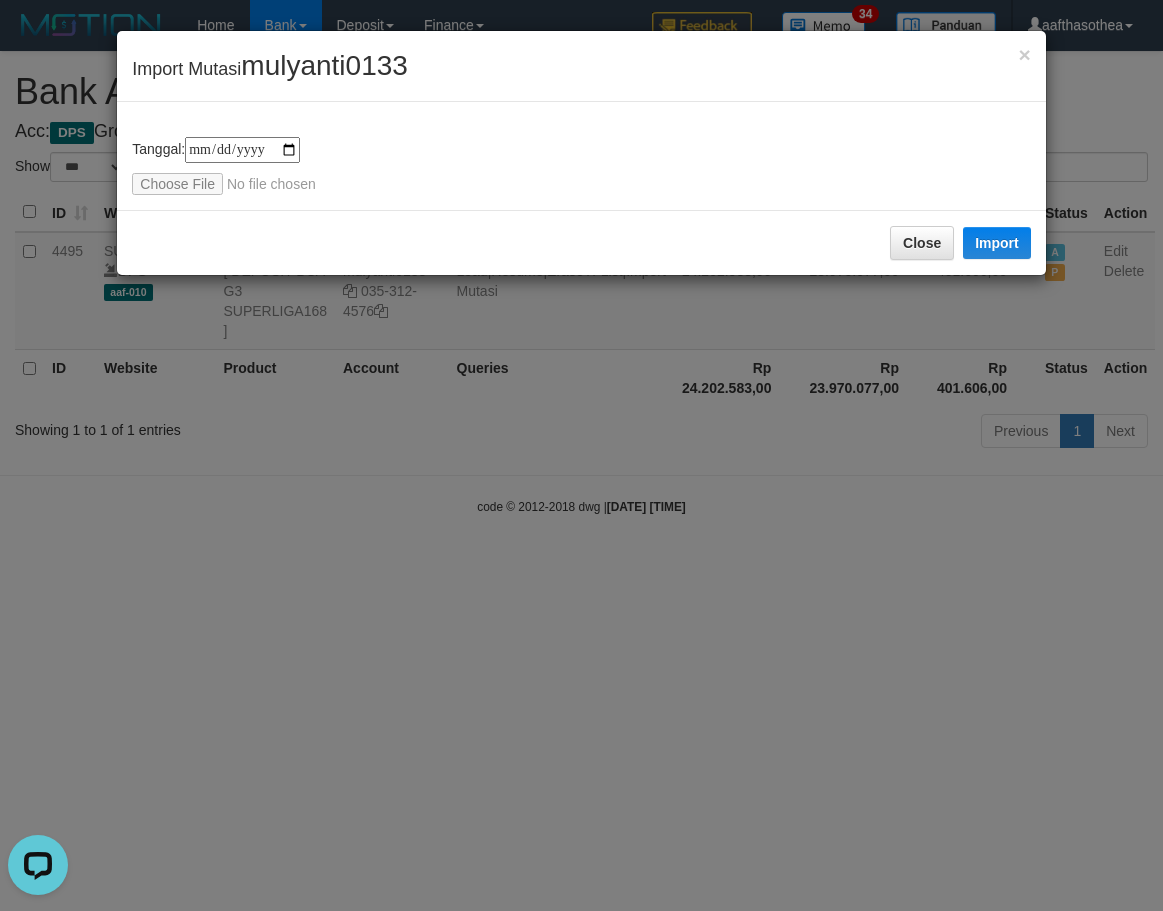 click on "**********" at bounding box center [581, 455] 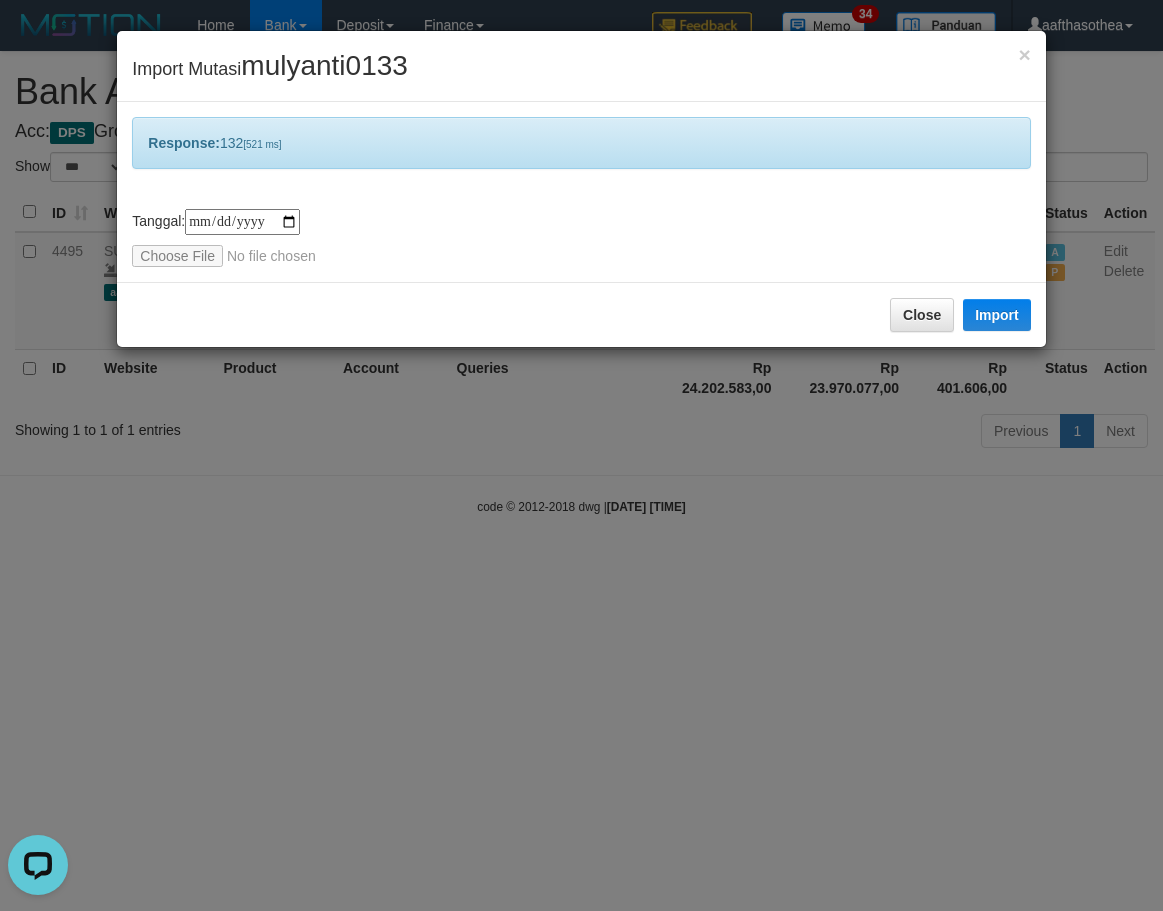 click on "**********" at bounding box center (581, 455) 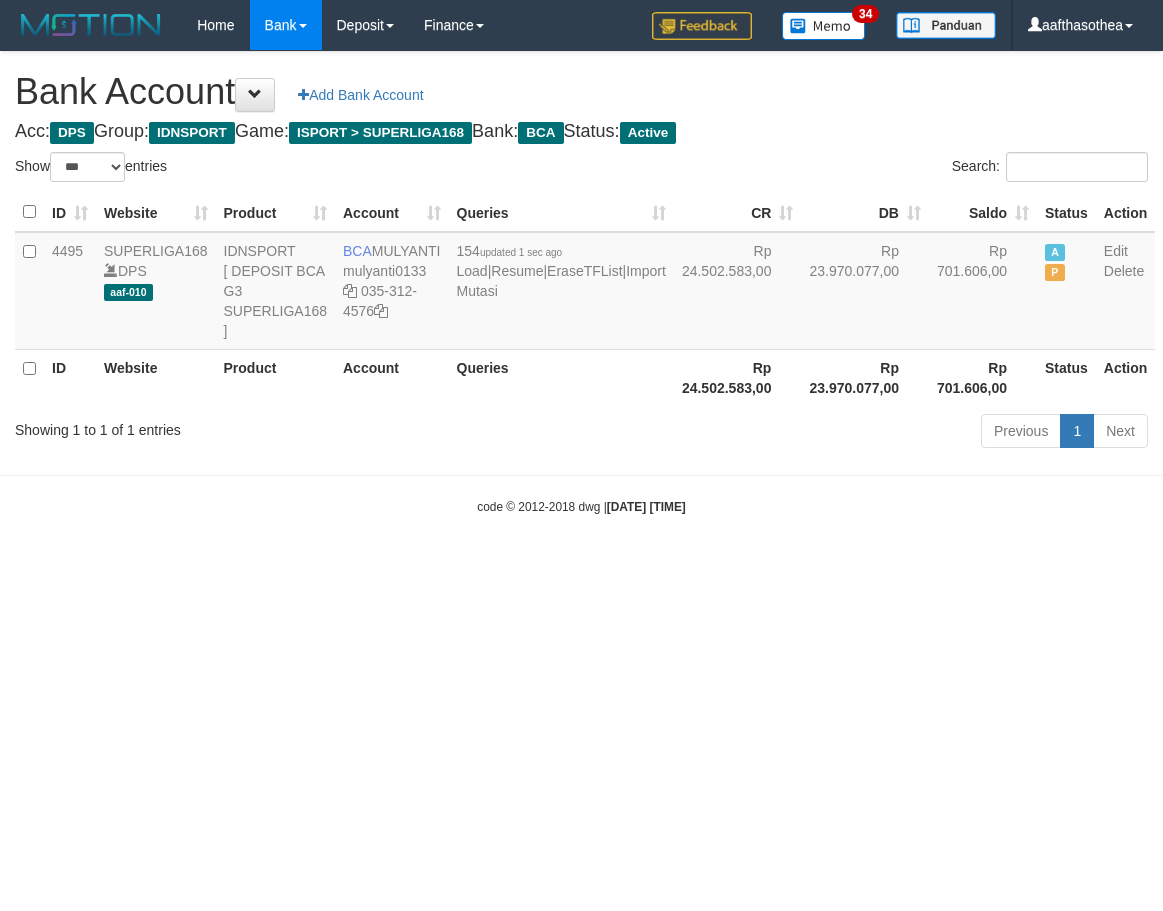 select on "***" 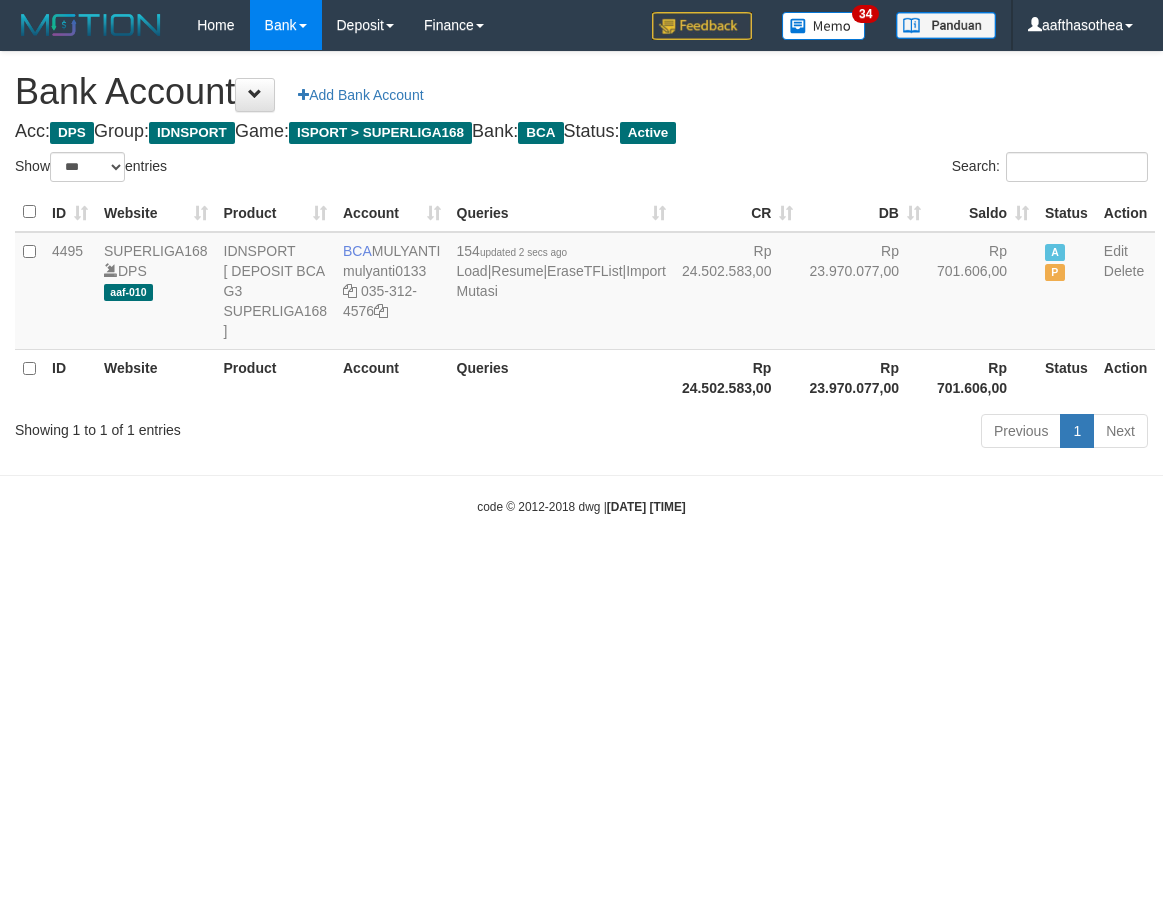 select on "***" 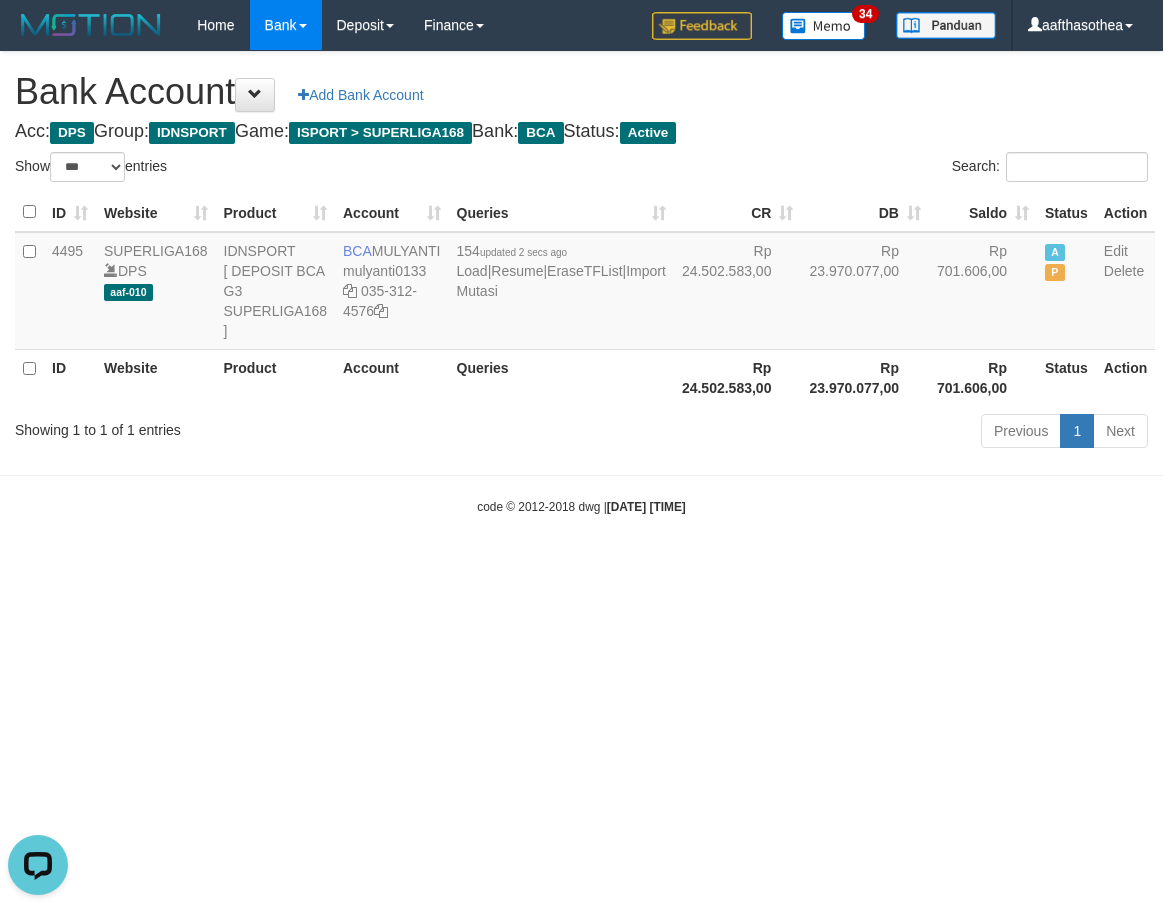 scroll, scrollTop: 0, scrollLeft: 0, axis: both 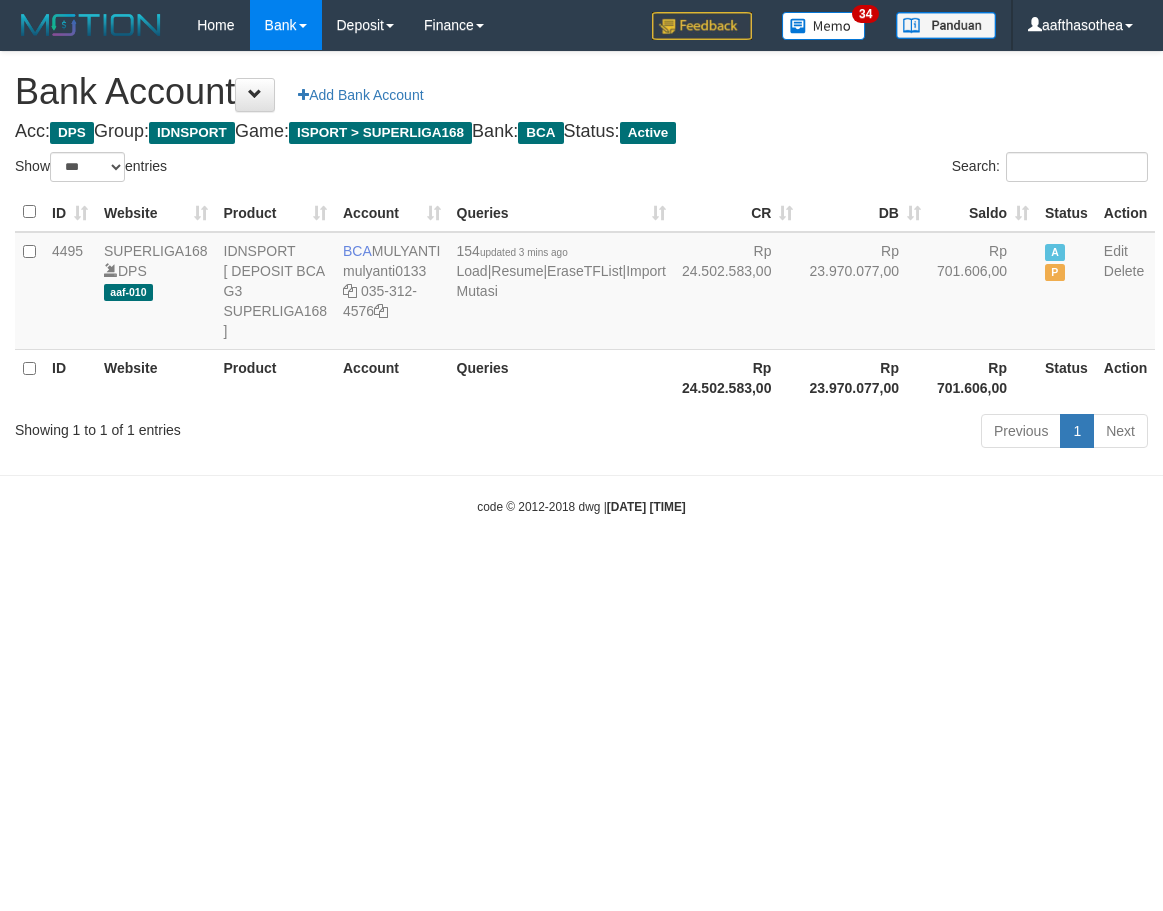 select on "***" 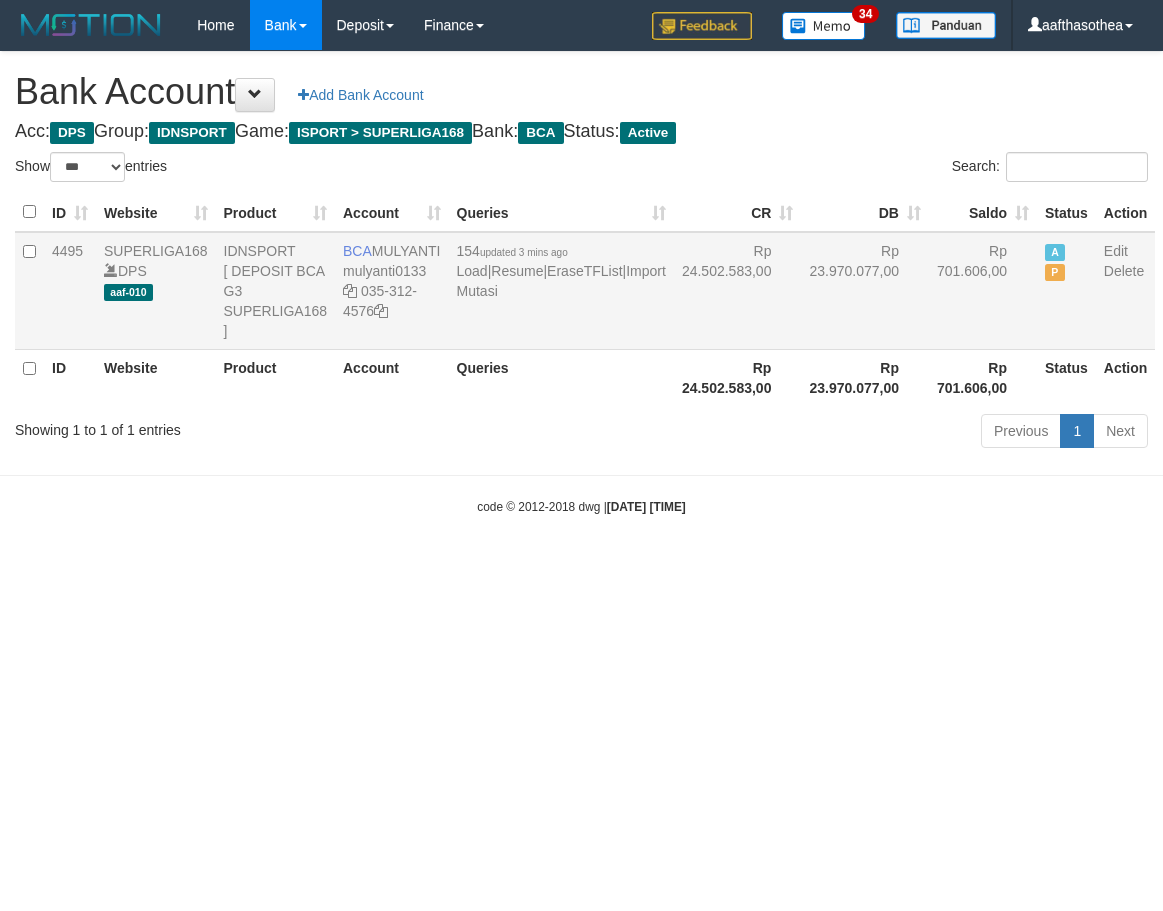 scroll, scrollTop: 0, scrollLeft: 0, axis: both 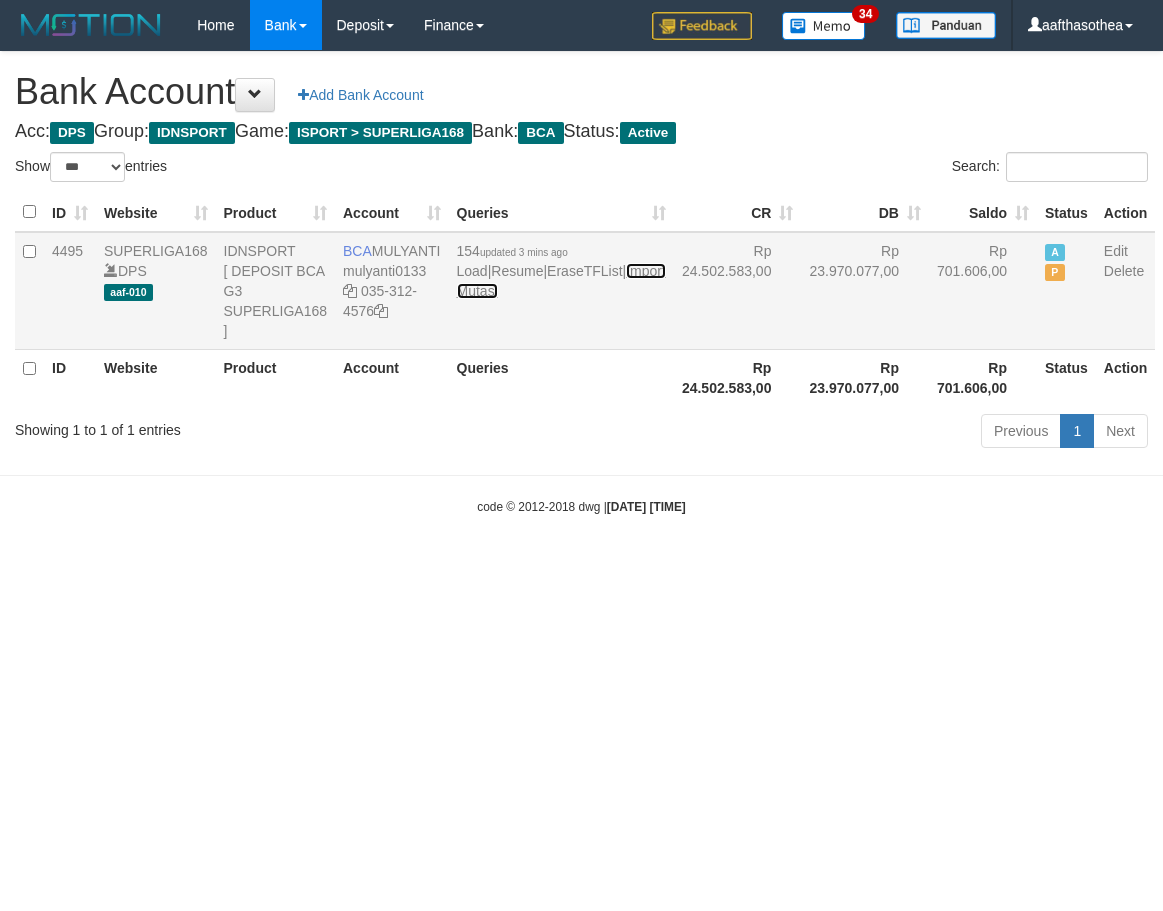 click on "Import Mutasi" at bounding box center (561, 281) 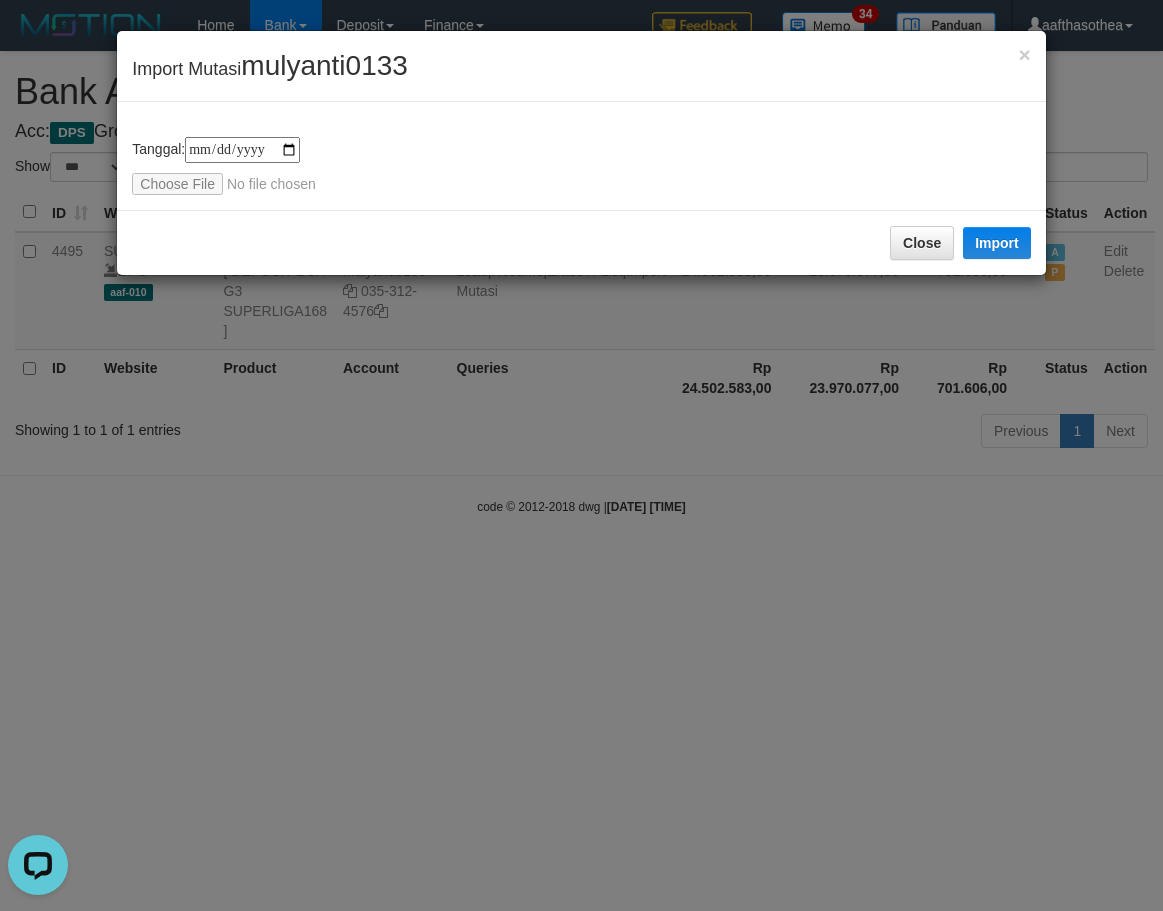 scroll, scrollTop: 0, scrollLeft: 0, axis: both 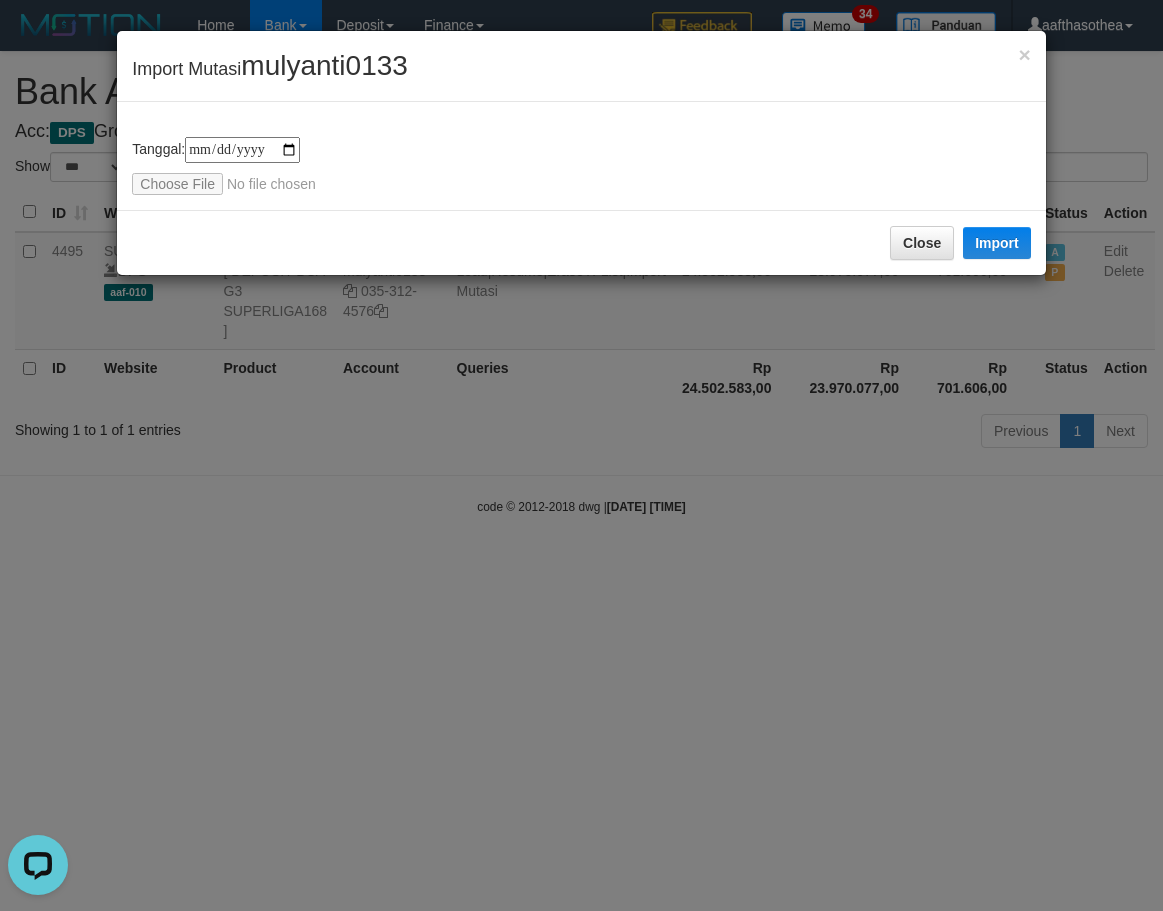 type on "**********" 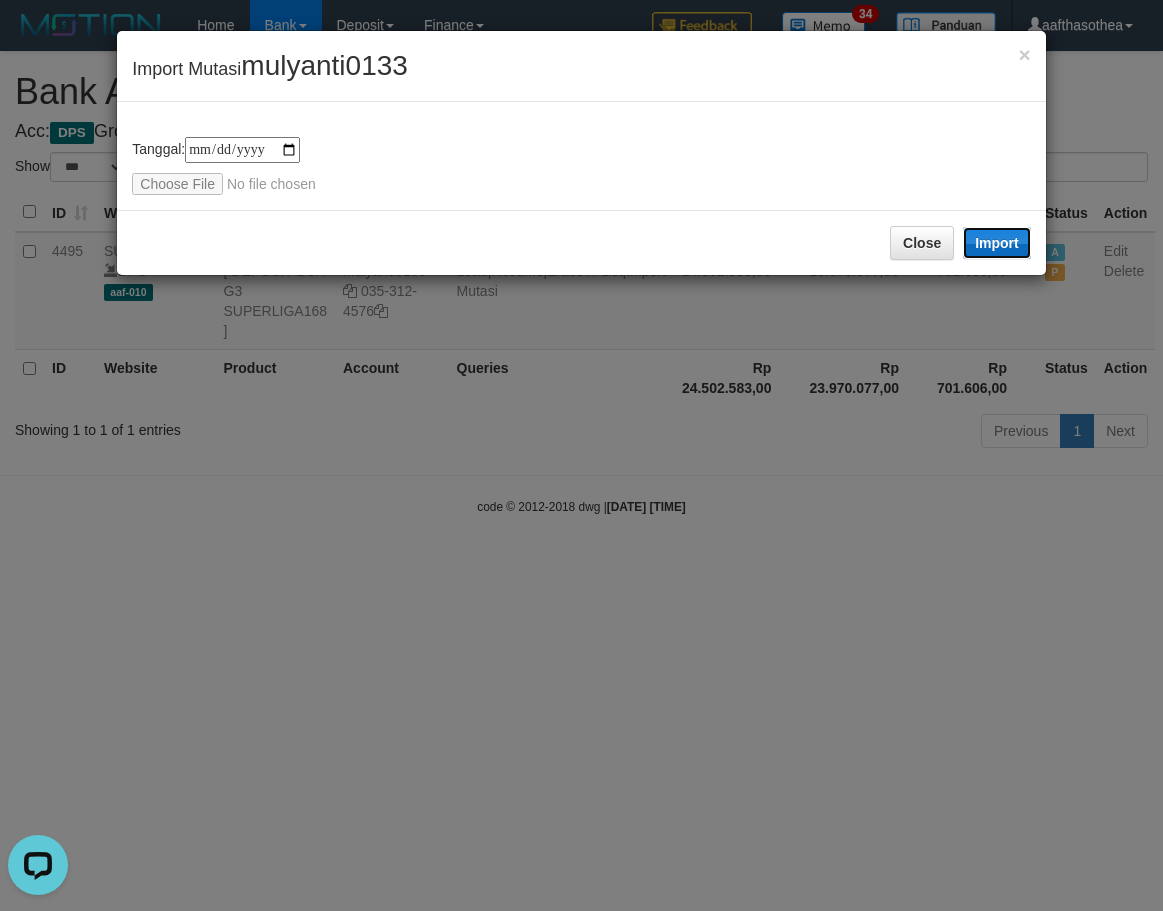 click on "Import" at bounding box center [997, 243] 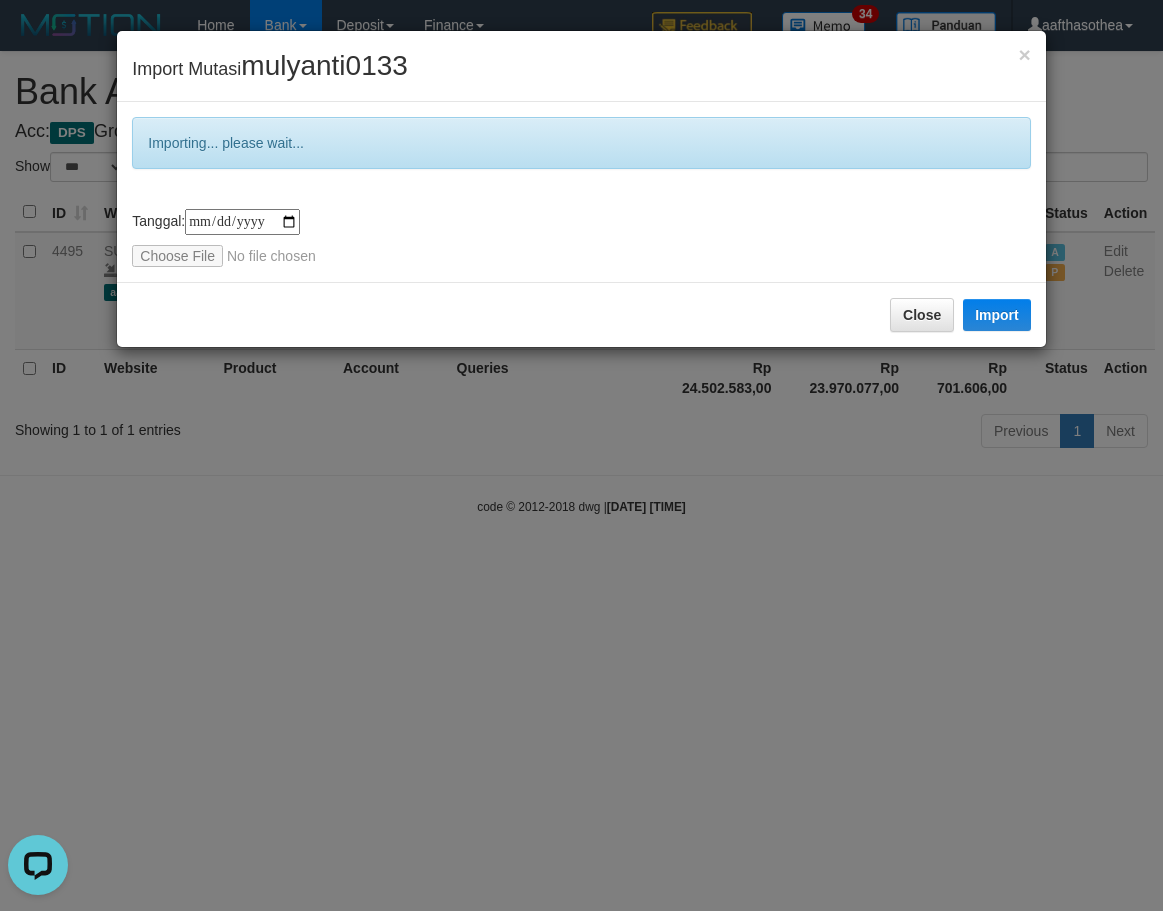 click on "**********" at bounding box center (581, 455) 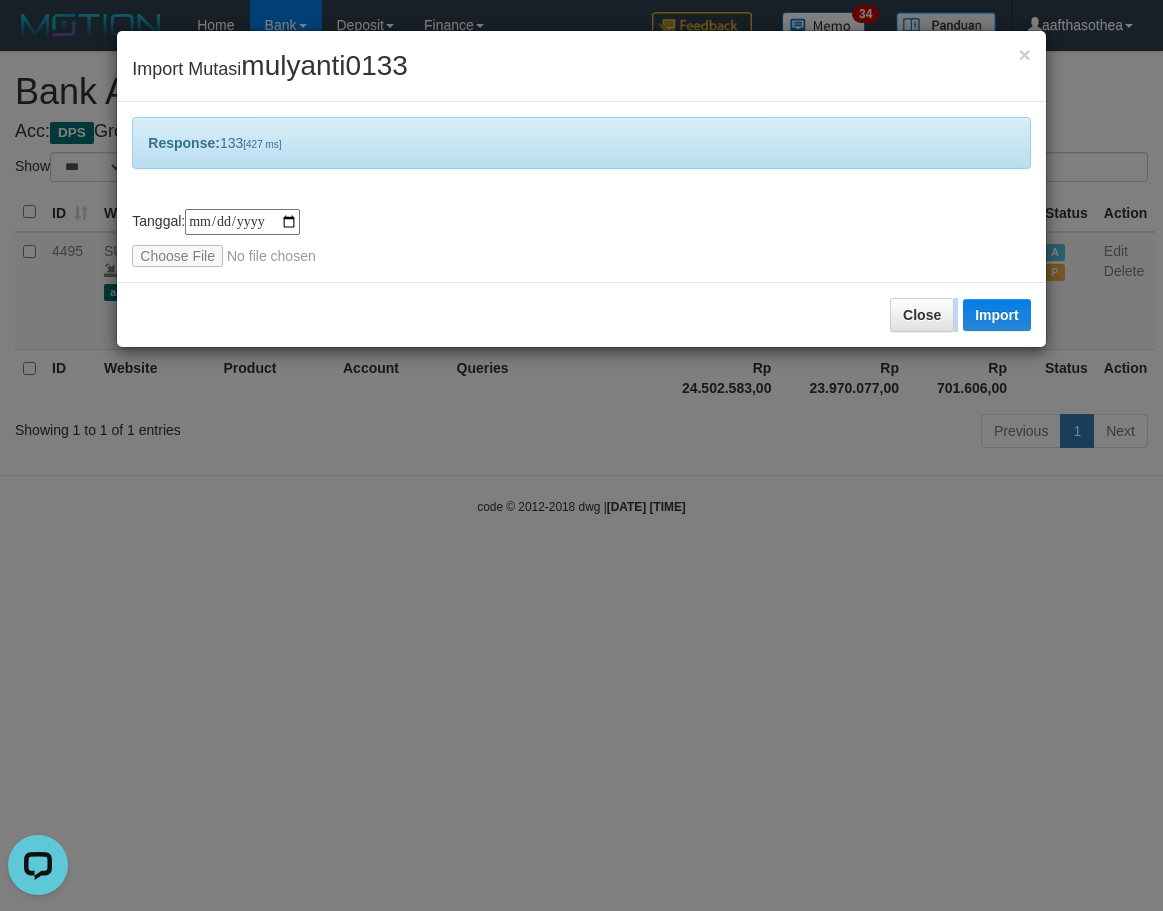 click on "**********" at bounding box center [581, 455] 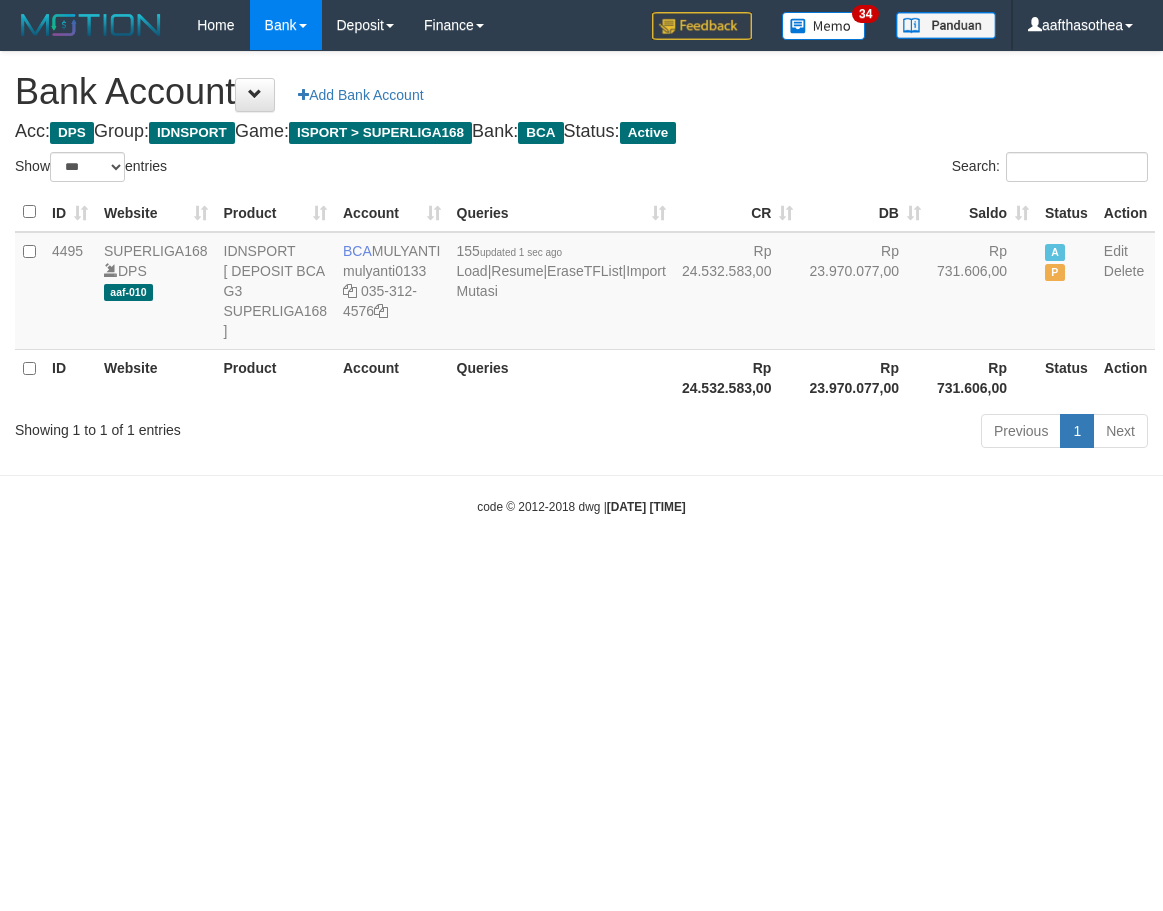 select on "***" 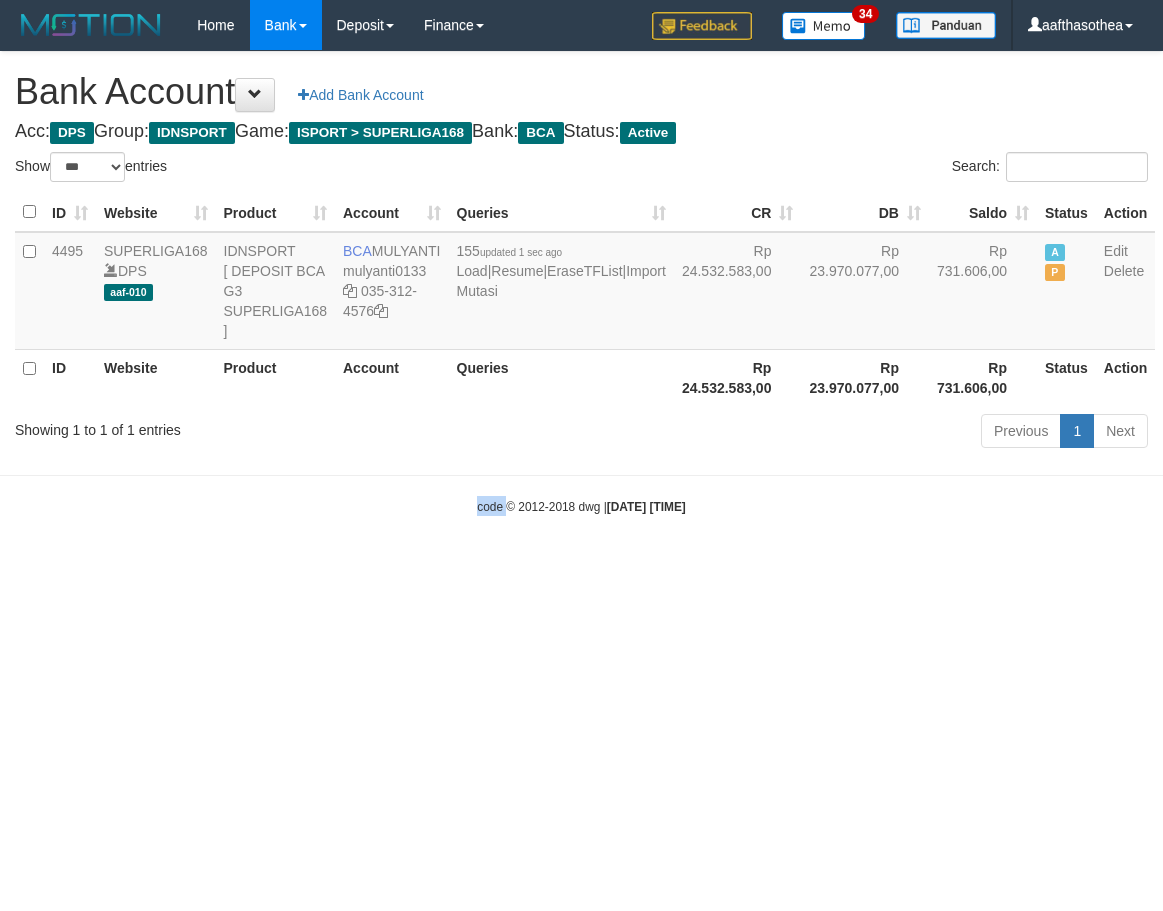 click on "Toggle navigation
Home
Bank
Account List
Load
By Website
Group
[ISPORT]													SUPERLIGA168
By Load Group (DPS)
34" at bounding box center (581, 283) 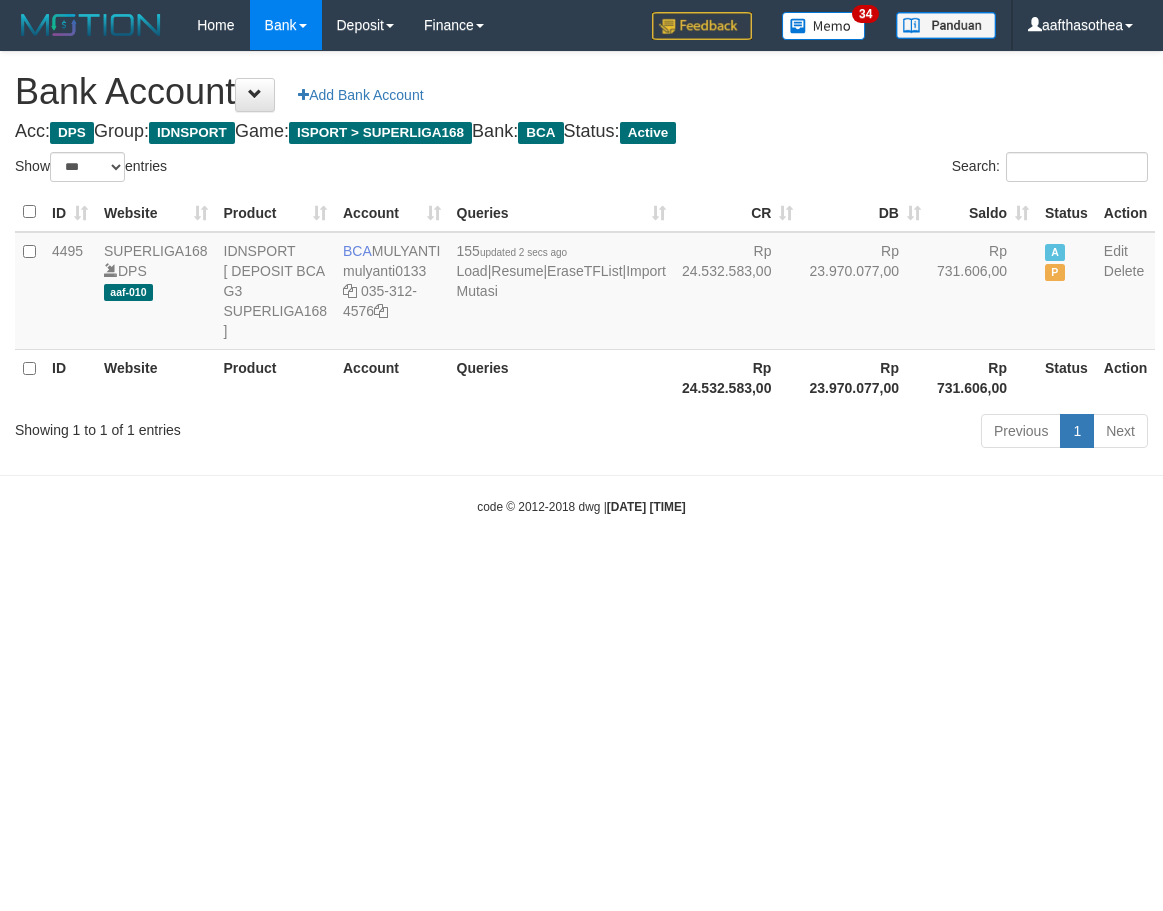select on "***" 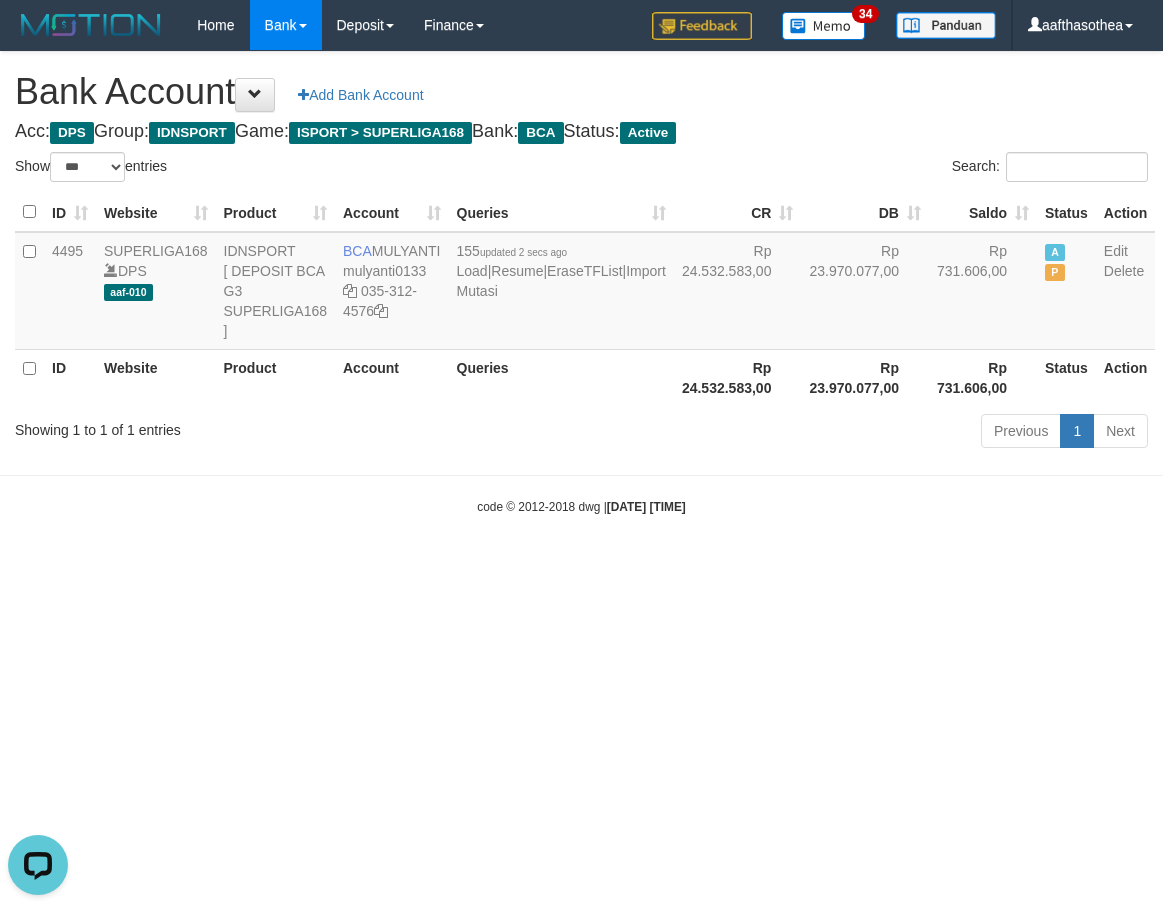 scroll, scrollTop: 0, scrollLeft: 0, axis: both 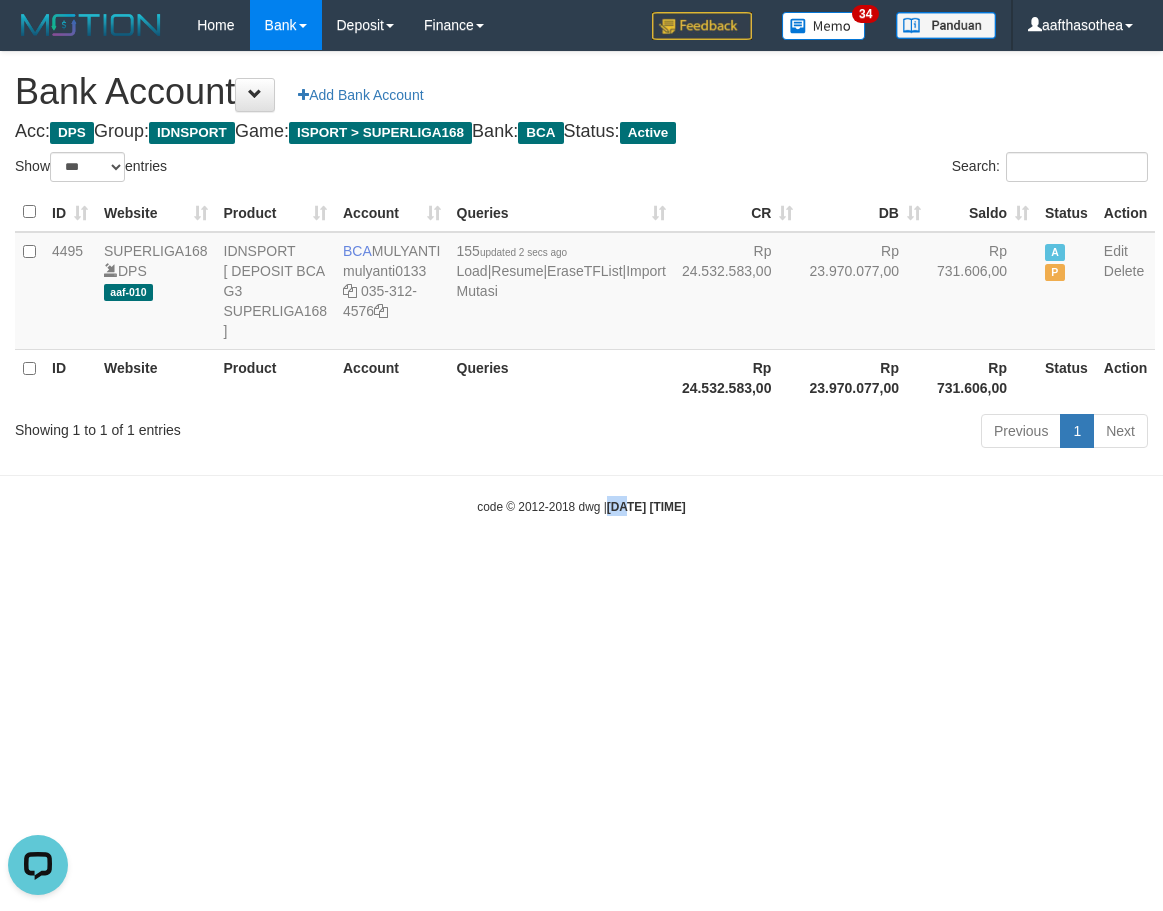 click on "Toggle navigation
Home
Bank
Account List
Load
By Website
Group
[ISPORT]													SUPERLIGA168
By Load Group (DPS)
34" at bounding box center [581, 283] 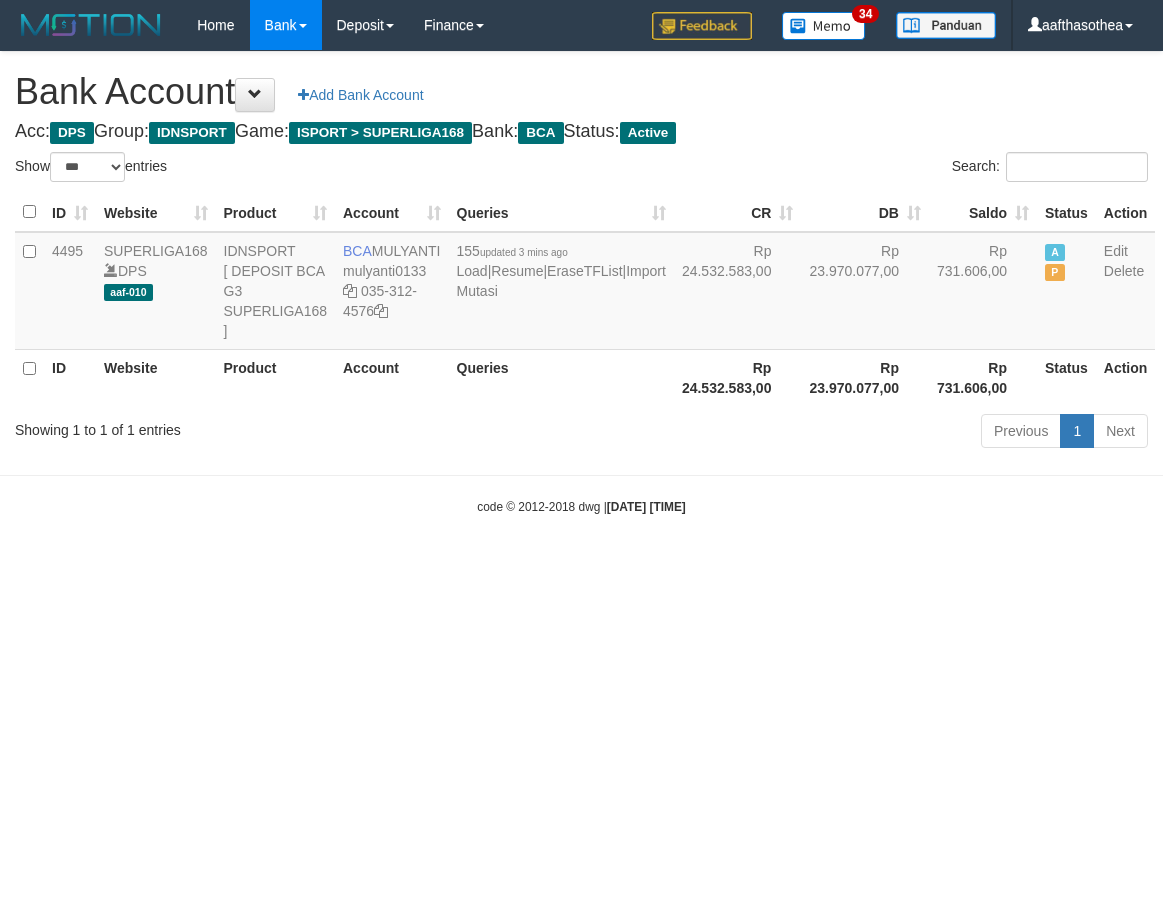 select on "***" 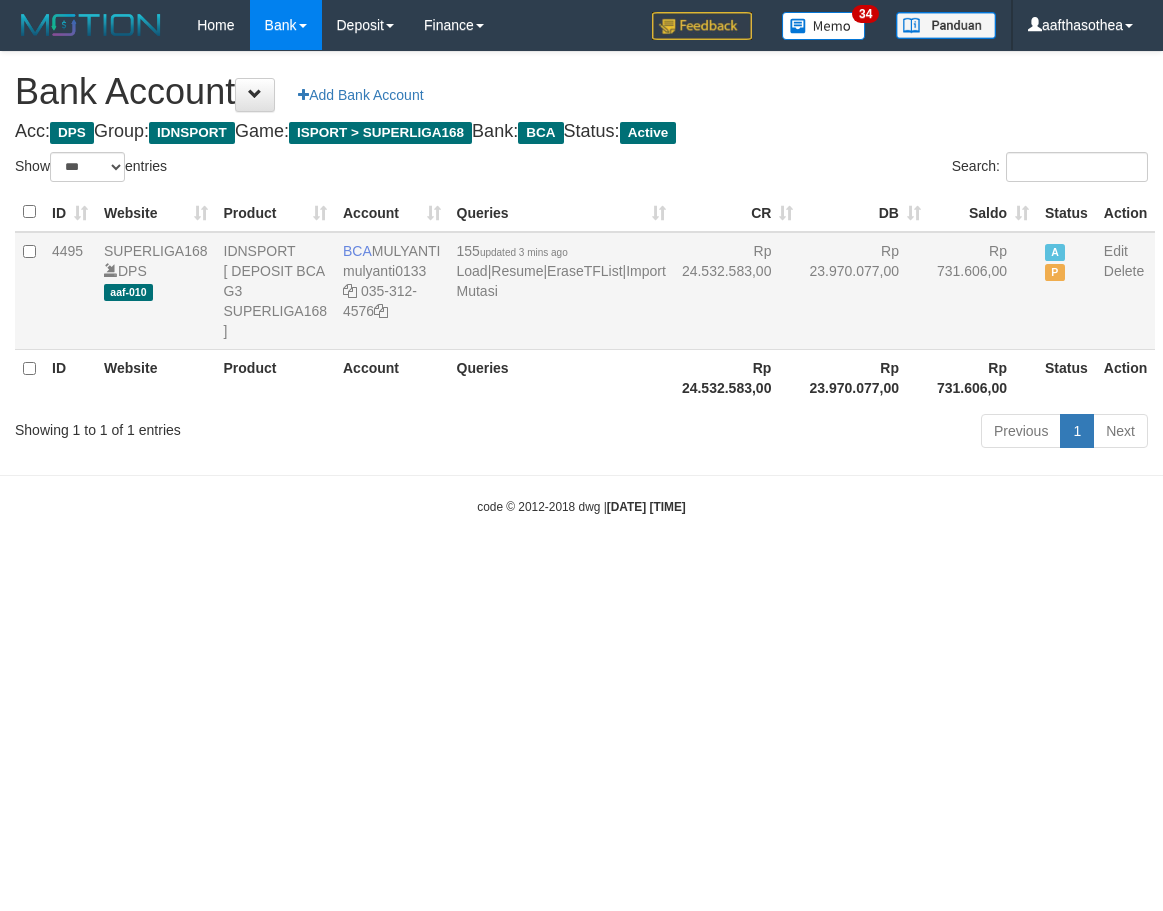 click on "155  updated 3 mins ago
Load
|
Resume
|
EraseTFList
|
Import Mutasi" at bounding box center (561, 291) 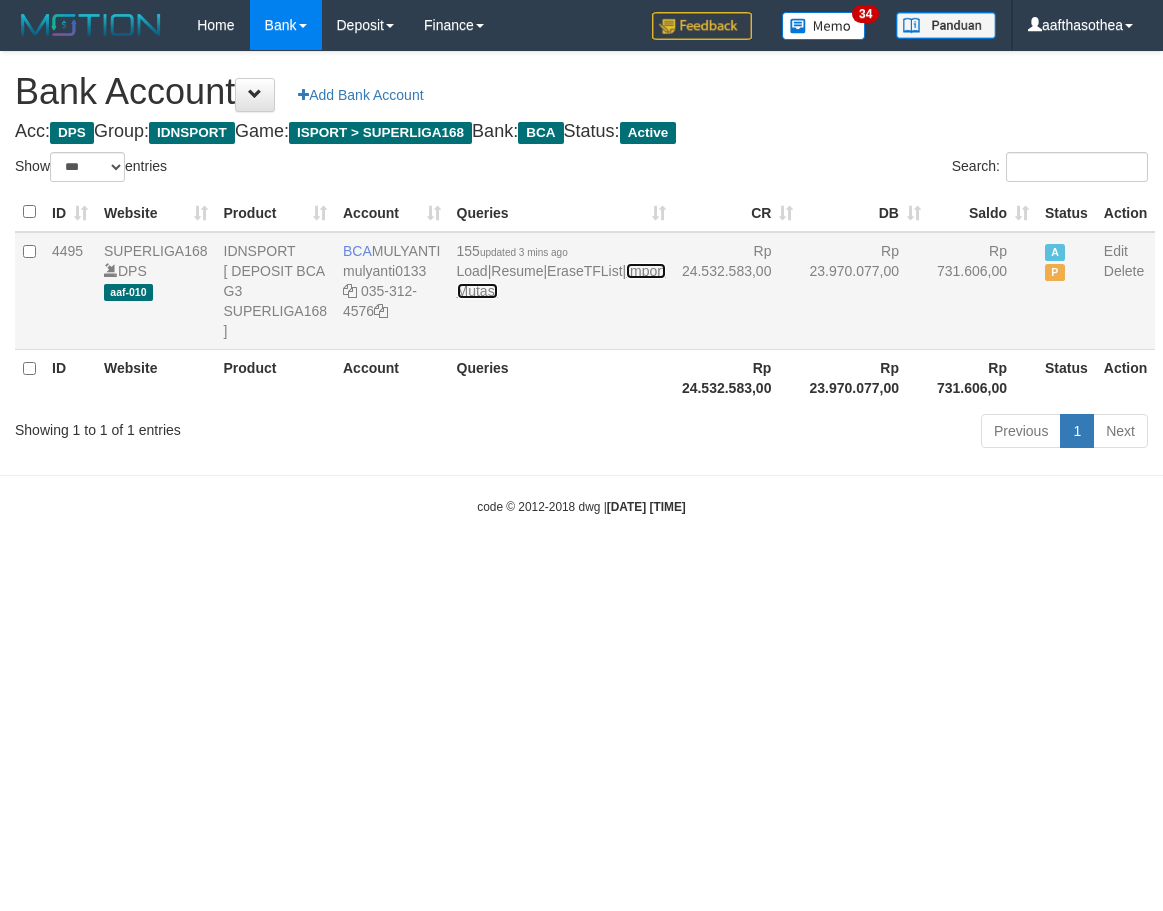 click on "Import Mutasi" at bounding box center [561, 281] 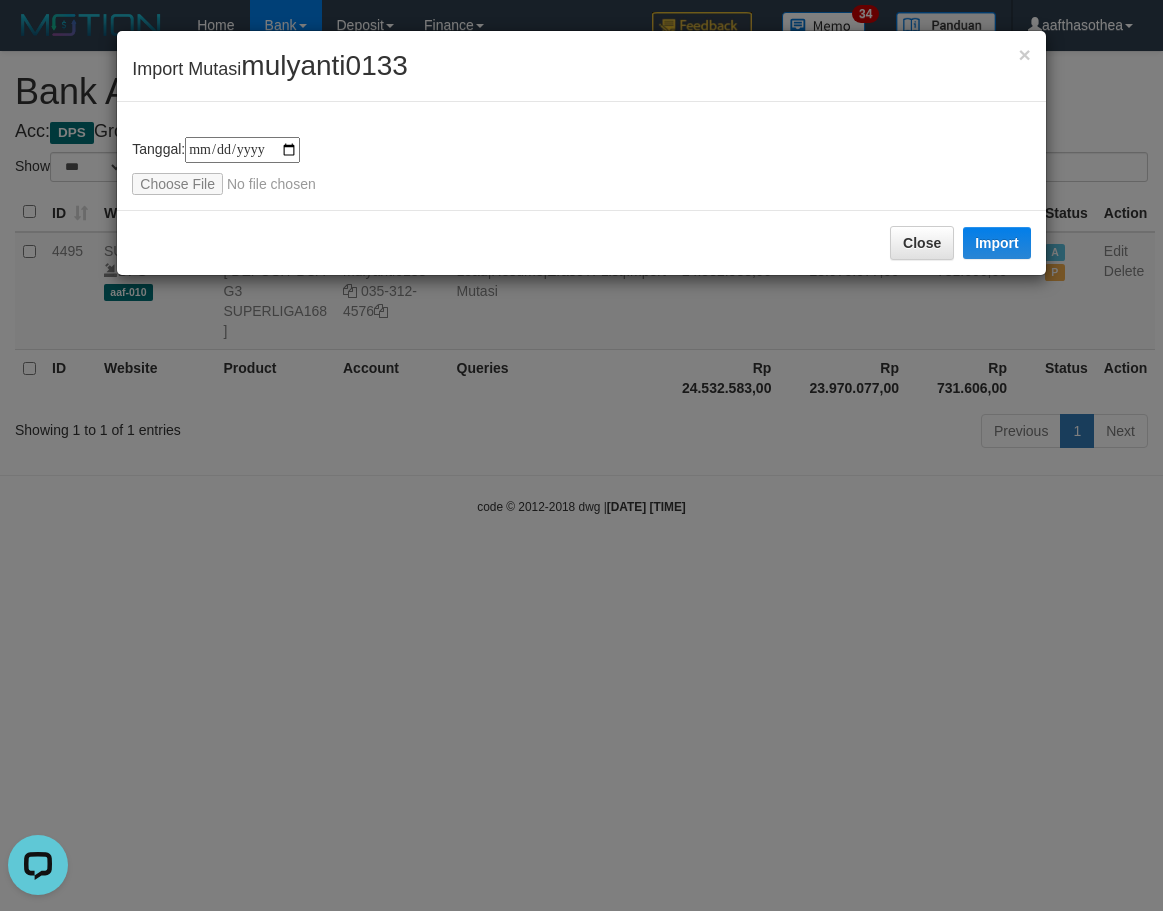 scroll, scrollTop: 0, scrollLeft: 0, axis: both 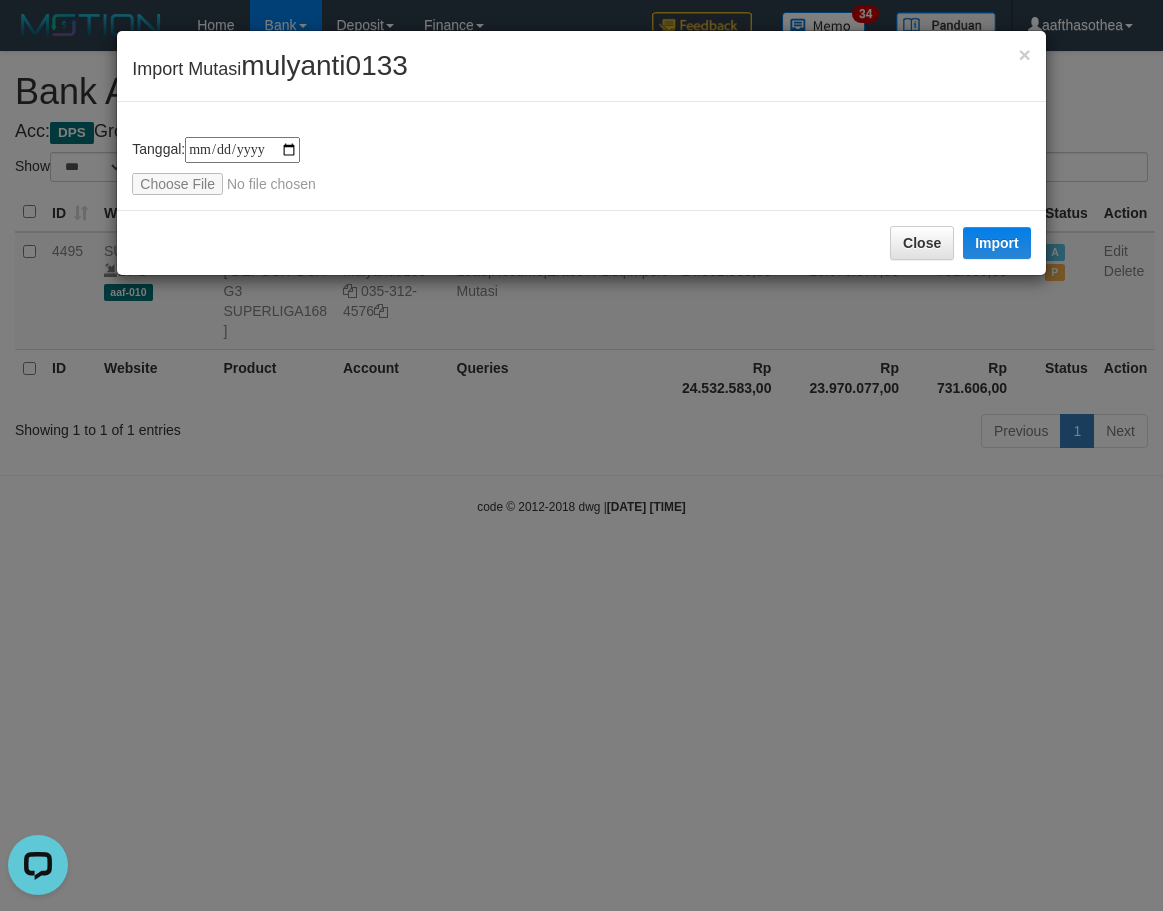 type on "**********" 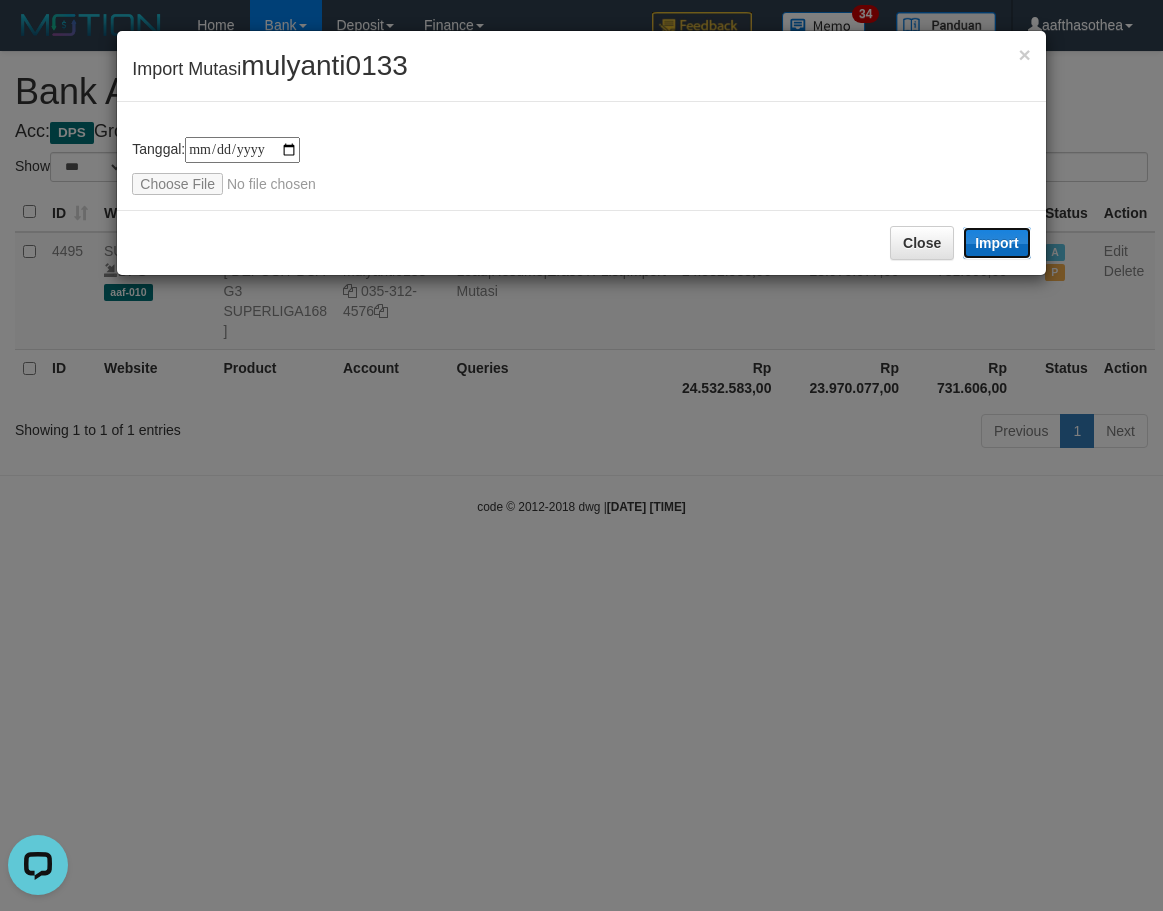 click on "Import" at bounding box center (997, 243) 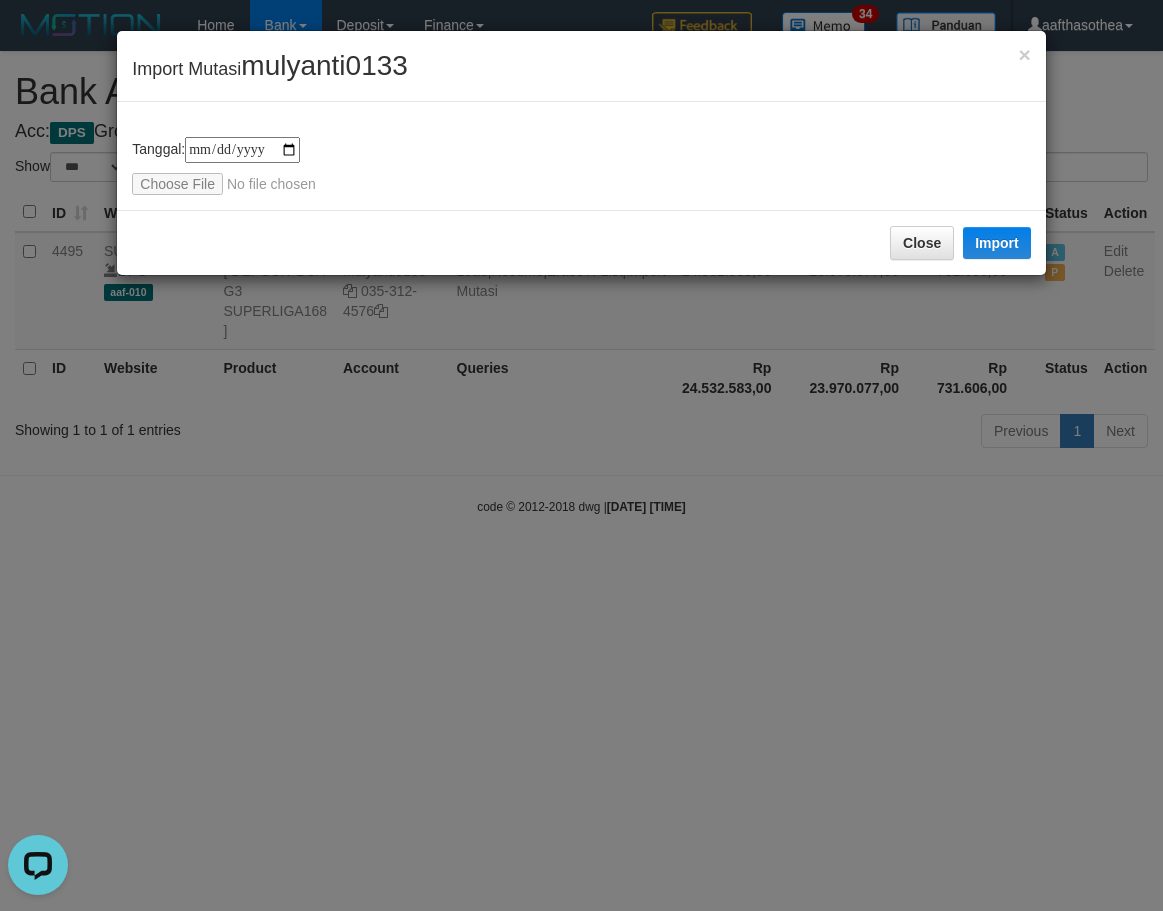 click on "**********" at bounding box center (581, 455) 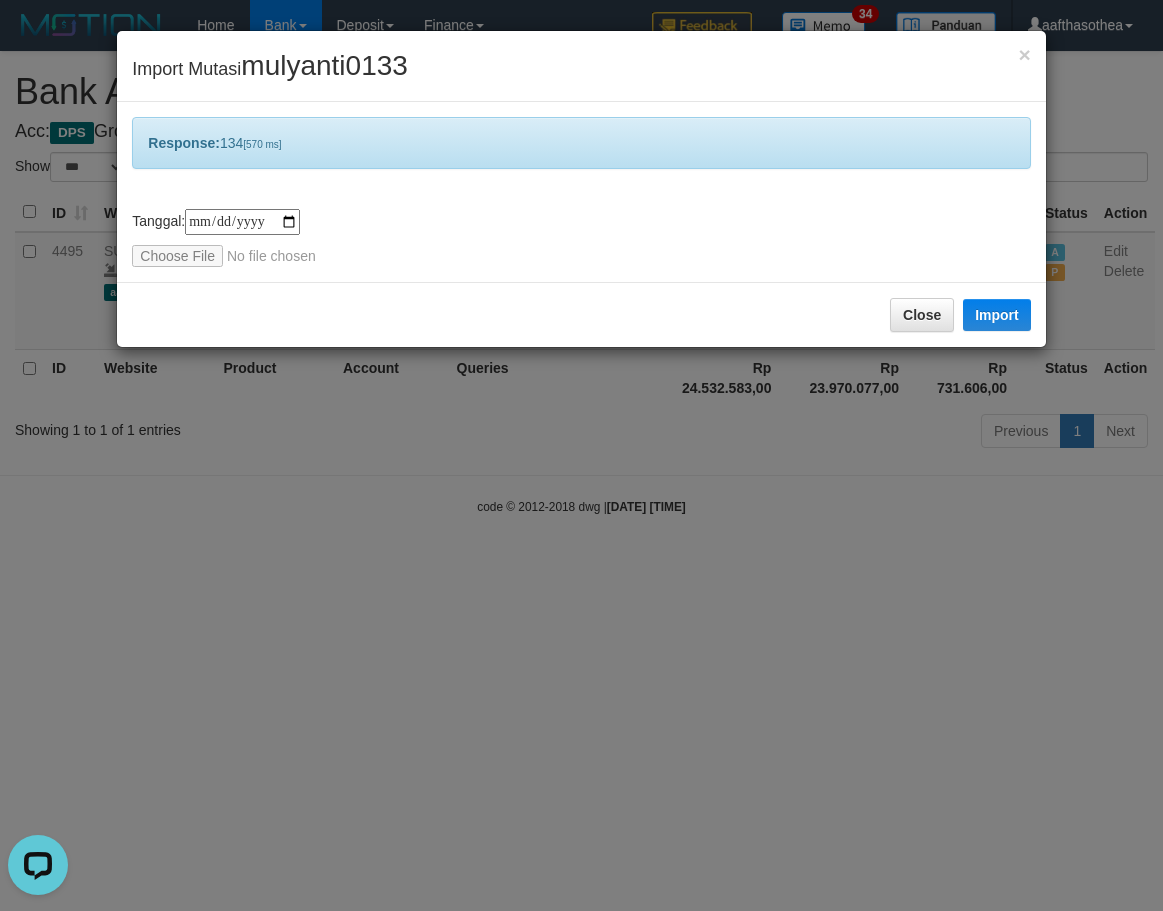 click on "**********" at bounding box center [581, 455] 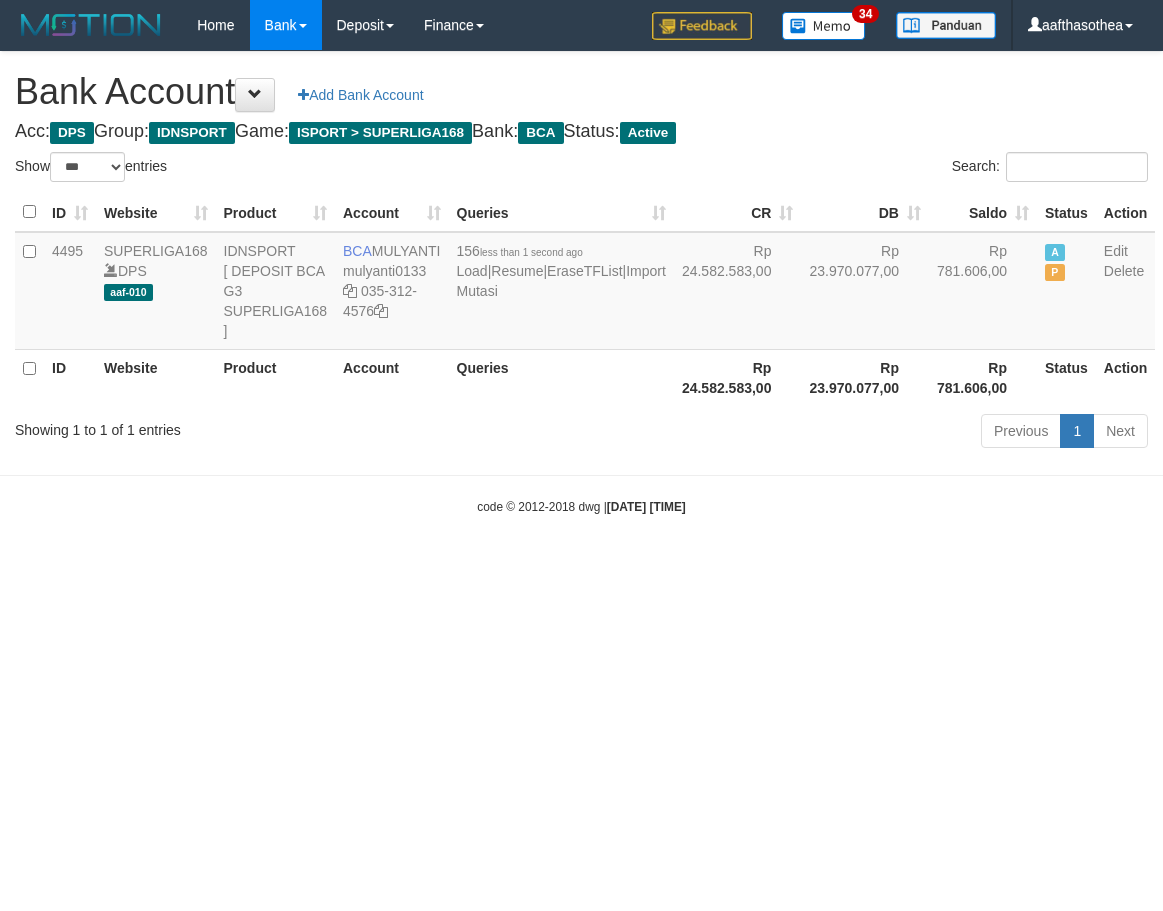 select on "***" 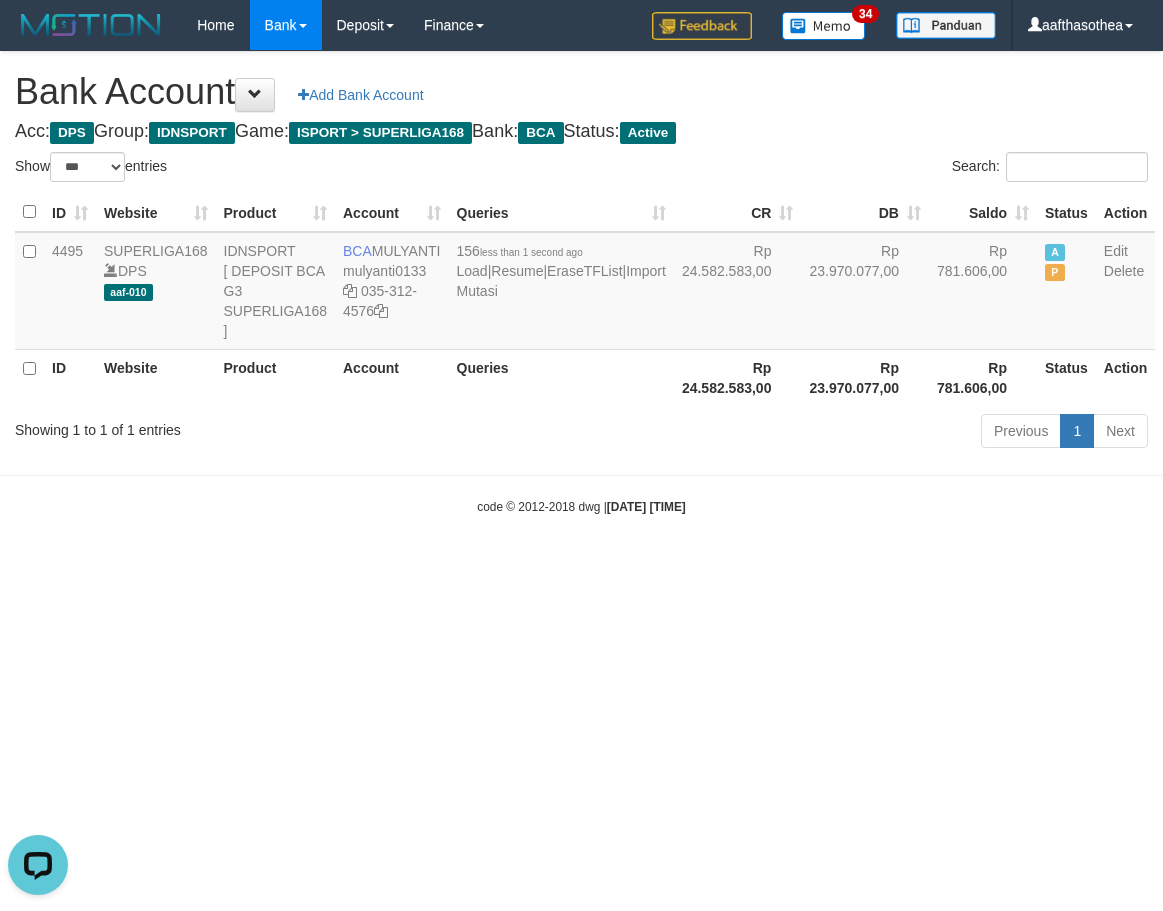 scroll, scrollTop: 0, scrollLeft: 0, axis: both 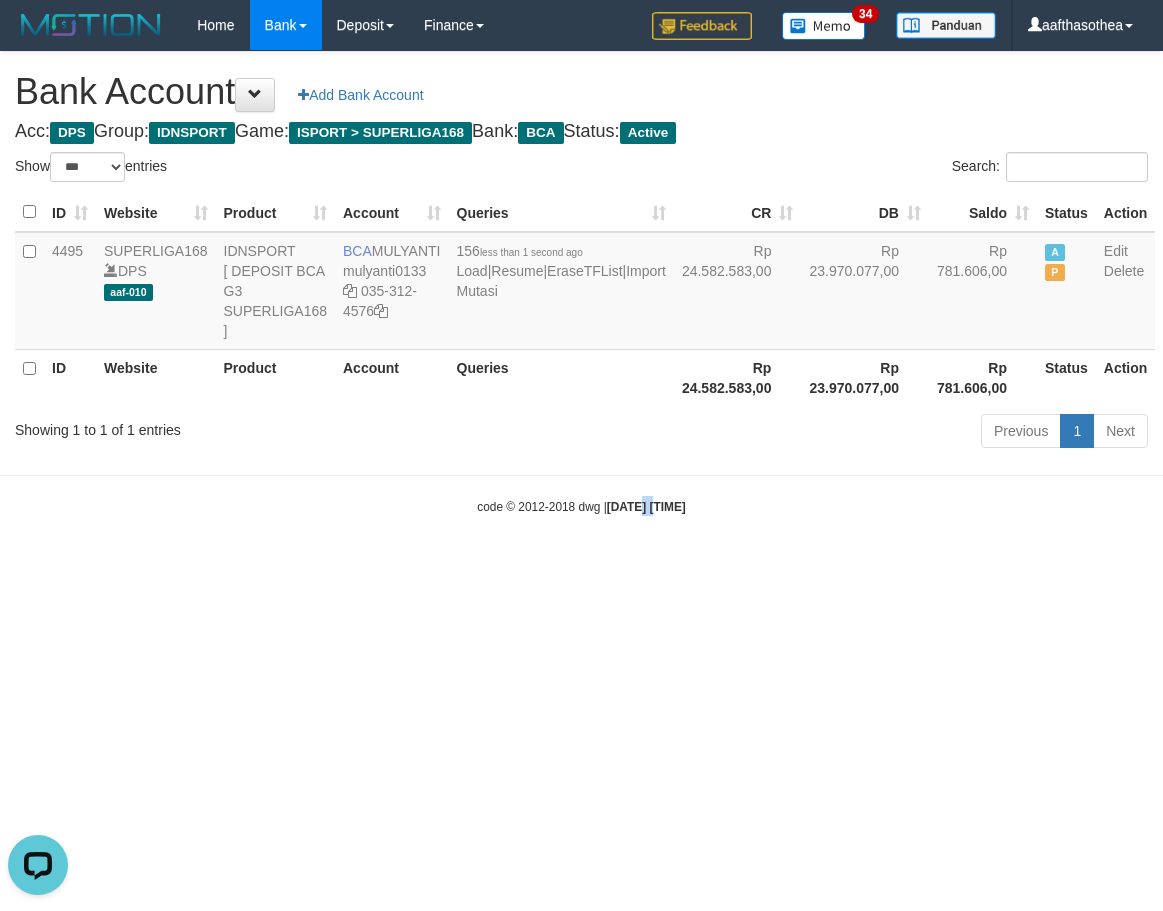 drag, startPoint x: 631, startPoint y: 722, endPoint x: 649, endPoint y: 719, distance: 18.248287 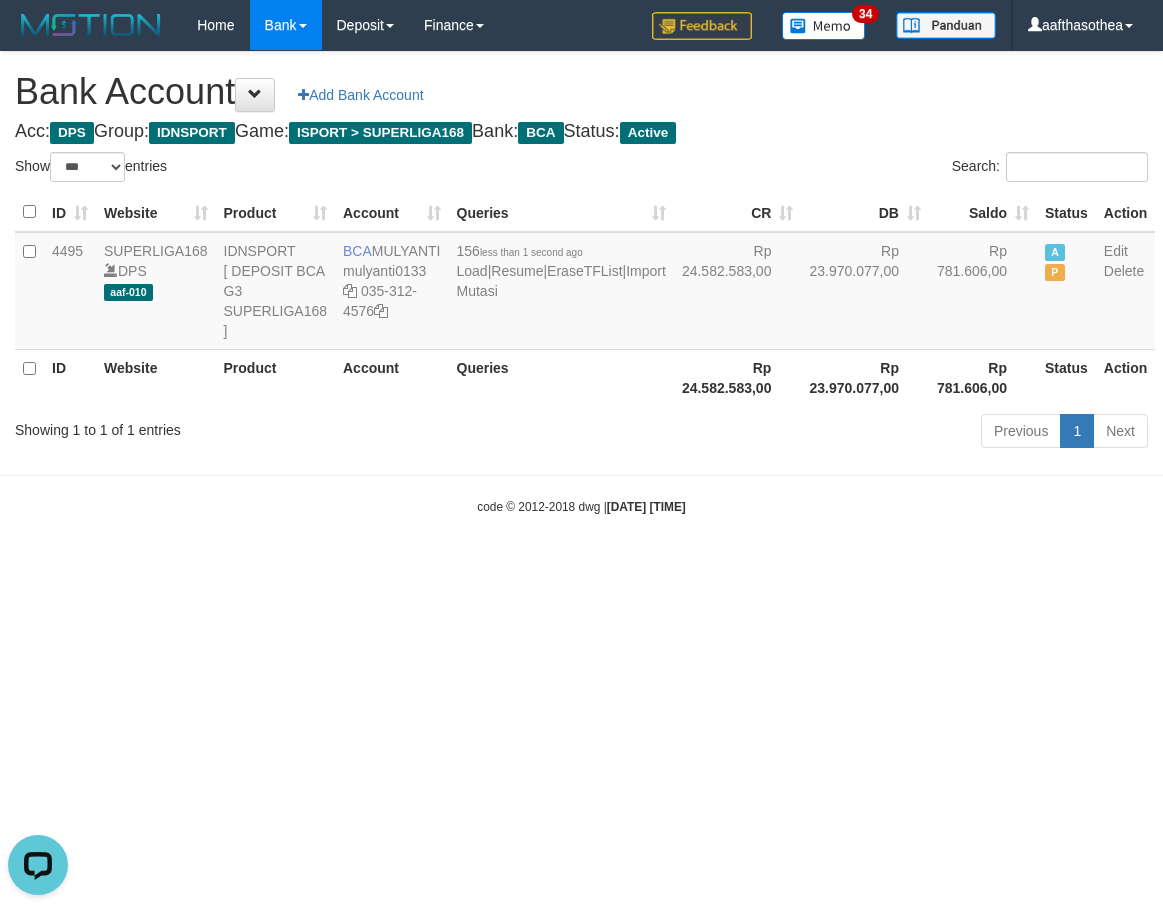 click on "Toggle navigation
Home
Bank
Account List
Load
By Website
Group
[ISPORT]													SUPERLIGA168
By Load Group (DPS)" at bounding box center [581, 283] 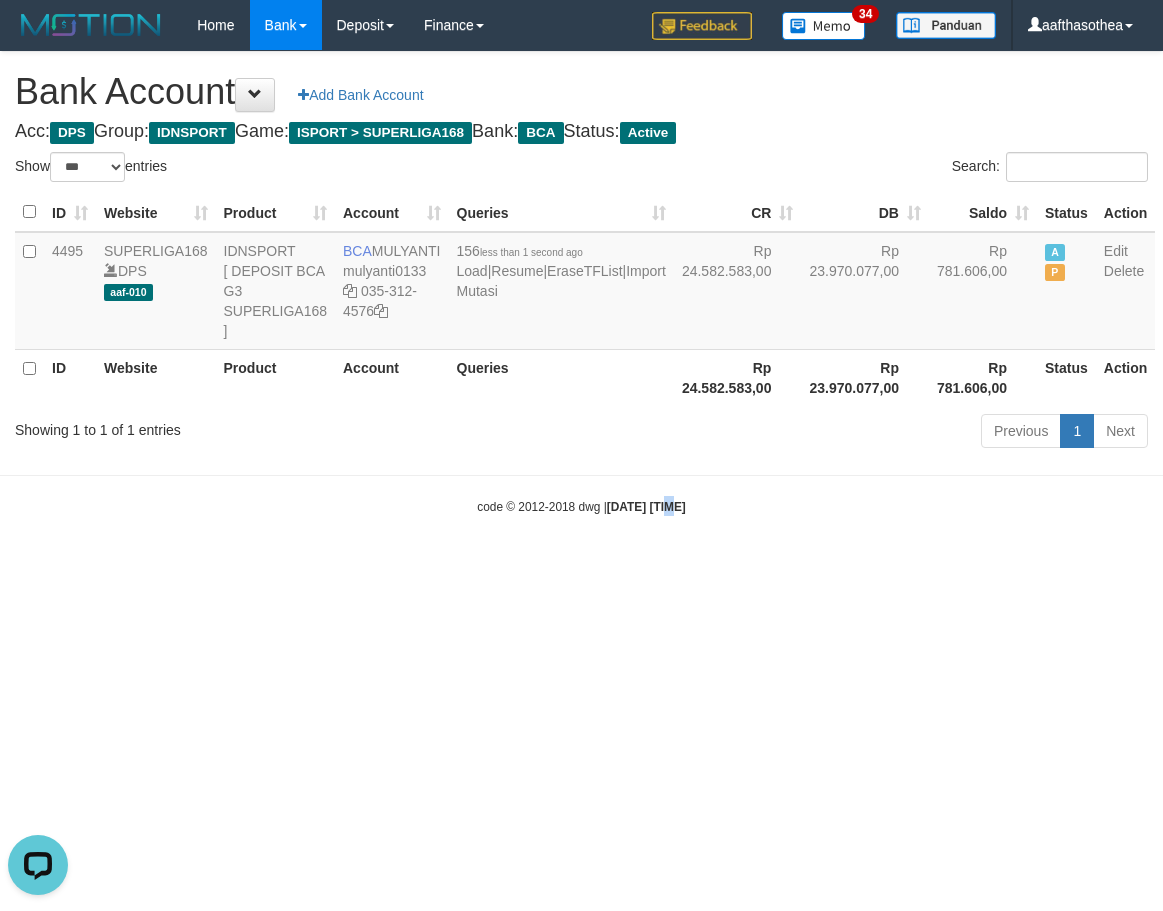 click on "Toggle navigation
Home
Bank
Account List
Load
By Website
Group
[ISPORT]													SUPERLIGA168
By Load Group (DPS)" at bounding box center [581, 283] 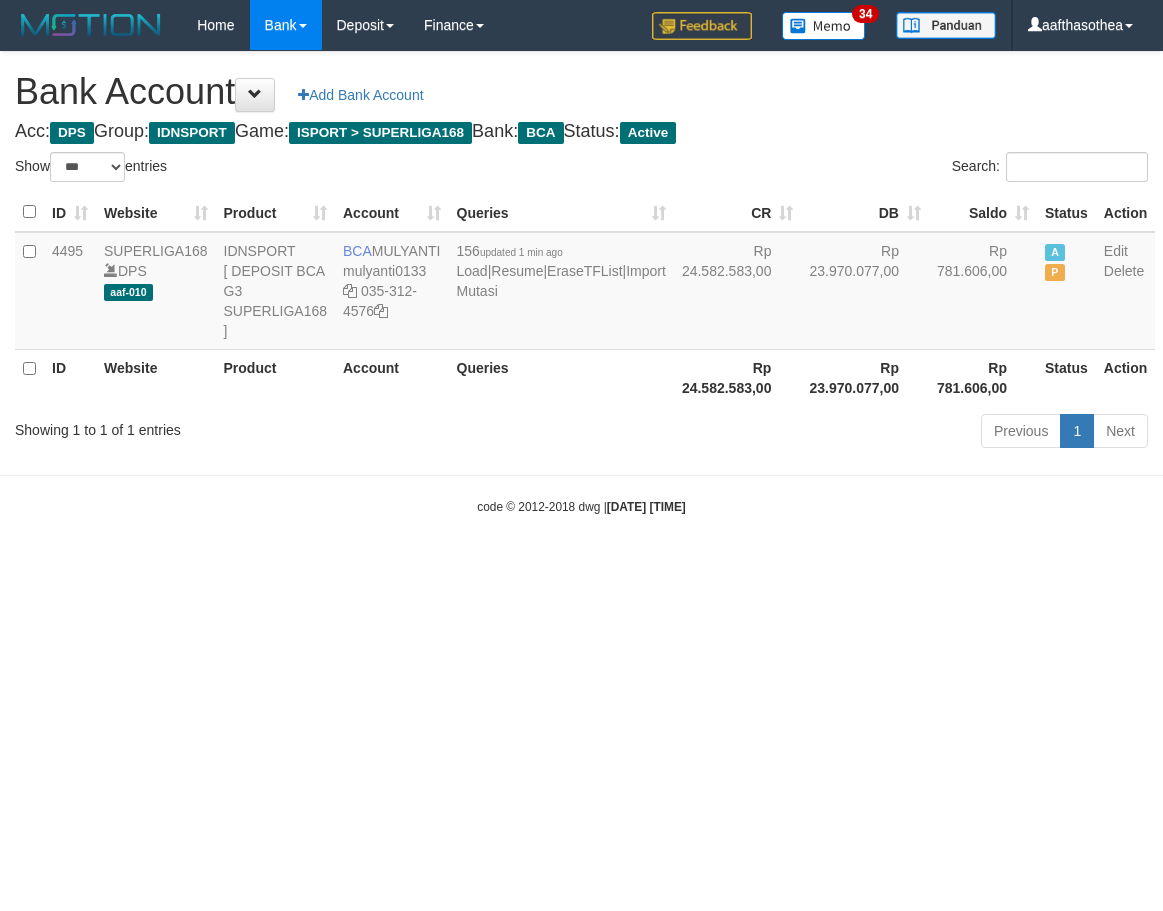 select on "***" 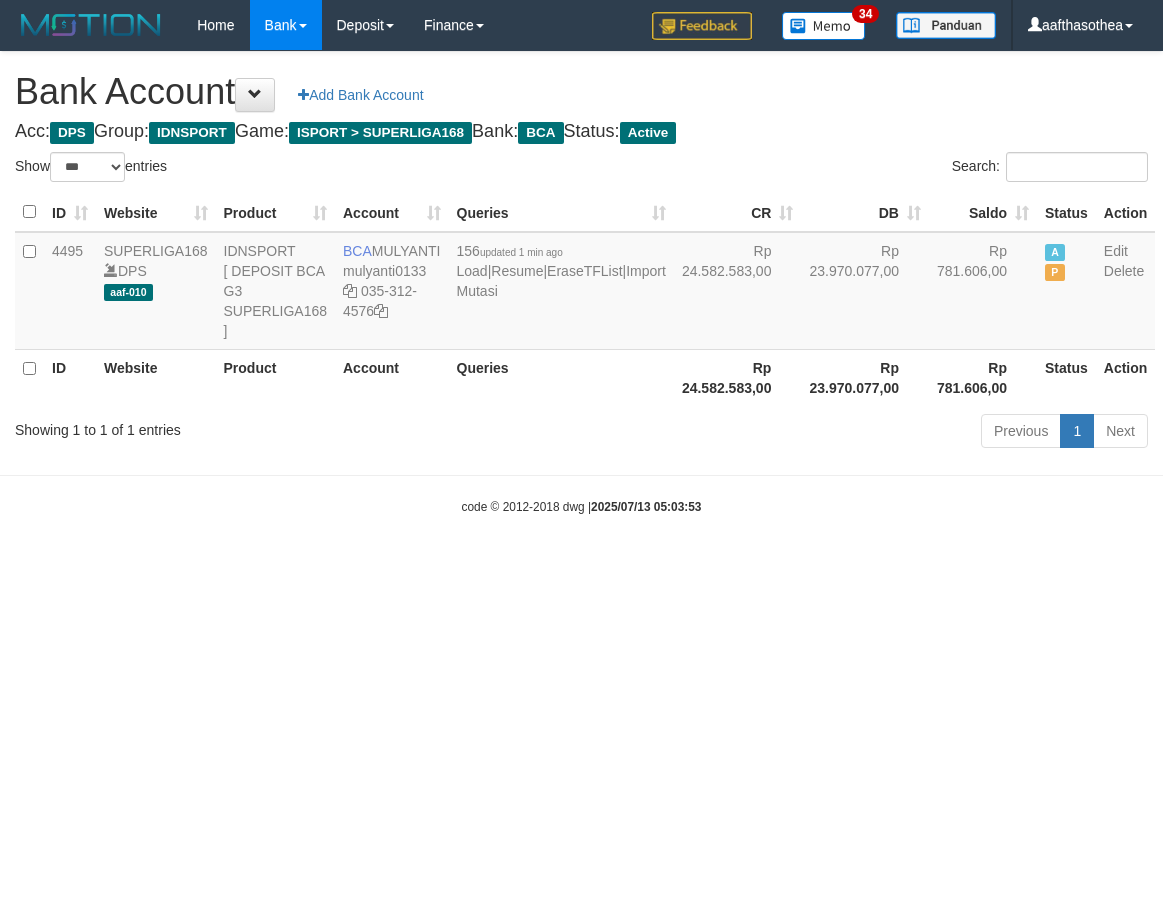 select on "***" 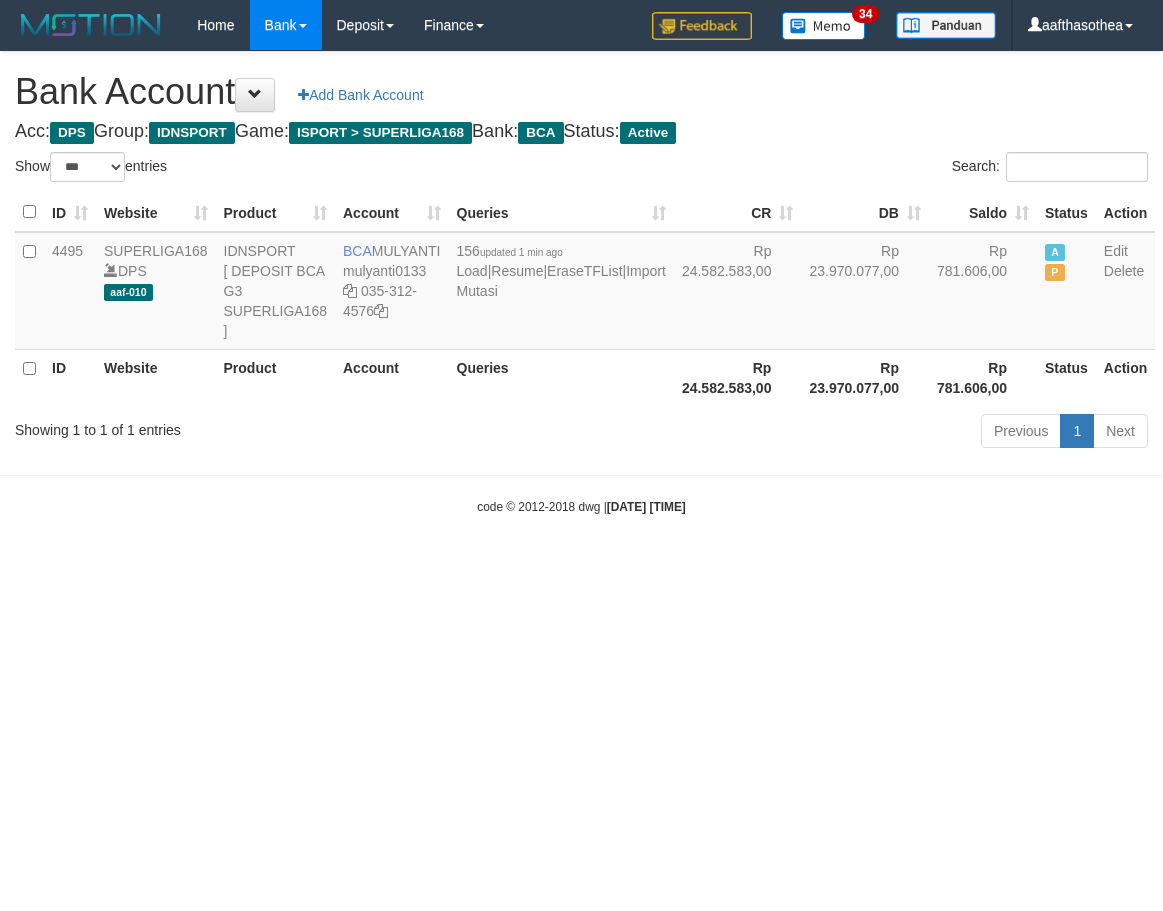 select on "***" 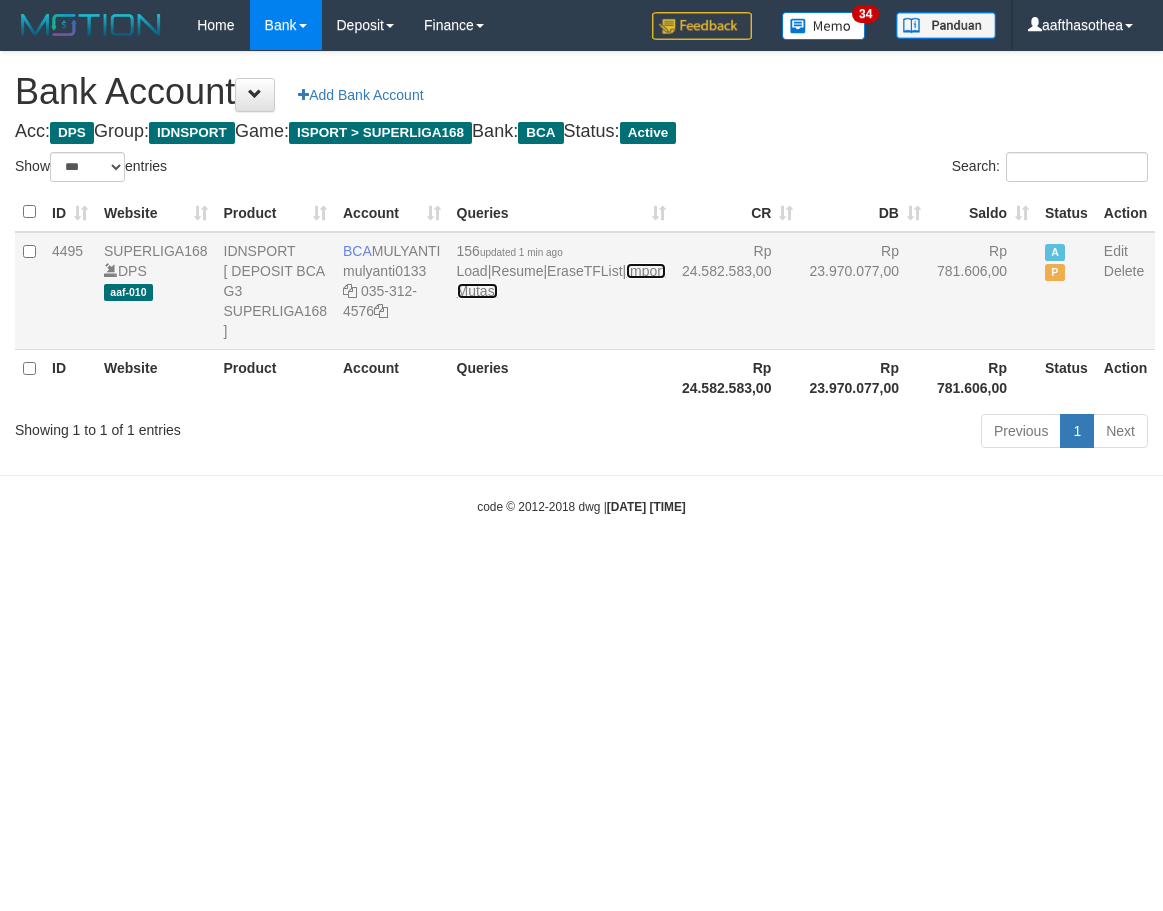 click on "Import Mutasi" at bounding box center [561, 281] 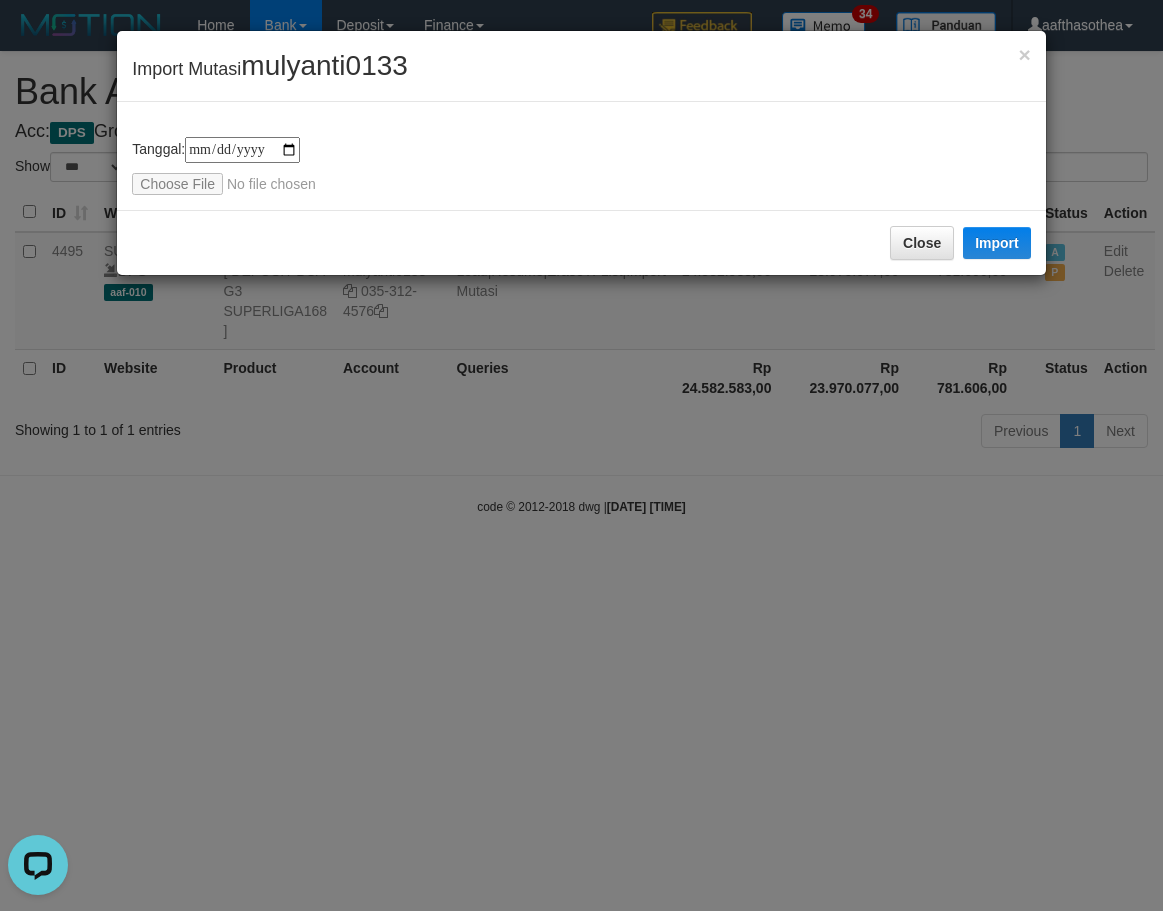 scroll, scrollTop: 0, scrollLeft: 0, axis: both 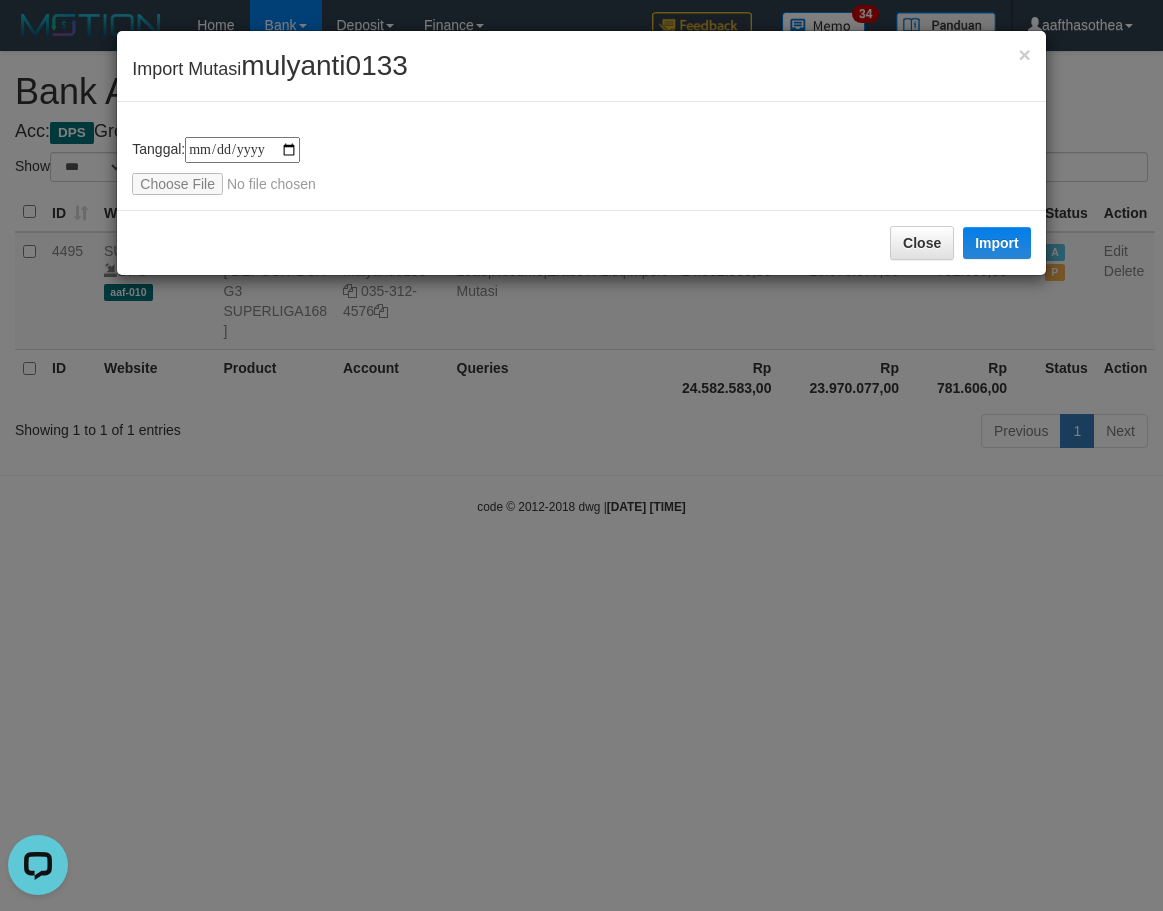 type on "**********" 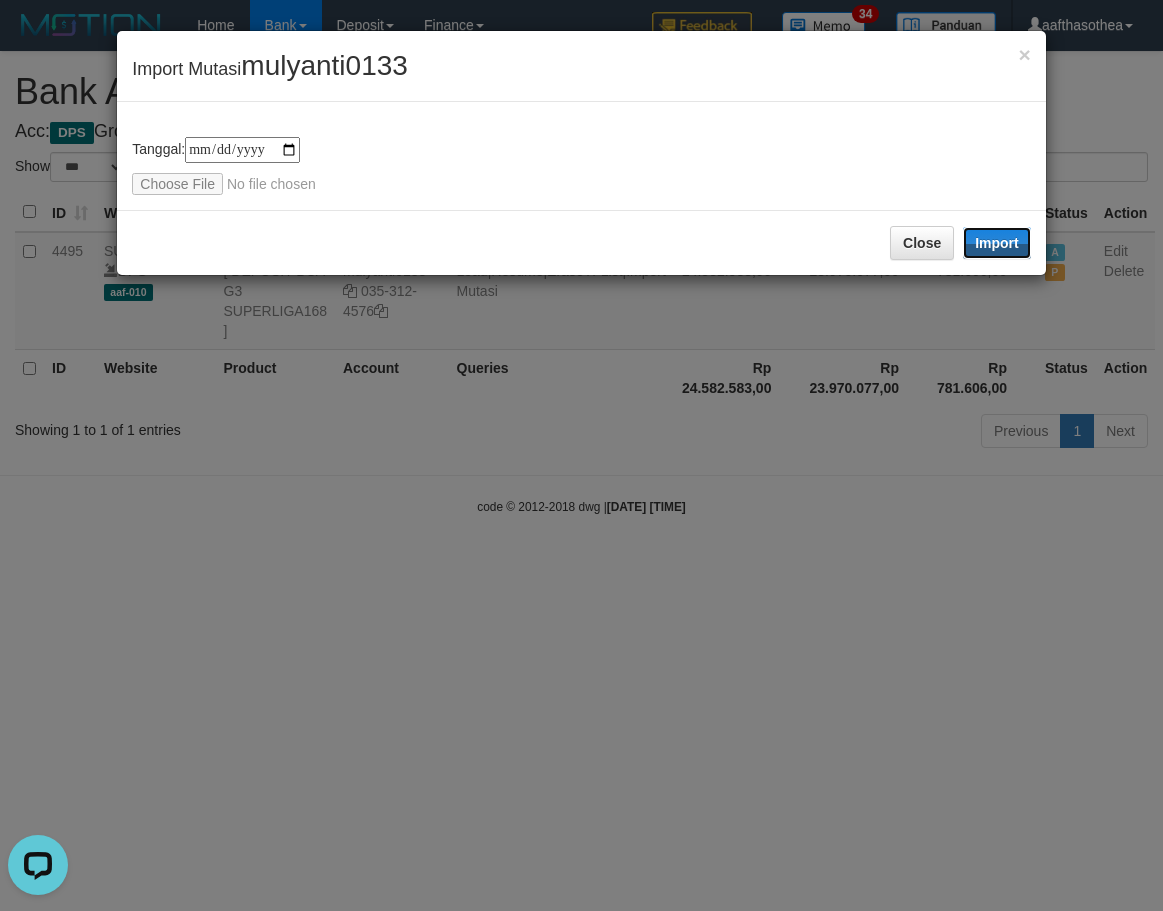 drag, startPoint x: 1009, startPoint y: 244, endPoint x: 554, endPoint y: 562, distance: 555.1117 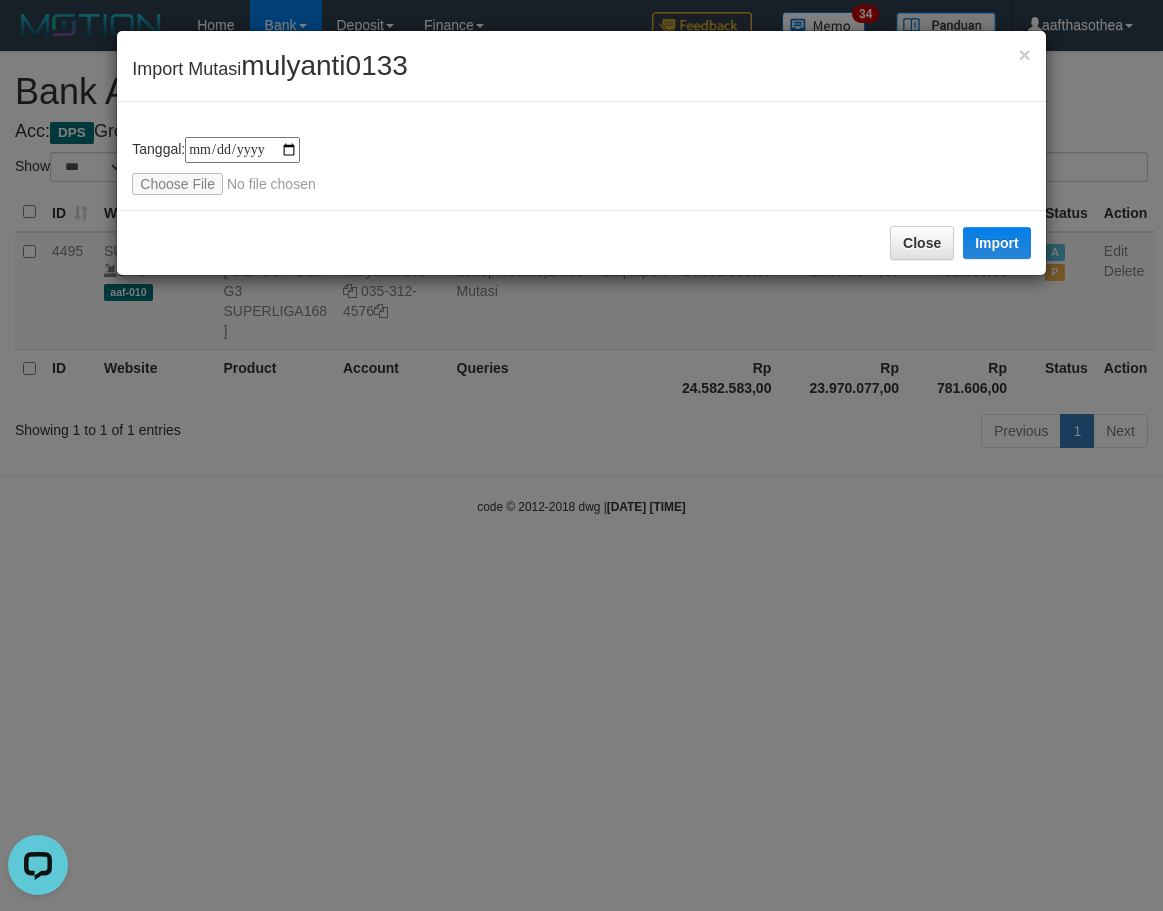 click on "**********" at bounding box center [581, 455] 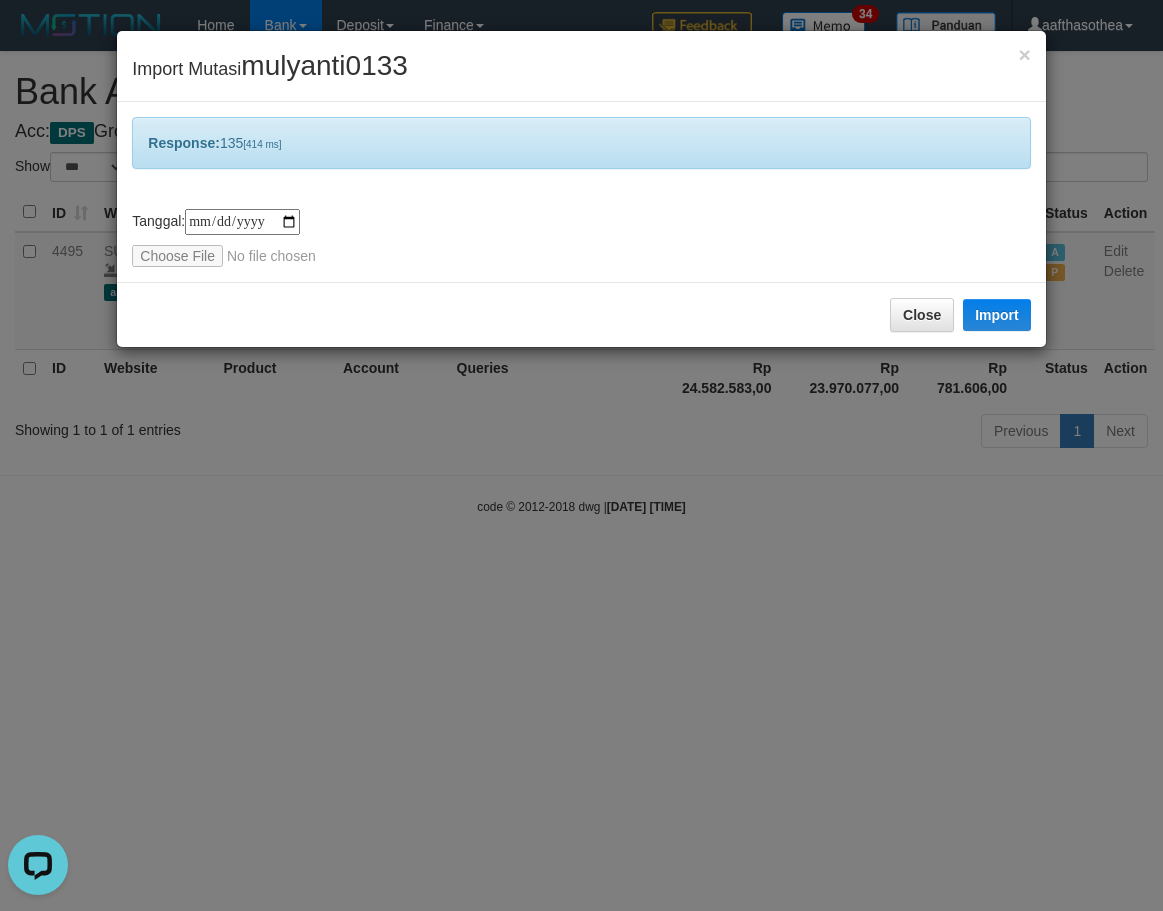 click on "**********" at bounding box center (581, 455) 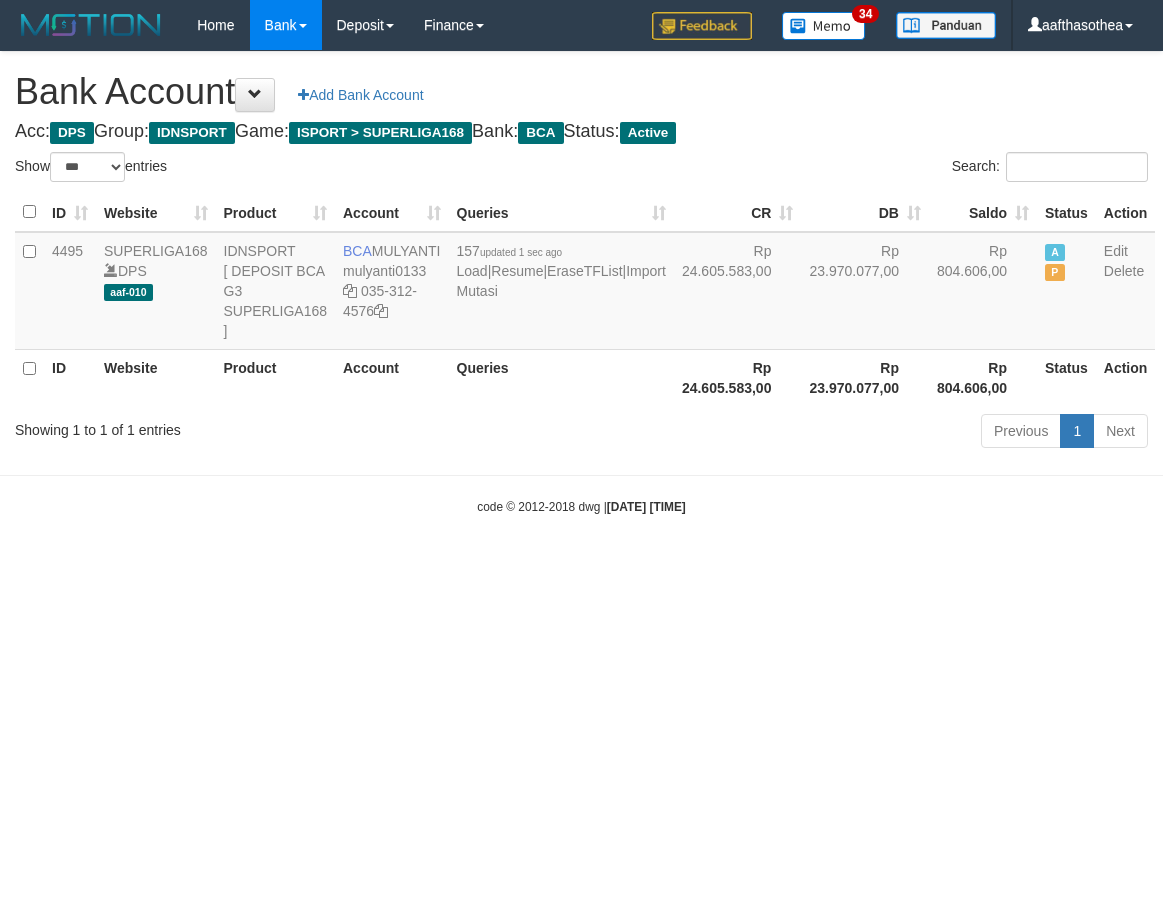 select on "***" 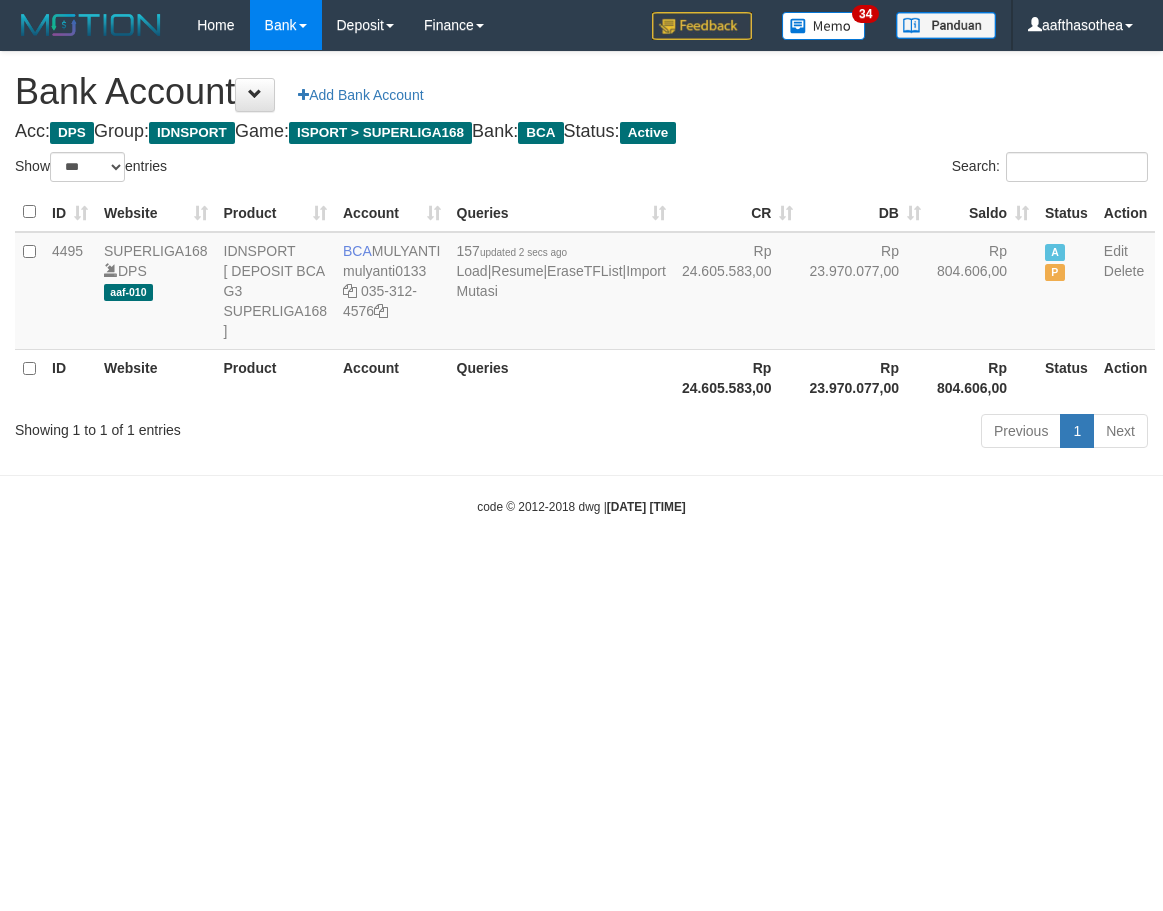 select on "***" 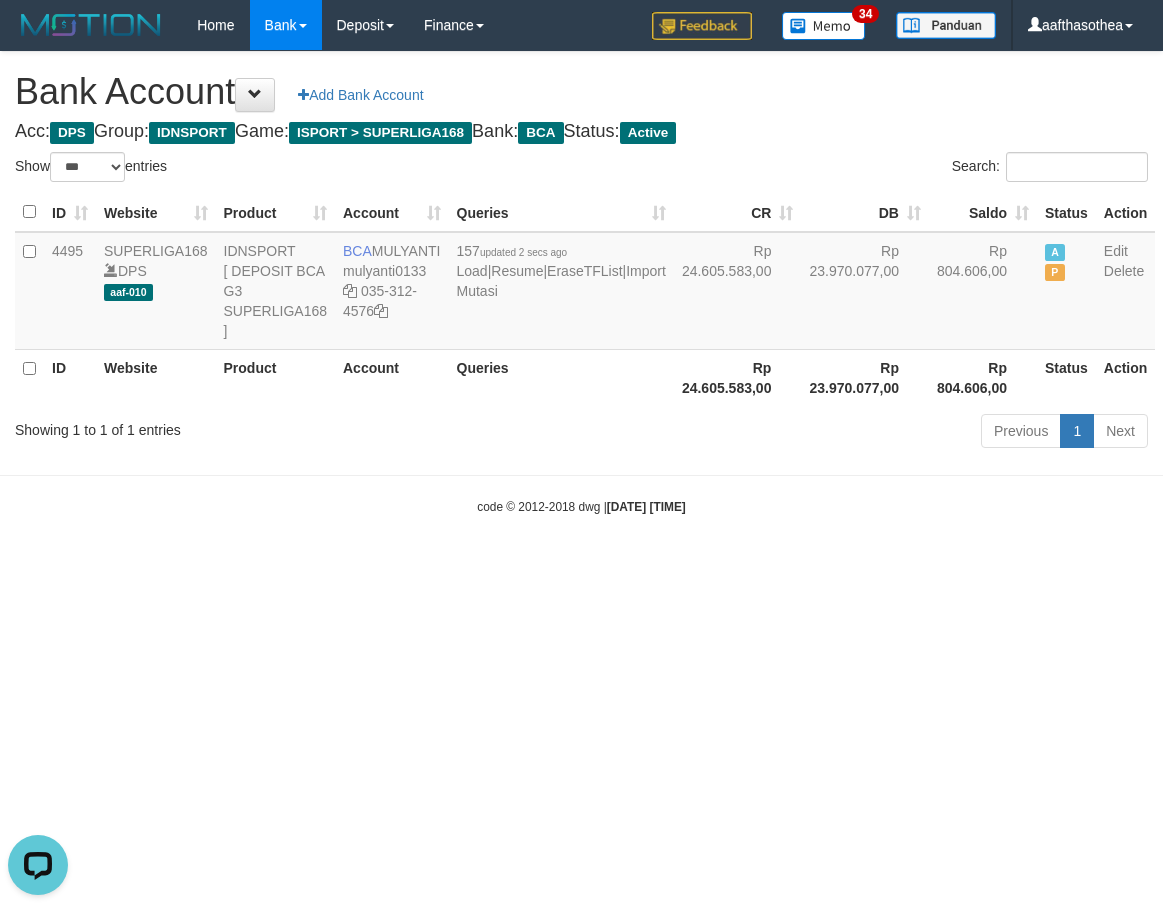 scroll, scrollTop: 0, scrollLeft: 0, axis: both 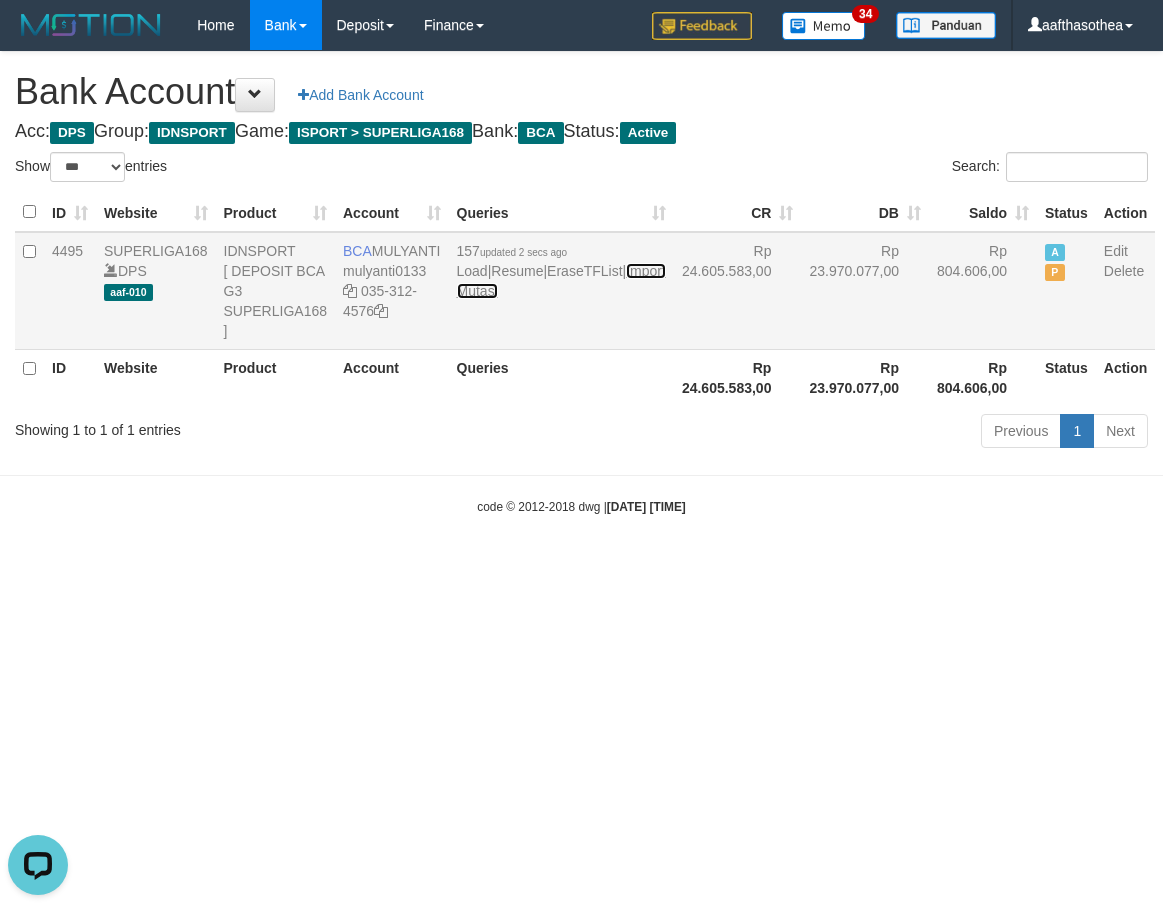 click on "Import Mutasi" at bounding box center (561, 281) 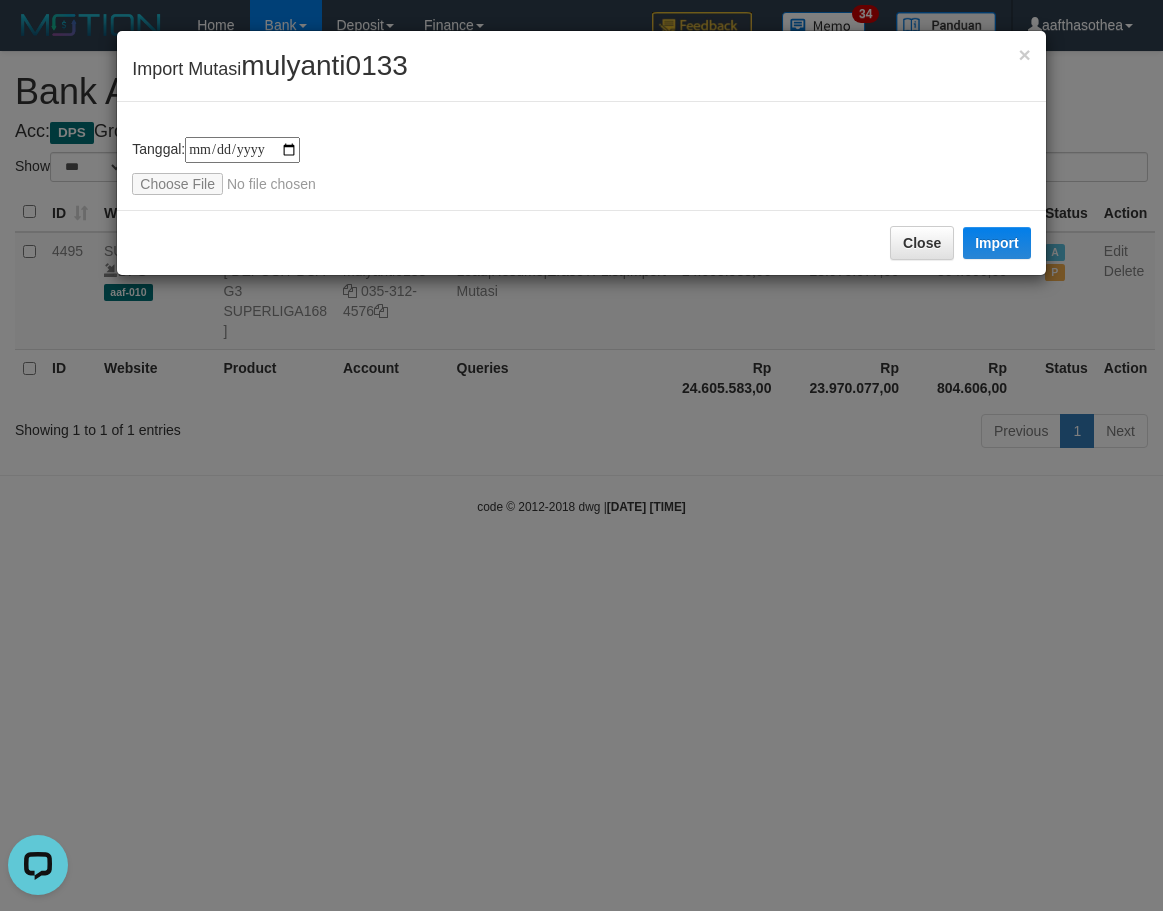 drag, startPoint x: 444, startPoint y: 412, endPoint x: 457, endPoint y: 414, distance: 13.152946 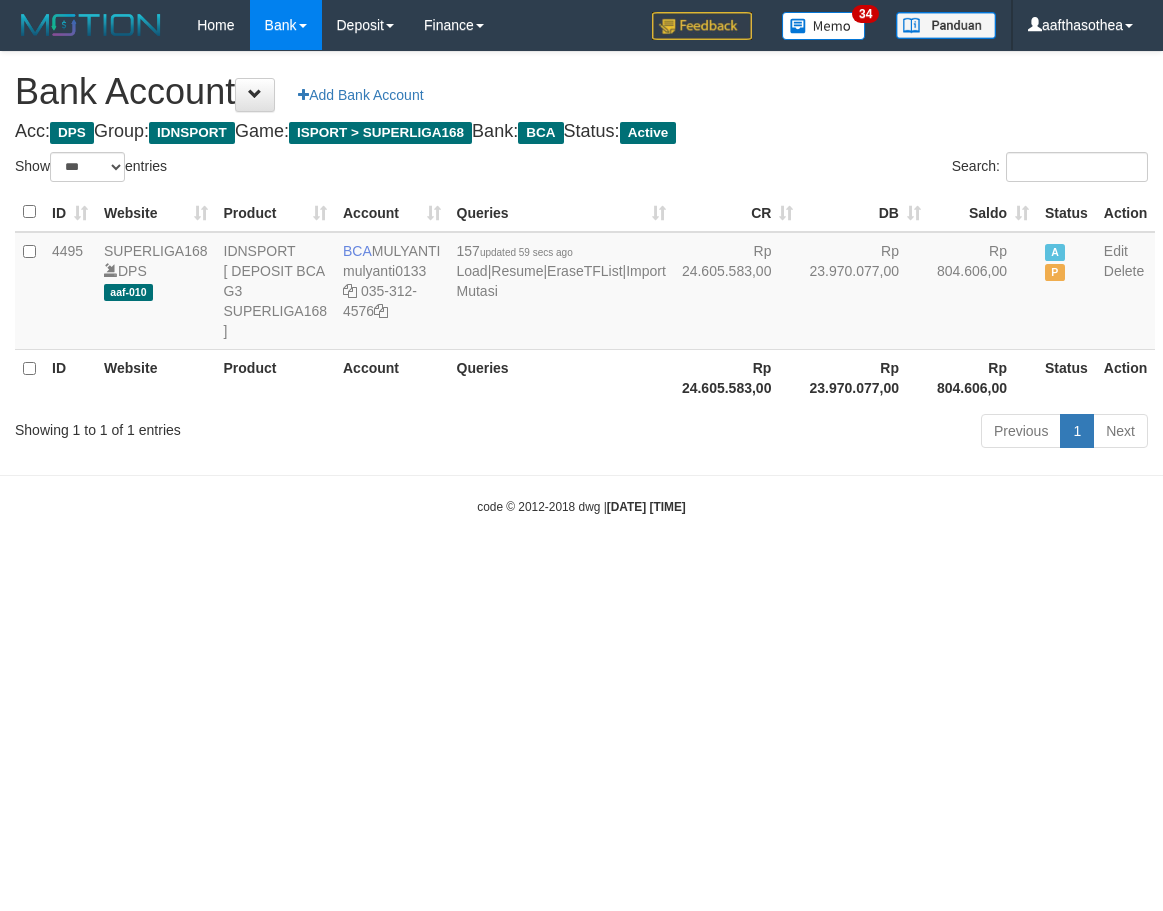 select on "***" 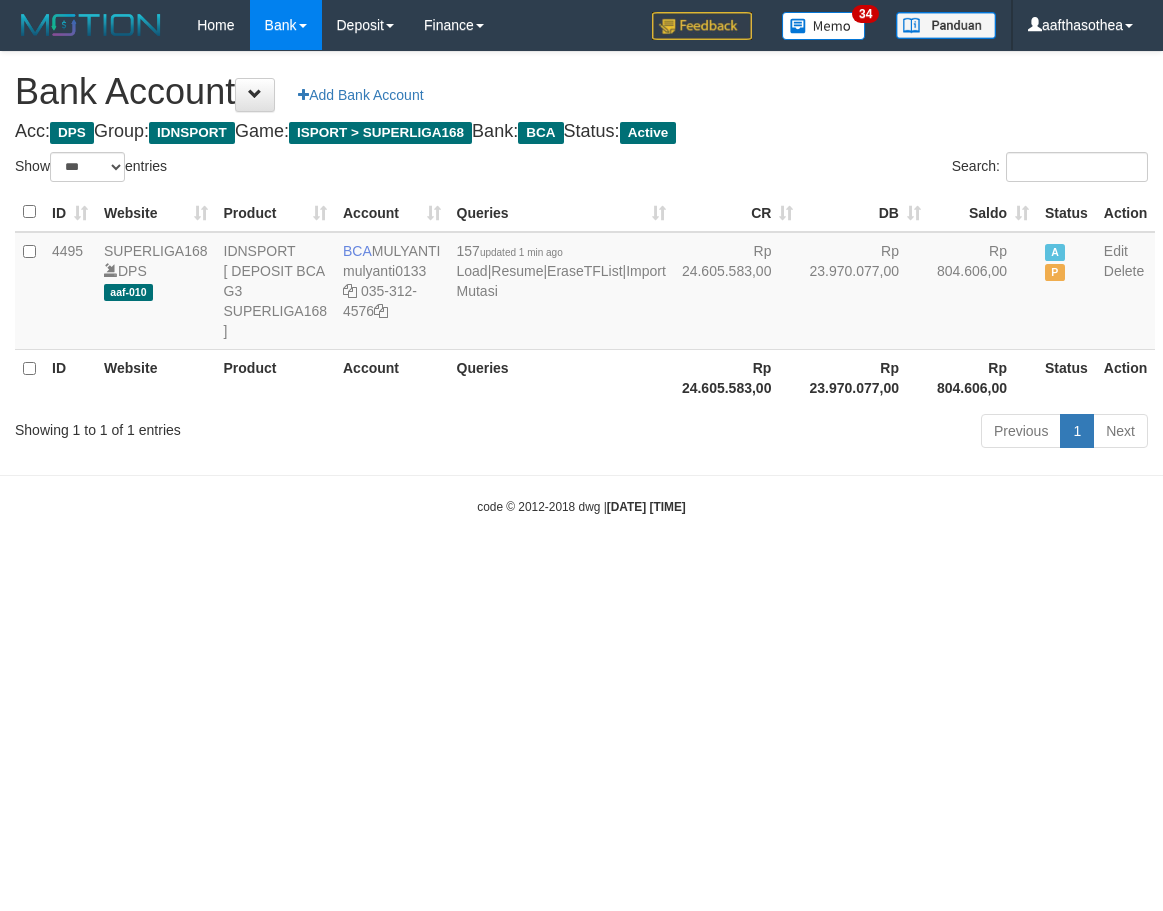 select on "***" 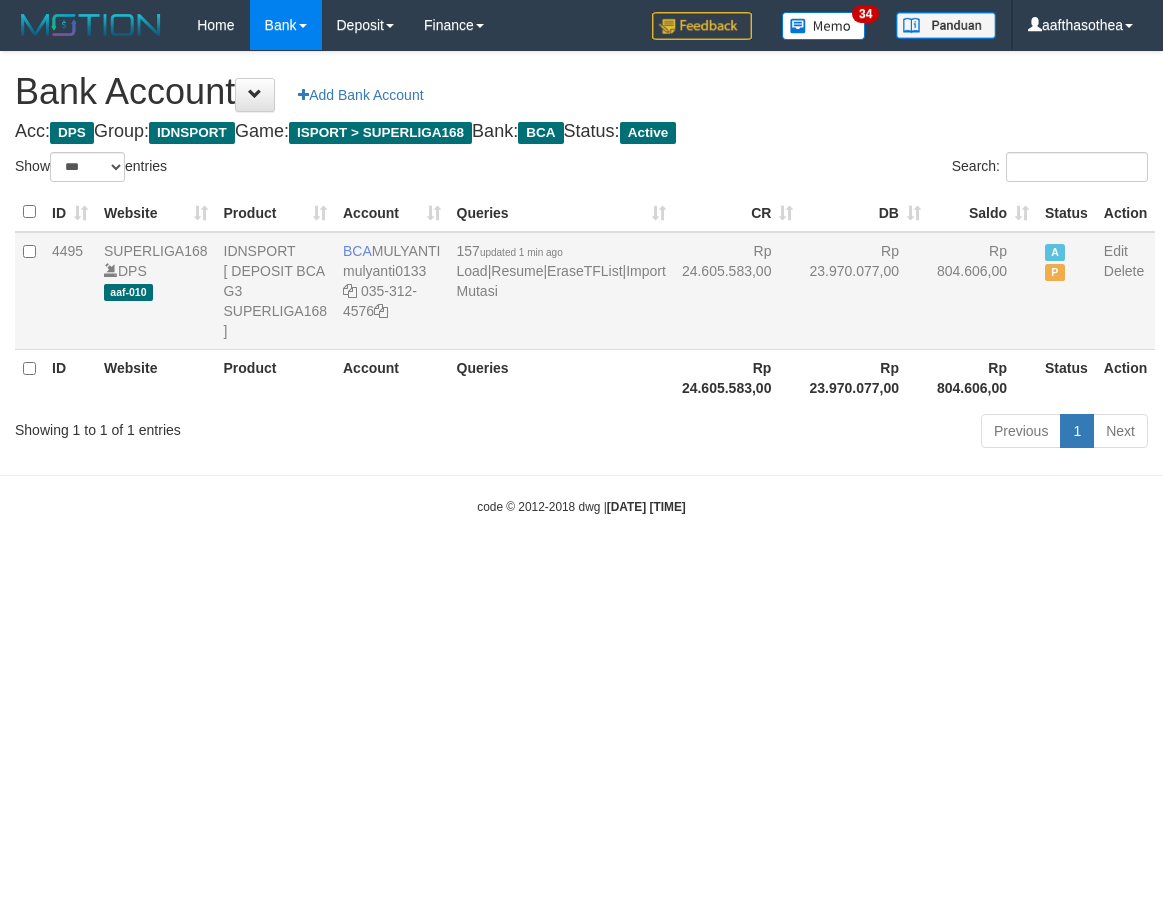 scroll, scrollTop: 0, scrollLeft: 0, axis: both 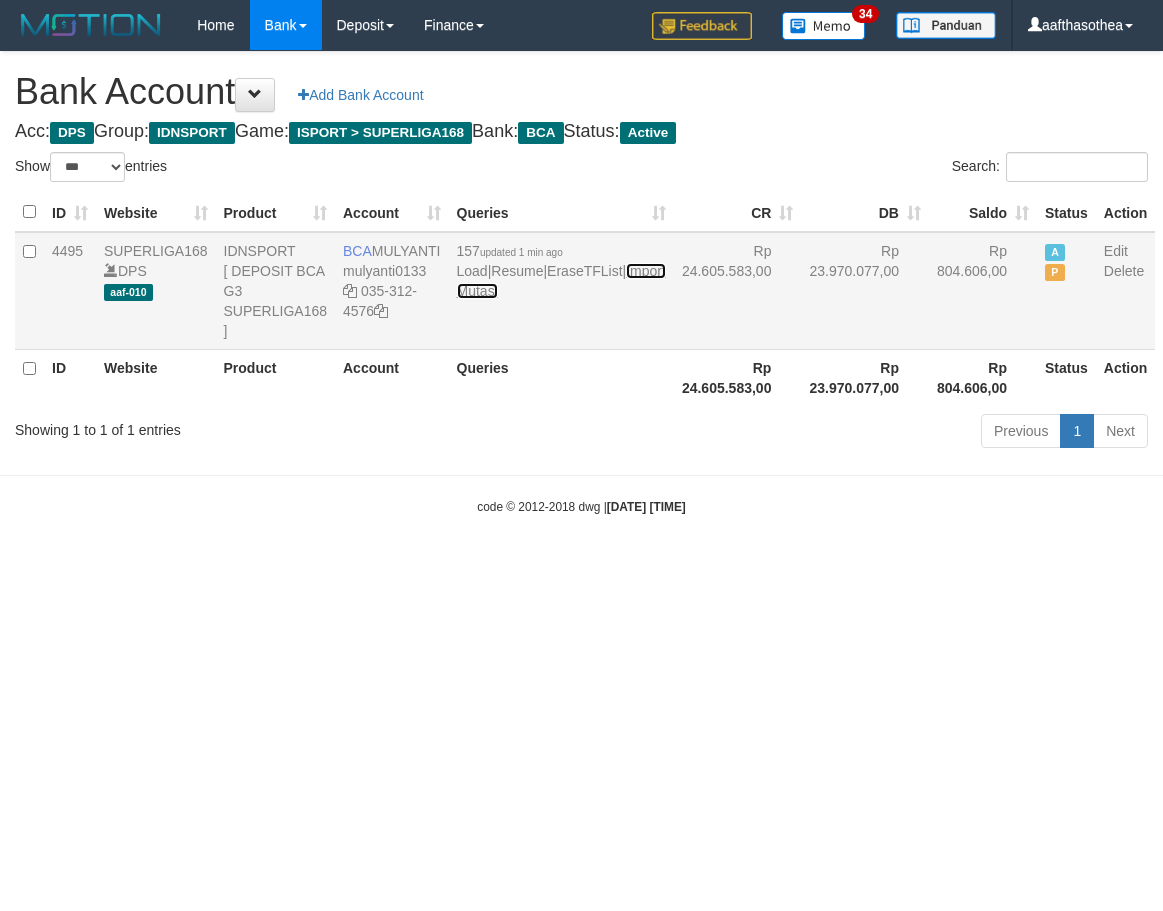click on "Import Mutasi" at bounding box center (561, 281) 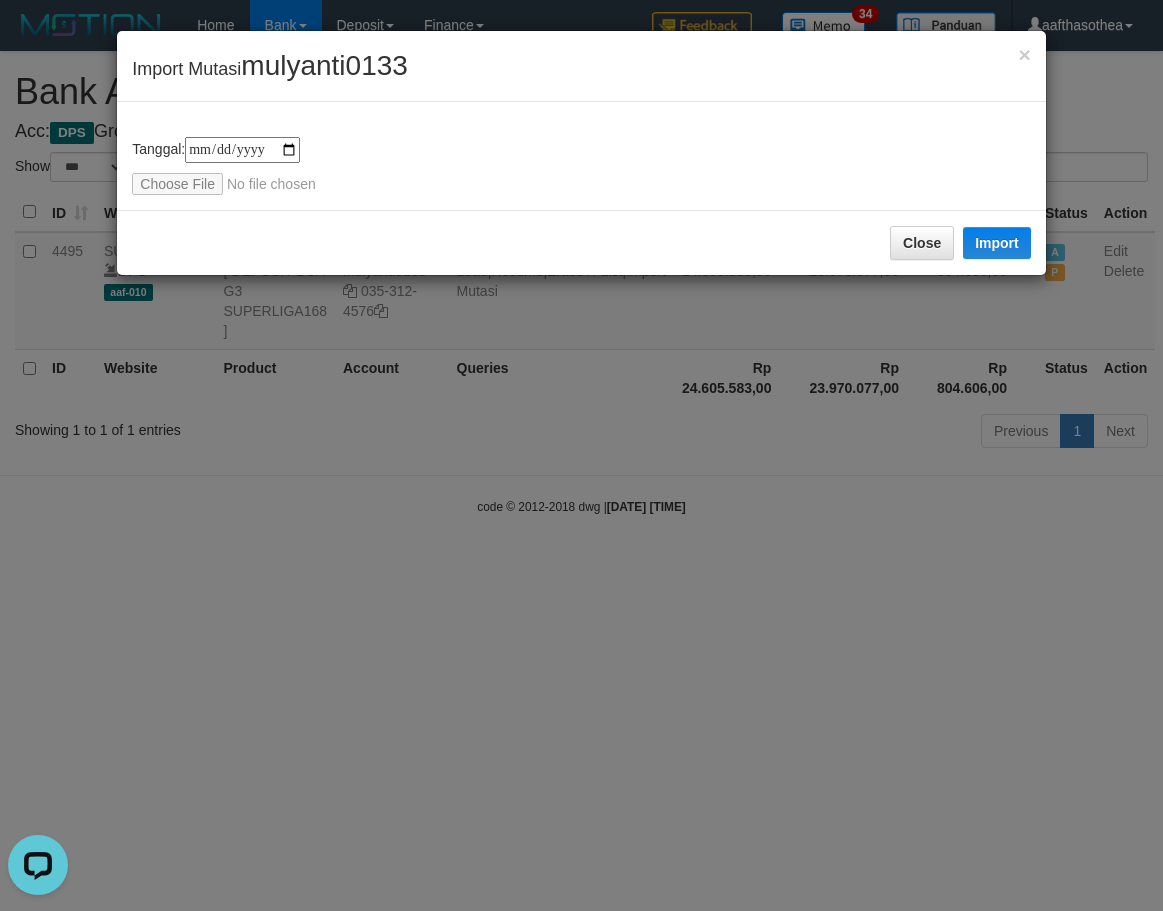 scroll, scrollTop: 0, scrollLeft: 0, axis: both 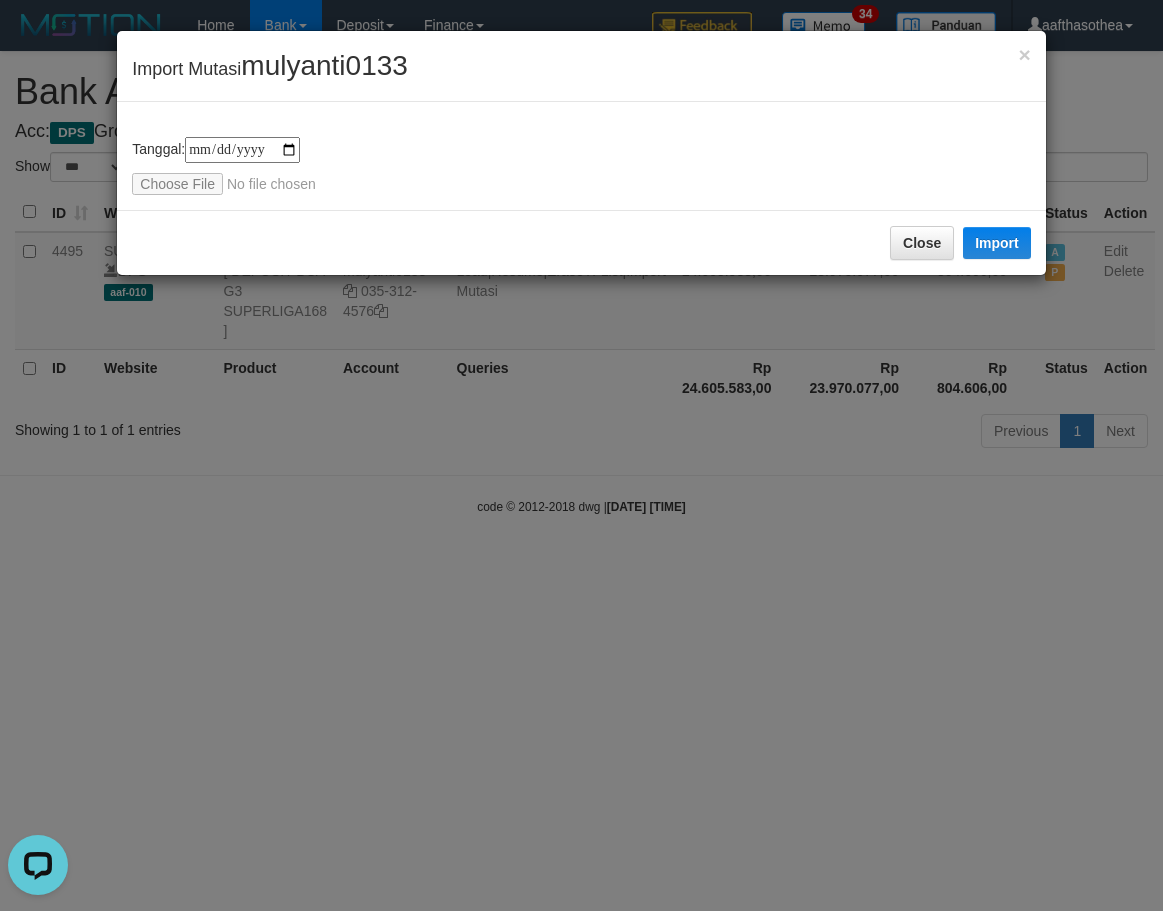 type on "**********" 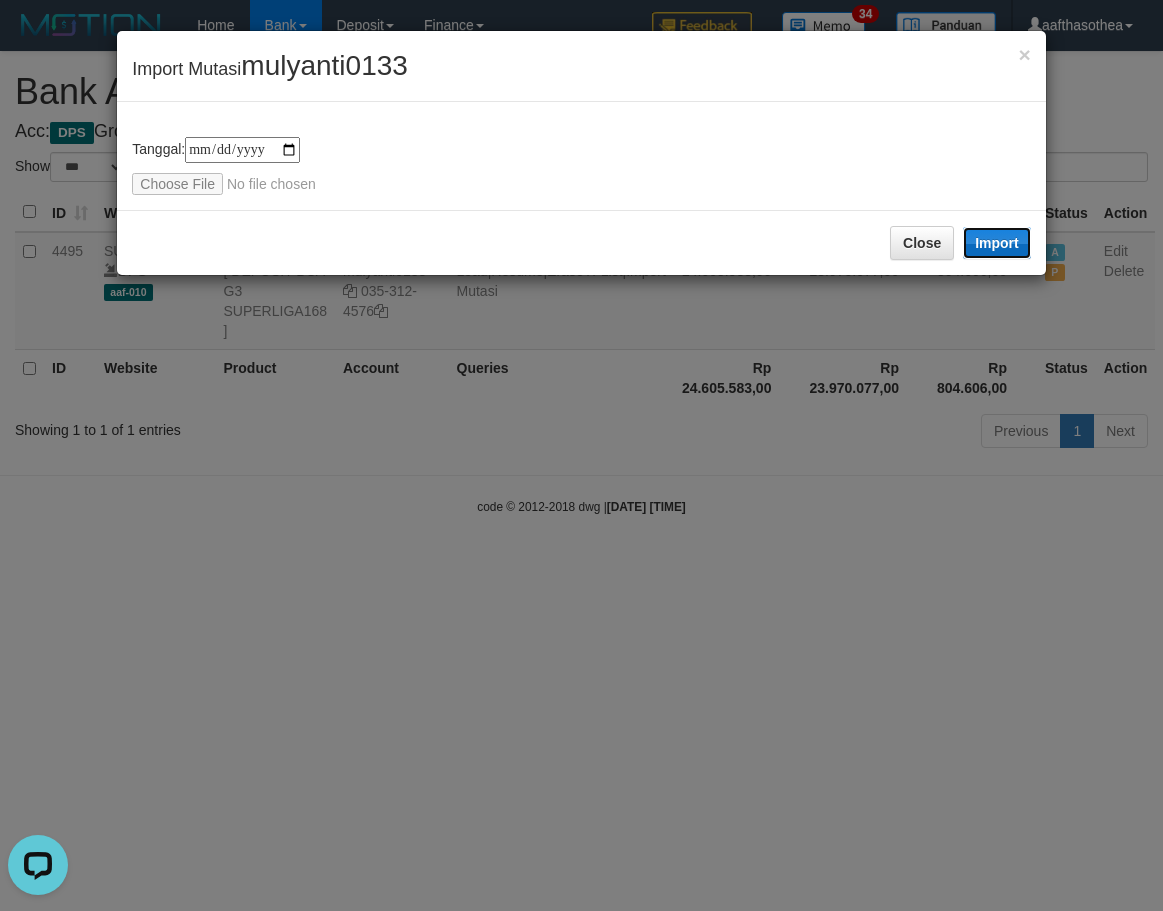 click on "Import" at bounding box center (997, 243) 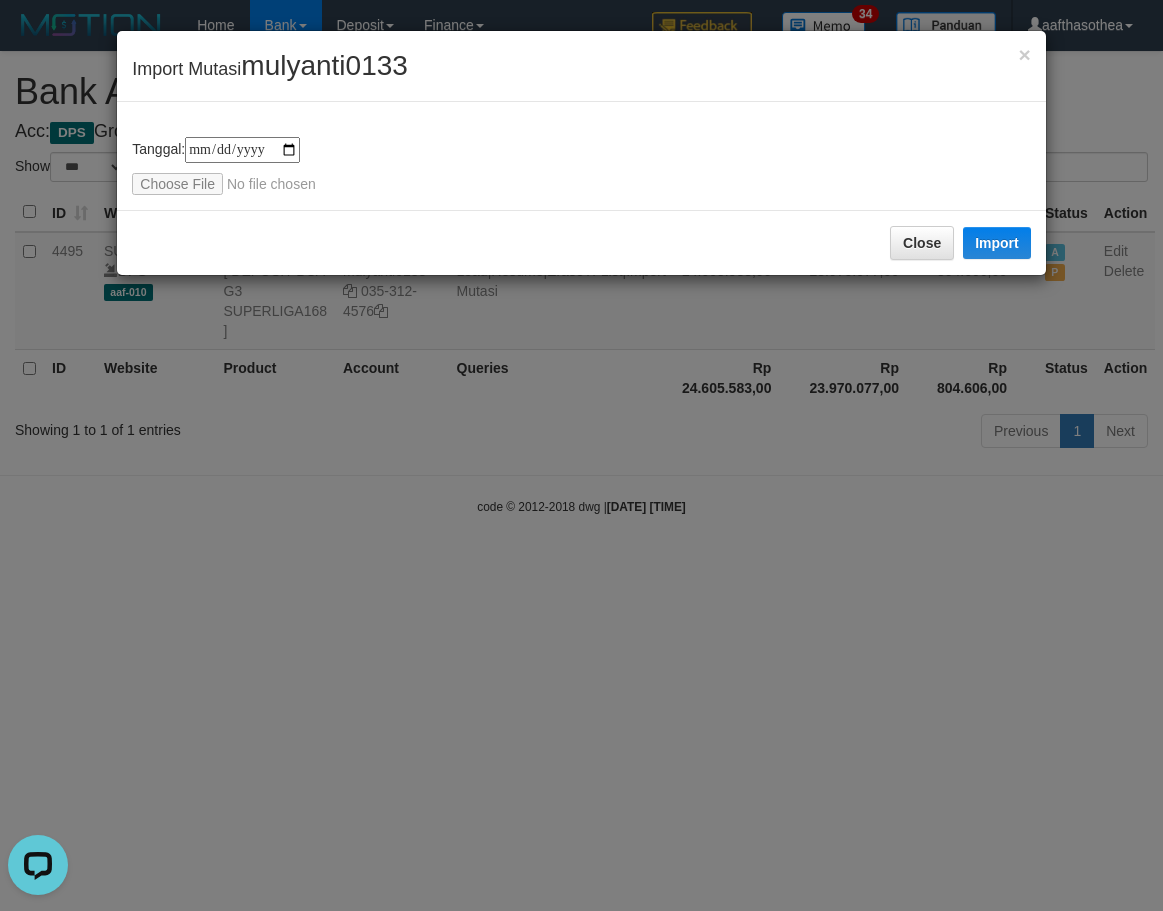 click on "**********" at bounding box center [581, 455] 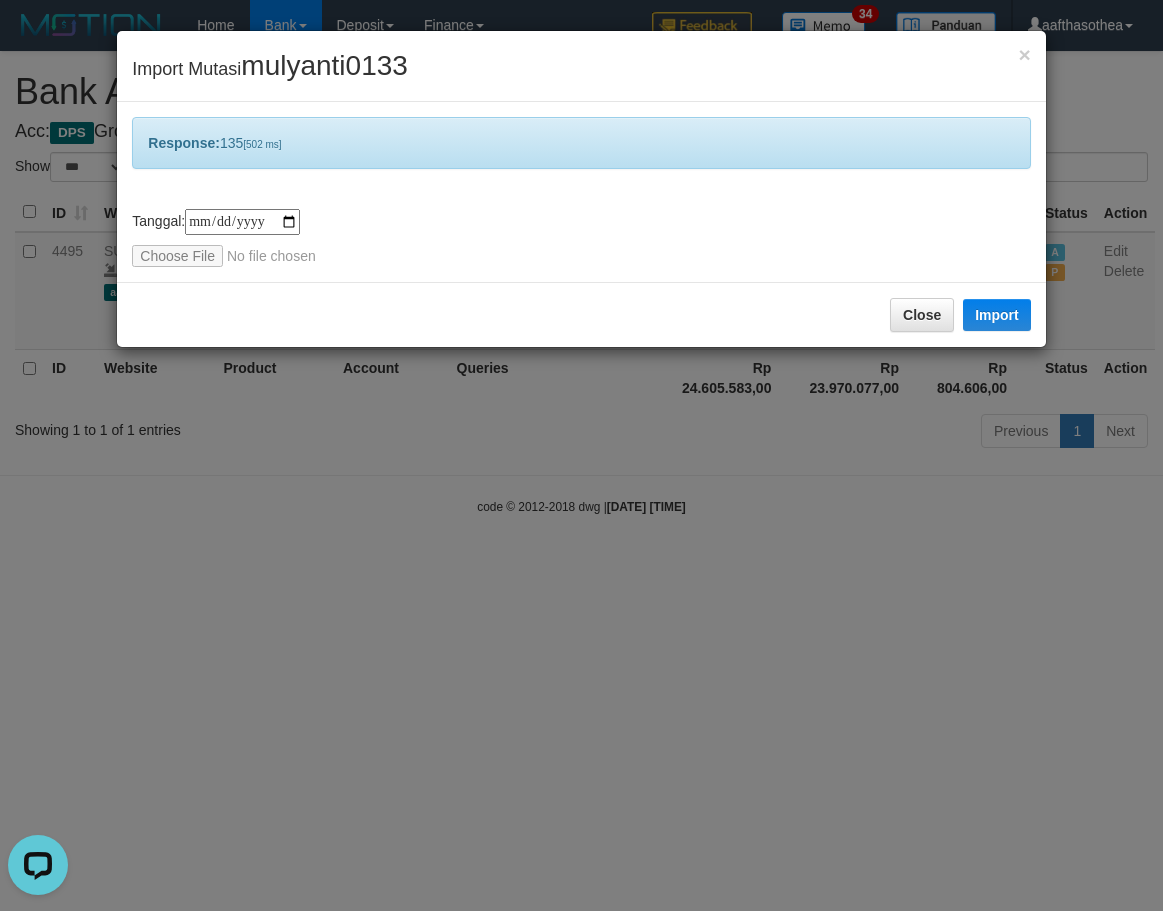 click on "**********" at bounding box center (581, 455) 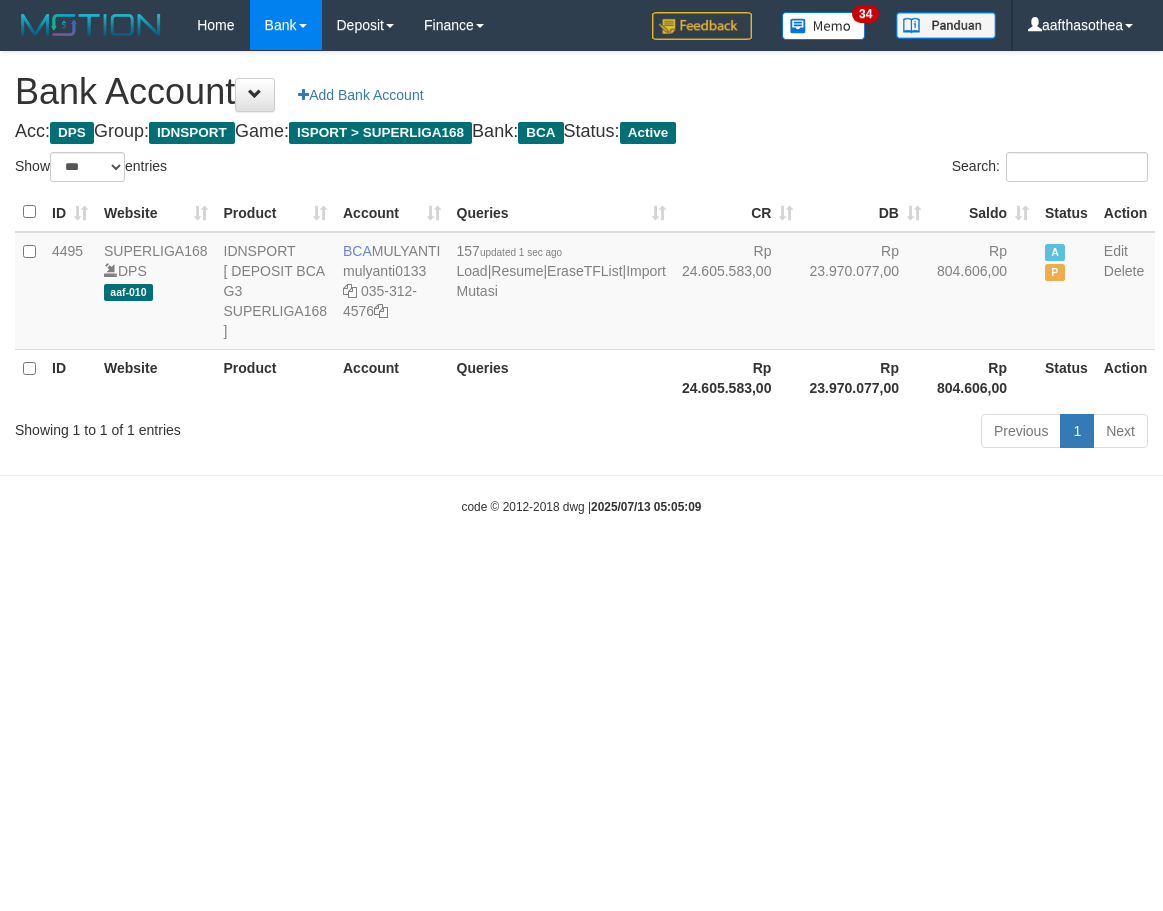 select on "***" 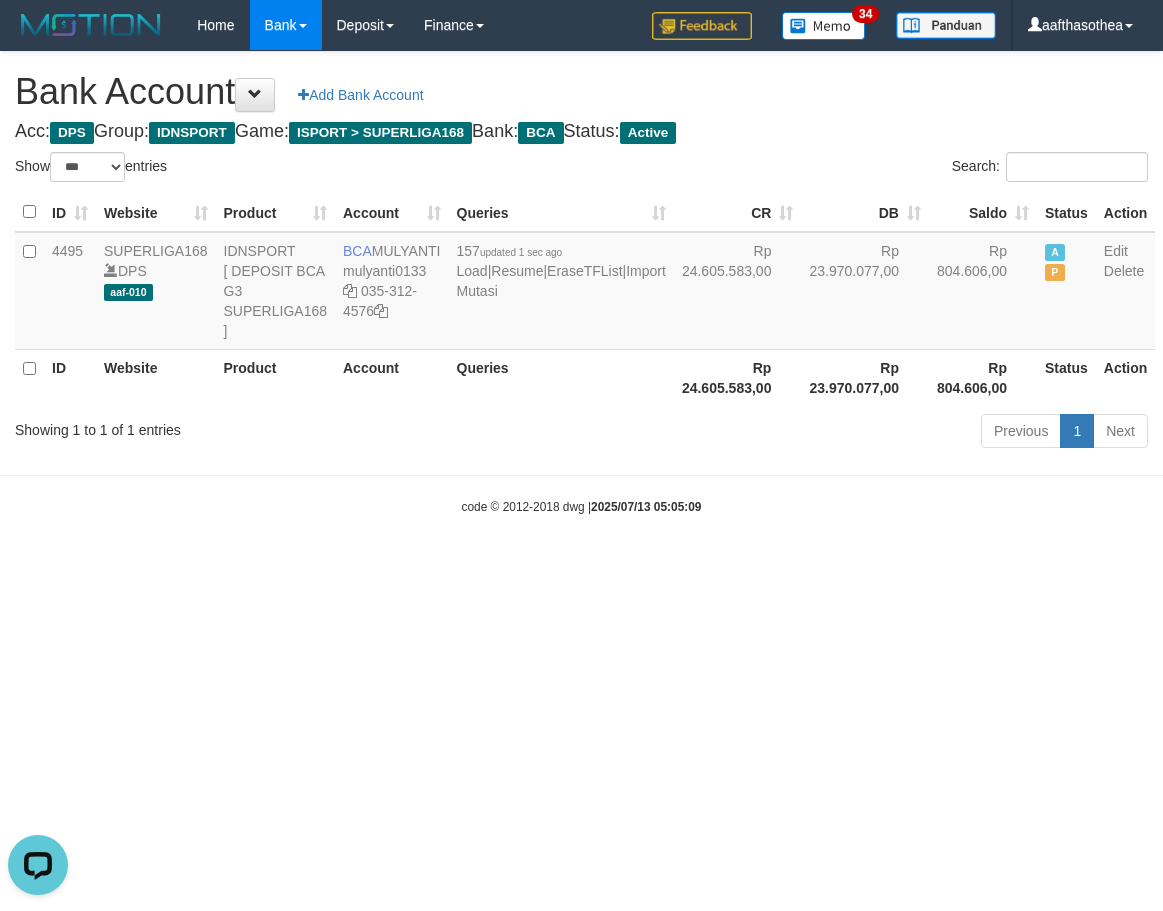 scroll, scrollTop: 0, scrollLeft: 0, axis: both 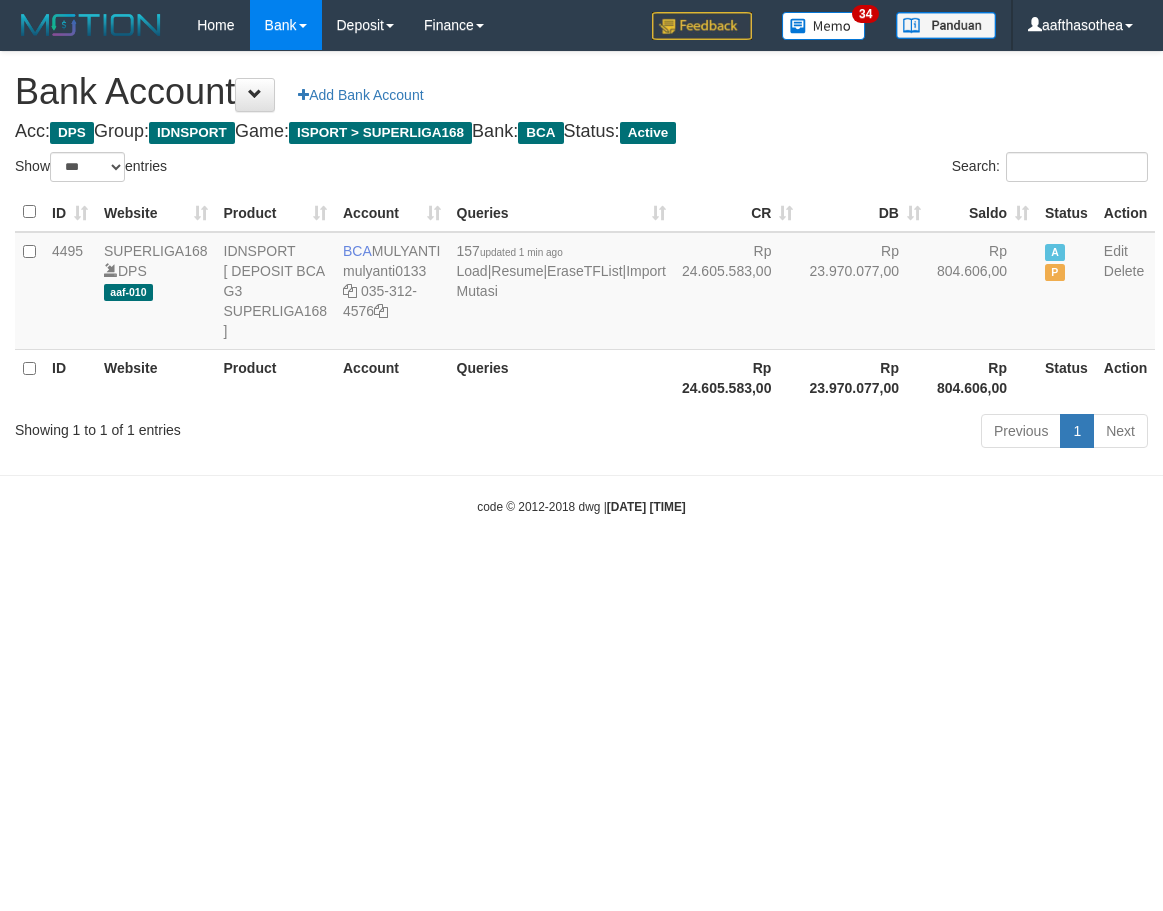 select on "***" 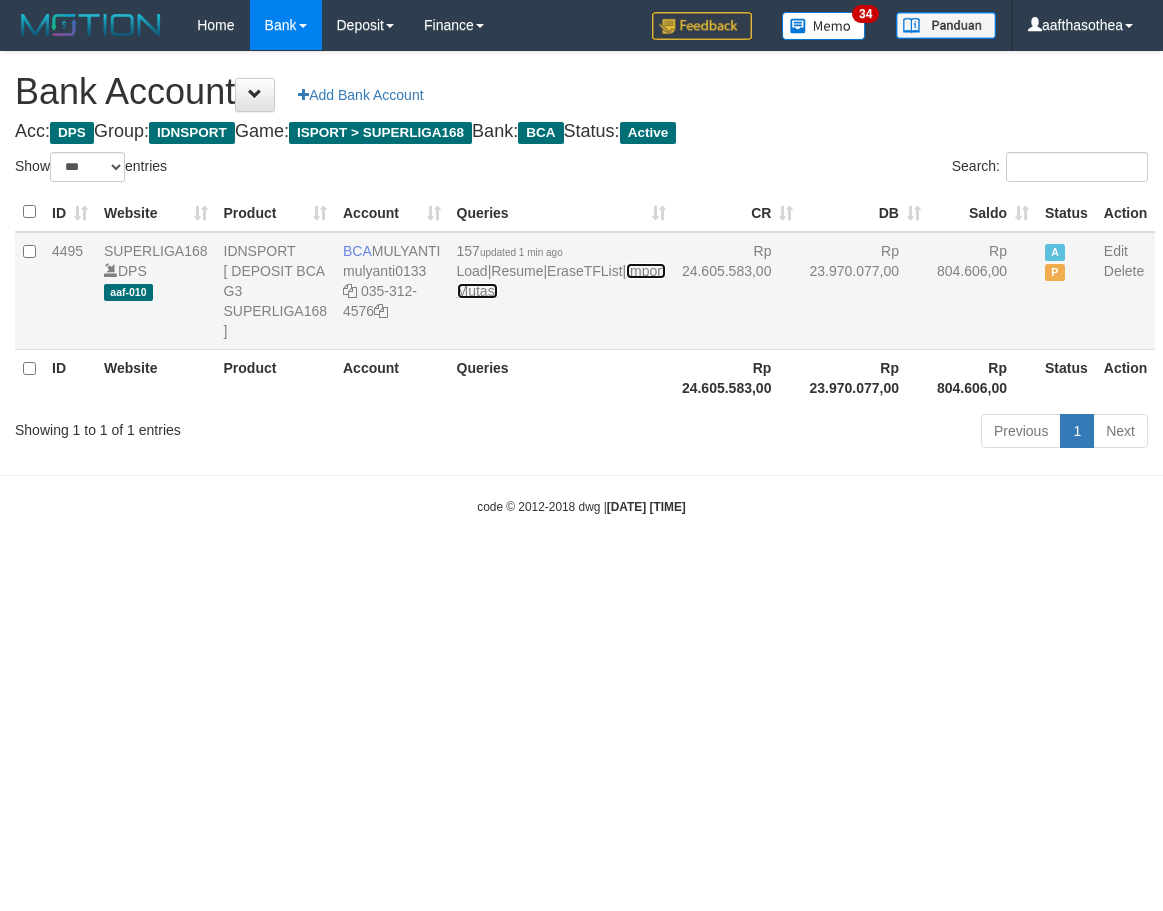 click on "Import Mutasi" at bounding box center [561, 281] 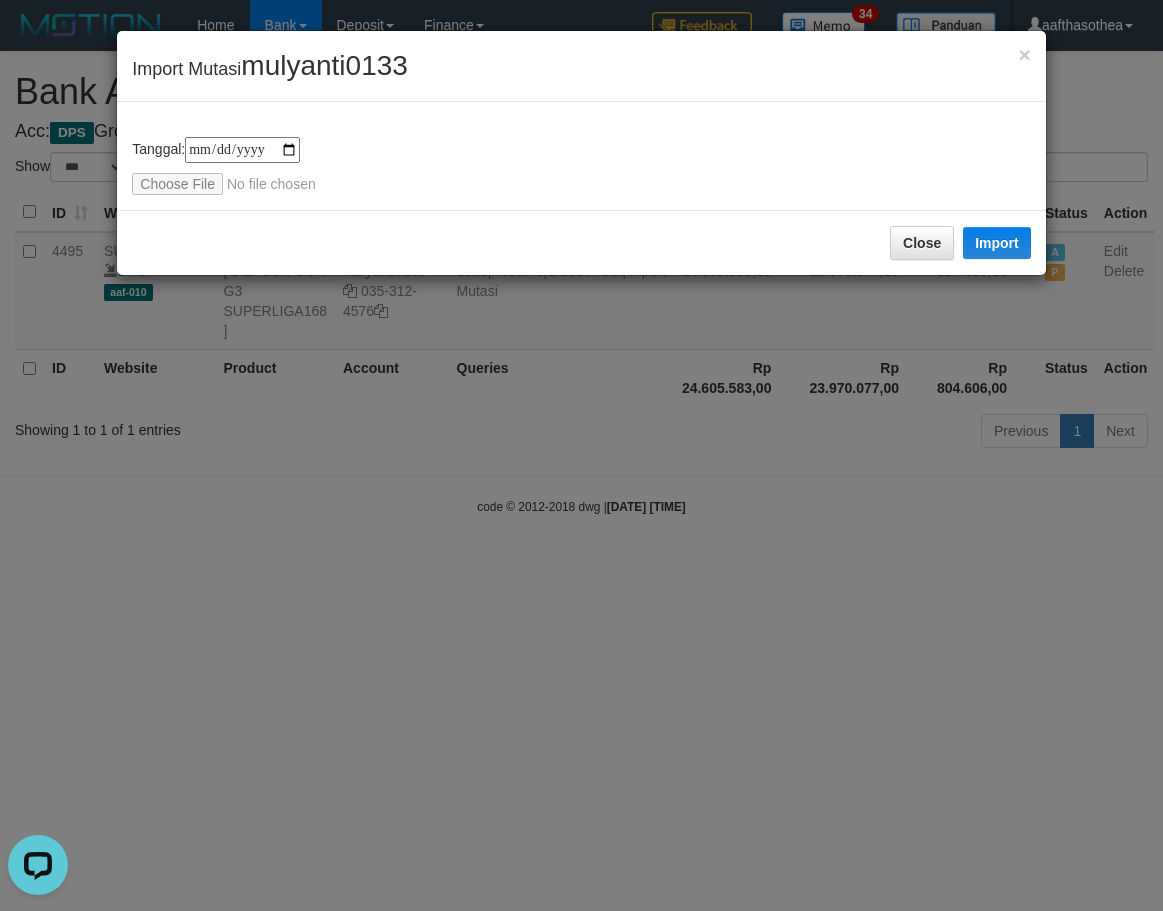 scroll, scrollTop: 0, scrollLeft: 0, axis: both 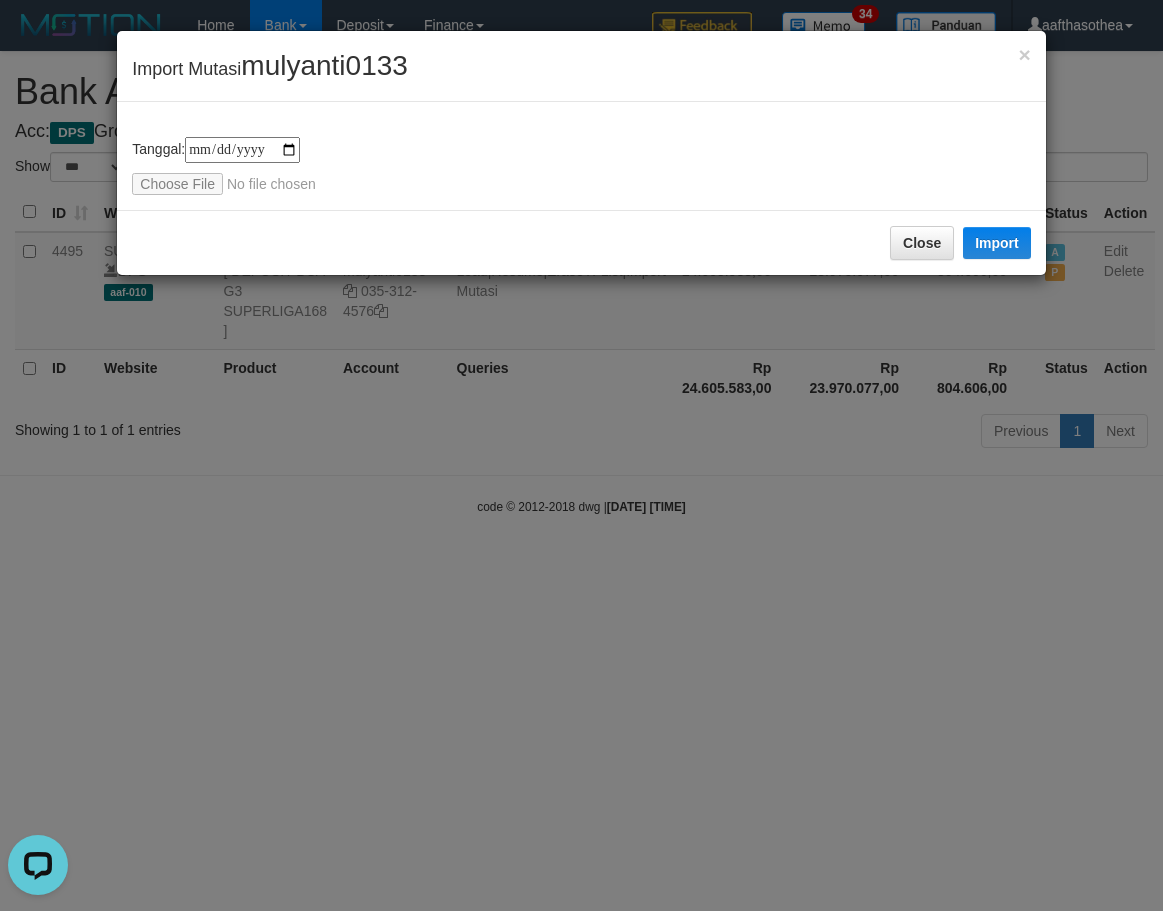 type on "**********" 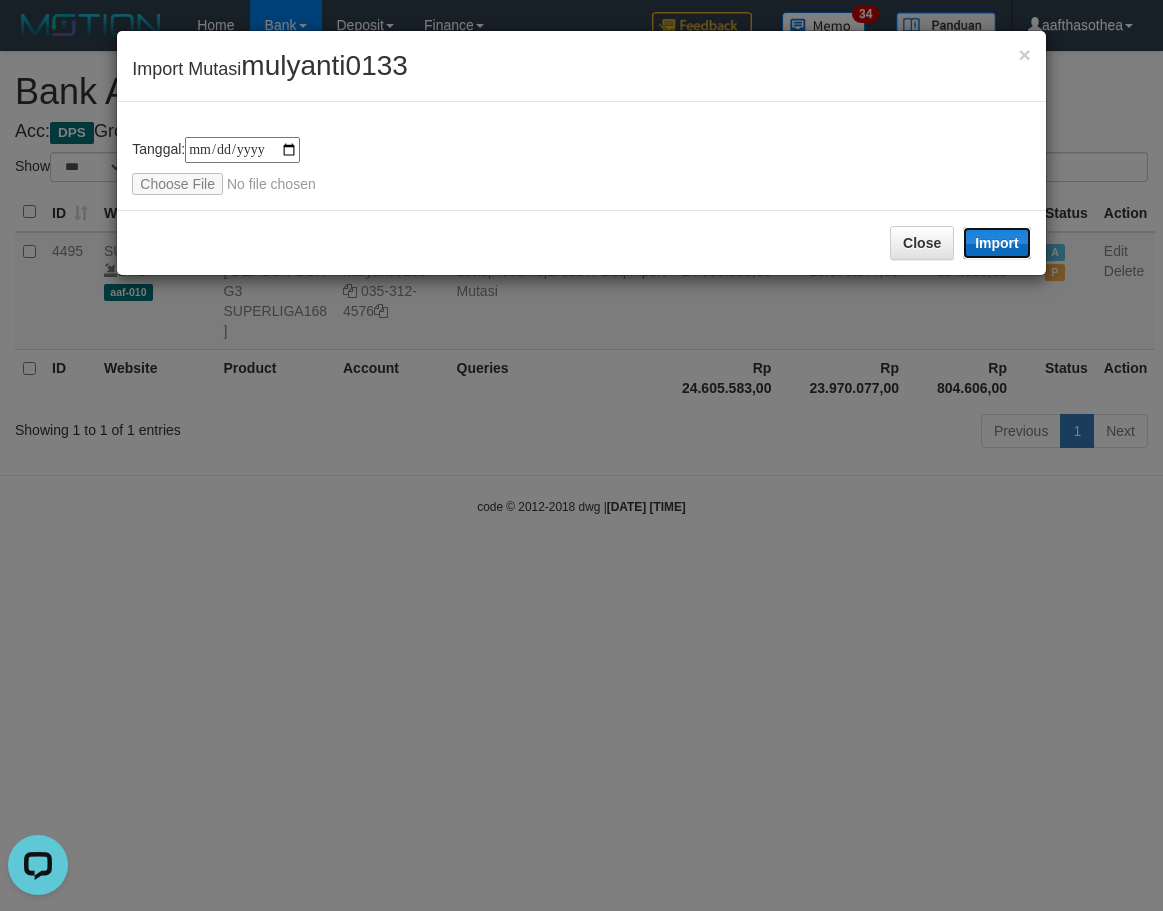 click on "Import" at bounding box center (997, 243) 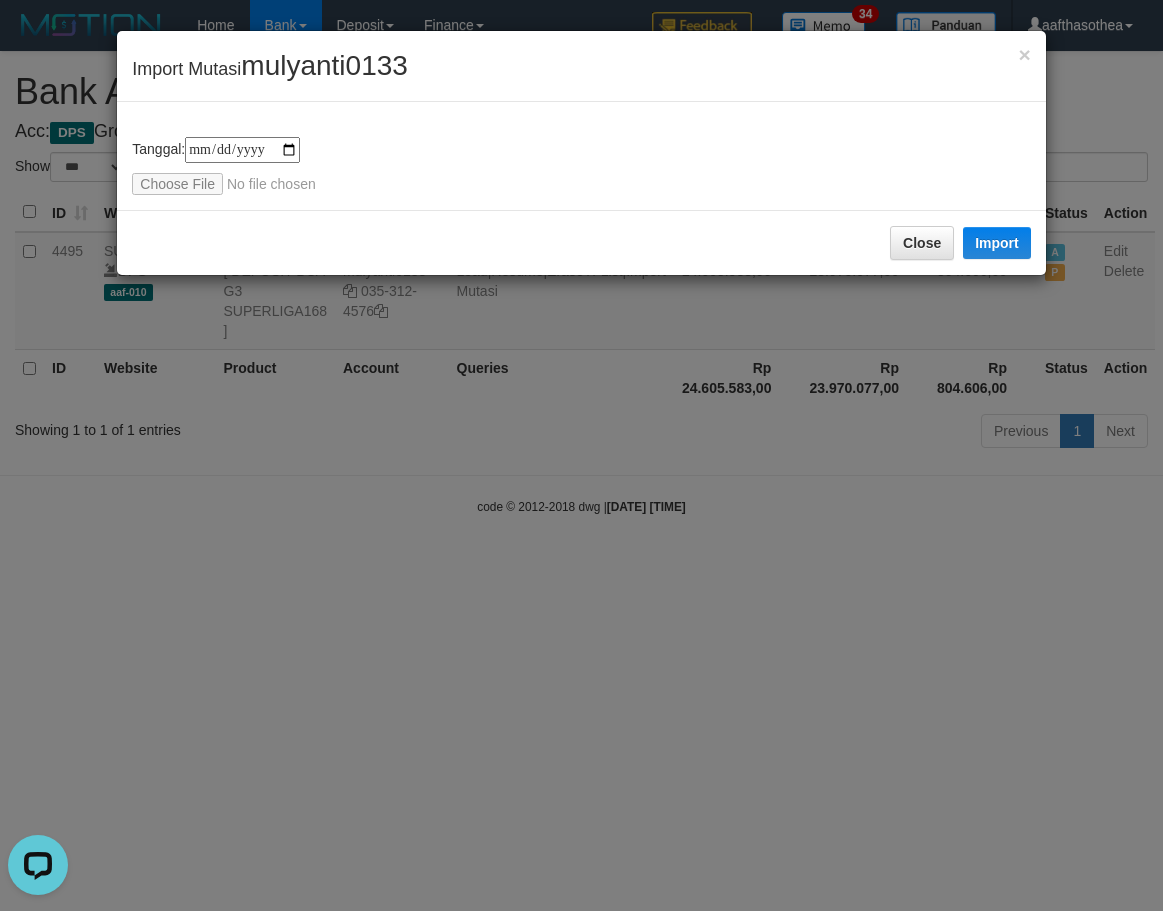 click on "**********" at bounding box center (581, 455) 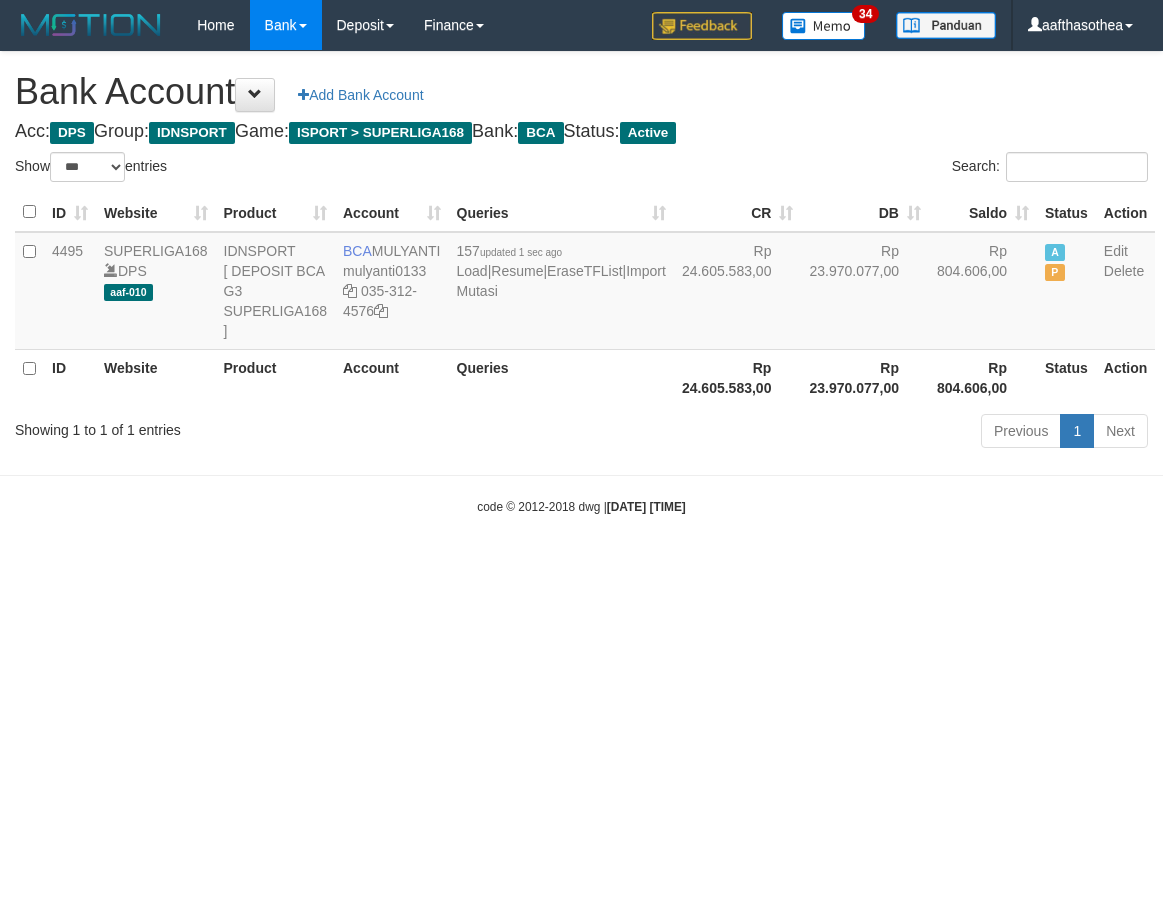 select on "***" 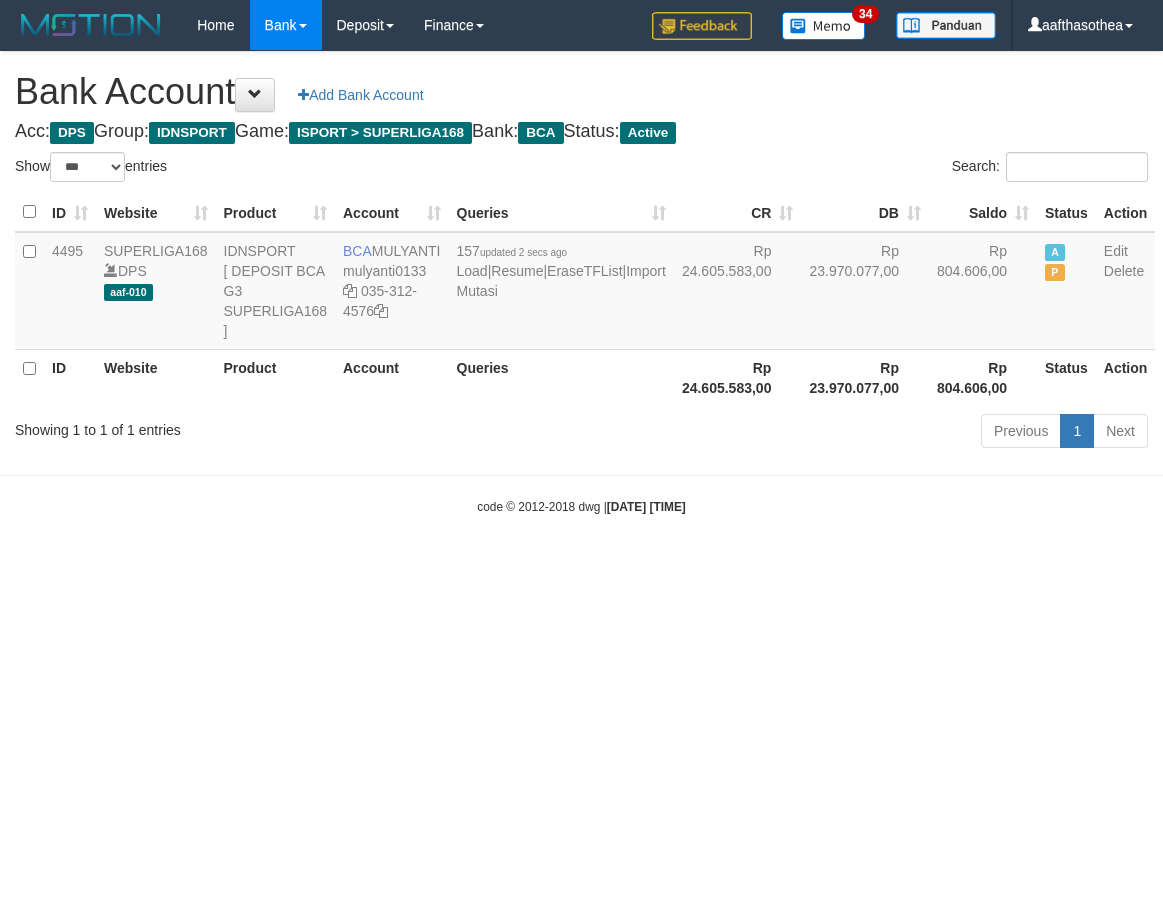 select on "***" 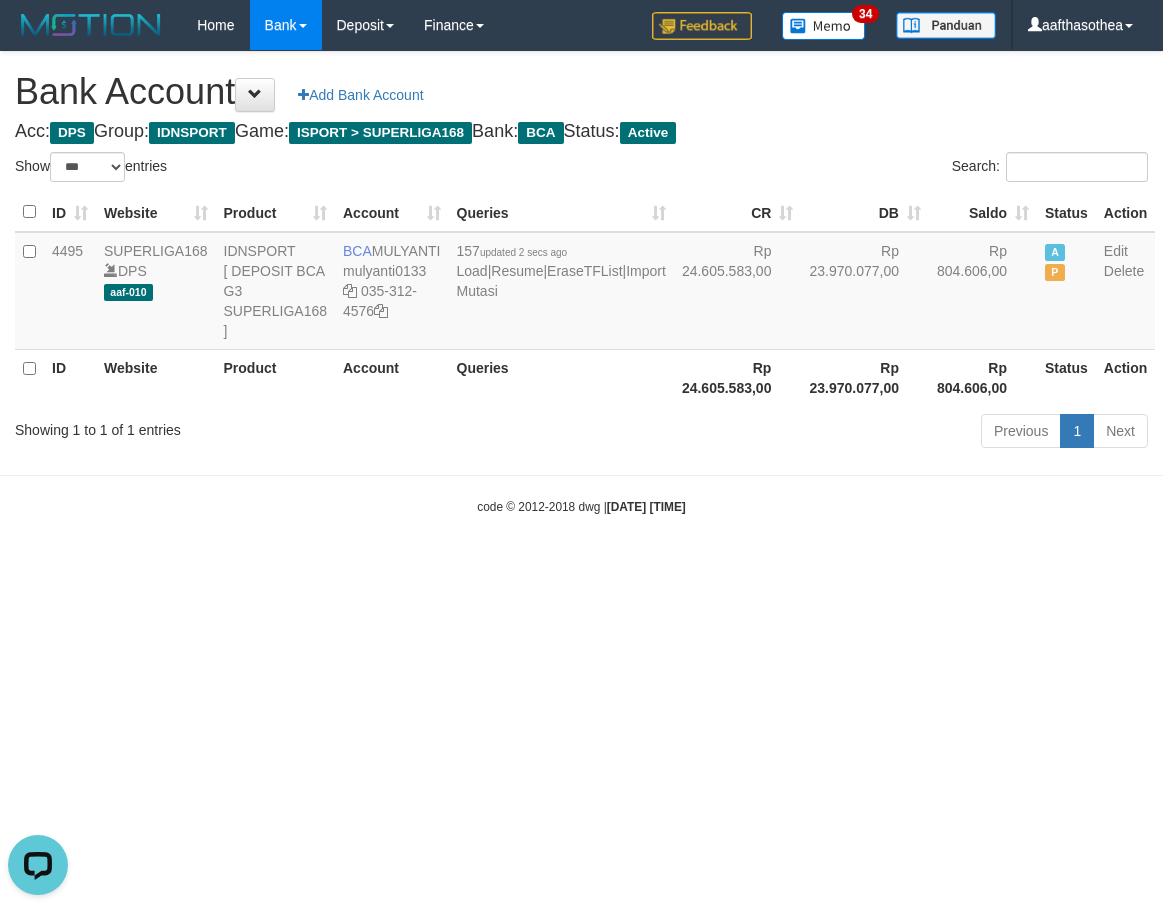 scroll, scrollTop: 0, scrollLeft: 0, axis: both 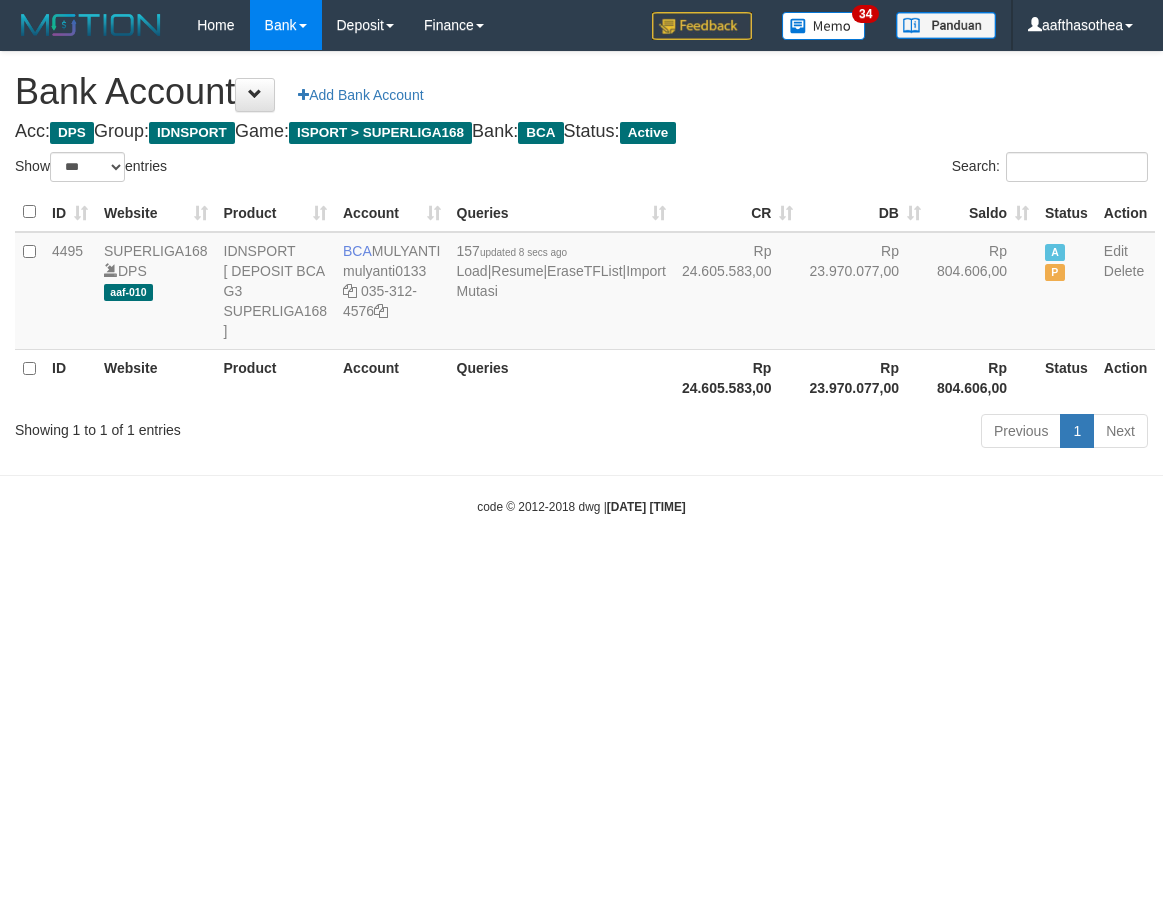 select on "***" 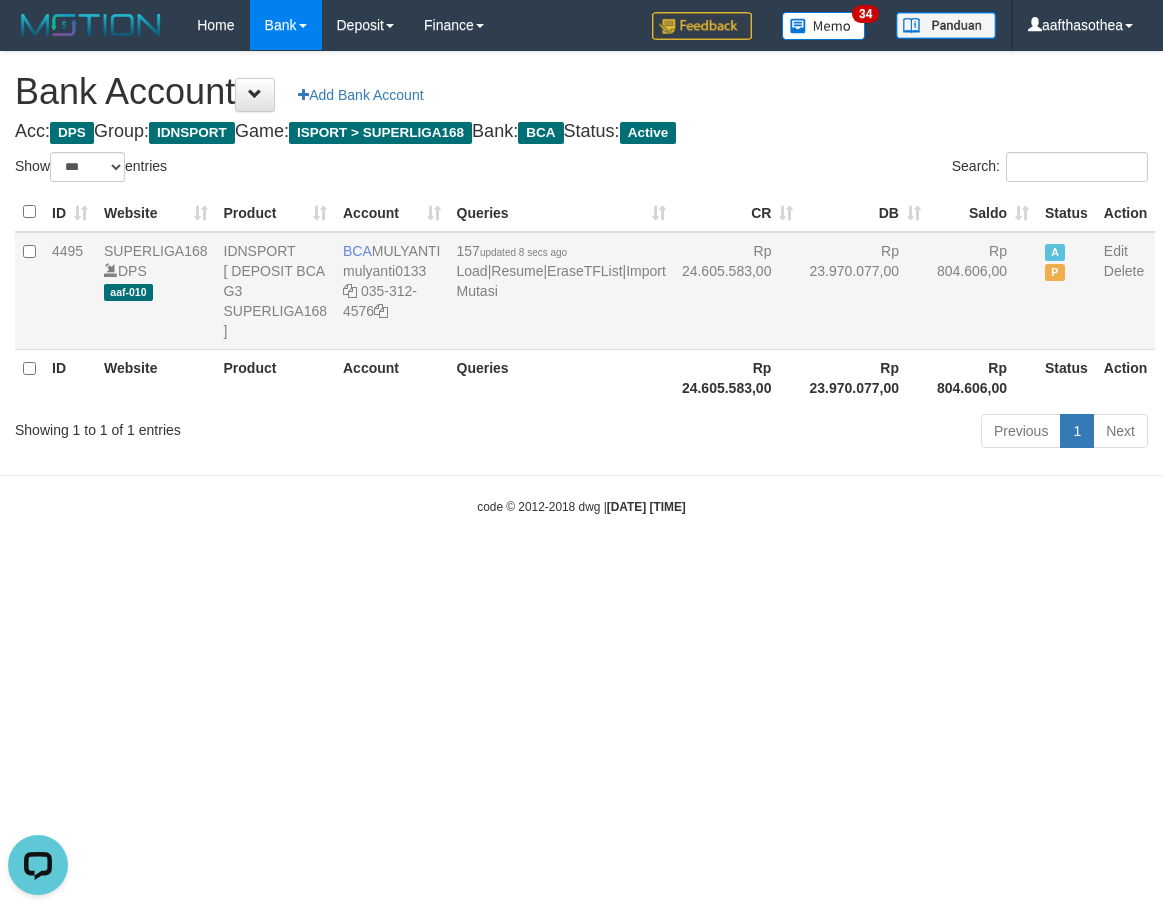 scroll, scrollTop: 0, scrollLeft: 0, axis: both 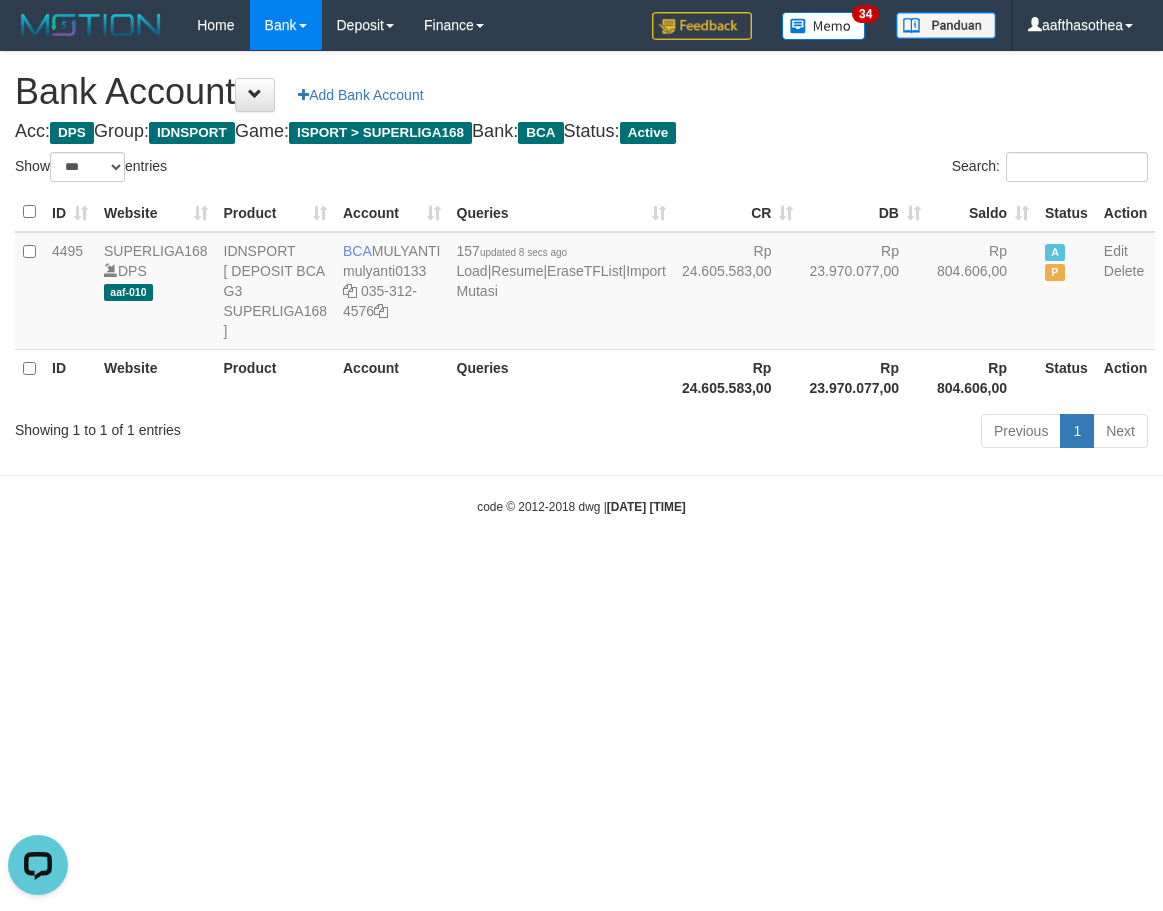click on "Toggle navigation
Home
Bank
Account List
Load
By Website
Group
[ISPORT]													SUPERLIGA168
By Load Group (DPS)
34" at bounding box center [581, 283] 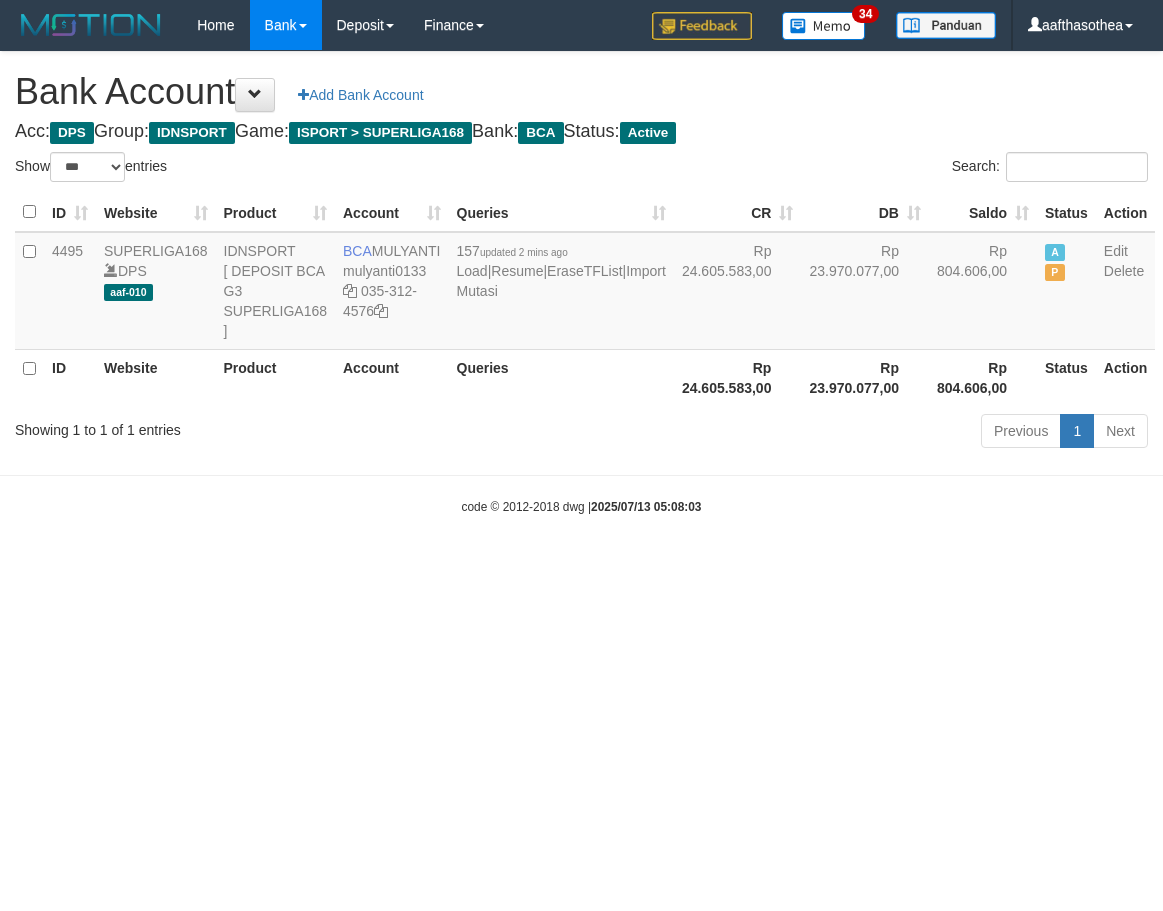 select on "***" 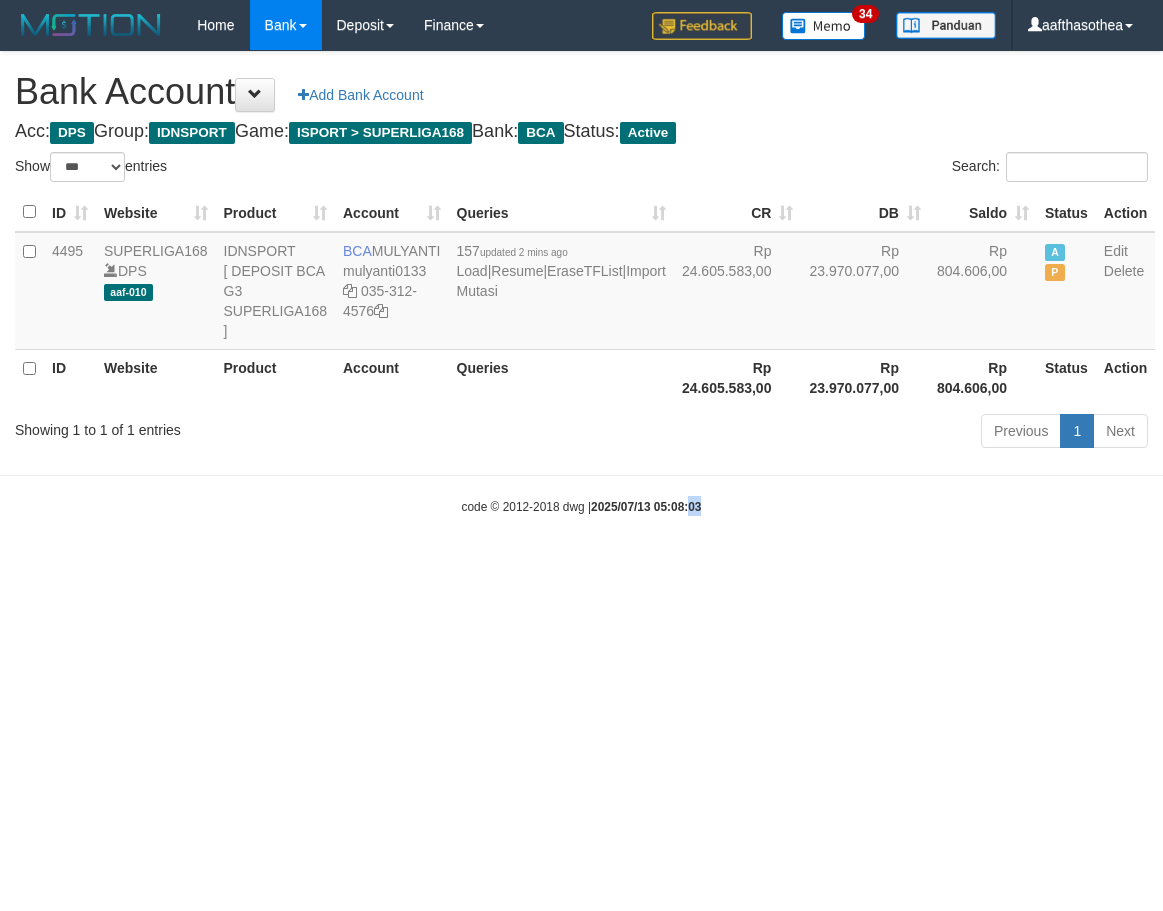 click on "Toggle navigation
Home
Bank
Account List
Load
By Website
Group
[ISPORT]													SUPERLIGA168
By Load Group (DPS)
34" at bounding box center (581, 283) 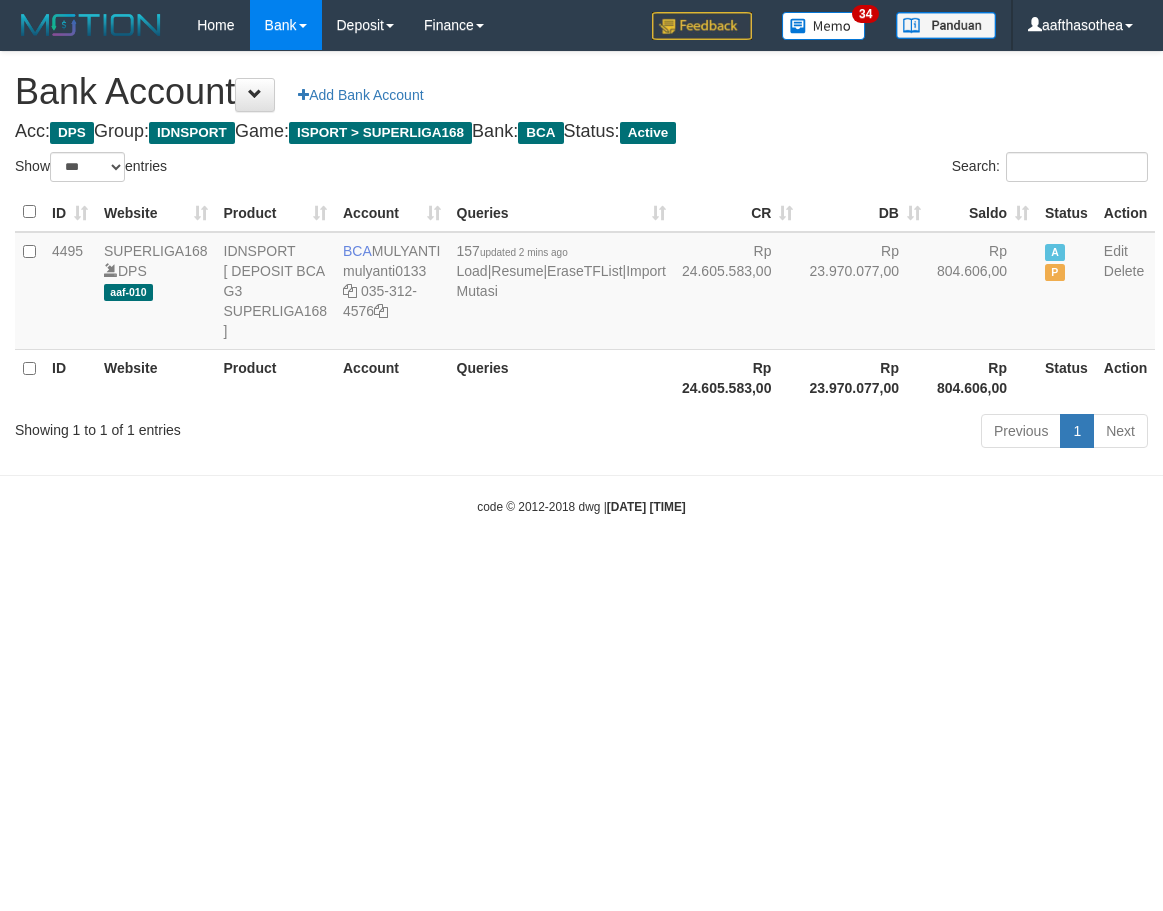 select on "***" 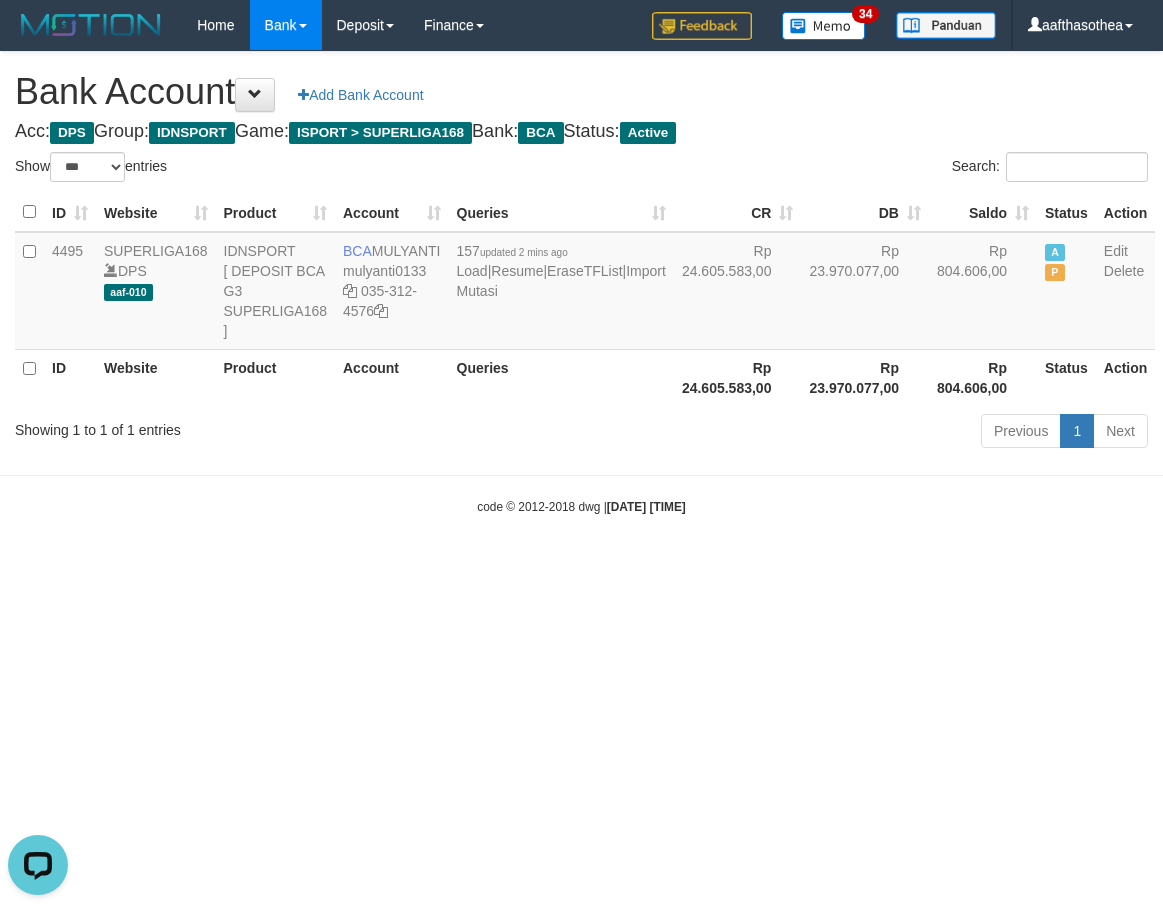 scroll, scrollTop: 0, scrollLeft: 0, axis: both 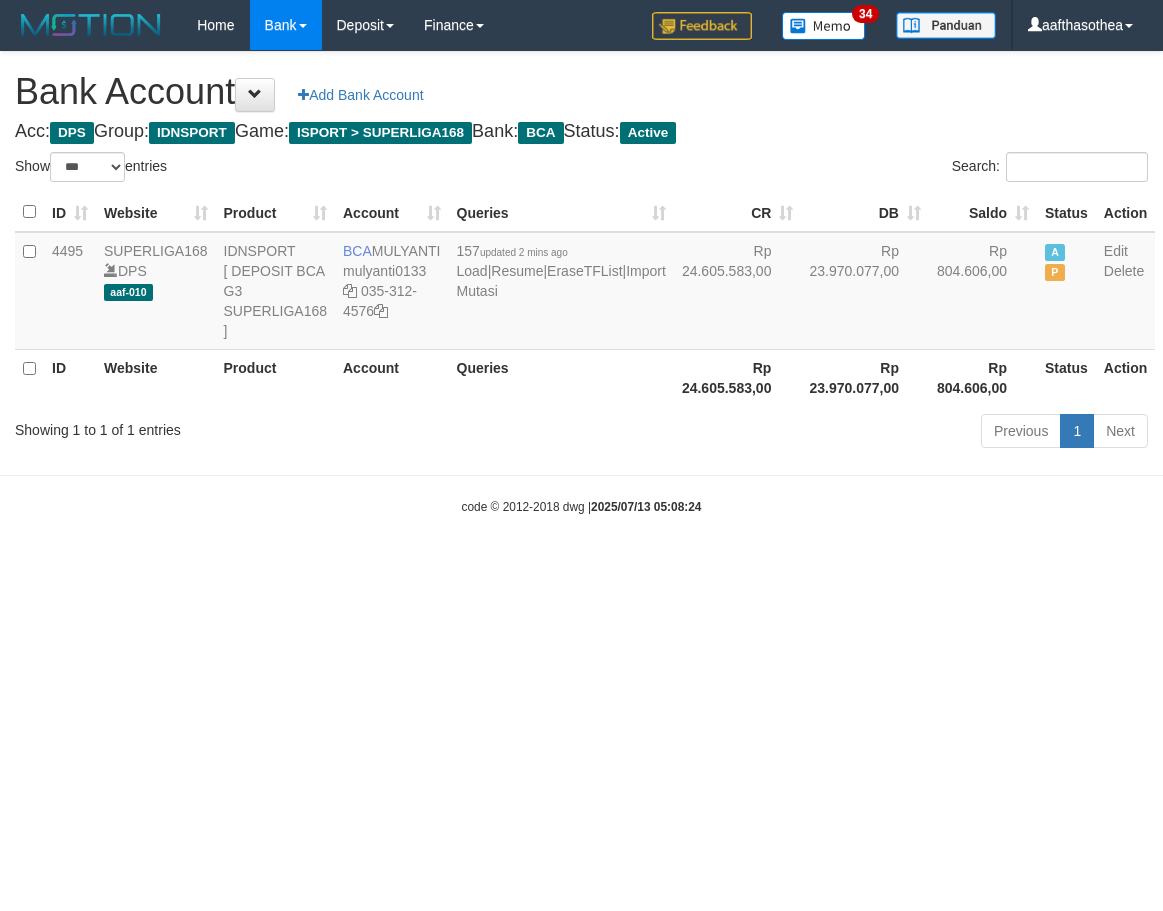 select on "***" 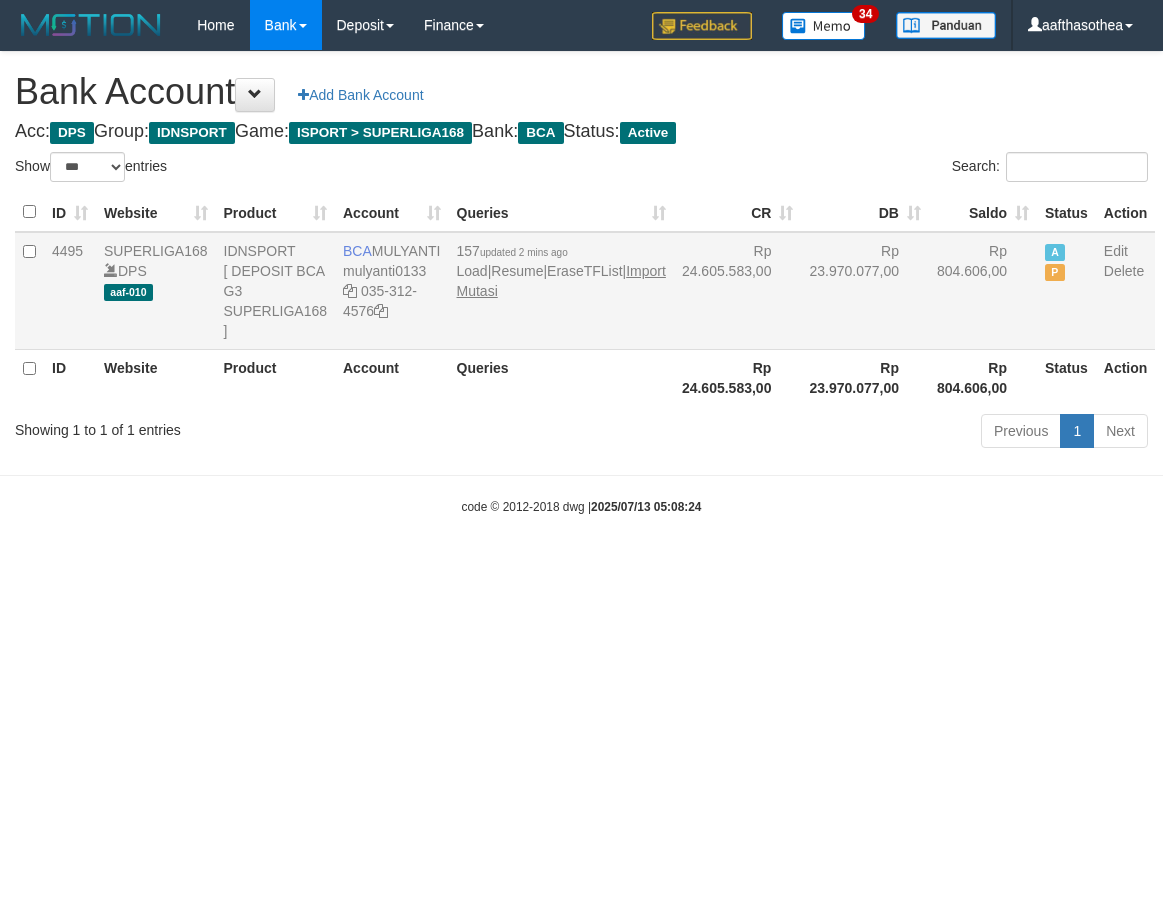 scroll, scrollTop: 0, scrollLeft: 0, axis: both 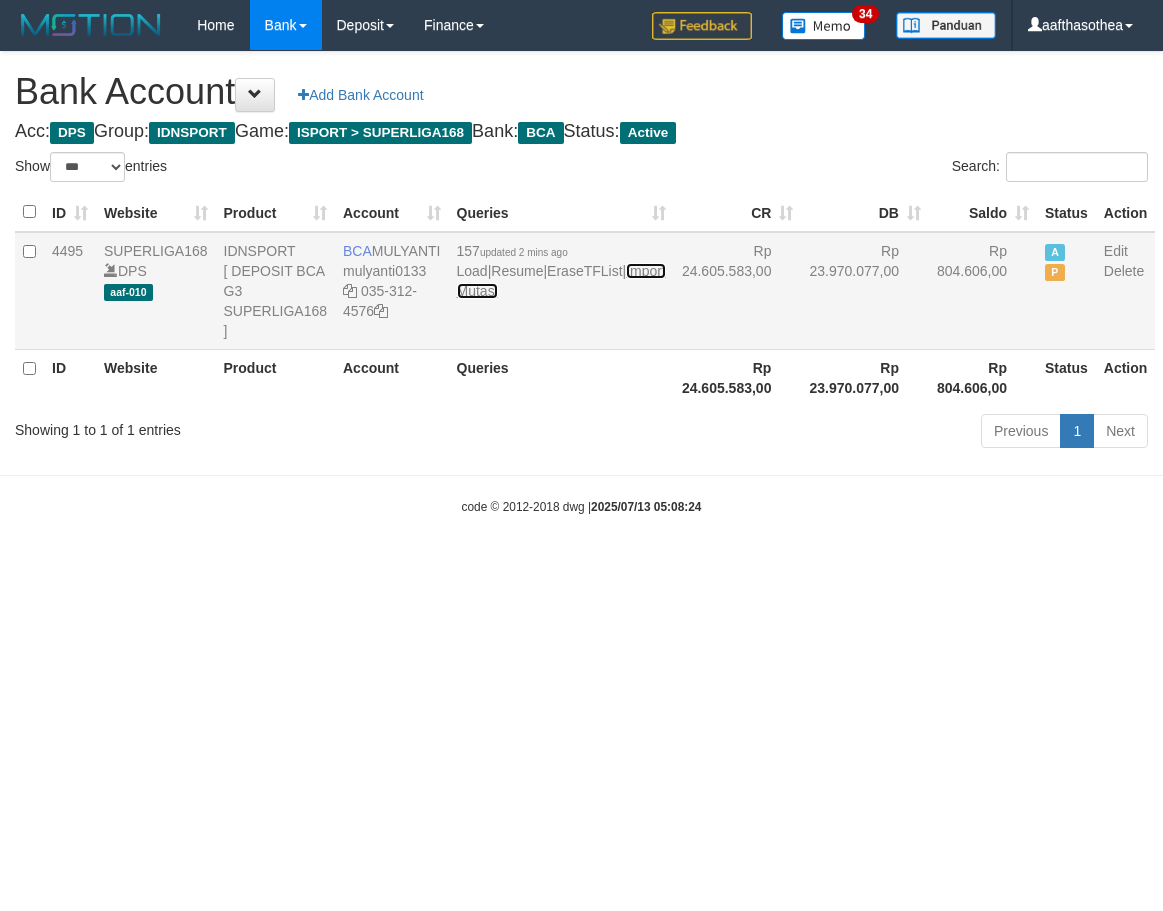 click on "Import Mutasi" at bounding box center (561, 281) 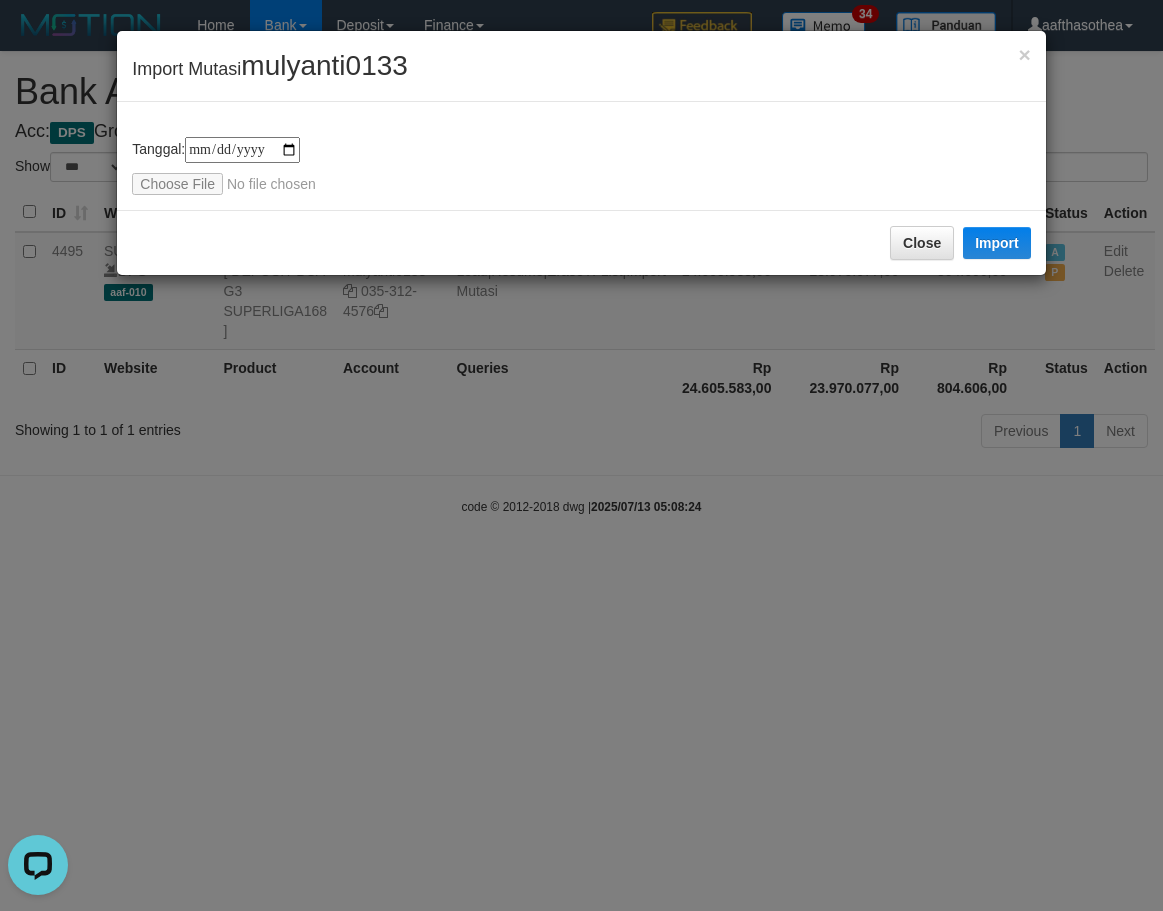 scroll, scrollTop: 0, scrollLeft: 0, axis: both 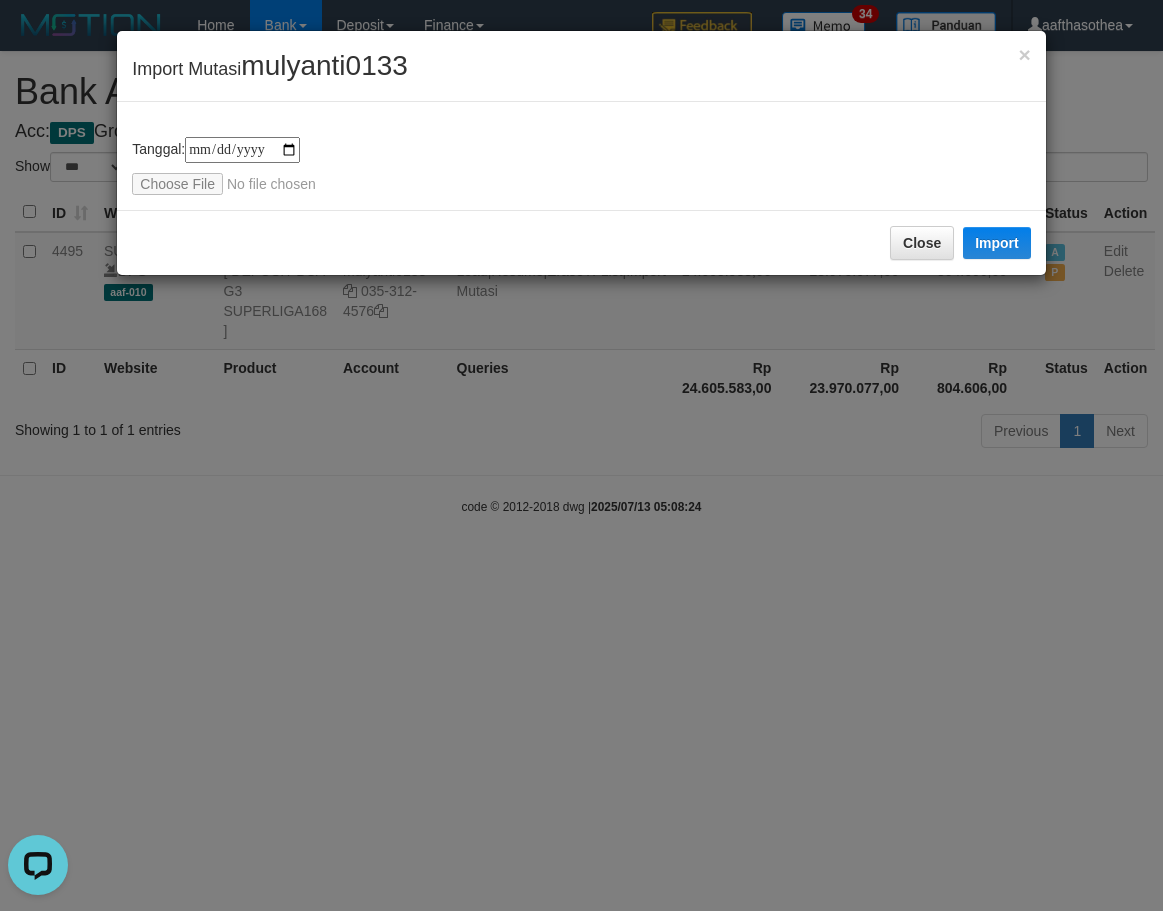 type on "**********" 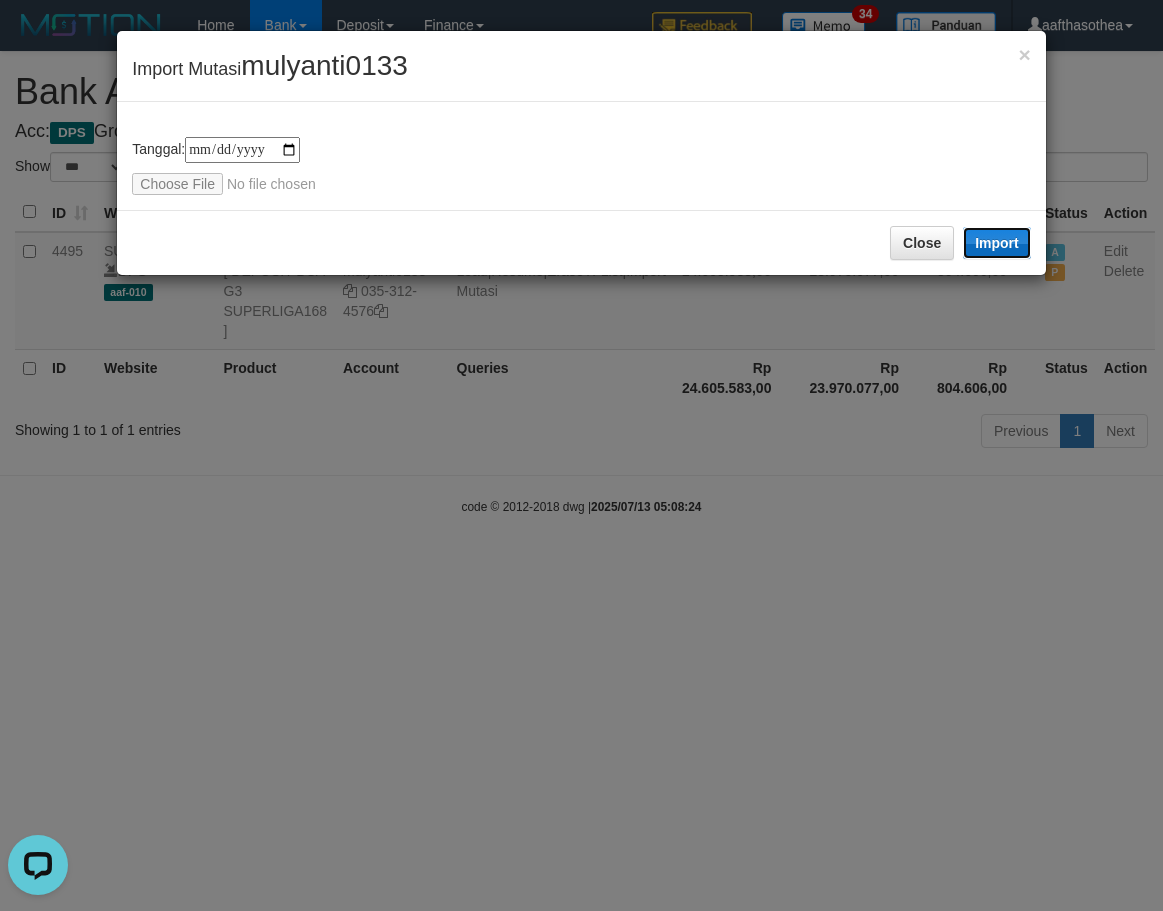 click on "Import" at bounding box center (997, 243) 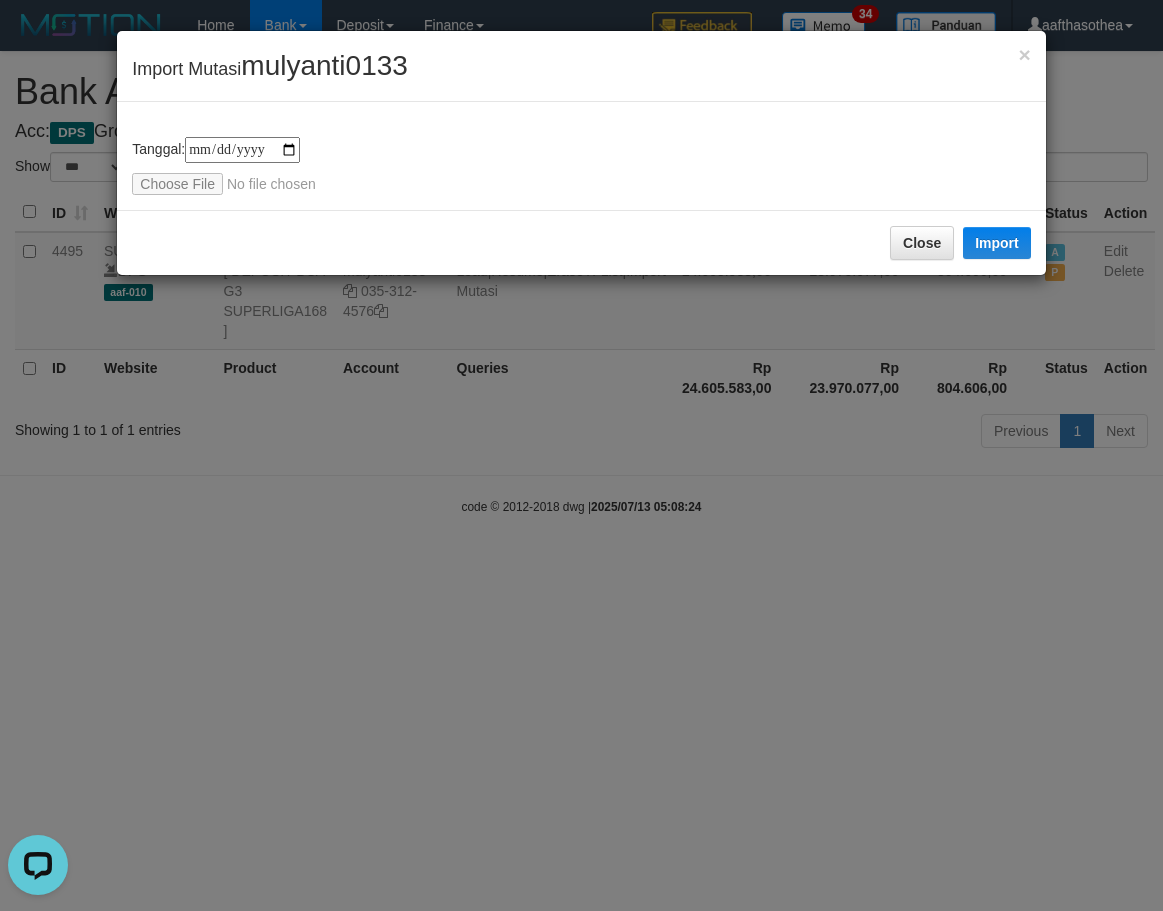 click on "**********" at bounding box center [581, 455] 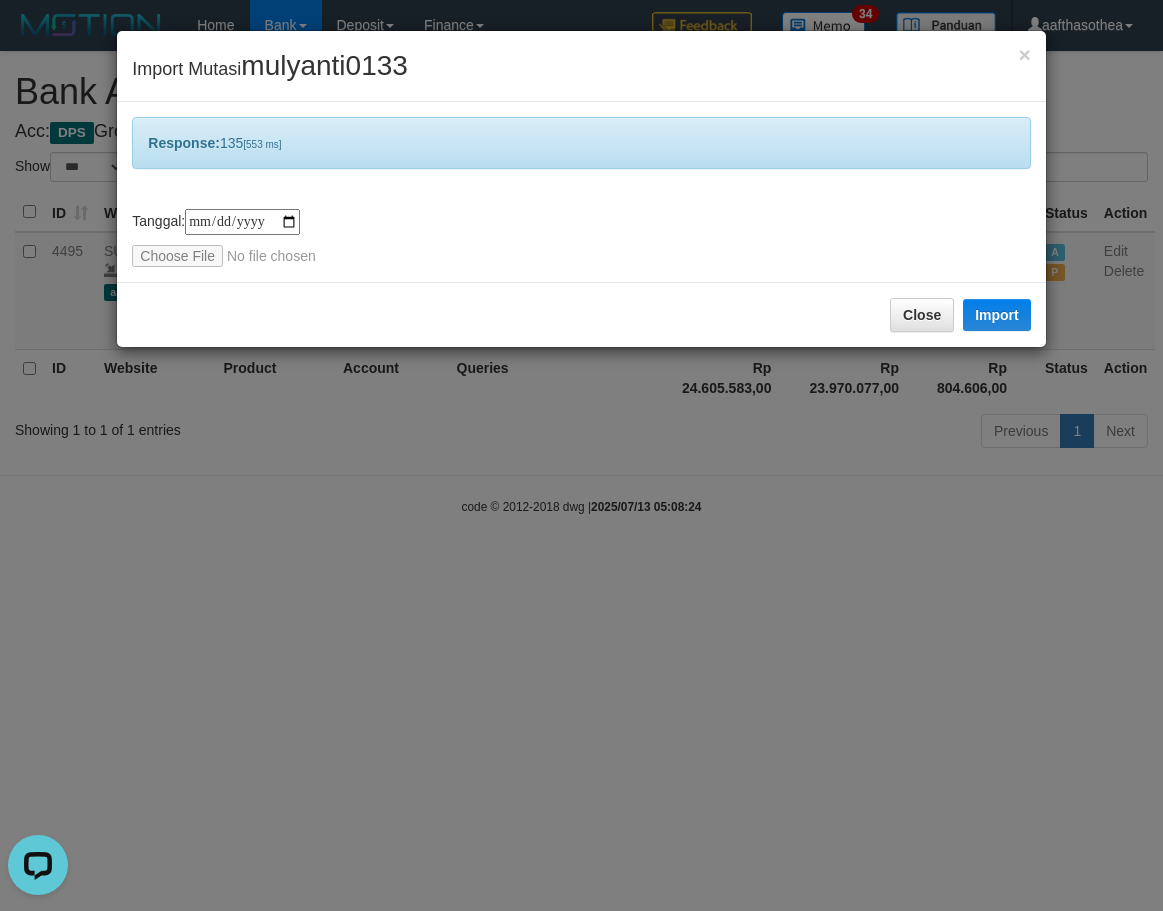 click on "**********" at bounding box center (581, 455) 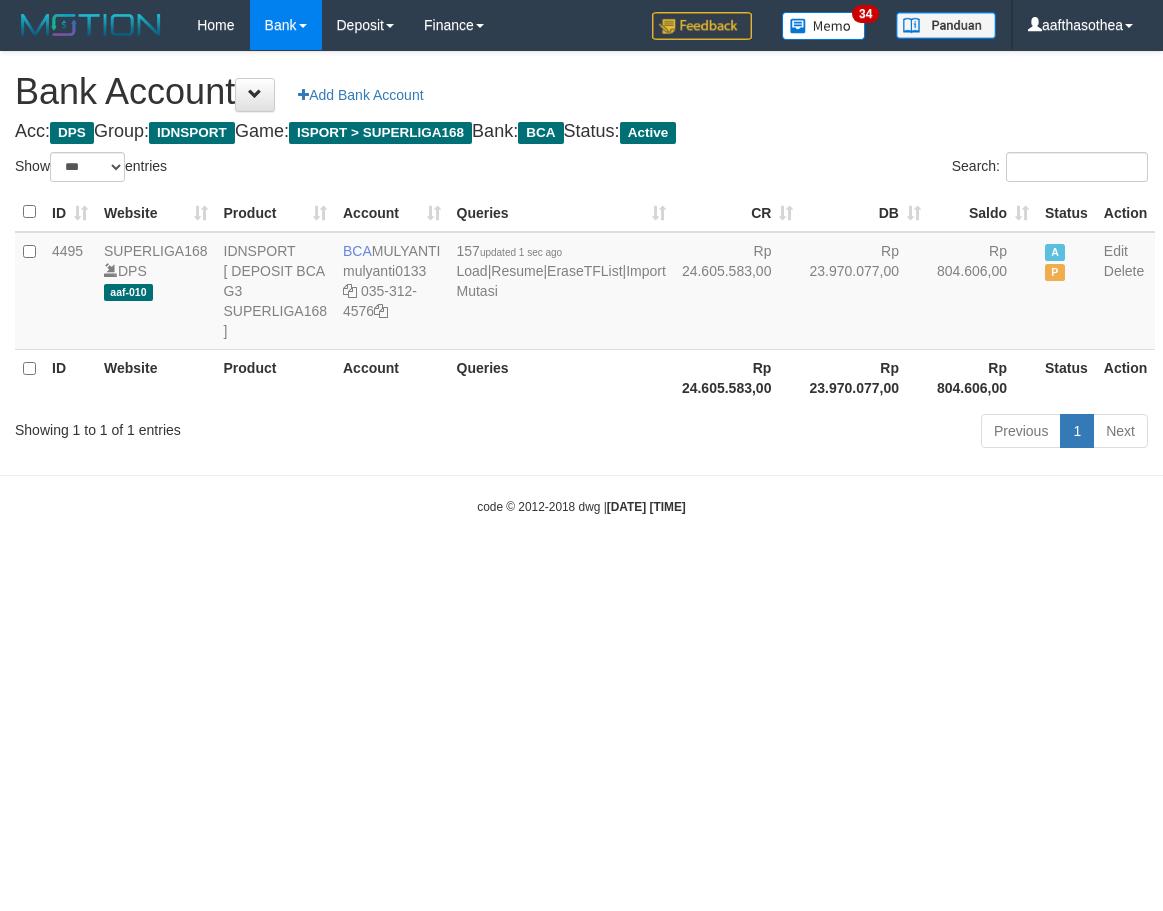 select on "***" 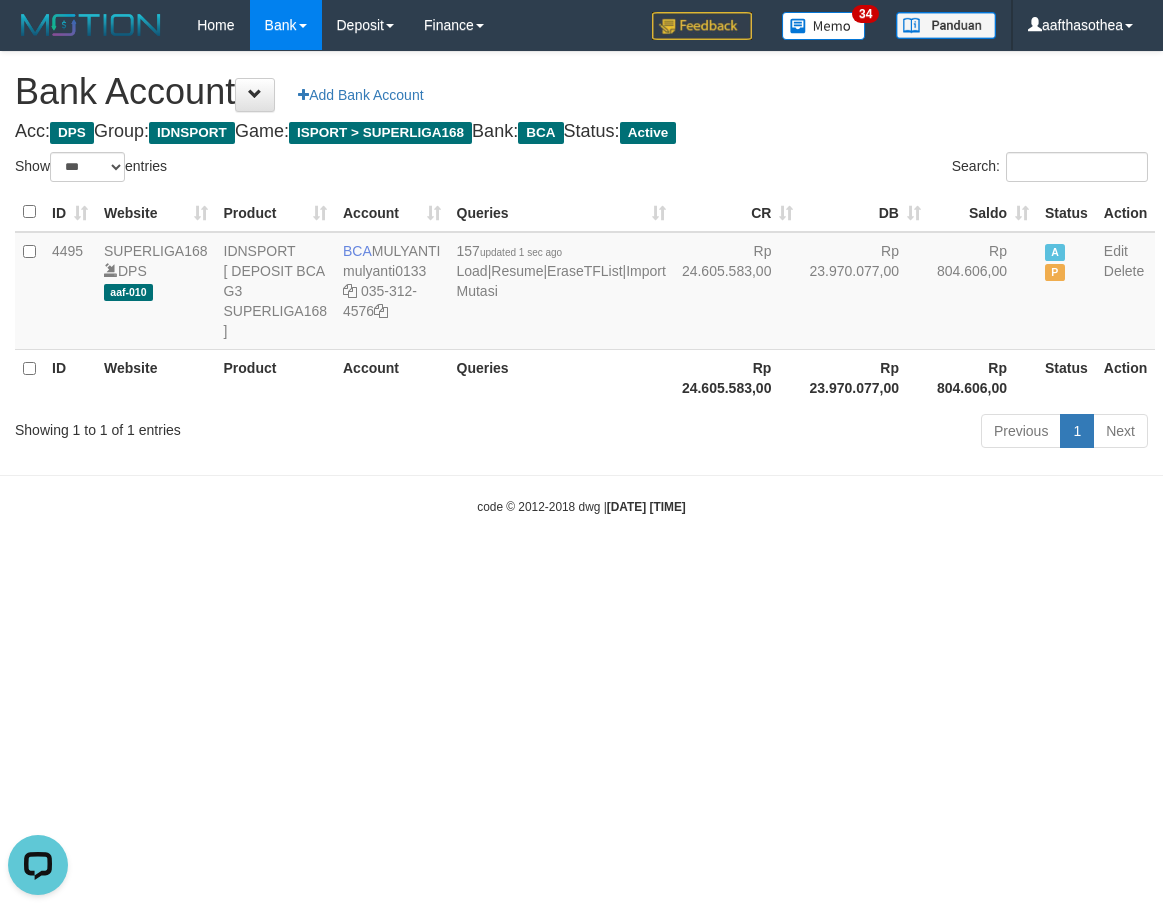 scroll, scrollTop: 0, scrollLeft: 0, axis: both 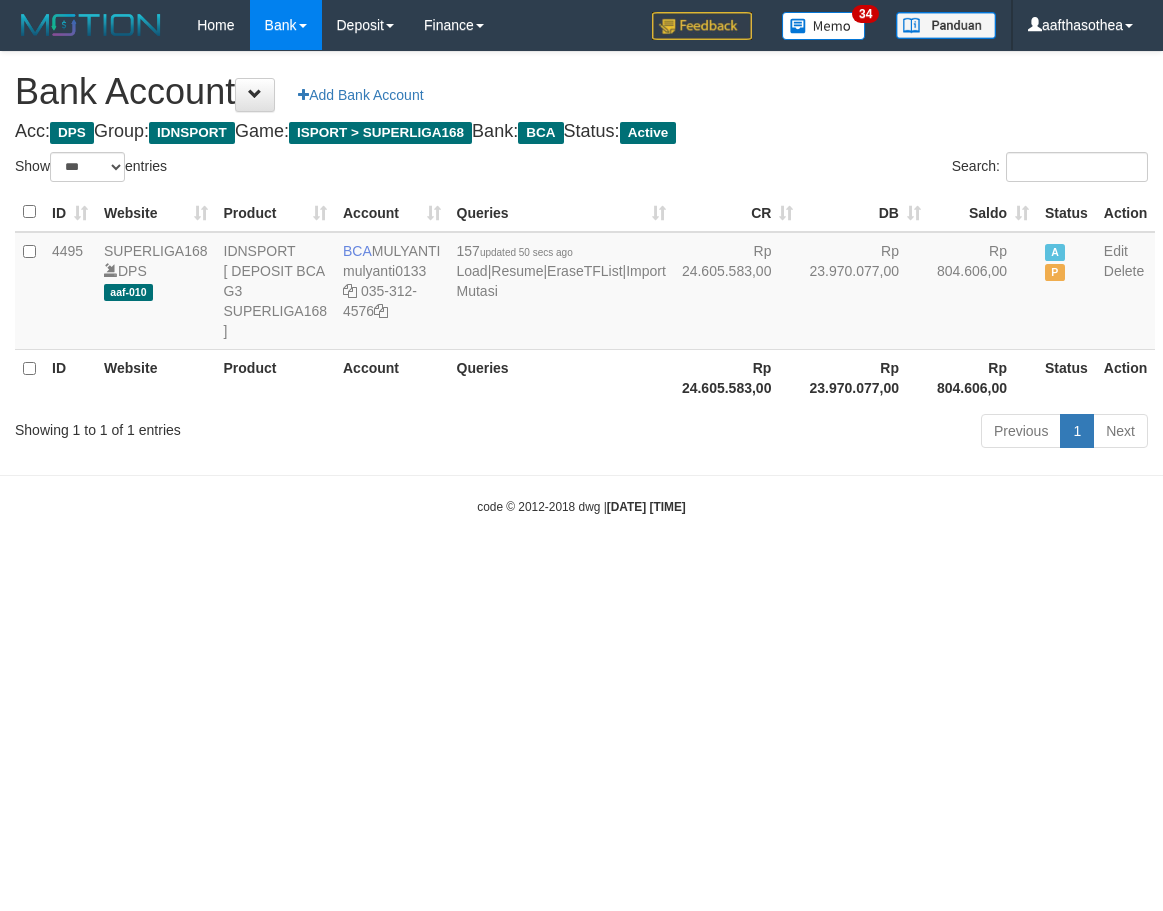 select on "***" 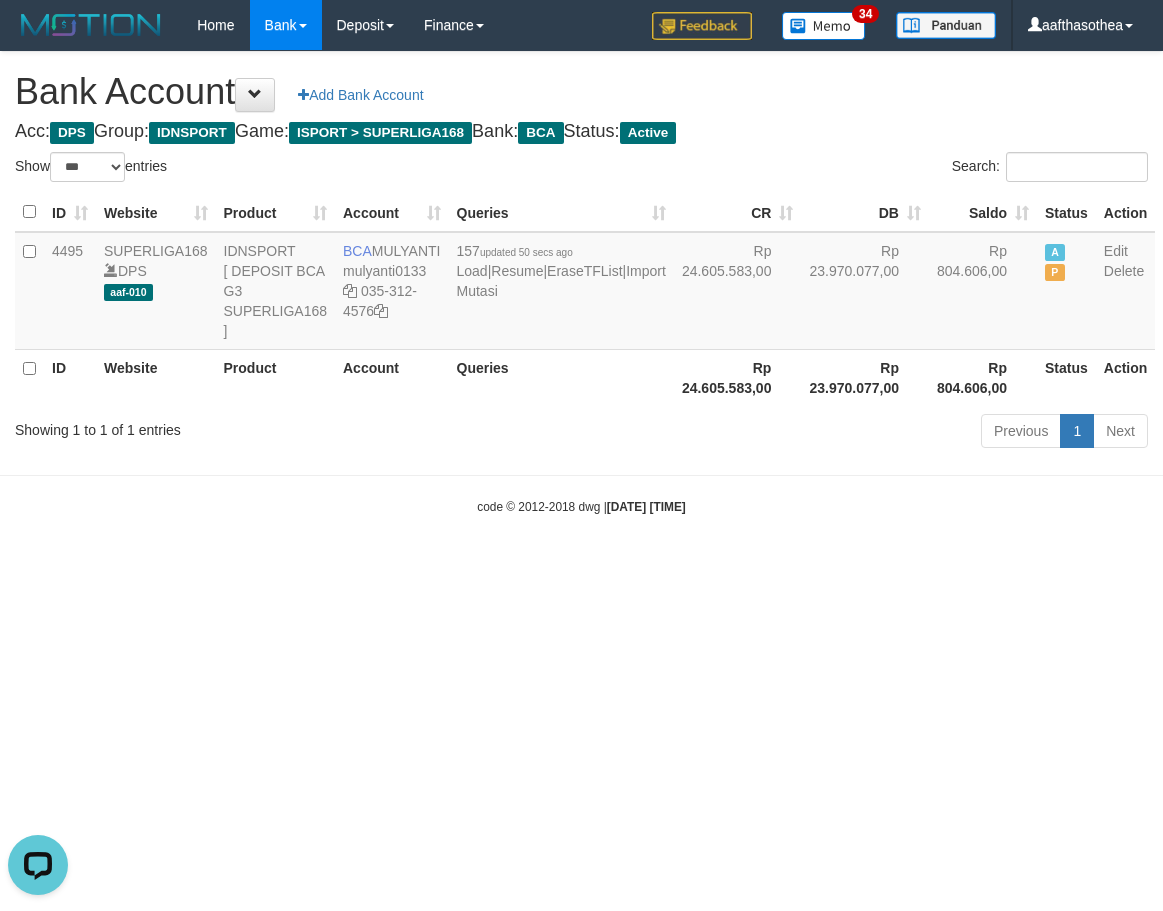 scroll, scrollTop: 0, scrollLeft: 0, axis: both 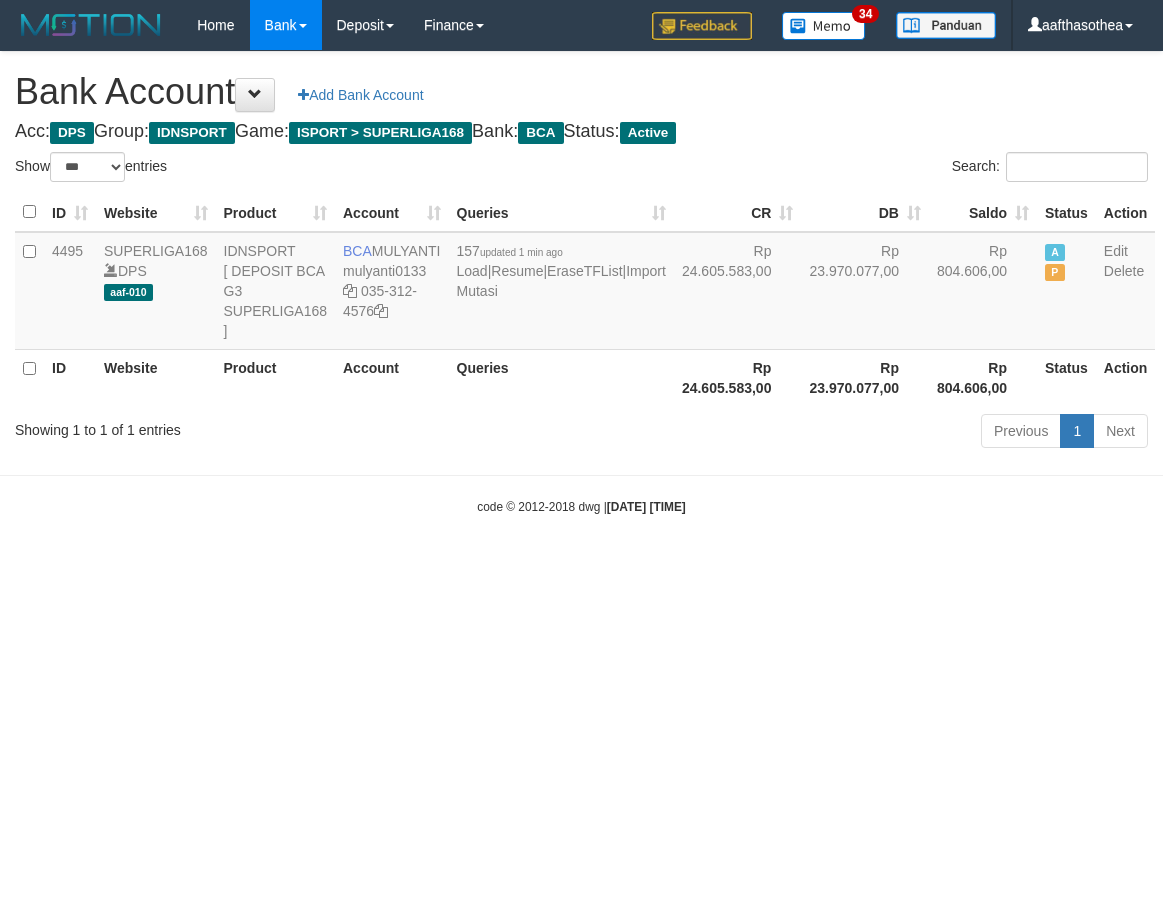 select on "***" 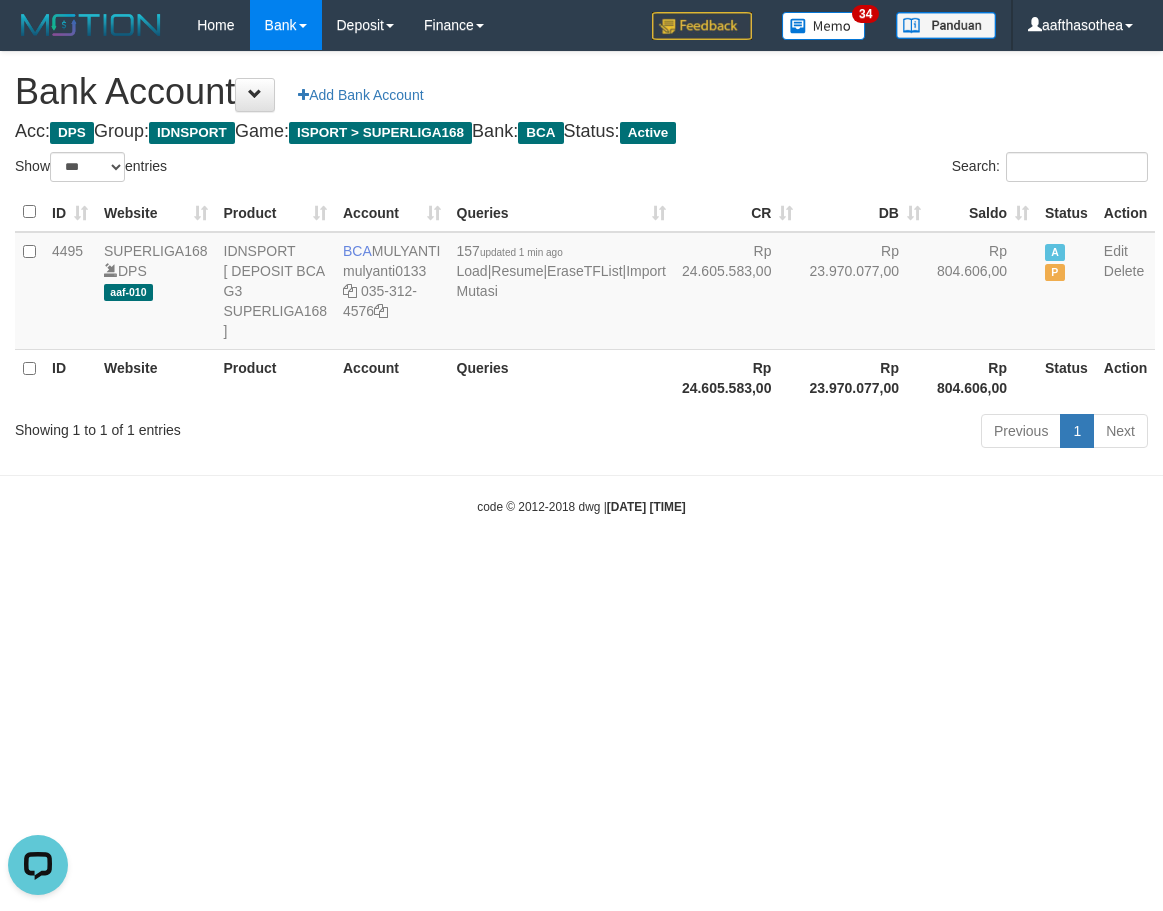 scroll, scrollTop: 0, scrollLeft: 0, axis: both 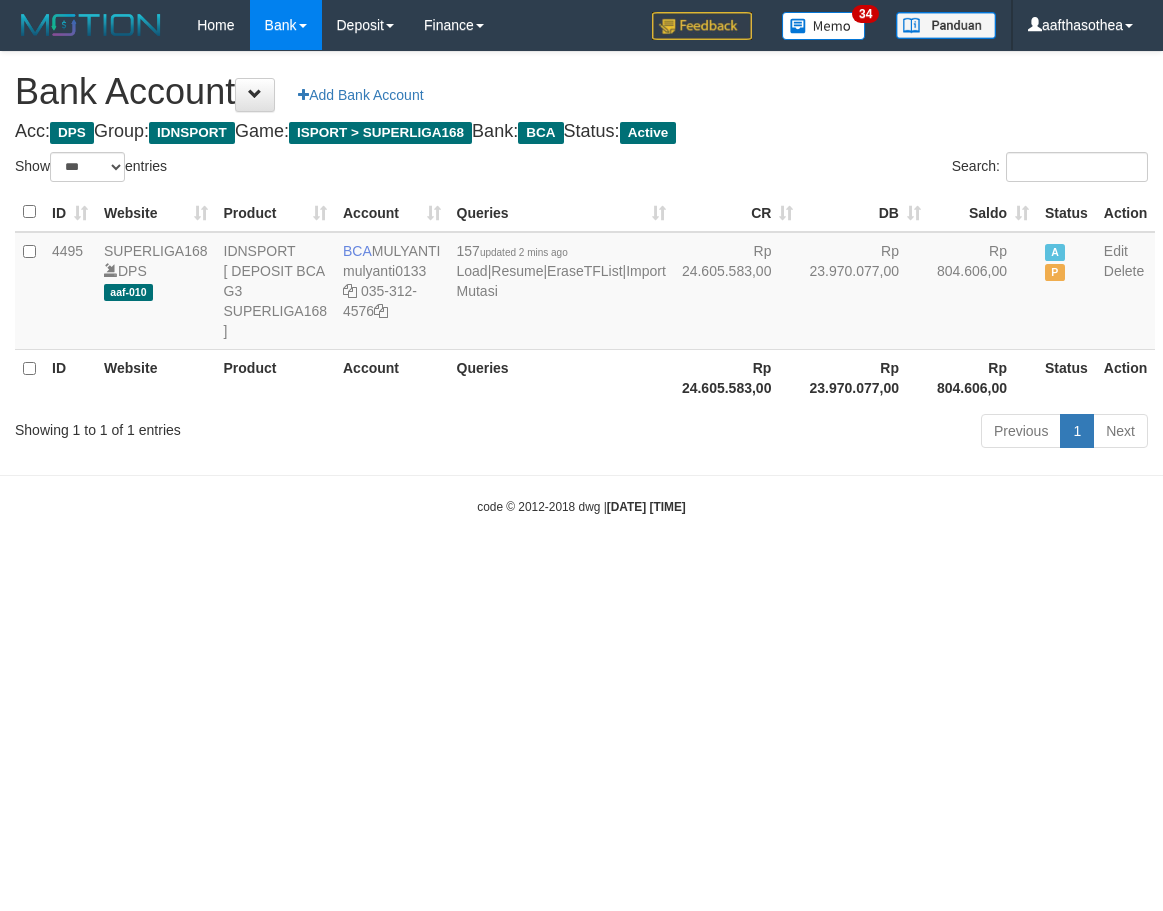 select on "***" 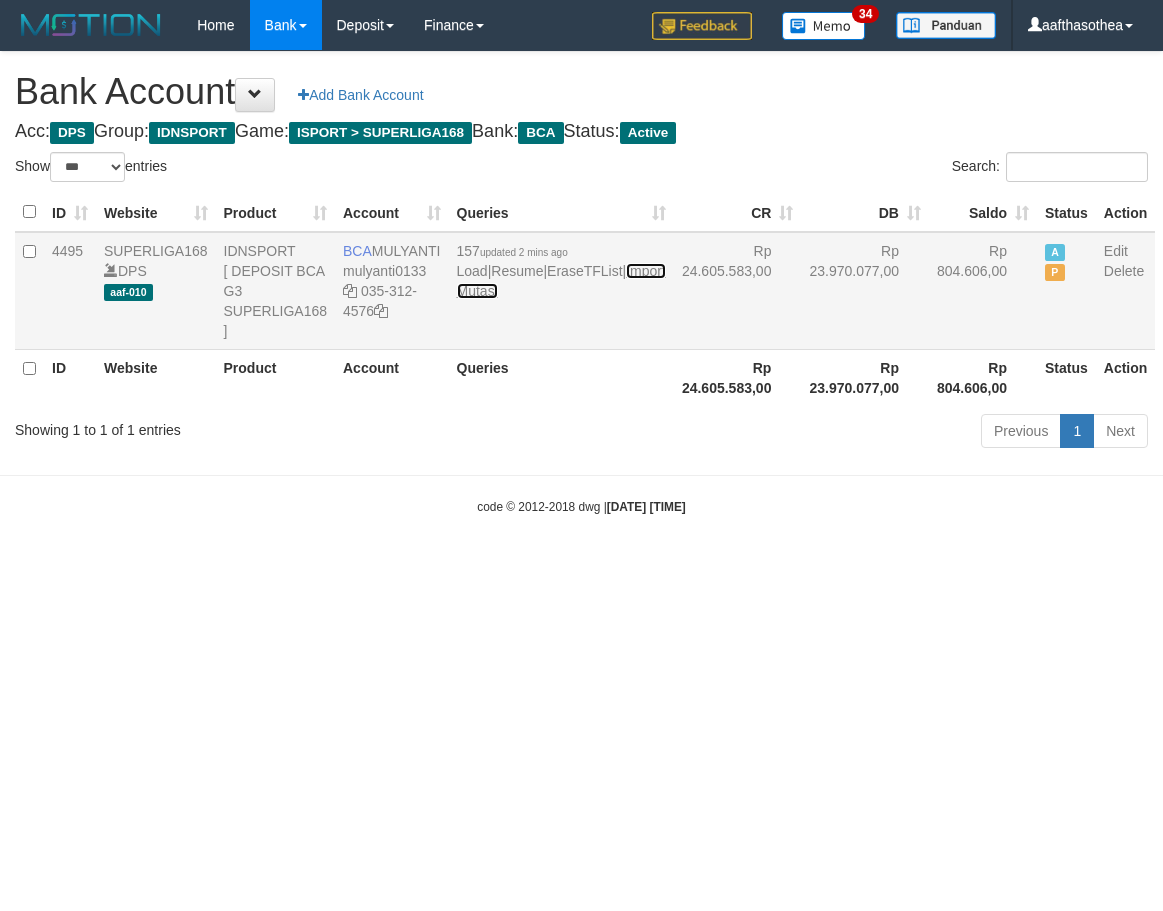 click on "Import Mutasi" at bounding box center (561, 281) 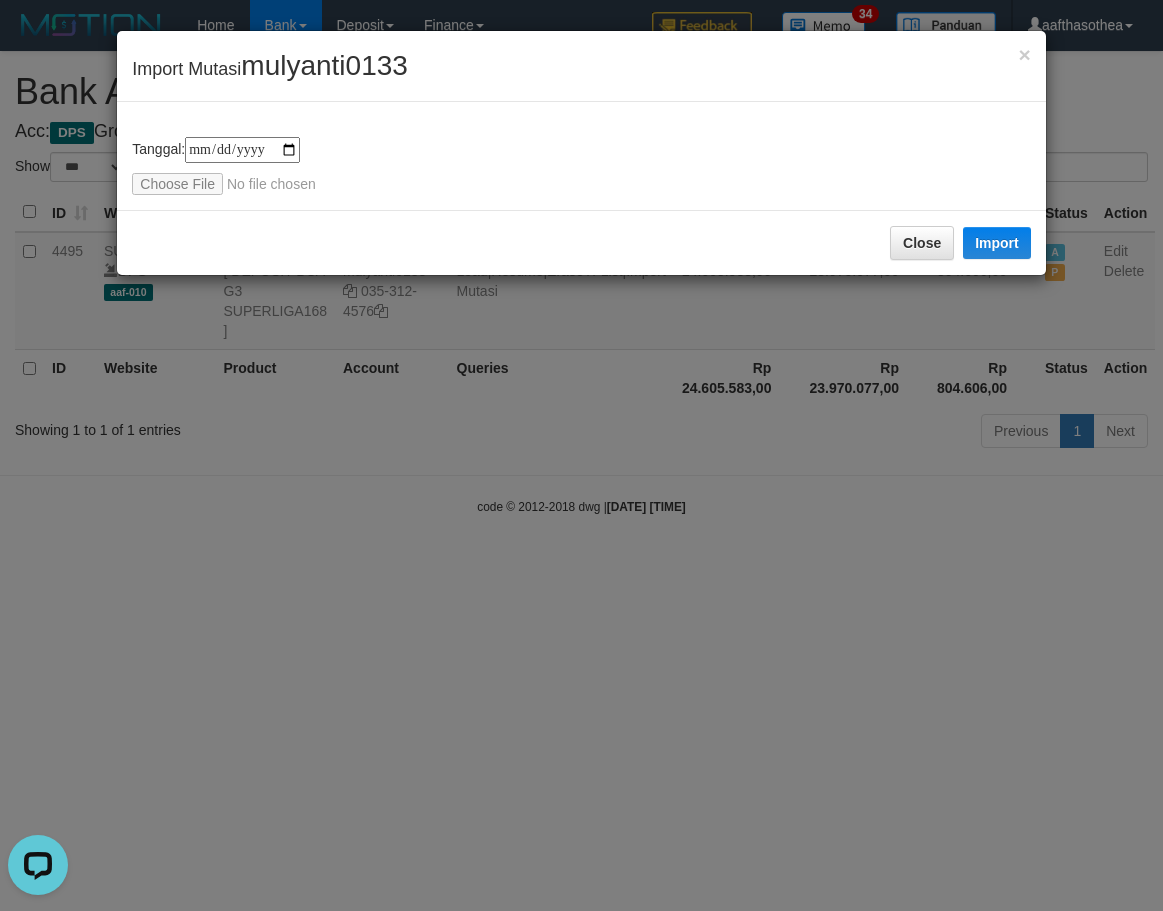 scroll, scrollTop: 0, scrollLeft: 0, axis: both 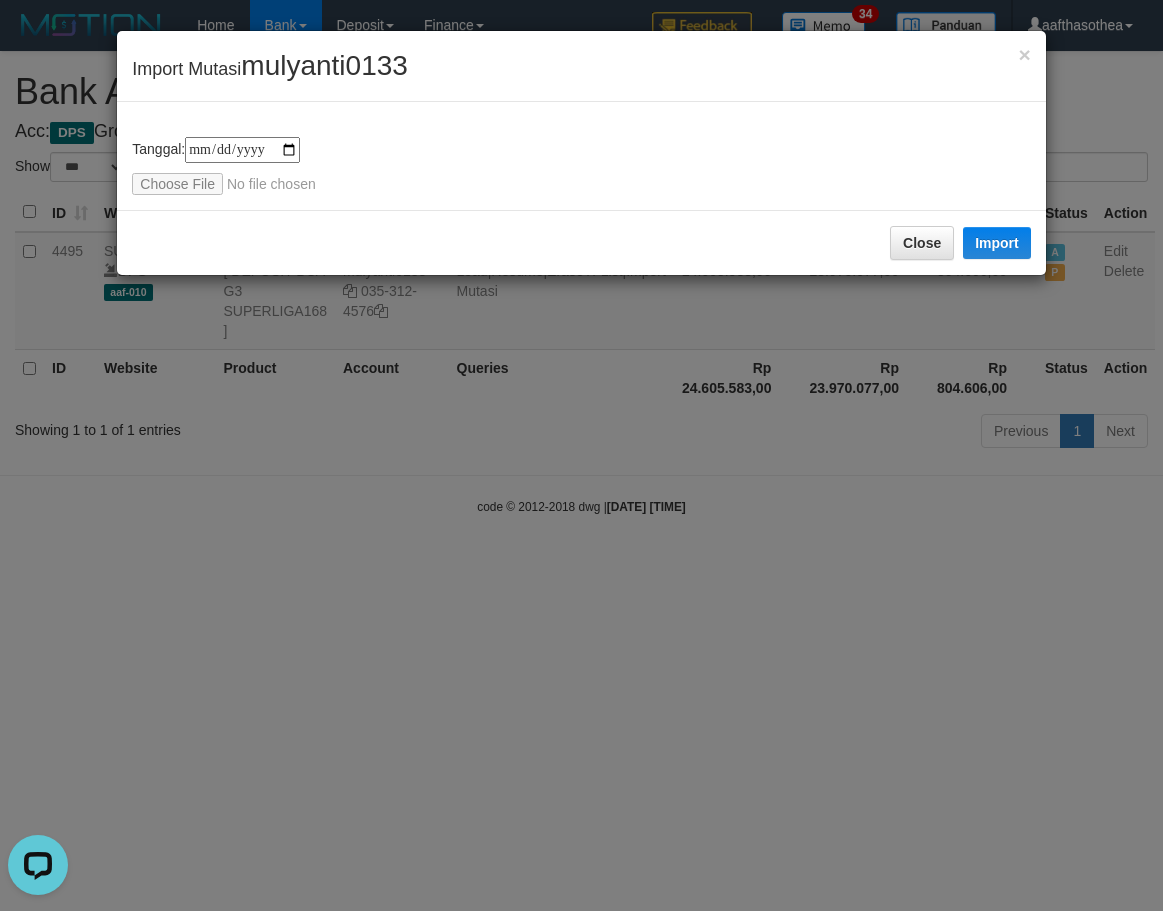type on "**********" 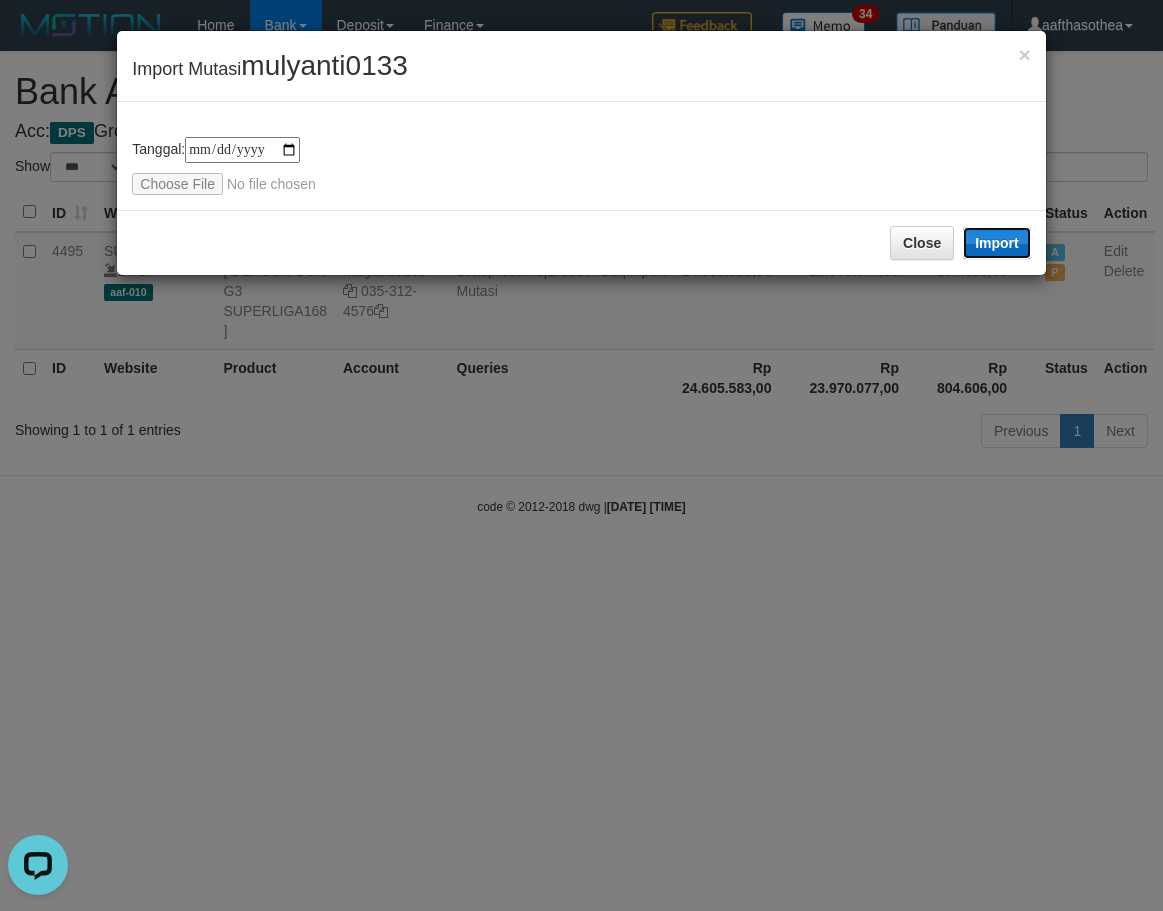 click on "Import" at bounding box center [997, 243] 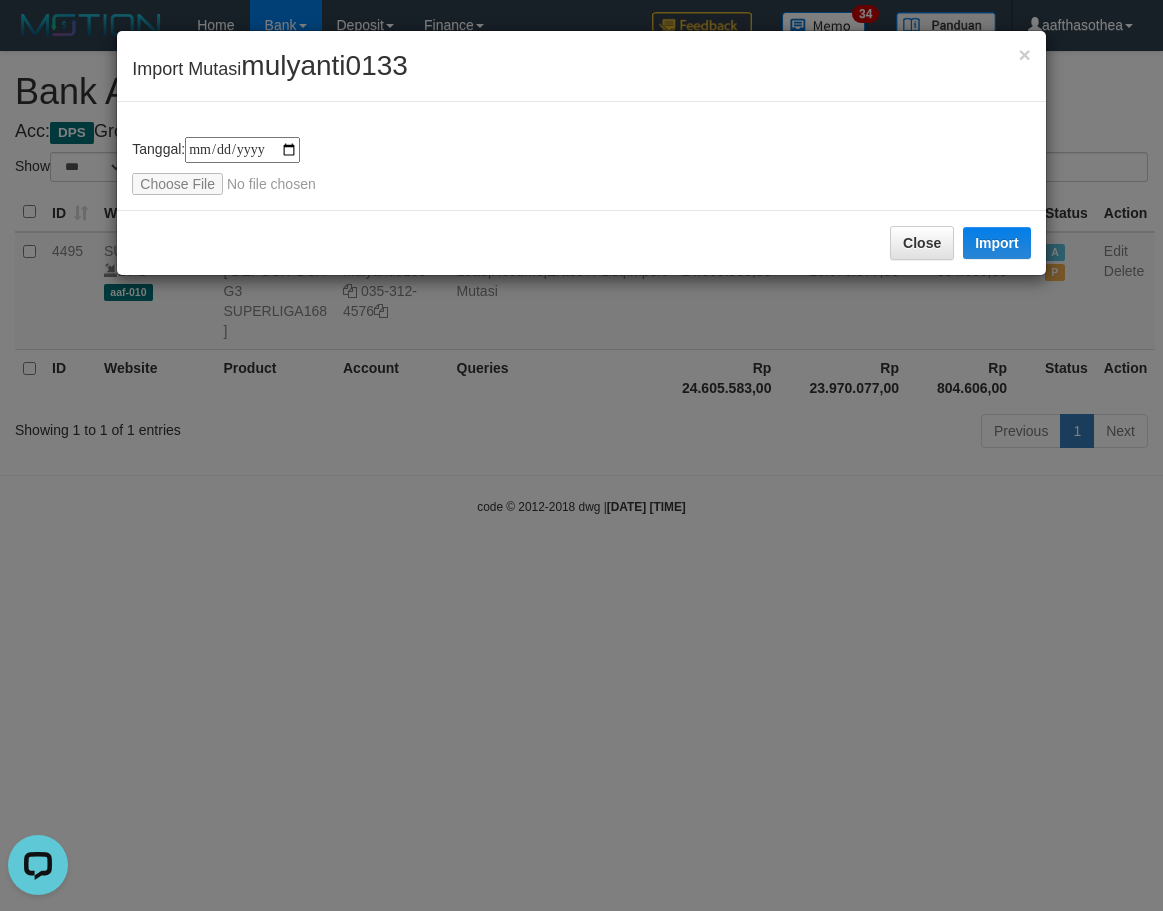 click on "**********" at bounding box center [581, 455] 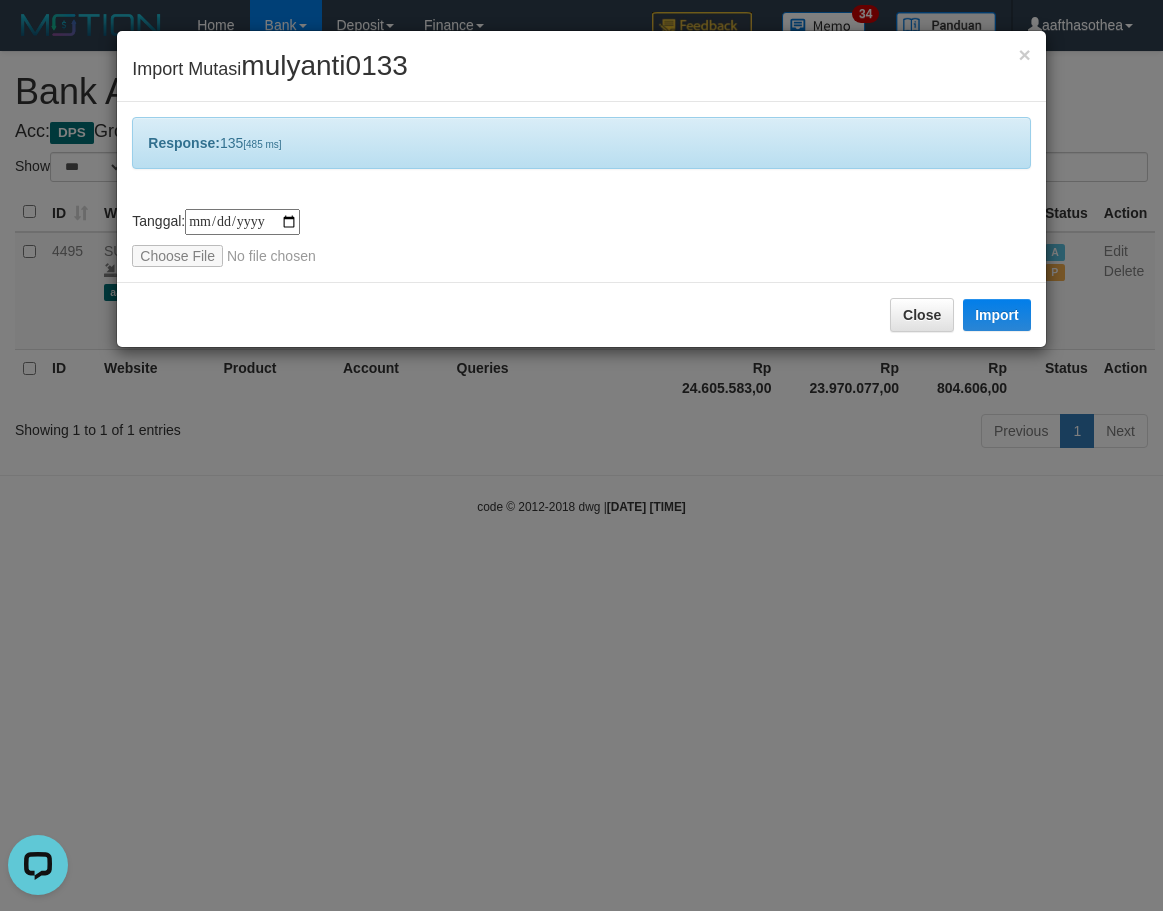 click on "**********" at bounding box center (581, 455) 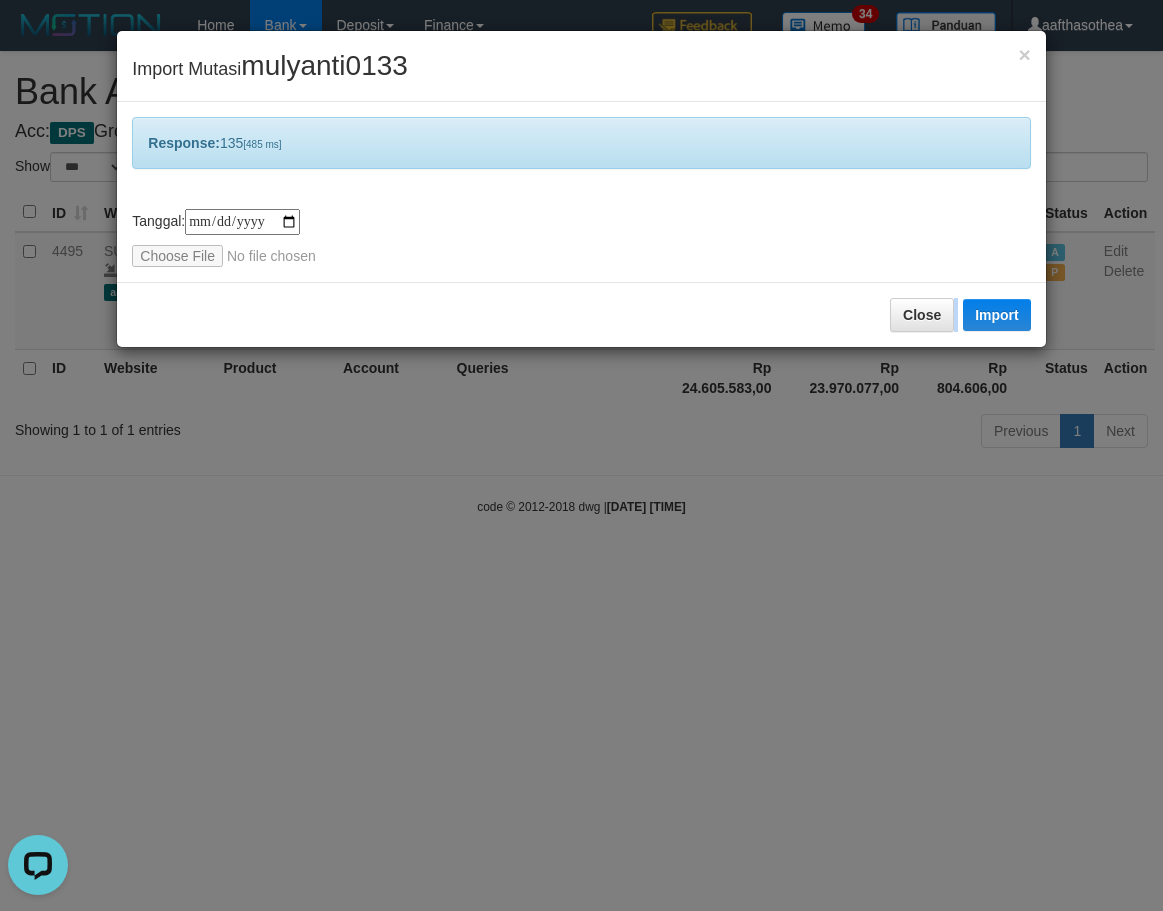 click on "**********" at bounding box center [581, 455] 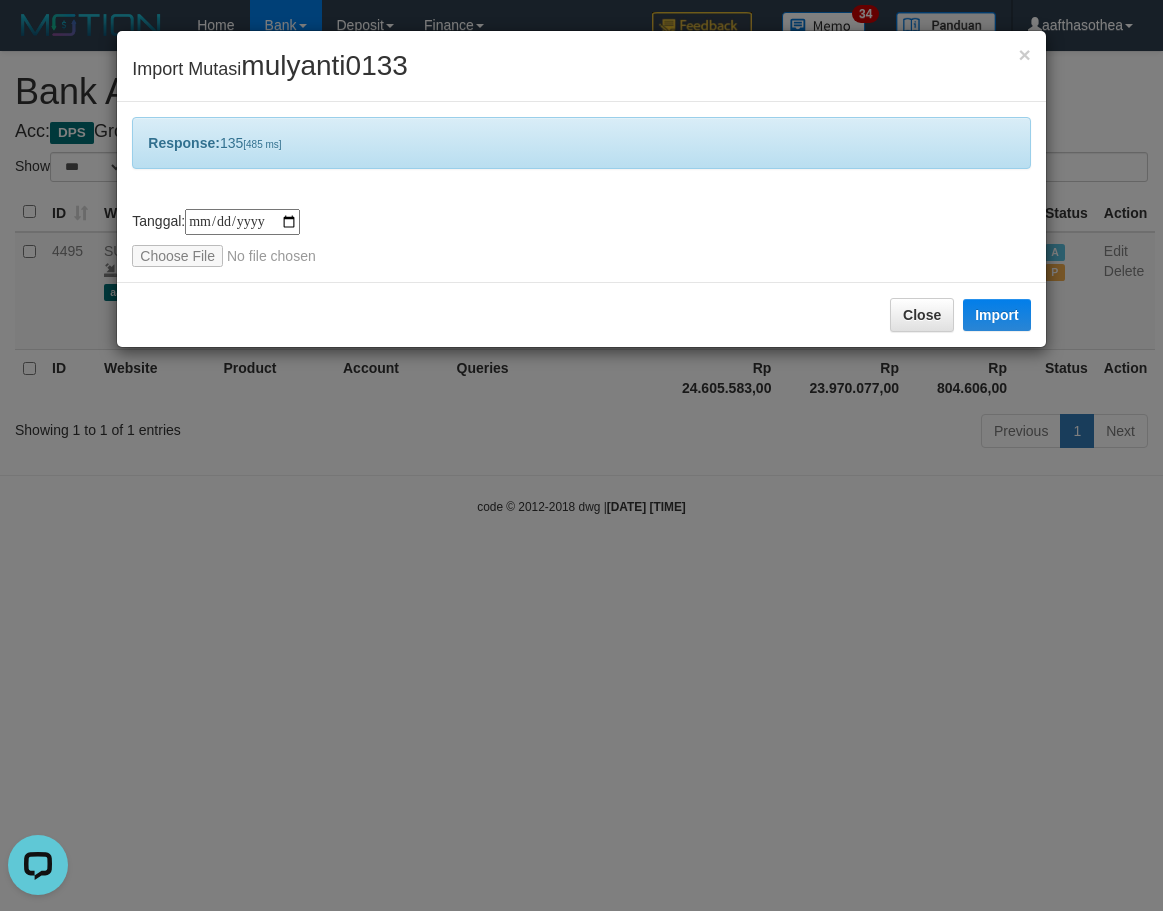 click on "**********" at bounding box center [581, 455] 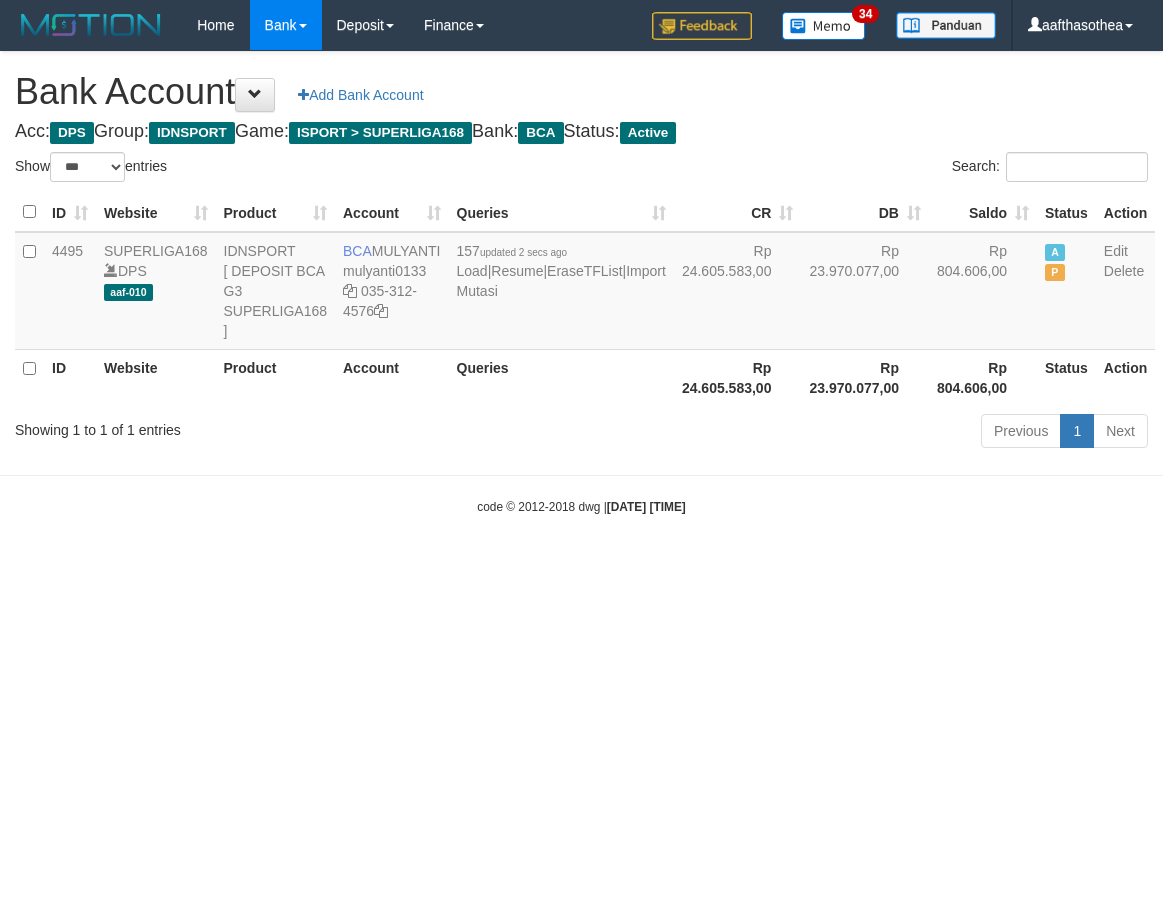select on "***" 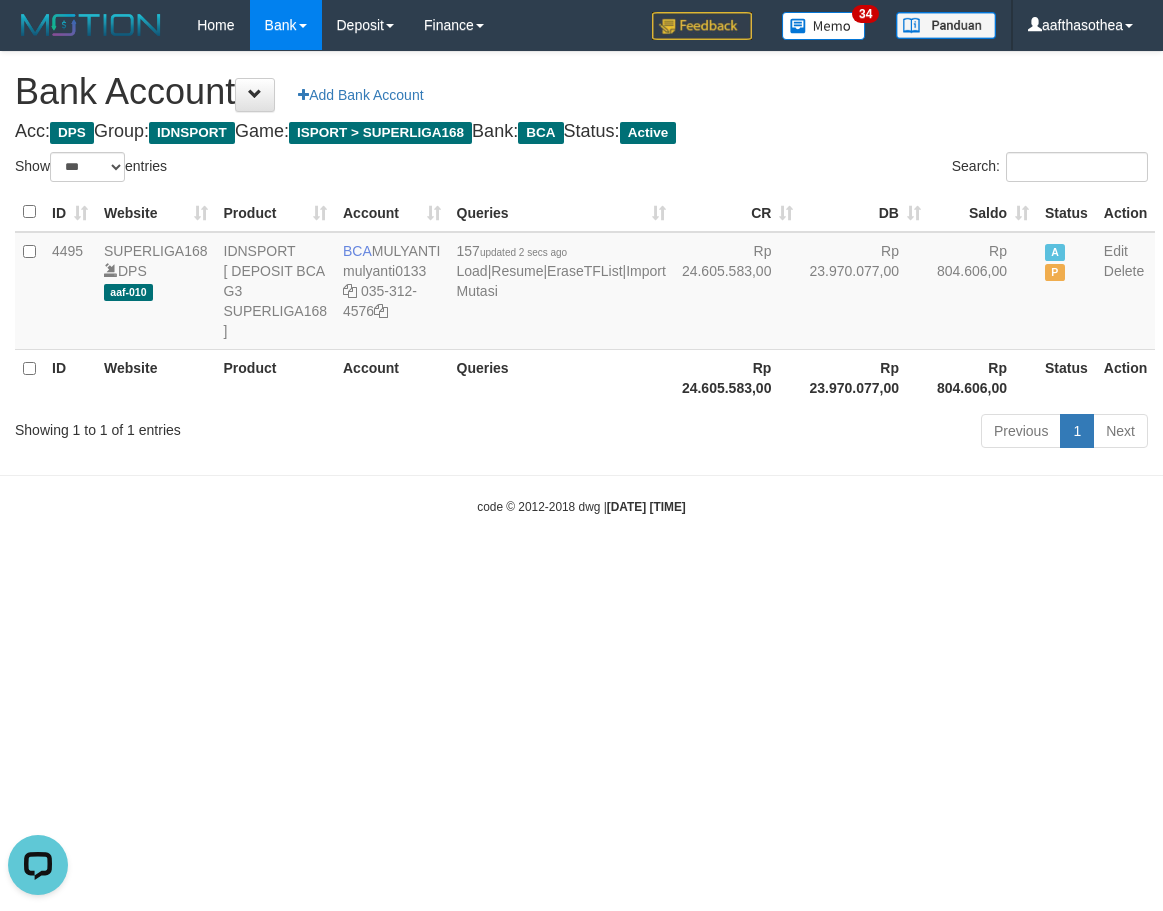 scroll, scrollTop: 0, scrollLeft: 0, axis: both 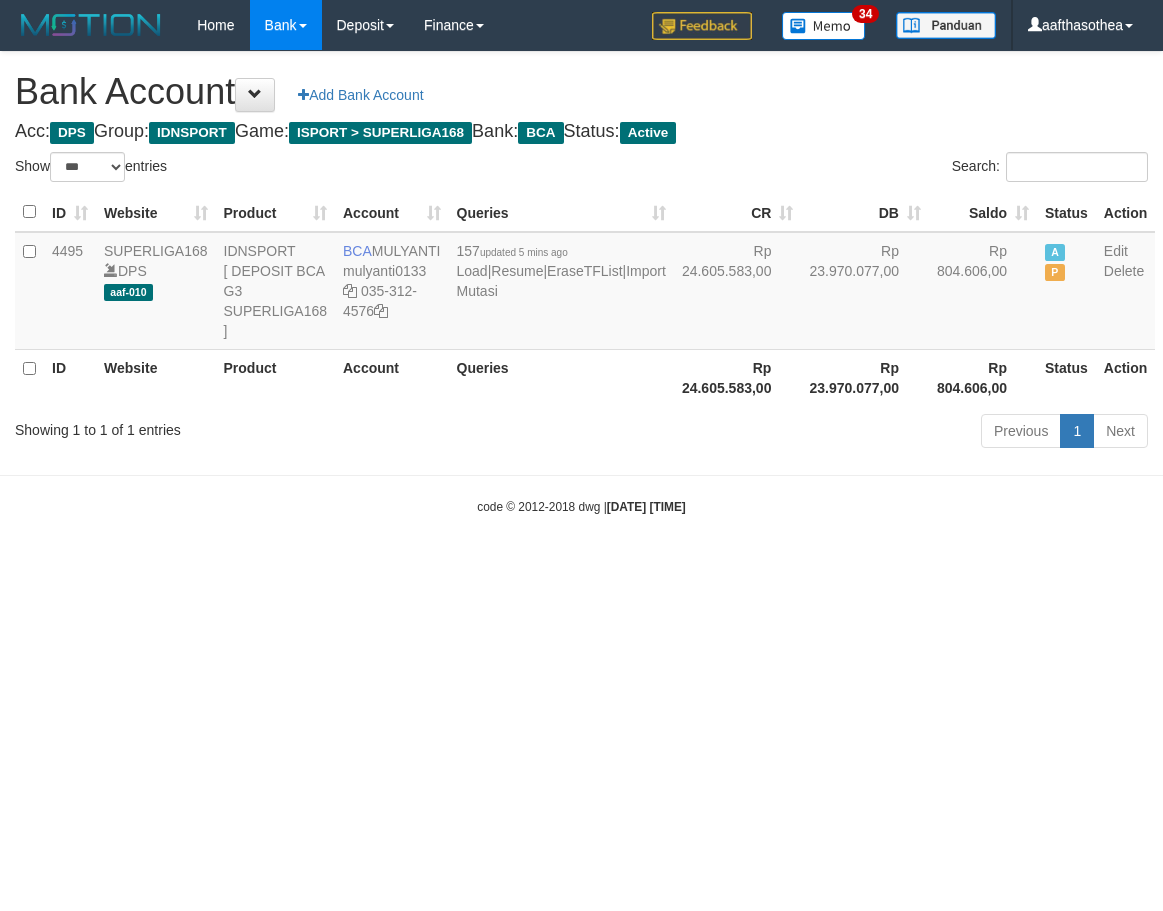 select on "***" 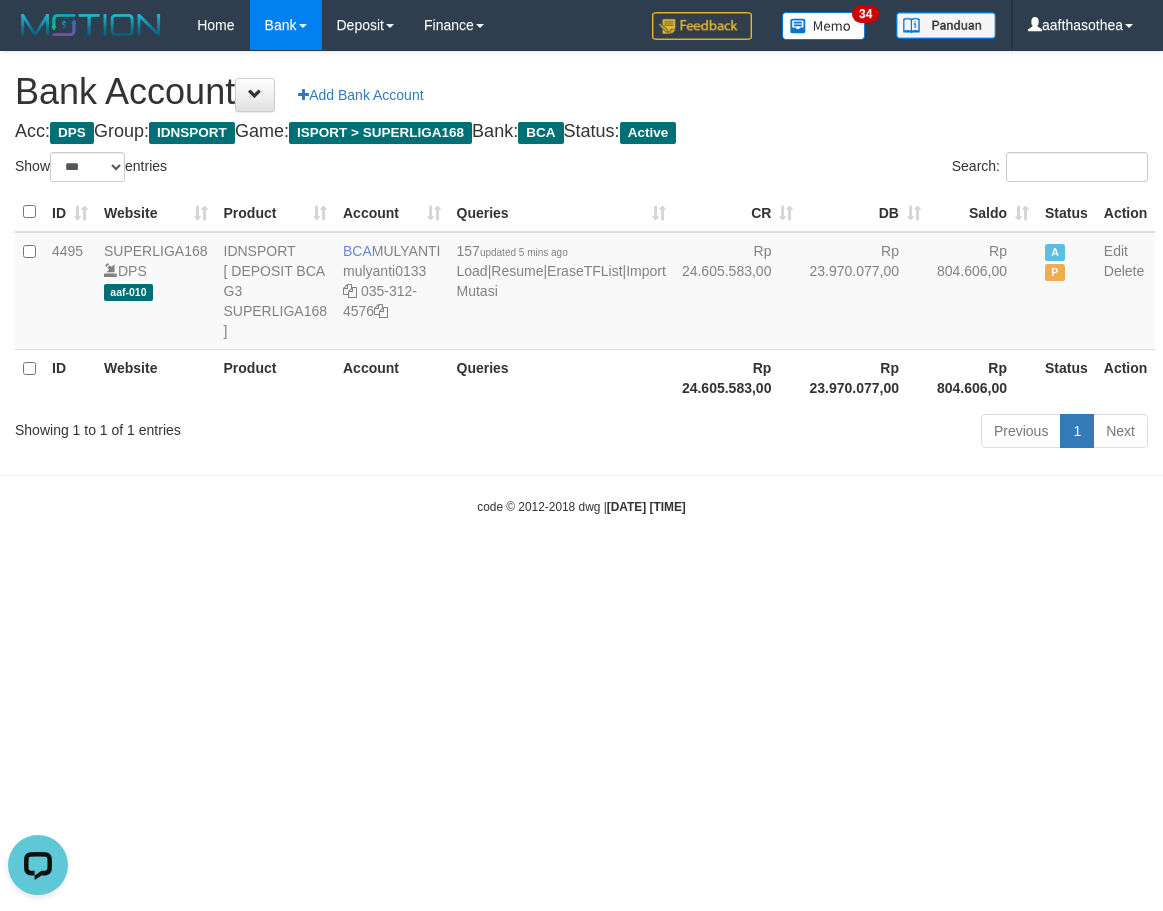 scroll, scrollTop: 0, scrollLeft: 0, axis: both 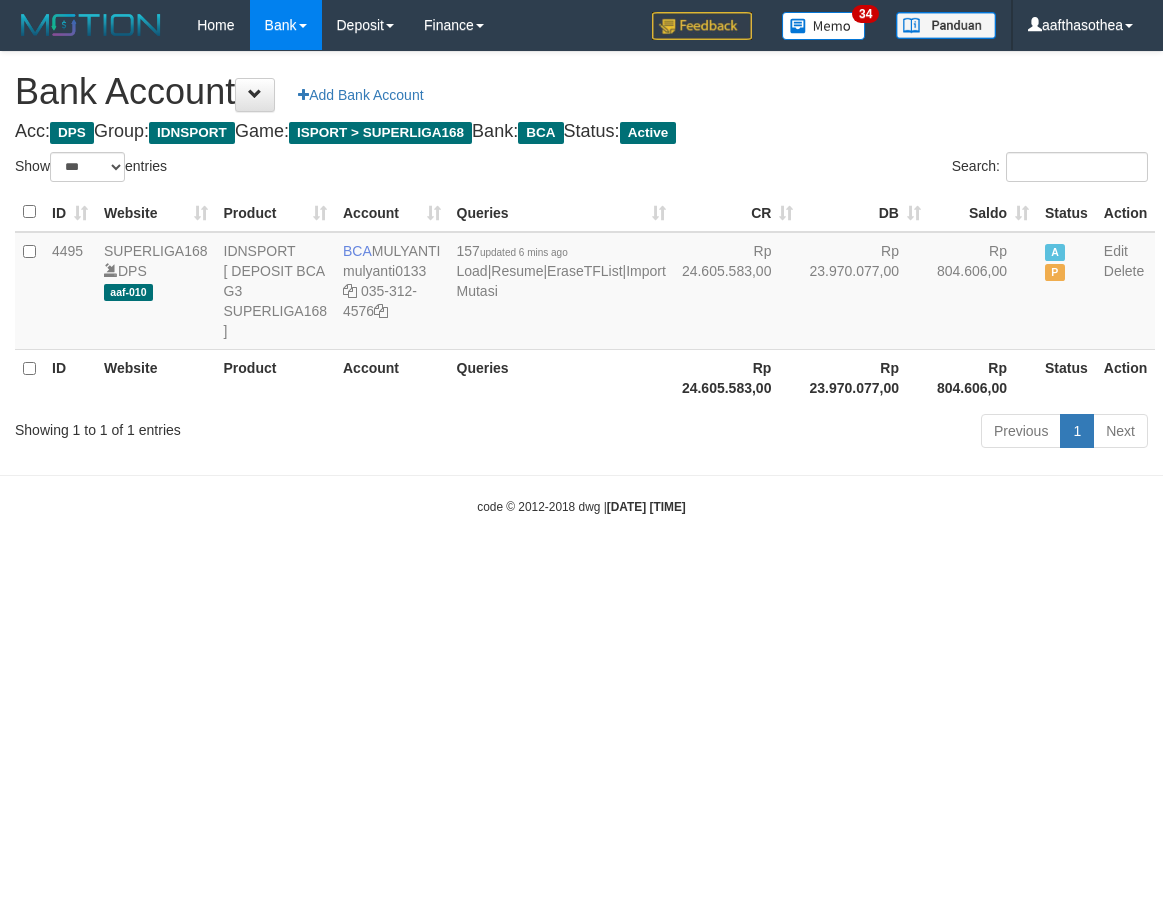 select on "***" 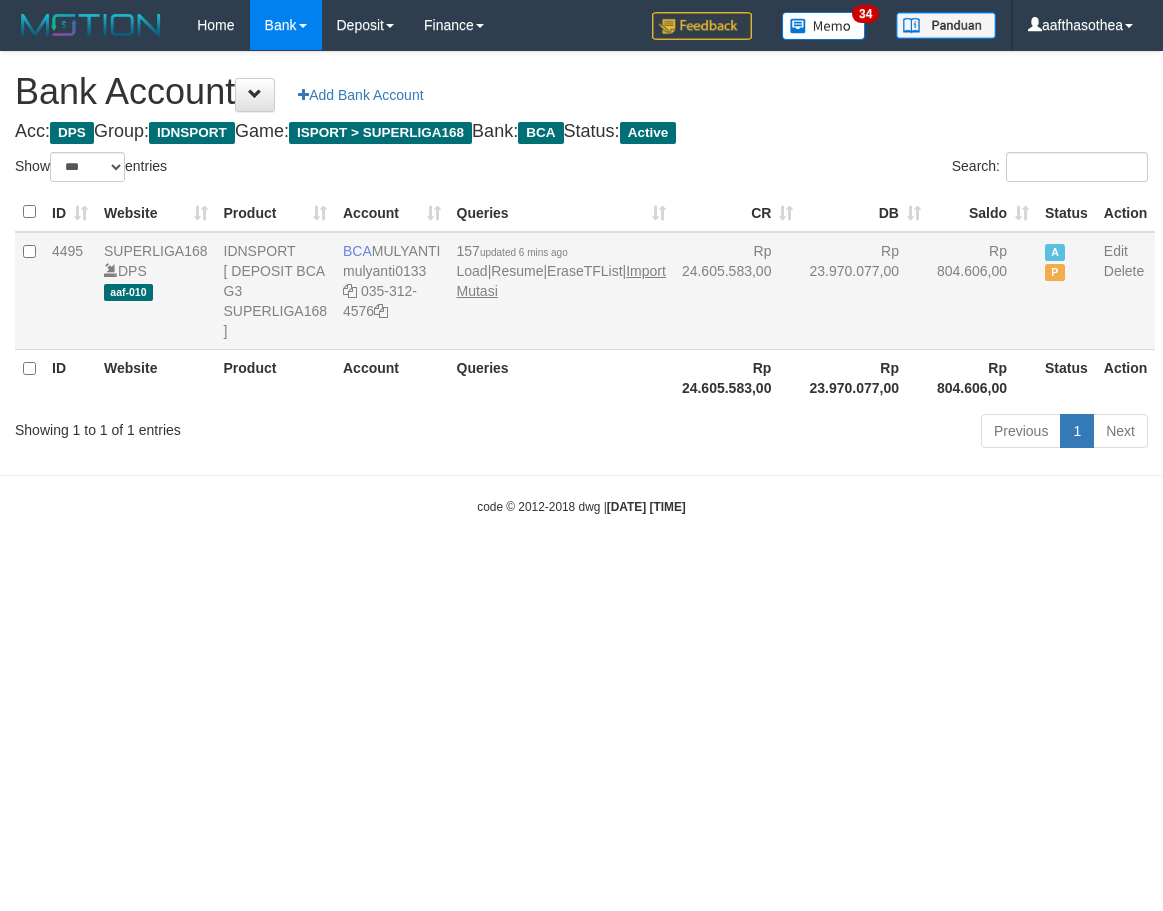 scroll, scrollTop: 0, scrollLeft: 0, axis: both 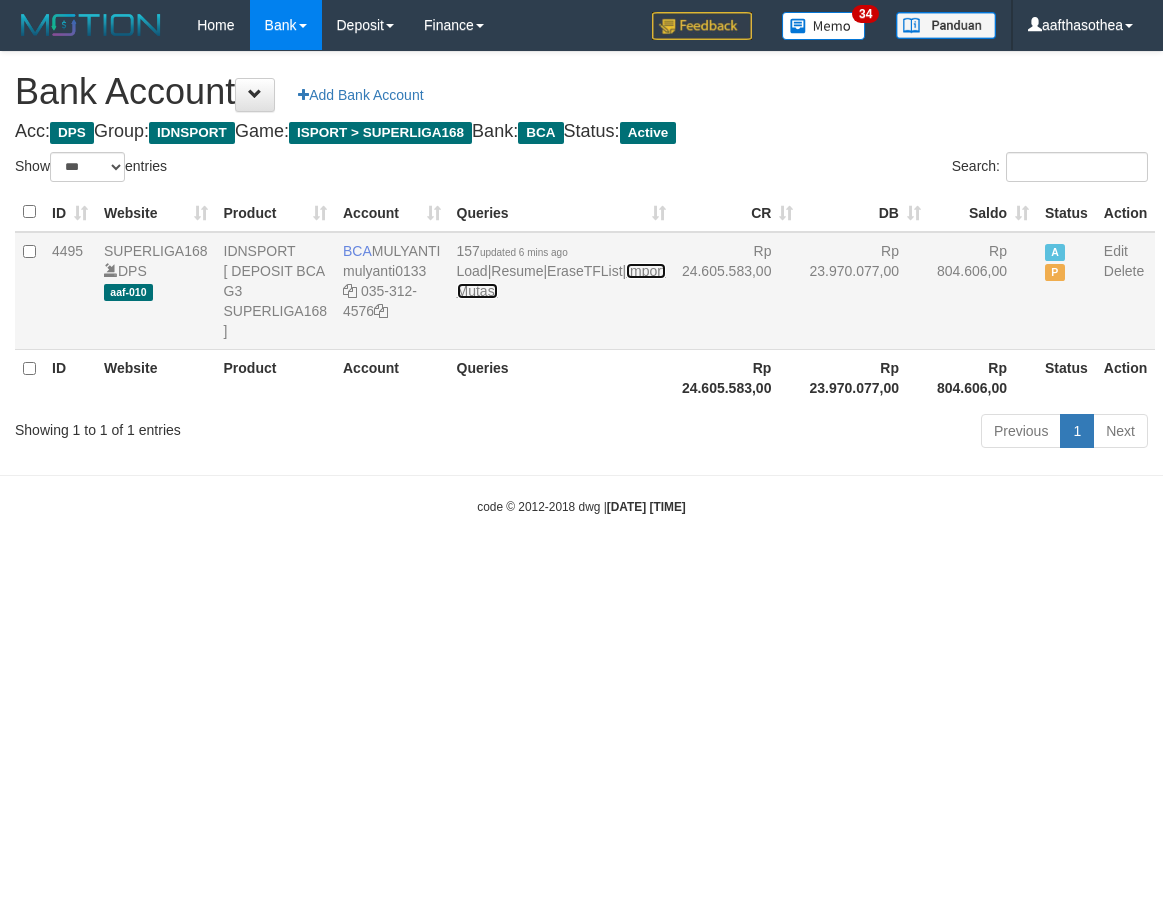 click on "Import Mutasi" at bounding box center [561, 281] 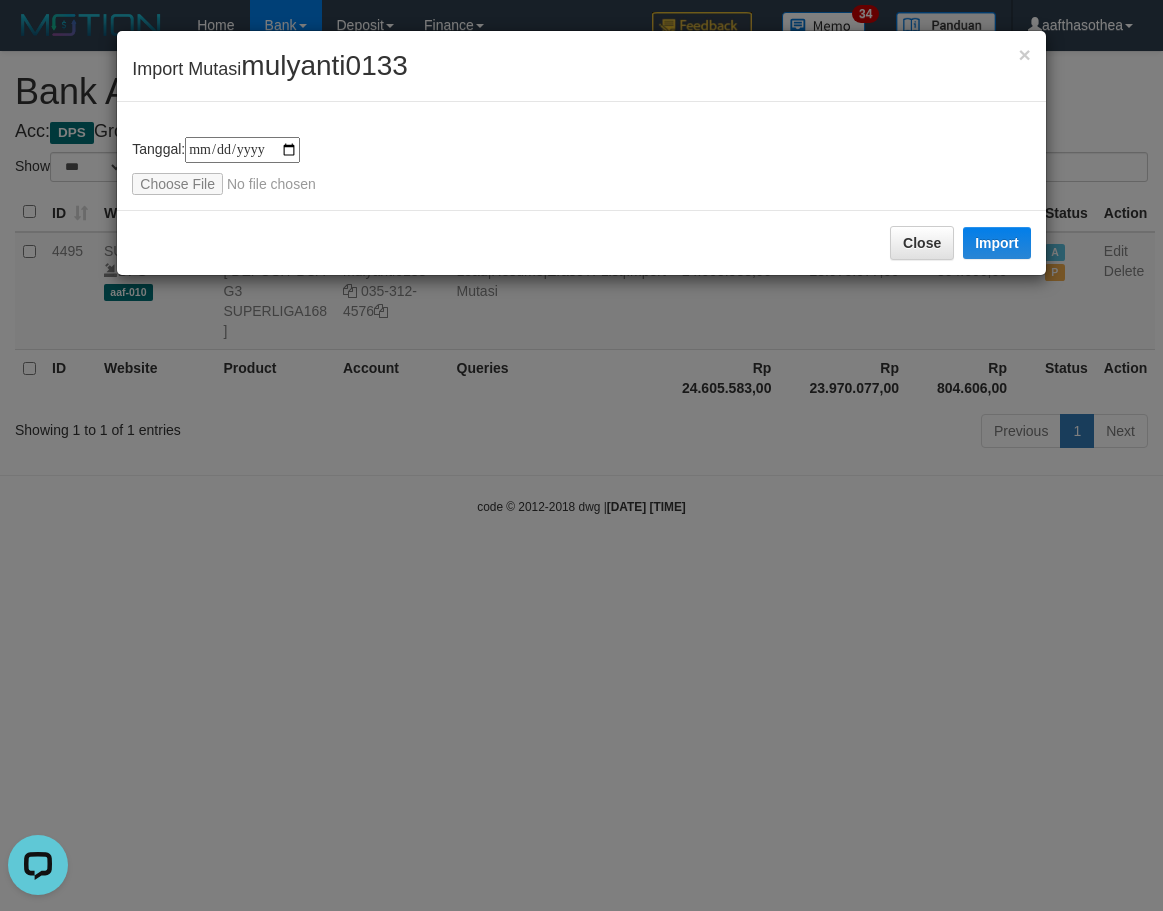 scroll, scrollTop: 0, scrollLeft: 0, axis: both 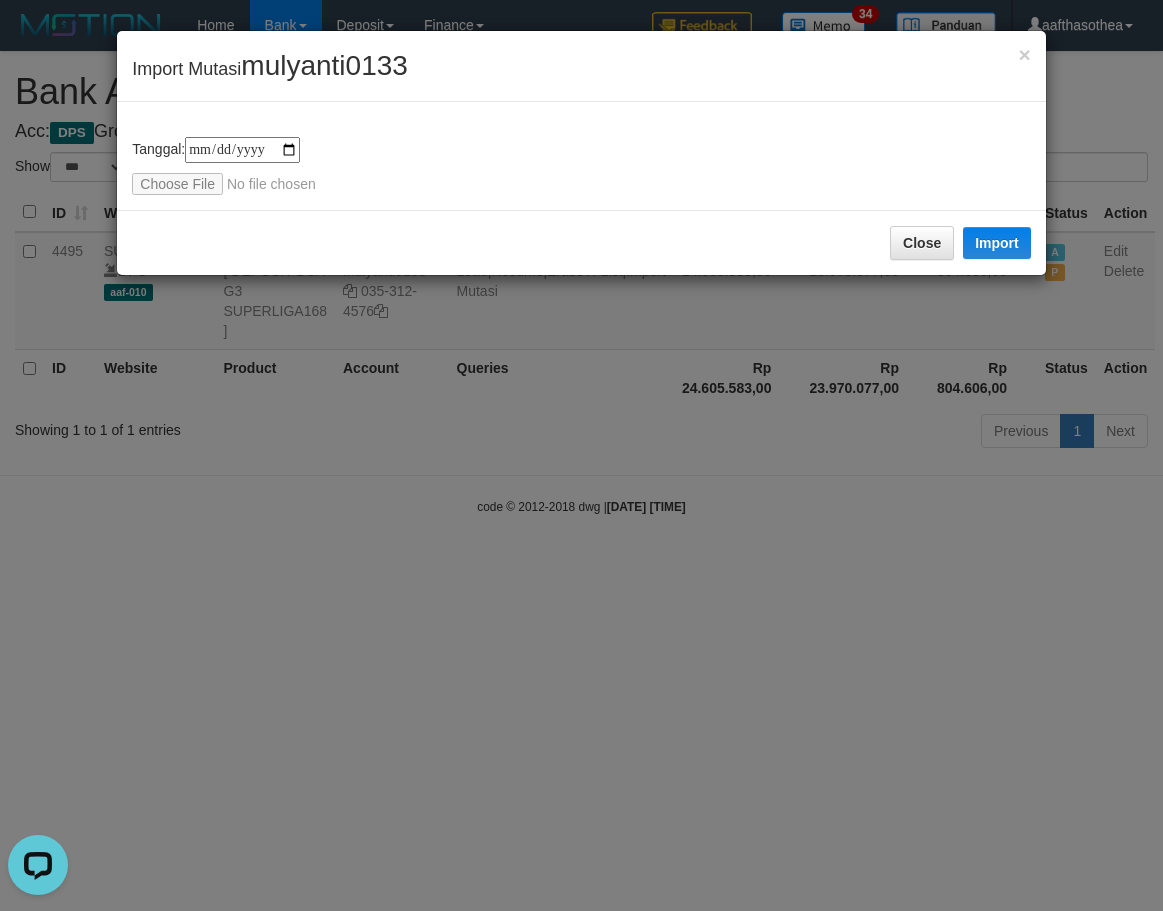 type on "**********" 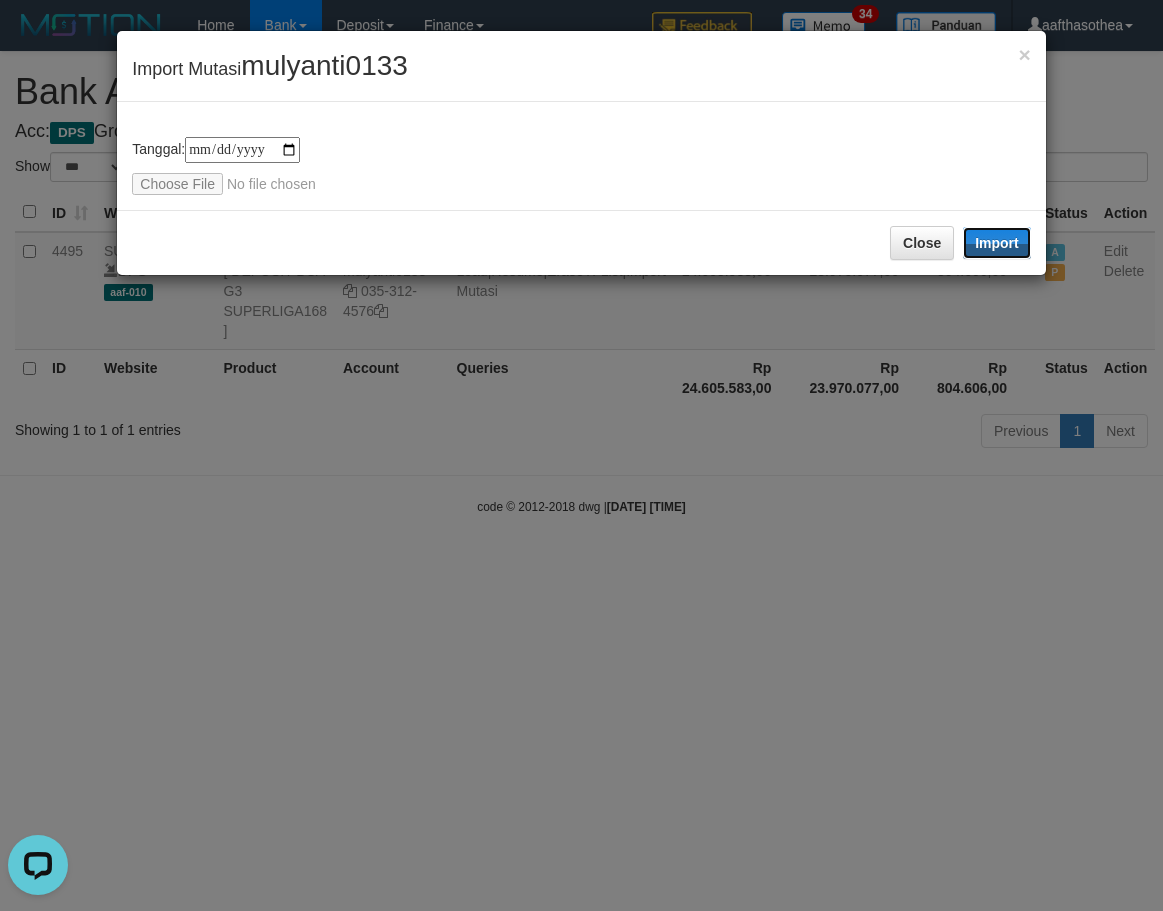 drag, startPoint x: 1023, startPoint y: 255, endPoint x: 698, endPoint y: 592, distance: 468.18158 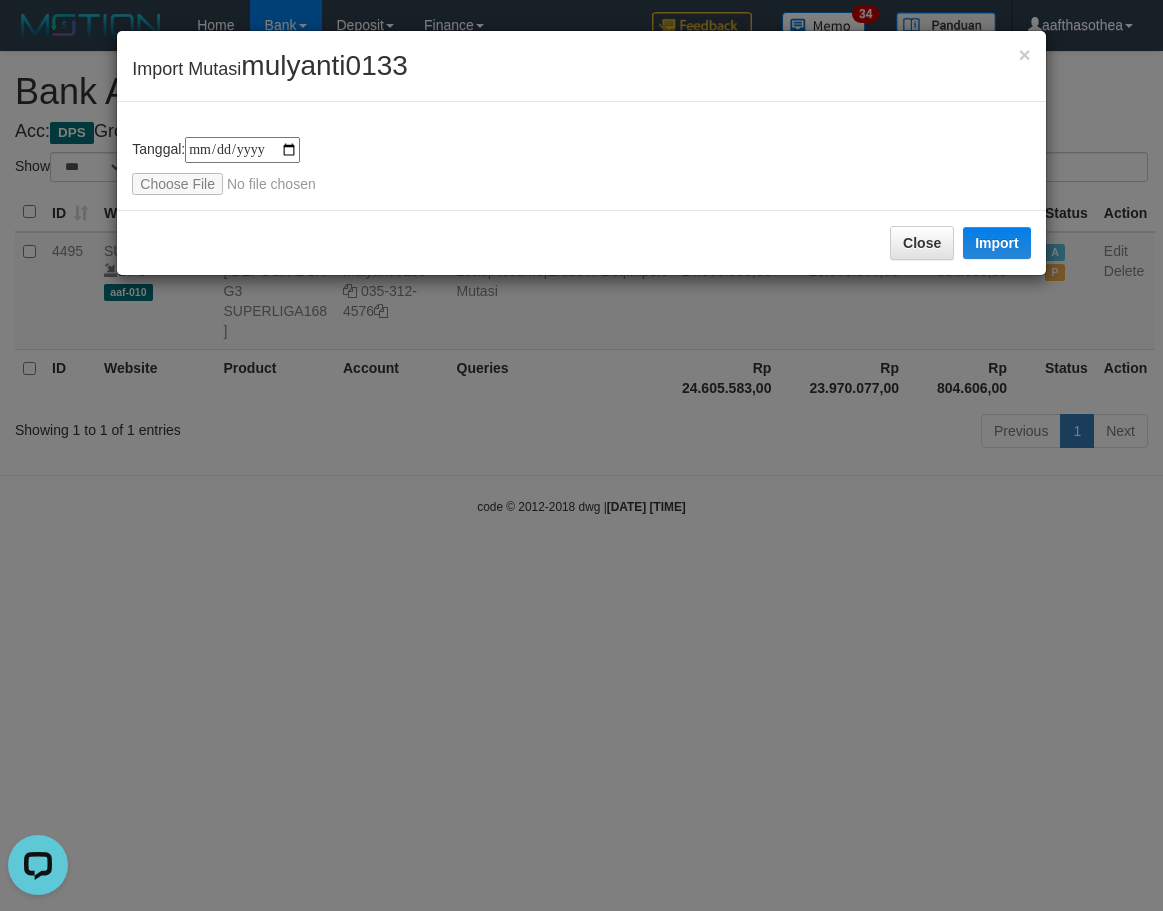 click on "**********" at bounding box center [581, 455] 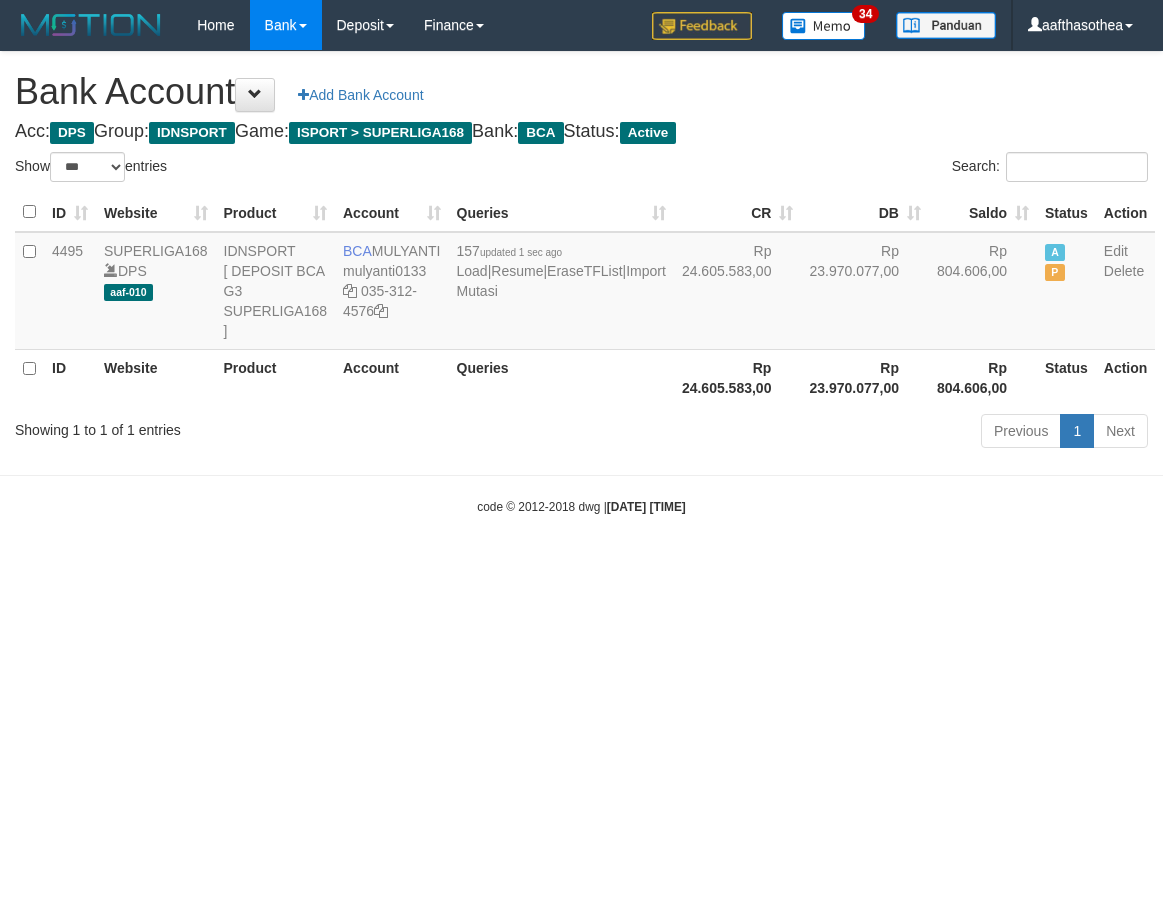 select on "***" 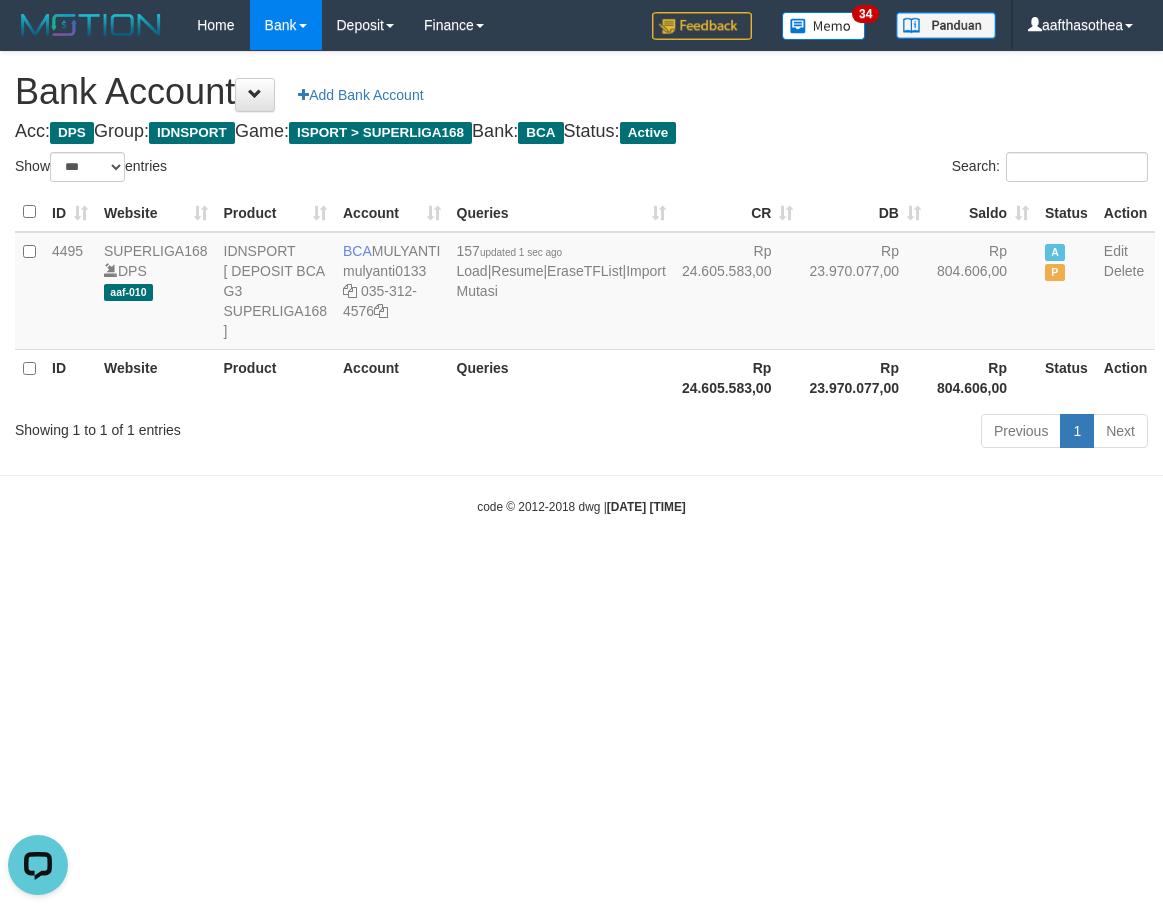 scroll, scrollTop: 0, scrollLeft: 0, axis: both 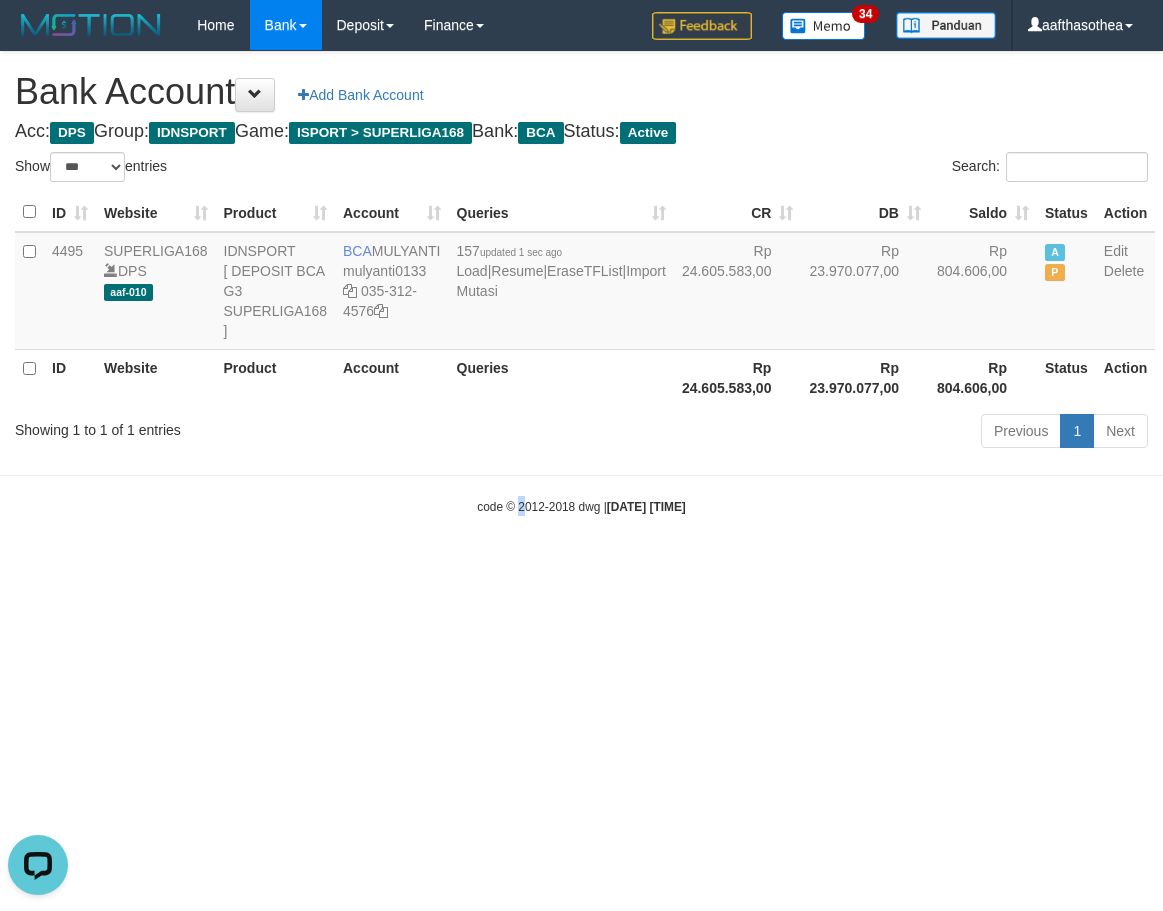 click on "Toggle navigation
Home
Bank
Account List
Load
By Website
Group
[ISPORT]													SUPERLIGA168
By Load Group (DPS)
34" at bounding box center [581, 283] 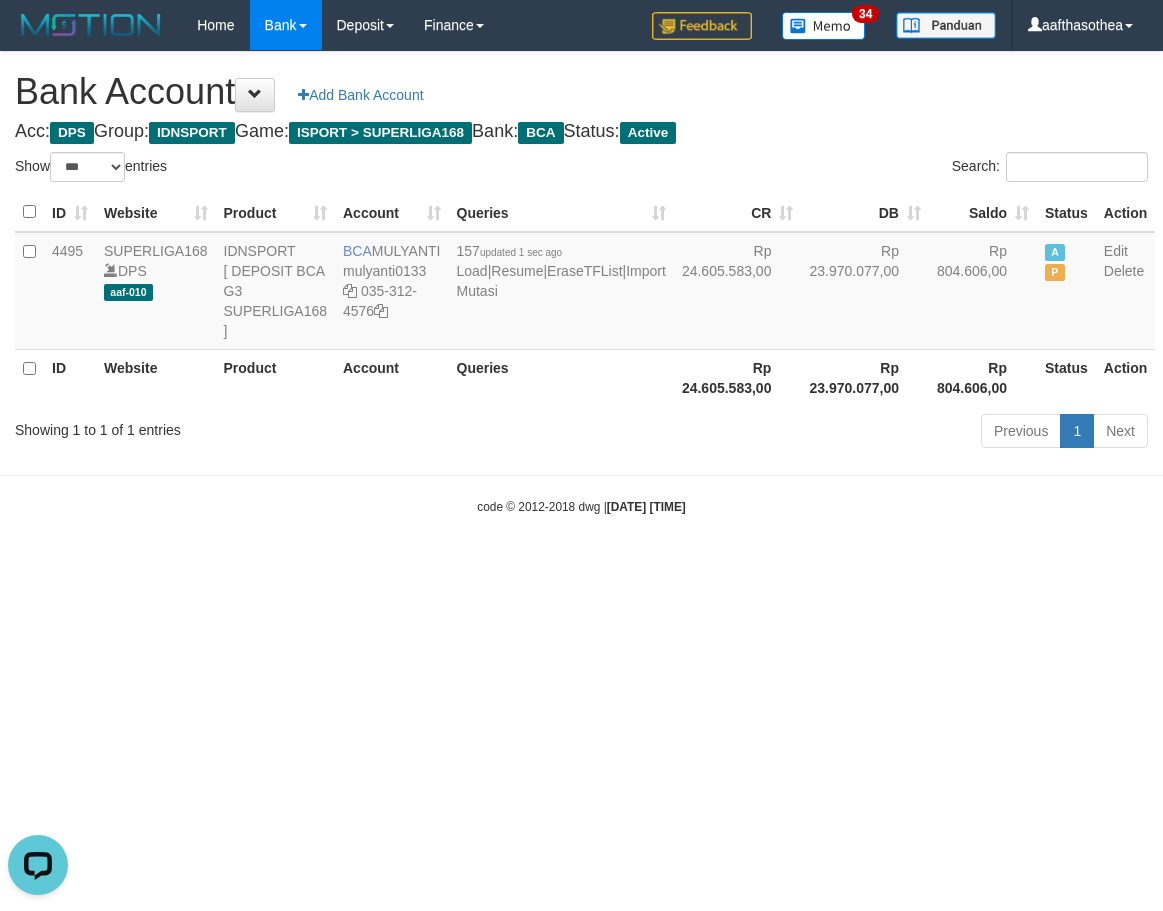 click on "Toggle navigation
Home
Bank
Account List
Load
By Website
Group
[ISPORT]													SUPERLIGA168
By Load Group (DPS)
34" at bounding box center [581, 283] 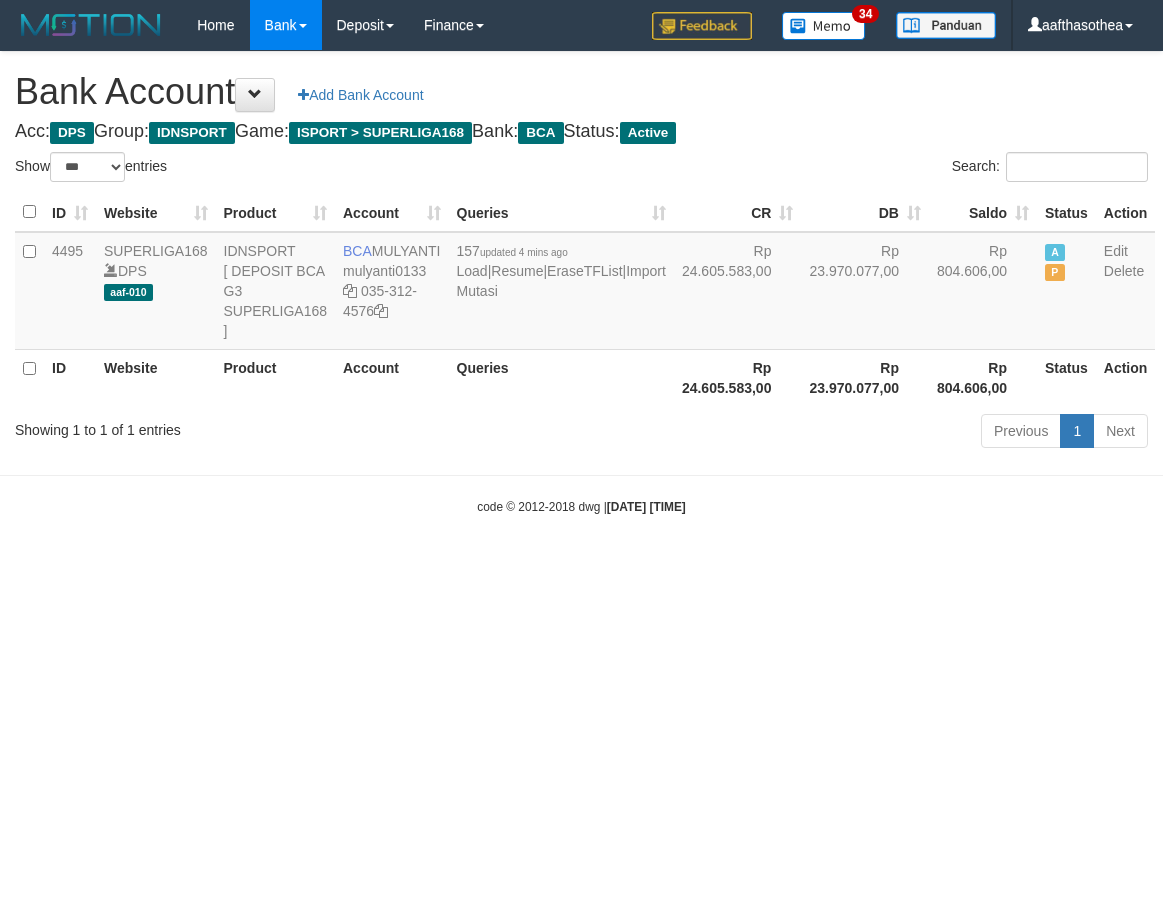 select on "***" 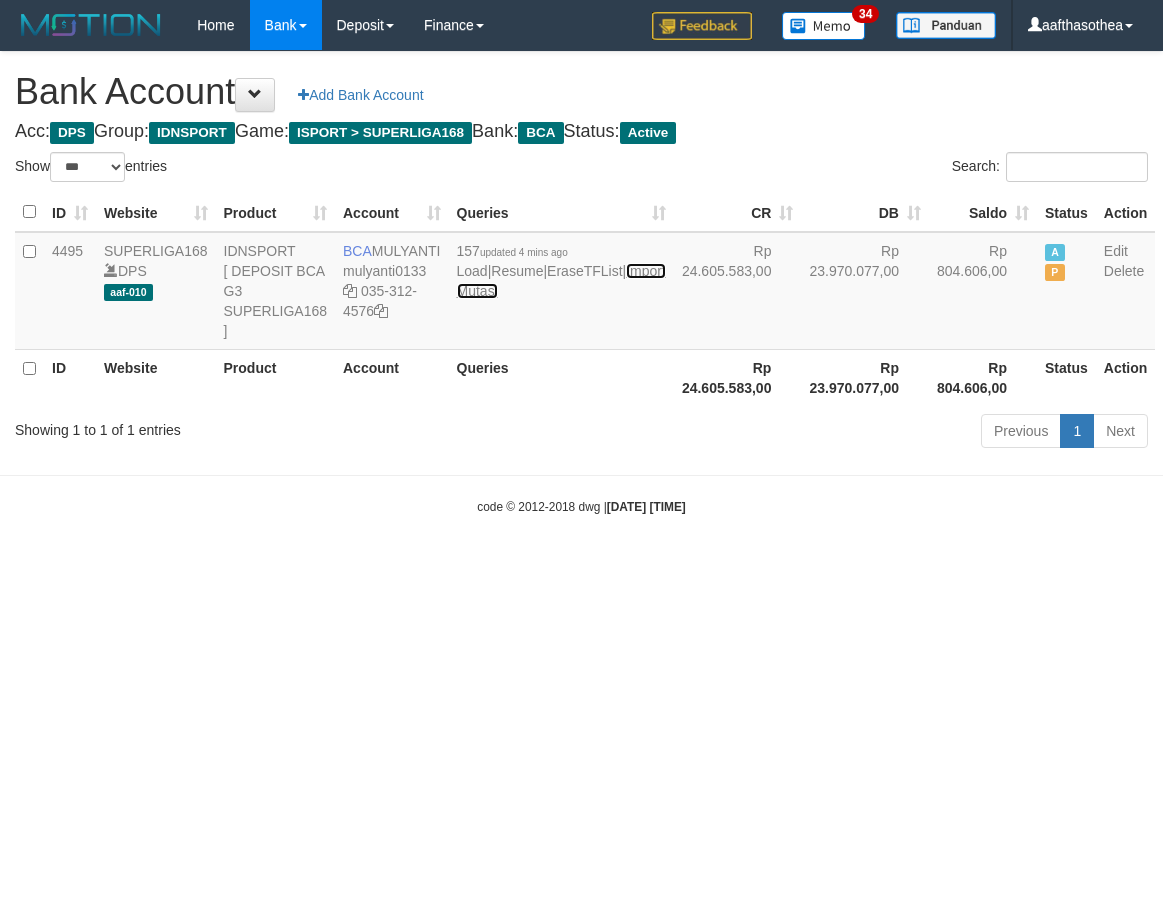 click on "Import Mutasi" at bounding box center [561, 281] 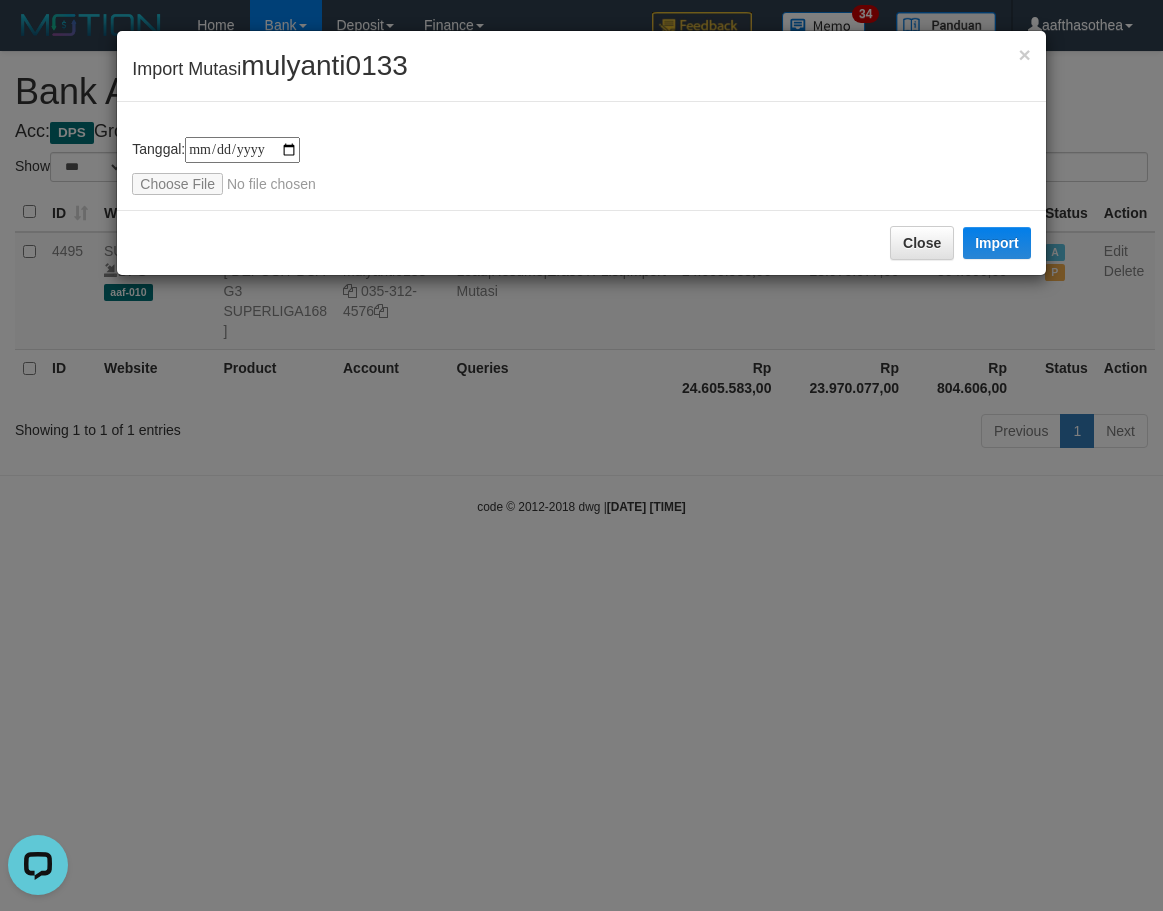 scroll, scrollTop: 0, scrollLeft: 0, axis: both 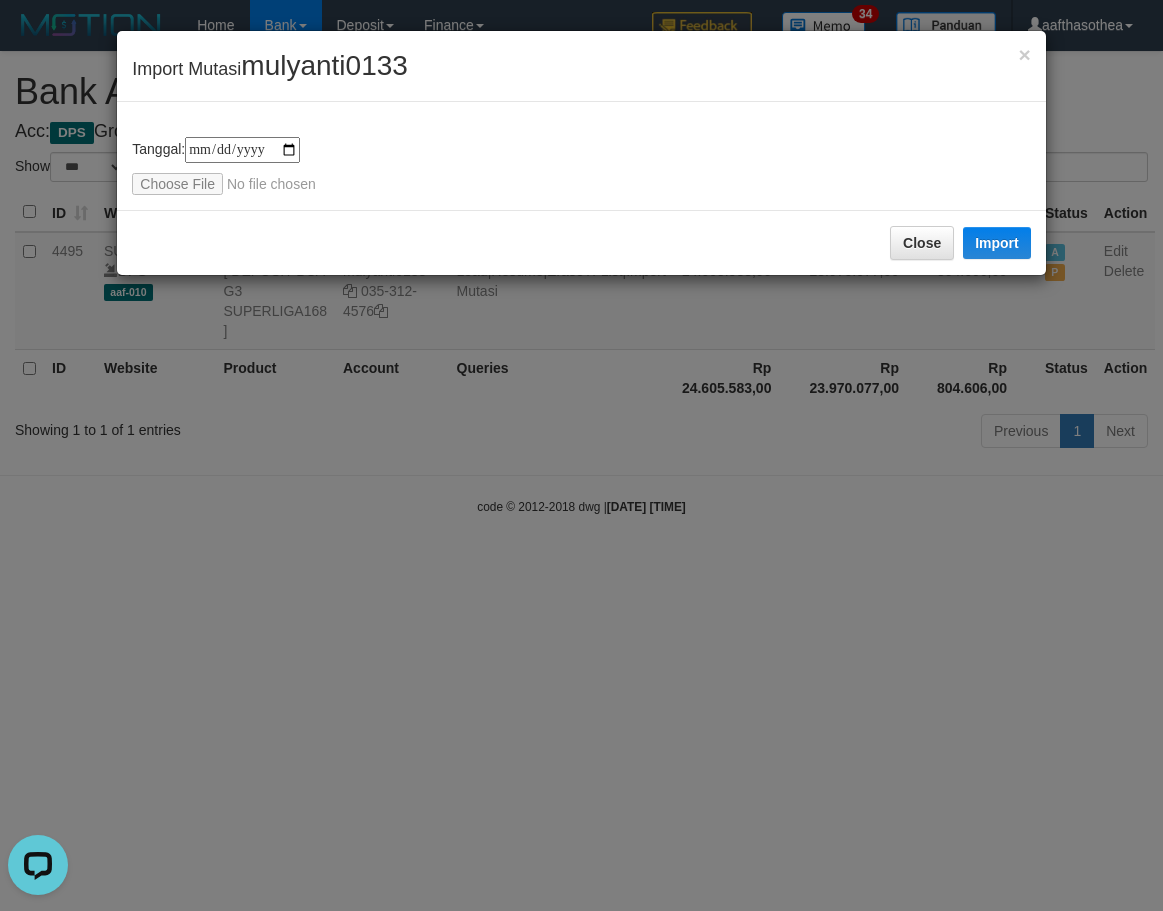 type on "**********" 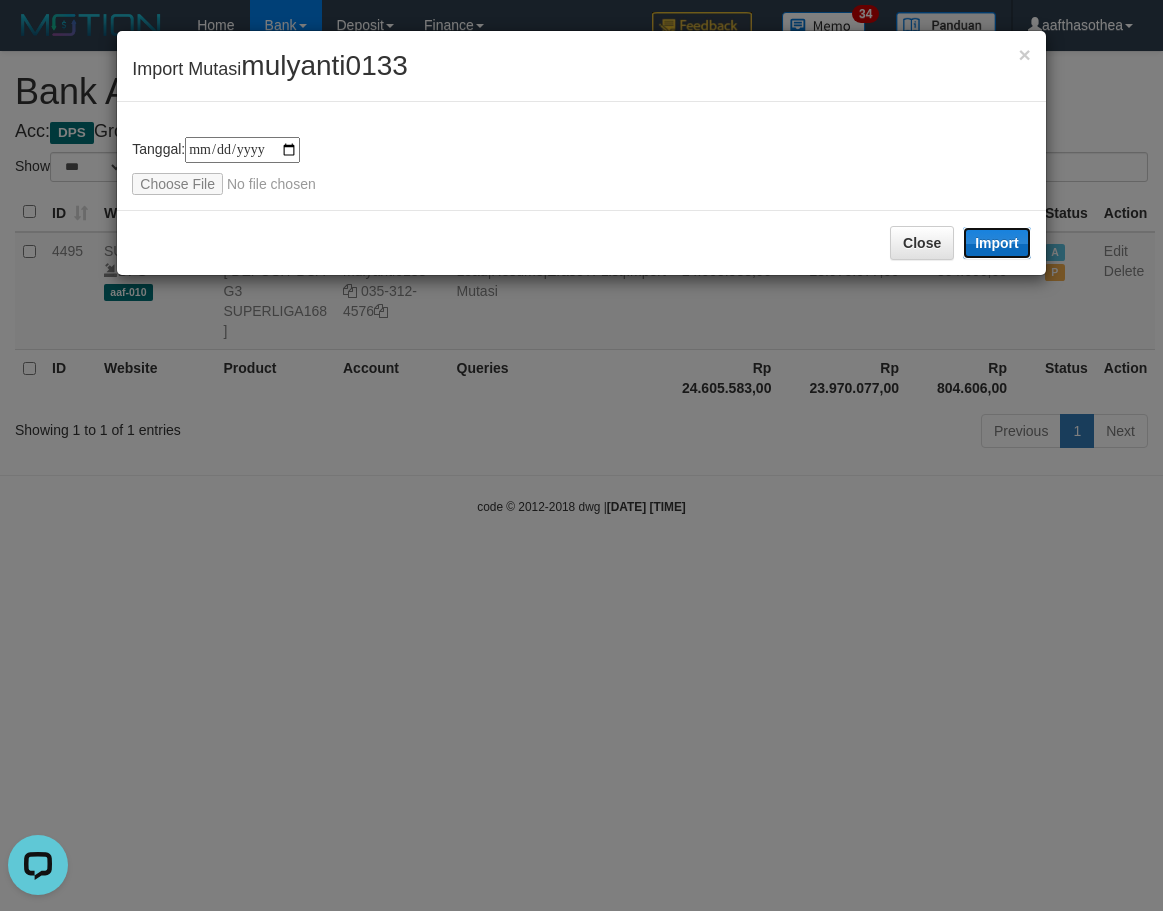 click on "Import" at bounding box center (997, 243) 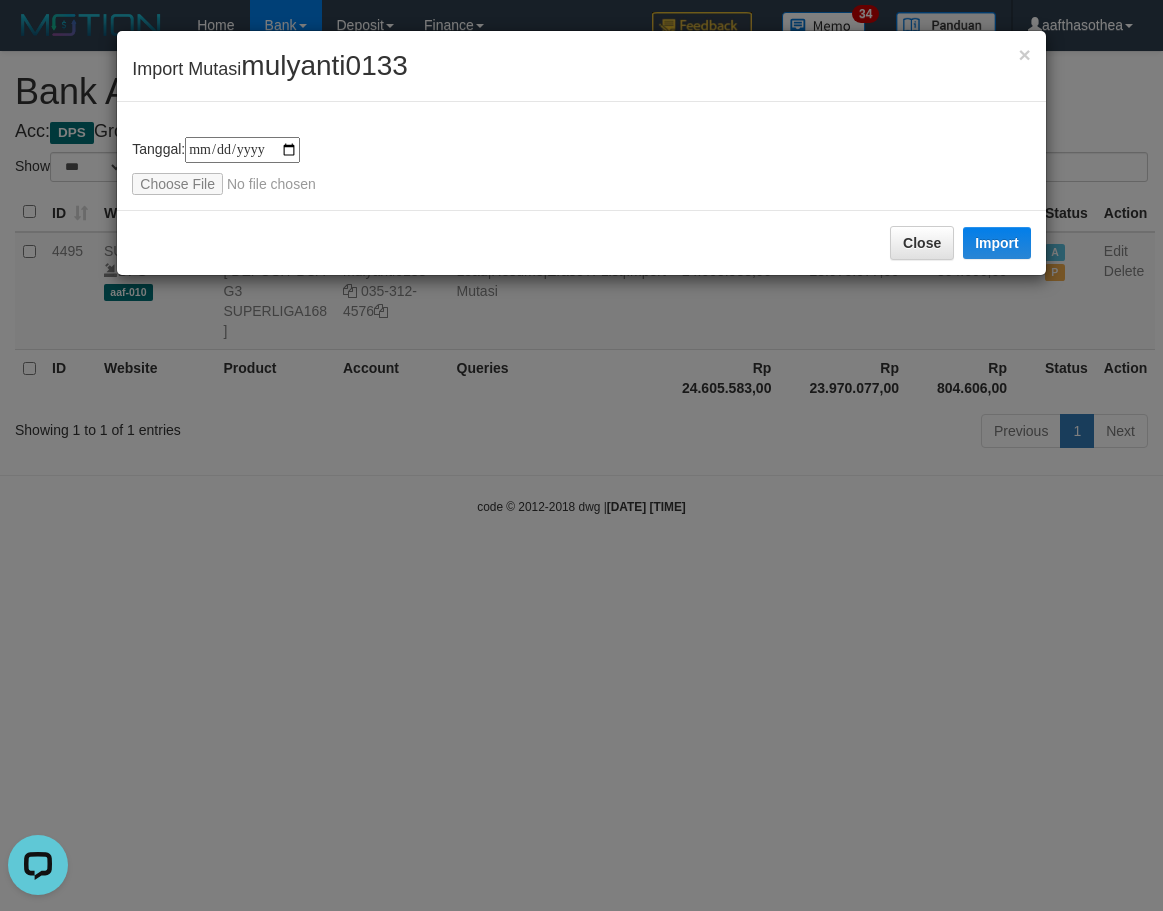 click on "**********" at bounding box center [581, 455] 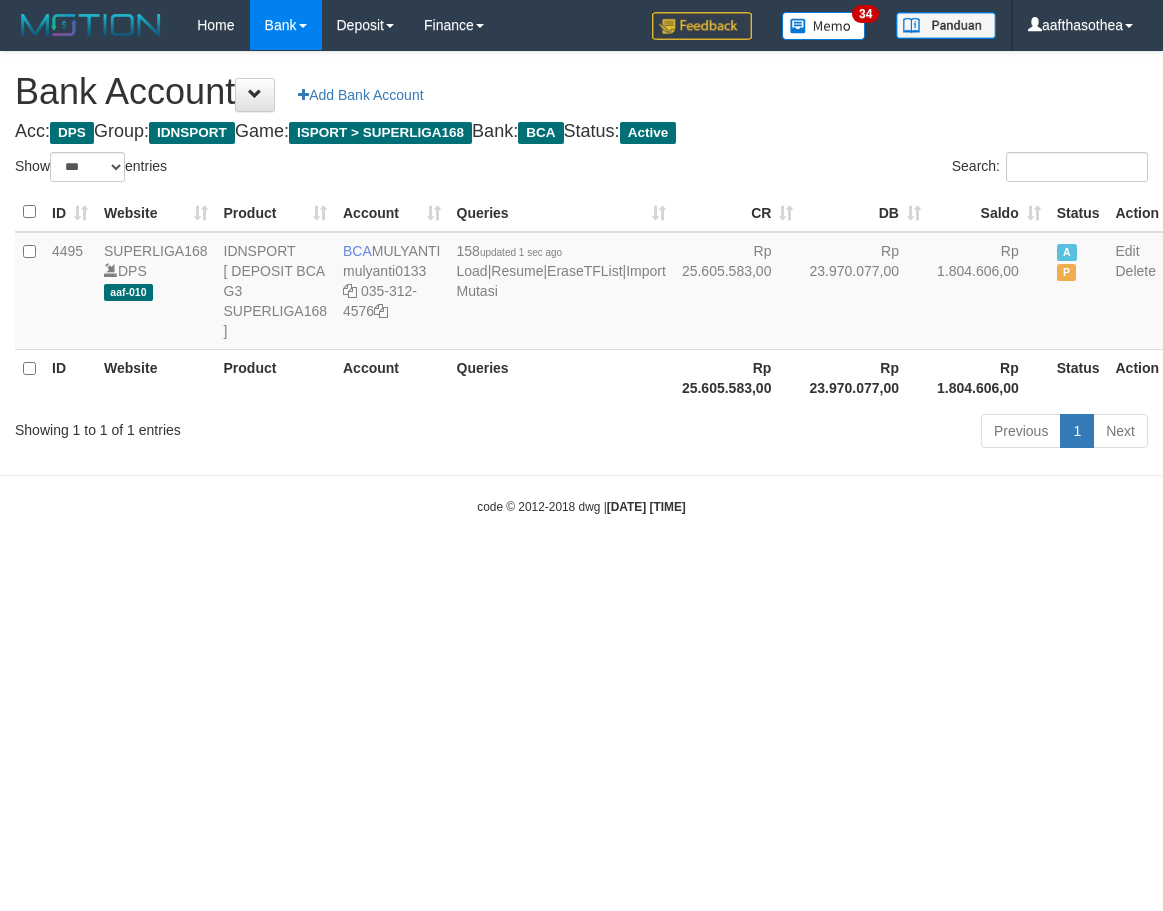 select on "***" 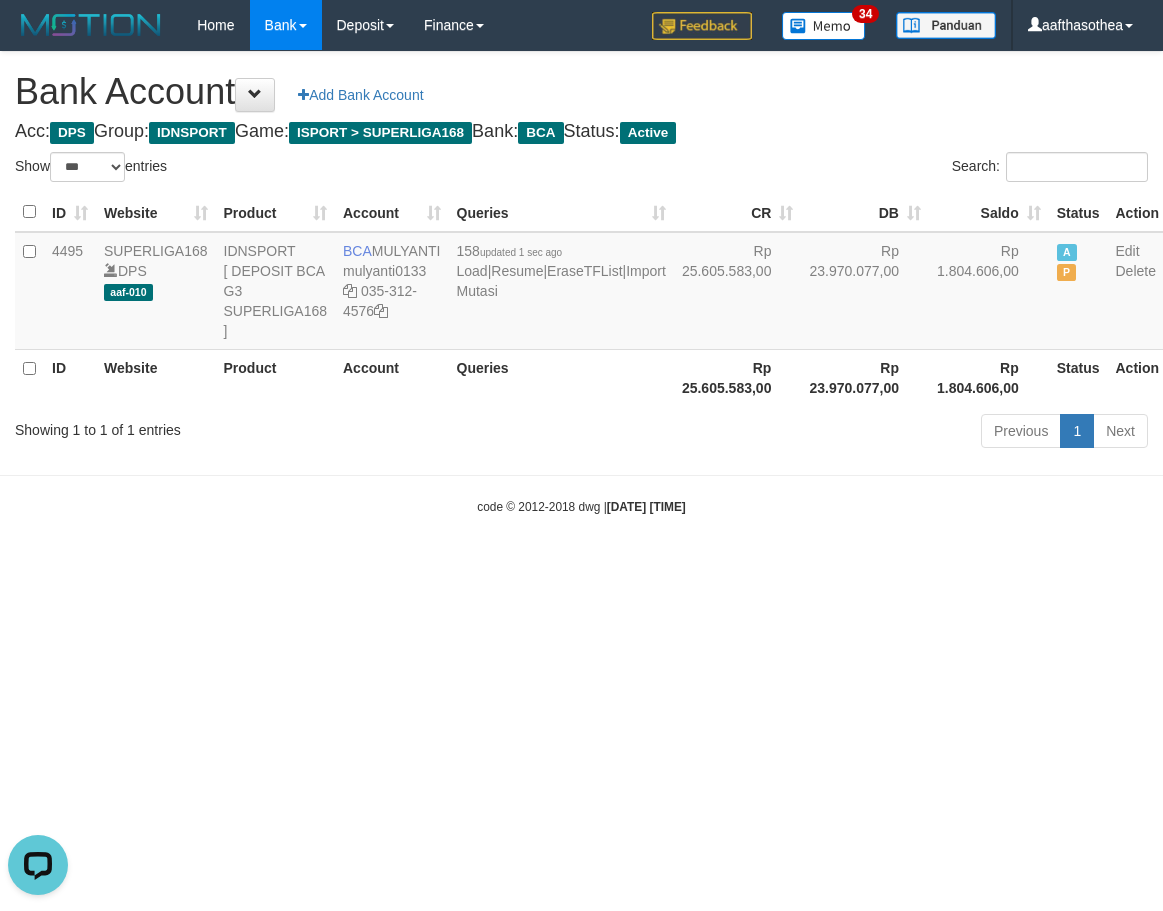 scroll, scrollTop: 0, scrollLeft: 0, axis: both 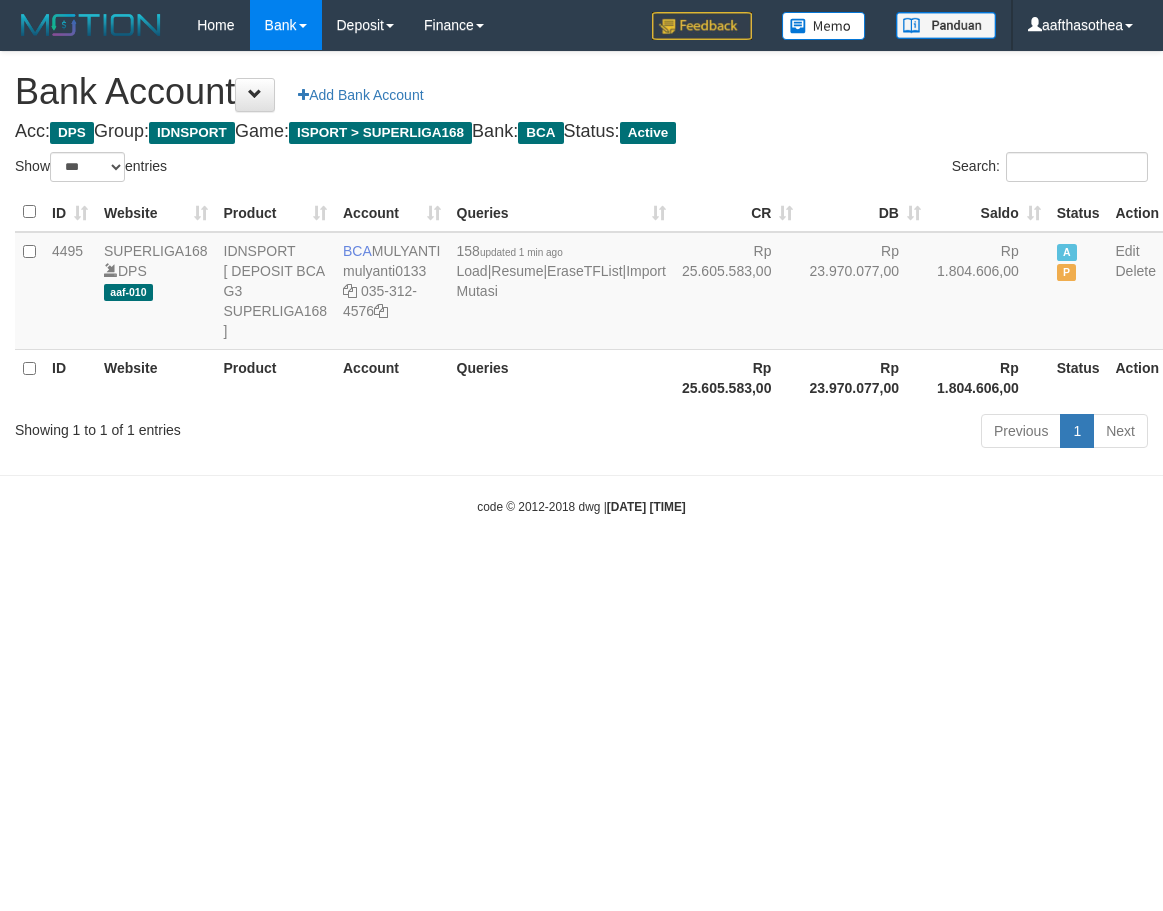 select on "***" 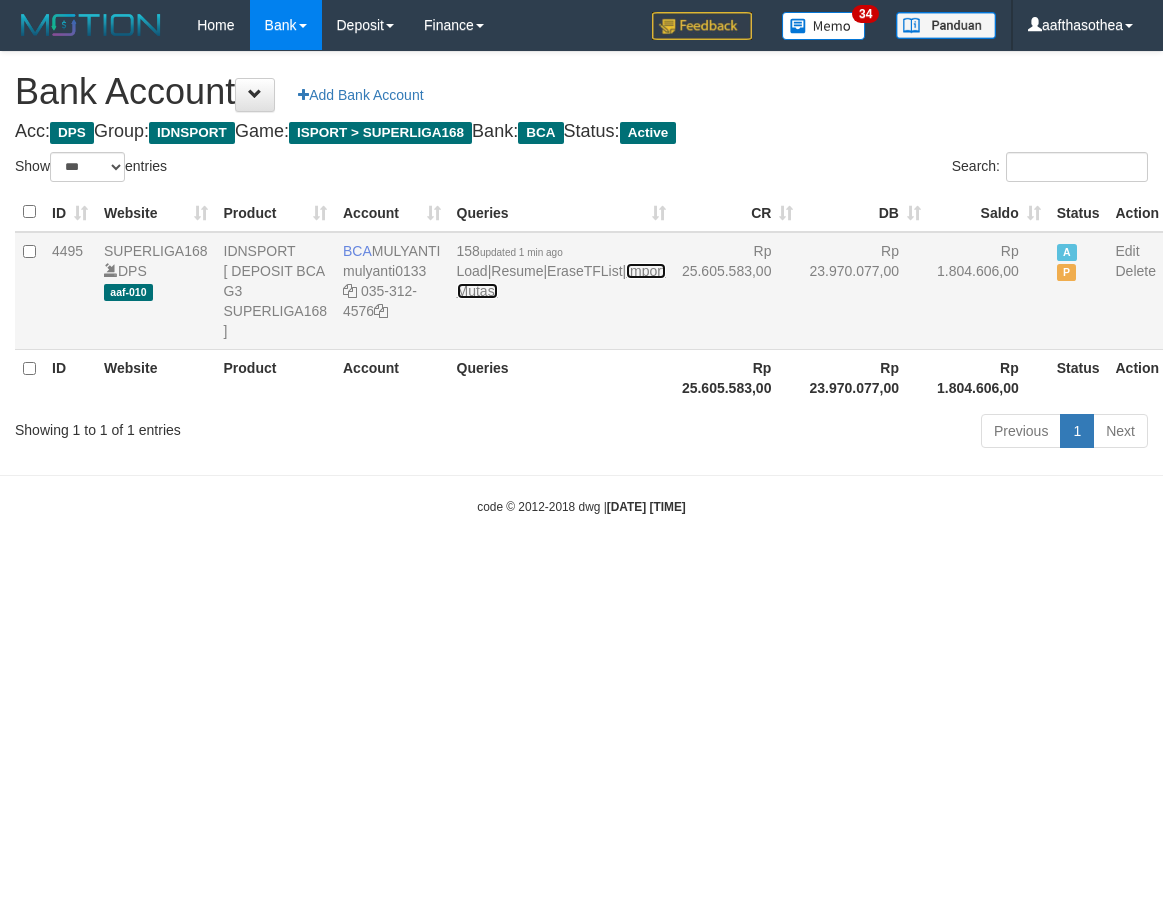 click on "Import Mutasi" at bounding box center [561, 281] 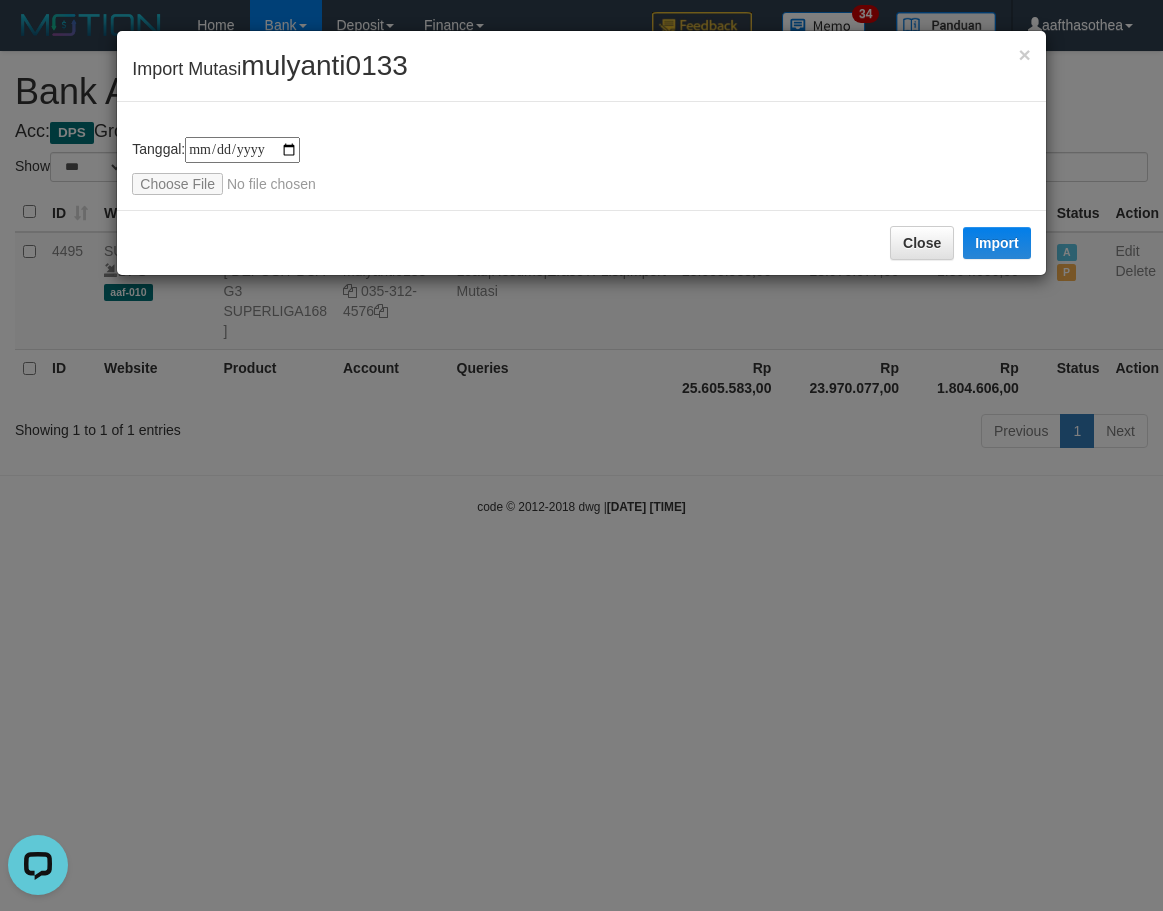scroll, scrollTop: 0, scrollLeft: 0, axis: both 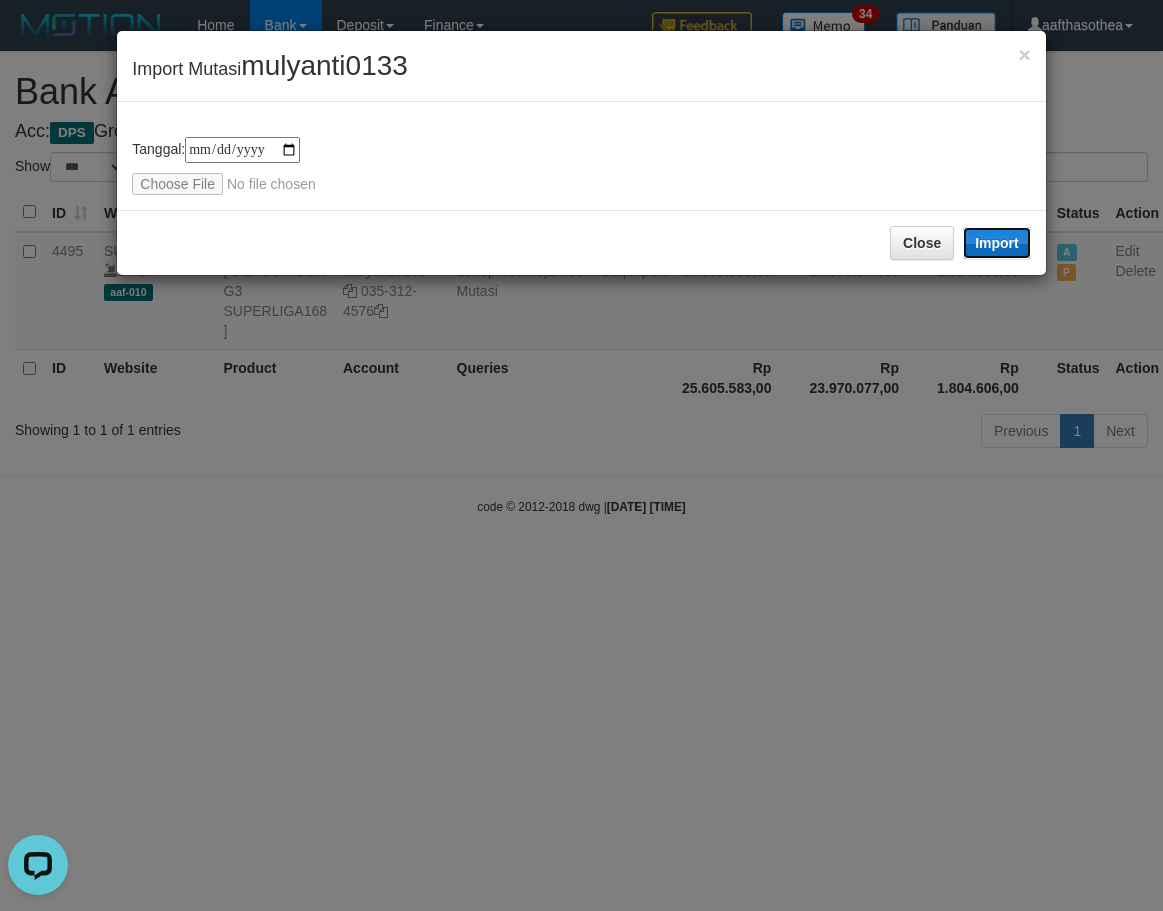 click on "Import" at bounding box center [997, 243] 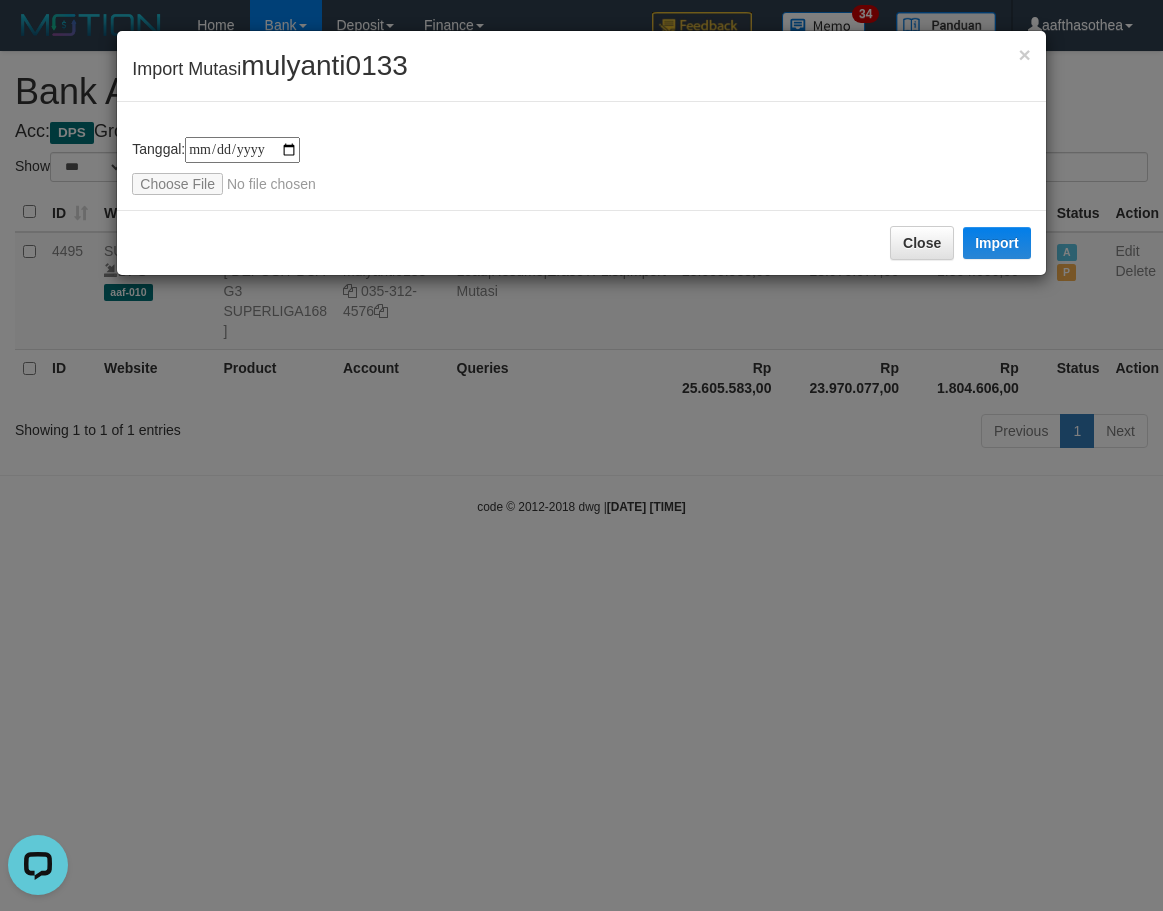 click on "**********" at bounding box center (581, 455) 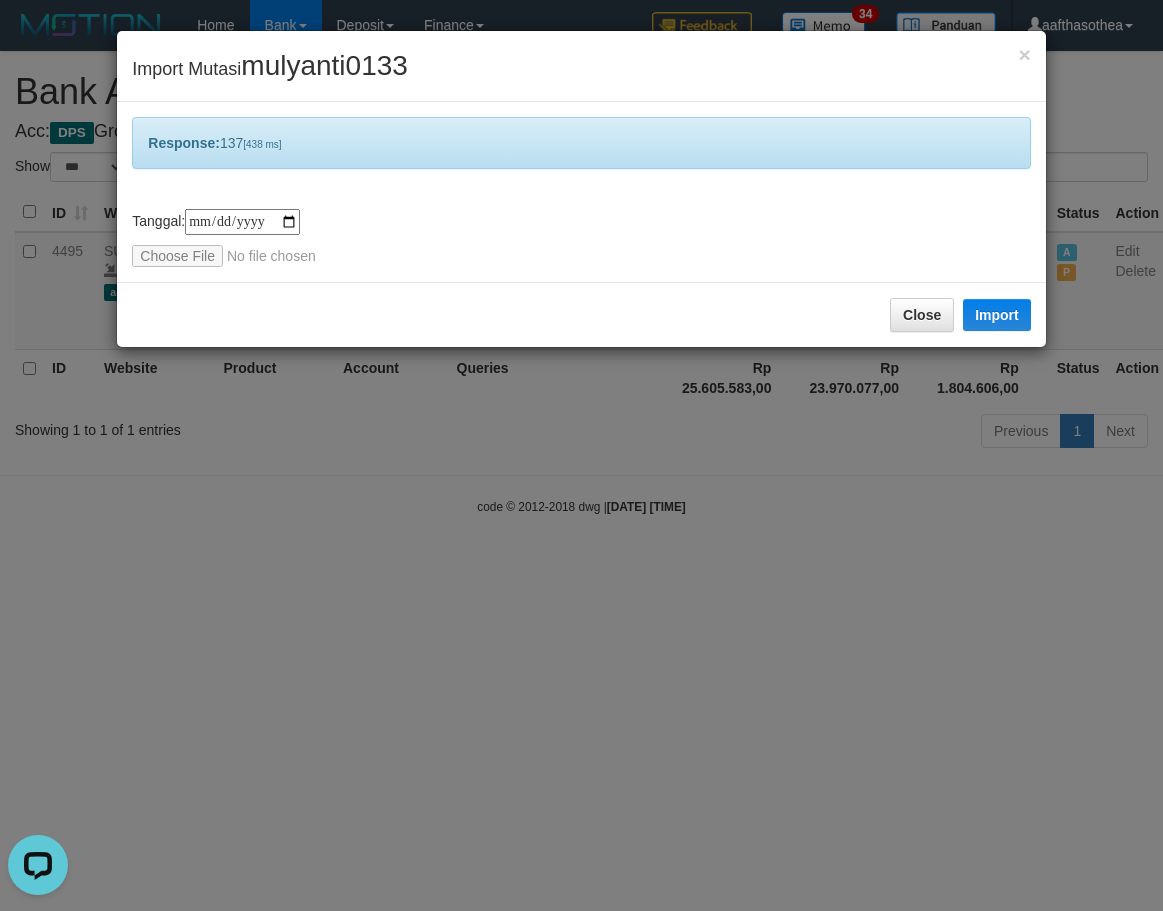 click on "**********" at bounding box center [581, 455] 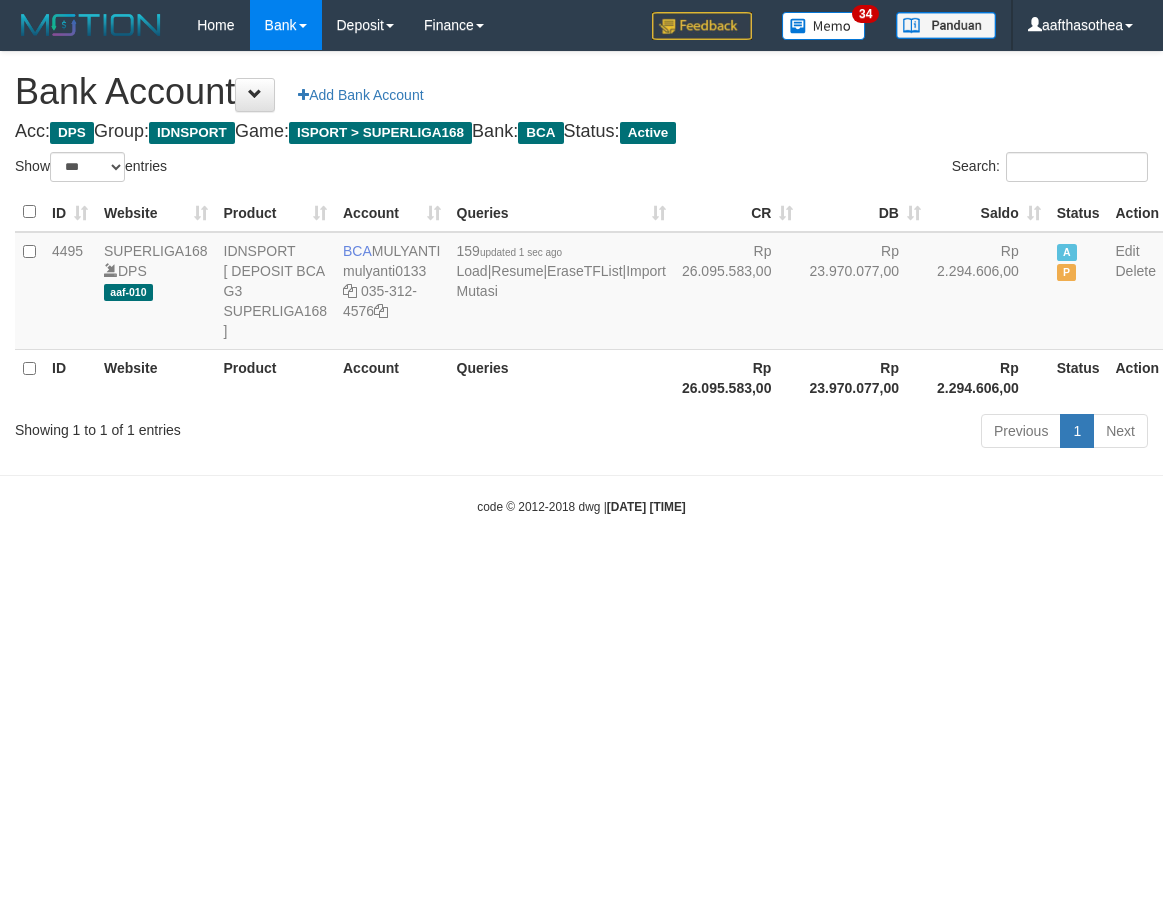 select on "***" 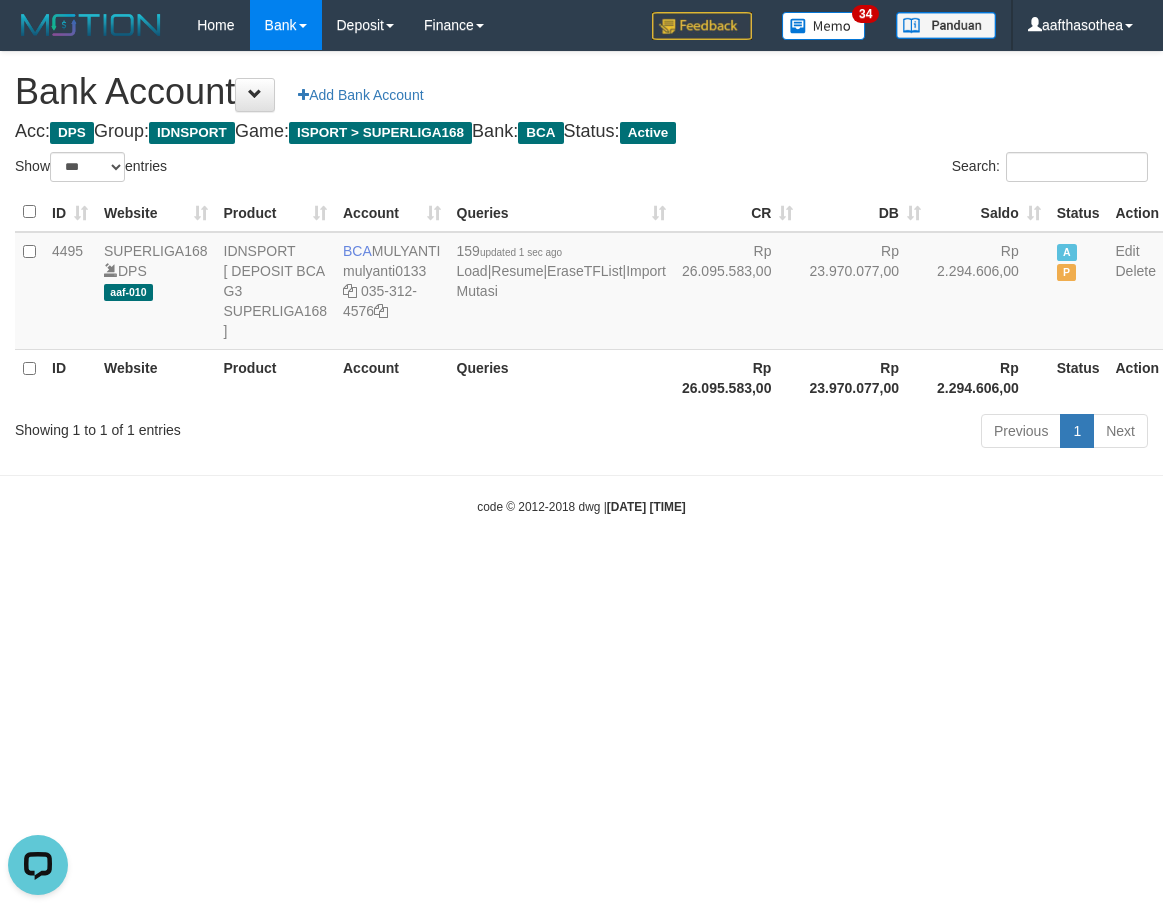 scroll, scrollTop: 0, scrollLeft: 0, axis: both 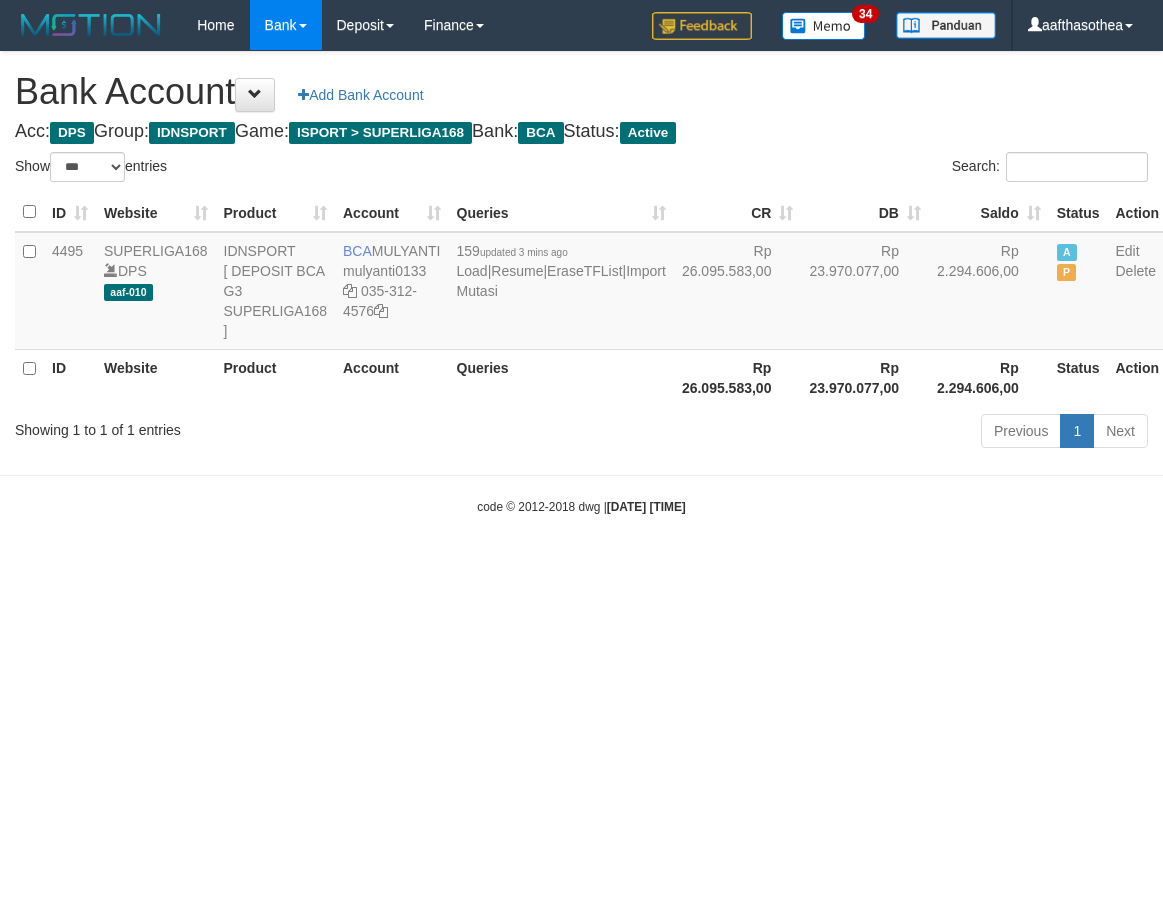 select on "***" 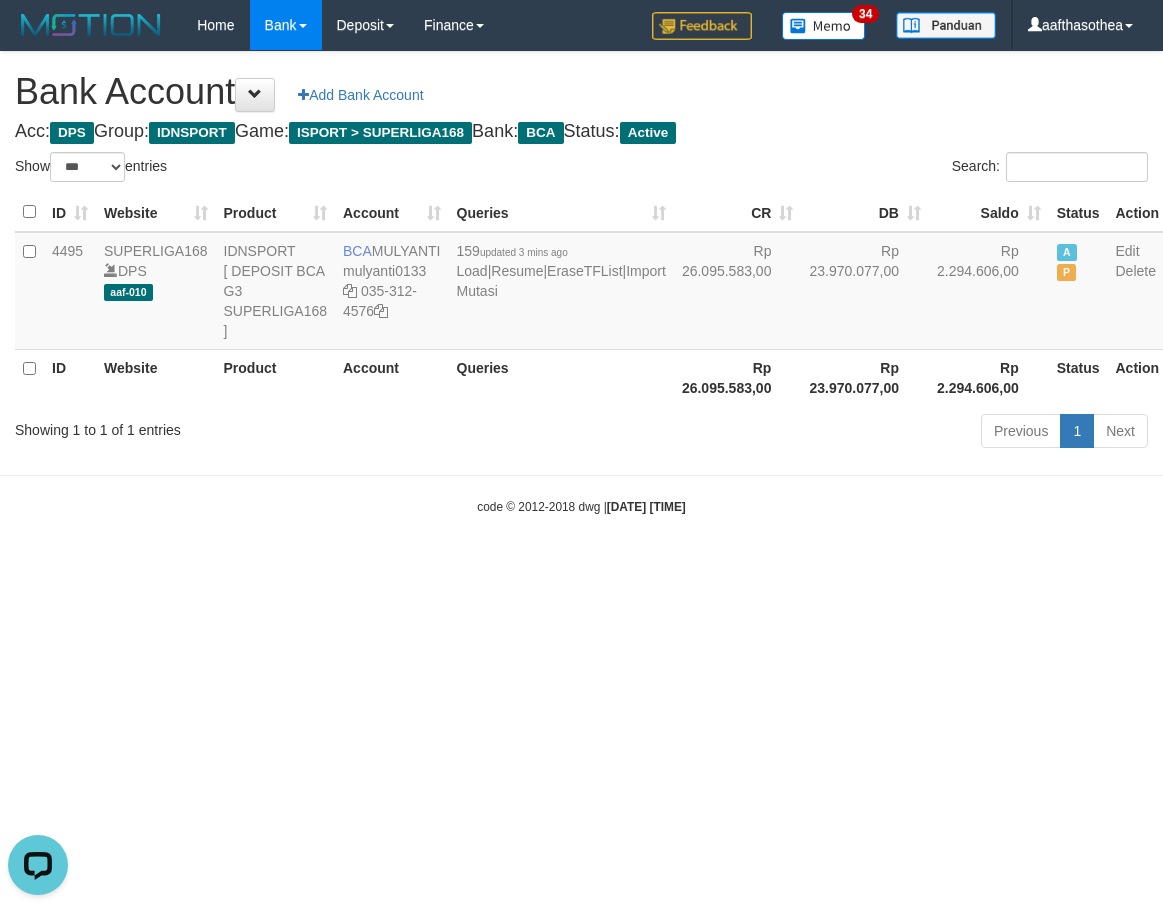 scroll, scrollTop: 0, scrollLeft: 0, axis: both 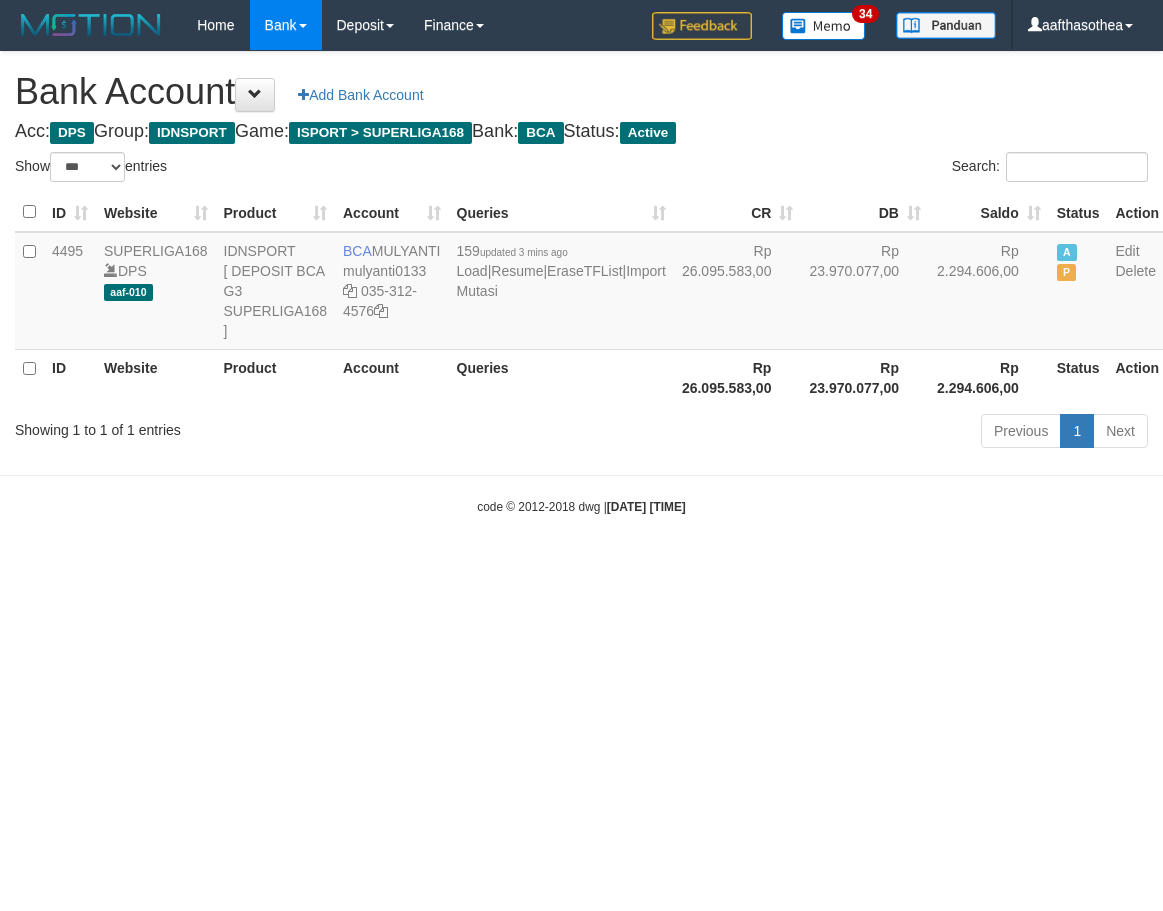 select on "***" 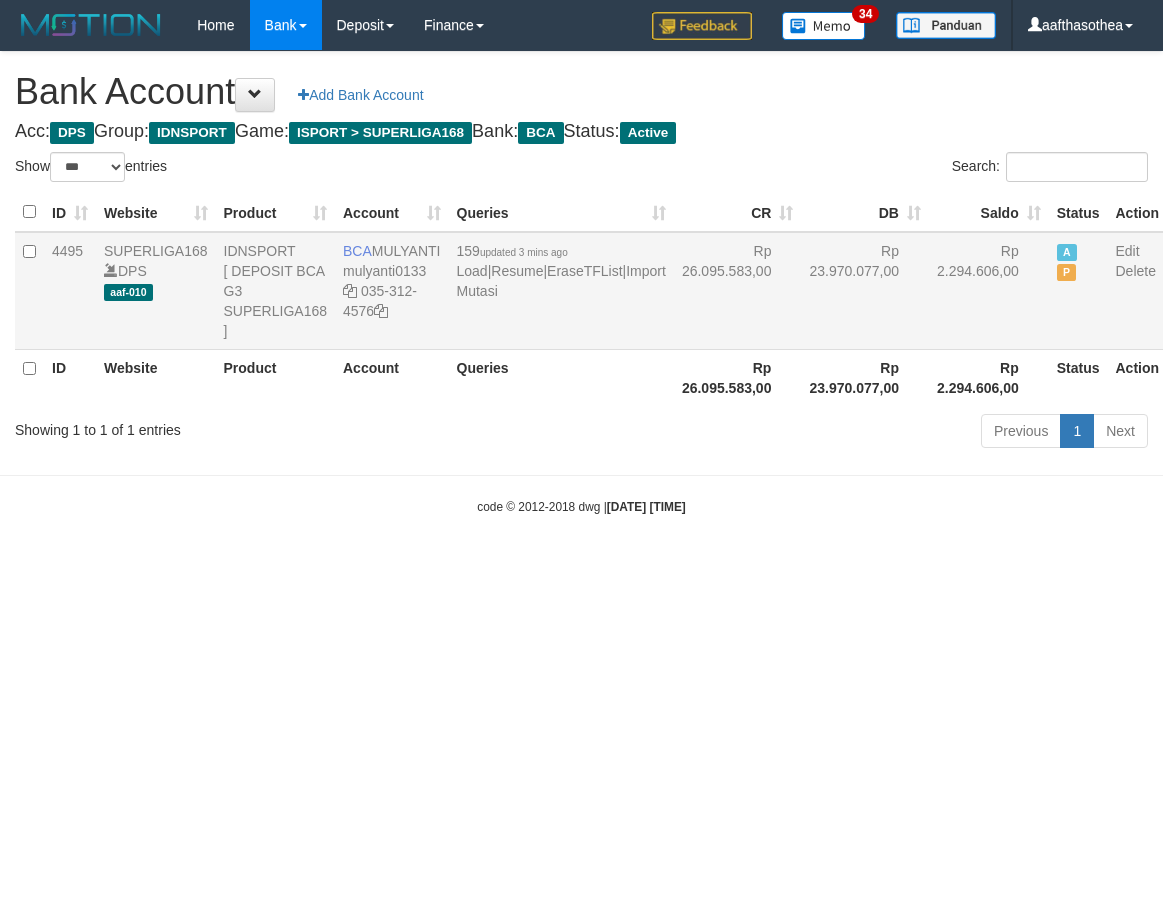 scroll, scrollTop: 0, scrollLeft: 0, axis: both 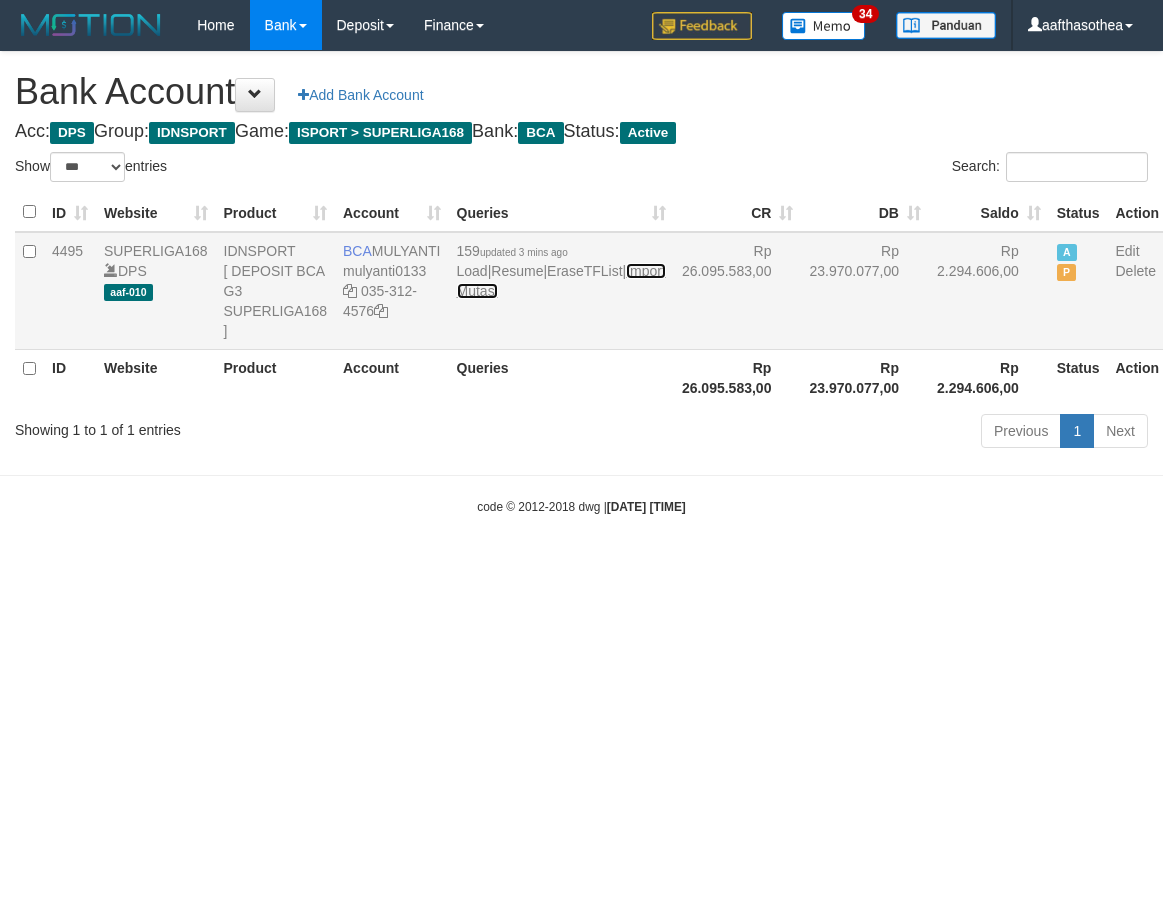click on "Import Mutasi" at bounding box center [561, 281] 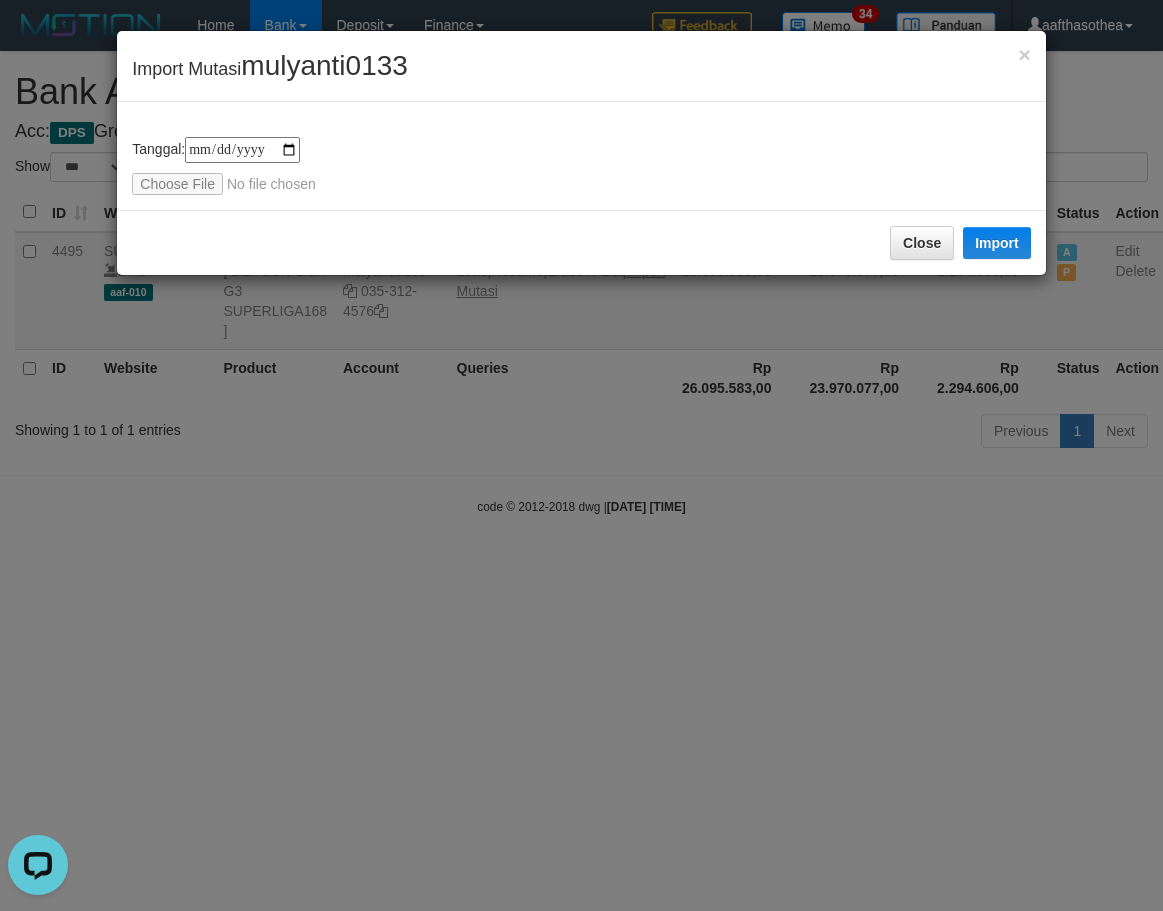 scroll, scrollTop: 0, scrollLeft: 0, axis: both 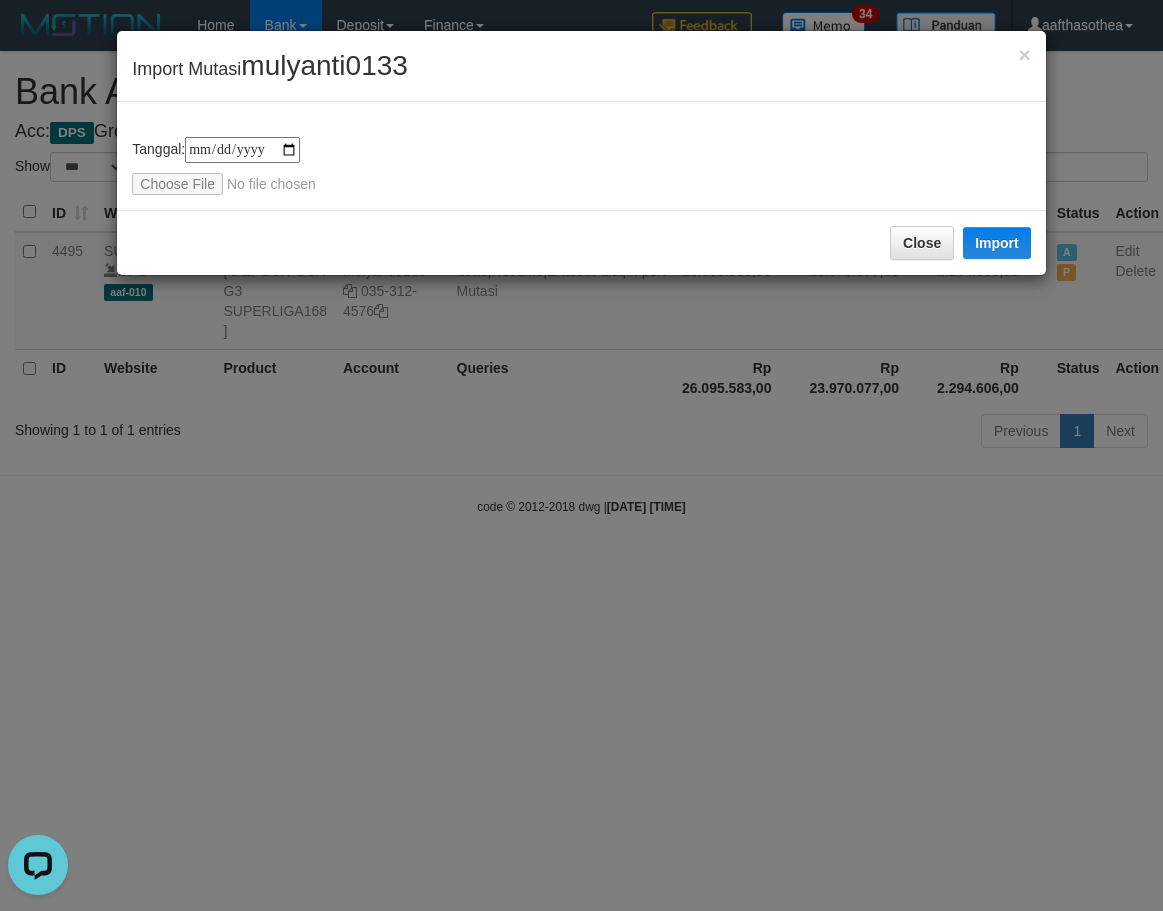 click on "**********" at bounding box center (581, 166) 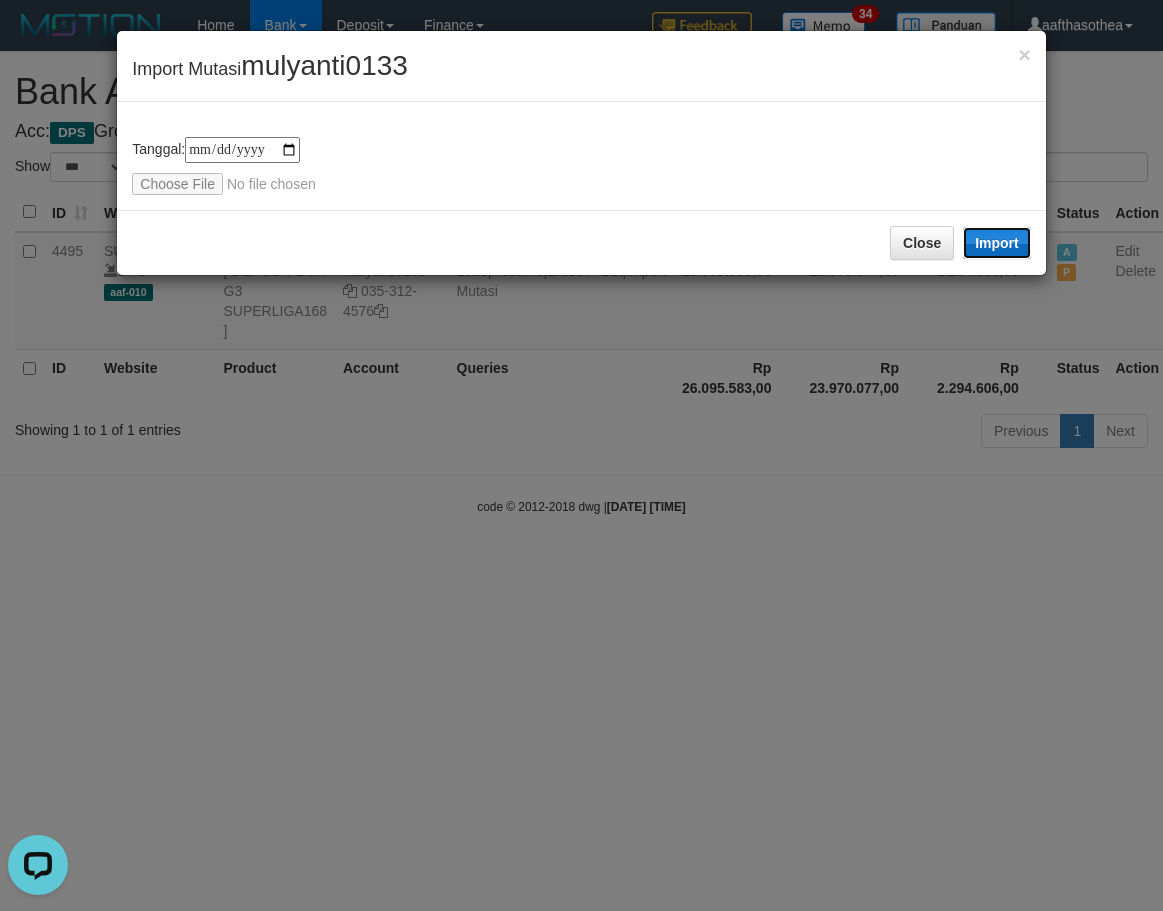 click on "Import" at bounding box center [997, 243] 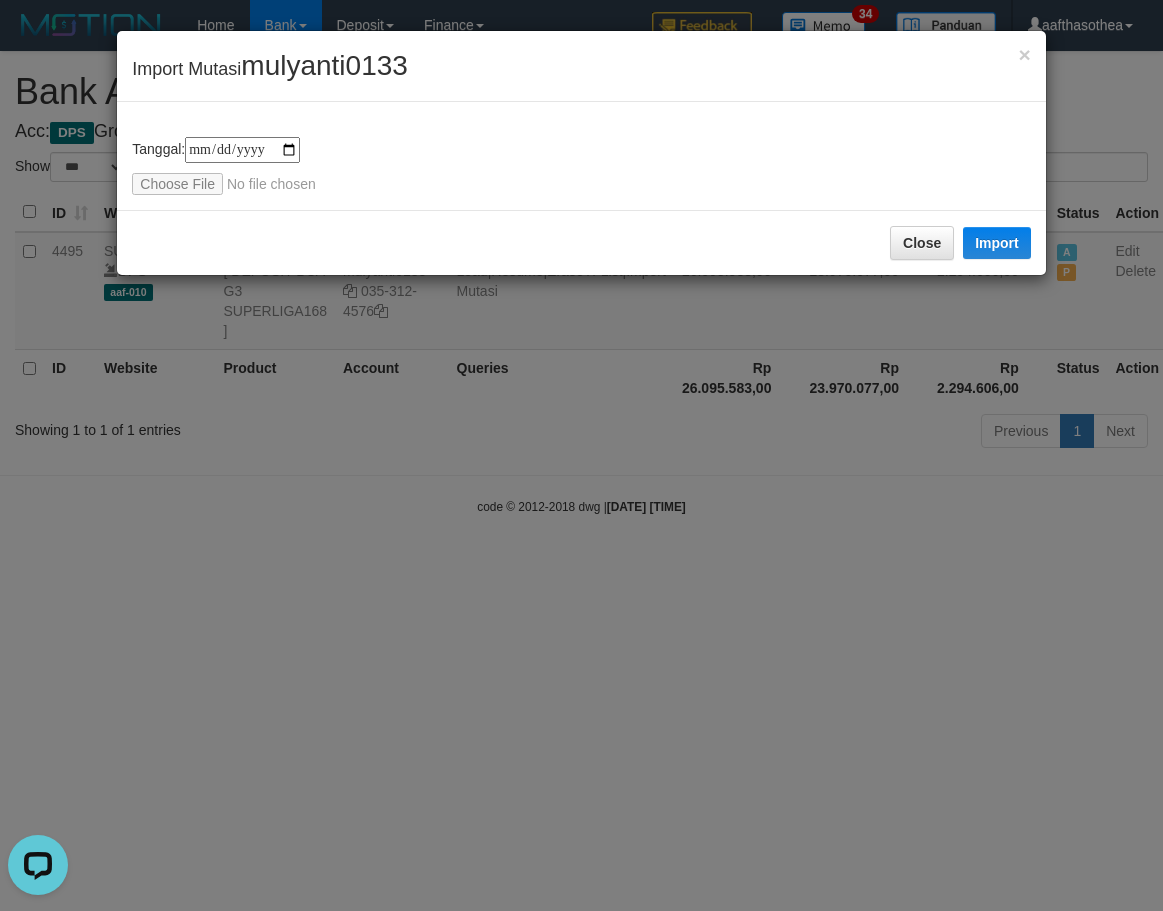 drag, startPoint x: 519, startPoint y: 505, endPoint x: 467, endPoint y: 517, distance: 53.366657 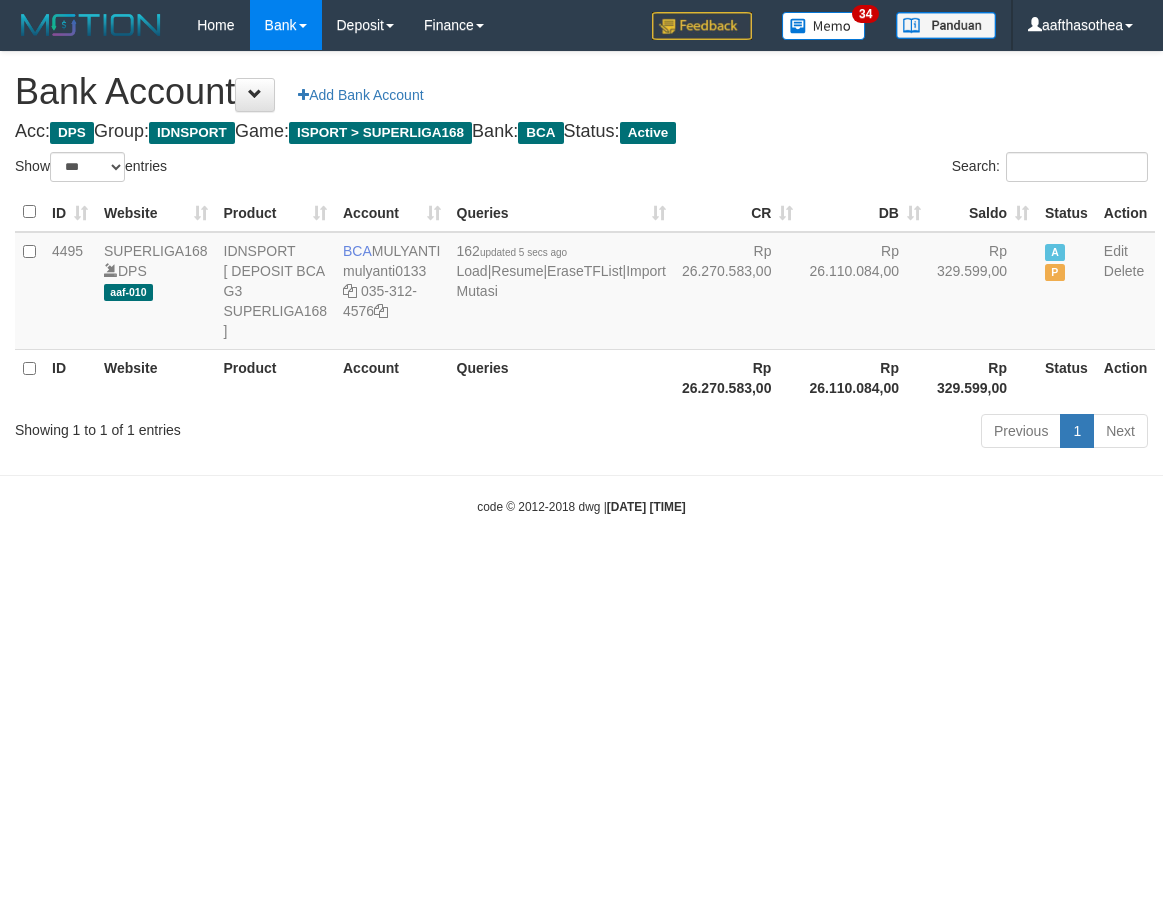select on "***" 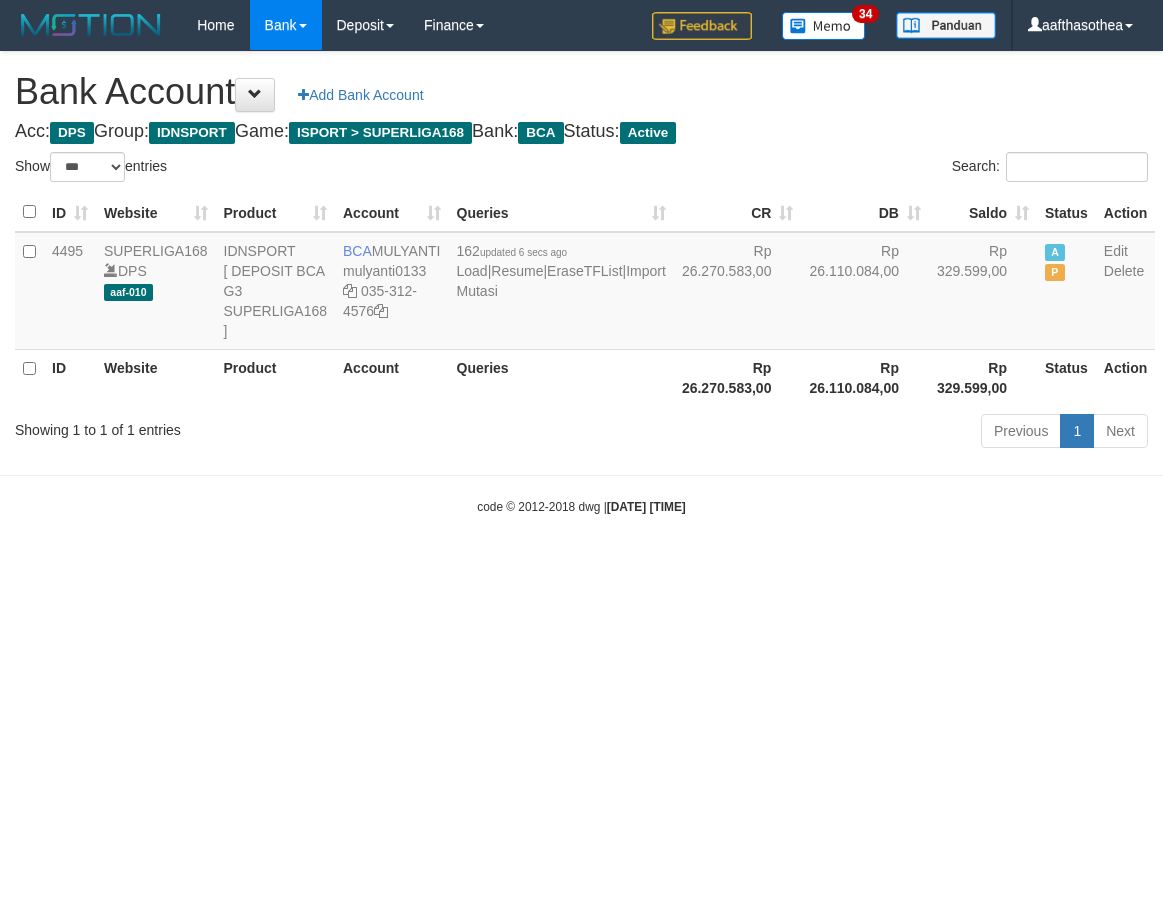 select on "***" 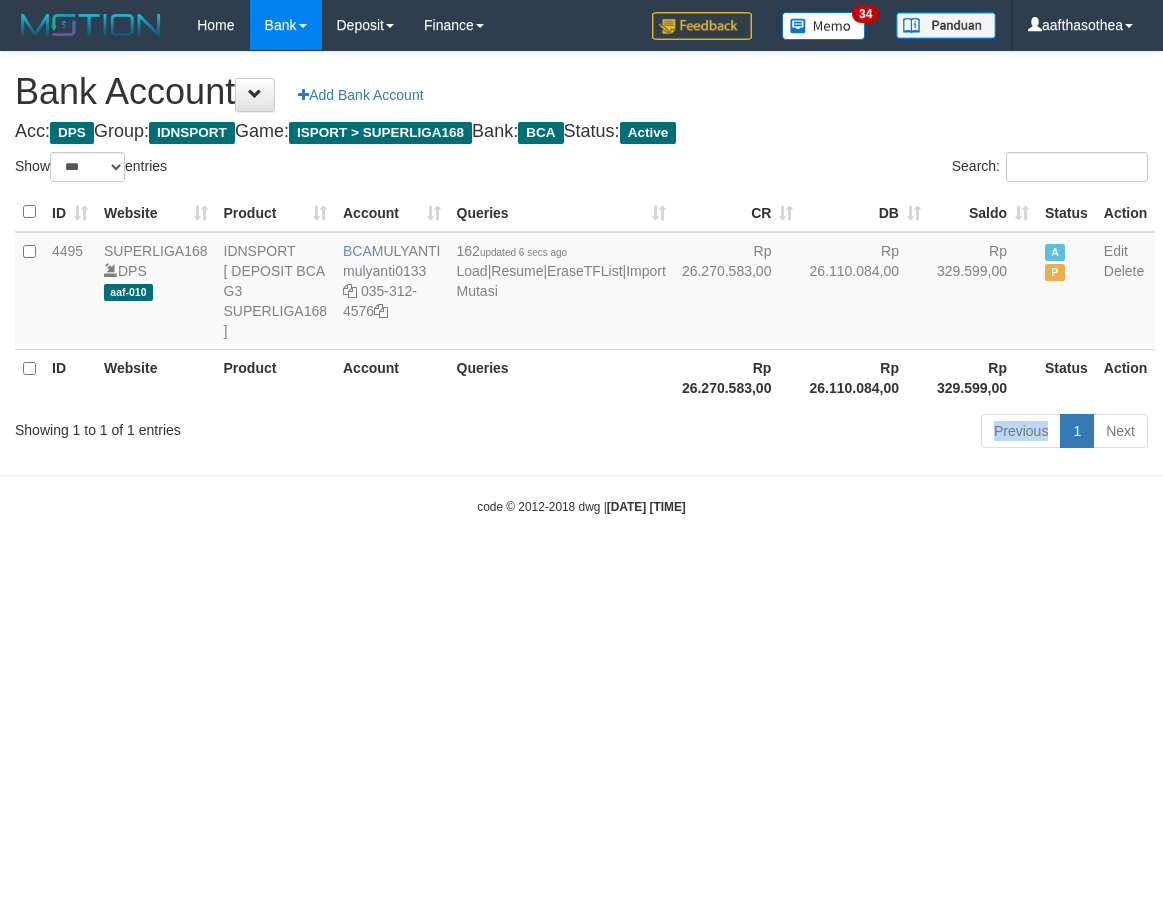 click on "Previous 1 Next" at bounding box center (824, 433) 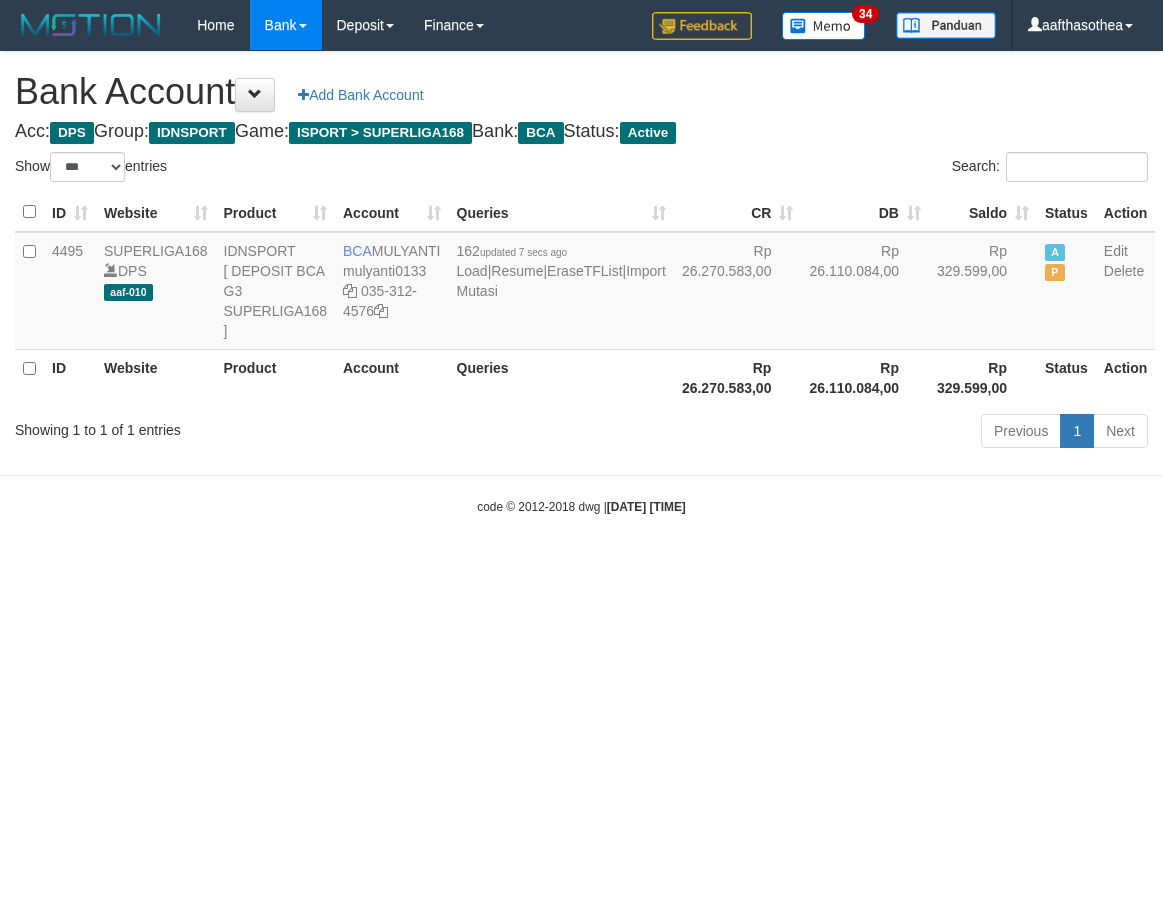 select on "***" 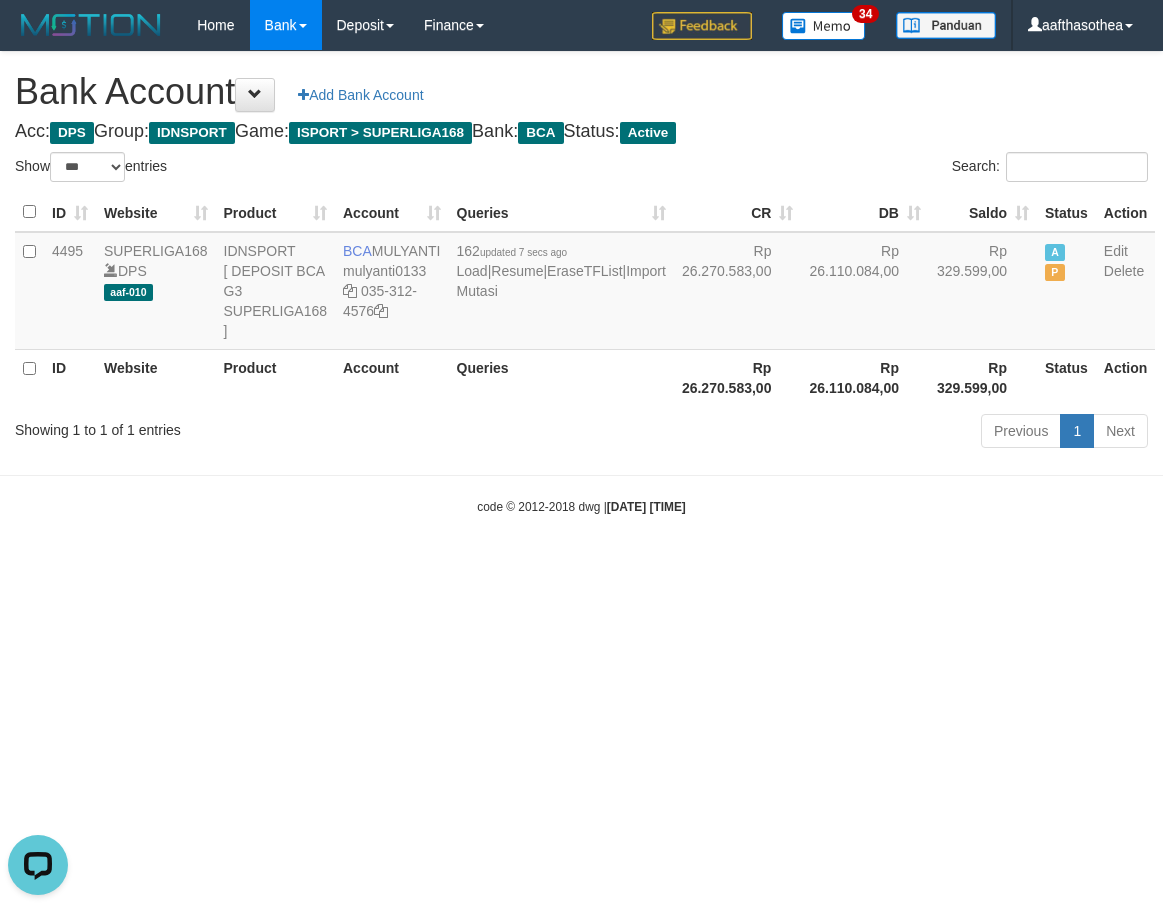 scroll, scrollTop: 0, scrollLeft: 0, axis: both 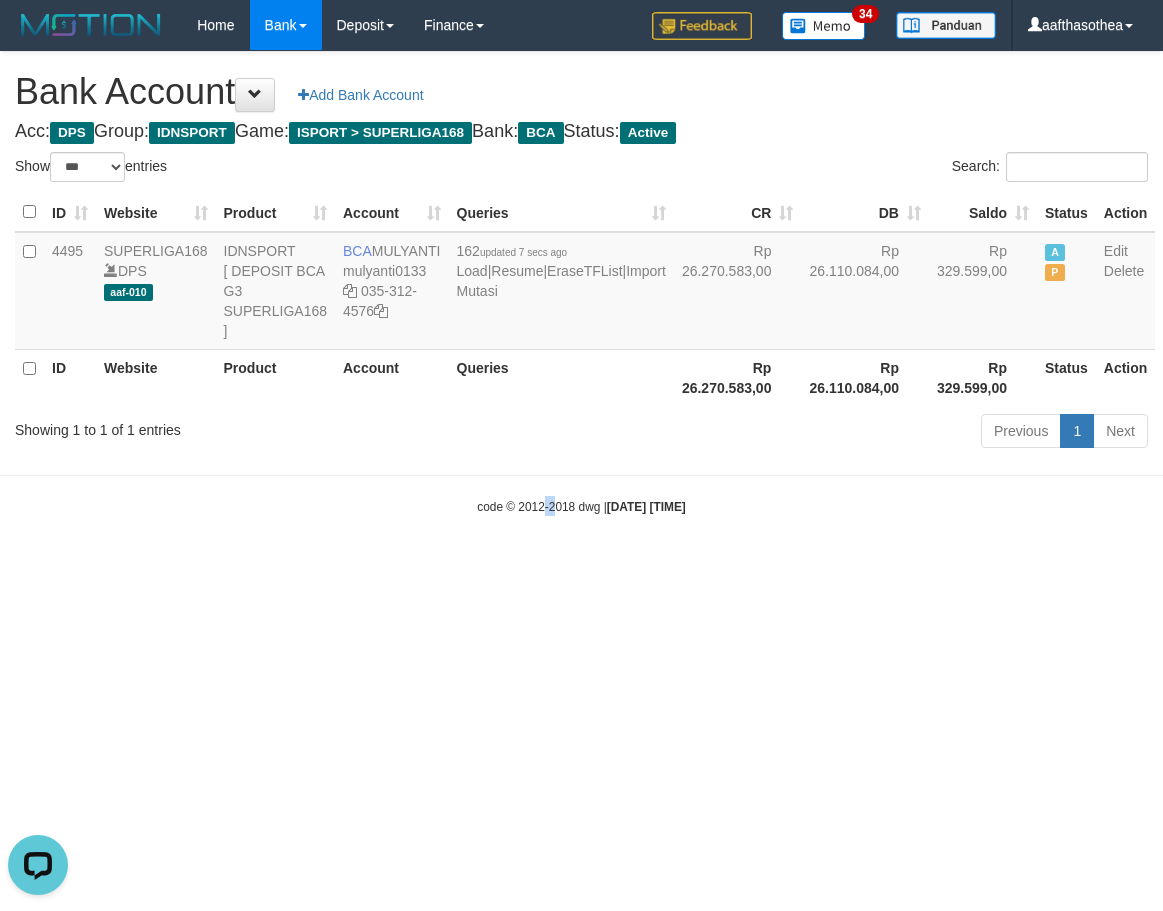 click on "Toggle navigation
Home
Bank
Account List
Load
By Website
Group
[ISPORT]													SUPERLIGA168
By Load Group (DPS)" at bounding box center [581, 283] 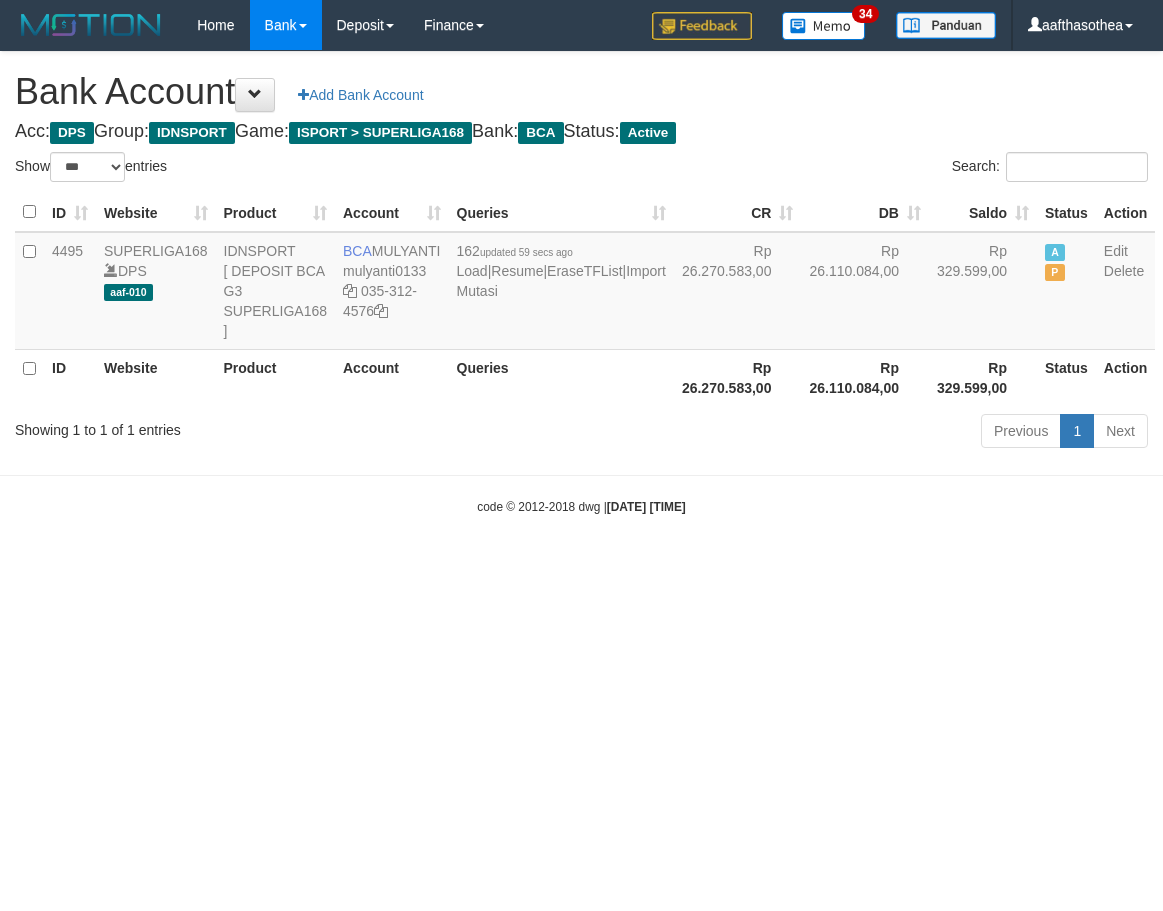 select on "***" 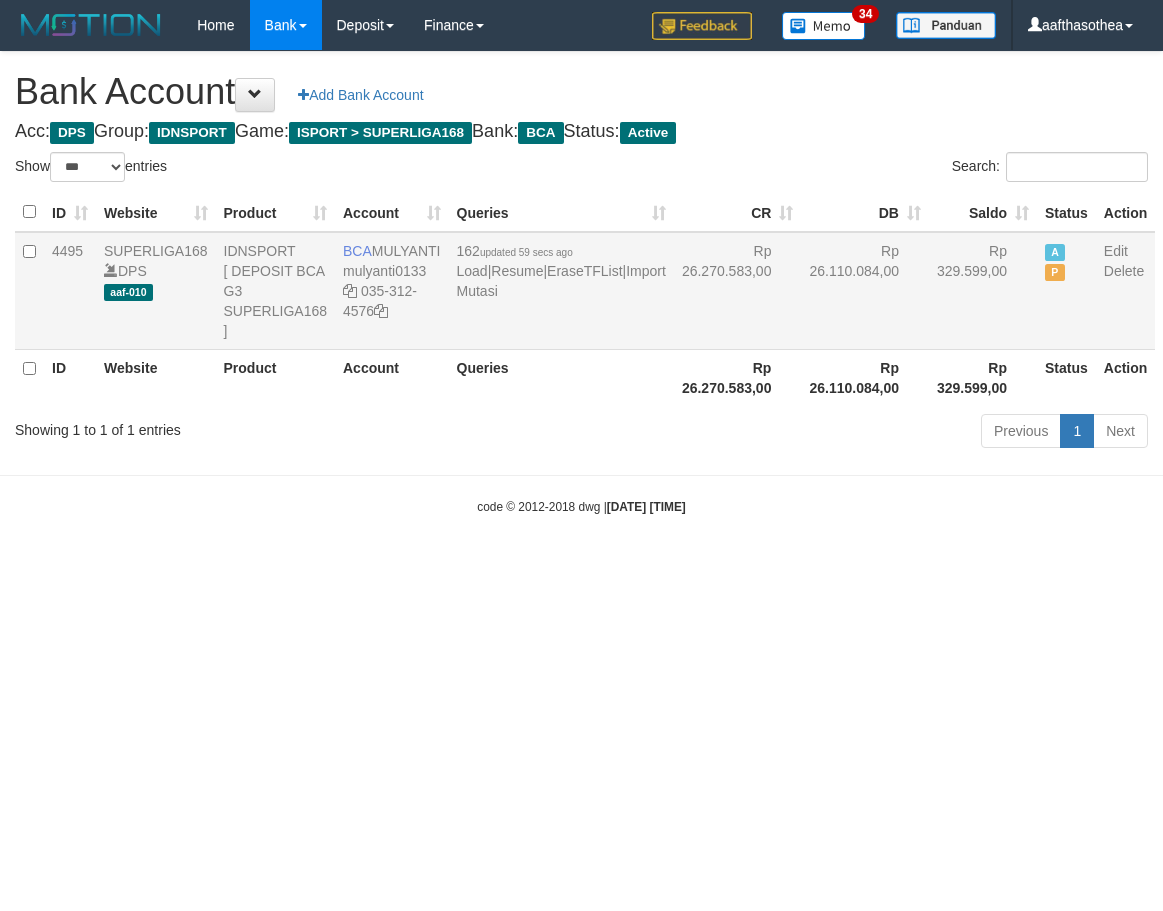 scroll, scrollTop: 0, scrollLeft: 0, axis: both 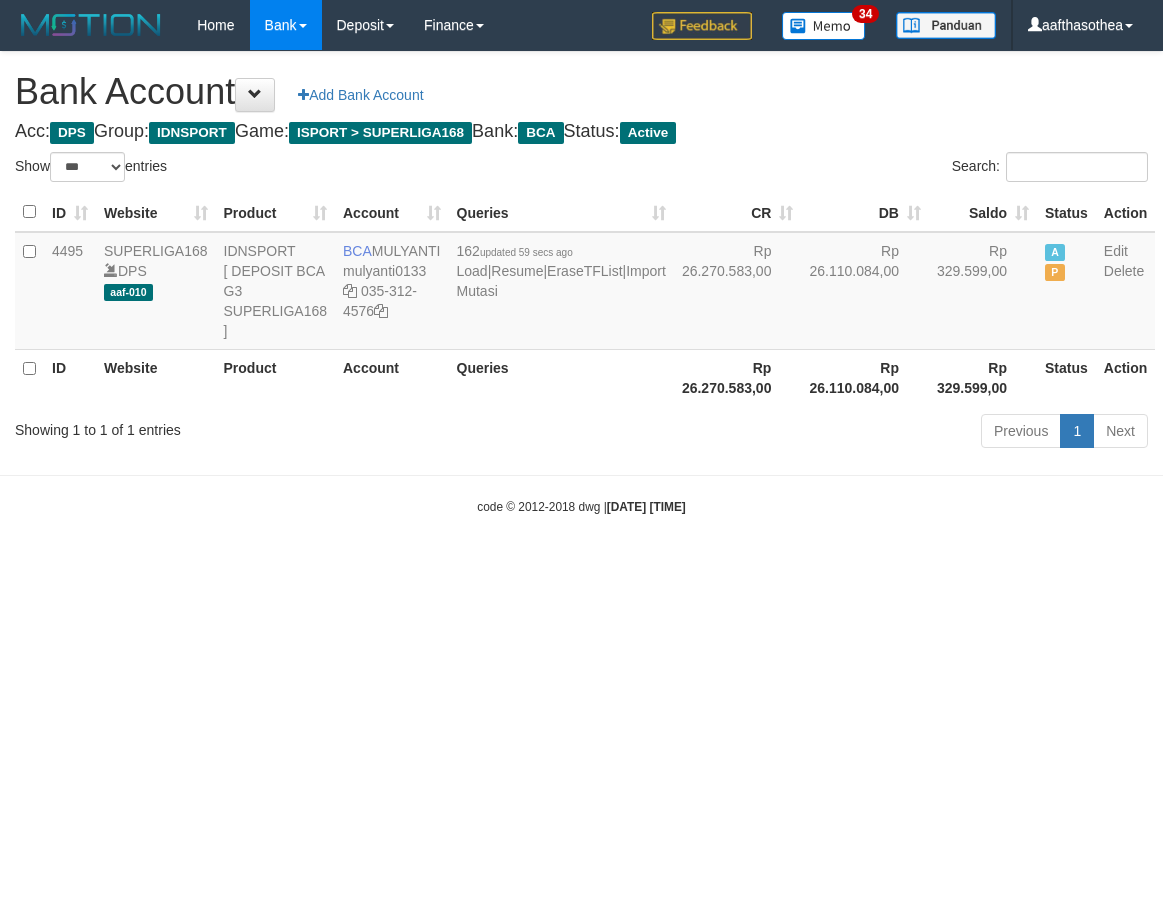 click on "Previous 1 Next" at bounding box center (824, 433) 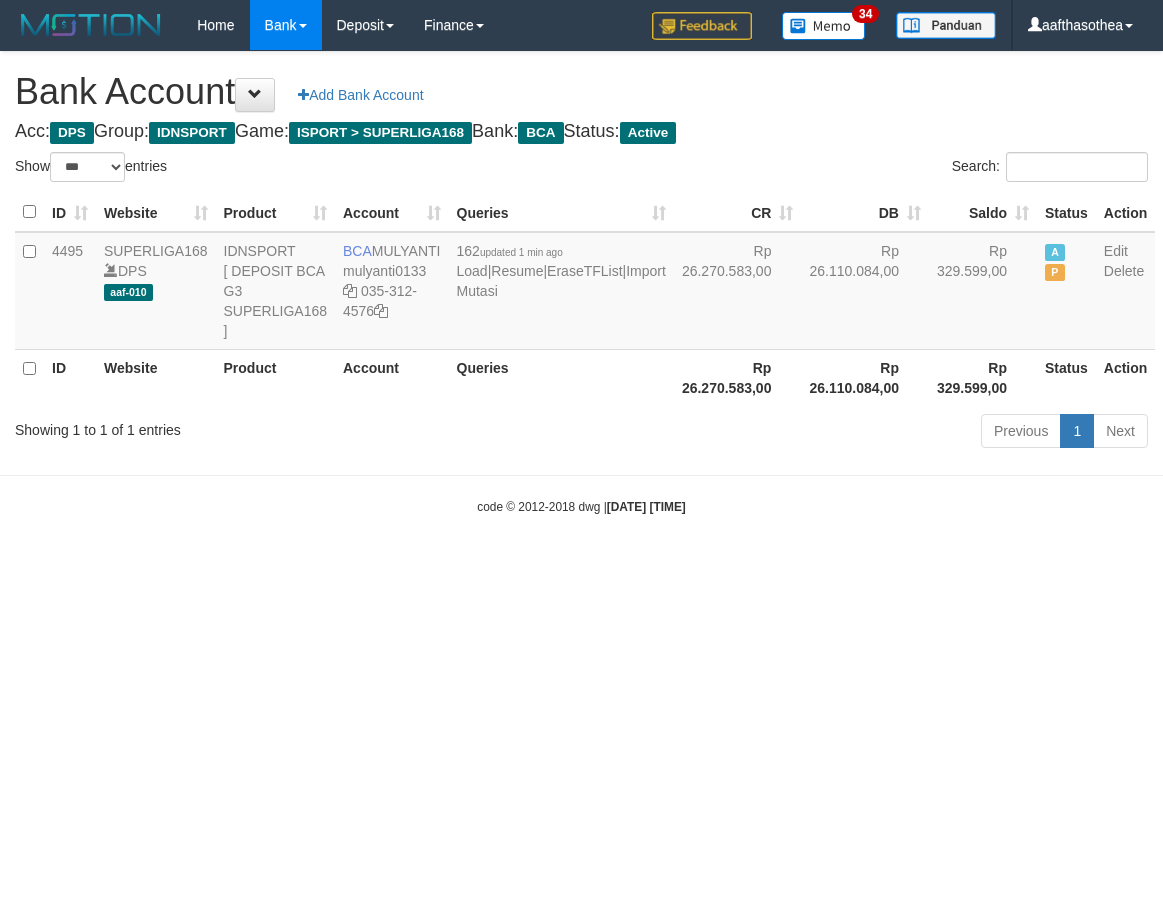 select on "***" 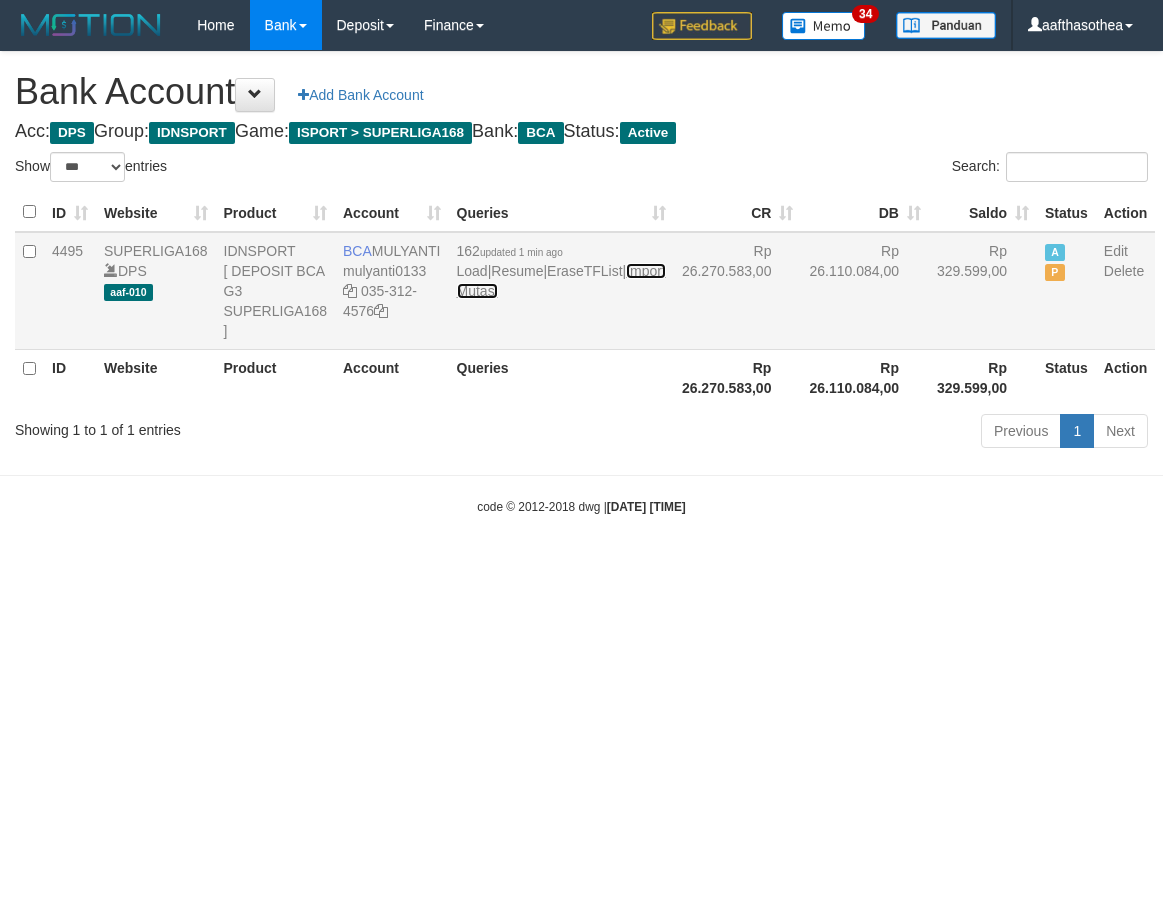 click on "Import Mutasi" at bounding box center (561, 281) 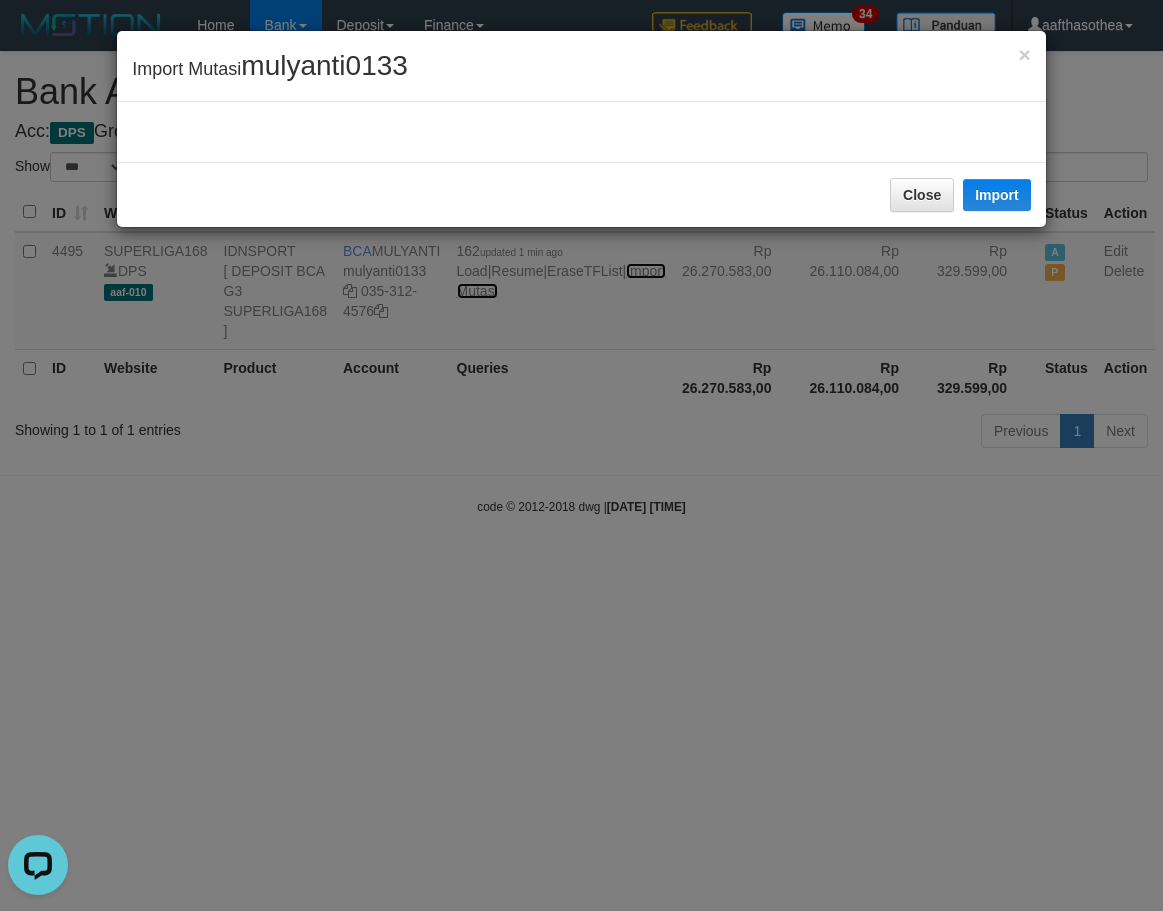 scroll, scrollTop: 0, scrollLeft: 0, axis: both 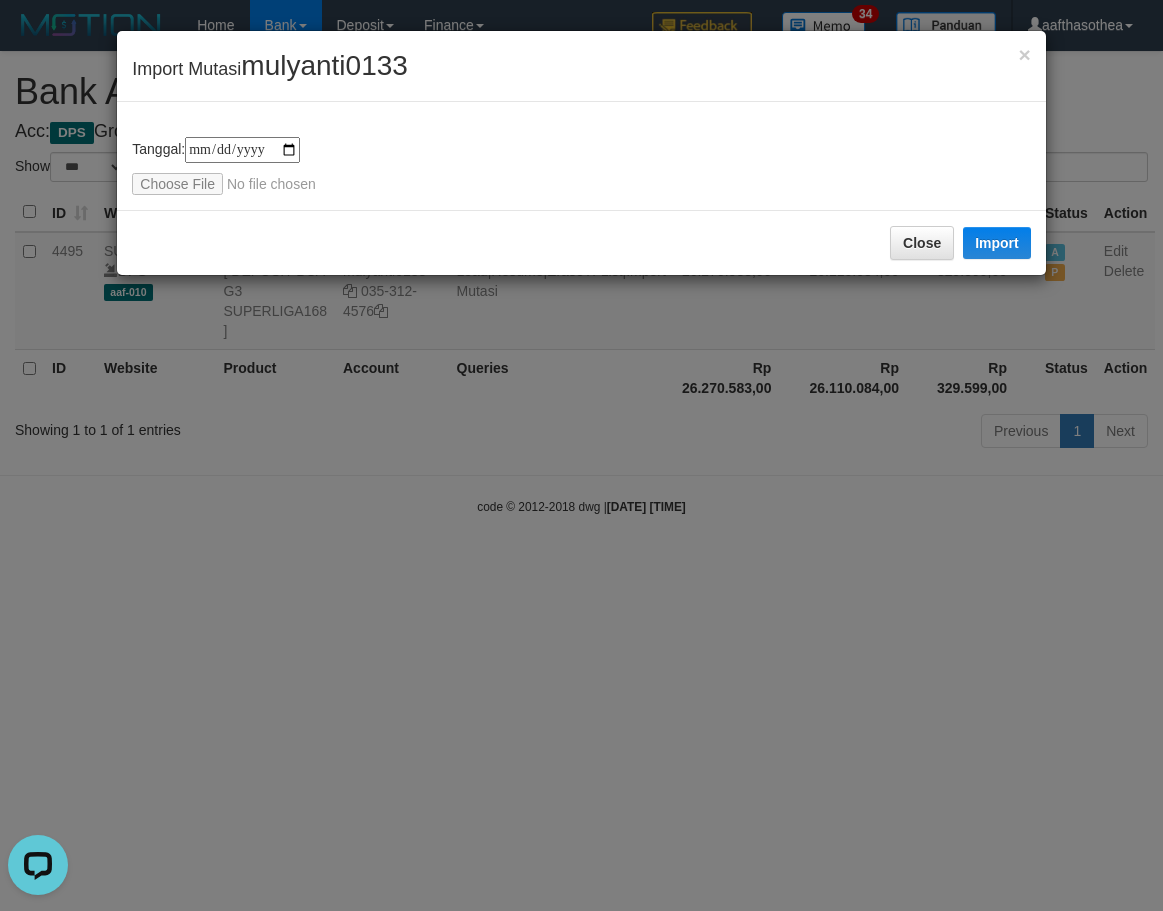 type on "**********" 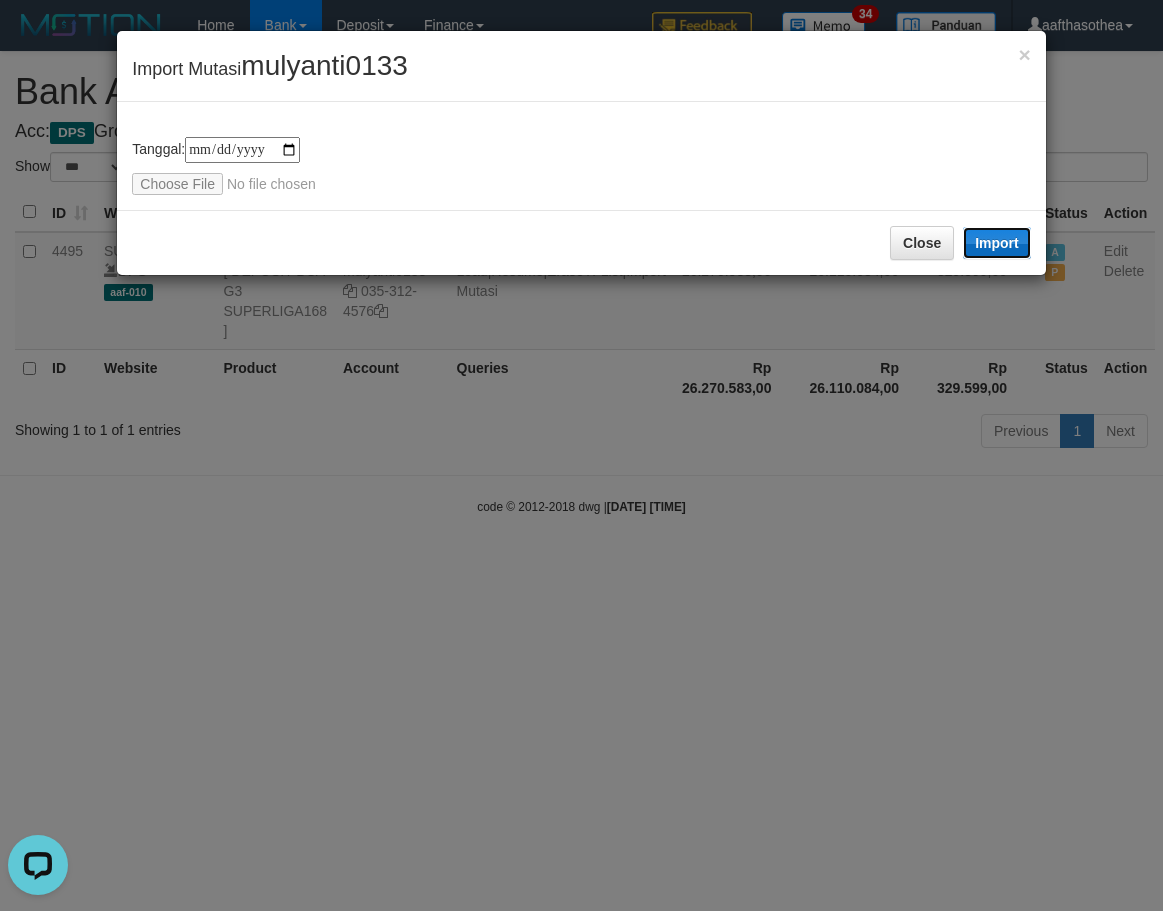 click on "Import" at bounding box center (997, 243) 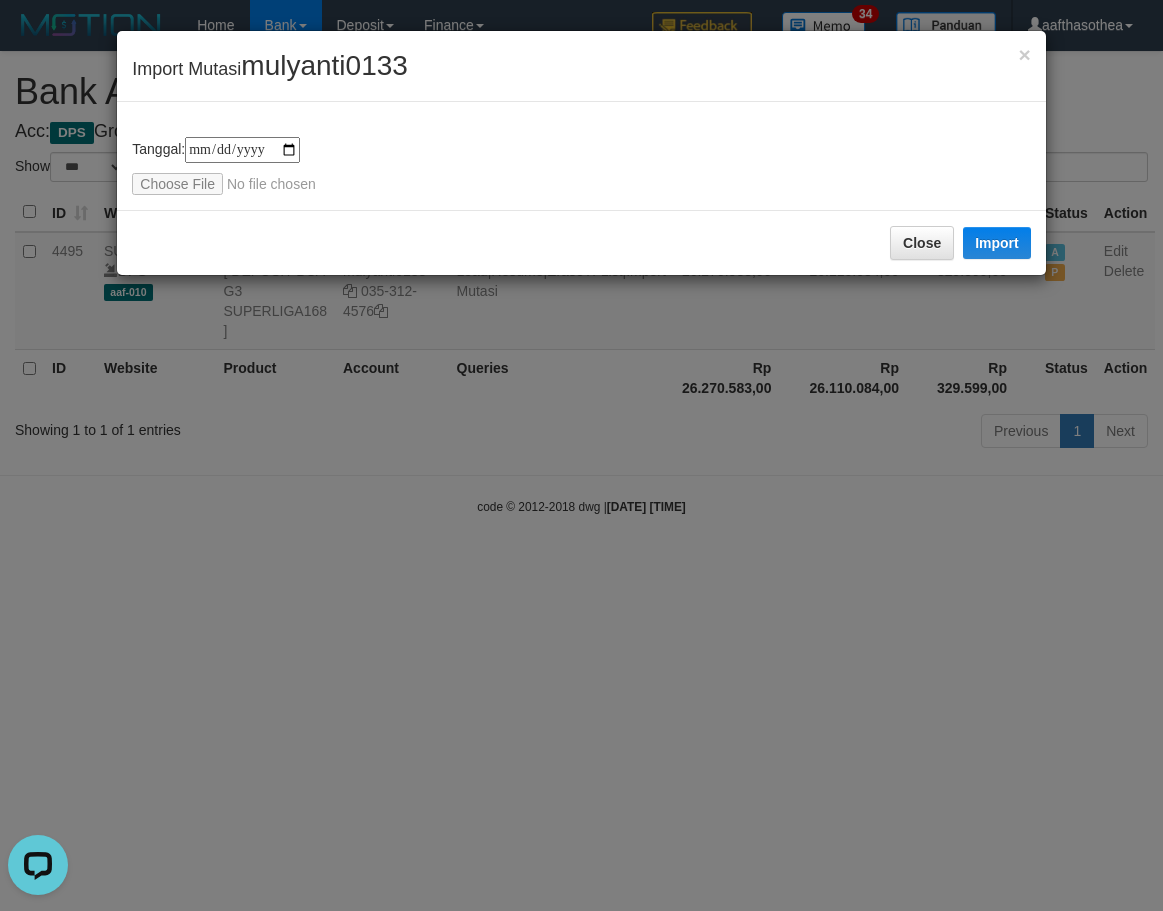 click on "**********" at bounding box center (581, 455) 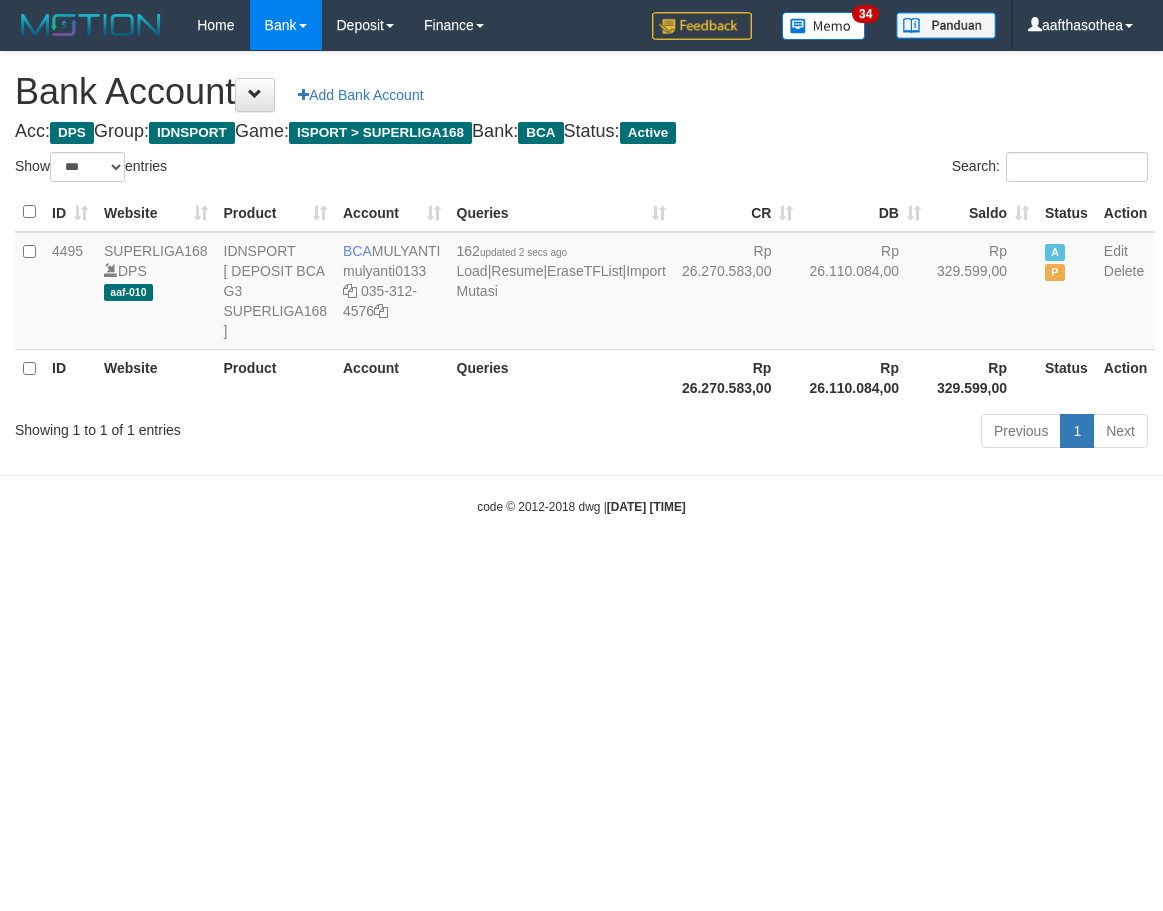 select on "***" 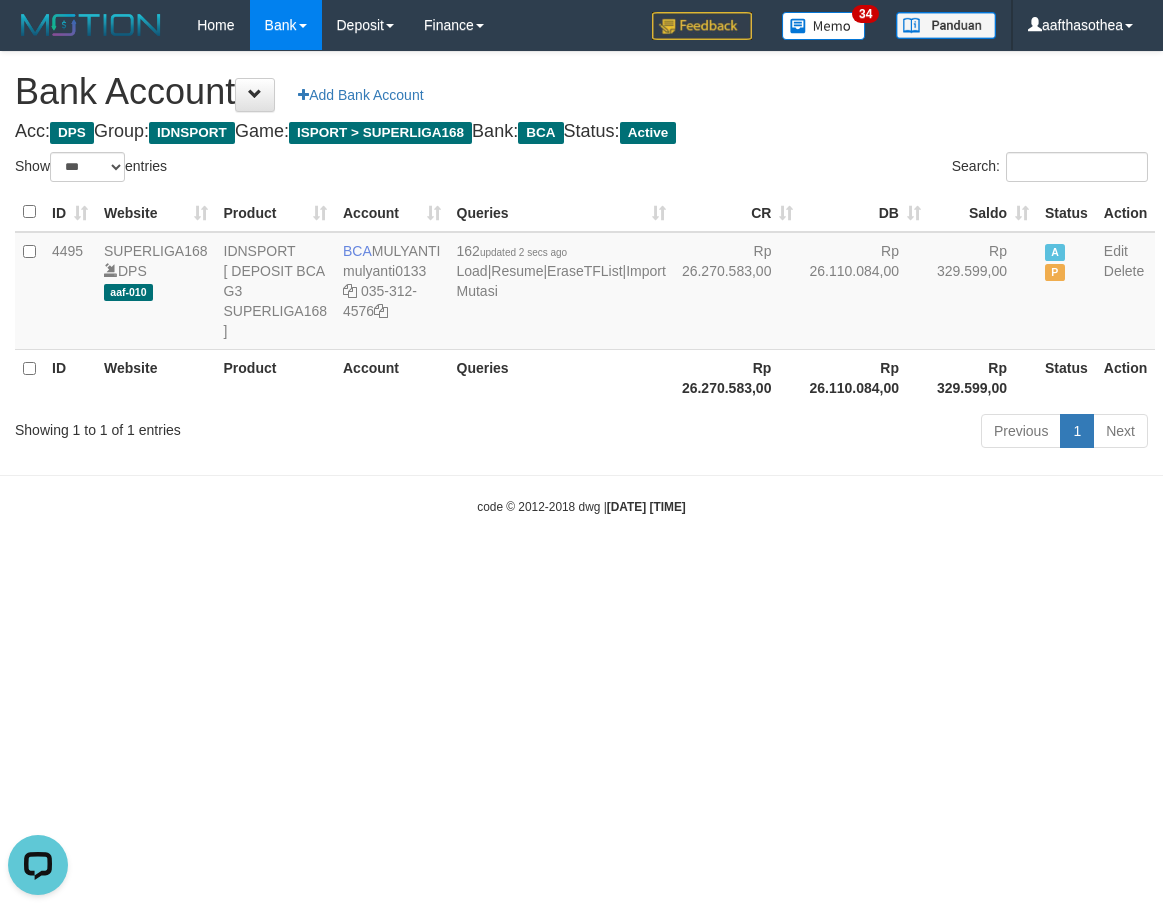 scroll, scrollTop: 0, scrollLeft: 0, axis: both 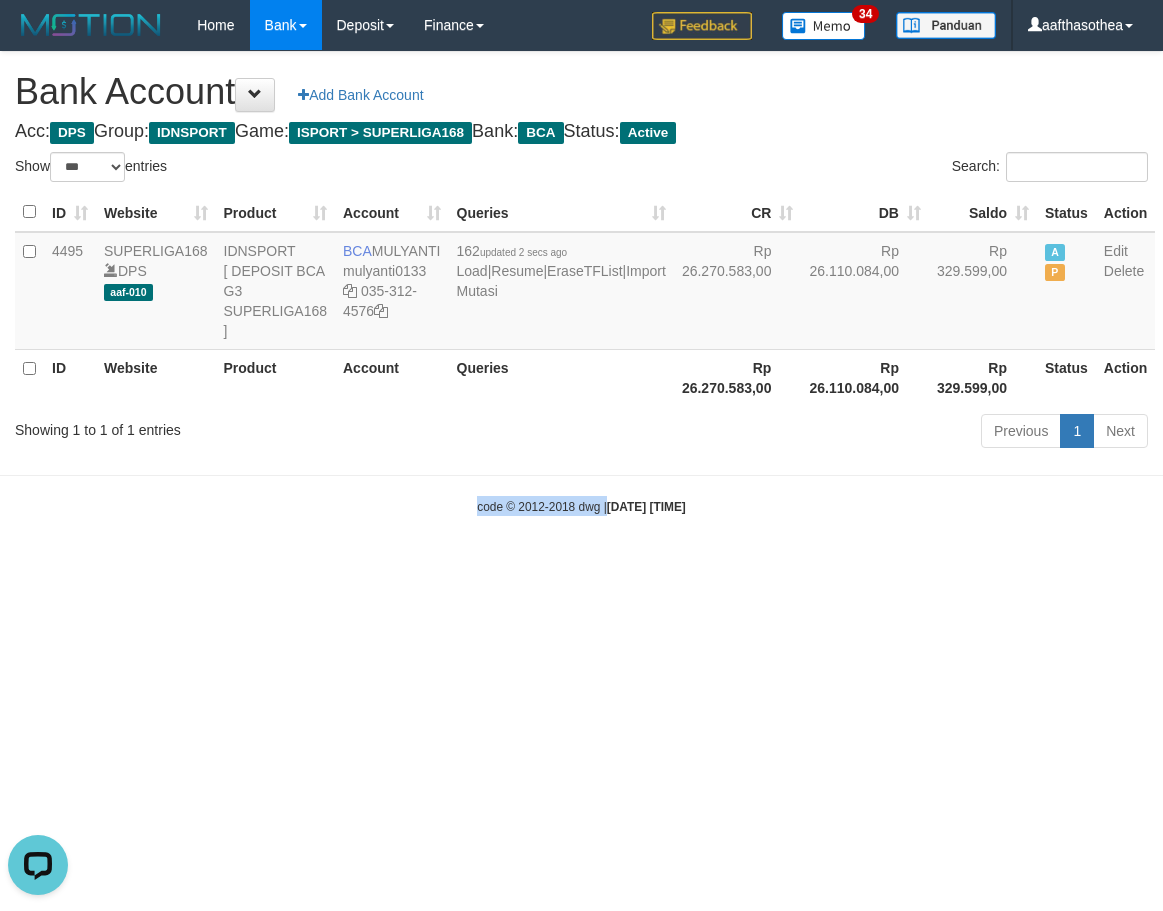 drag, startPoint x: 386, startPoint y: 498, endPoint x: 596, endPoint y: 522, distance: 211.36697 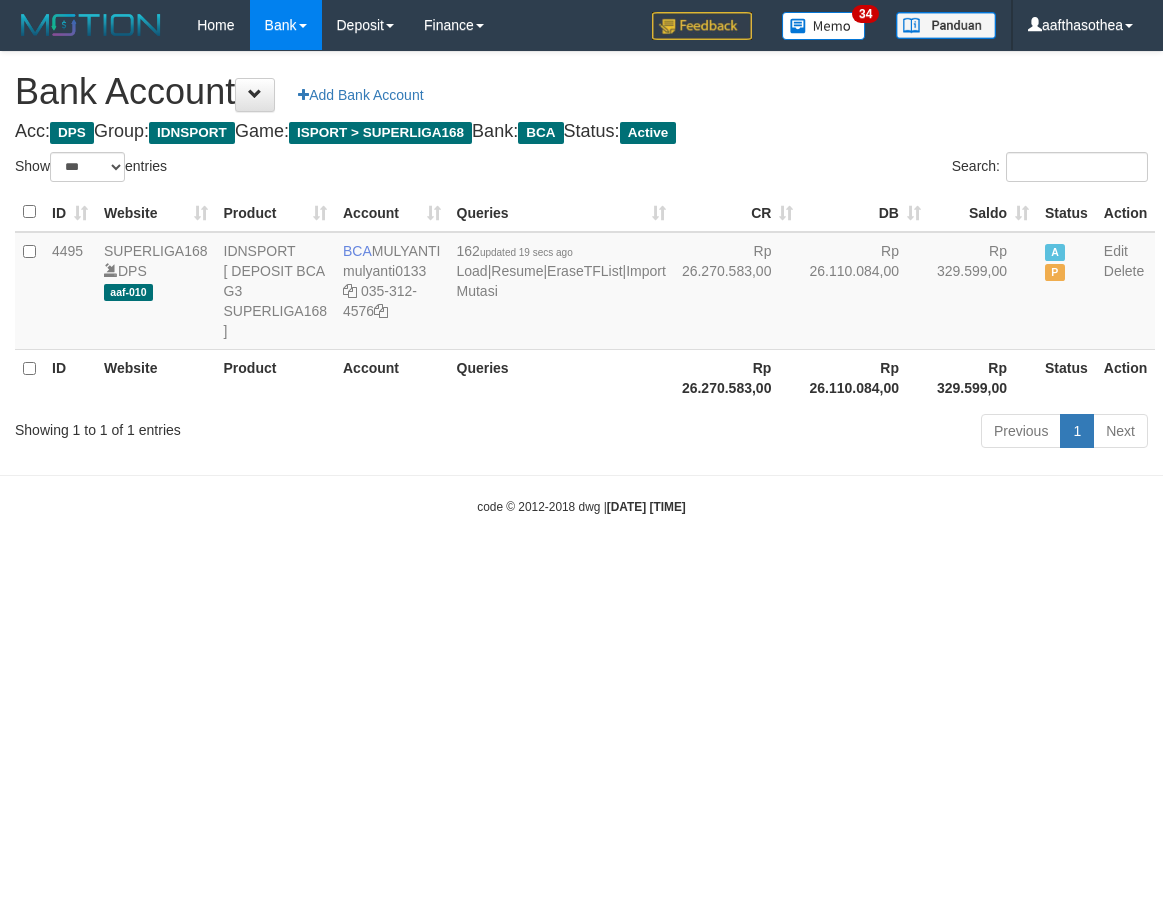 select on "***" 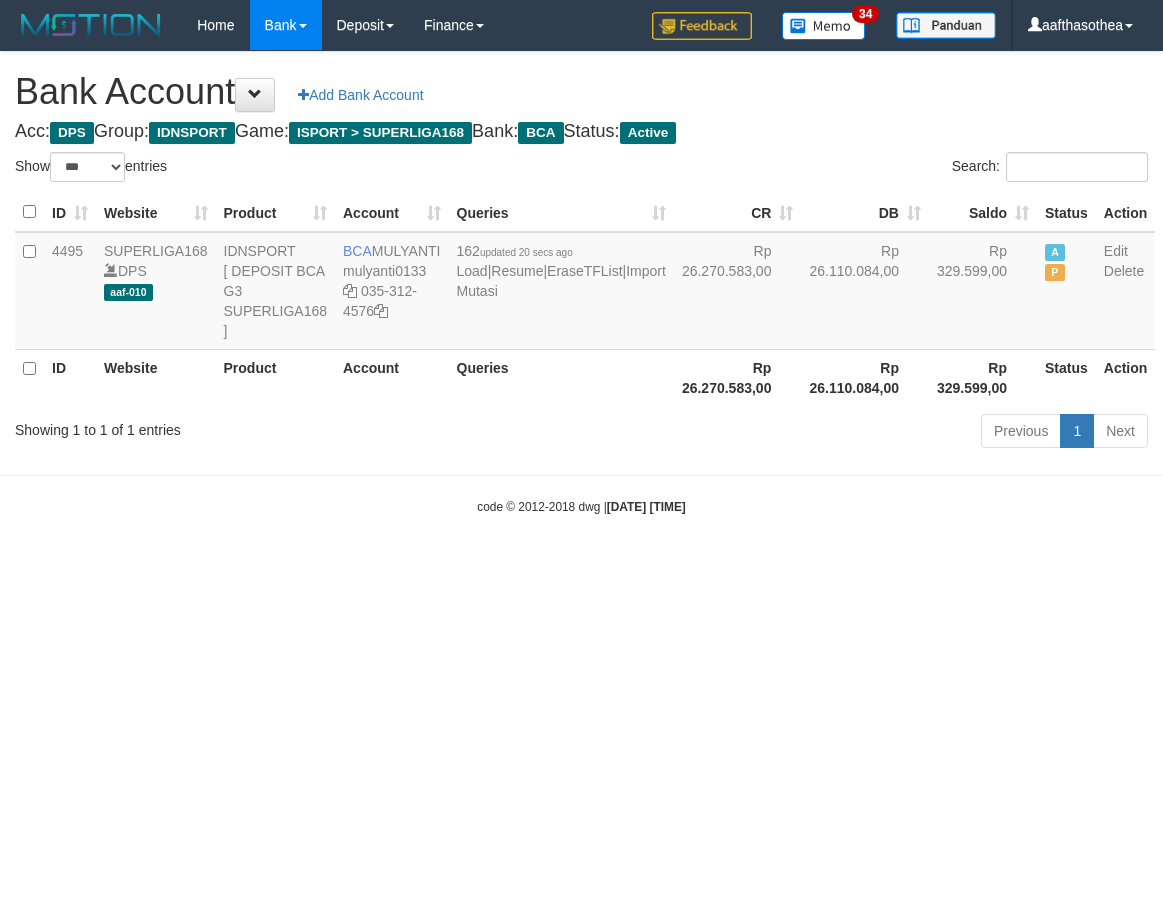 select on "***" 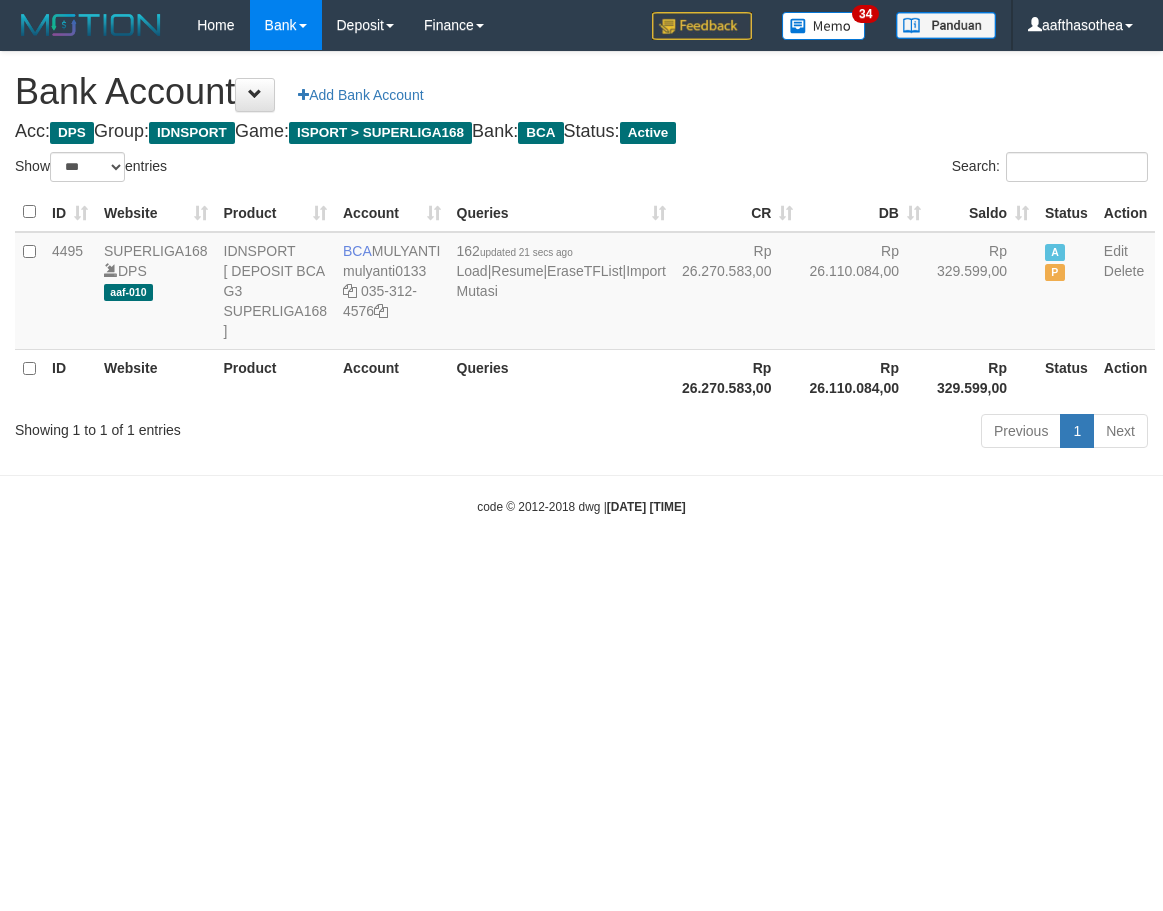 select on "***" 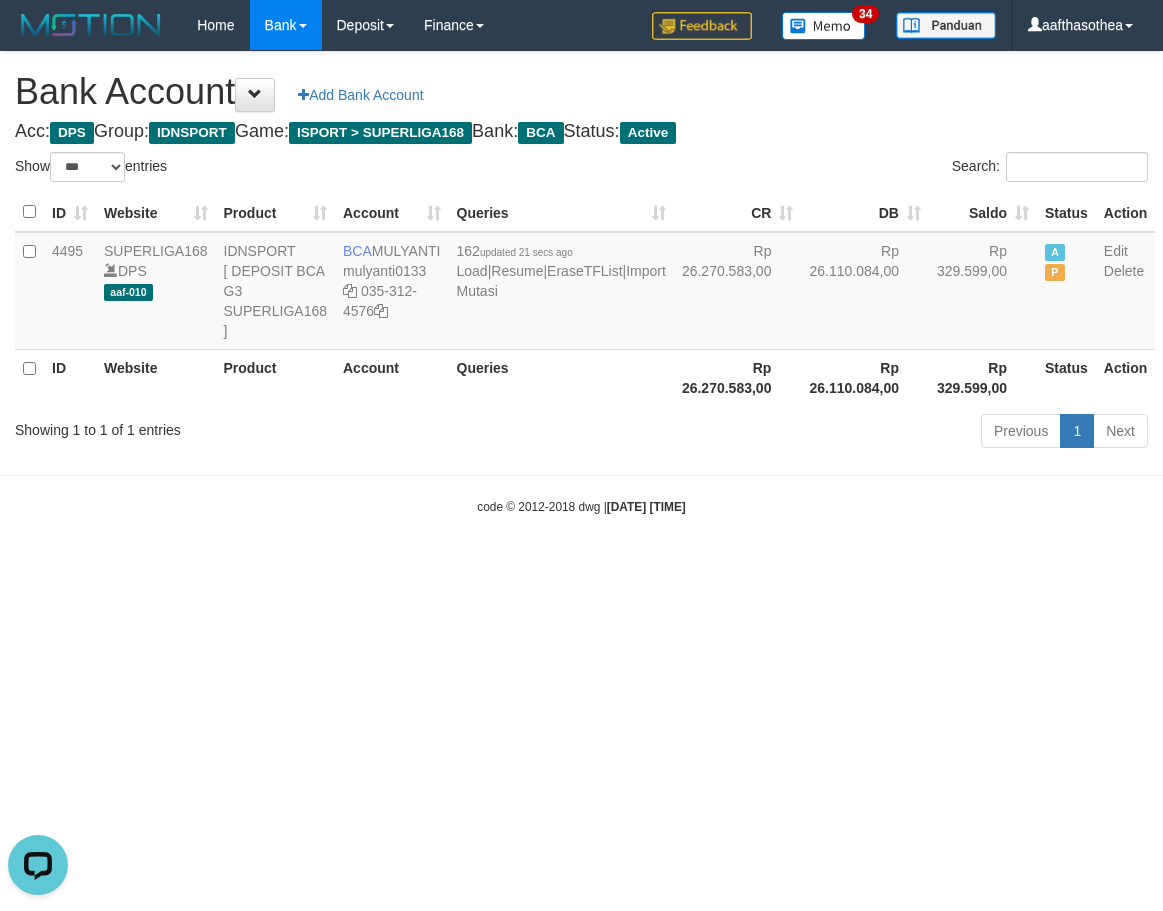 scroll, scrollTop: 0, scrollLeft: 0, axis: both 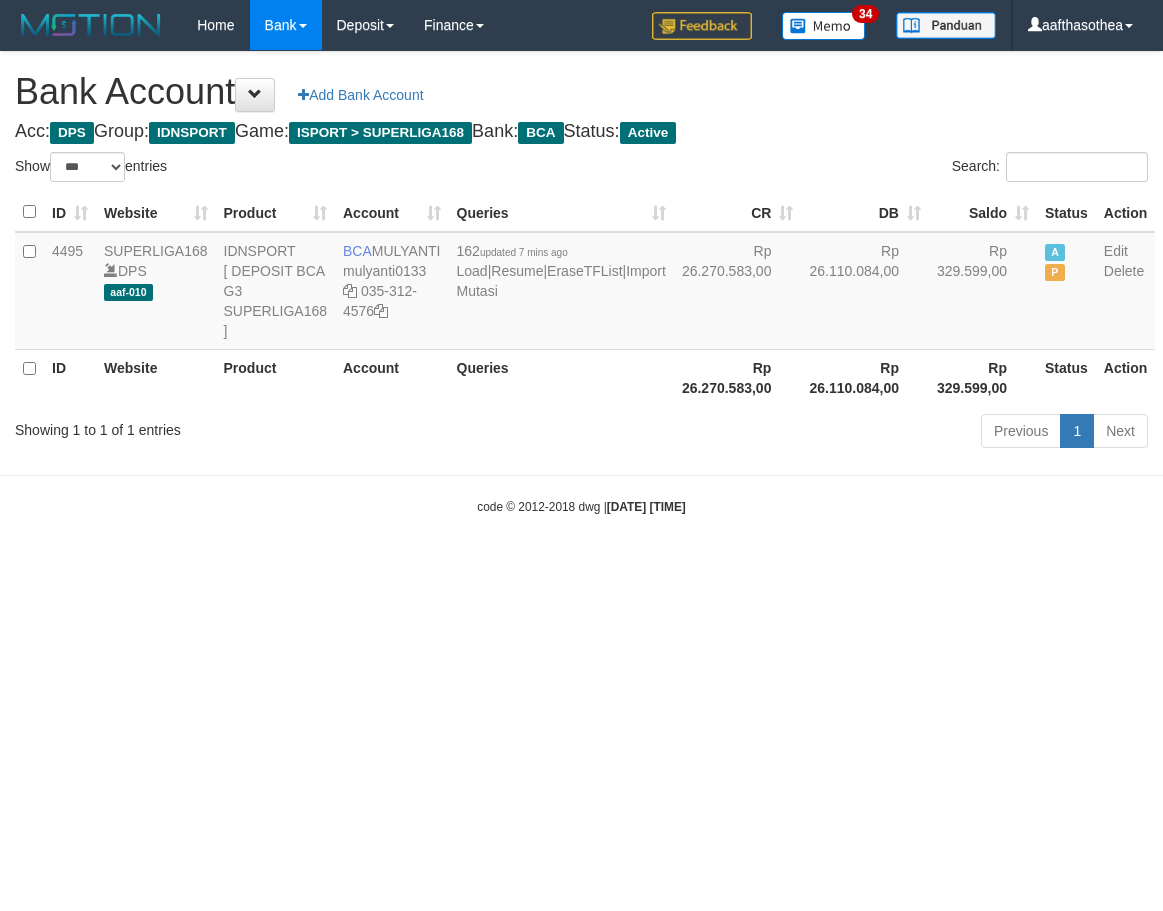 select on "***" 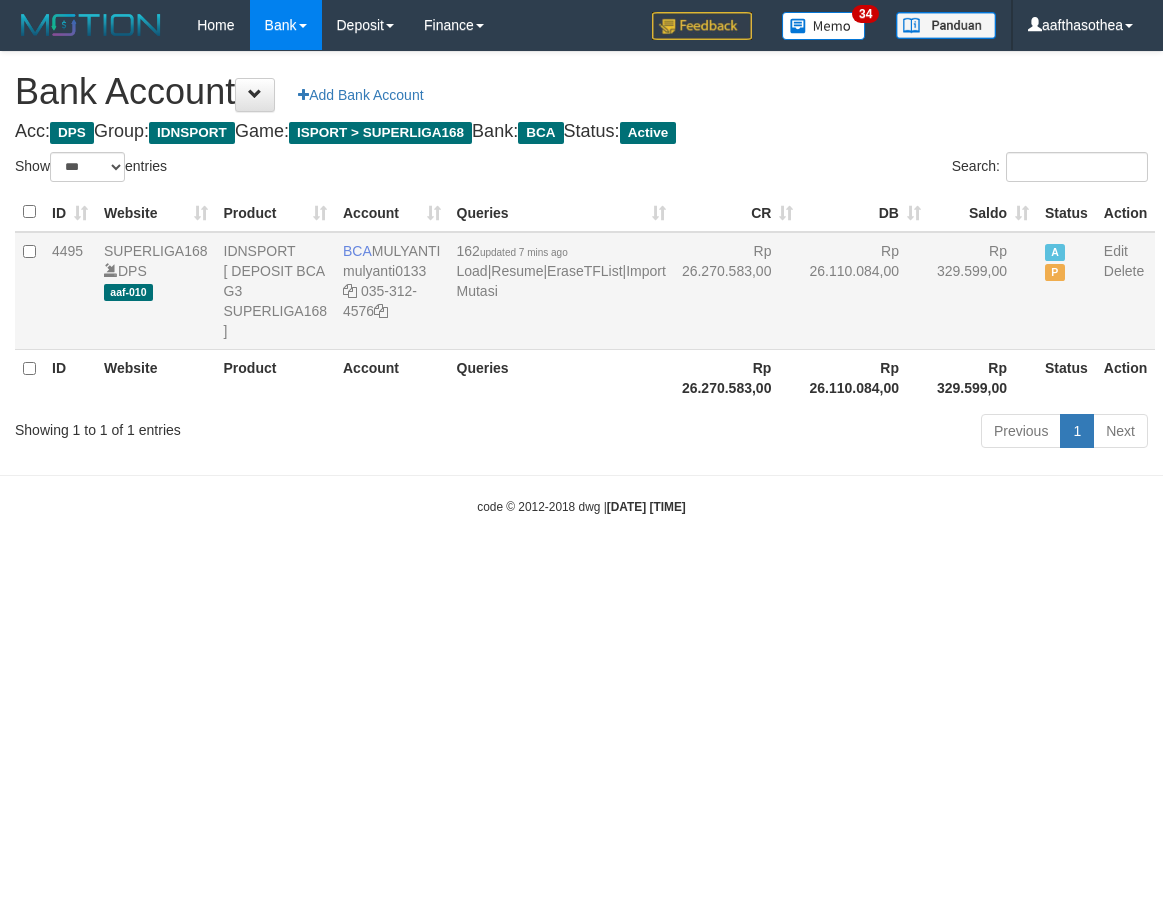 scroll, scrollTop: 0, scrollLeft: 0, axis: both 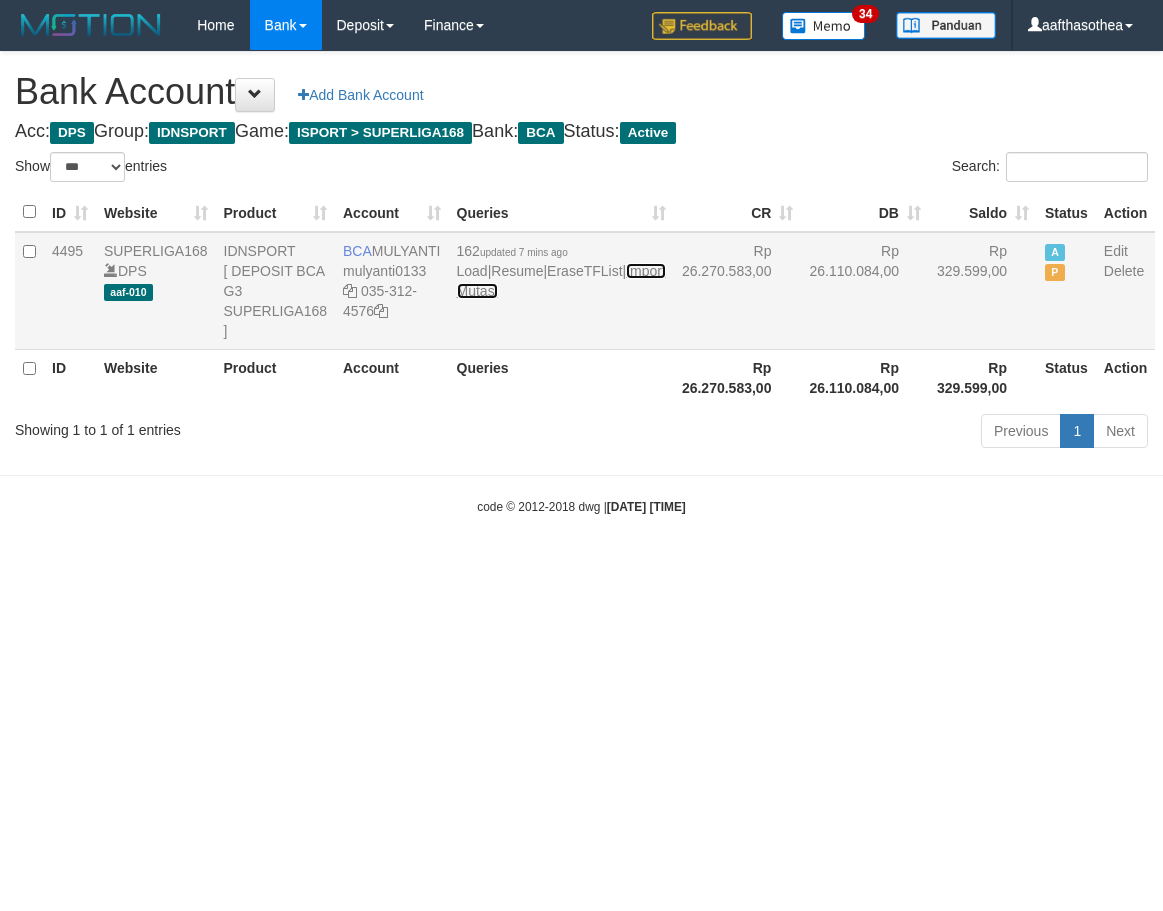 click on "Import Mutasi" at bounding box center (561, 281) 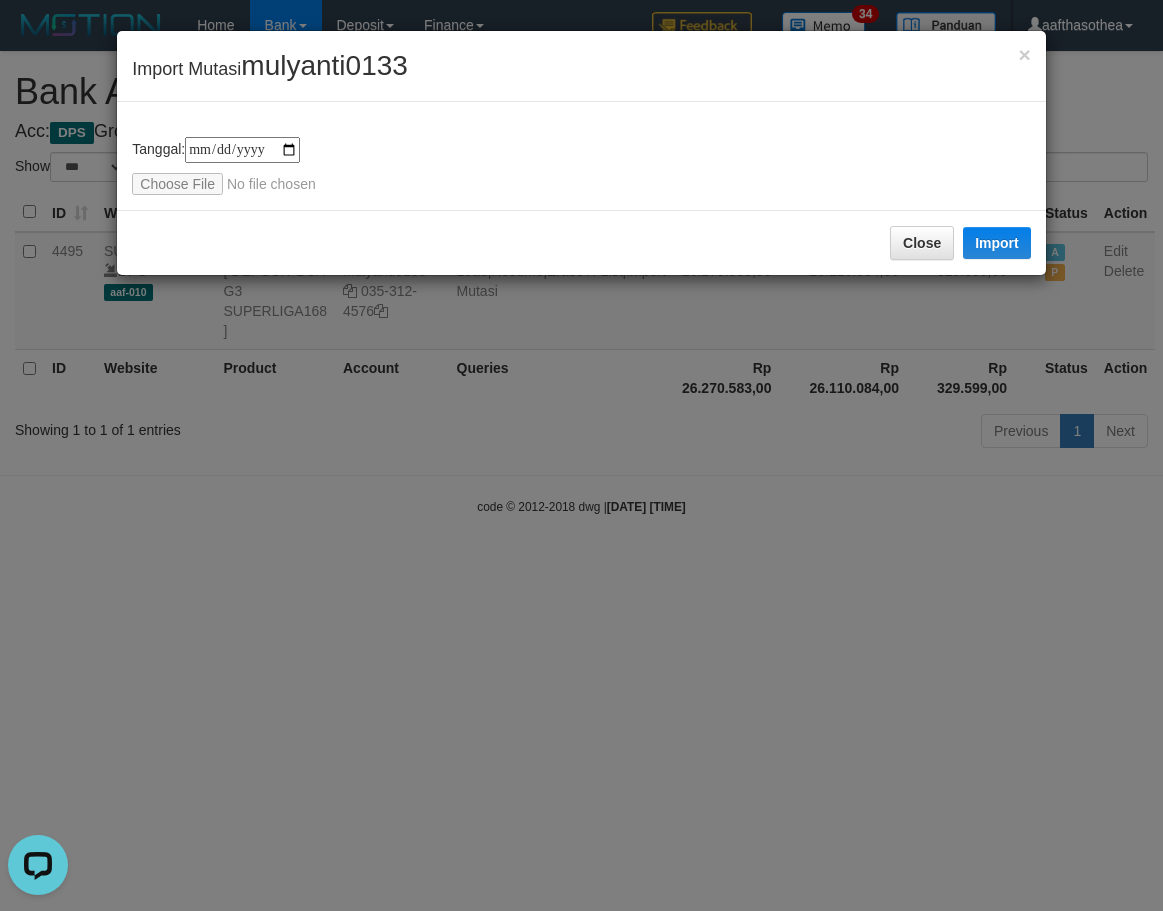 scroll, scrollTop: 0, scrollLeft: 0, axis: both 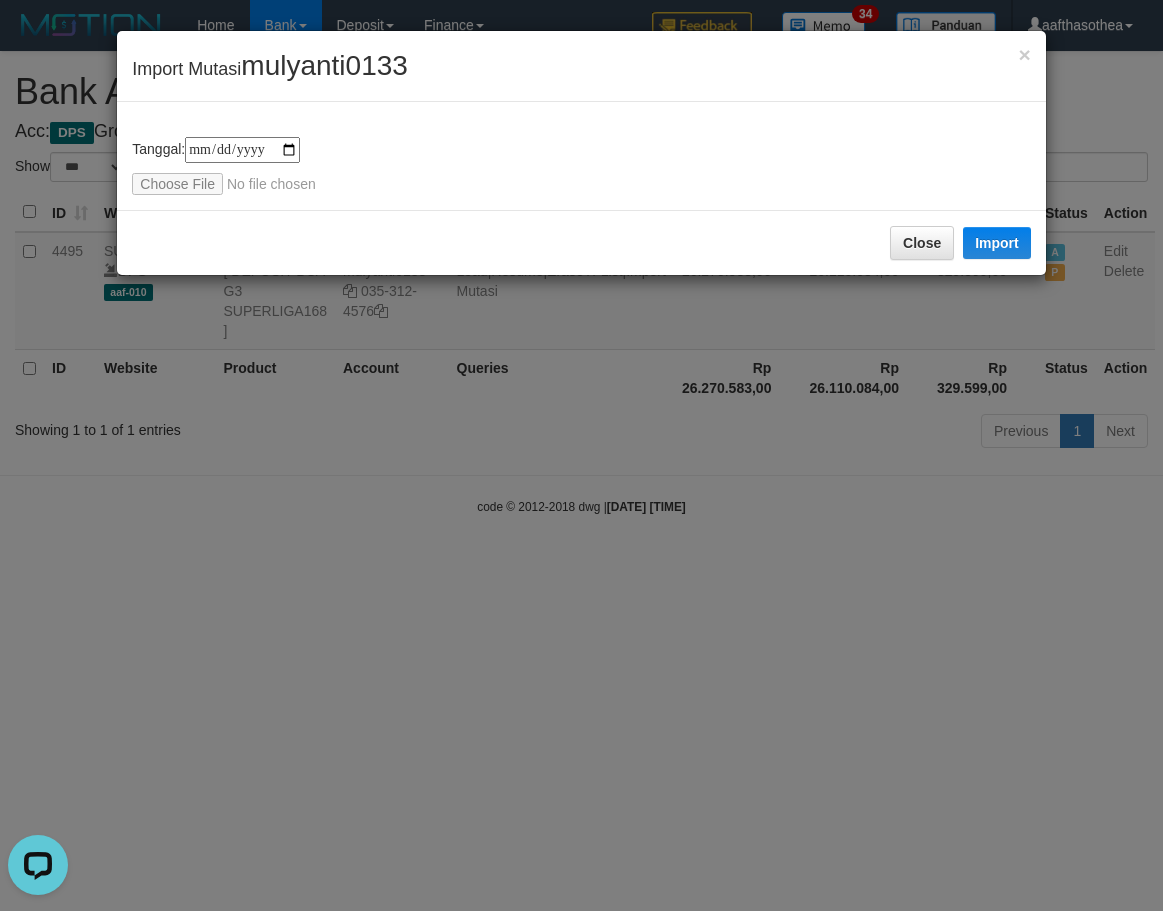 type on "**********" 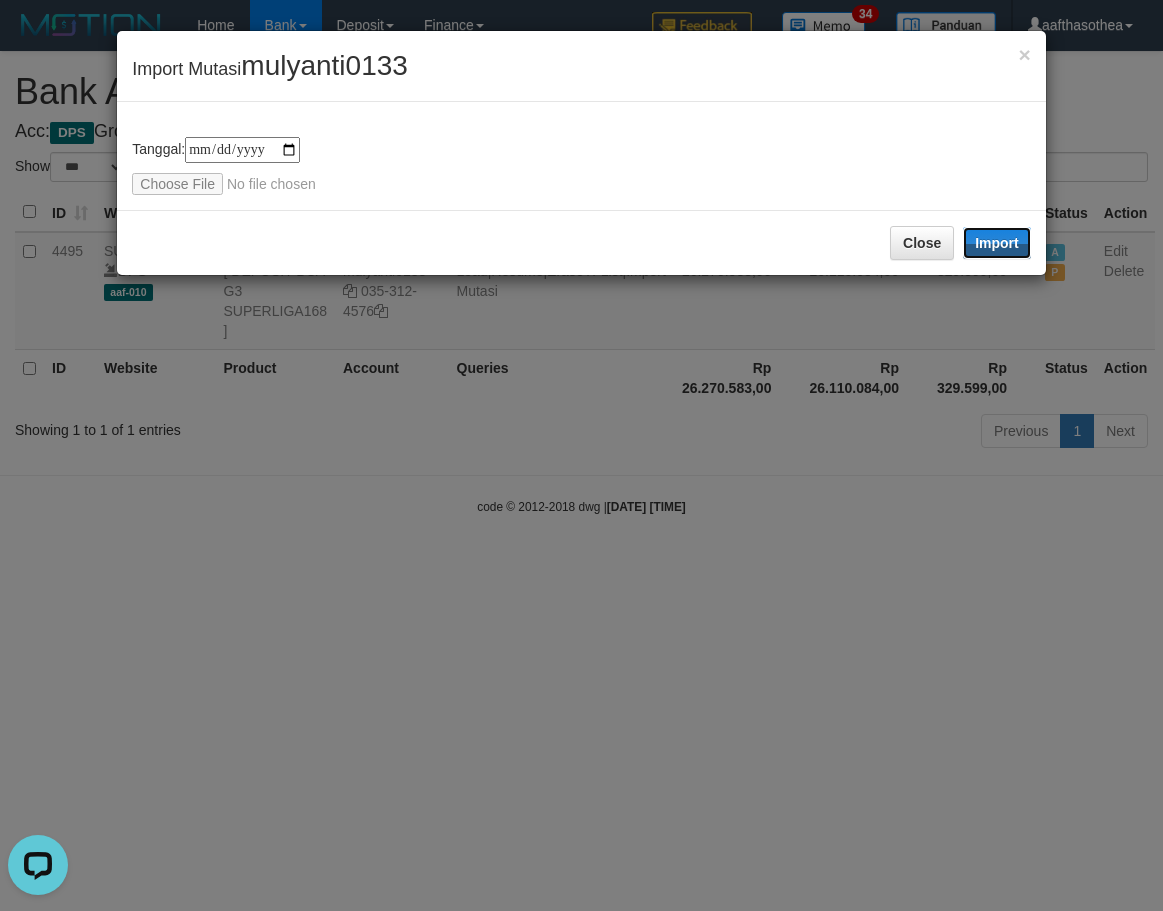 click on "Import" at bounding box center (997, 243) 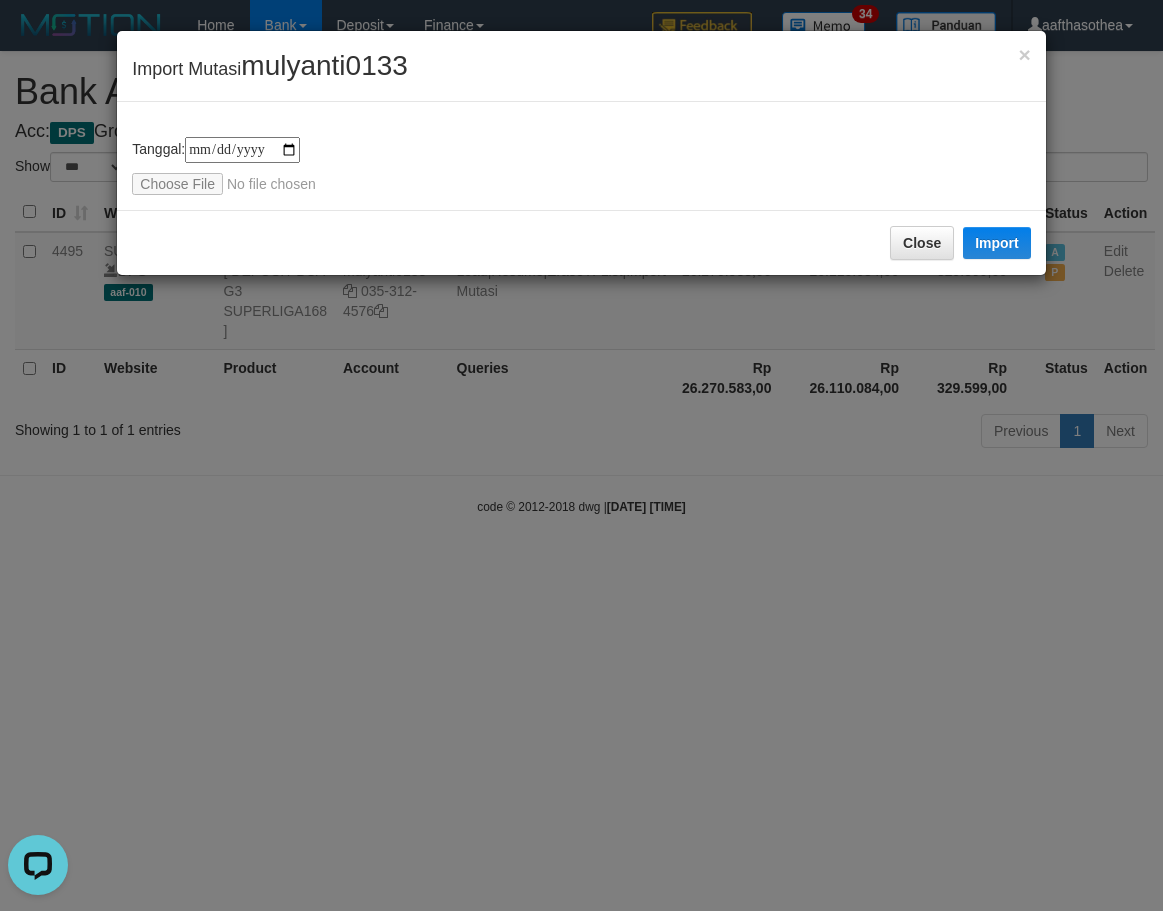 click on "**********" at bounding box center (581, 455) 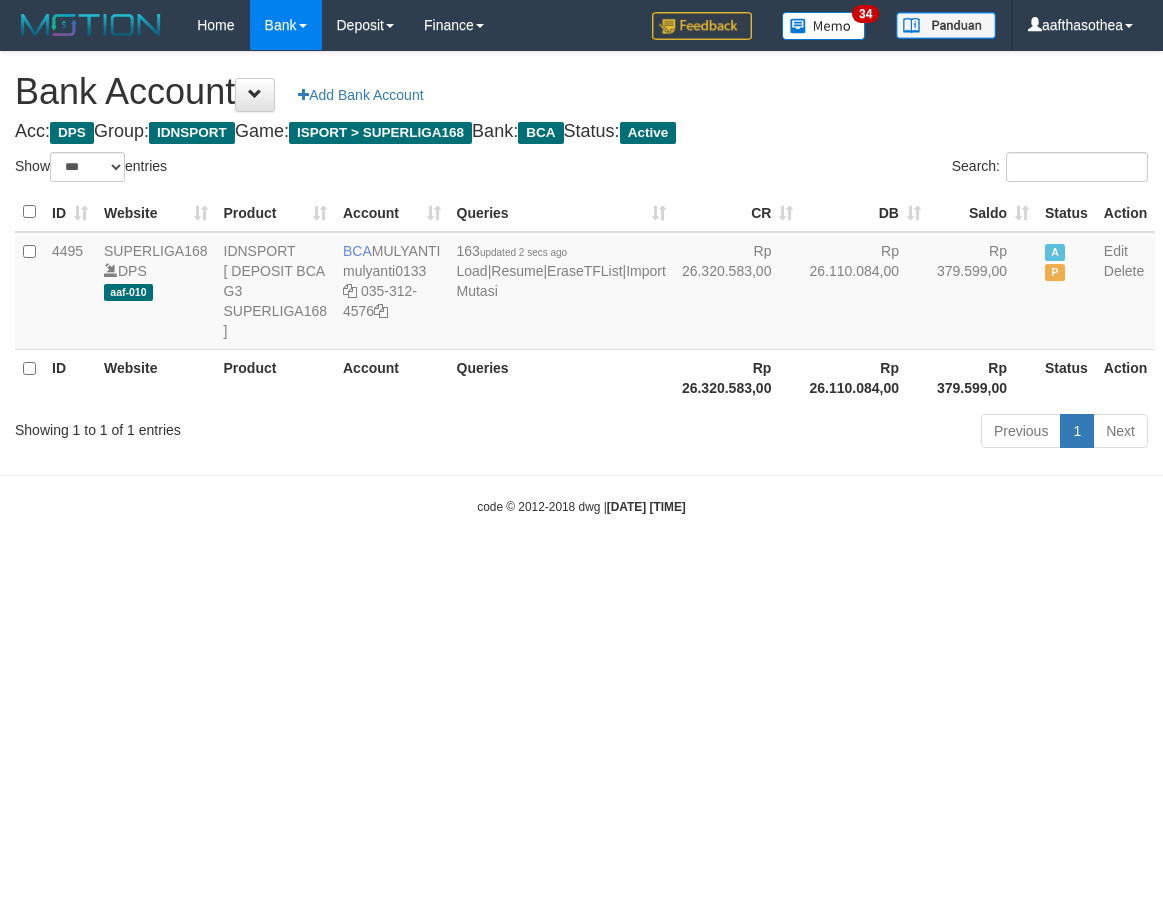select on "***" 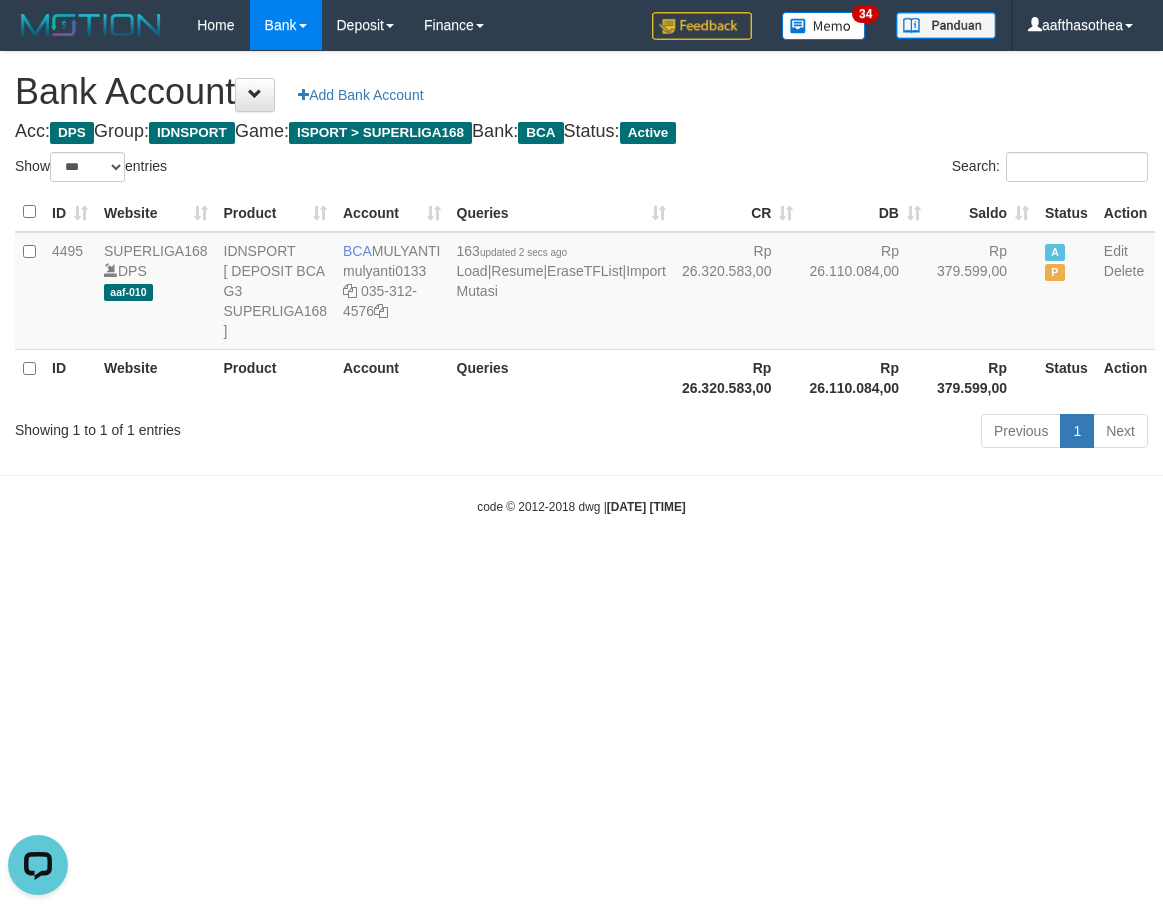 scroll, scrollTop: 0, scrollLeft: 0, axis: both 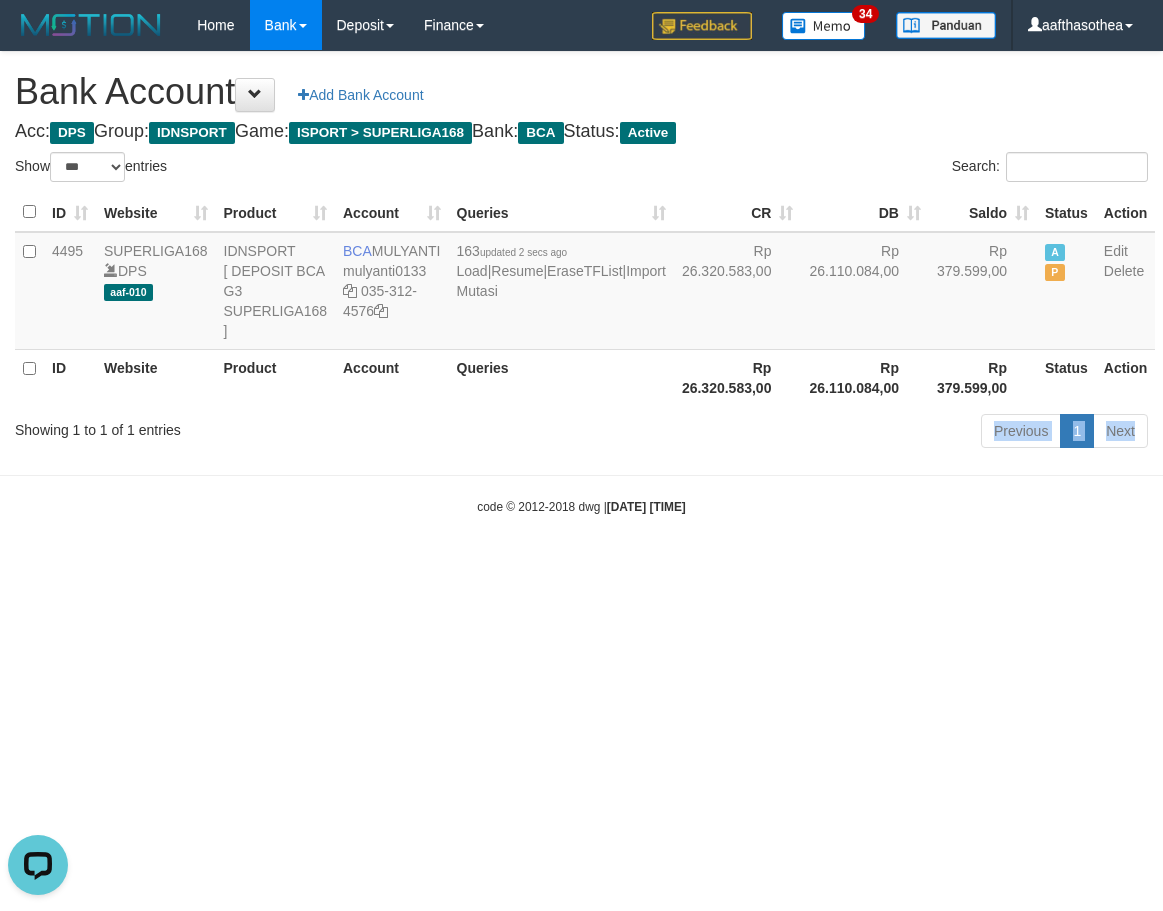 click on "Toggle navigation
Home
Bank
Account List
Load
By Website
Group
[ISPORT]													SUPERLIGA168
By Load Group (DPS)
34" at bounding box center [581, 283] 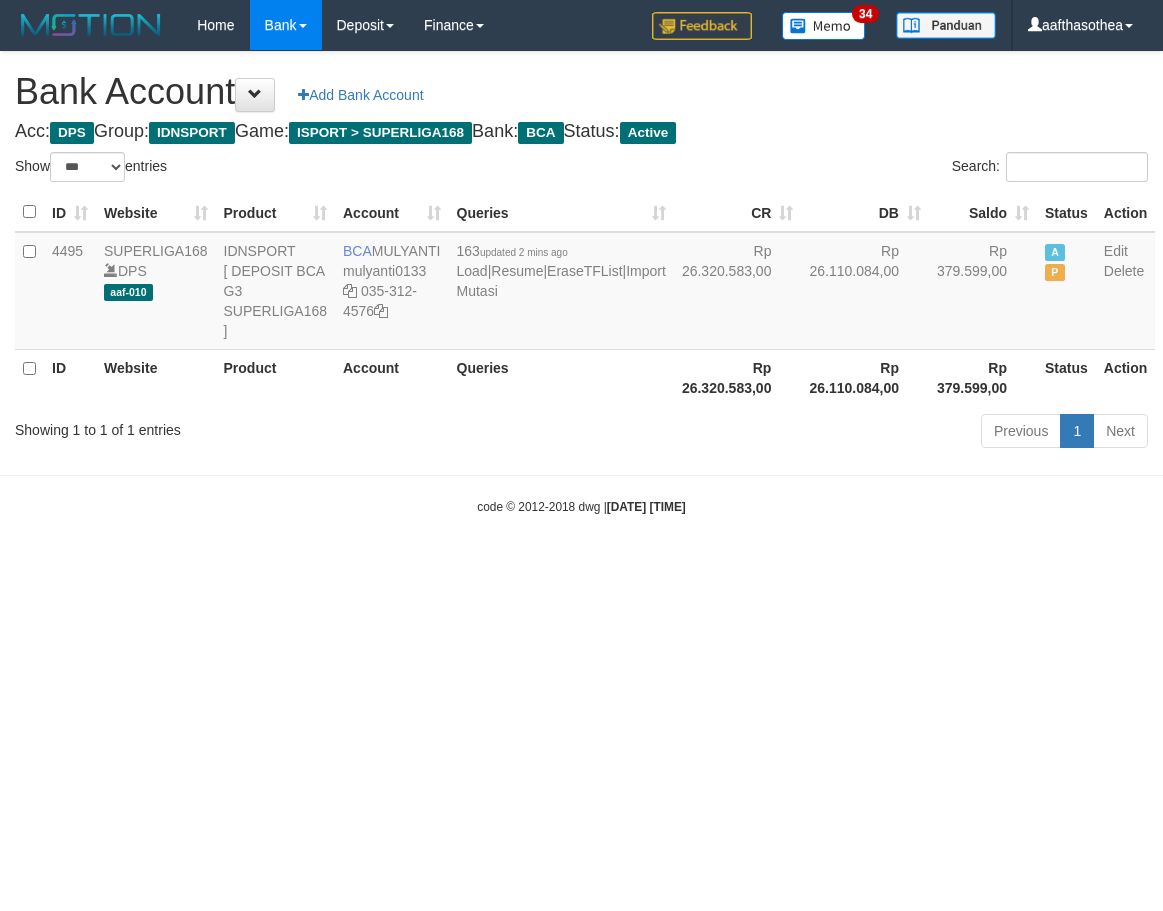 select on "***" 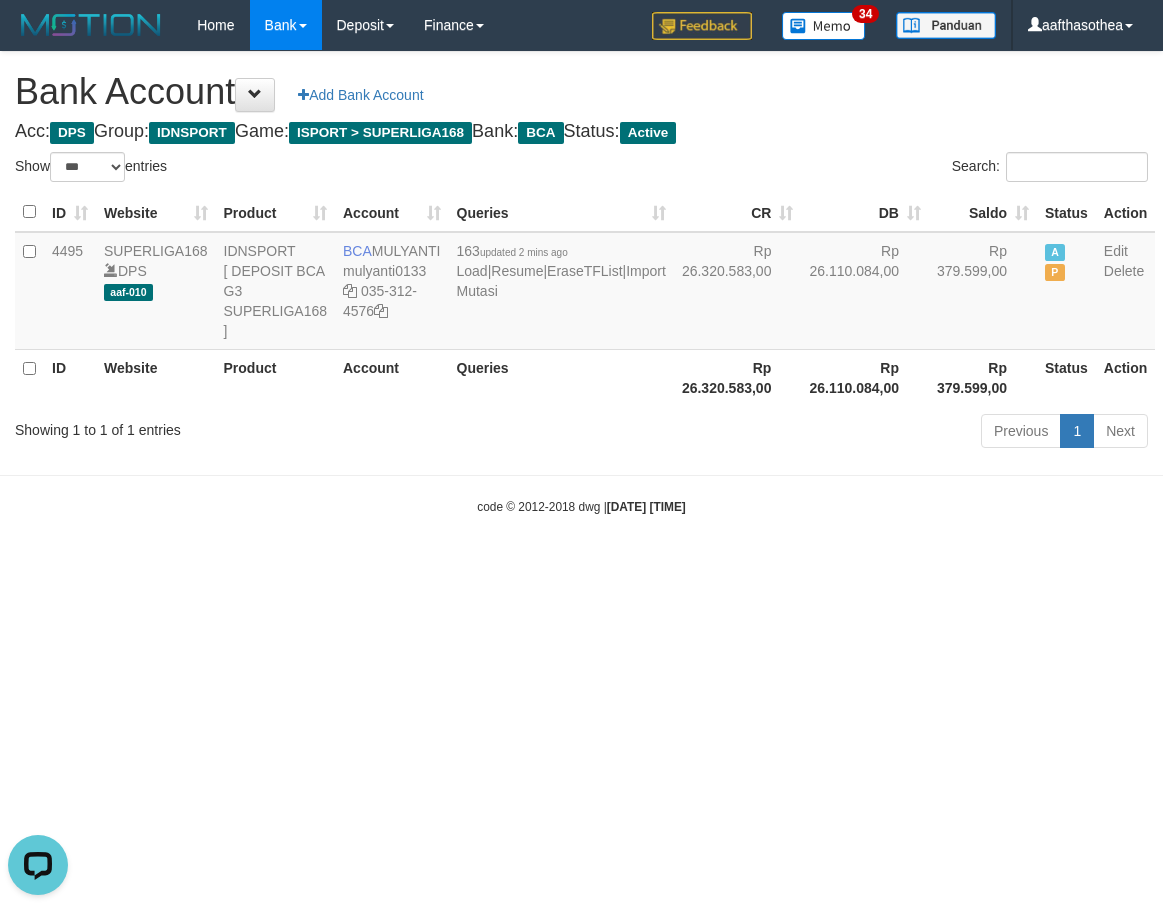 scroll, scrollTop: 0, scrollLeft: 0, axis: both 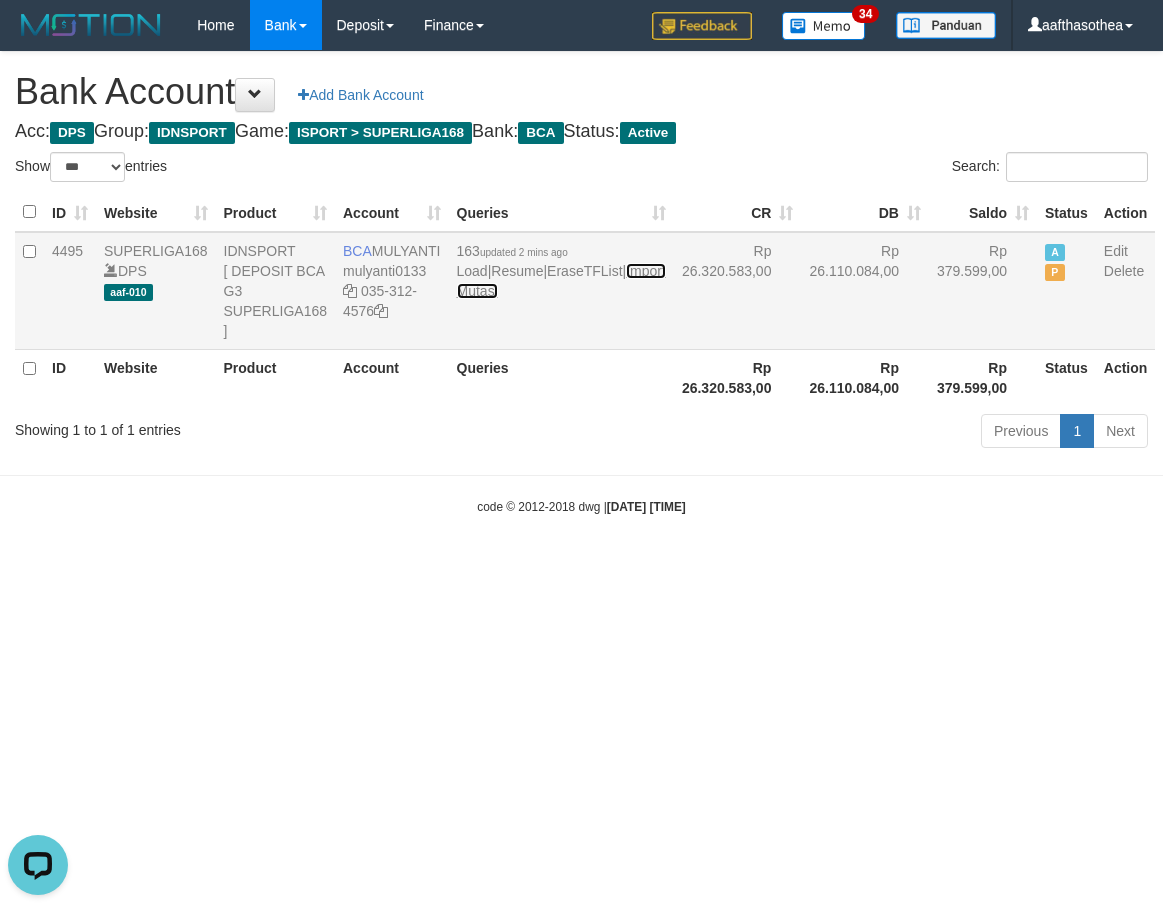 click on "Import Mutasi" at bounding box center [561, 281] 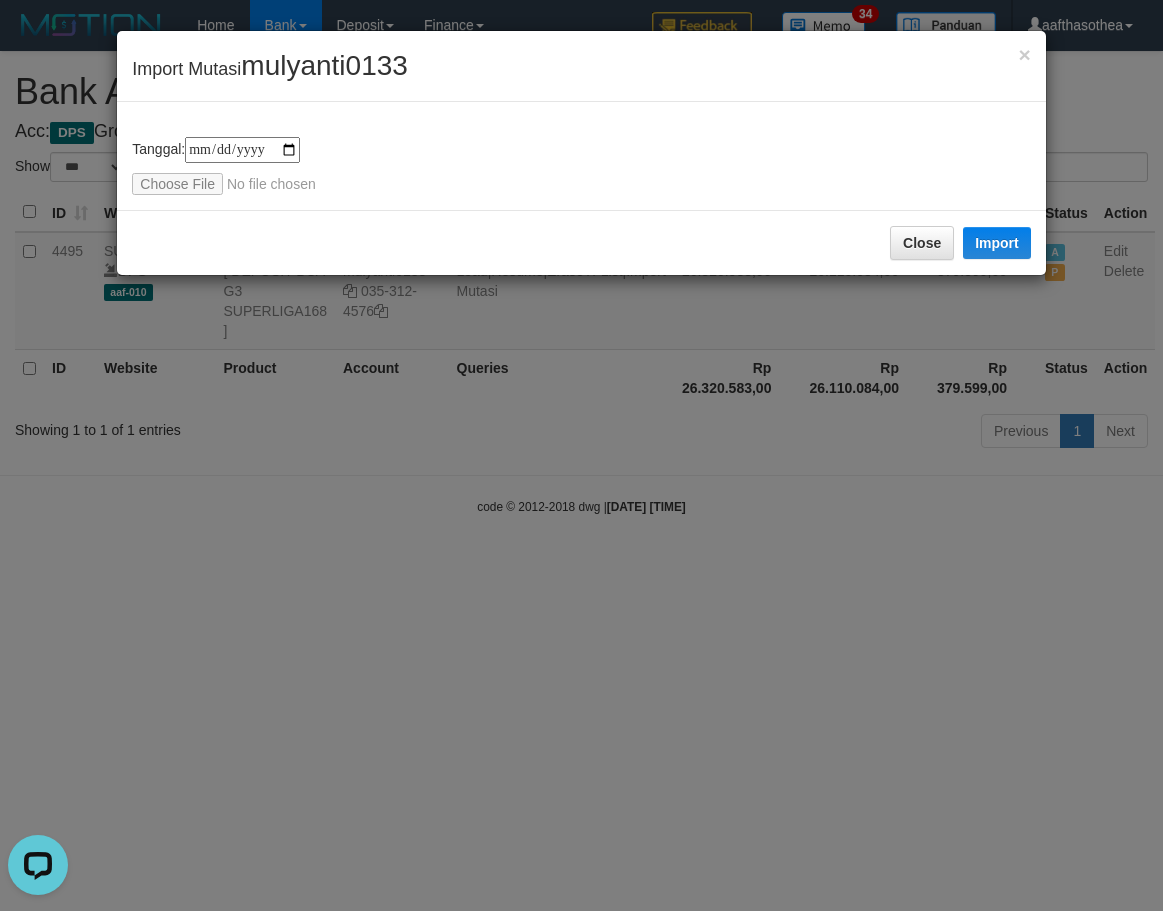 type on "**********" 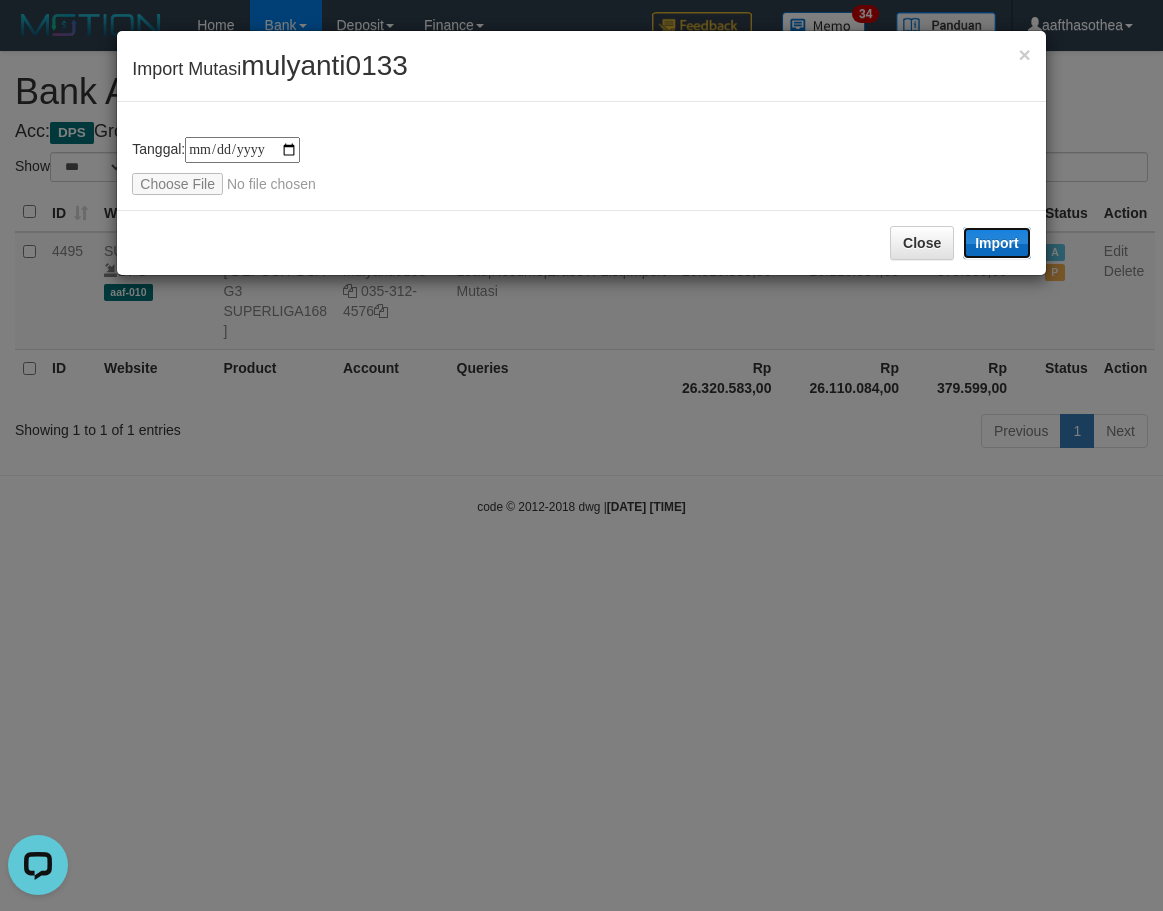 click on "Import" at bounding box center (997, 243) 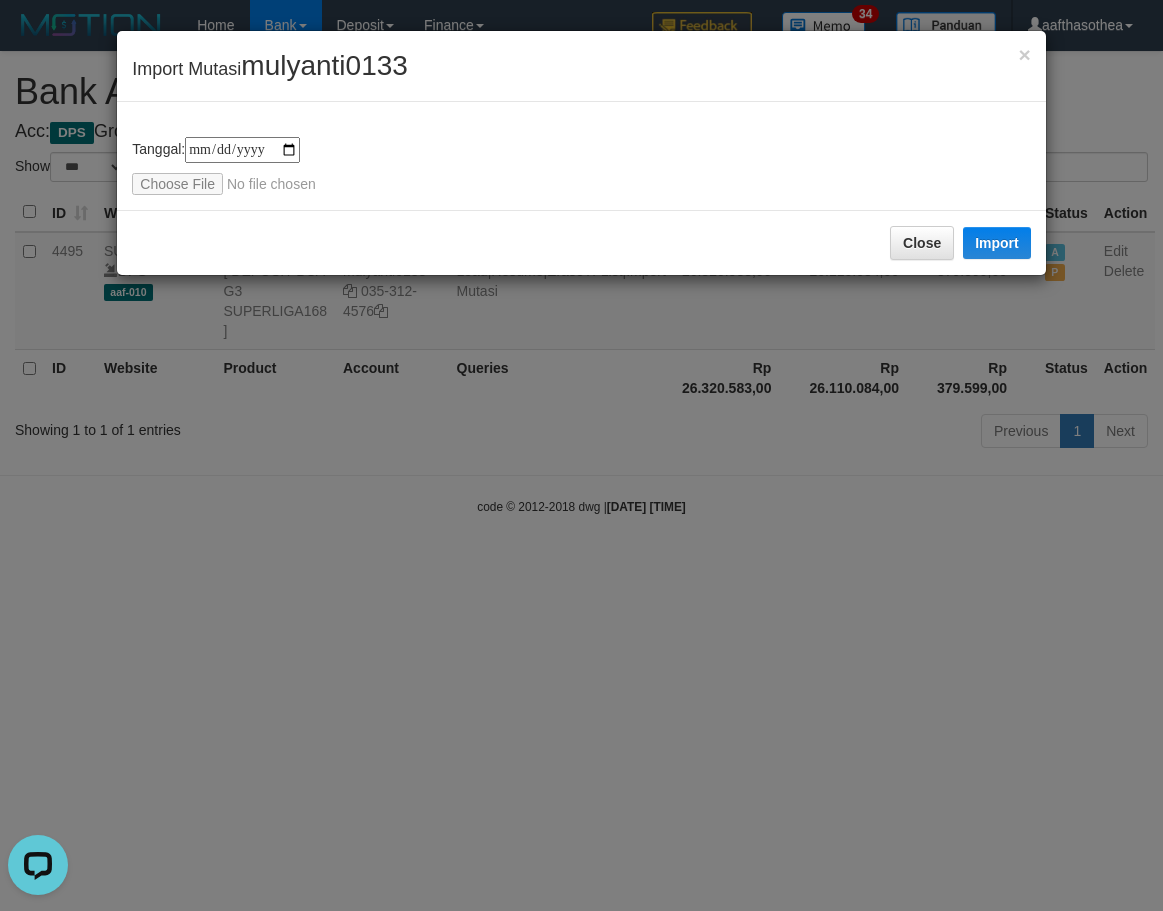 click on "**********" at bounding box center [581, 455] 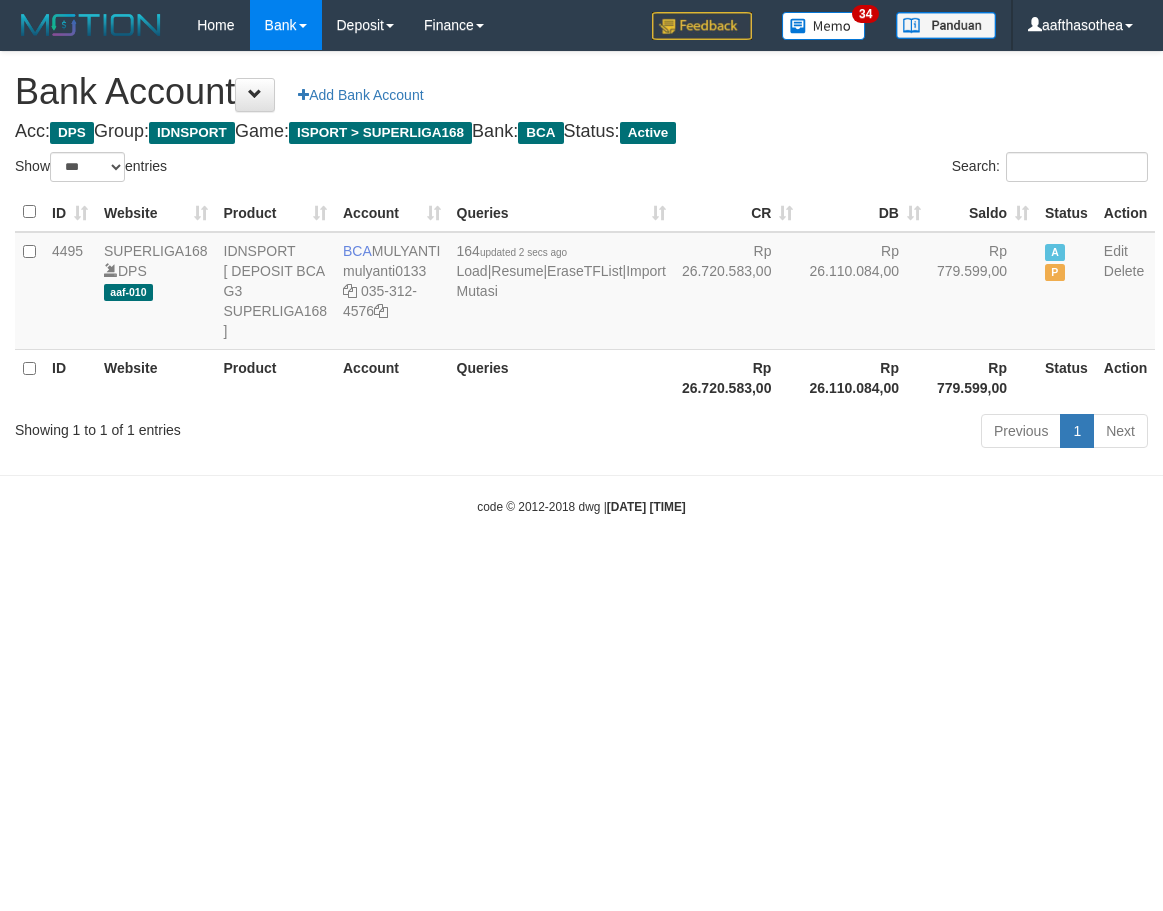 select on "***" 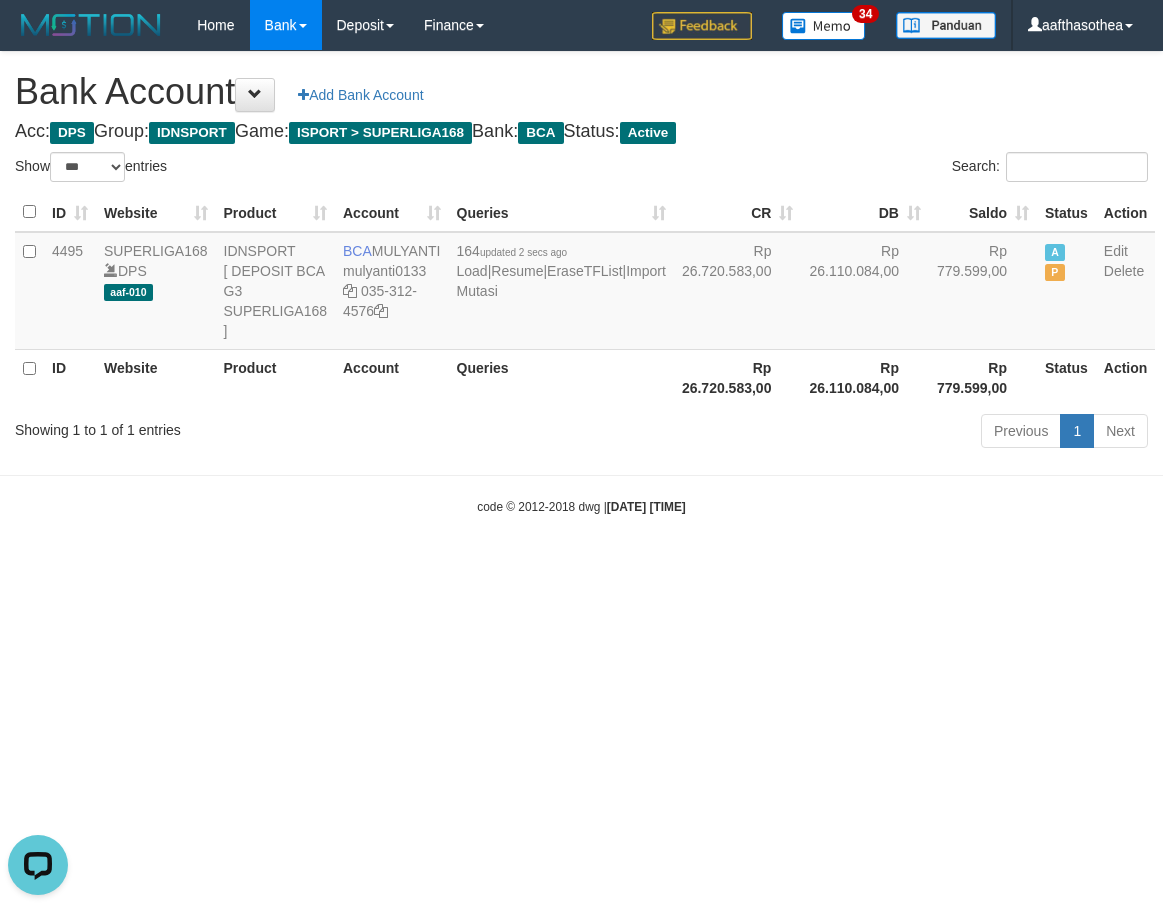 scroll, scrollTop: 0, scrollLeft: 0, axis: both 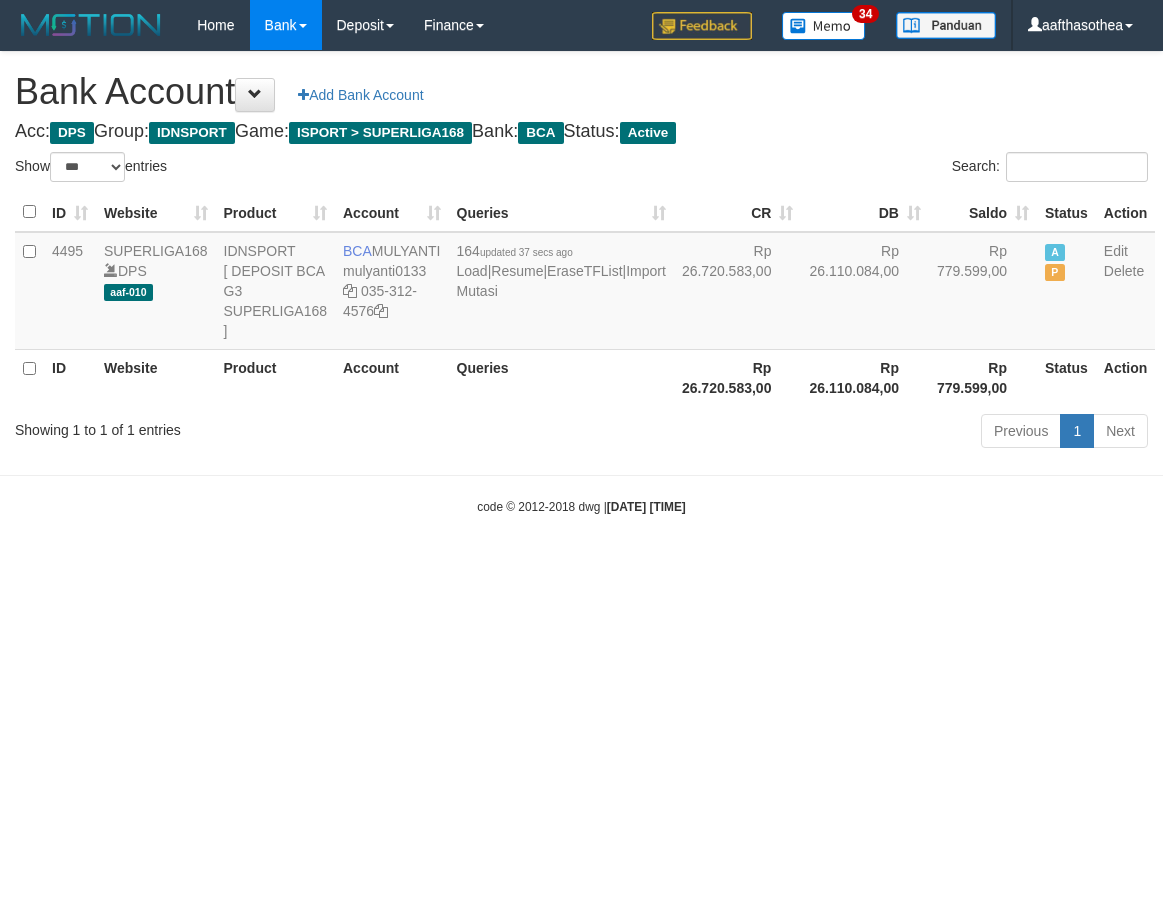 select on "***" 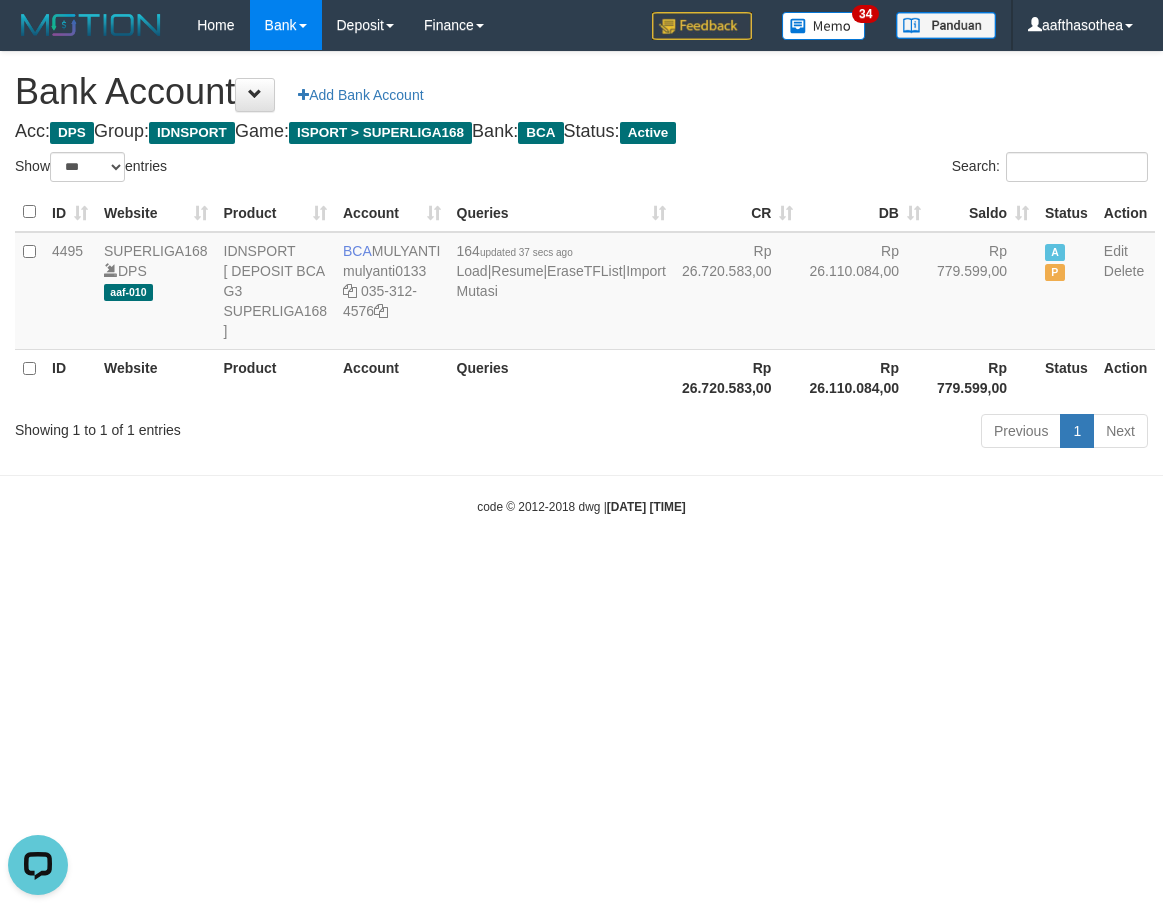 scroll, scrollTop: 0, scrollLeft: 0, axis: both 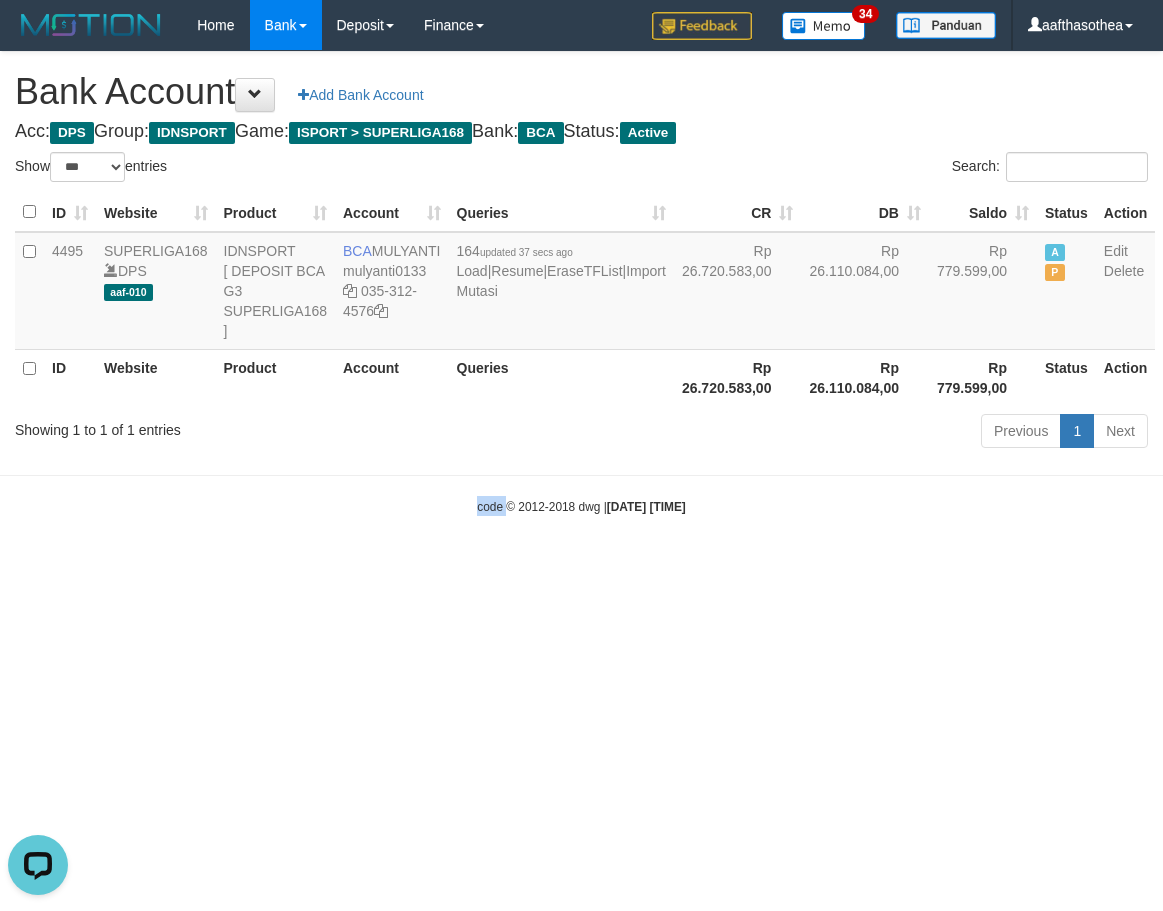 click on "Toggle navigation
Home
Bank
Account List
Load
By Website
Group
[ISPORT]													SUPERLIGA168
By Load Group (DPS)" at bounding box center (581, 283) 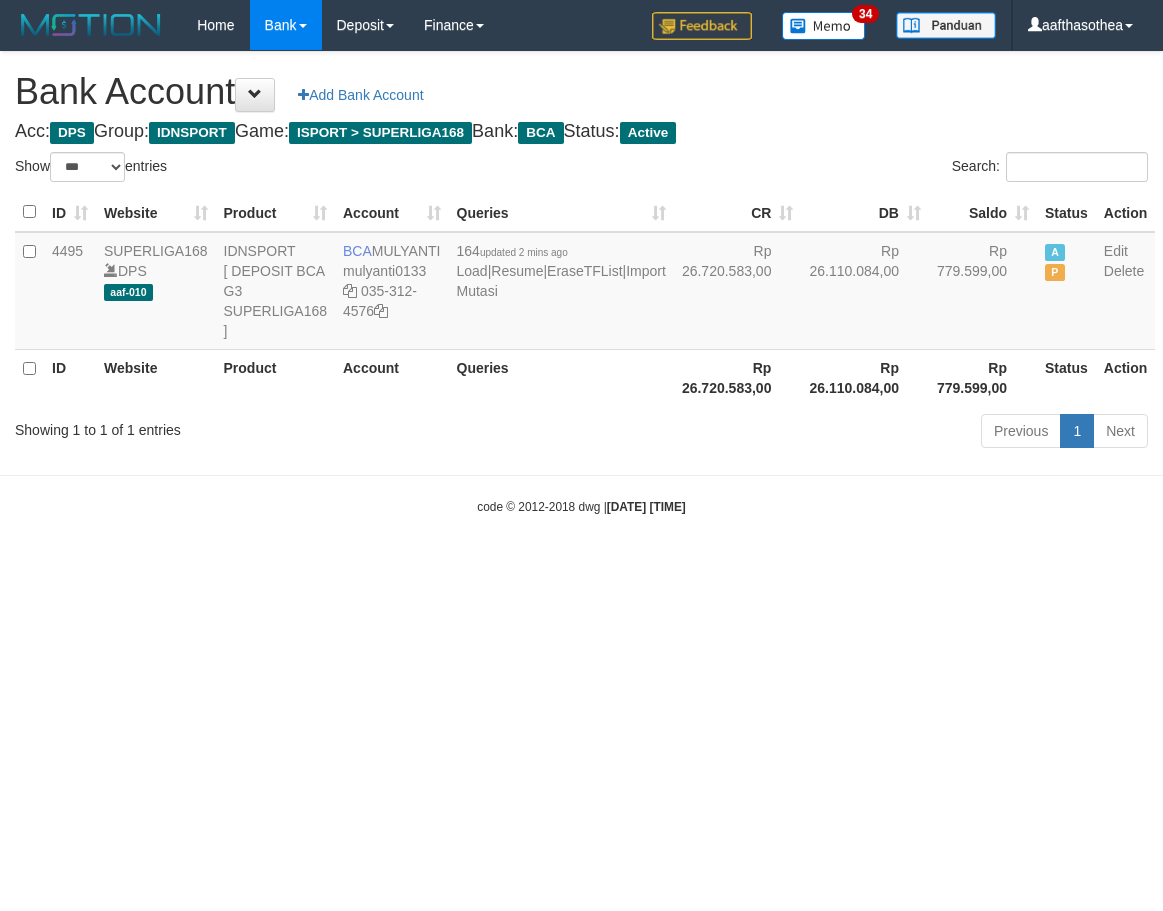 select on "***" 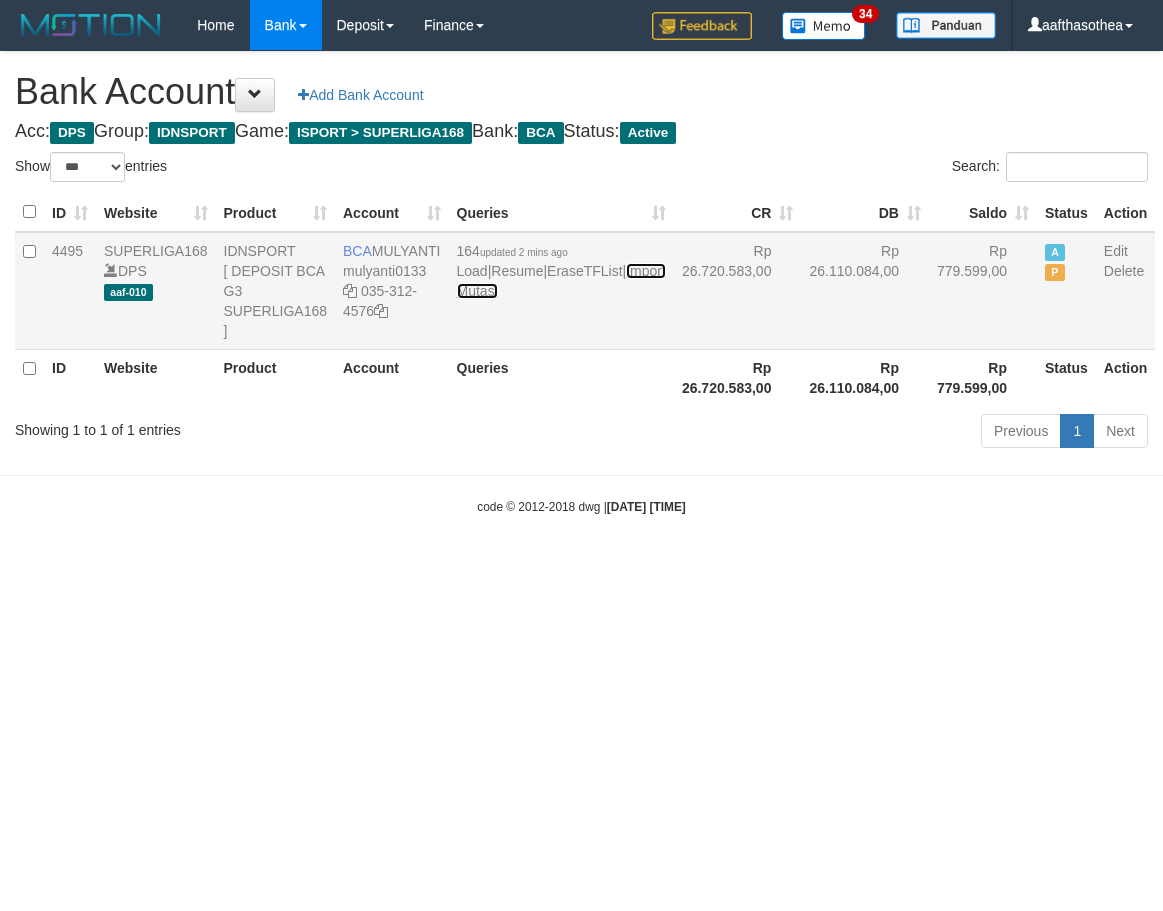 click on "Import Mutasi" at bounding box center (561, 281) 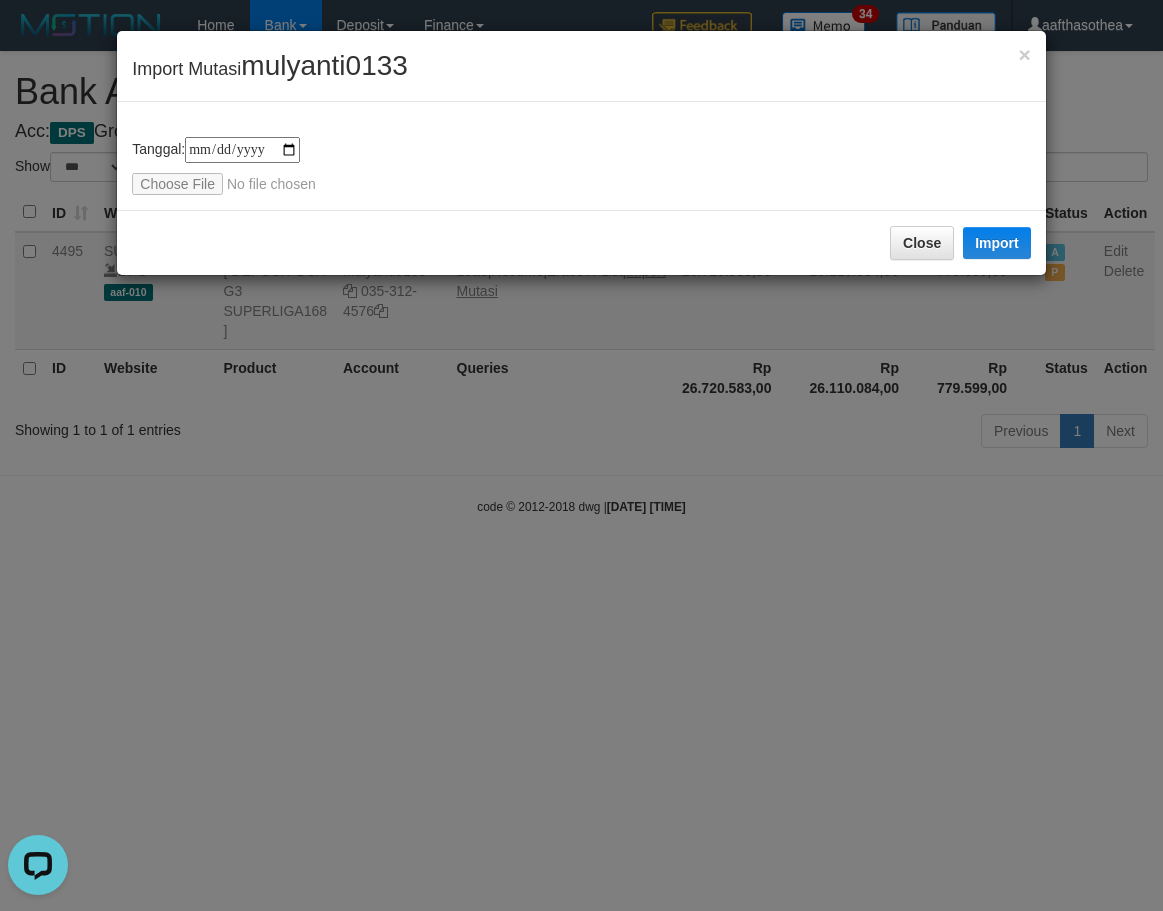 scroll, scrollTop: 0, scrollLeft: 0, axis: both 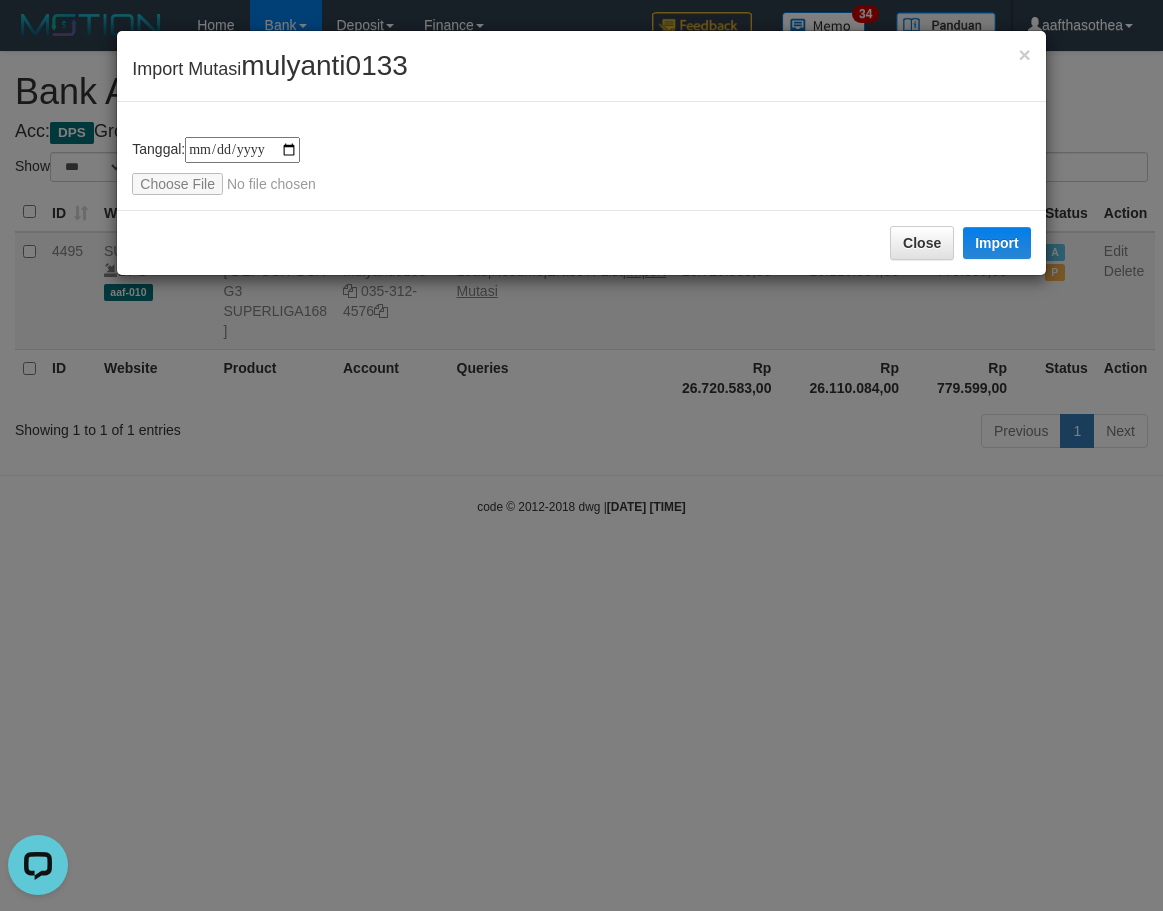 type on "**********" 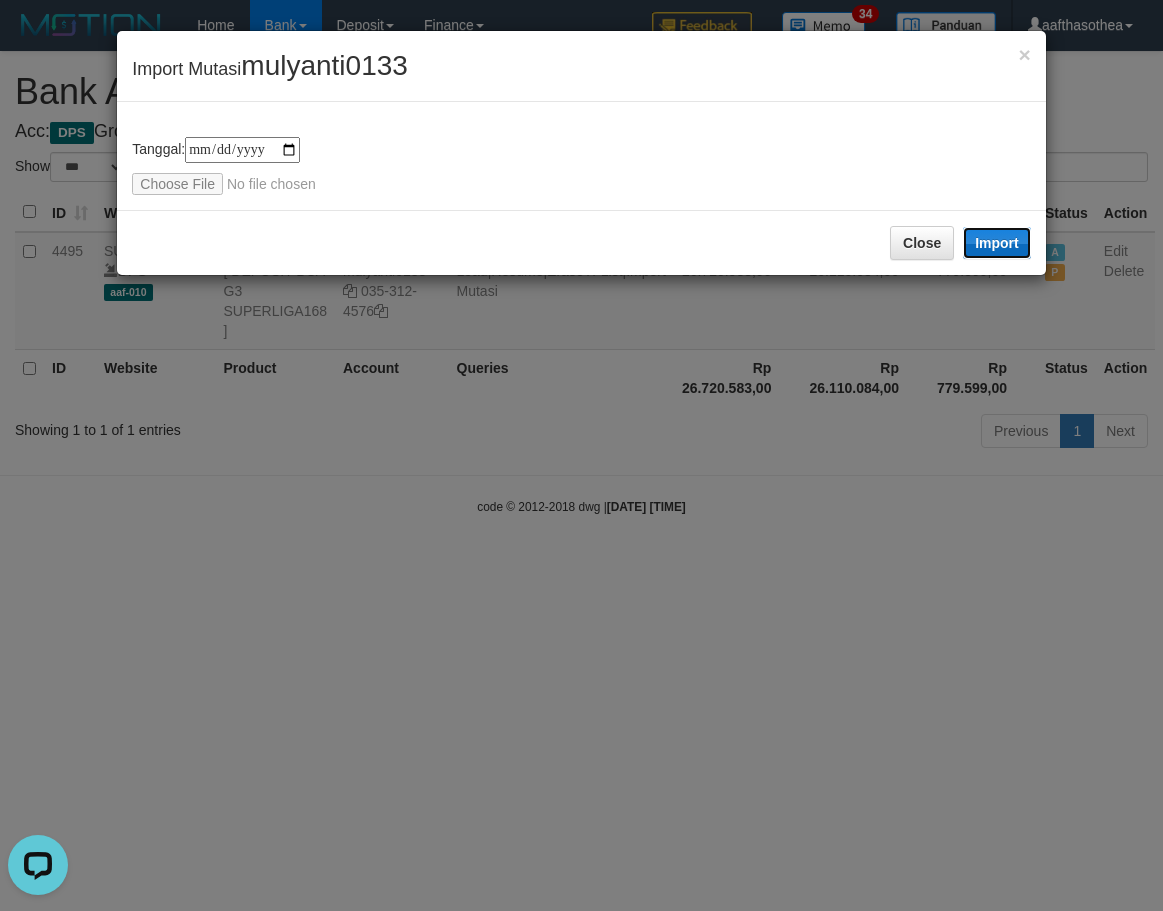 click on "Import" at bounding box center (997, 243) 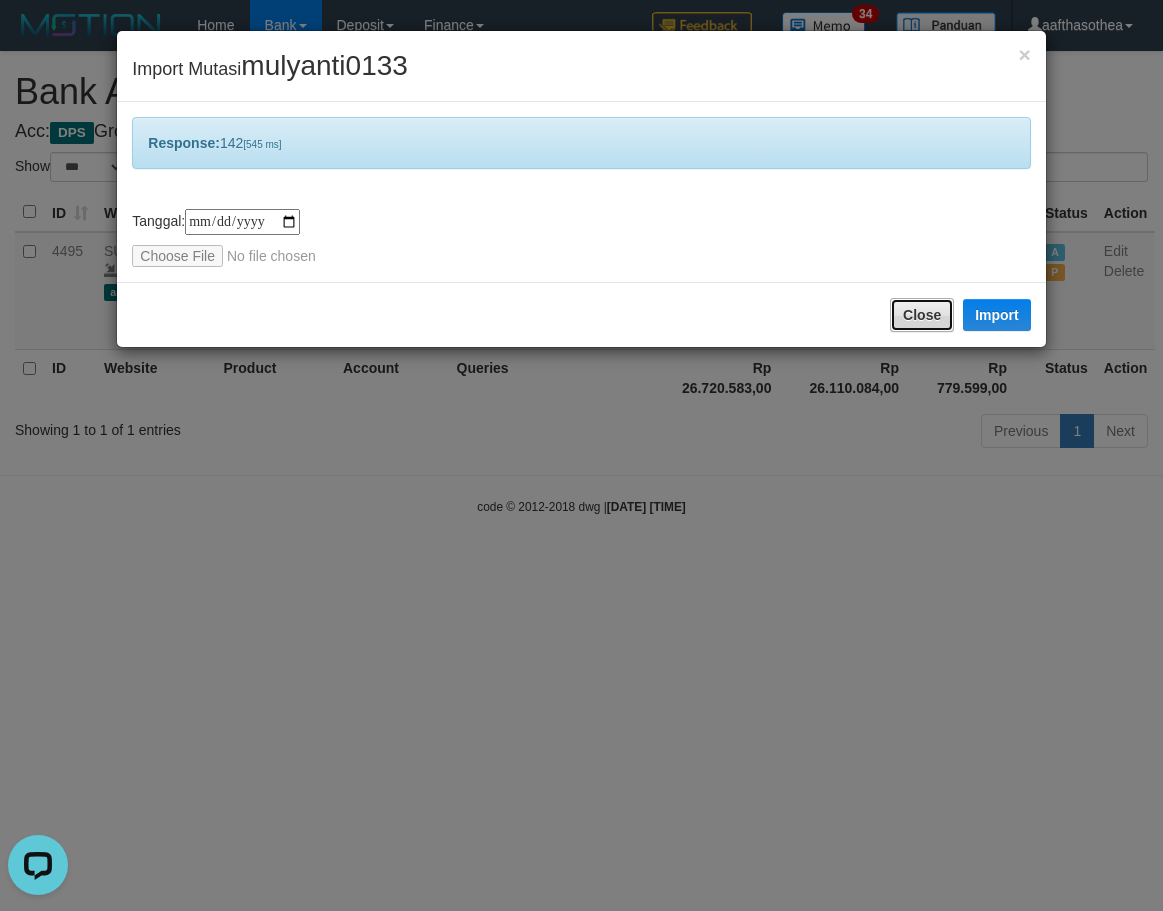click on "Close" at bounding box center [922, 315] 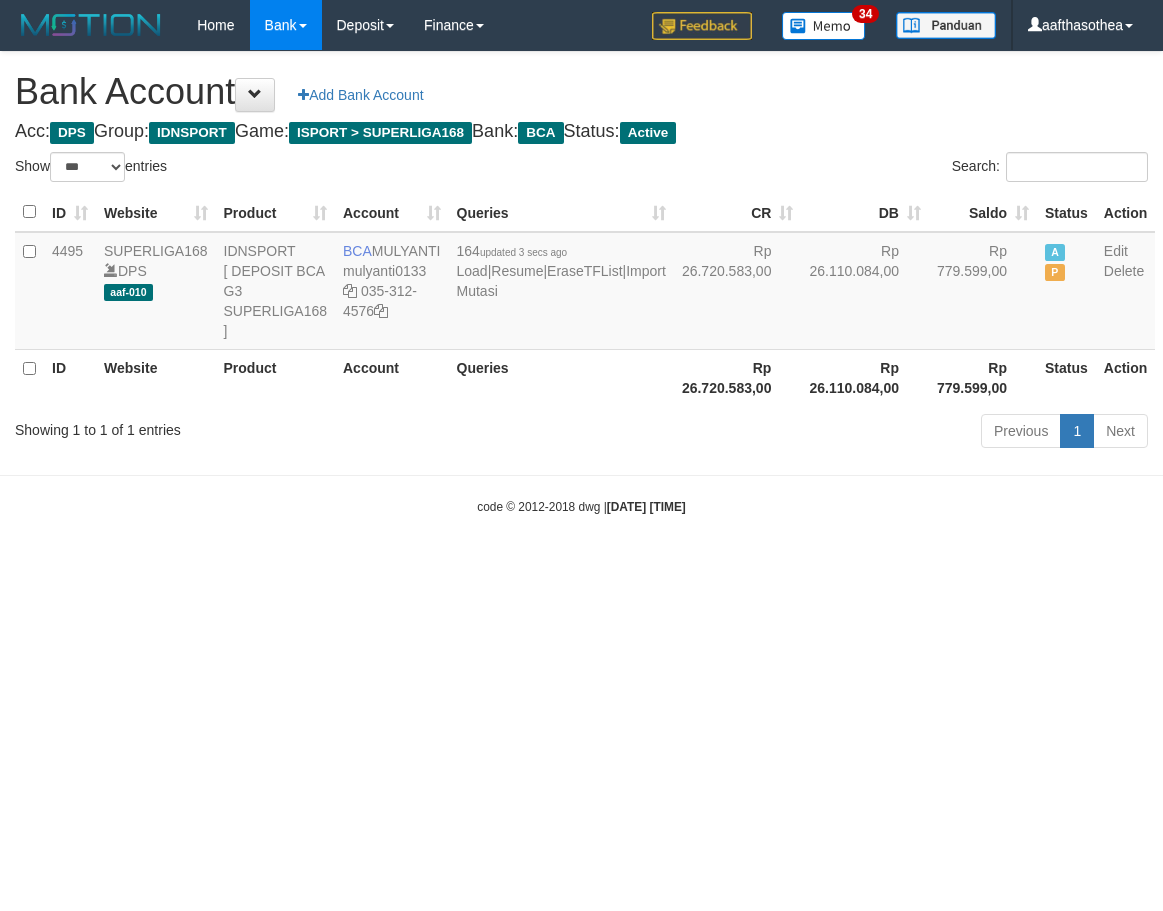 select on "***" 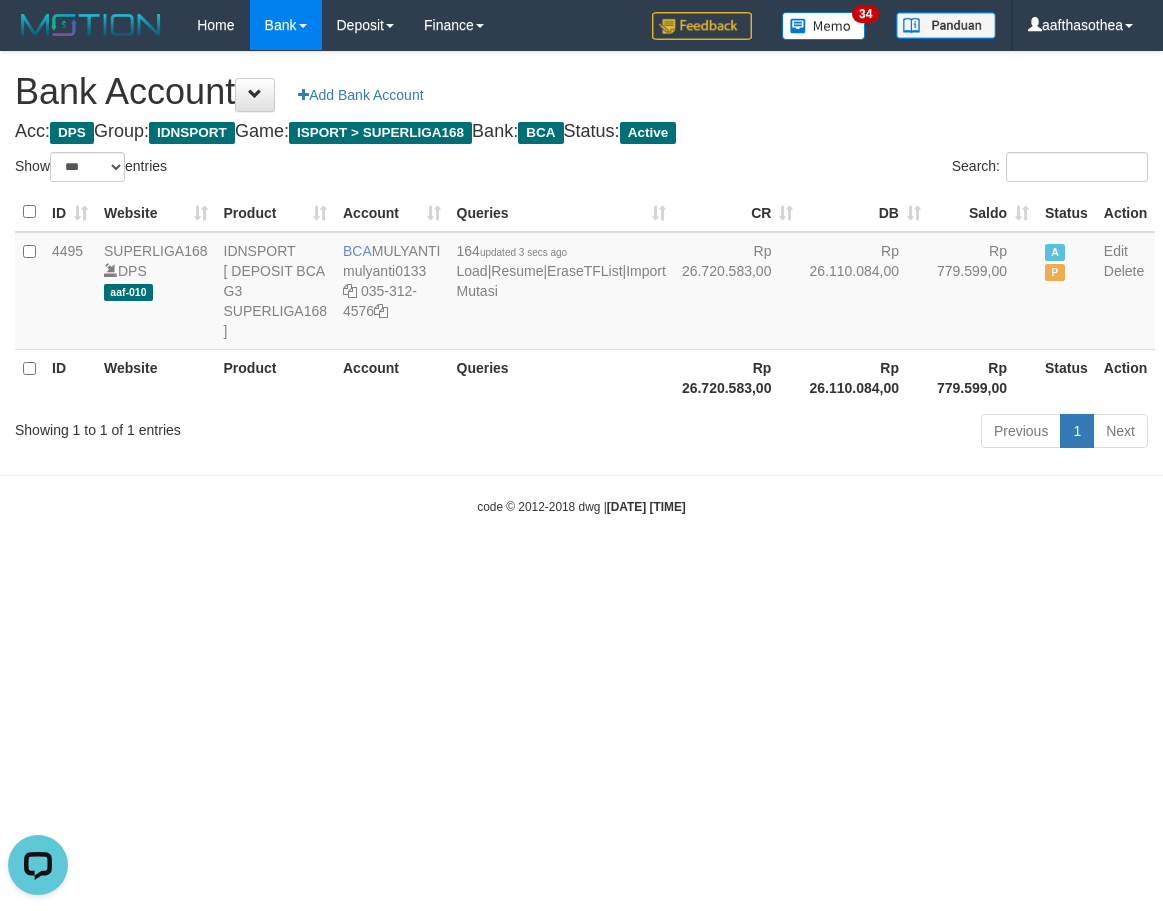 scroll, scrollTop: 0, scrollLeft: 0, axis: both 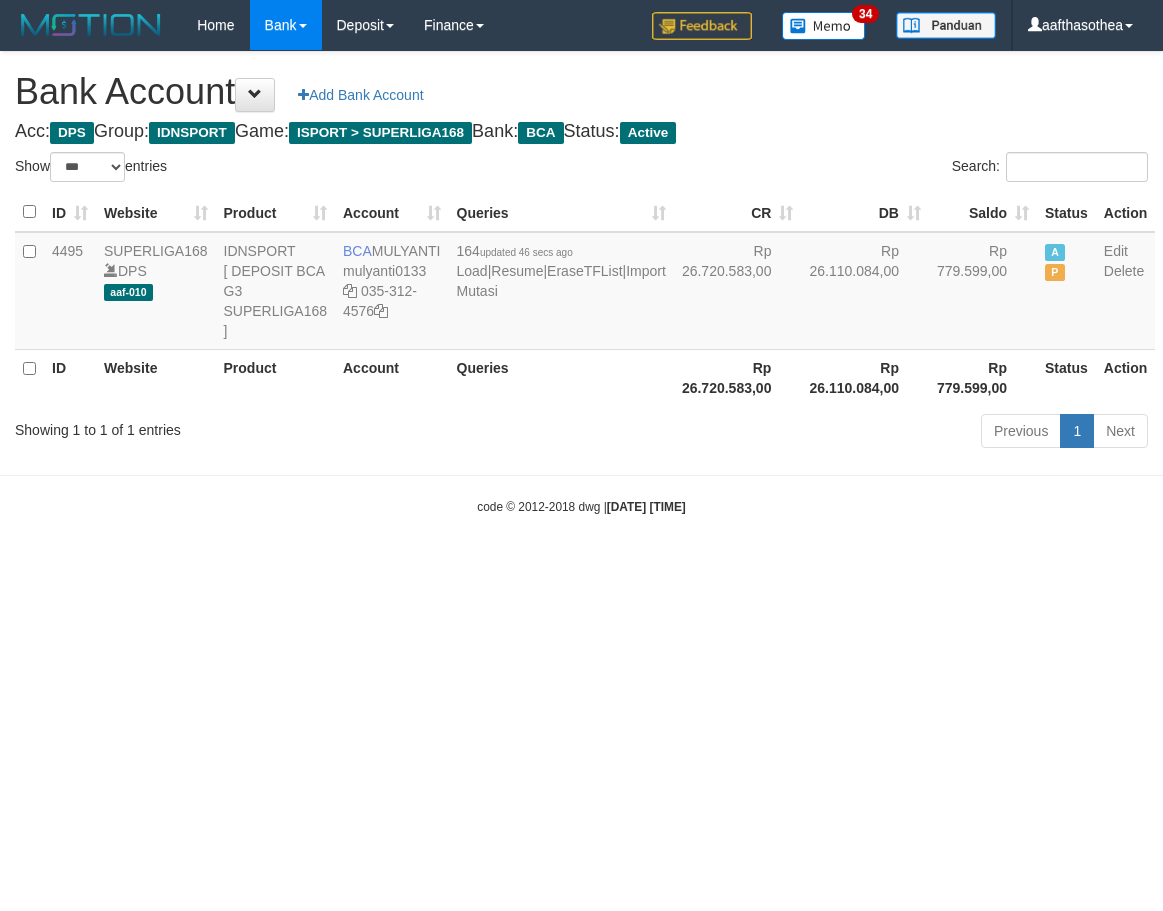 select on "***" 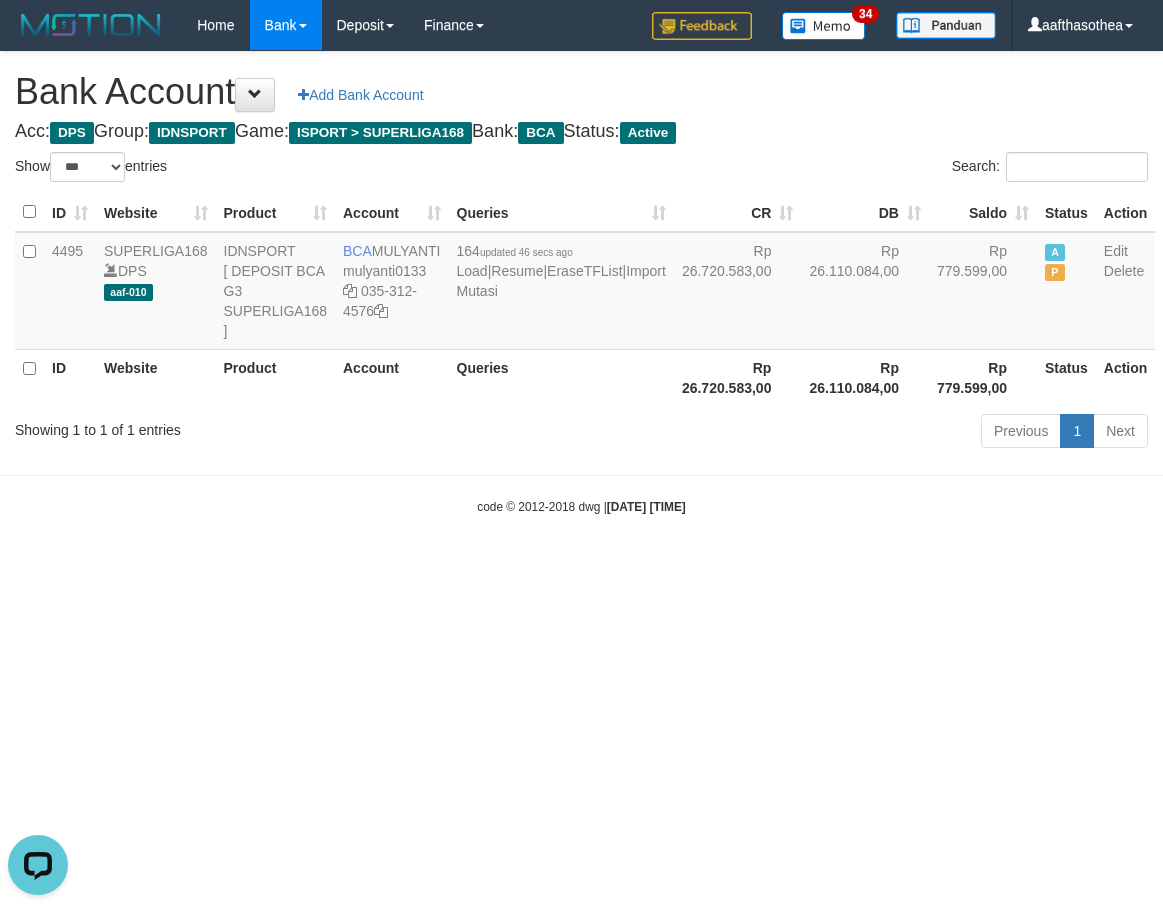 scroll, scrollTop: 0, scrollLeft: 0, axis: both 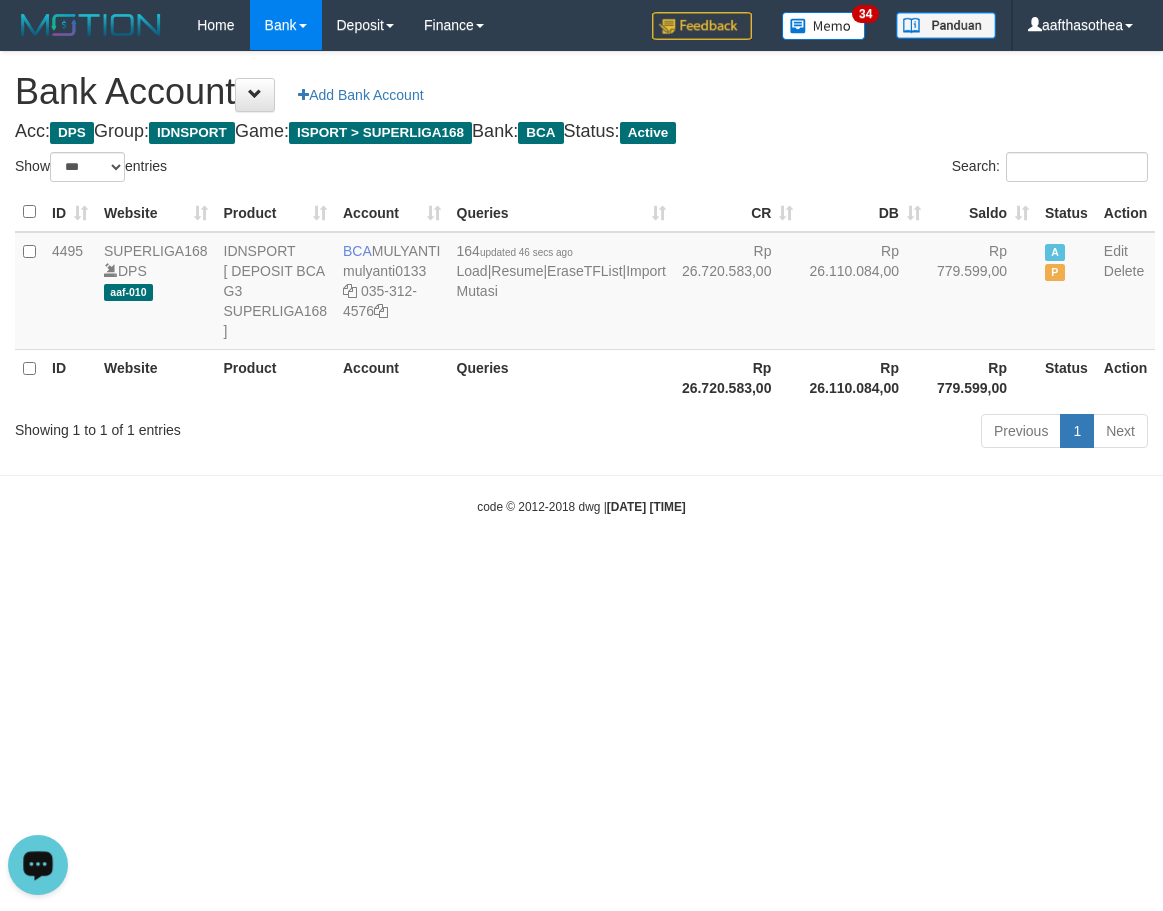 click on "Toggle navigation
Home
Bank
Account List
Load
By Website
Group
[ISPORT]													SUPERLIGA168
By Load Group (DPS)
34" at bounding box center (581, 283) 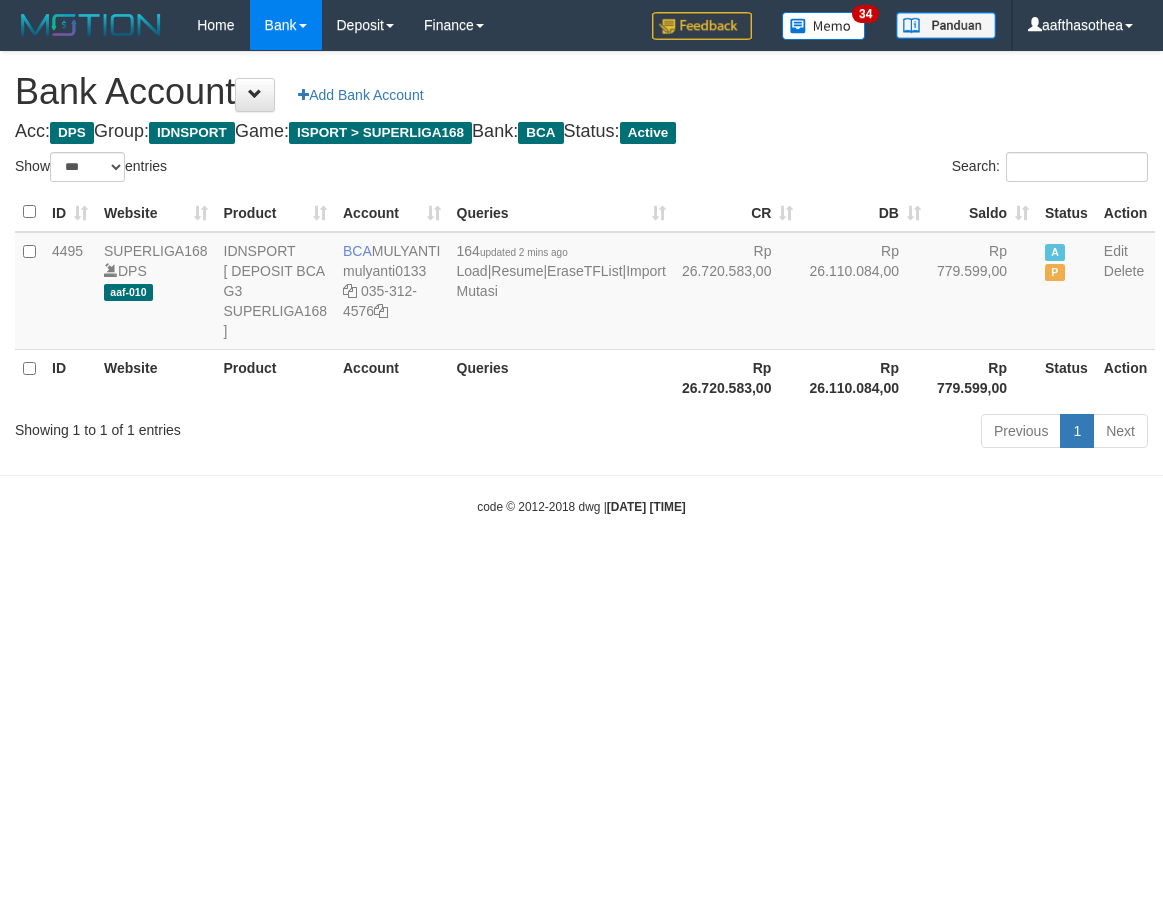 select on "***" 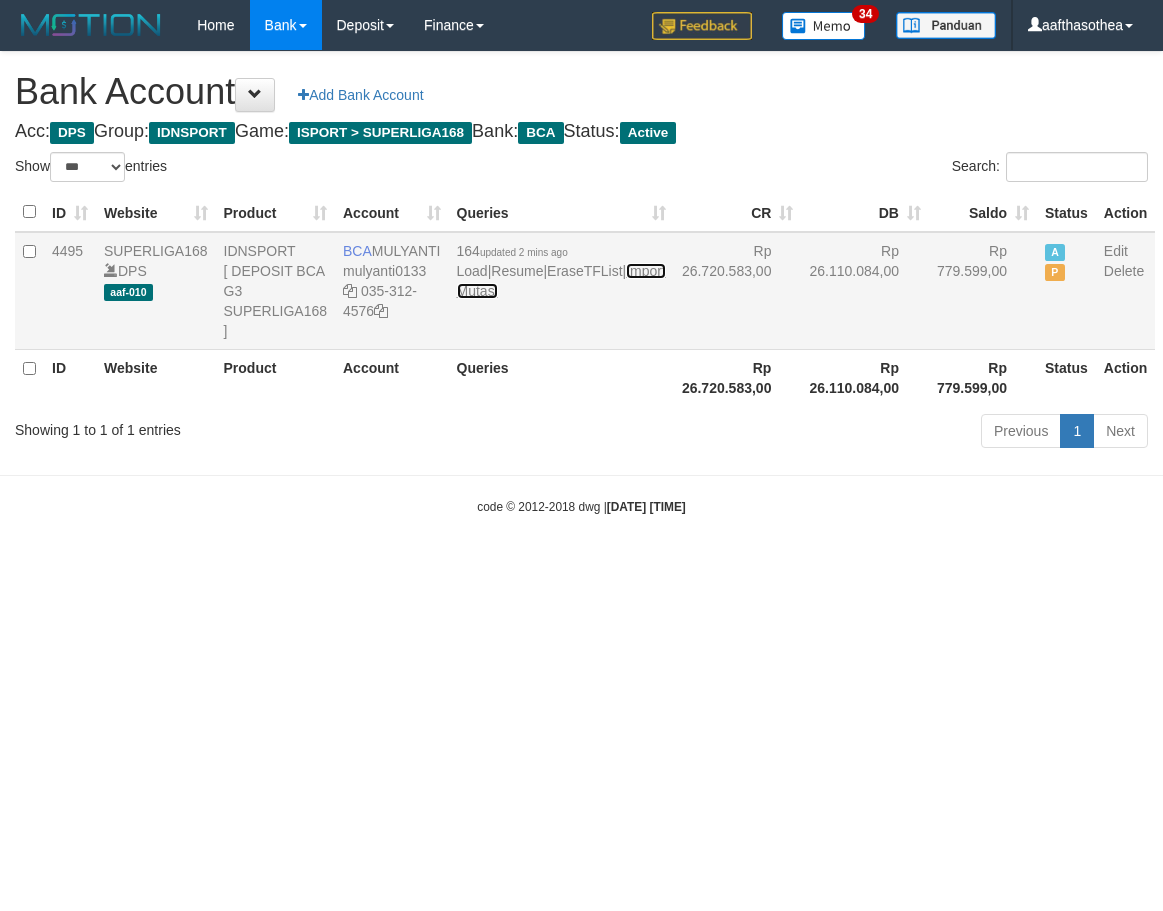 click on "Import Mutasi" at bounding box center [561, 281] 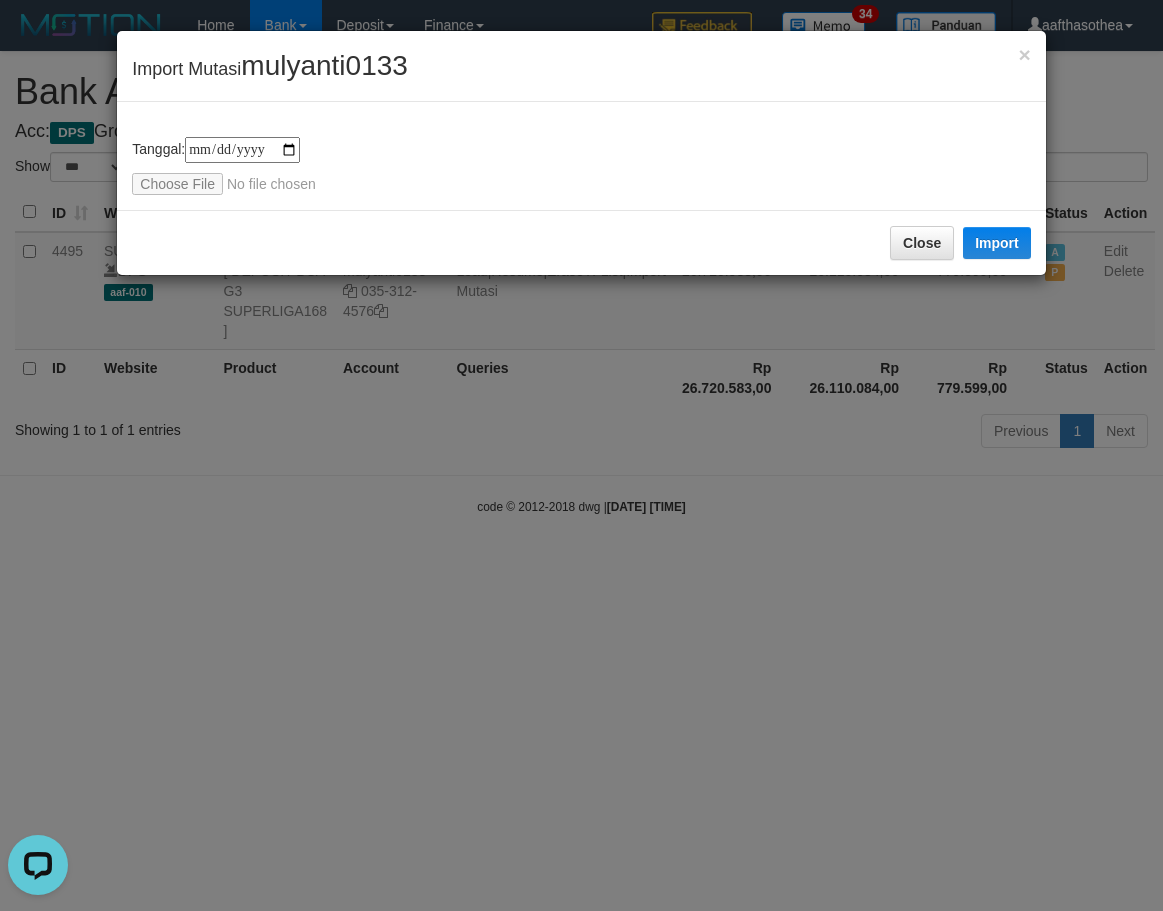 scroll, scrollTop: 0, scrollLeft: 0, axis: both 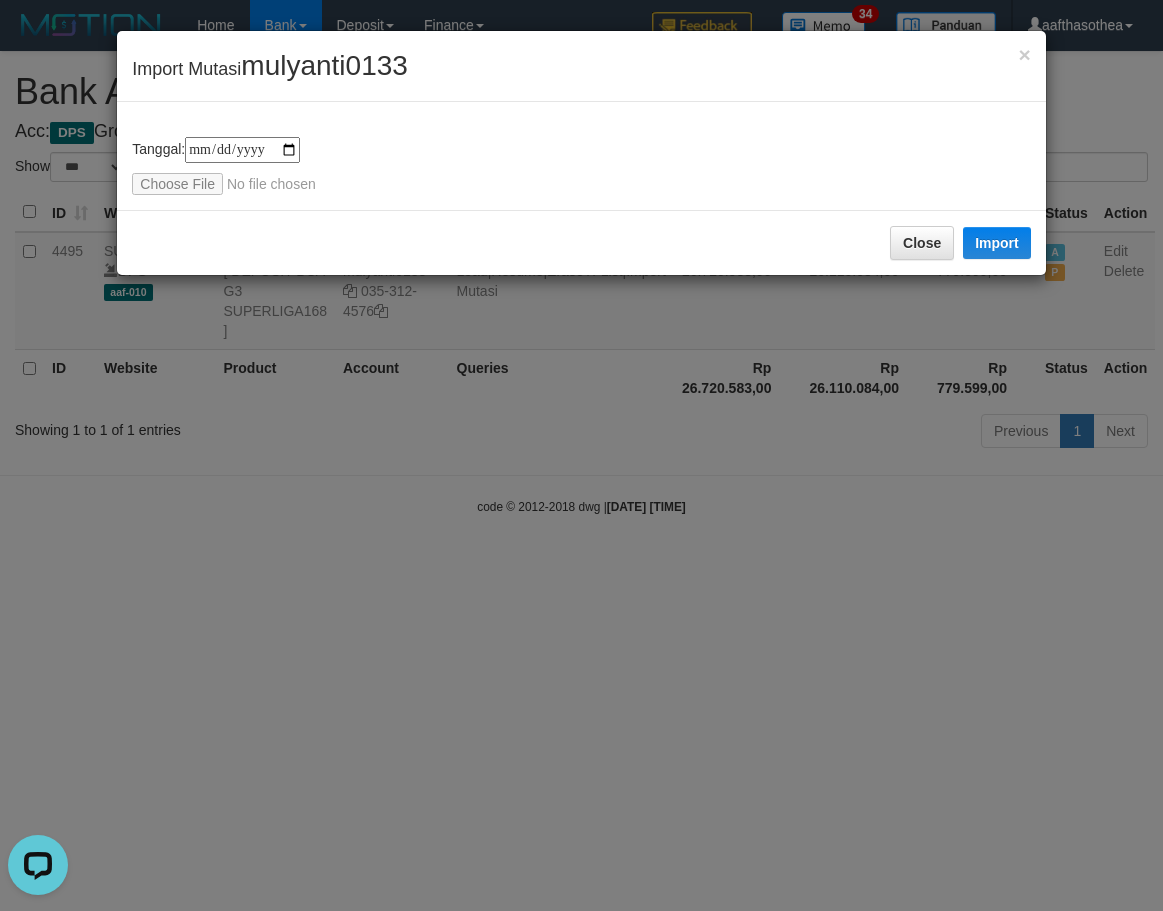 type on "**********" 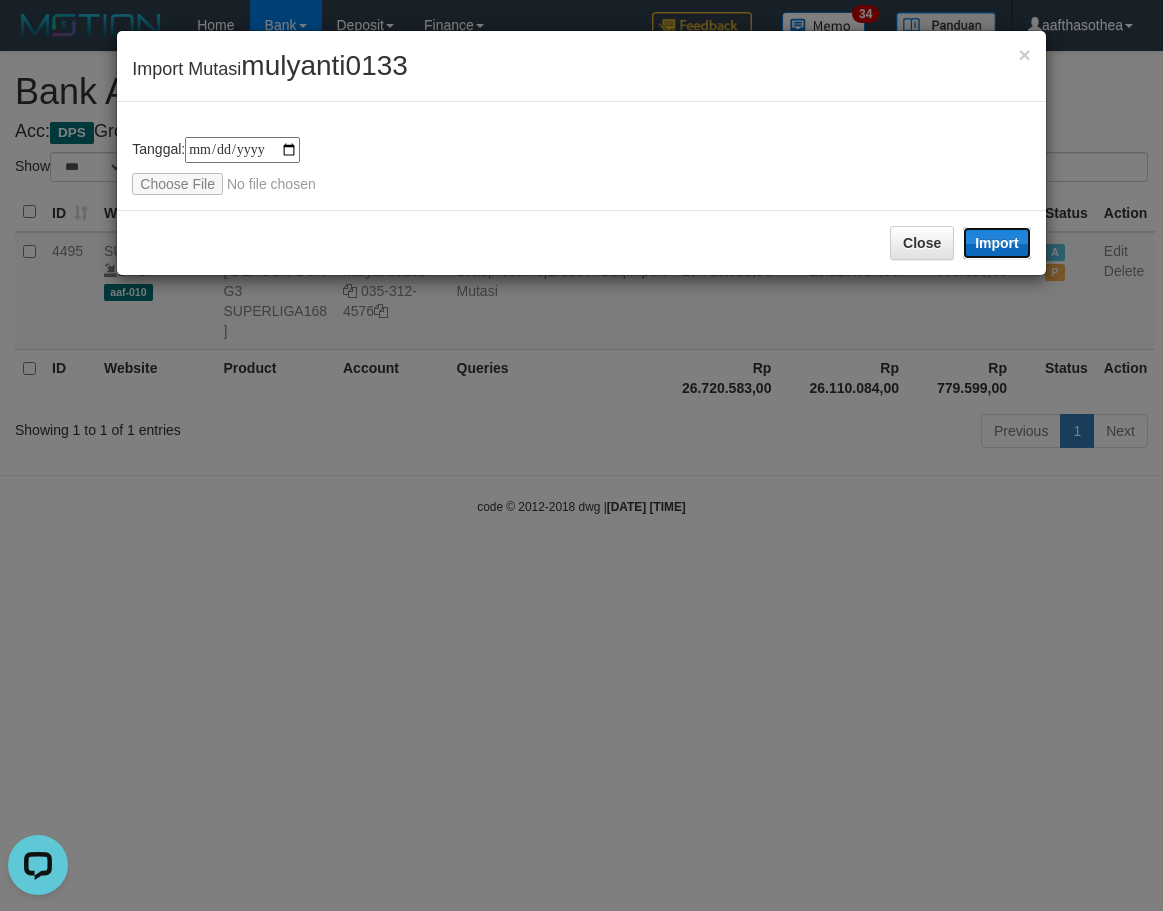 click on "Import" at bounding box center (997, 243) 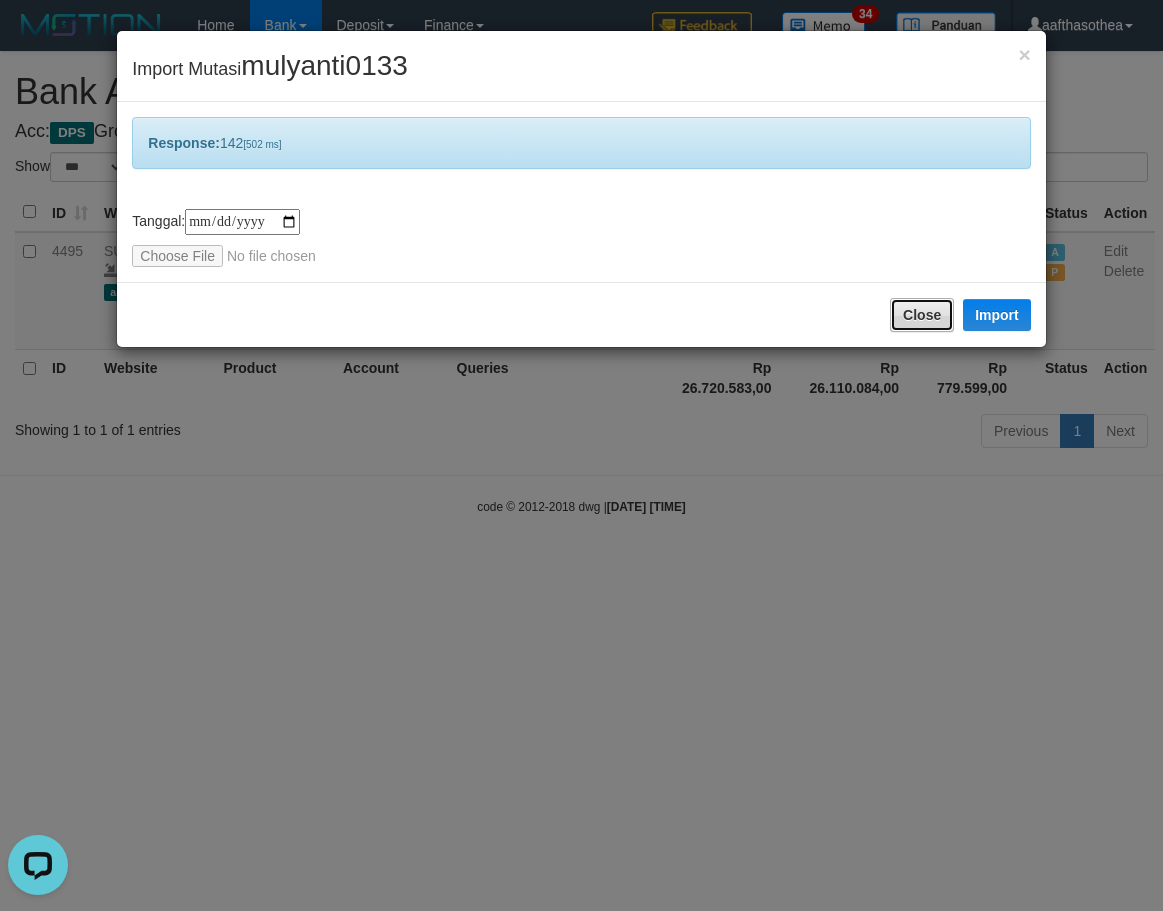 click on "Close" at bounding box center (922, 315) 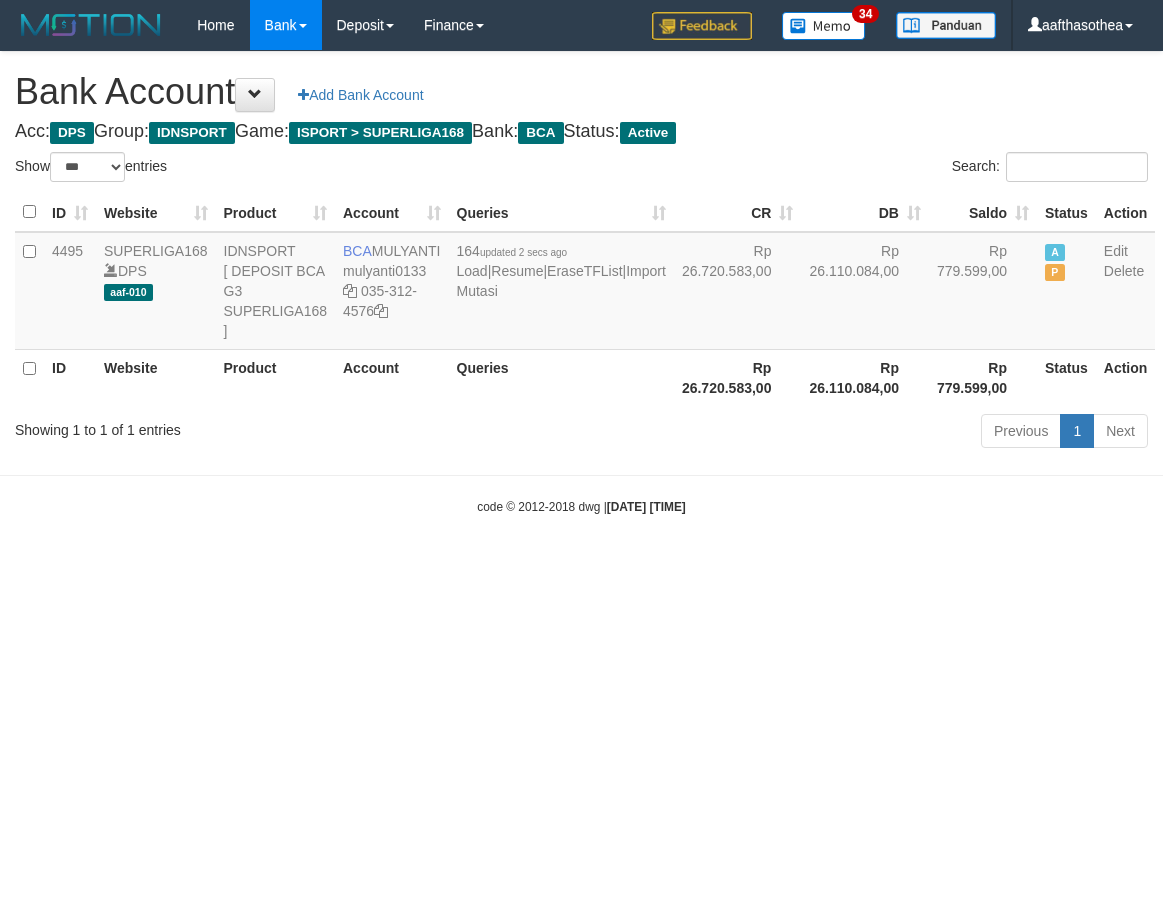 select on "***" 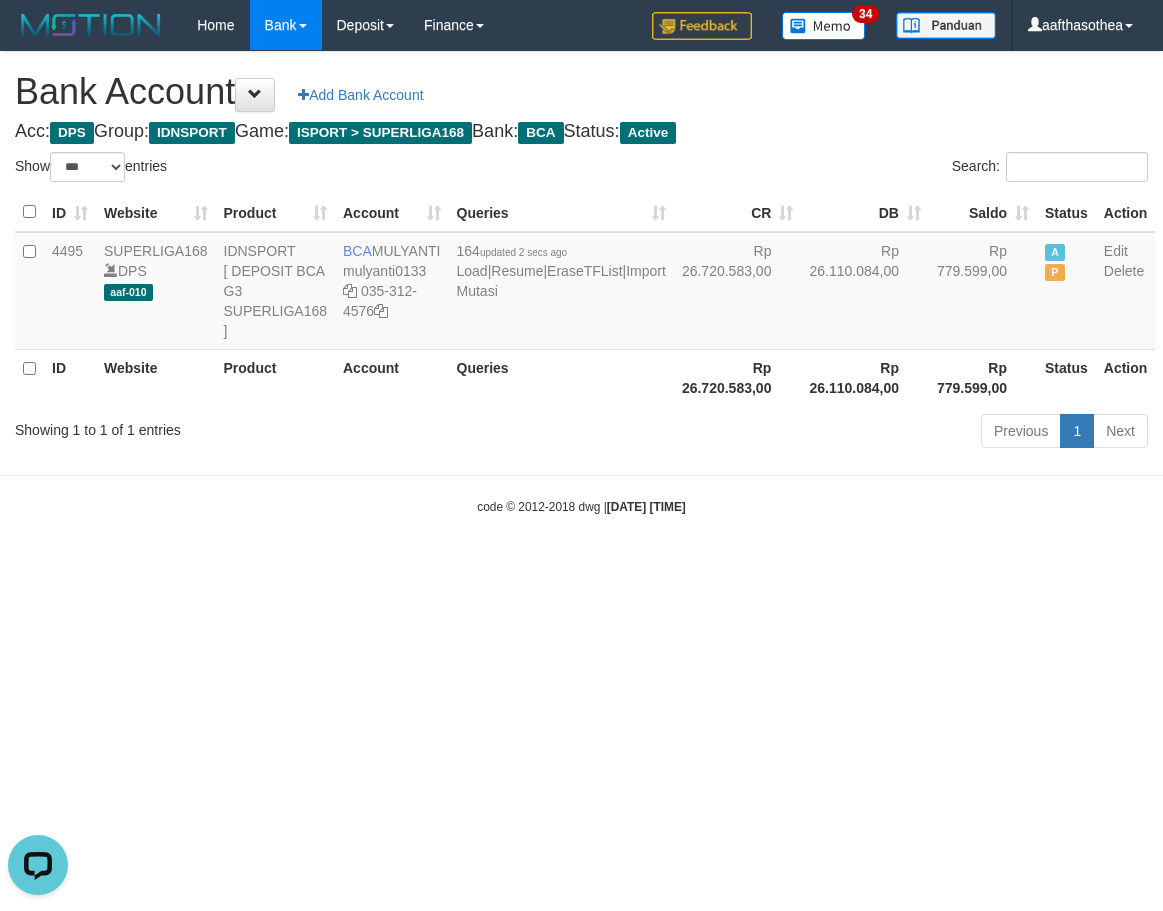 scroll, scrollTop: 0, scrollLeft: 0, axis: both 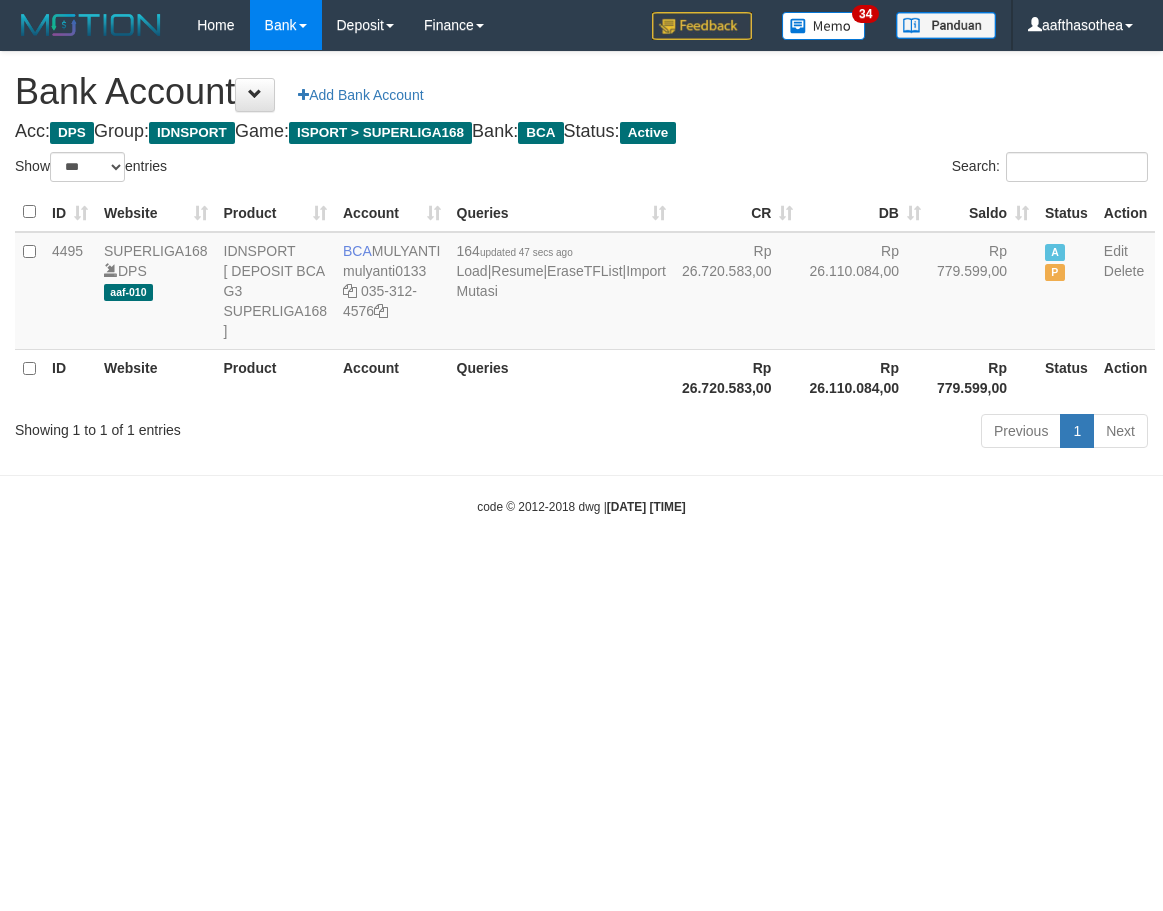 select on "***" 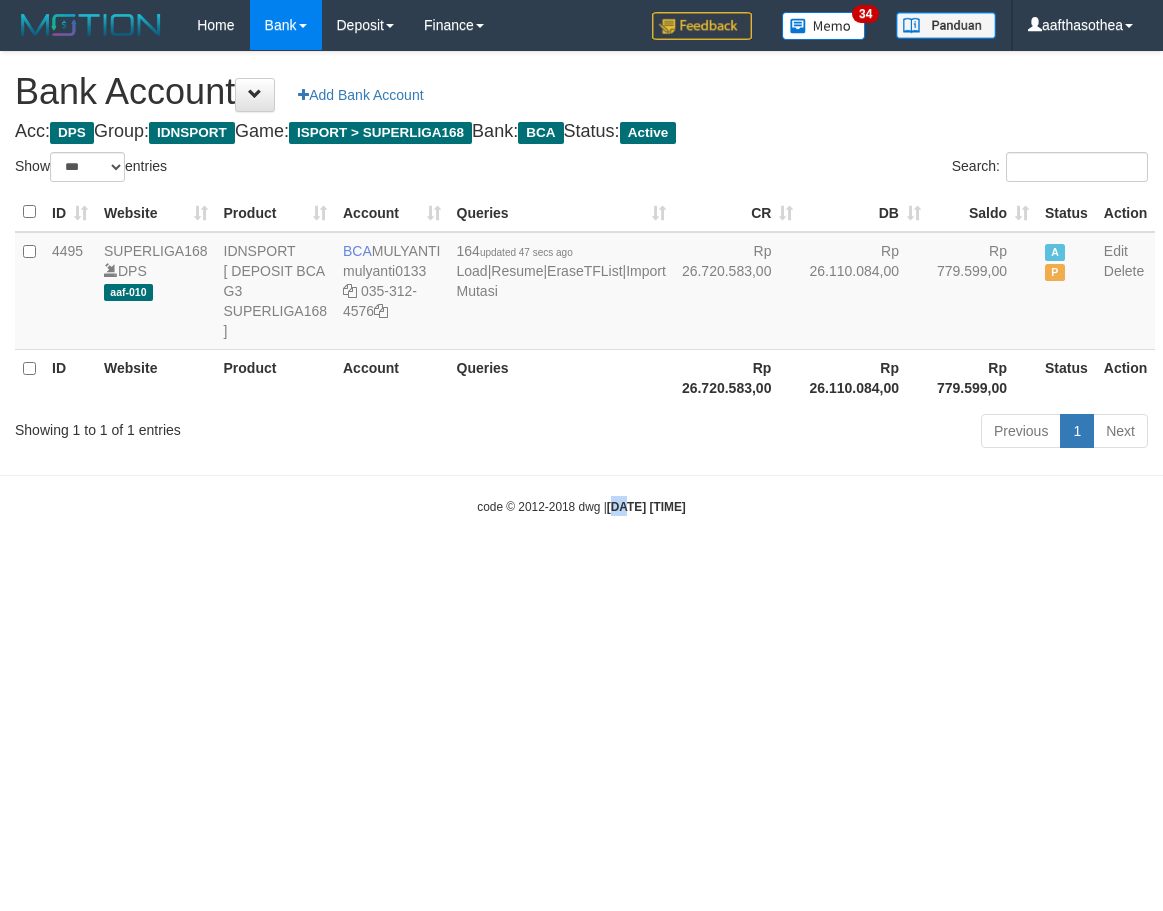 click on "Toggle navigation
Home
Bank
Account List
Load
By Website
Group
[ISPORT]													SUPERLIGA168
By Load Group (DPS)
34" at bounding box center [581, 283] 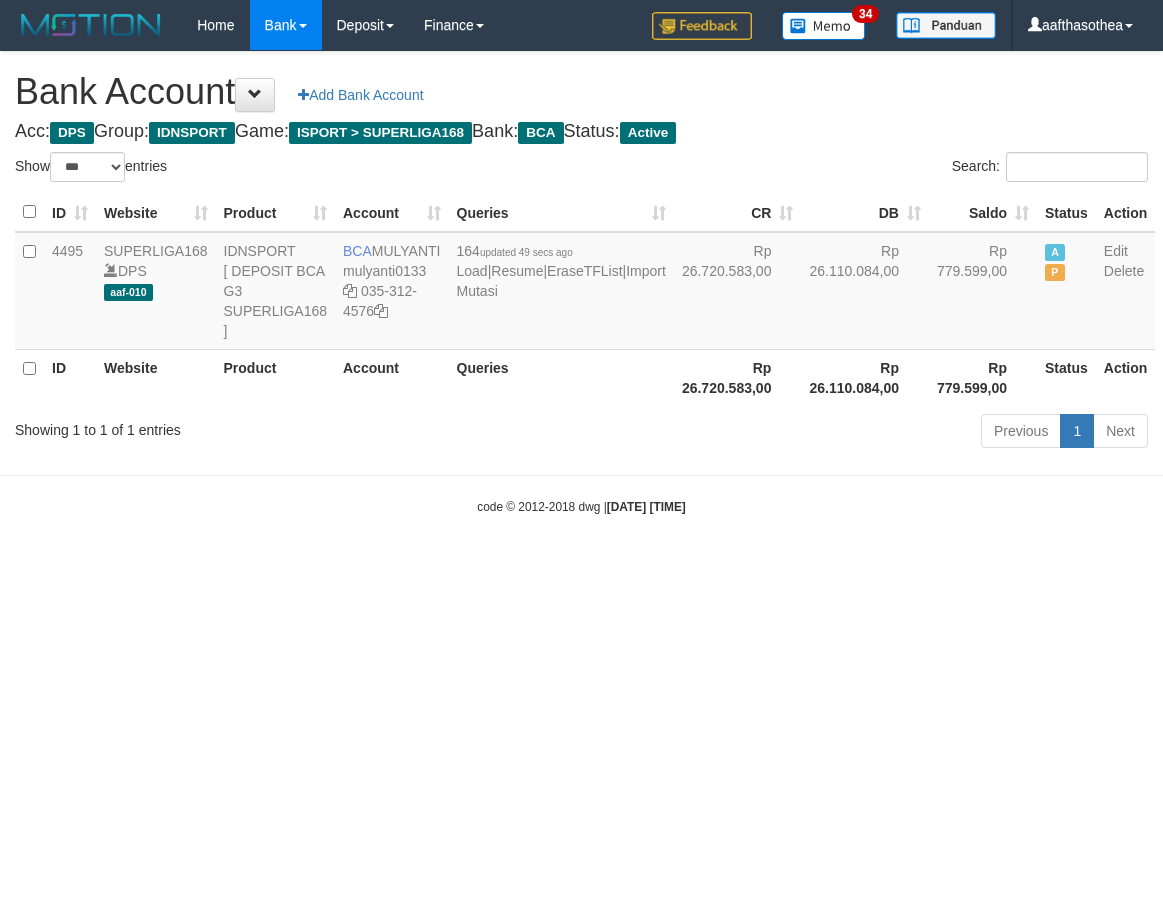 select on "***" 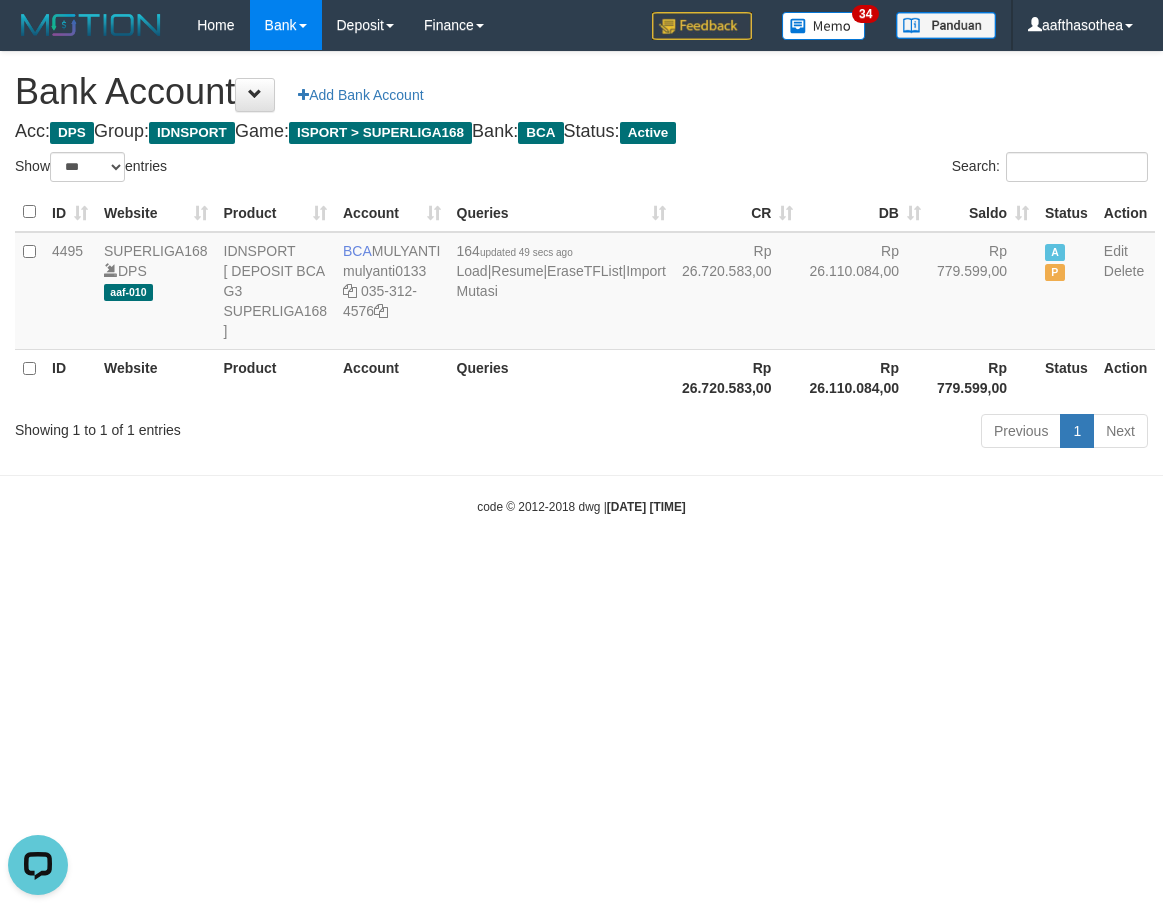 scroll, scrollTop: 0, scrollLeft: 0, axis: both 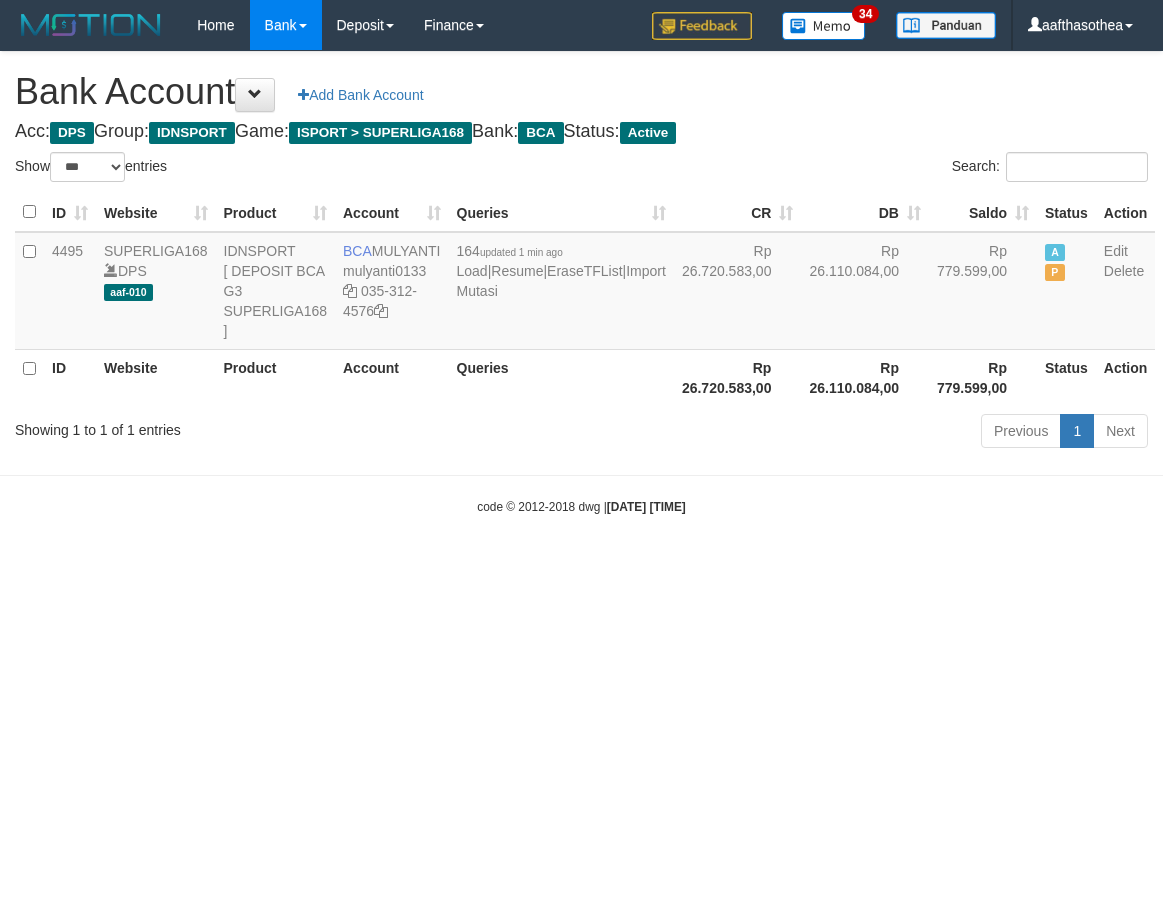 select on "***" 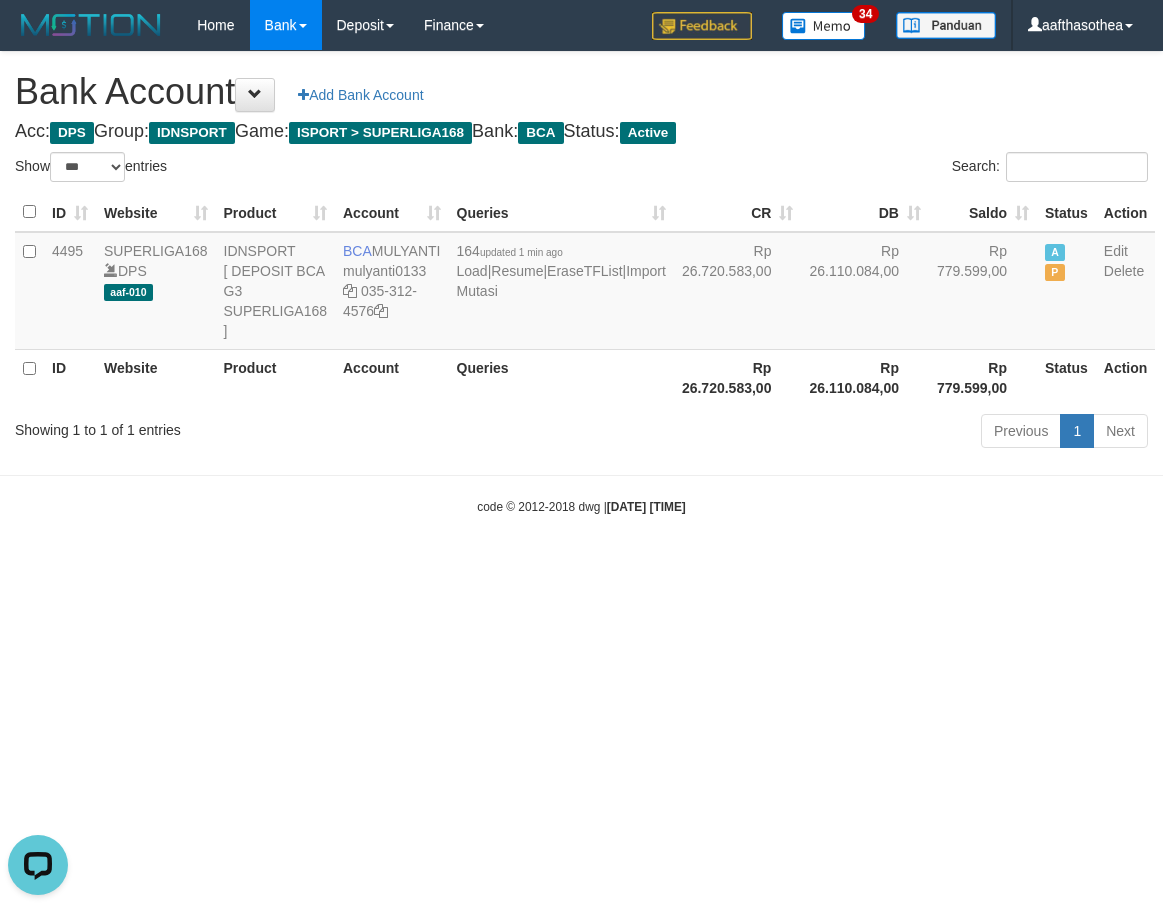 scroll, scrollTop: 0, scrollLeft: 0, axis: both 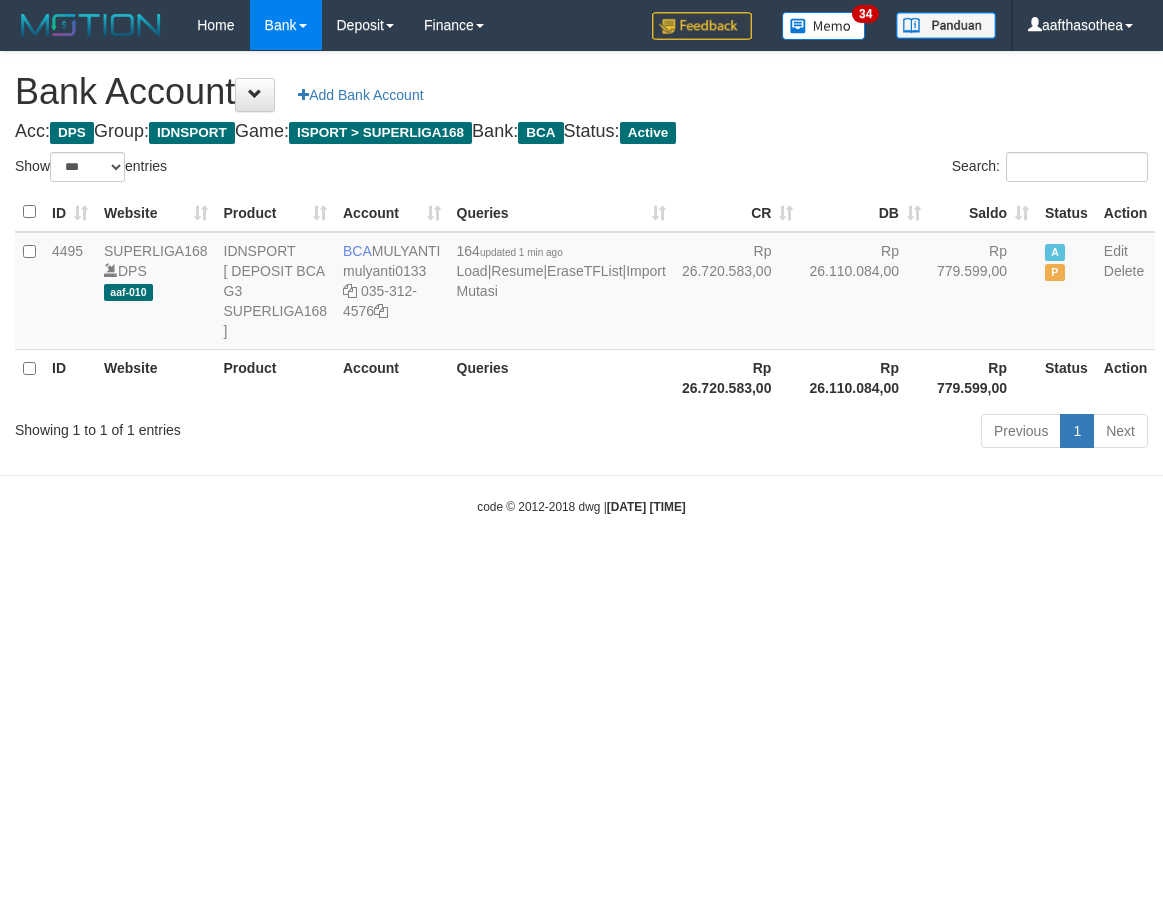 select on "***" 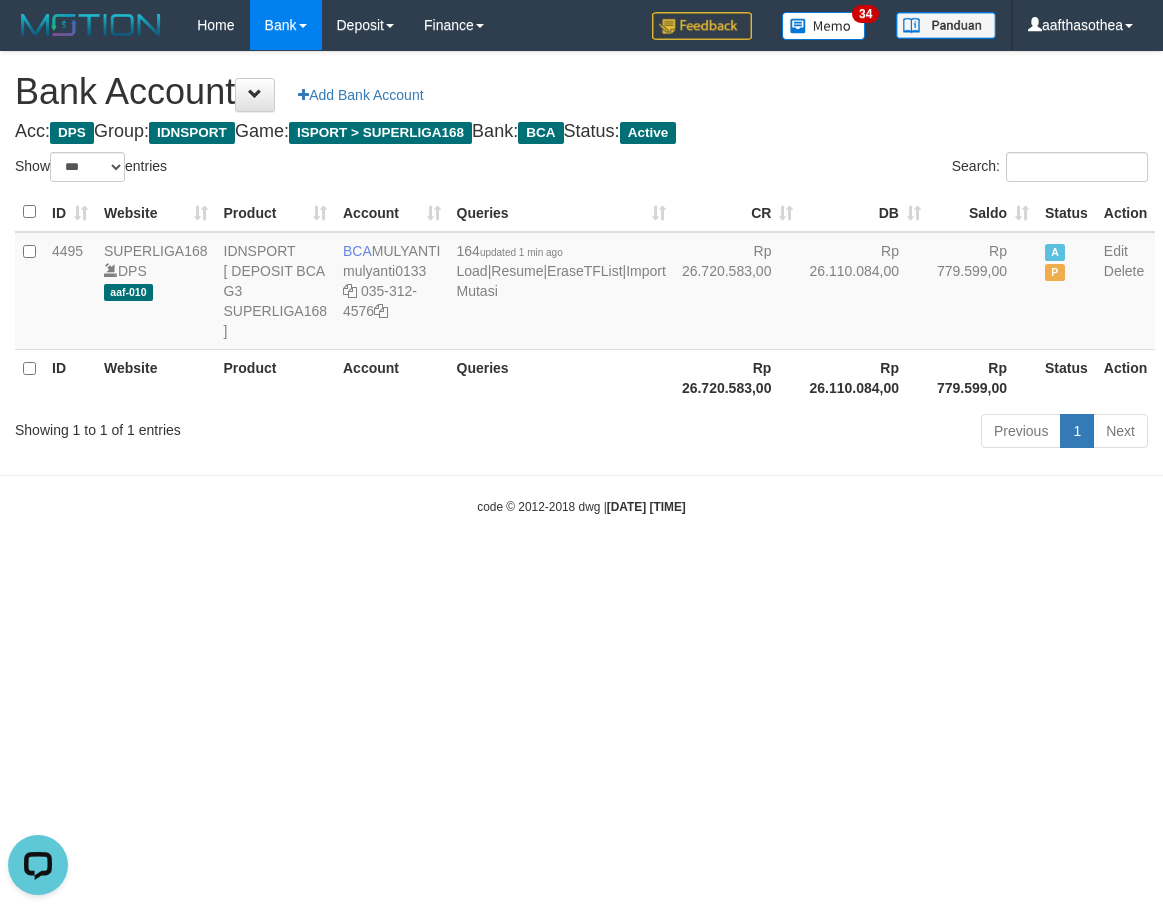 scroll, scrollTop: 0, scrollLeft: 0, axis: both 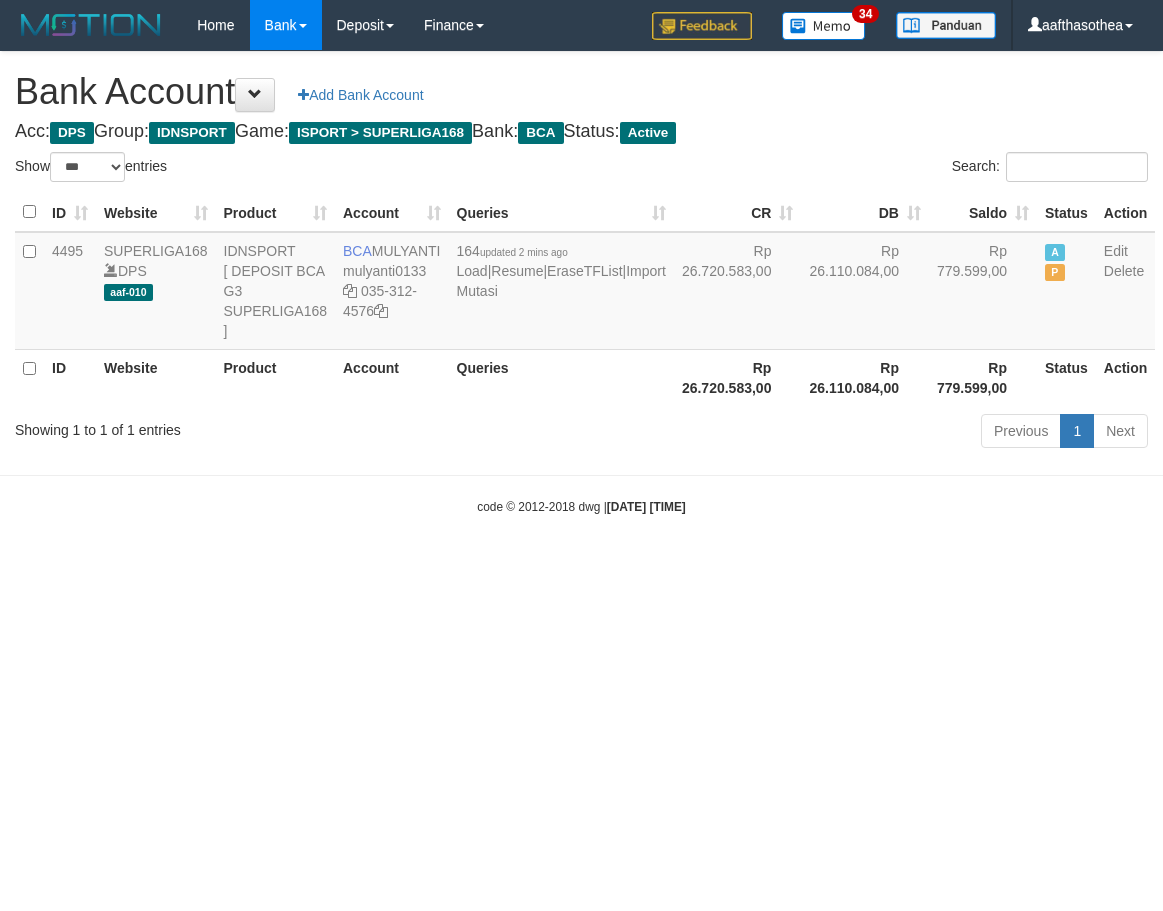 select on "***" 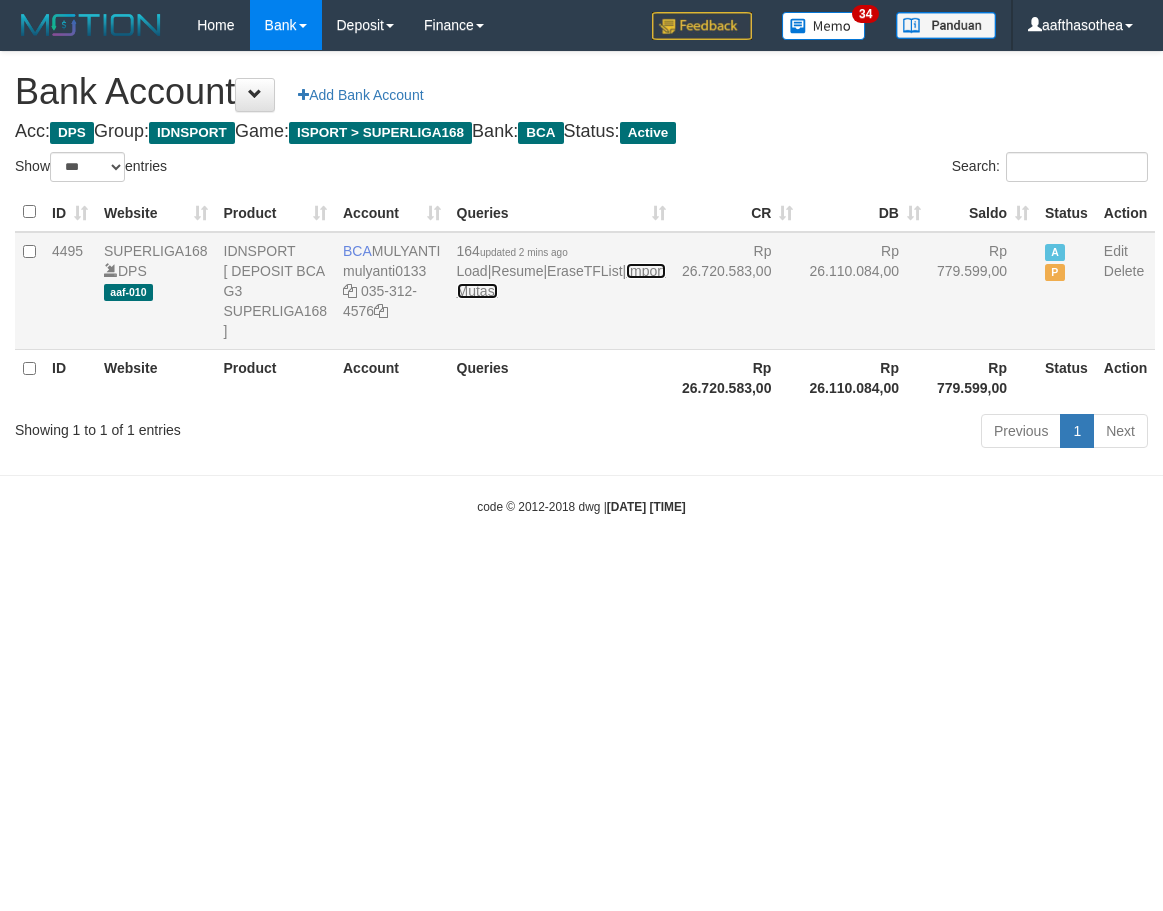 click on "Import Mutasi" at bounding box center (561, 281) 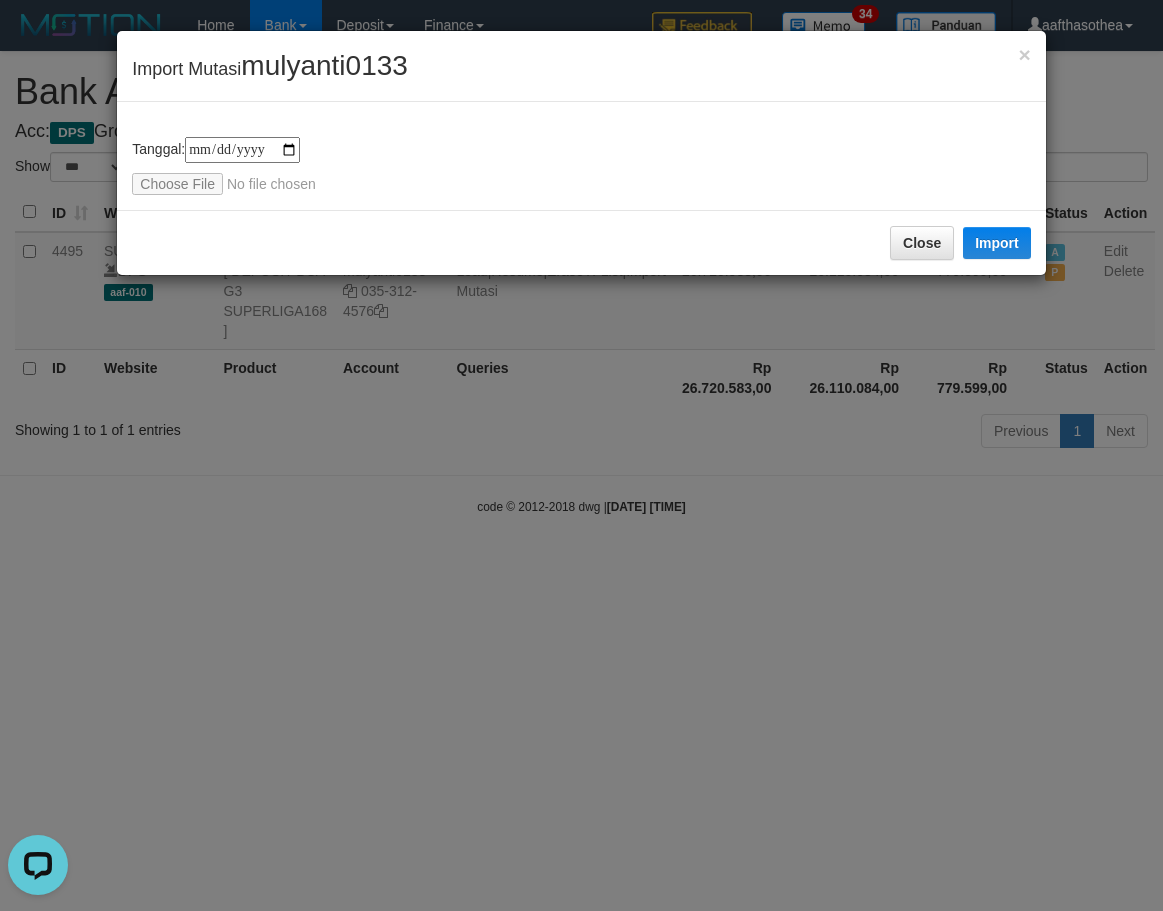 scroll, scrollTop: 0, scrollLeft: 0, axis: both 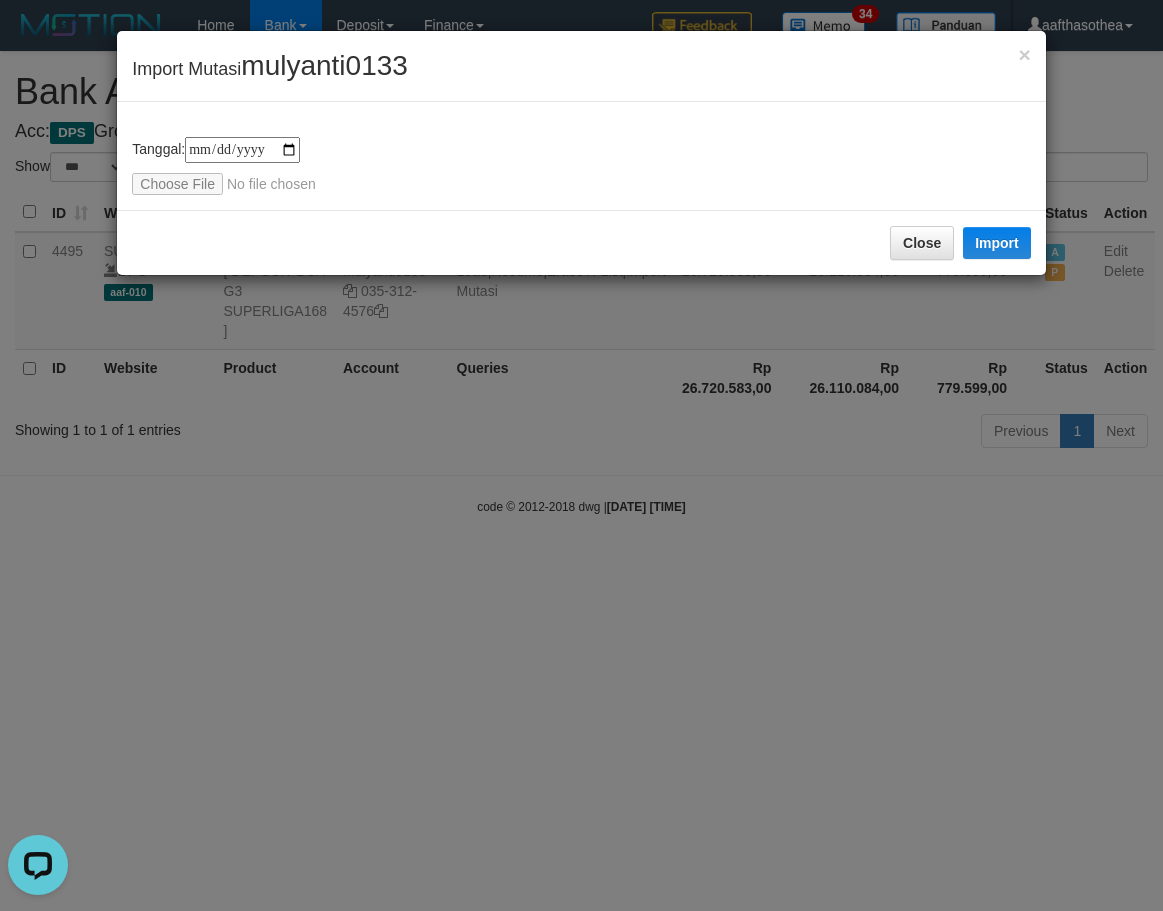 type on "**********" 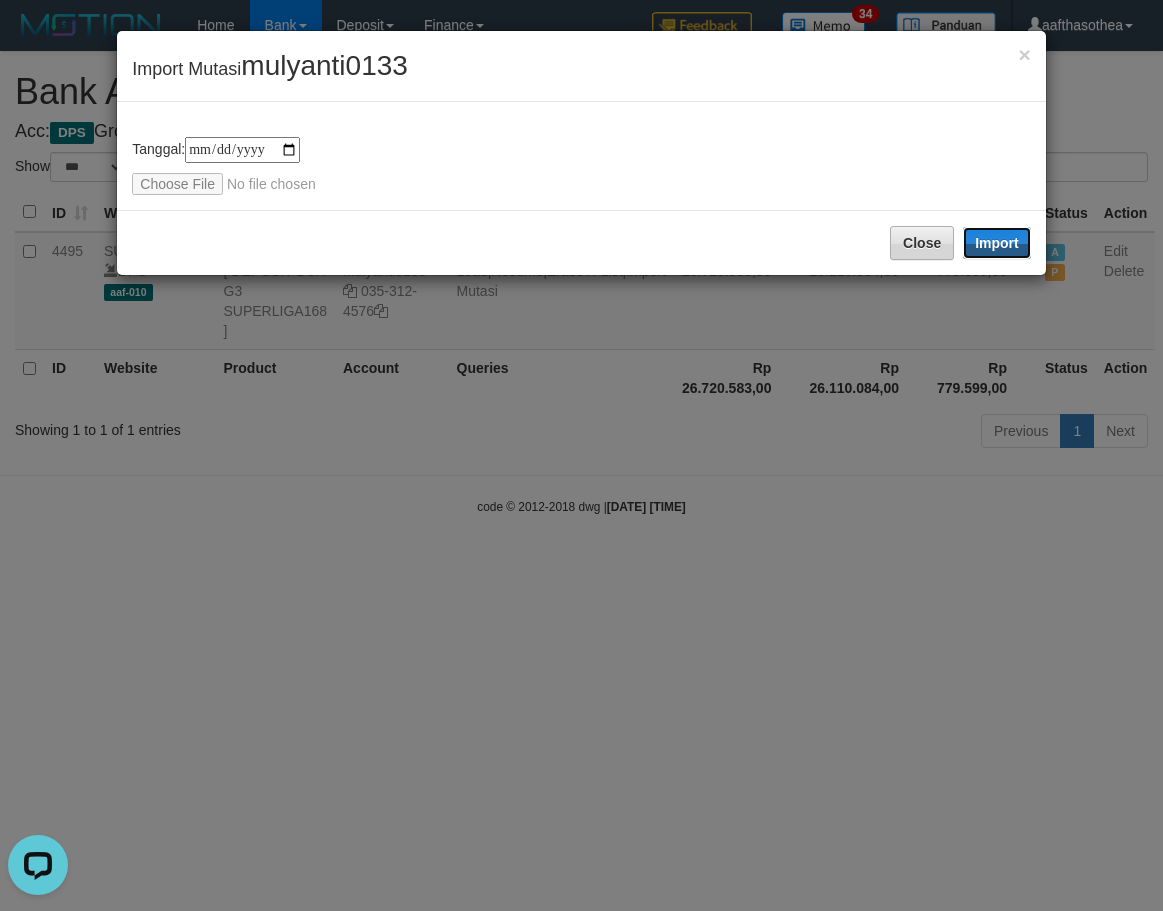 drag, startPoint x: 1004, startPoint y: 246, endPoint x: 915, endPoint y: 323, distance: 117.68602 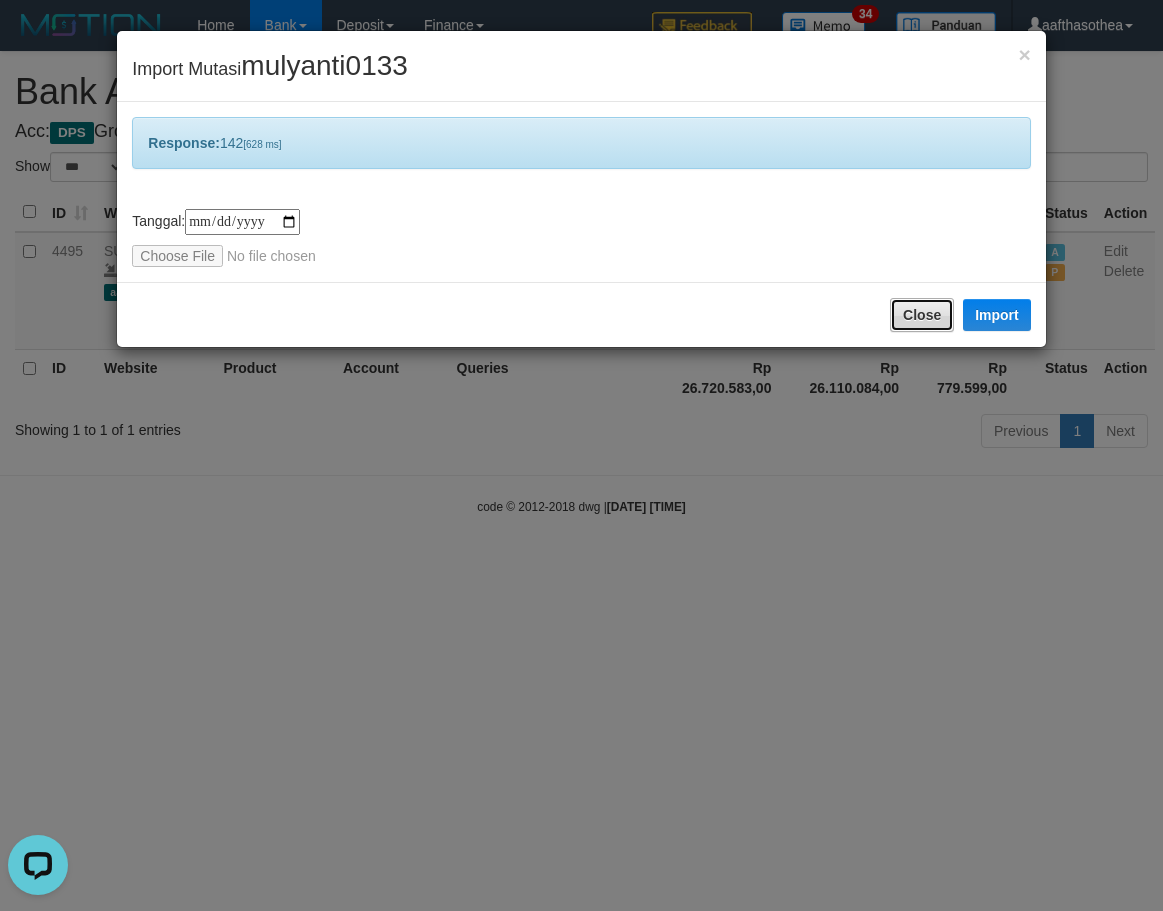 click on "Close" at bounding box center [922, 315] 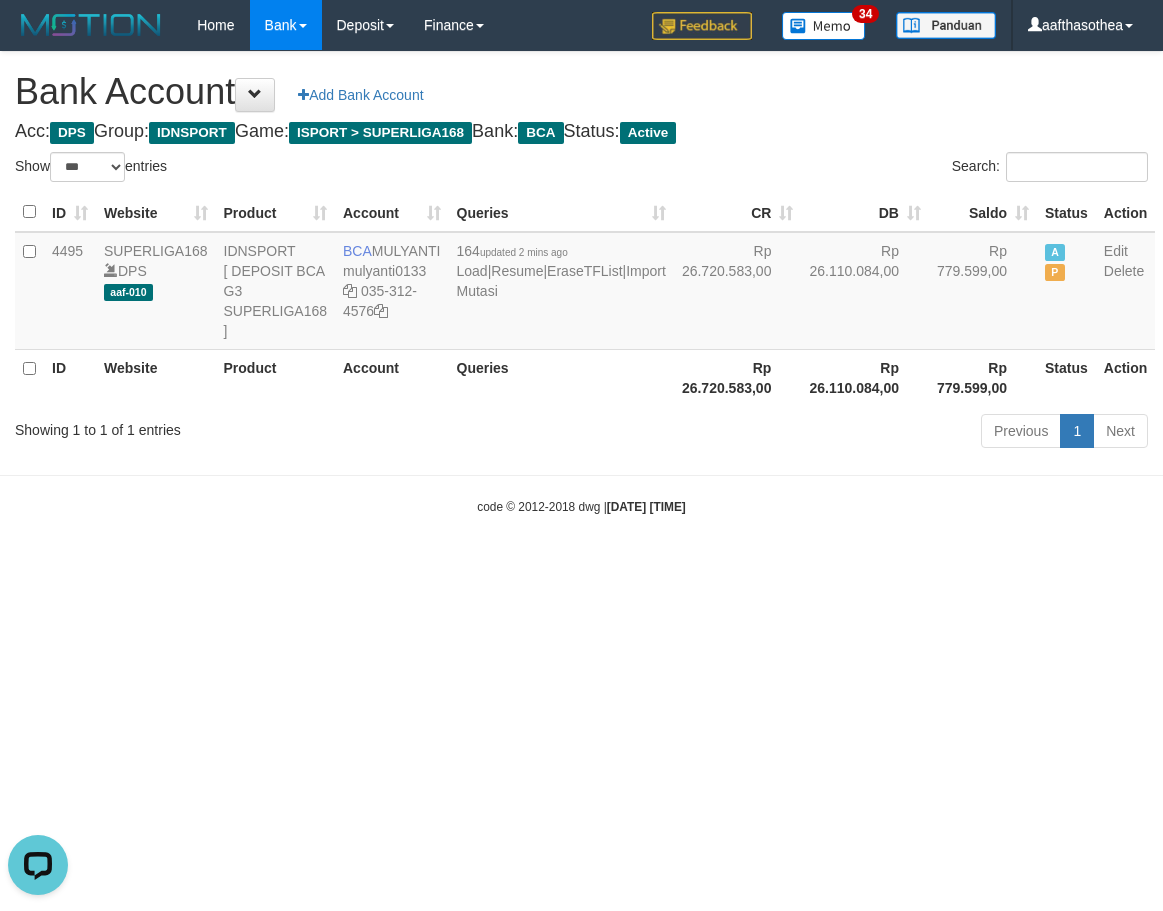 click on "Toggle navigation
Home
Bank
Account List
Load
By Website
Group
[ISPORT]													SUPERLIGA168
By Load Group (DPS)" at bounding box center [581, 283] 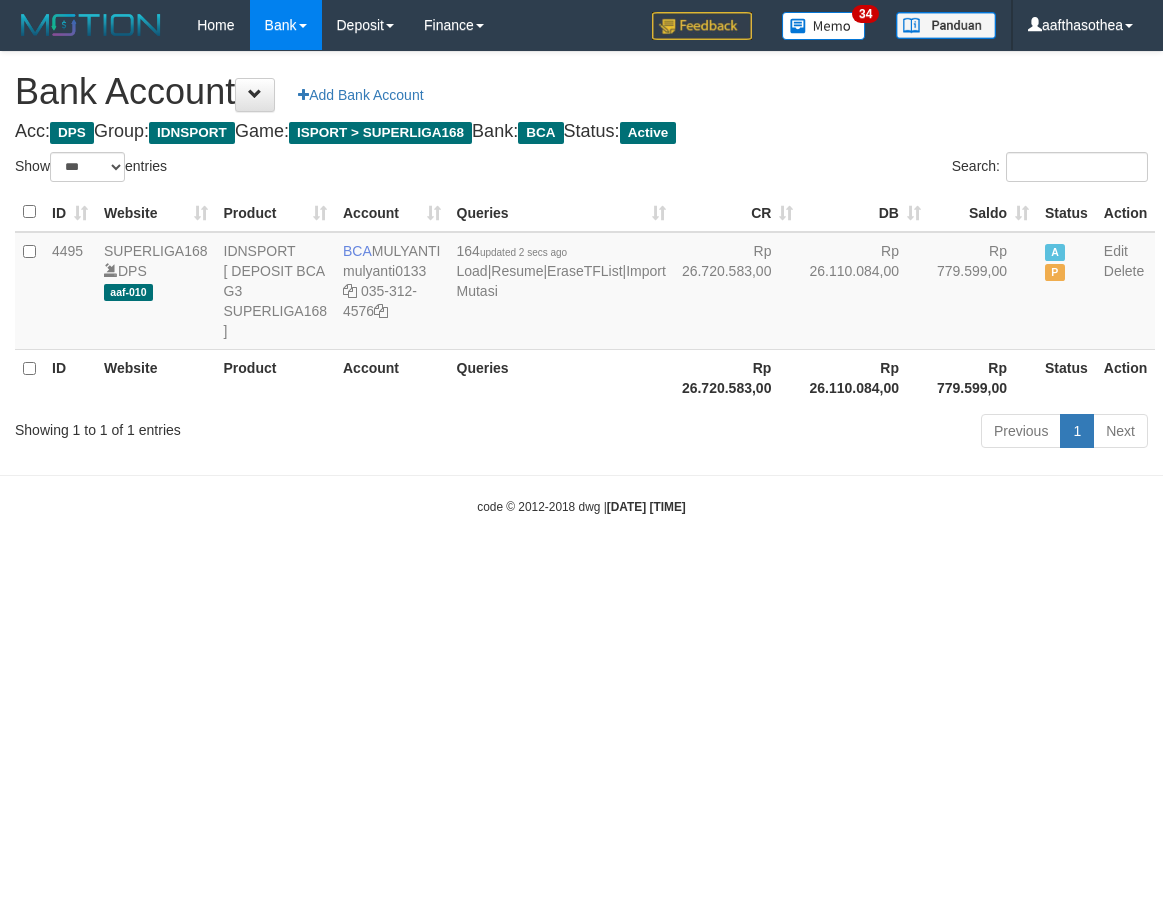 select on "***" 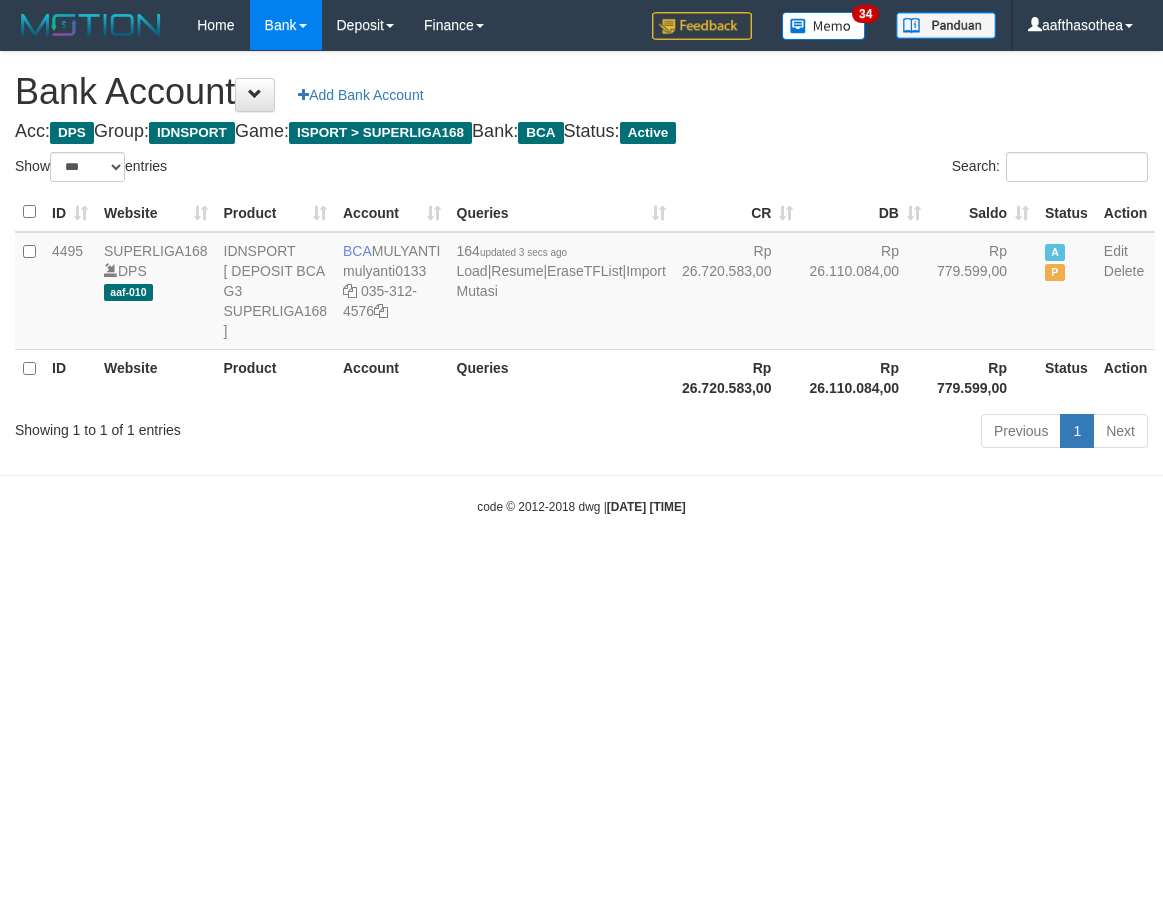 select on "***" 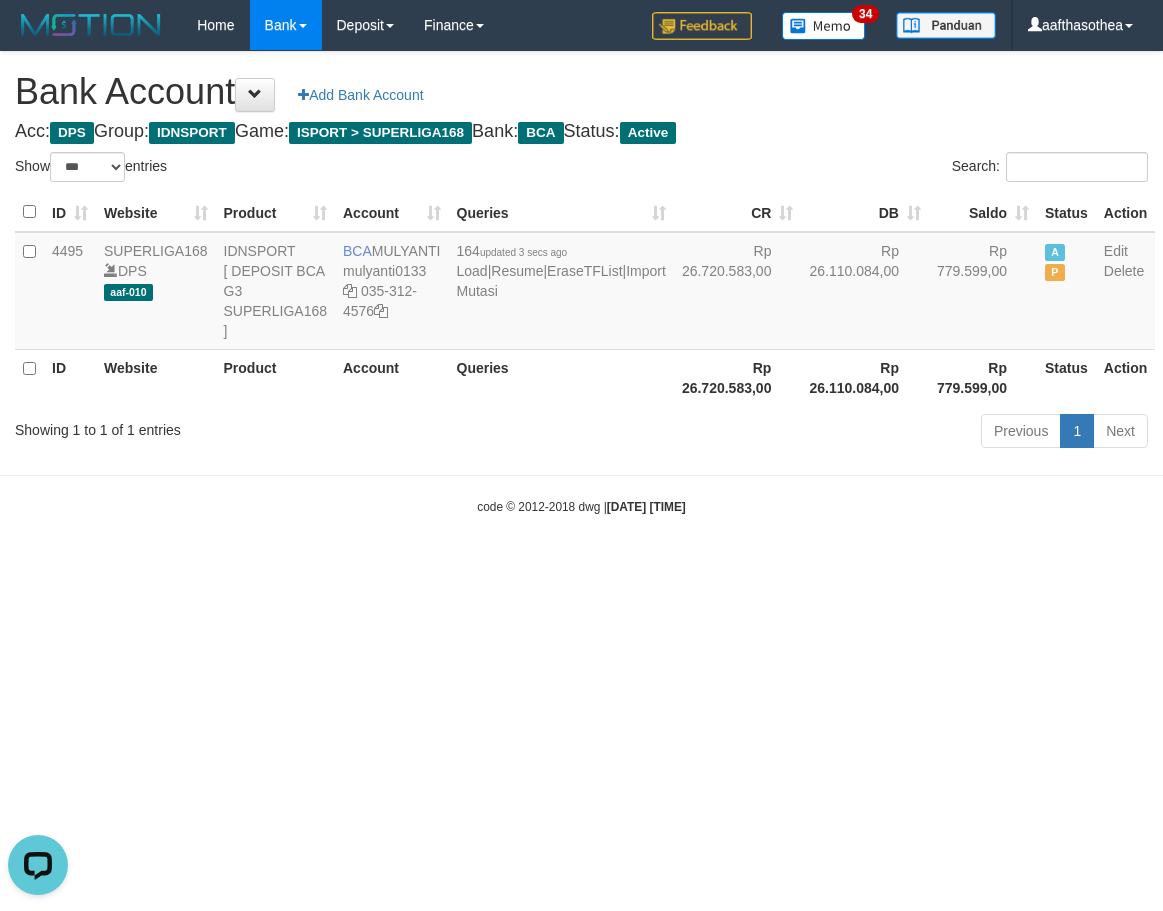 scroll, scrollTop: 0, scrollLeft: 0, axis: both 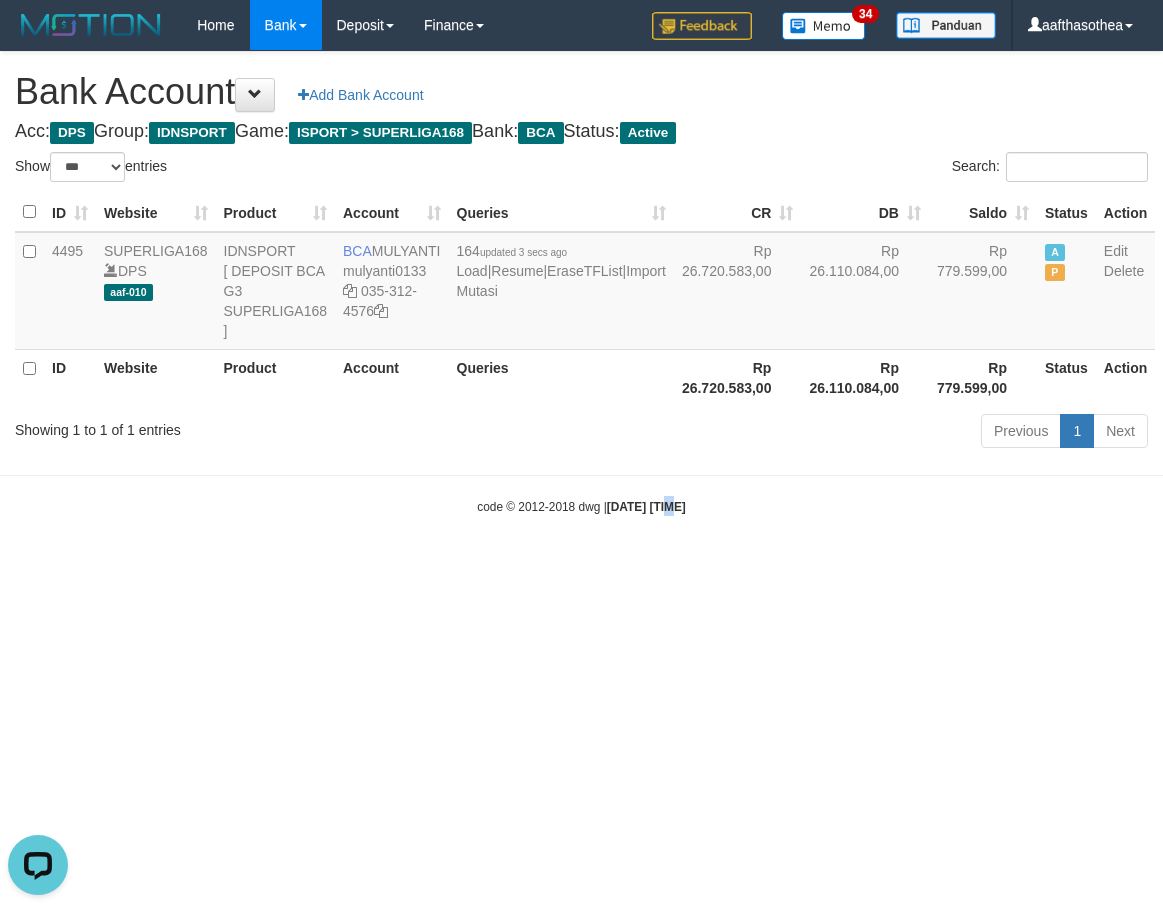 click on "Toggle navigation
Home
Bank
Account List
Load
By Website
Group
[ISPORT]													SUPERLIGA168
By Load Group (DPS)" at bounding box center (581, 283) 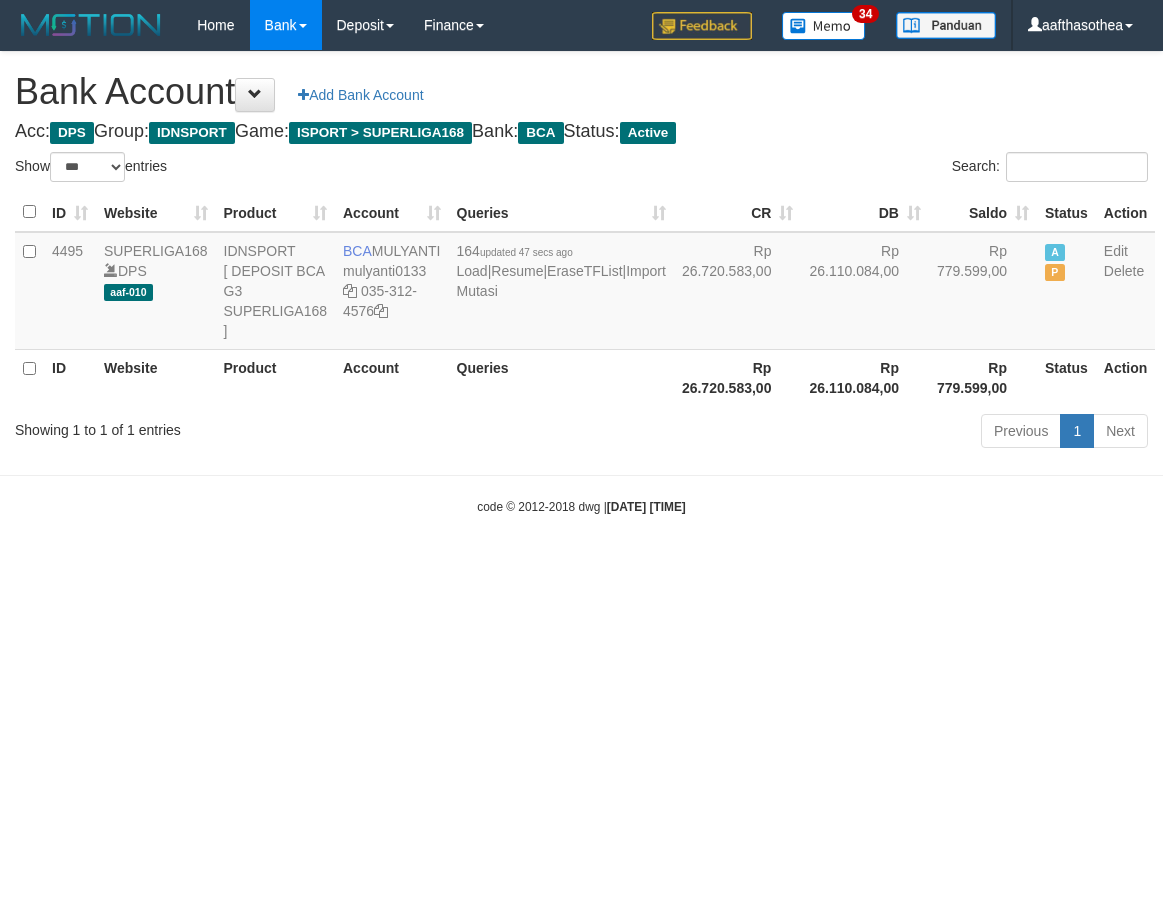 select on "***" 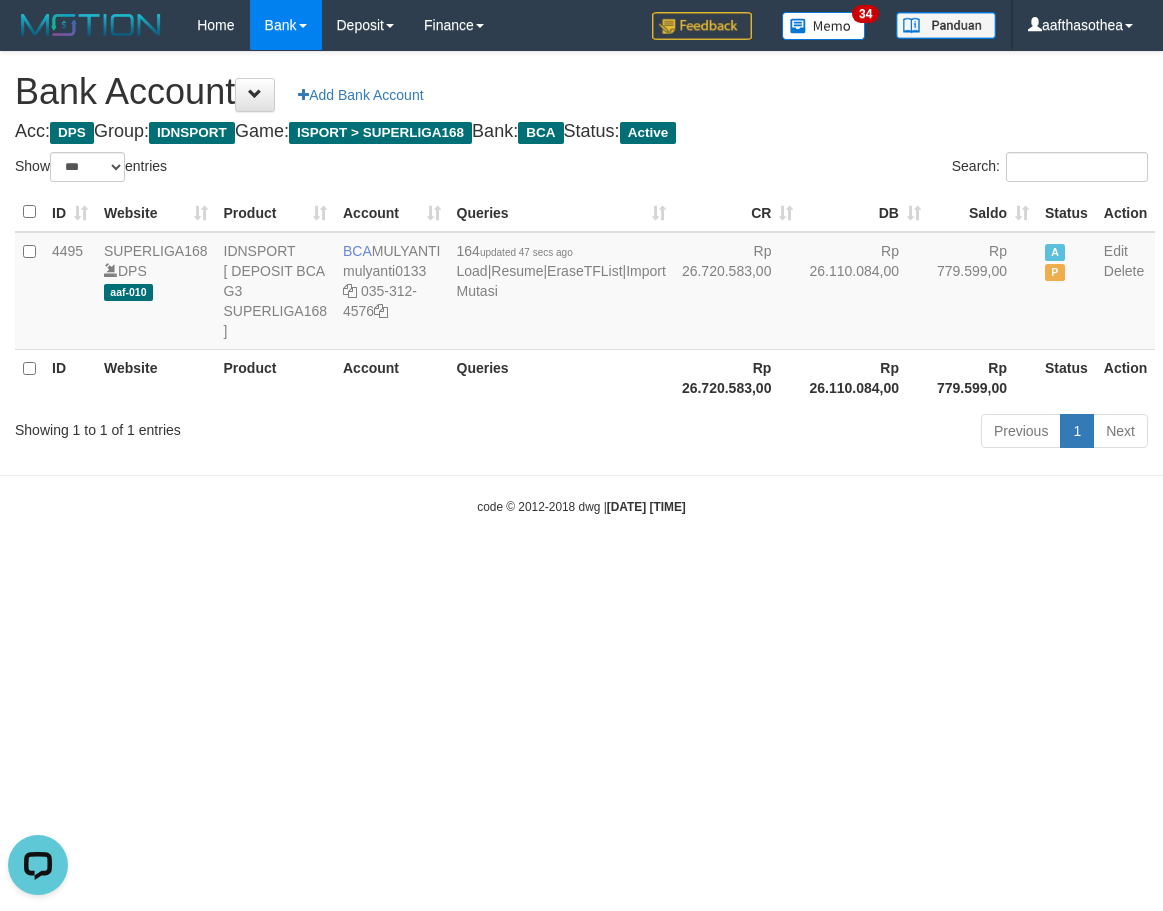 scroll, scrollTop: 0, scrollLeft: 0, axis: both 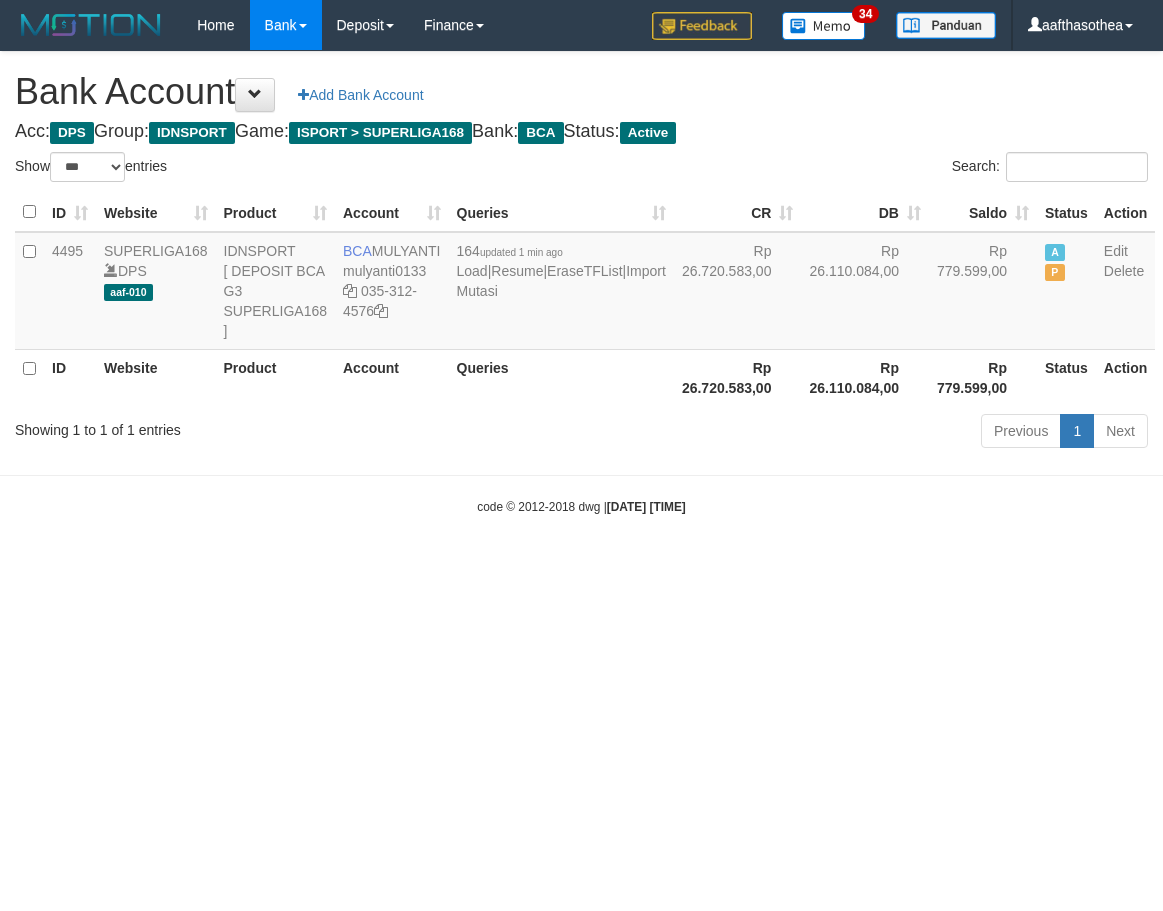 select on "***" 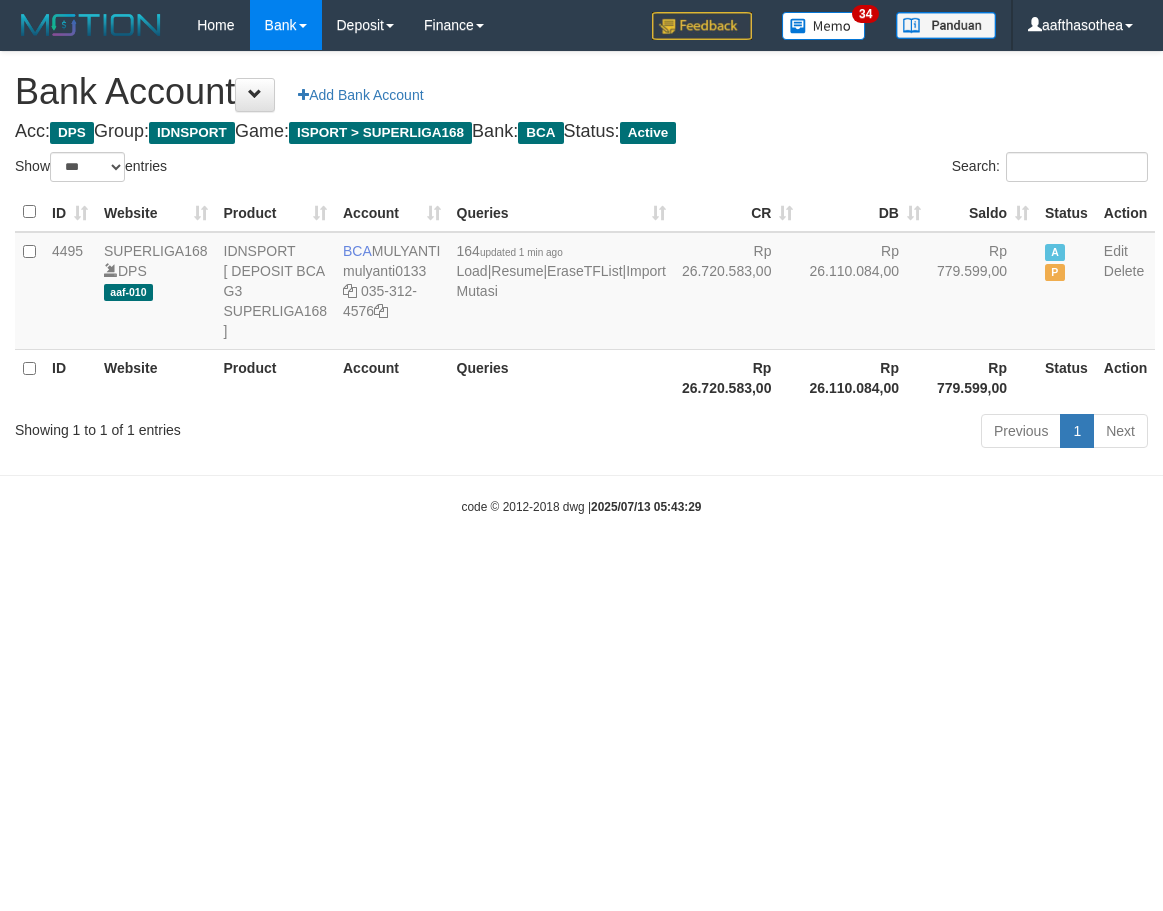 select on "***" 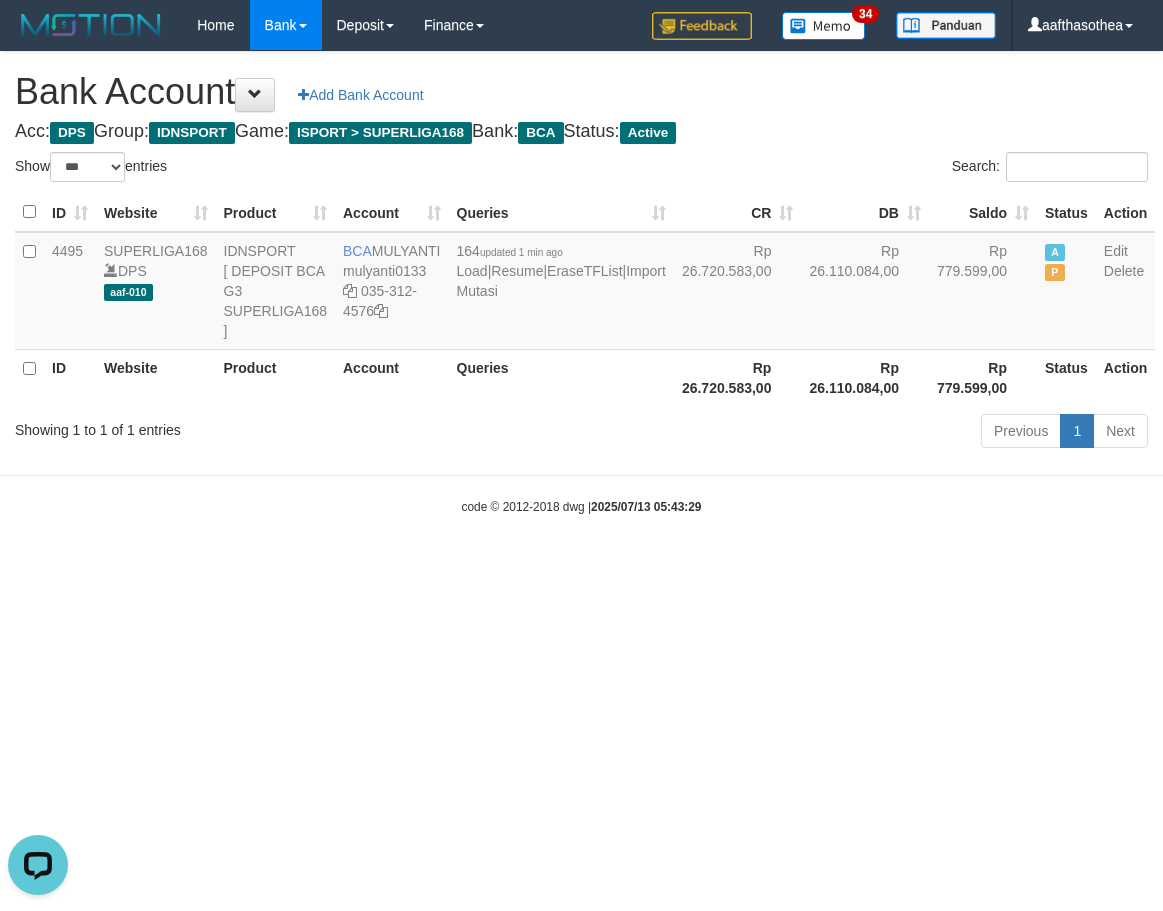 scroll, scrollTop: 0, scrollLeft: 0, axis: both 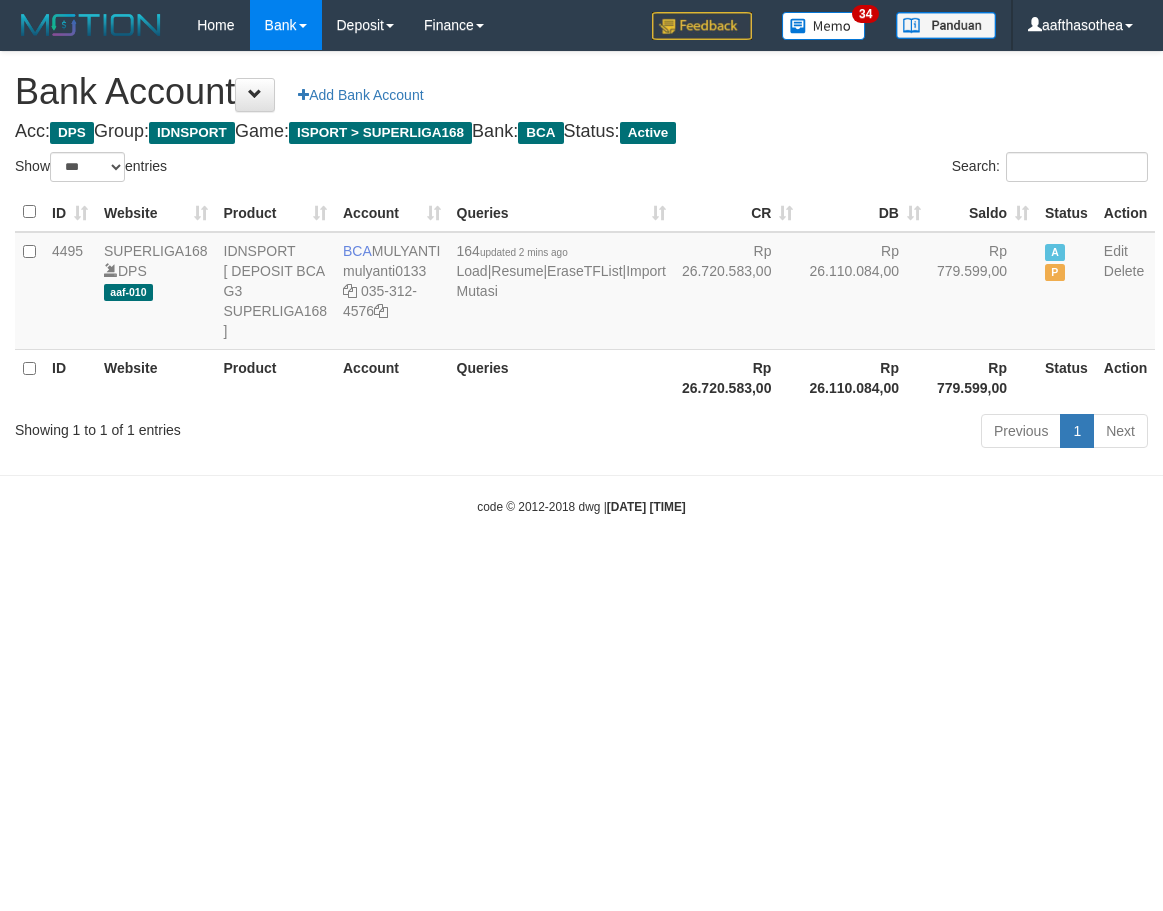 select on "***" 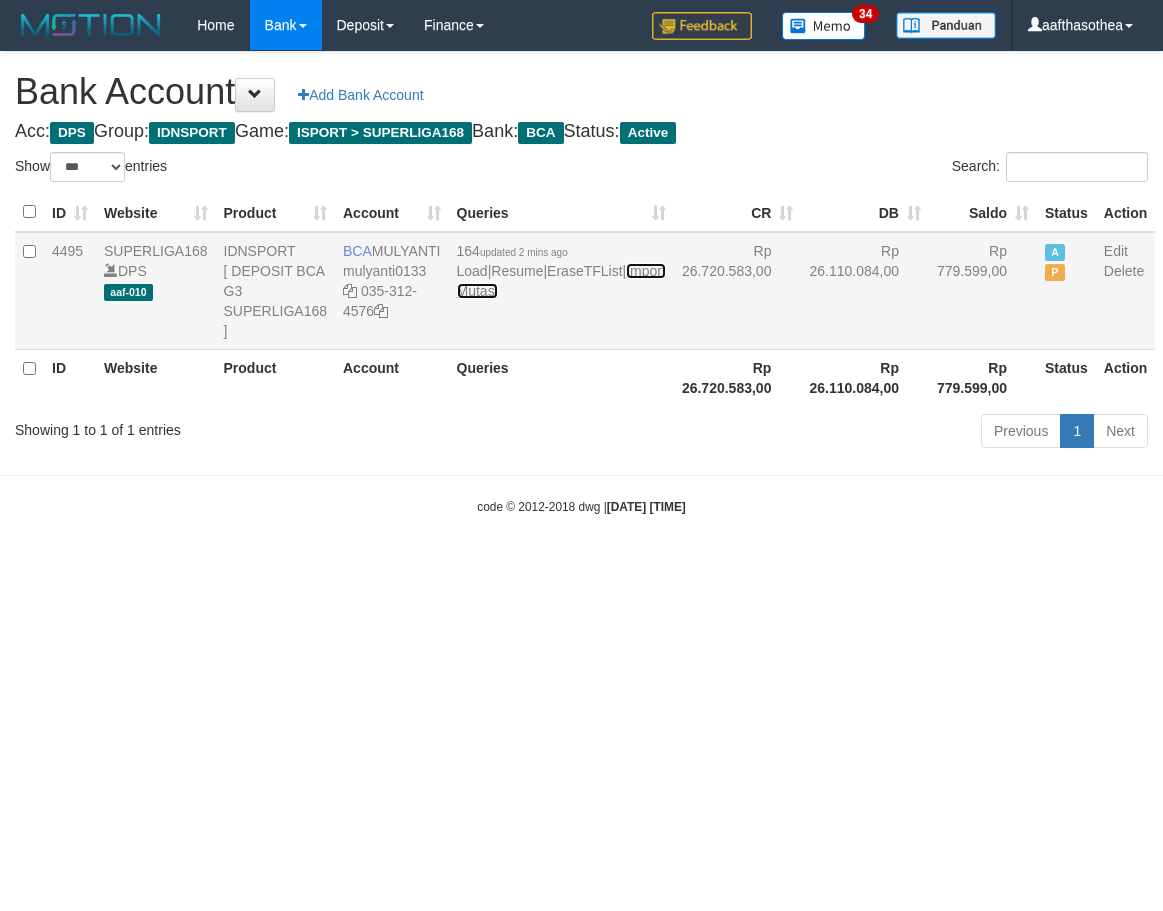 click on "Import Mutasi" at bounding box center [561, 281] 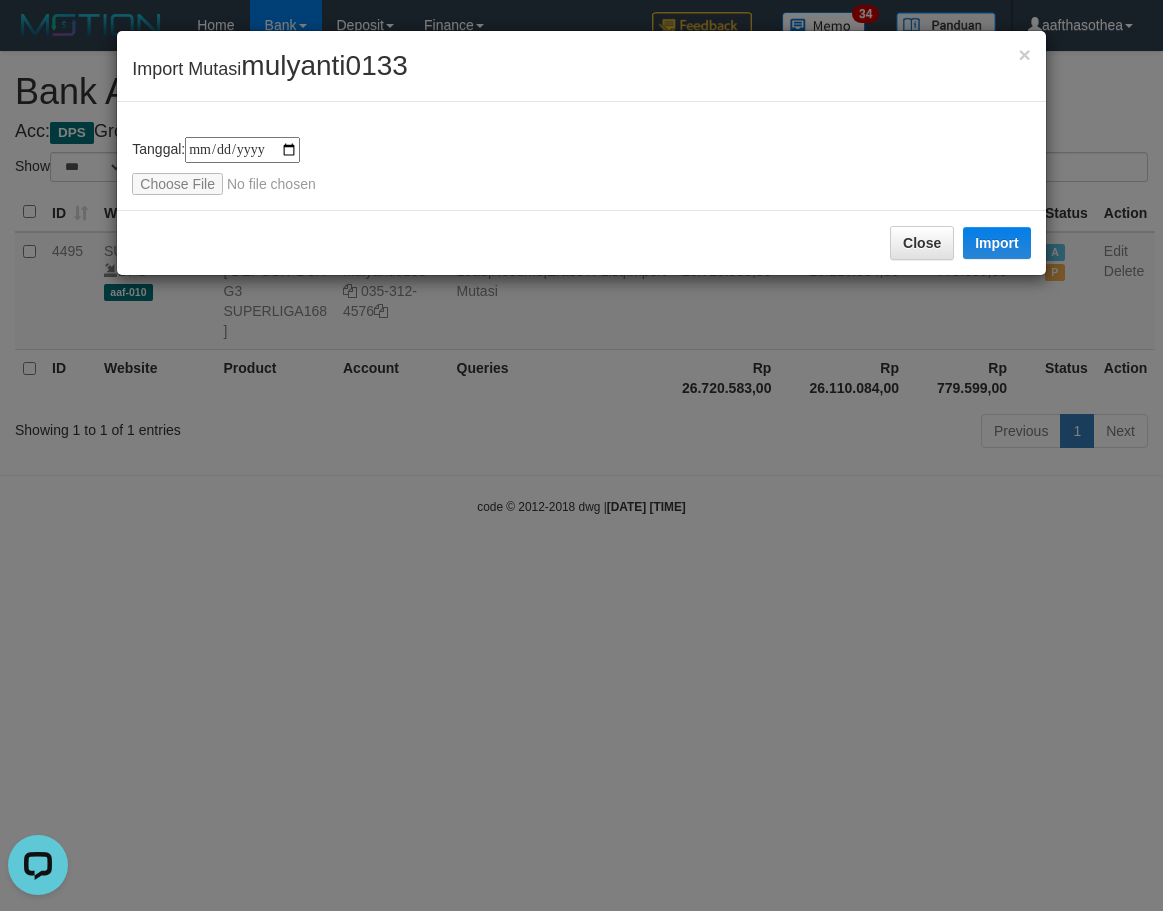scroll, scrollTop: 0, scrollLeft: 0, axis: both 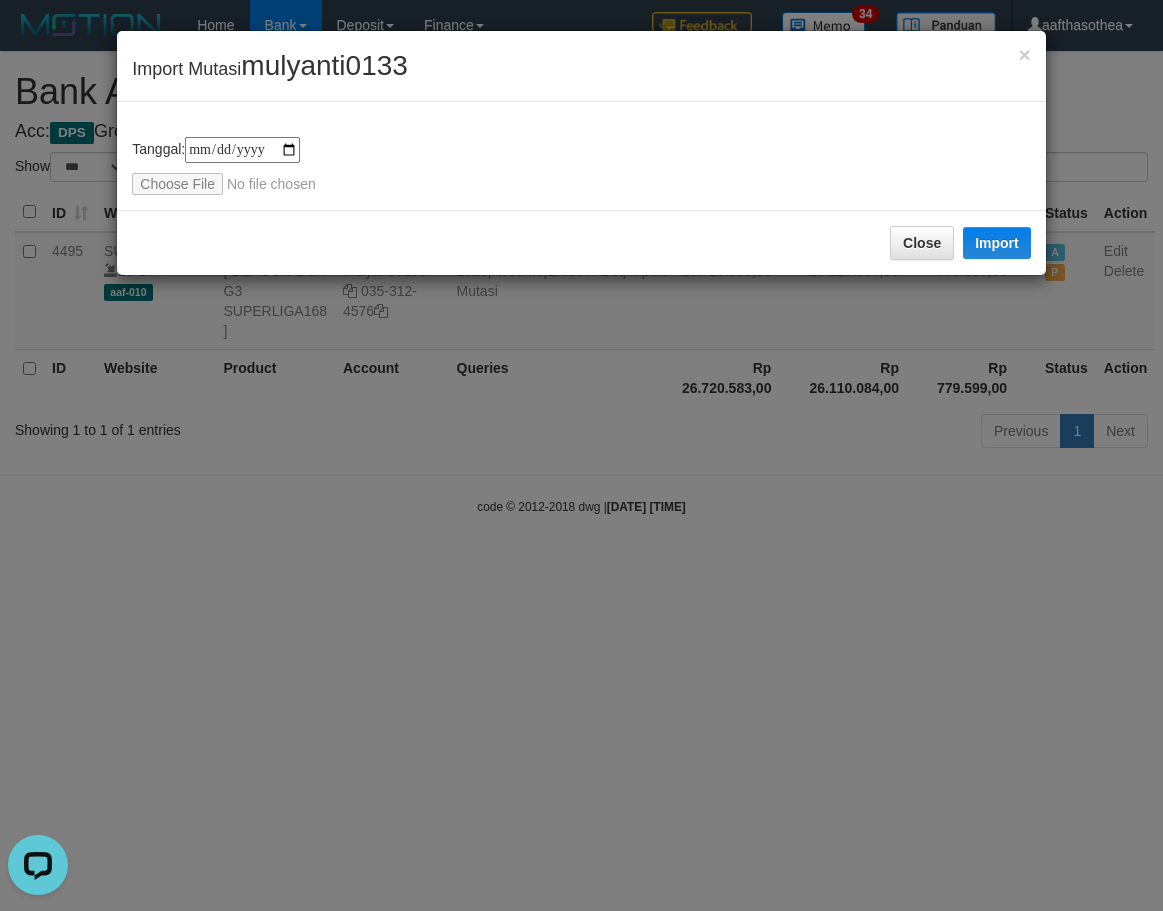 type on "**********" 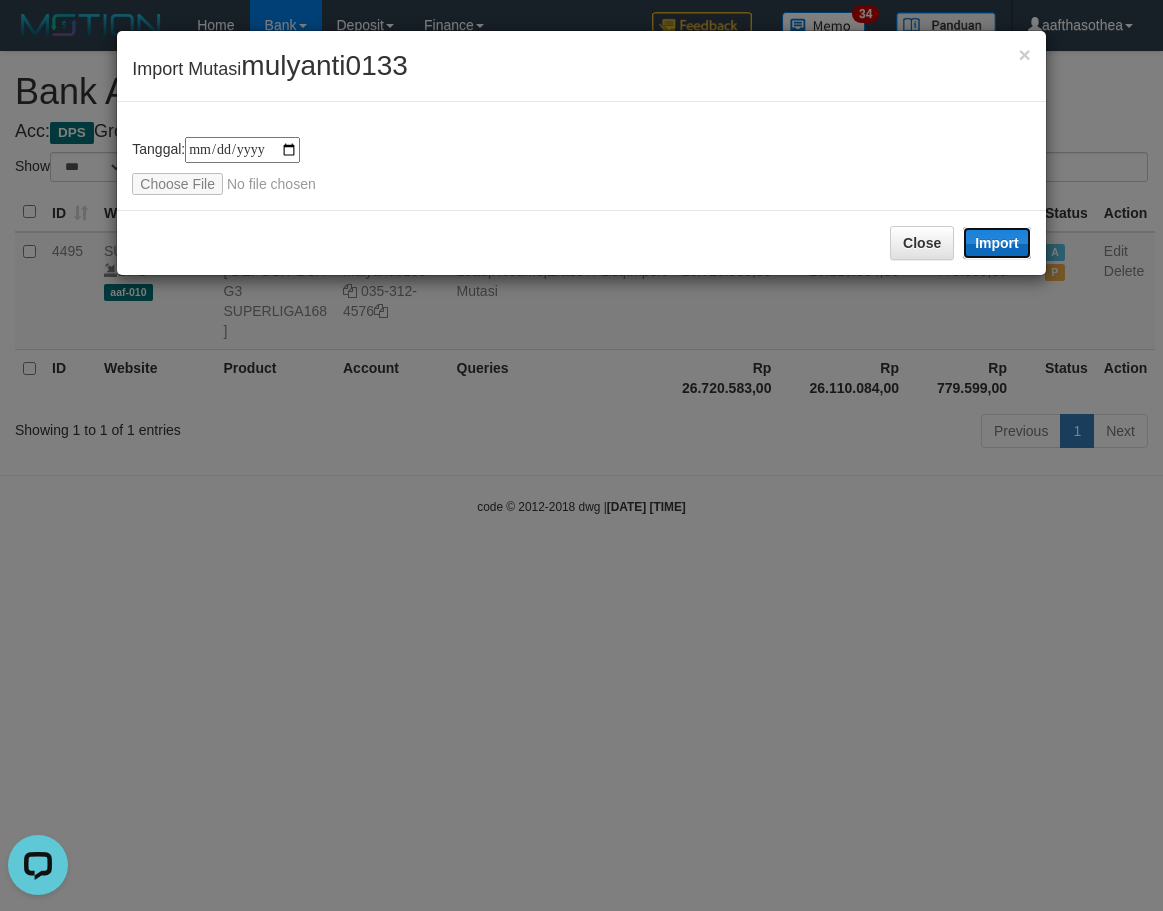 click on "Import" at bounding box center [997, 243] 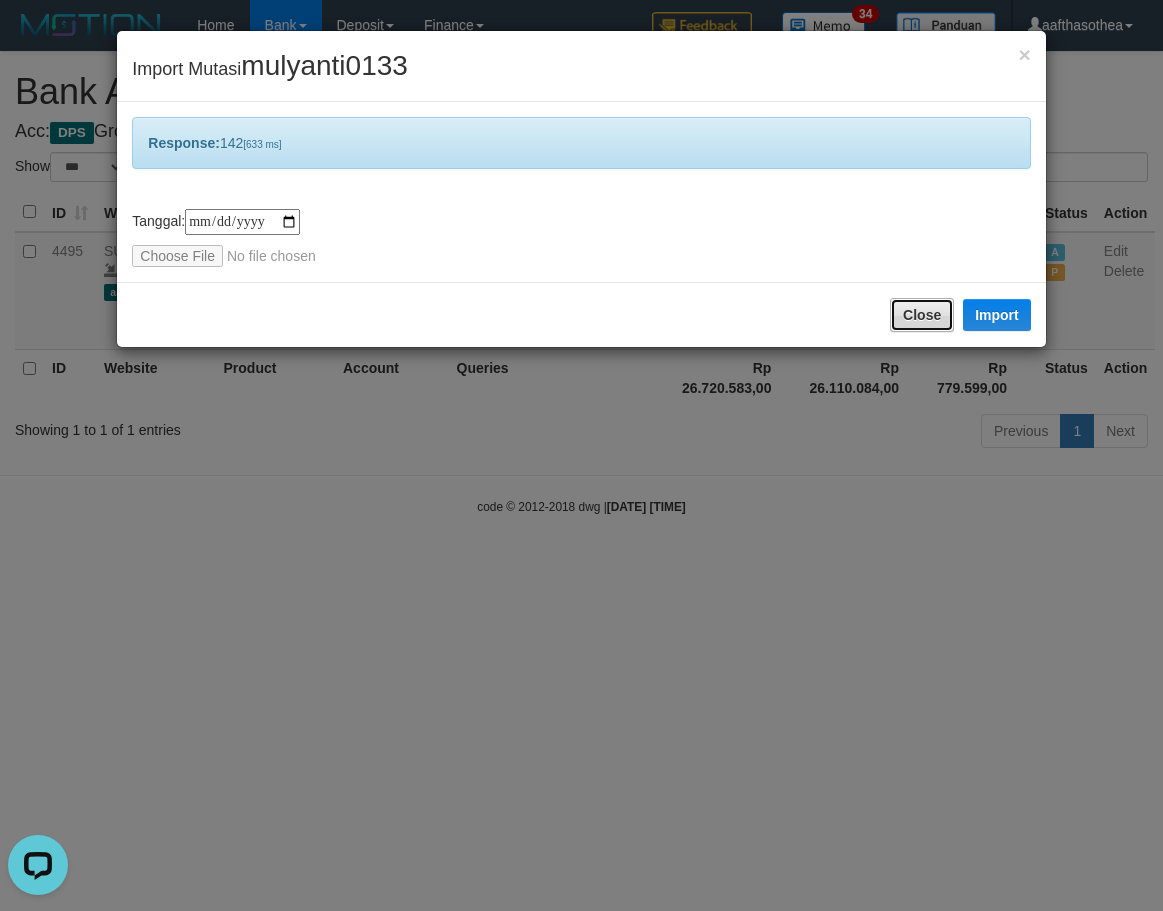 click on "Close" at bounding box center [922, 315] 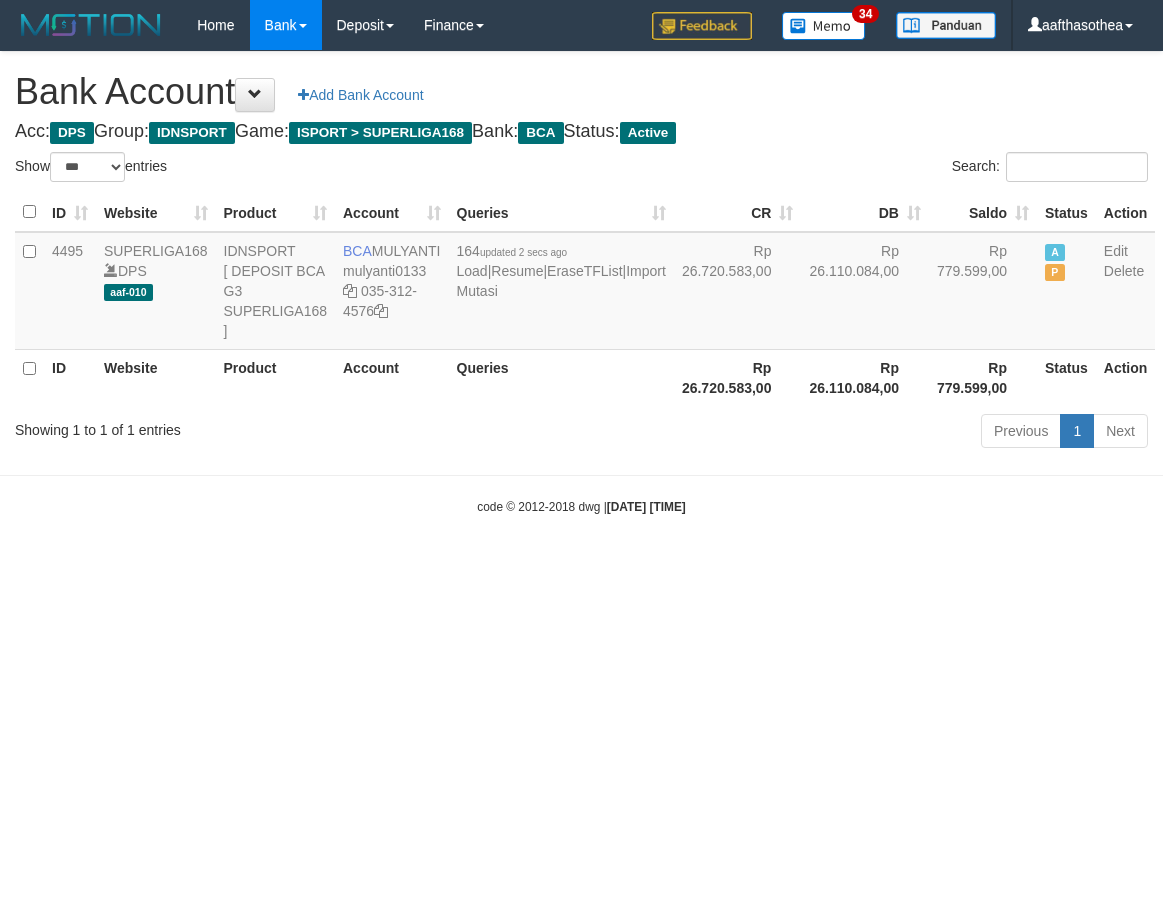 select on "***" 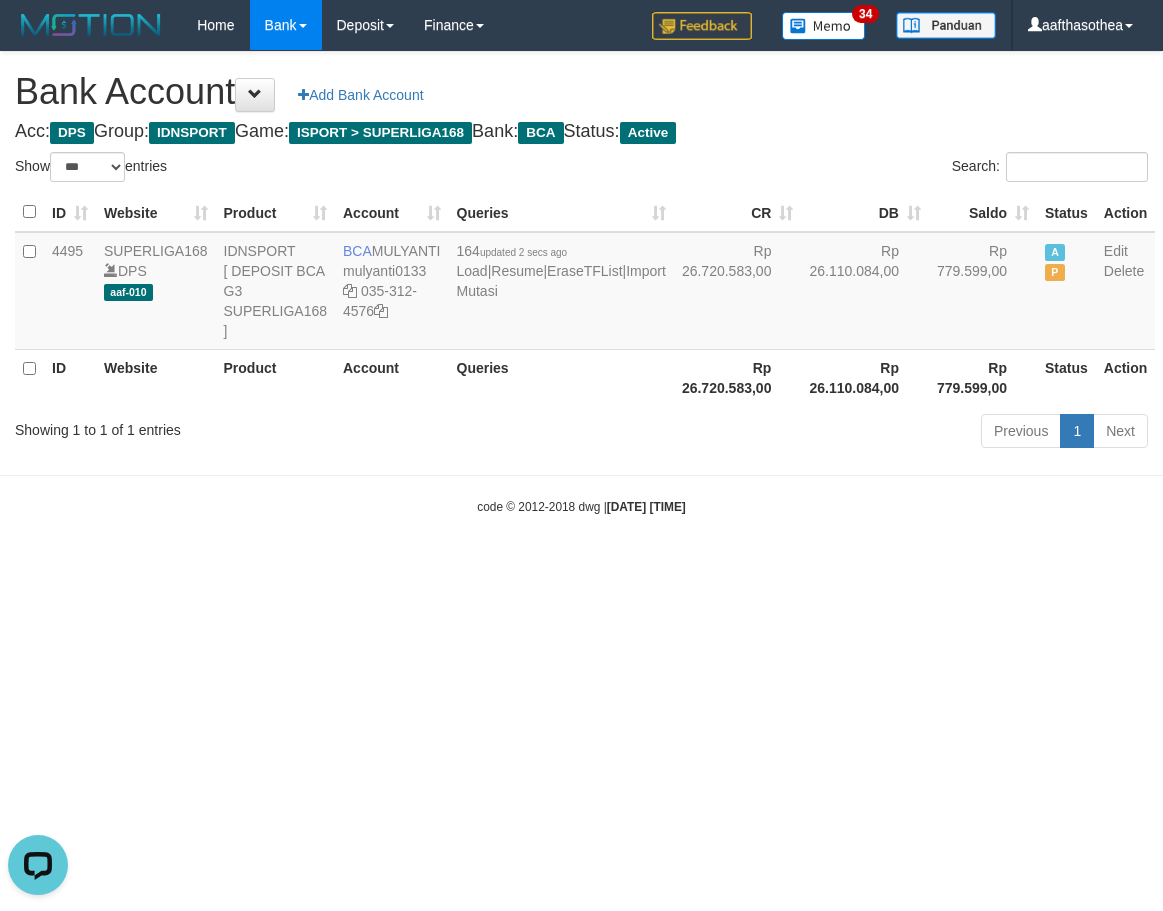 scroll, scrollTop: 0, scrollLeft: 0, axis: both 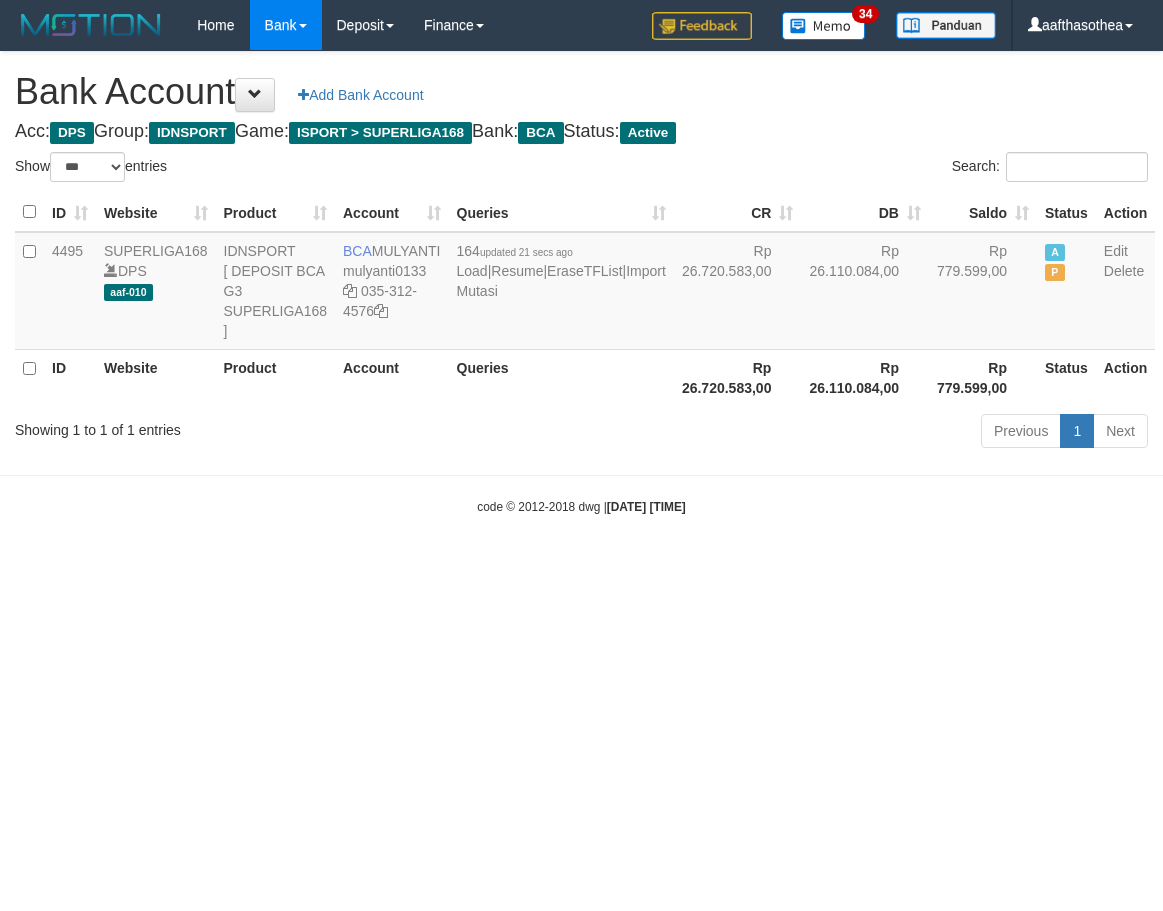 select on "***" 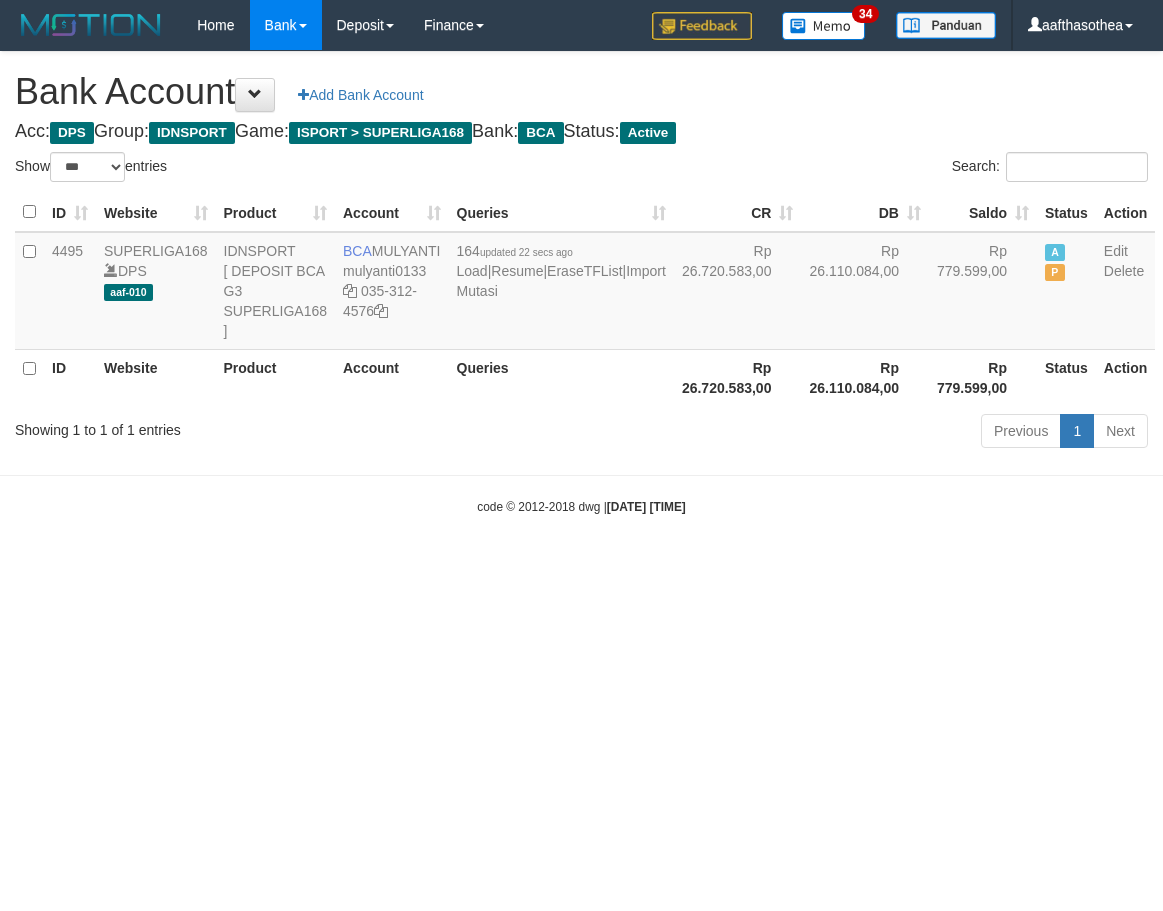select on "***" 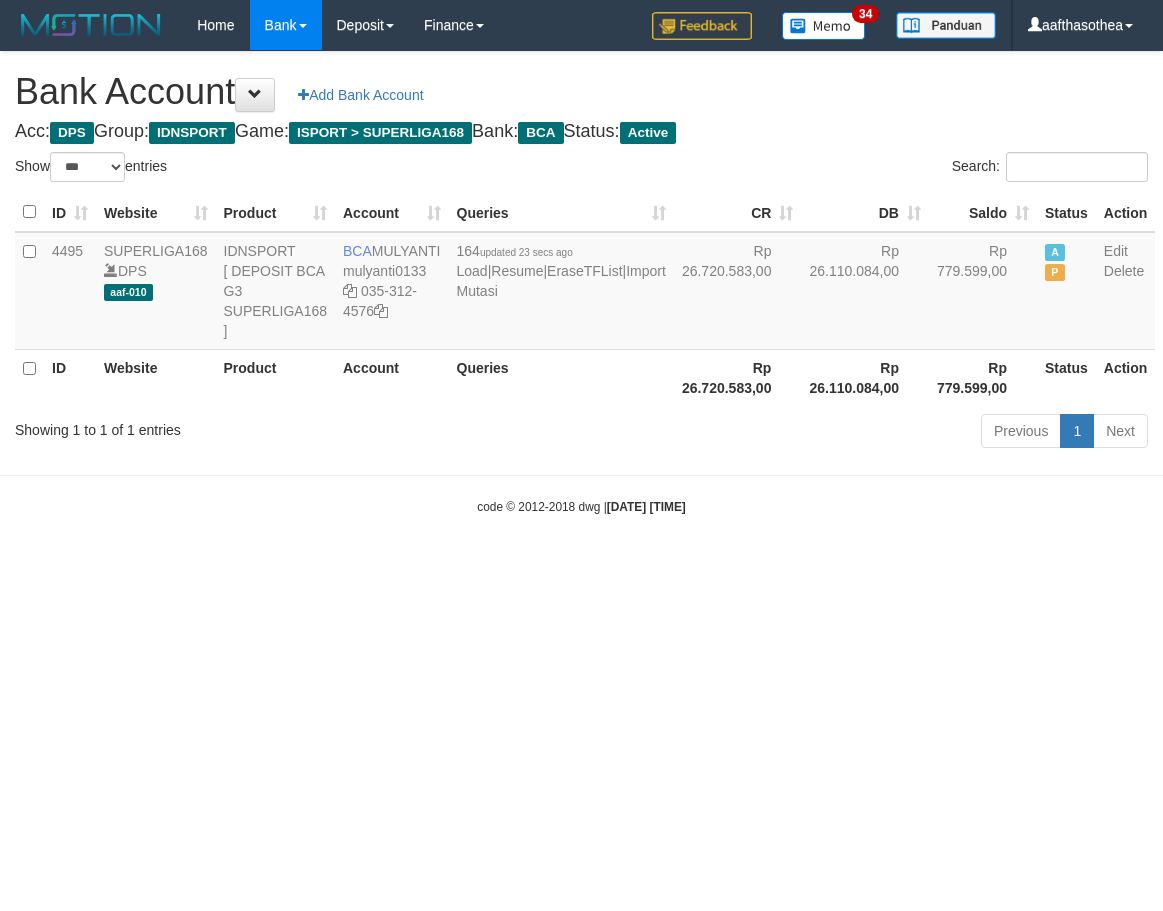 select on "***" 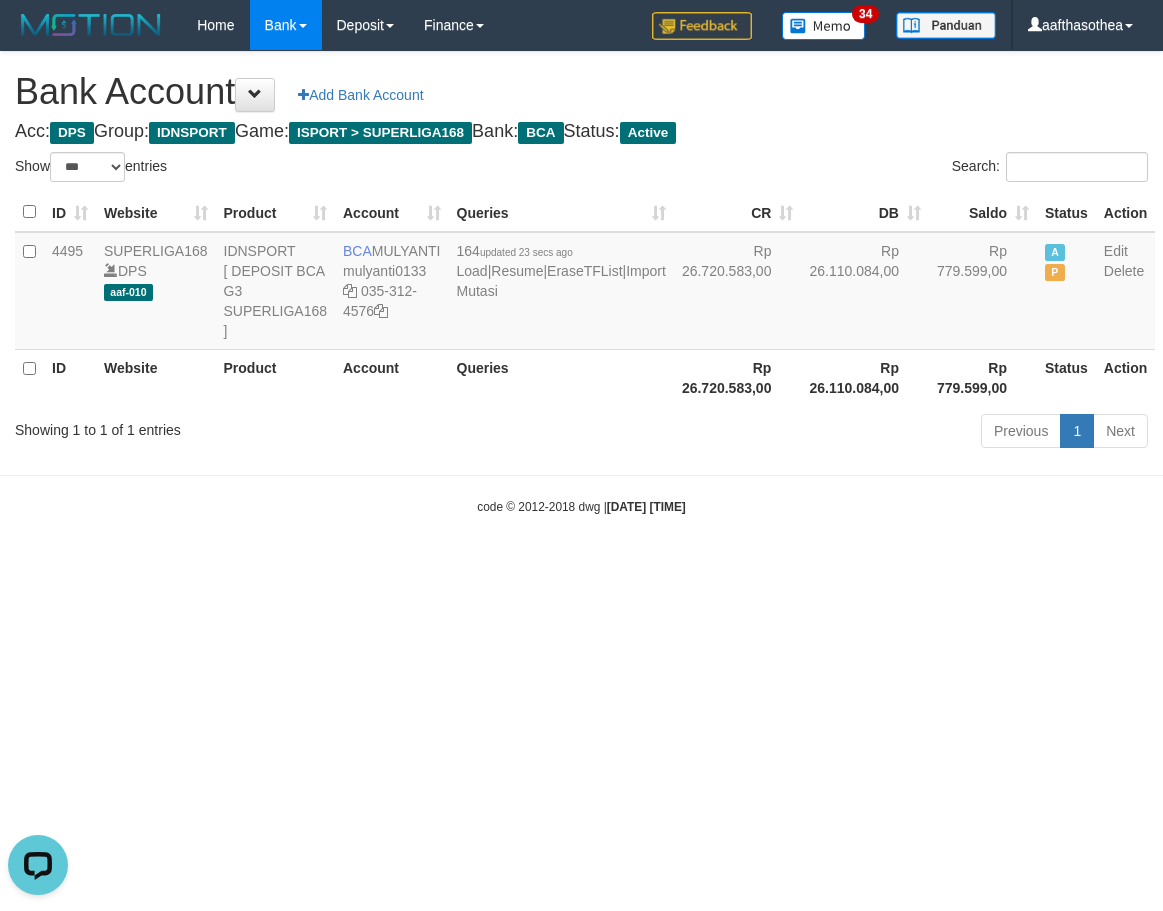 scroll, scrollTop: 0, scrollLeft: 0, axis: both 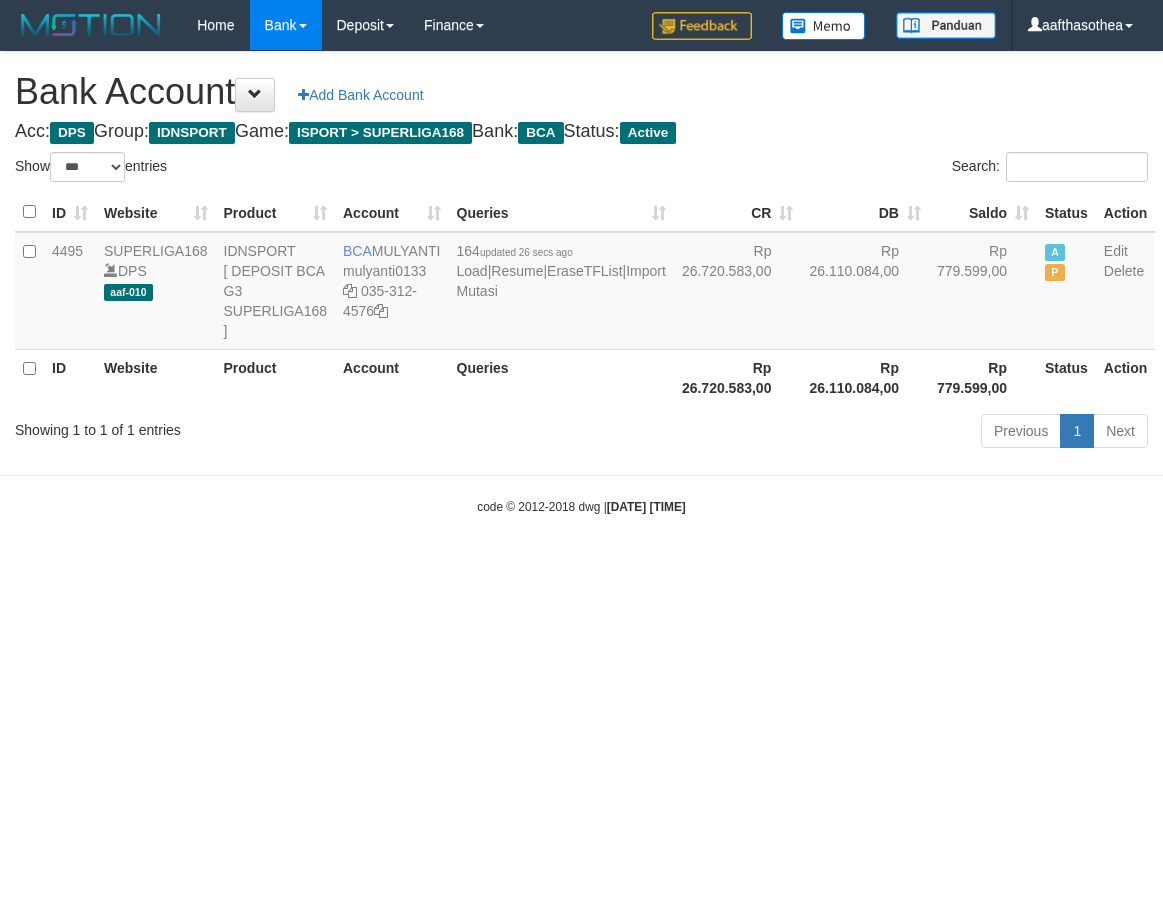 select on "***" 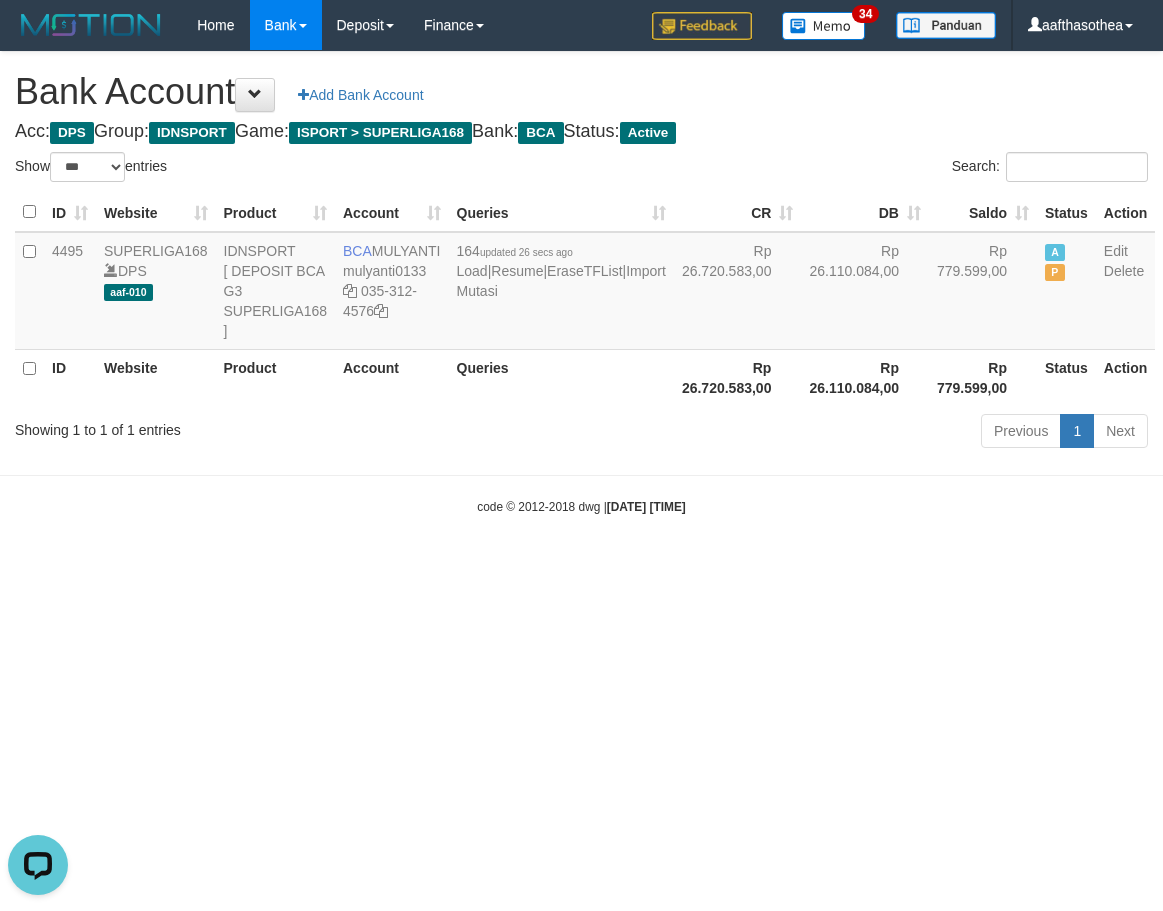 scroll, scrollTop: 0, scrollLeft: 0, axis: both 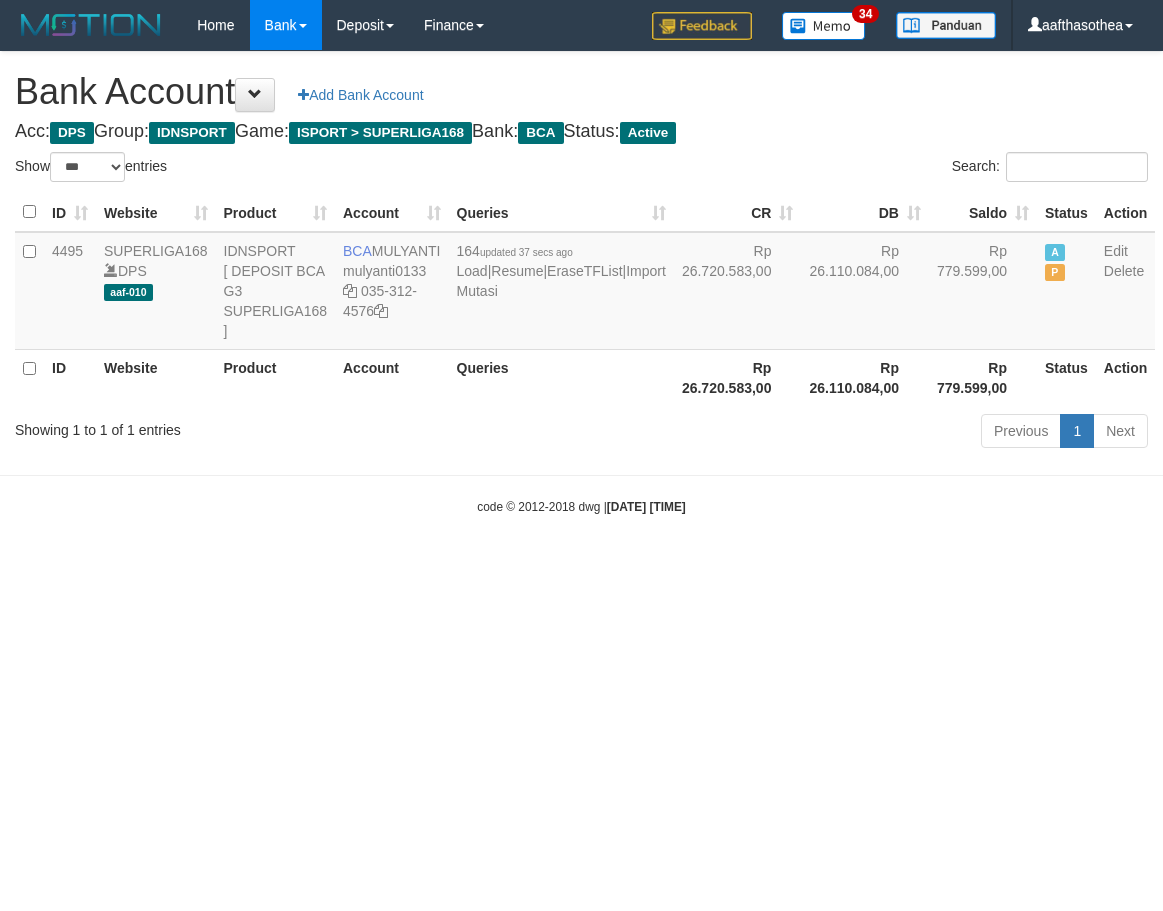 select on "***" 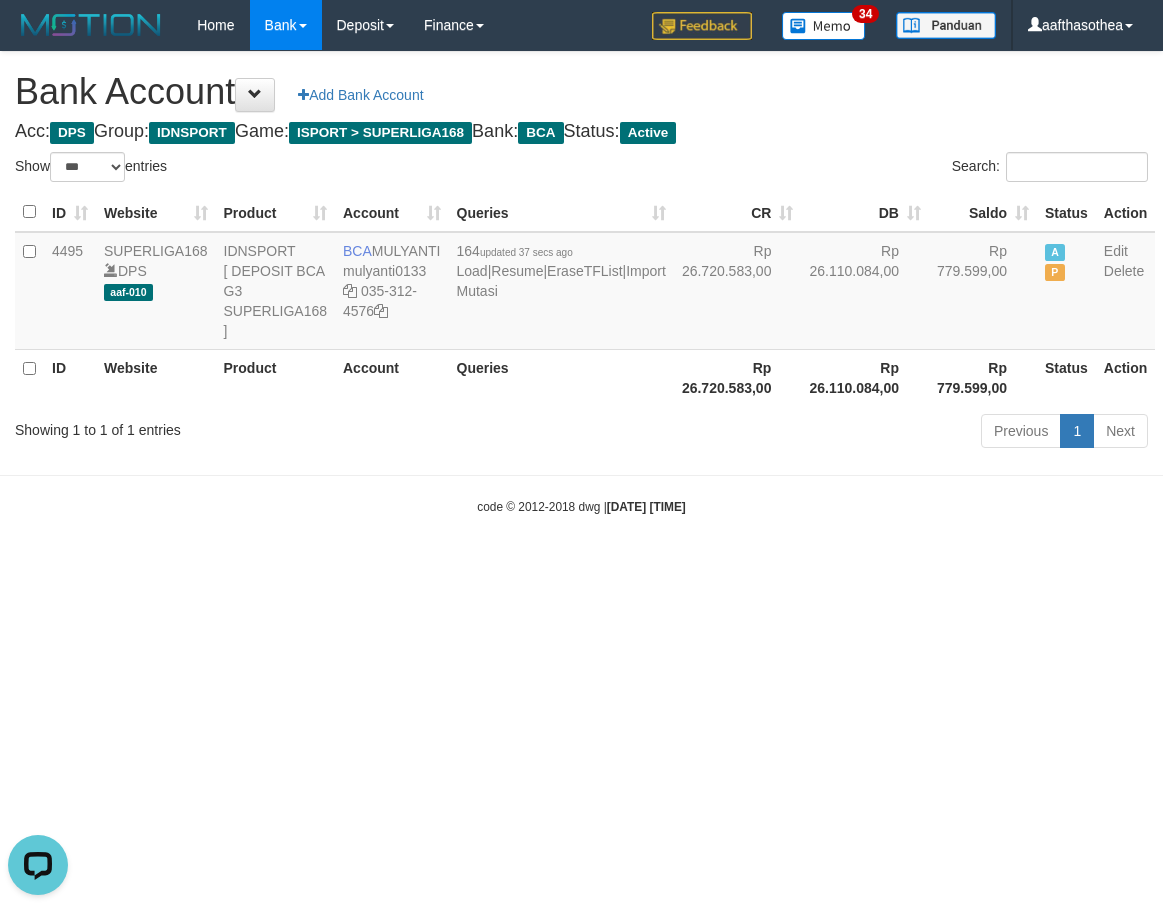 scroll, scrollTop: 0, scrollLeft: 0, axis: both 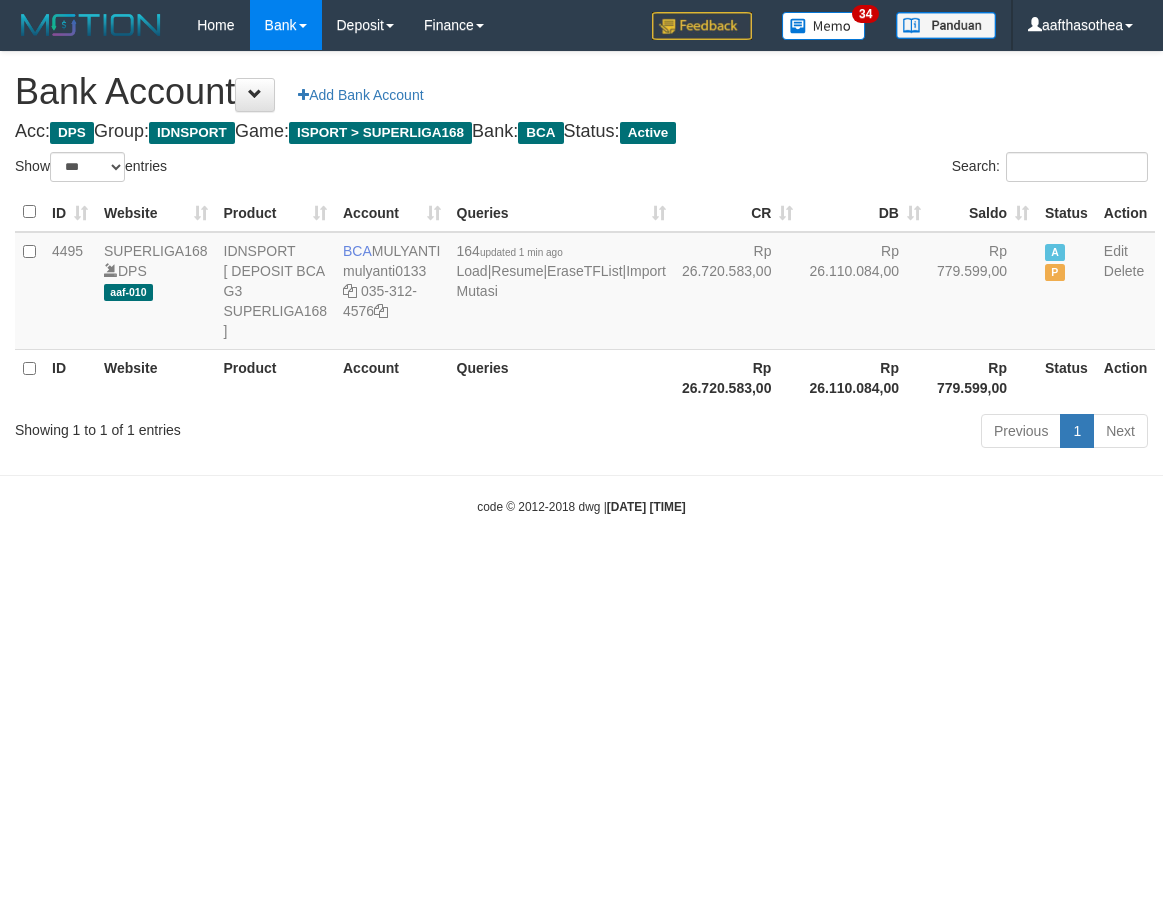 select on "***" 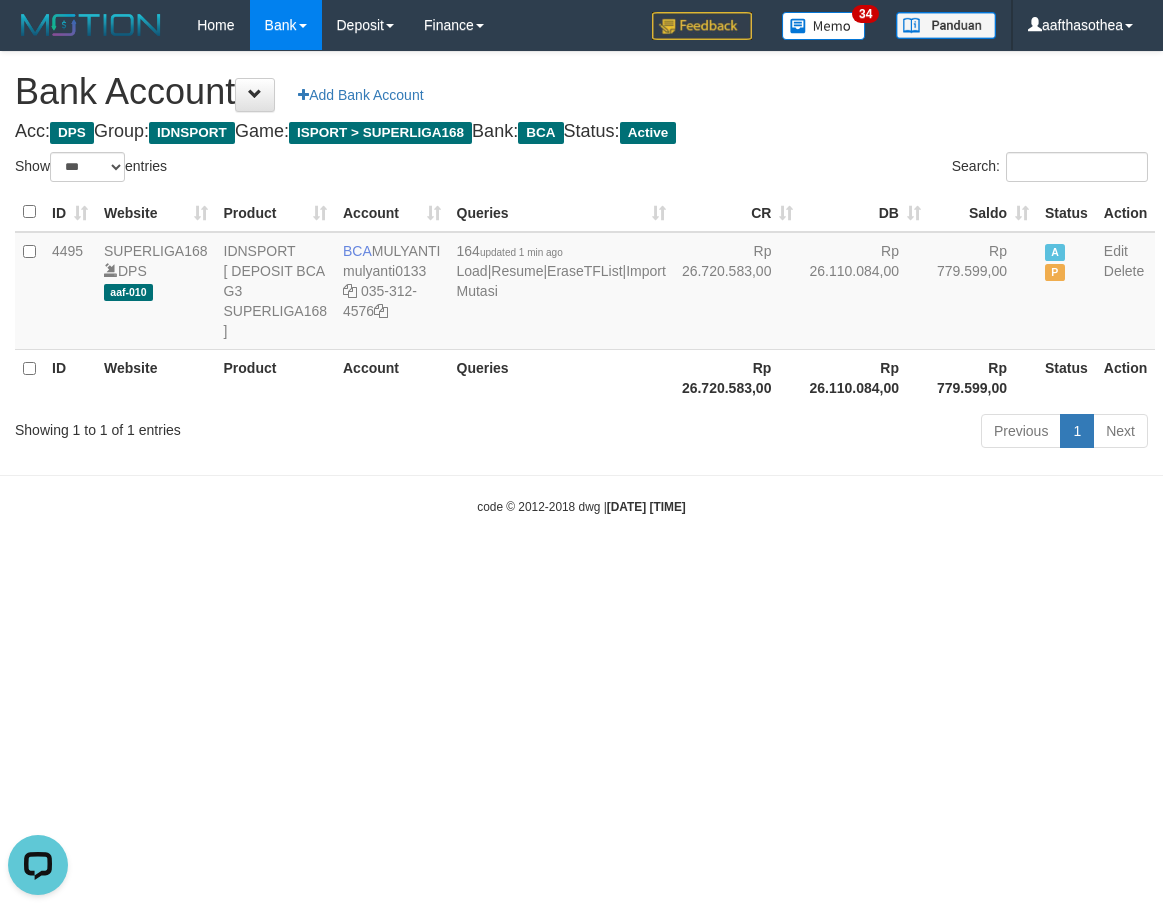 scroll, scrollTop: 0, scrollLeft: 0, axis: both 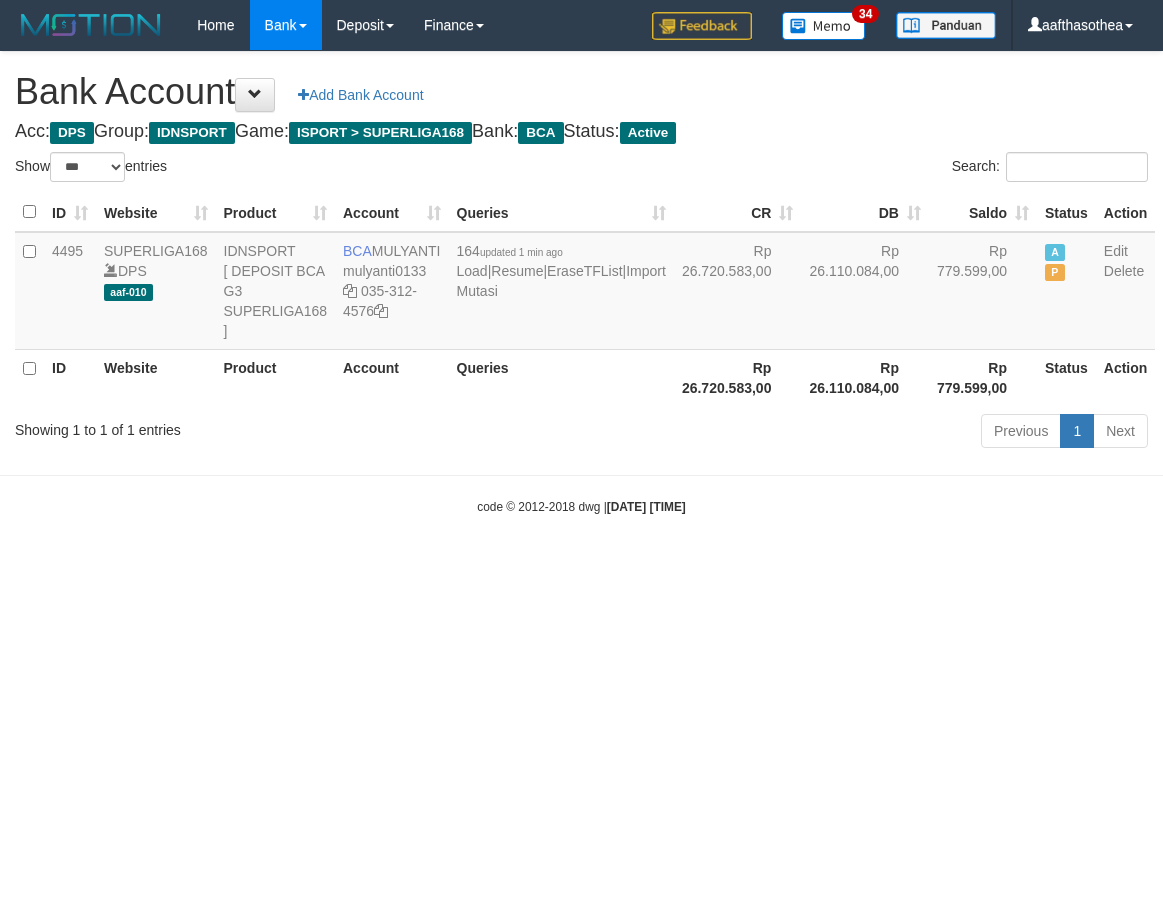 select on "***" 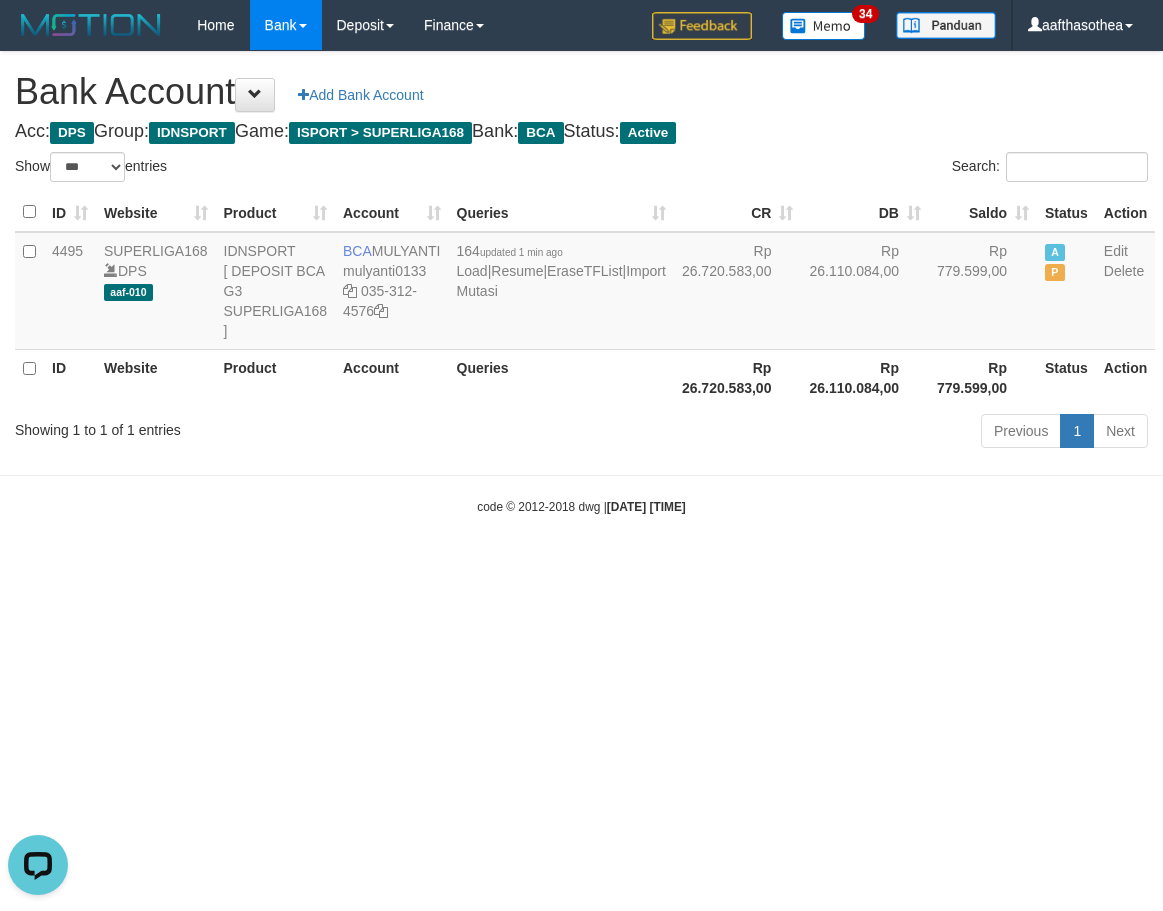 scroll, scrollTop: 0, scrollLeft: 0, axis: both 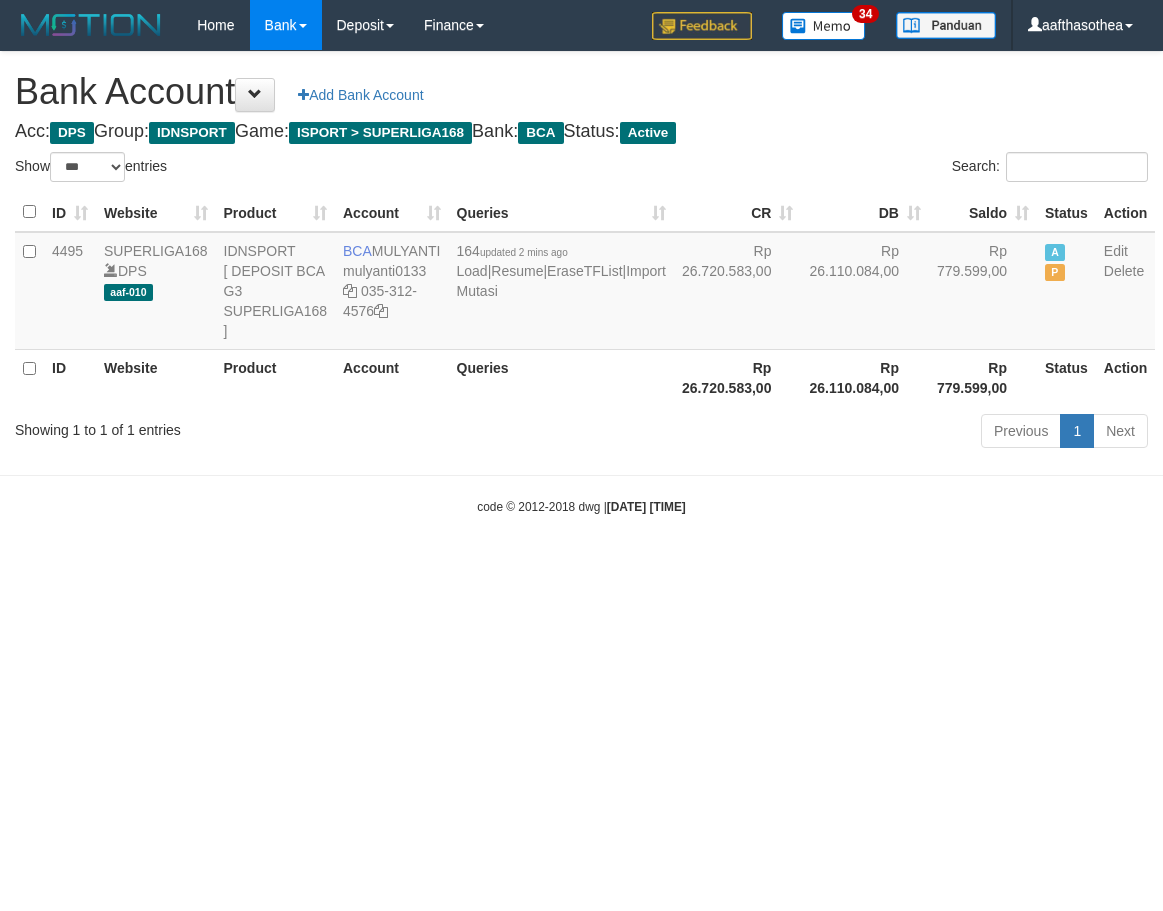 select on "***" 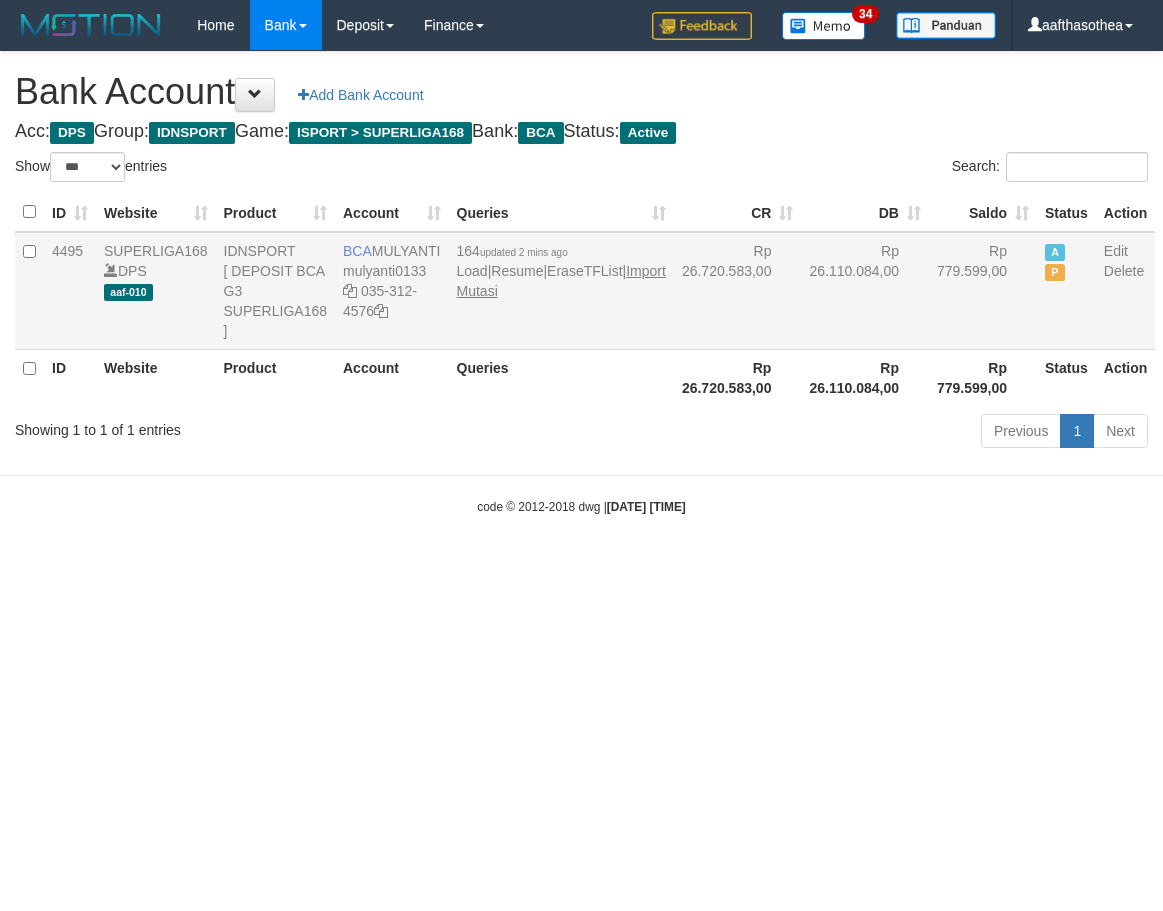 scroll, scrollTop: 0, scrollLeft: 0, axis: both 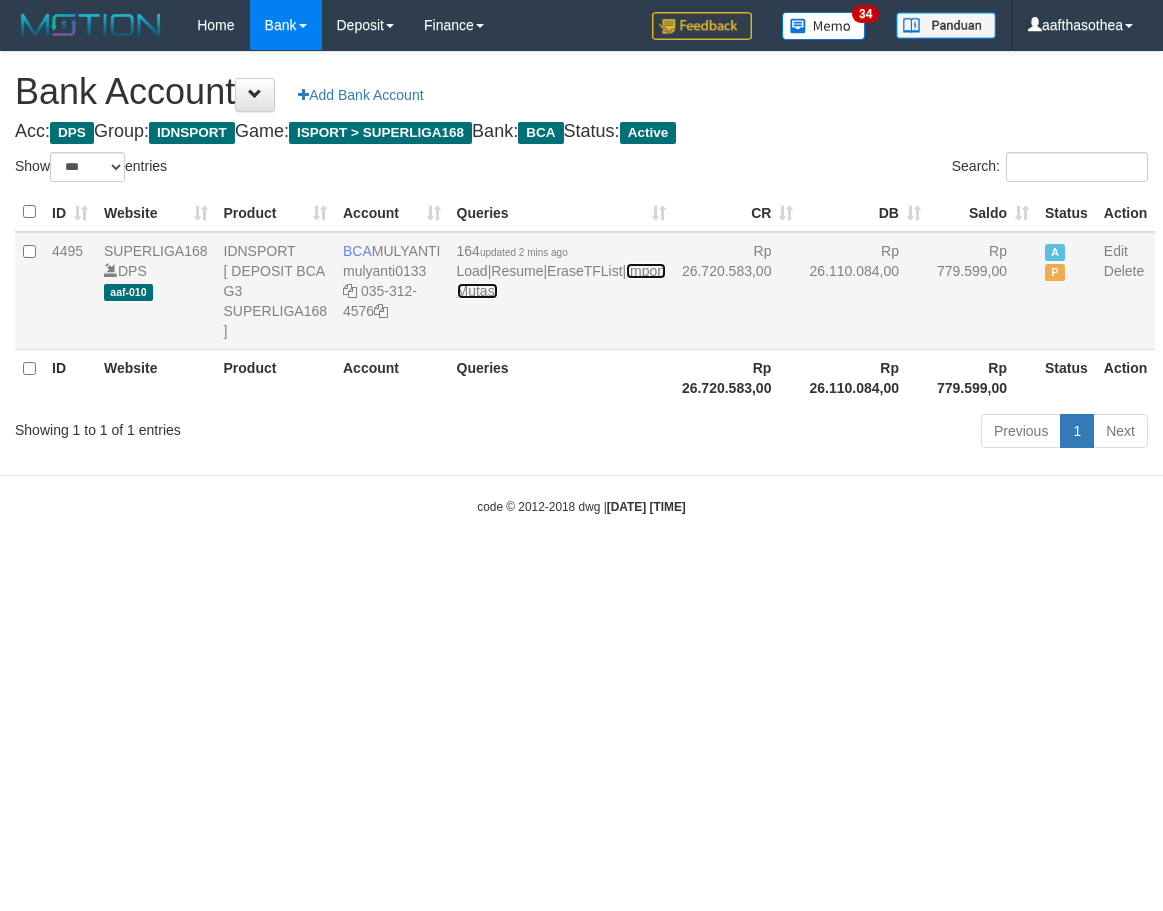 click on "Import Mutasi" at bounding box center (561, 281) 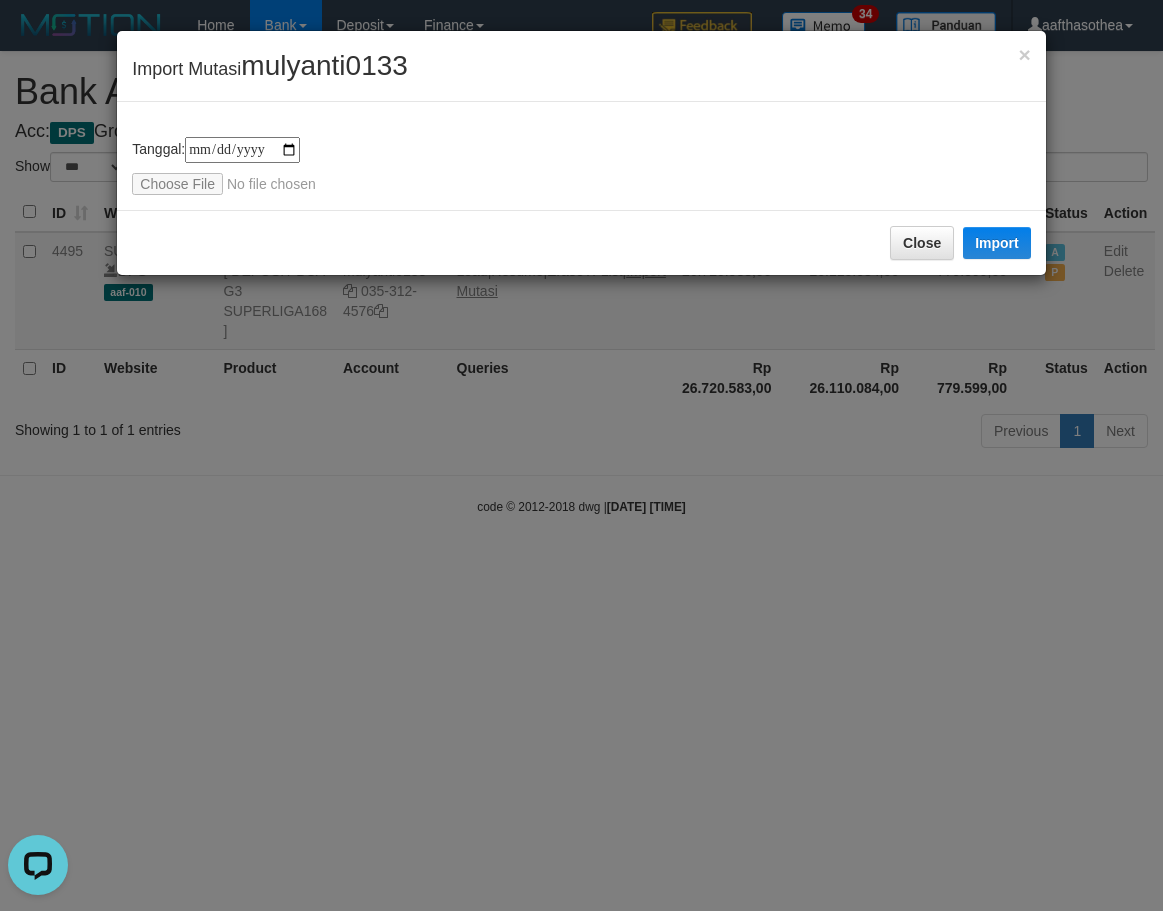 scroll, scrollTop: 0, scrollLeft: 0, axis: both 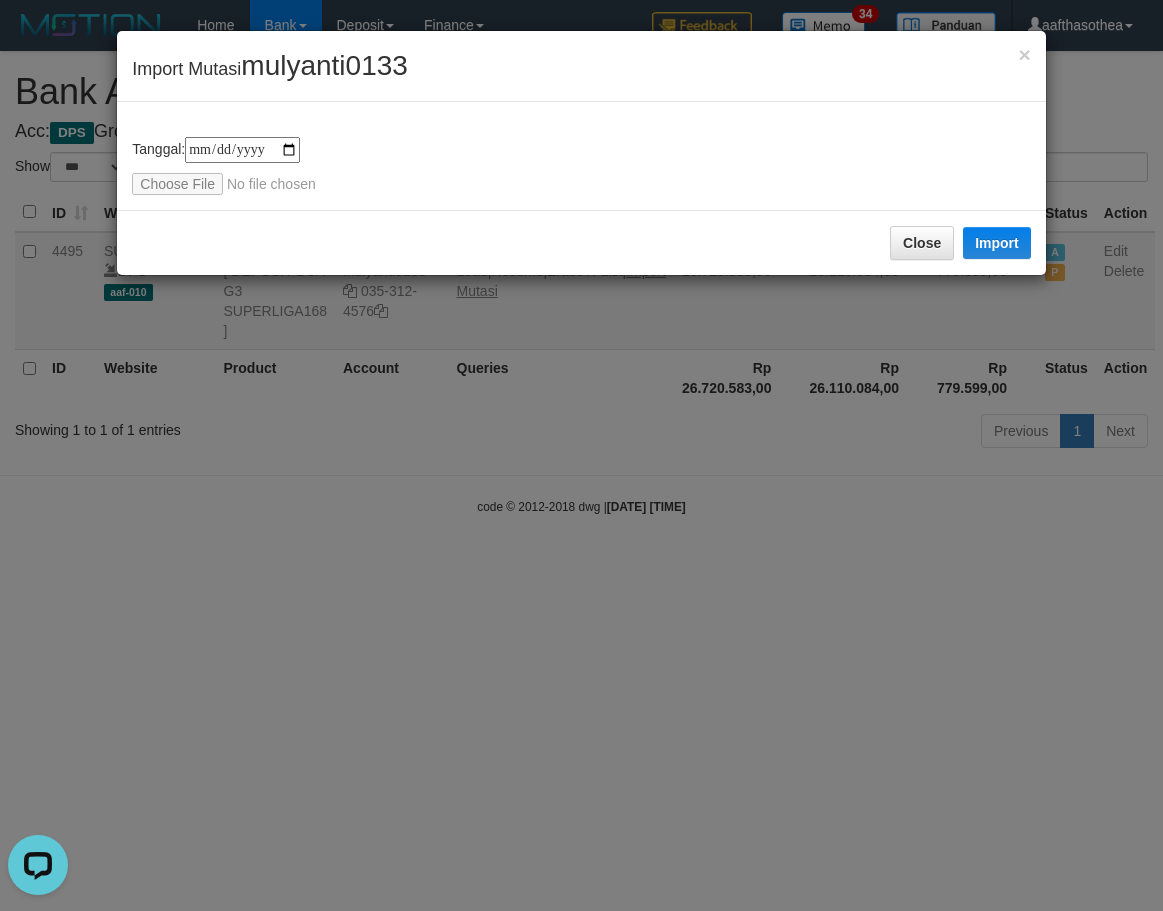 type on "**********" 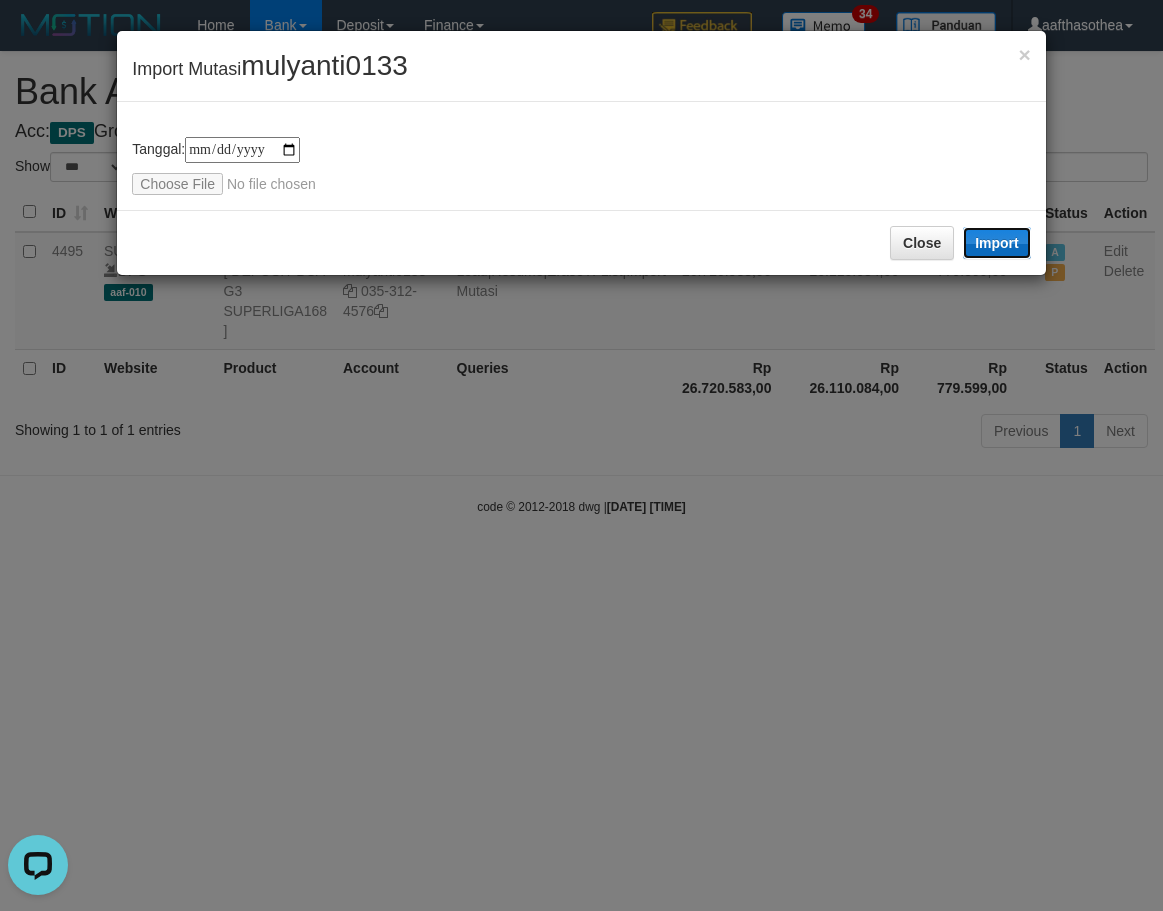 click on "Import" at bounding box center (997, 243) 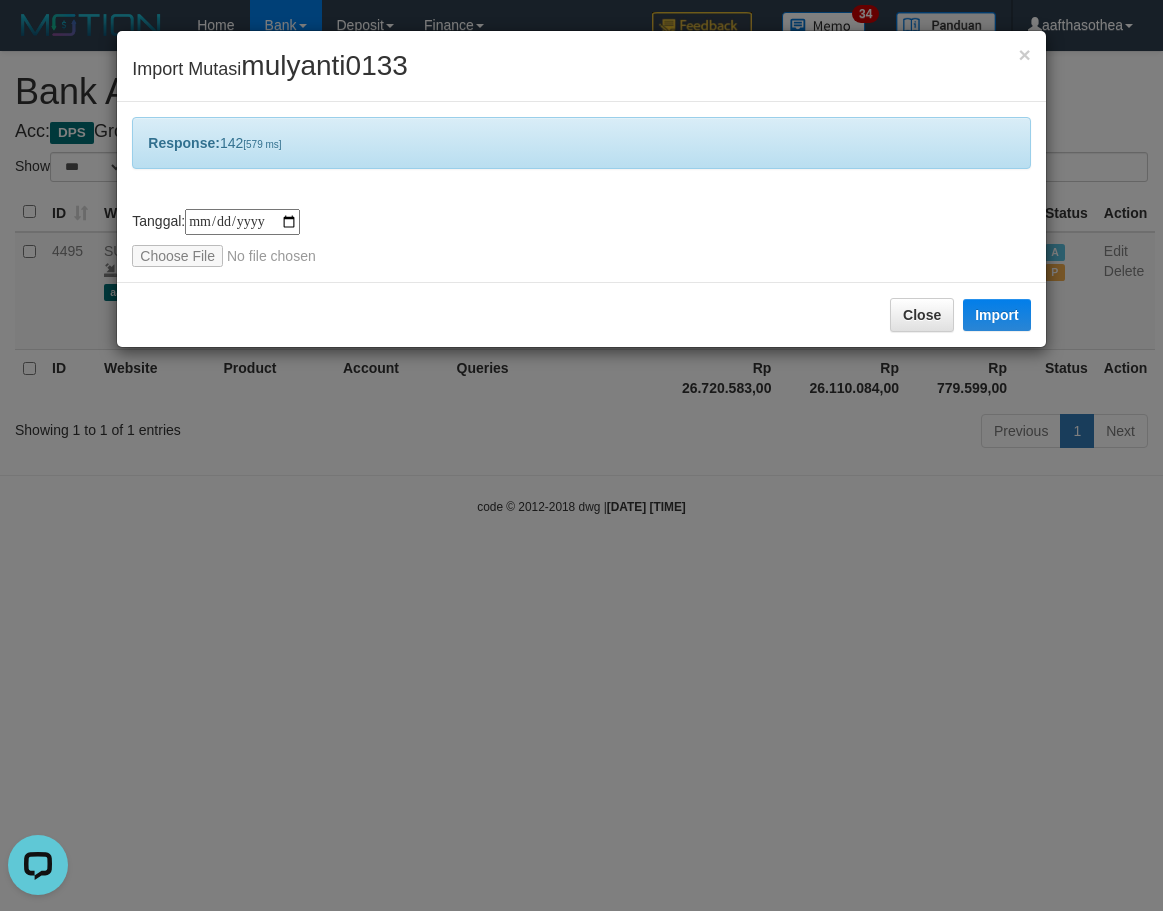 click on "**********" at bounding box center [581, 455] 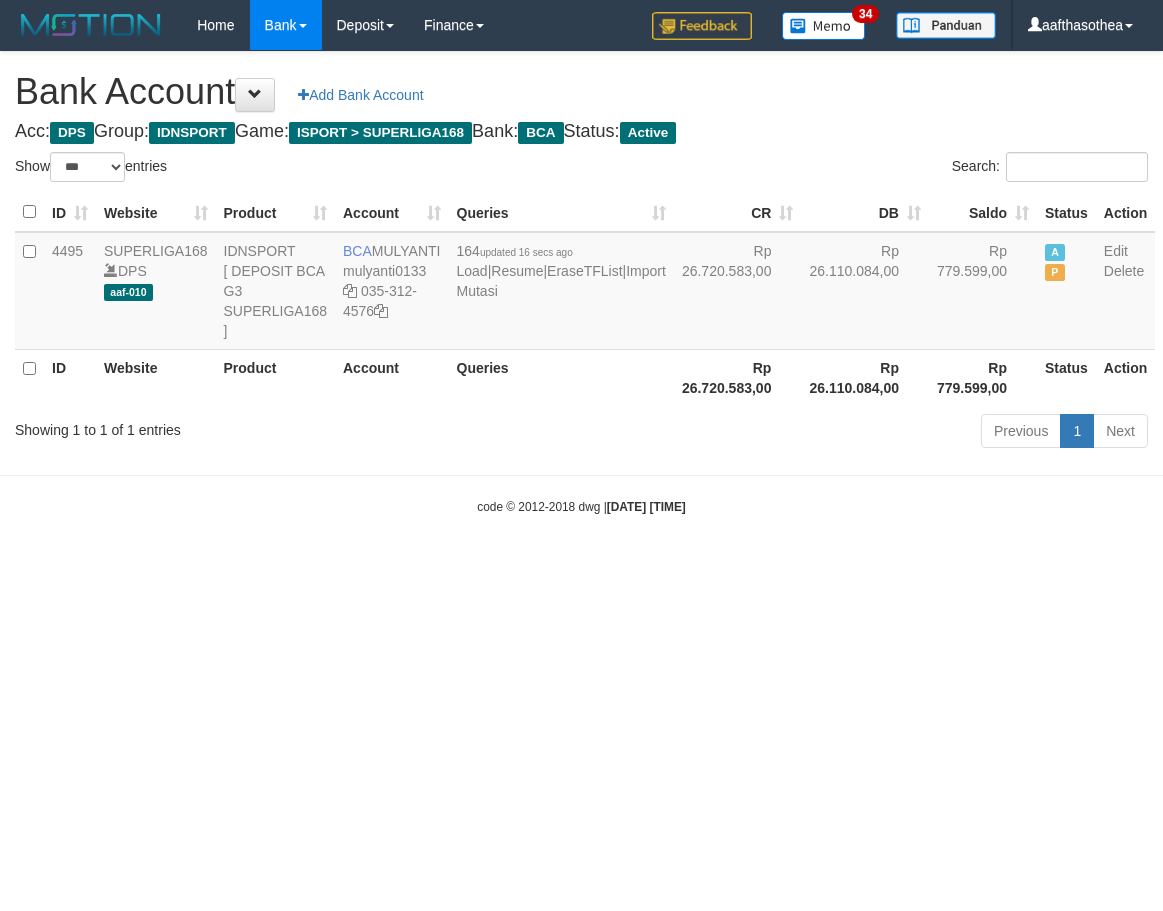 select on "***" 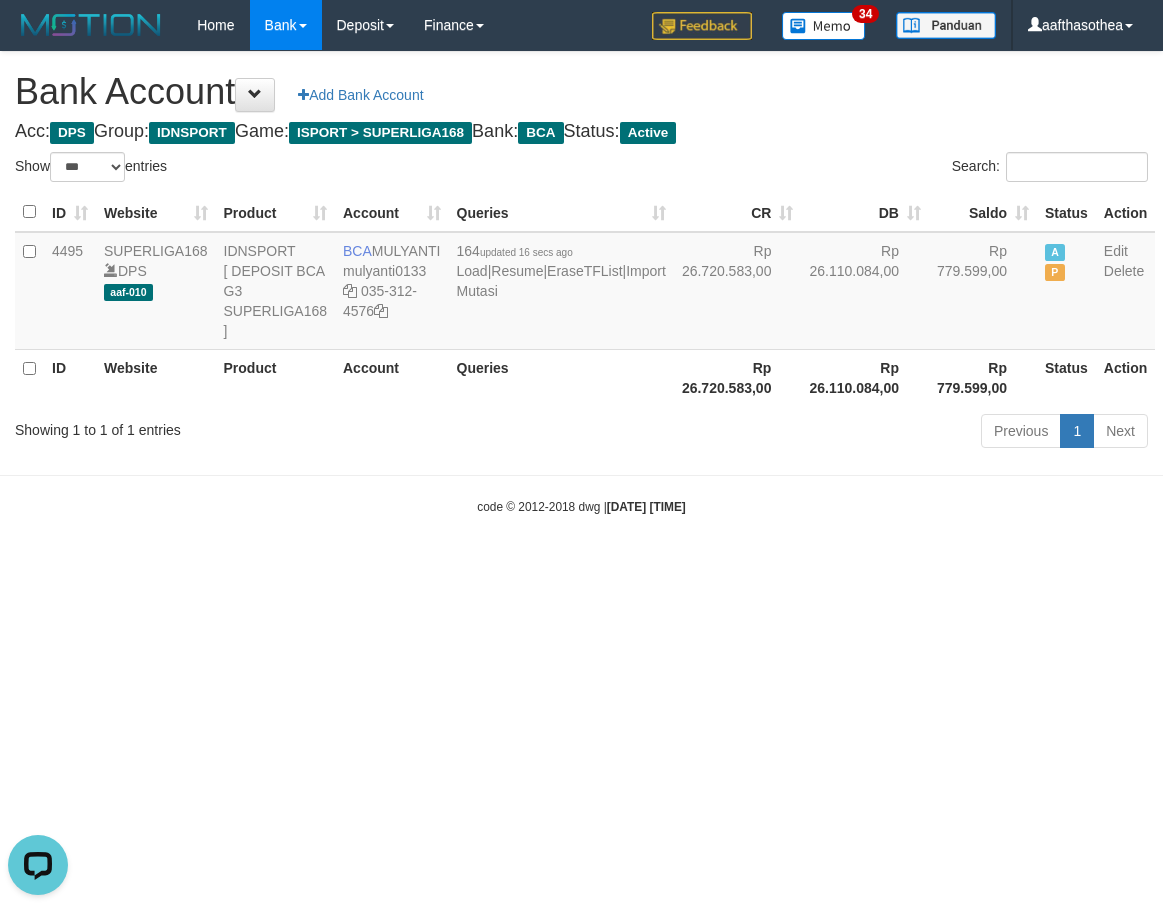 scroll, scrollTop: 0, scrollLeft: 0, axis: both 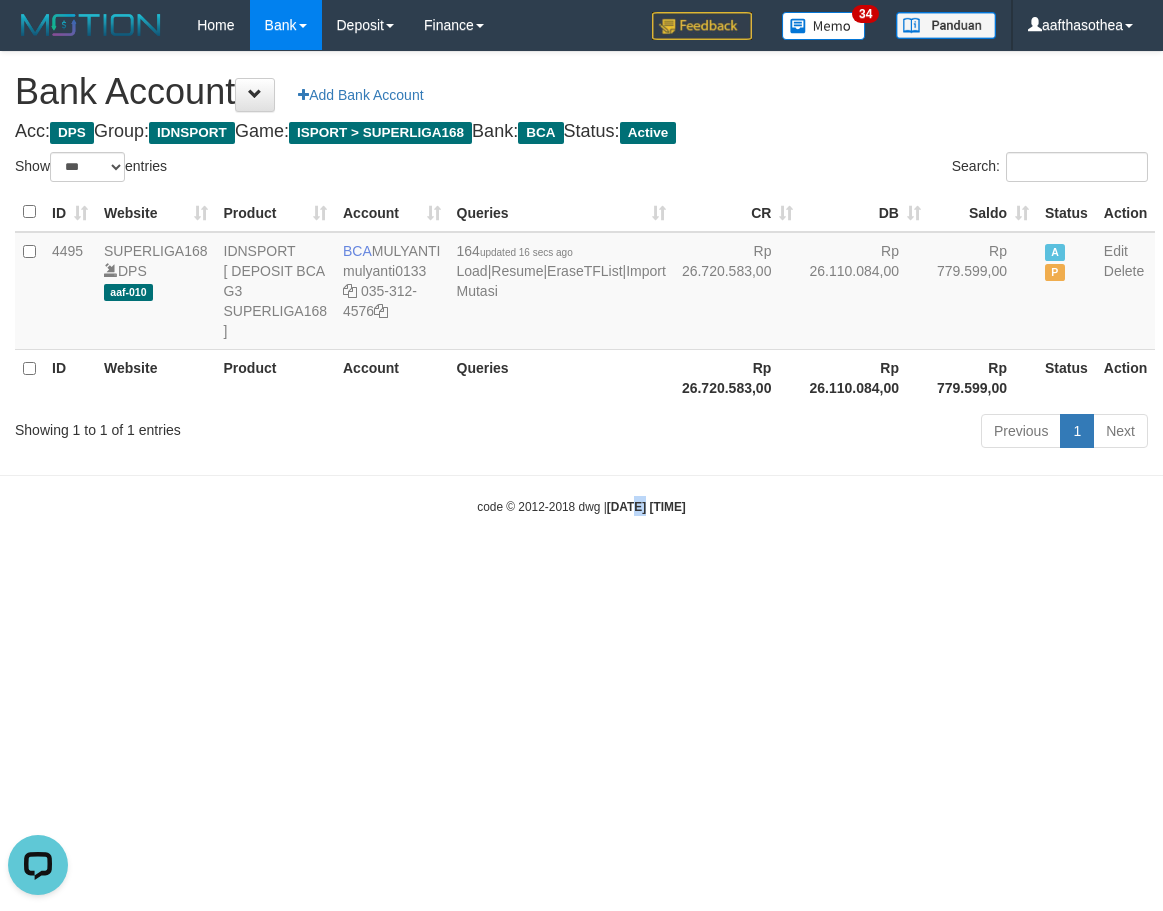 drag, startPoint x: 618, startPoint y: 721, endPoint x: 631, endPoint y: 721, distance: 13 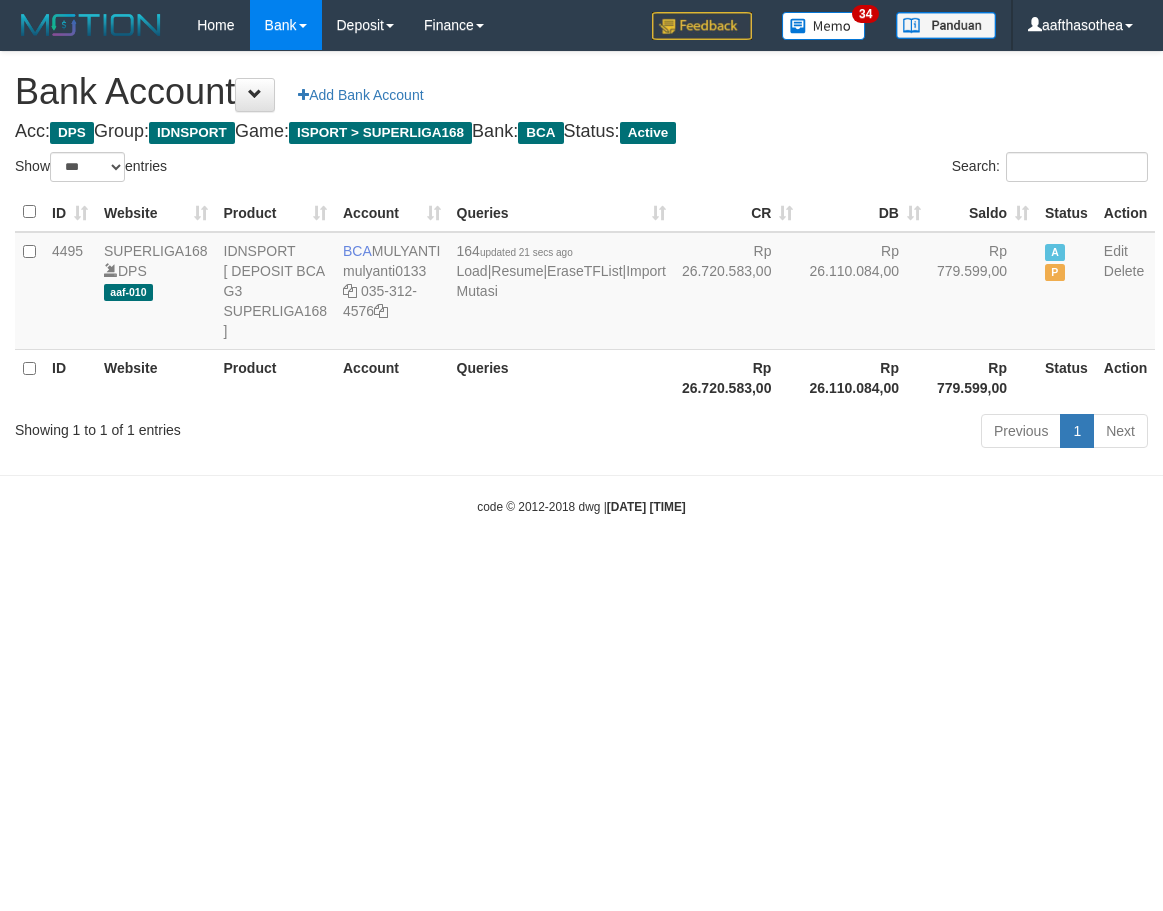 select on "***" 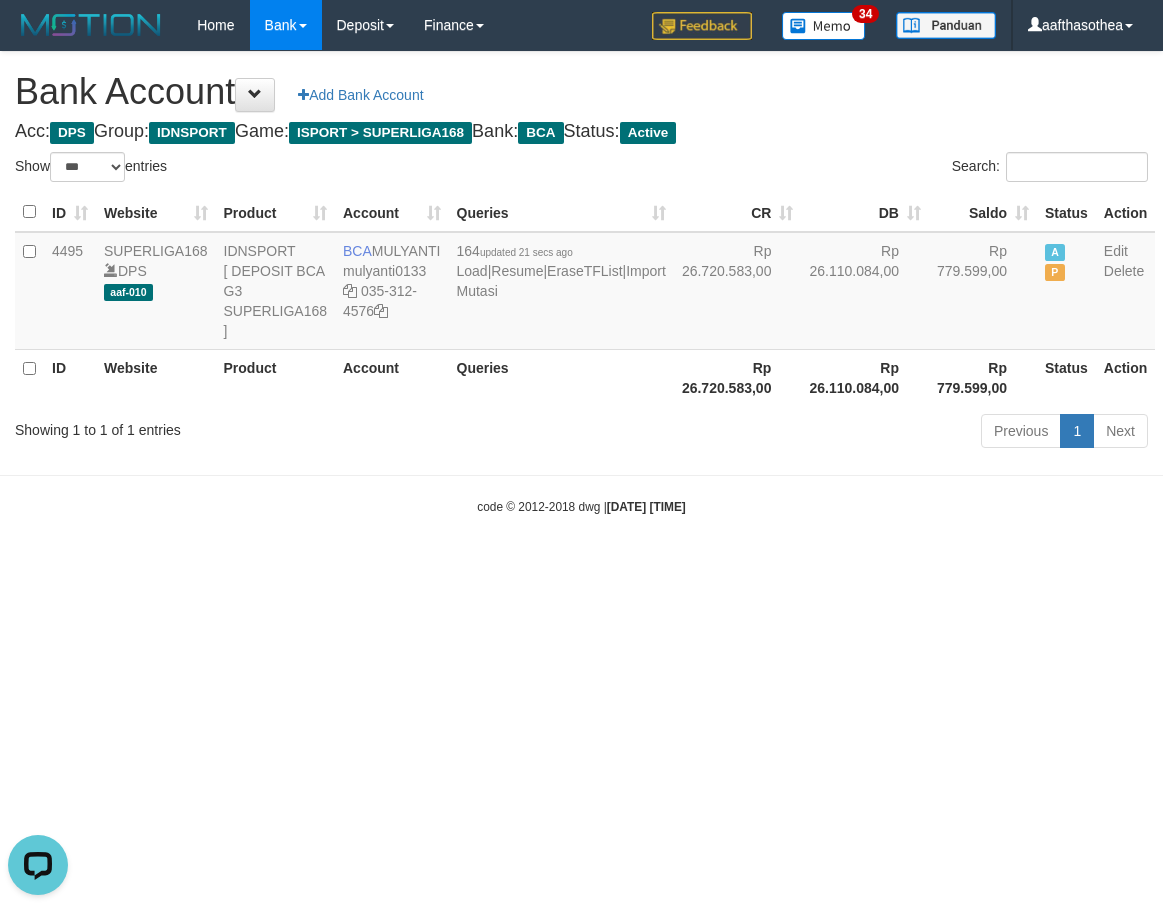 scroll, scrollTop: 0, scrollLeft: 0, axis: both 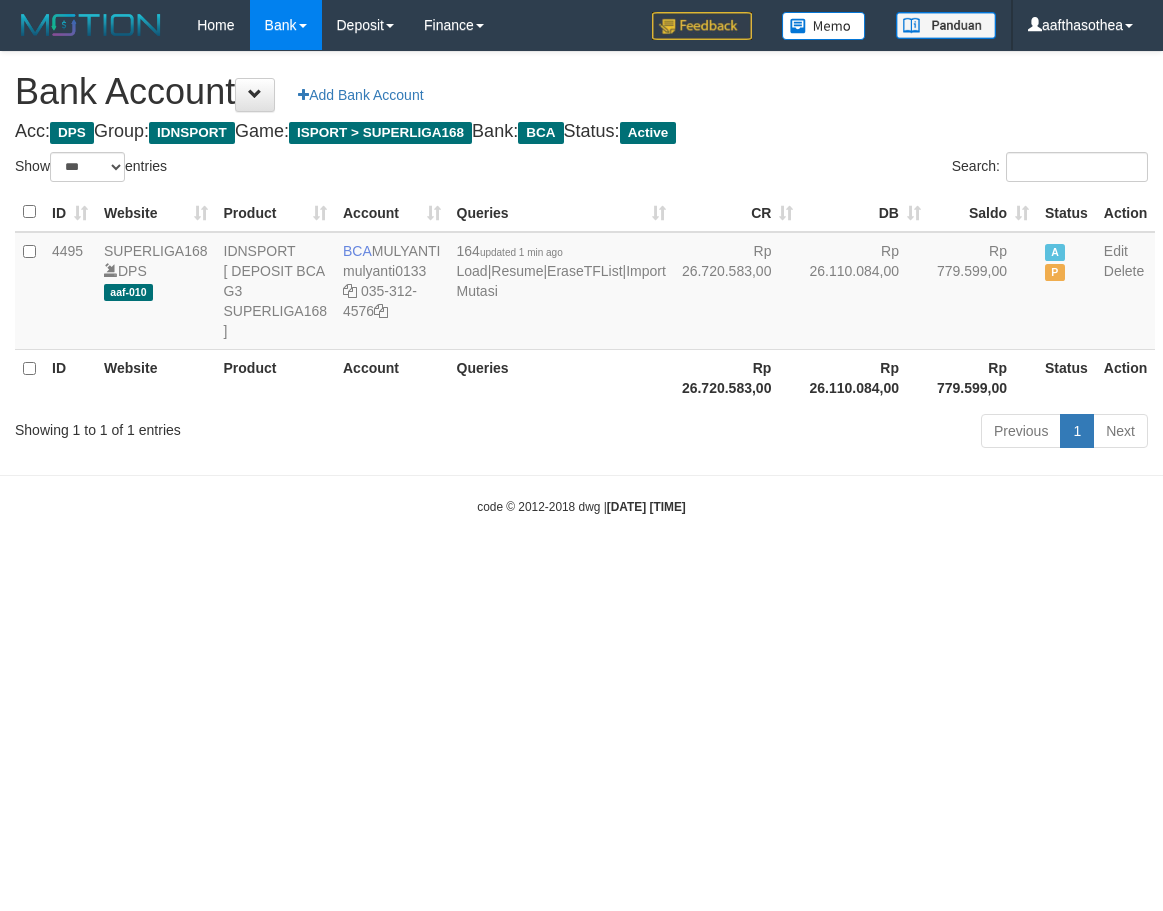 select on "***" 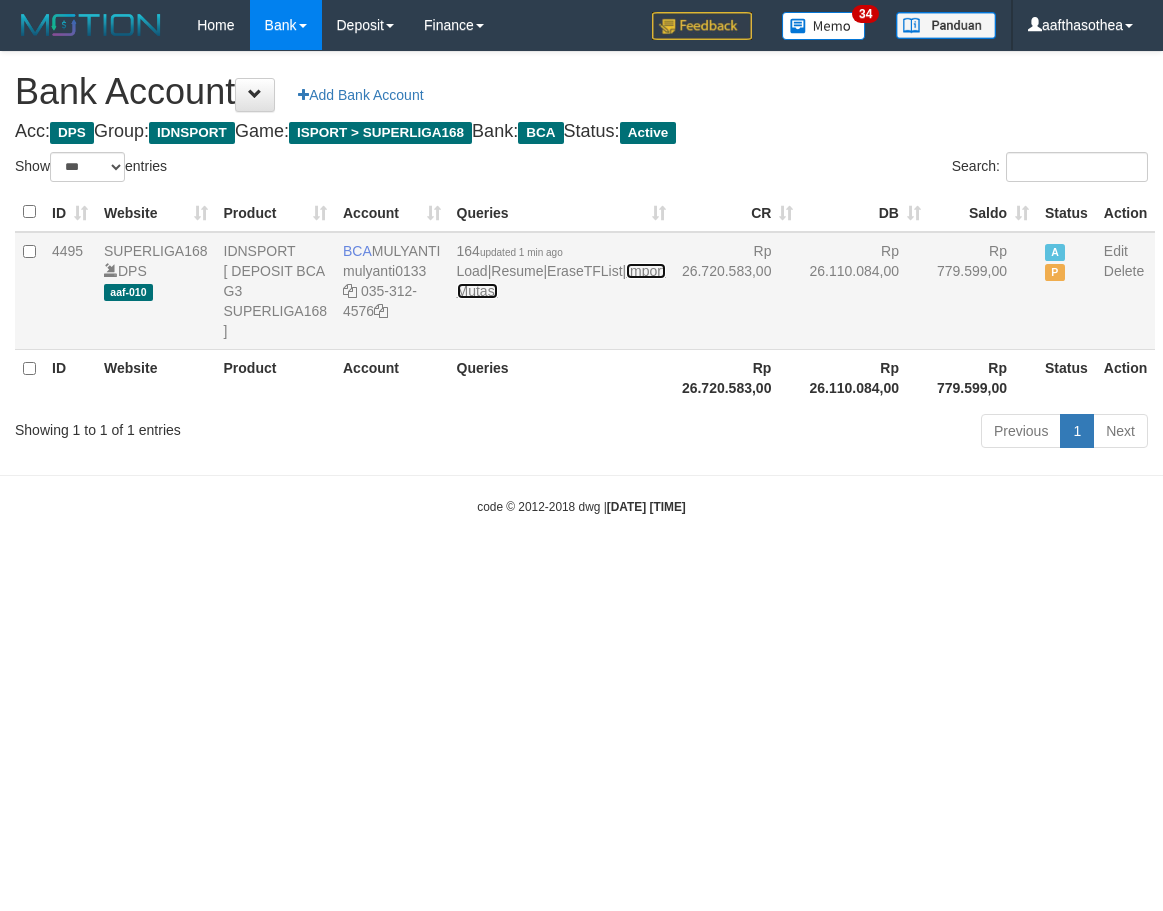 click on "Import Mutasi" at bounding box center (561, 281) 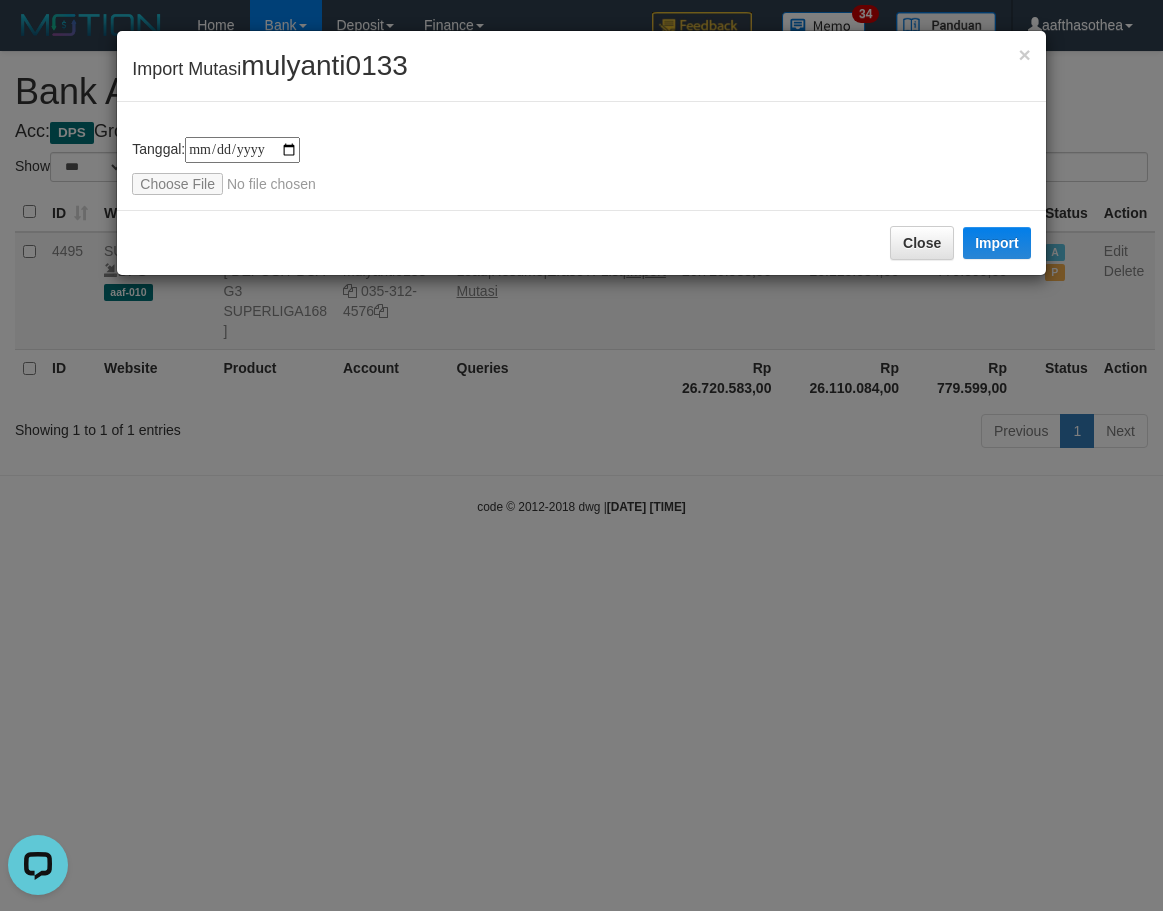 scroll, scrollTop: 0, scrollLeft: 0, axis: both 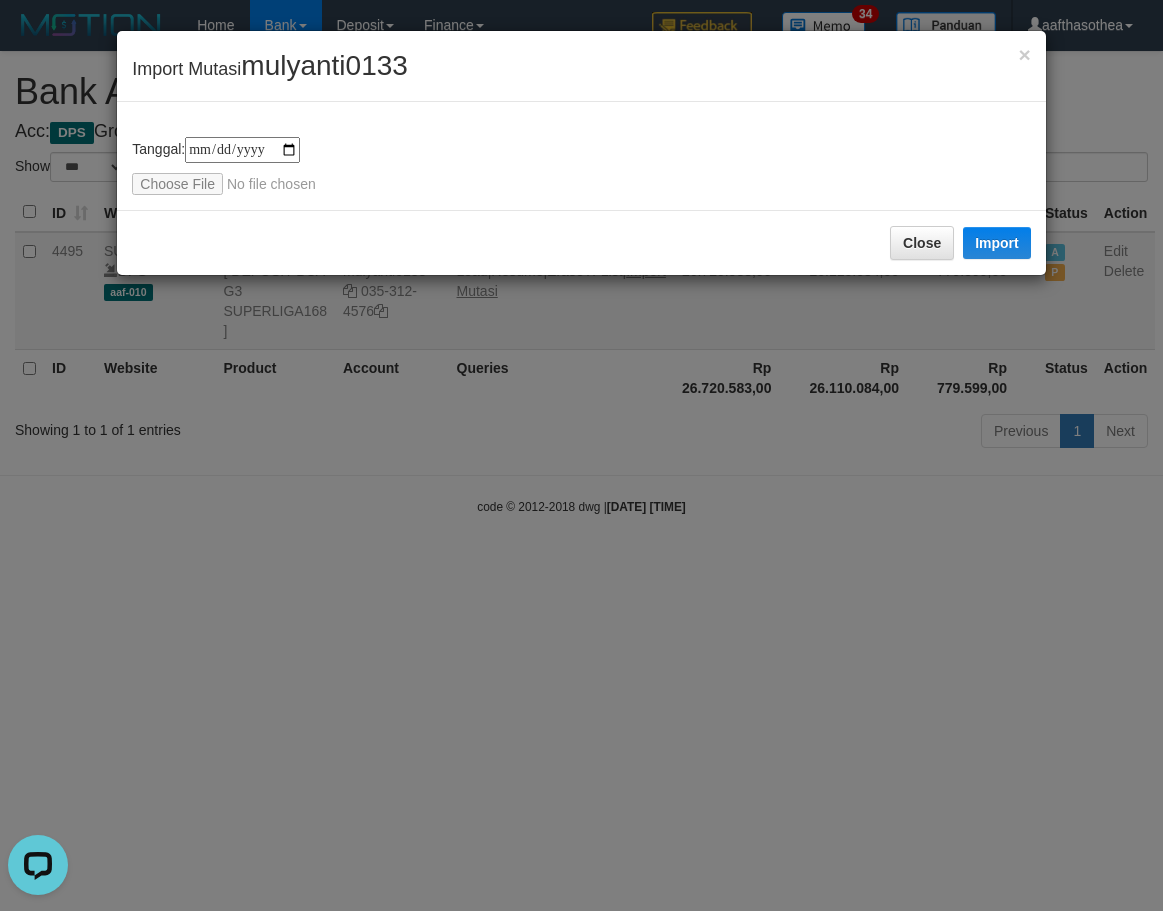 type on "**********" 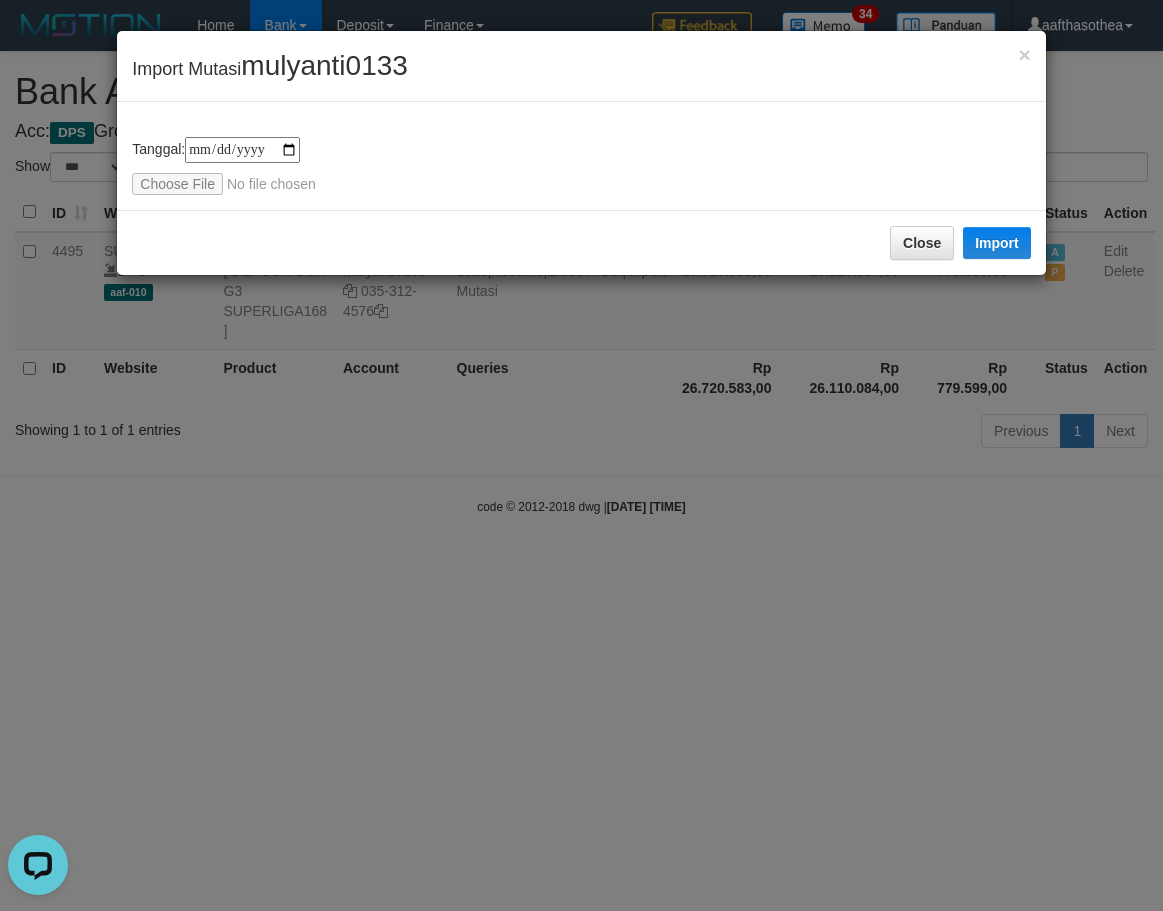 click on "**********" at bounding box center (581, 166) 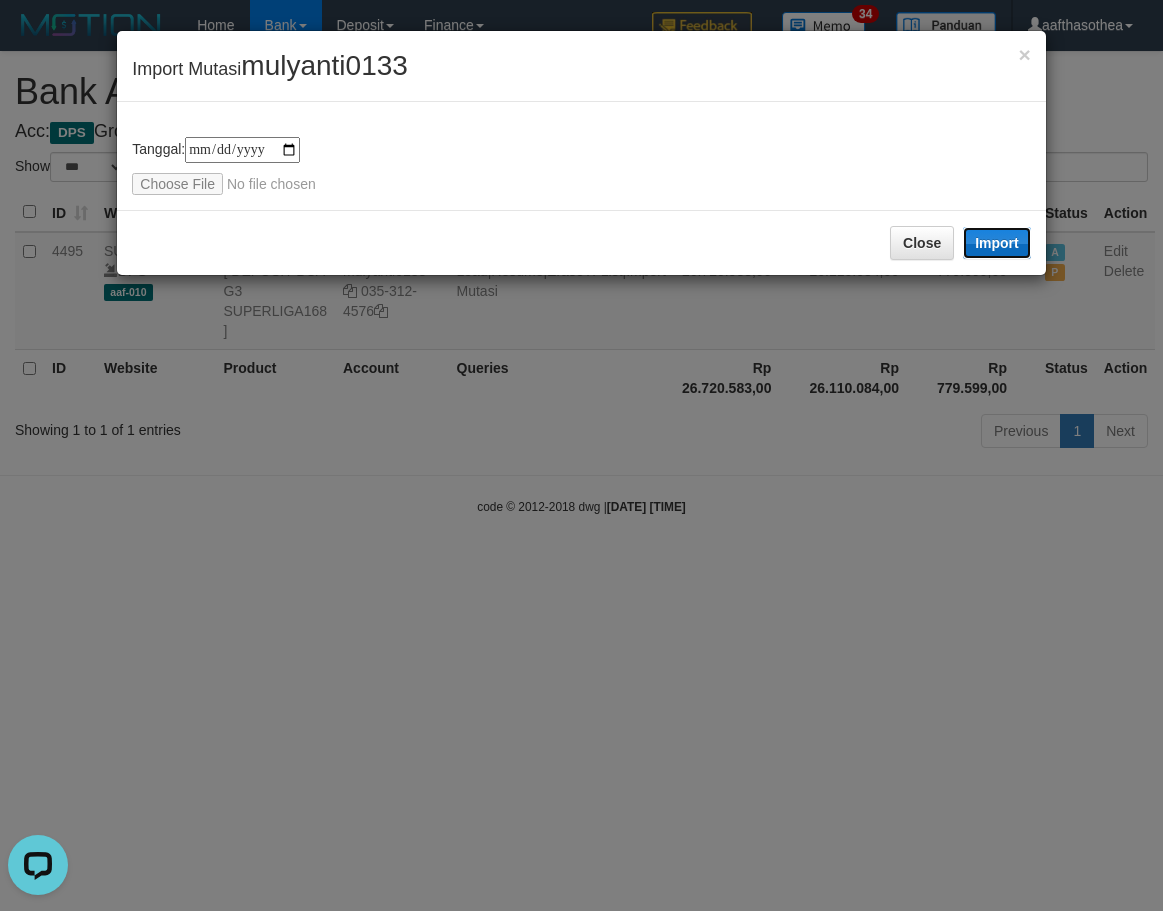 drag, startPoint x: 993, startPoint y: 244, endPoint x: 591, endPoint y: 503, distance: 478.2102 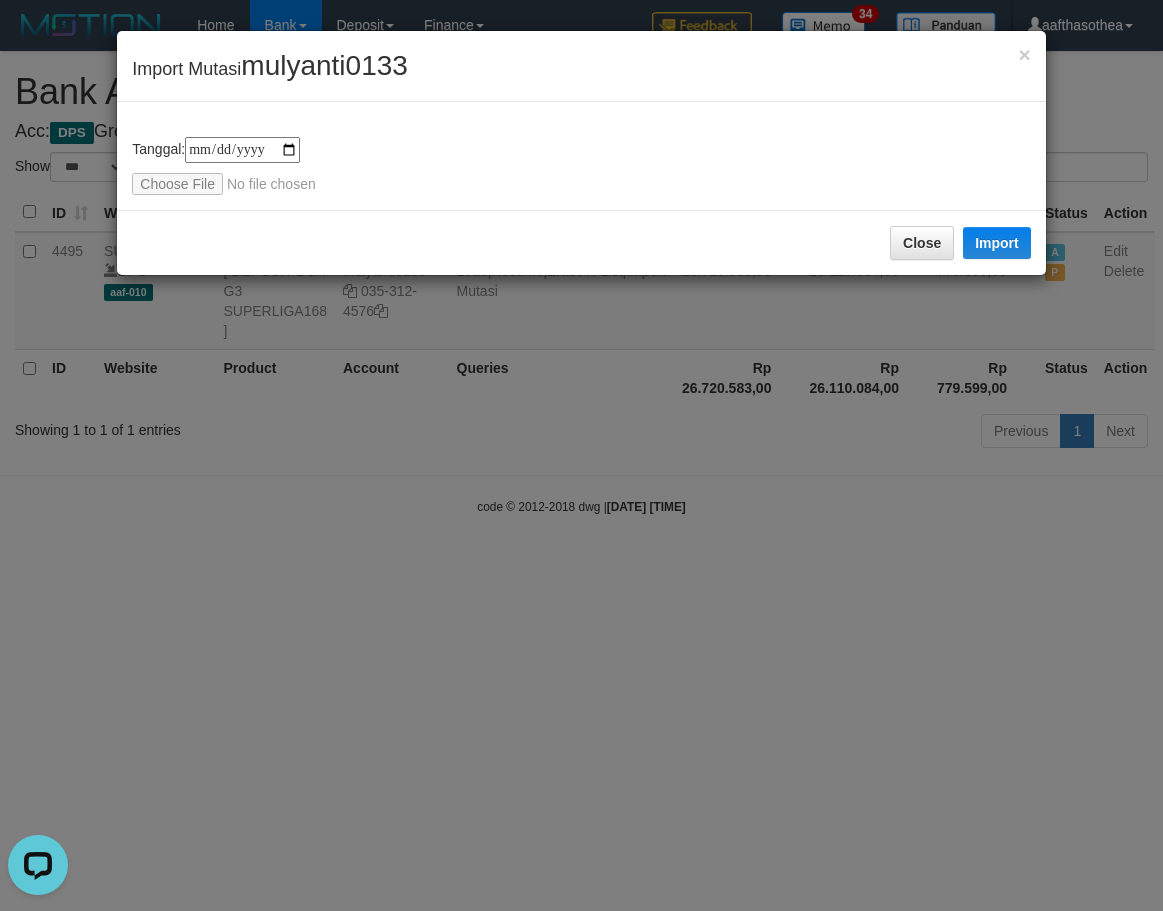 click on "**********" at bounding box center [581, 455] 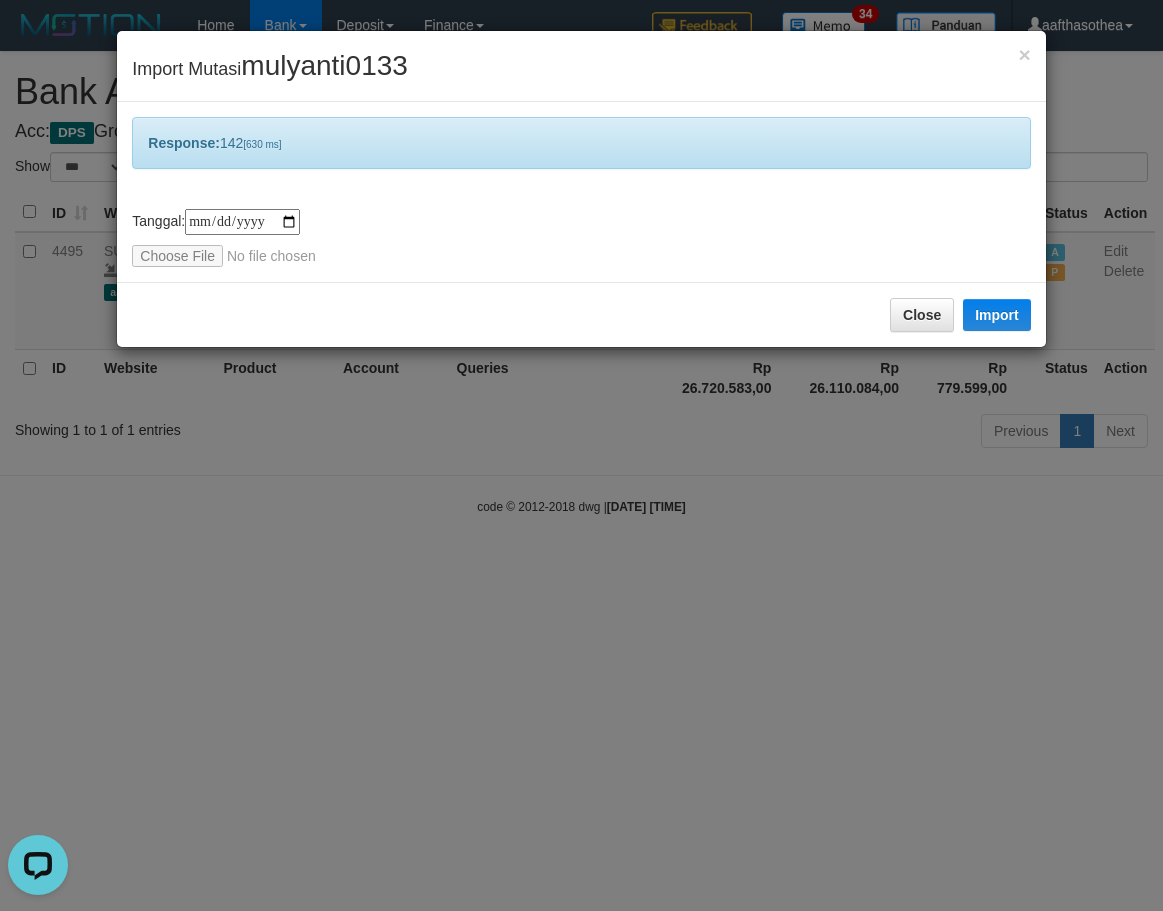 click on "**********" at bounding box center (581, 455) 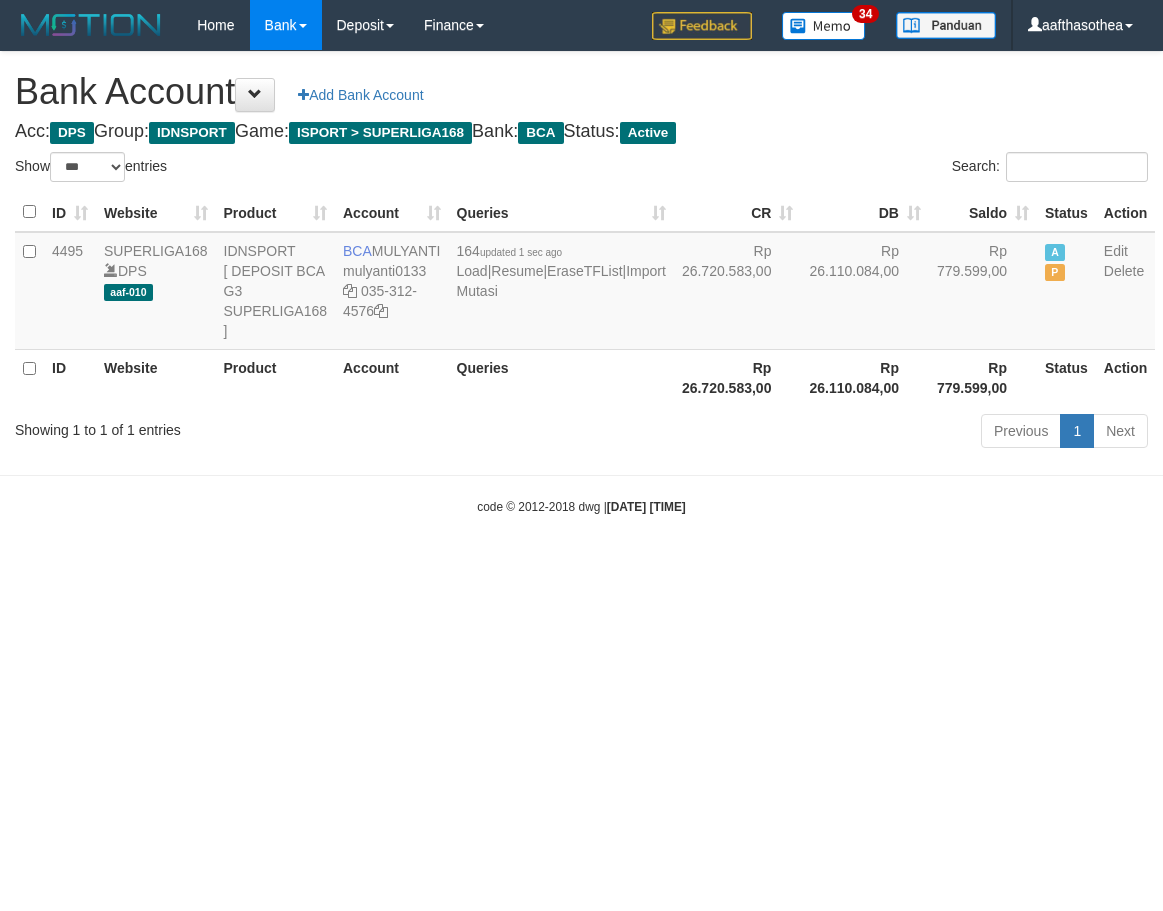select on "***" 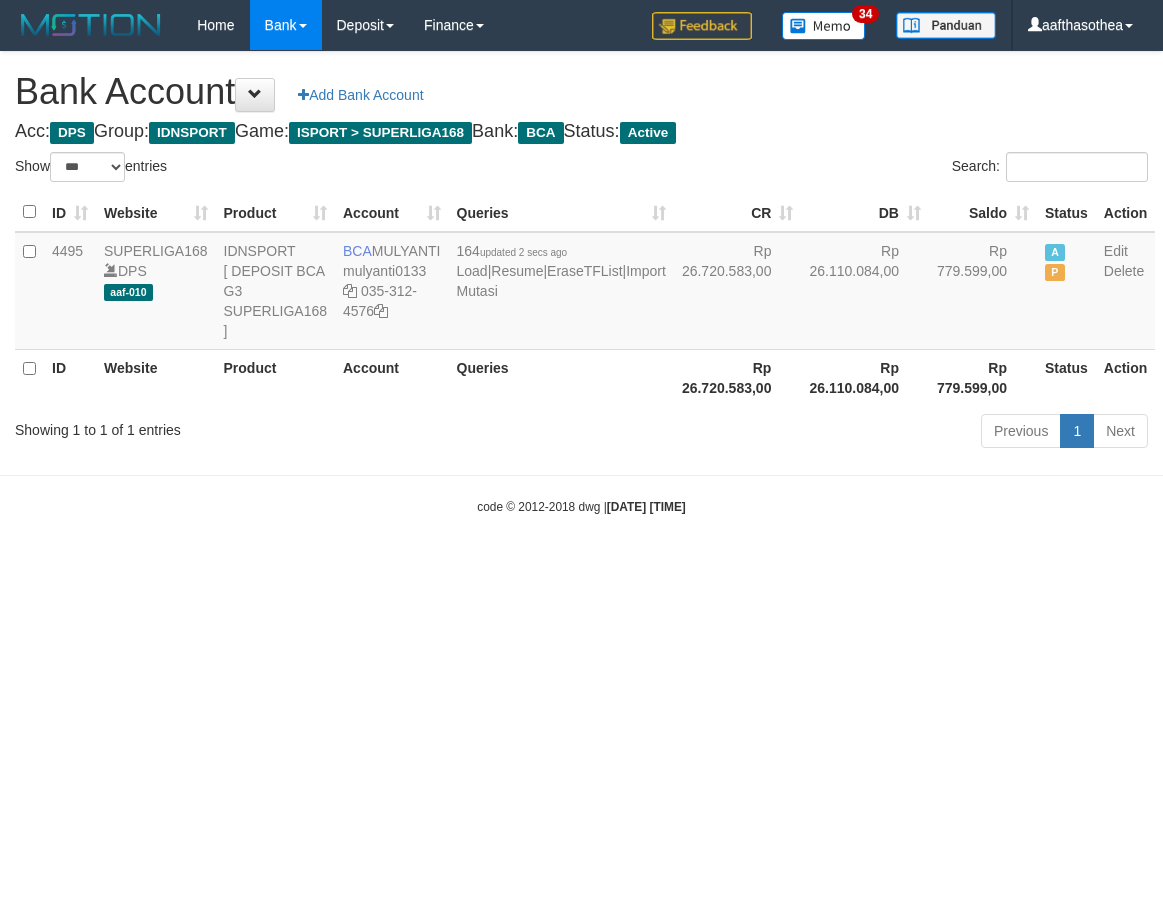 select on "***" 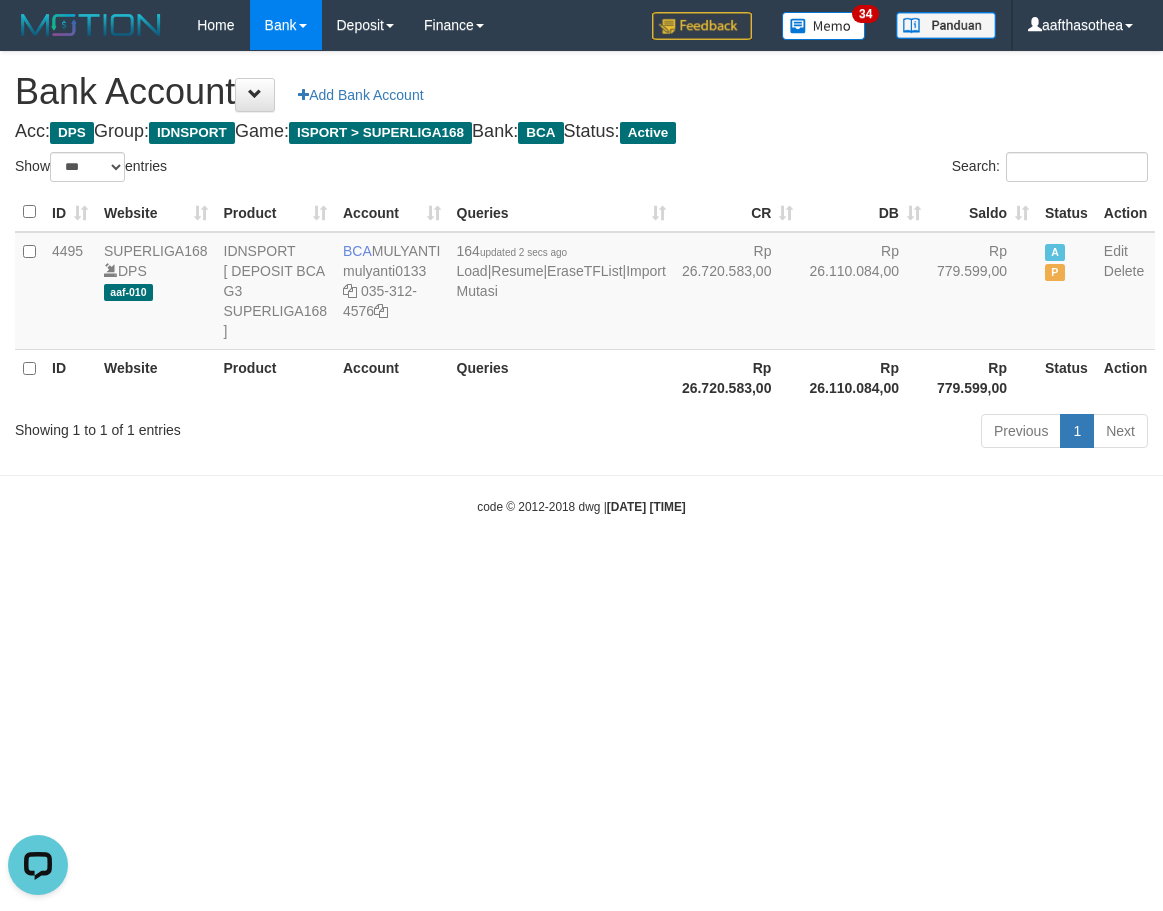 scroll, scrollTop: 0, scrollLeft: 0, axis: both 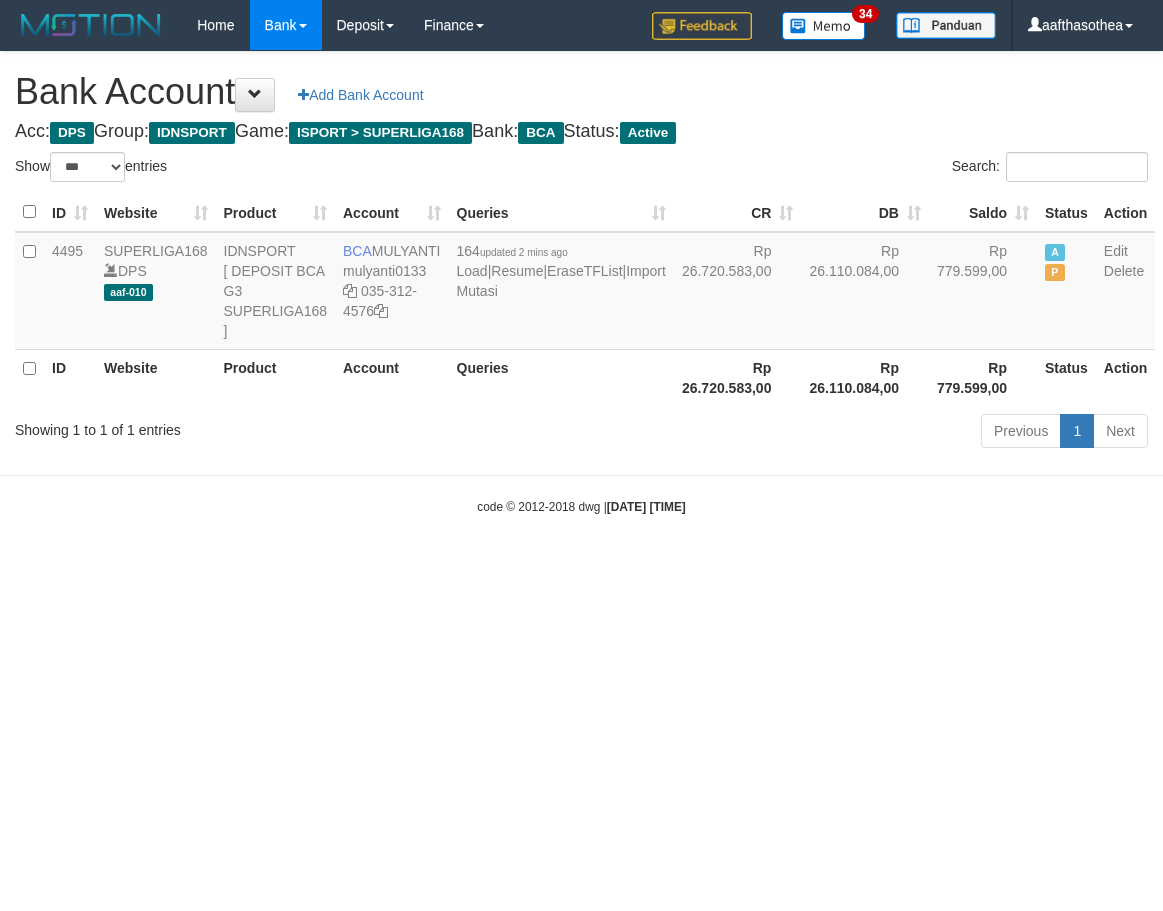 select on "***" 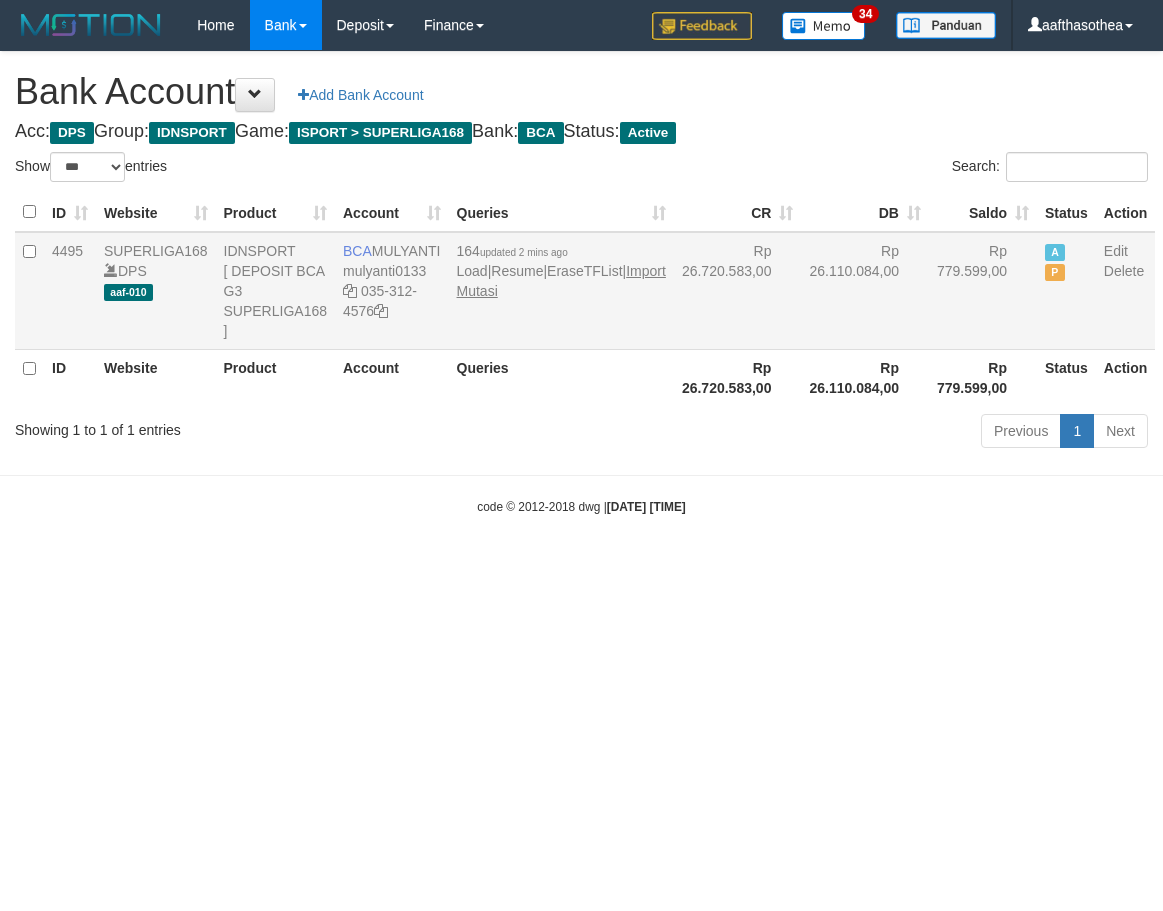 scroll, scrollTop: 0, scrollLeft: 0, axis: both 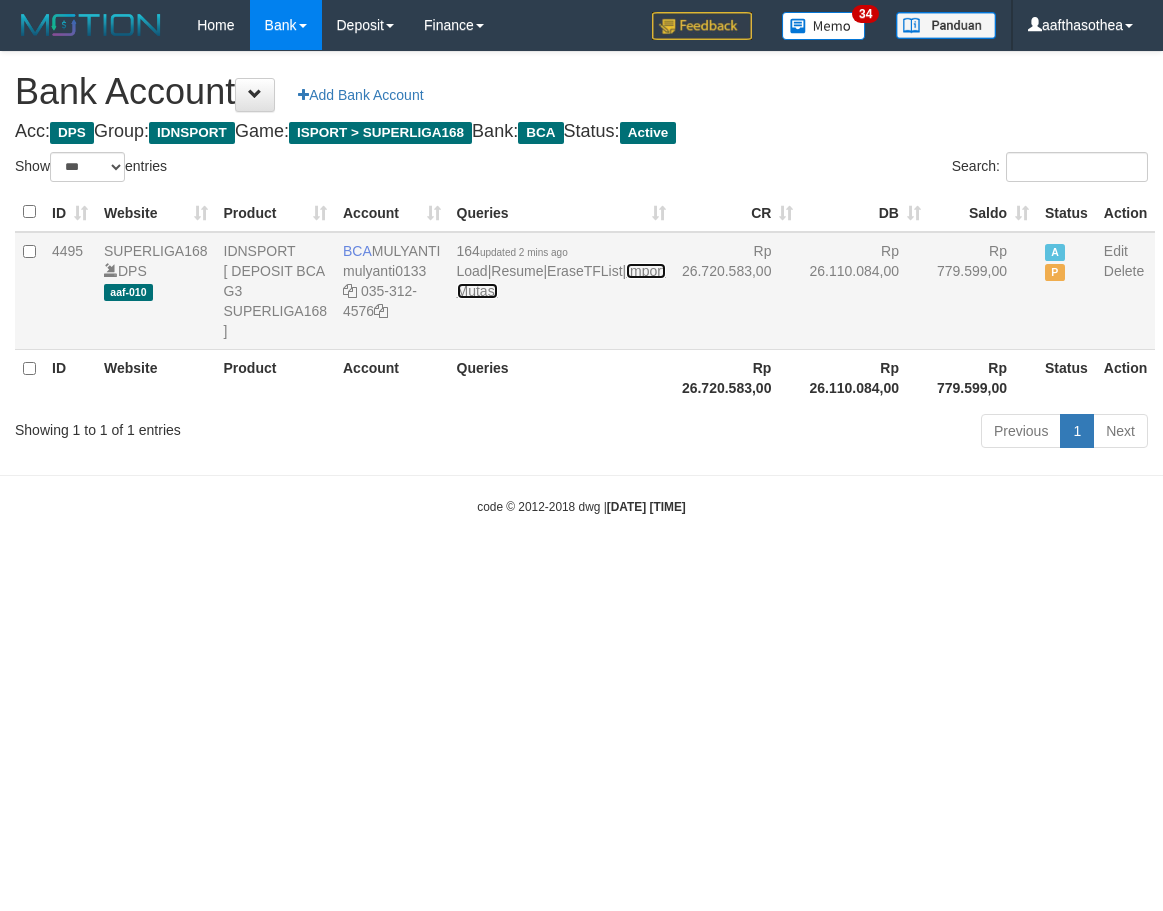 click on "Import Mutasi" at bounding box center [561, 281] 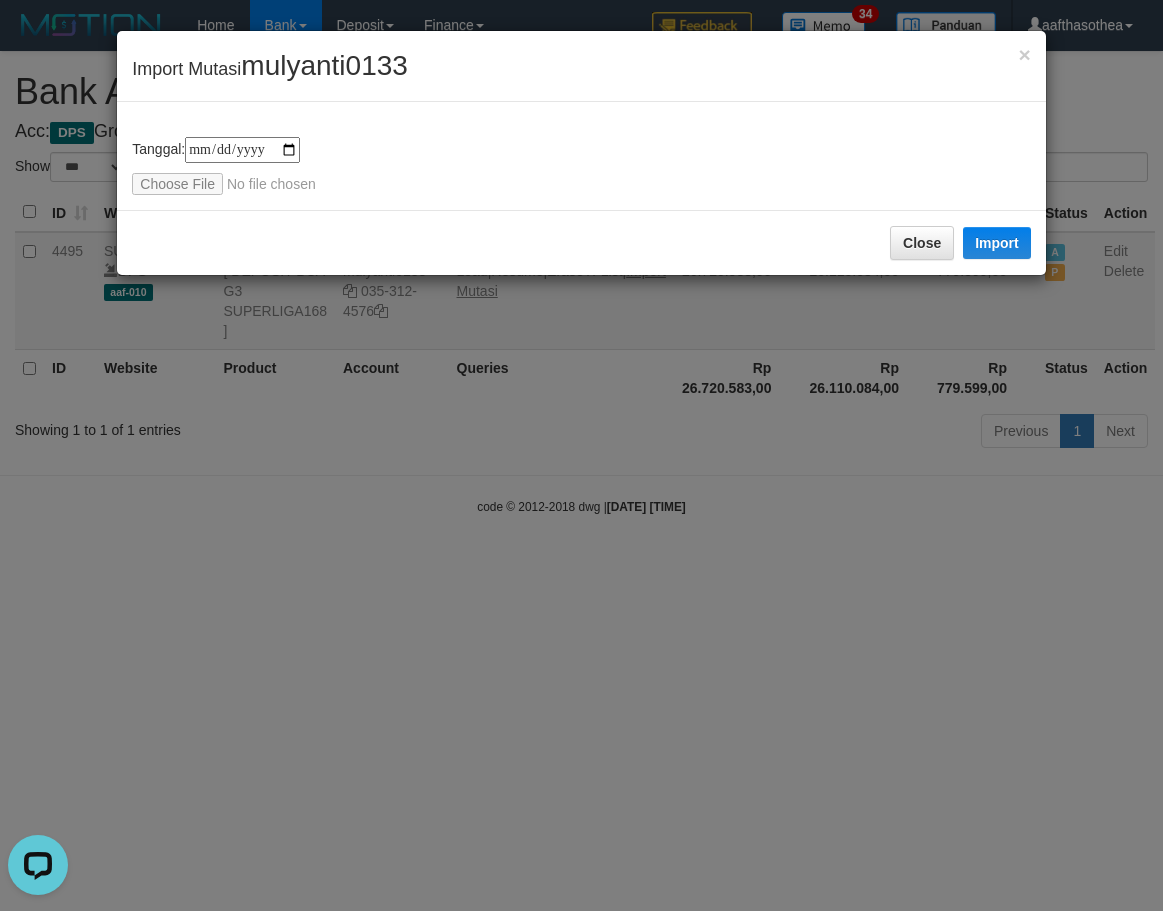 scroll, scrollTop: 0, scrollLeft: 0, axis: both 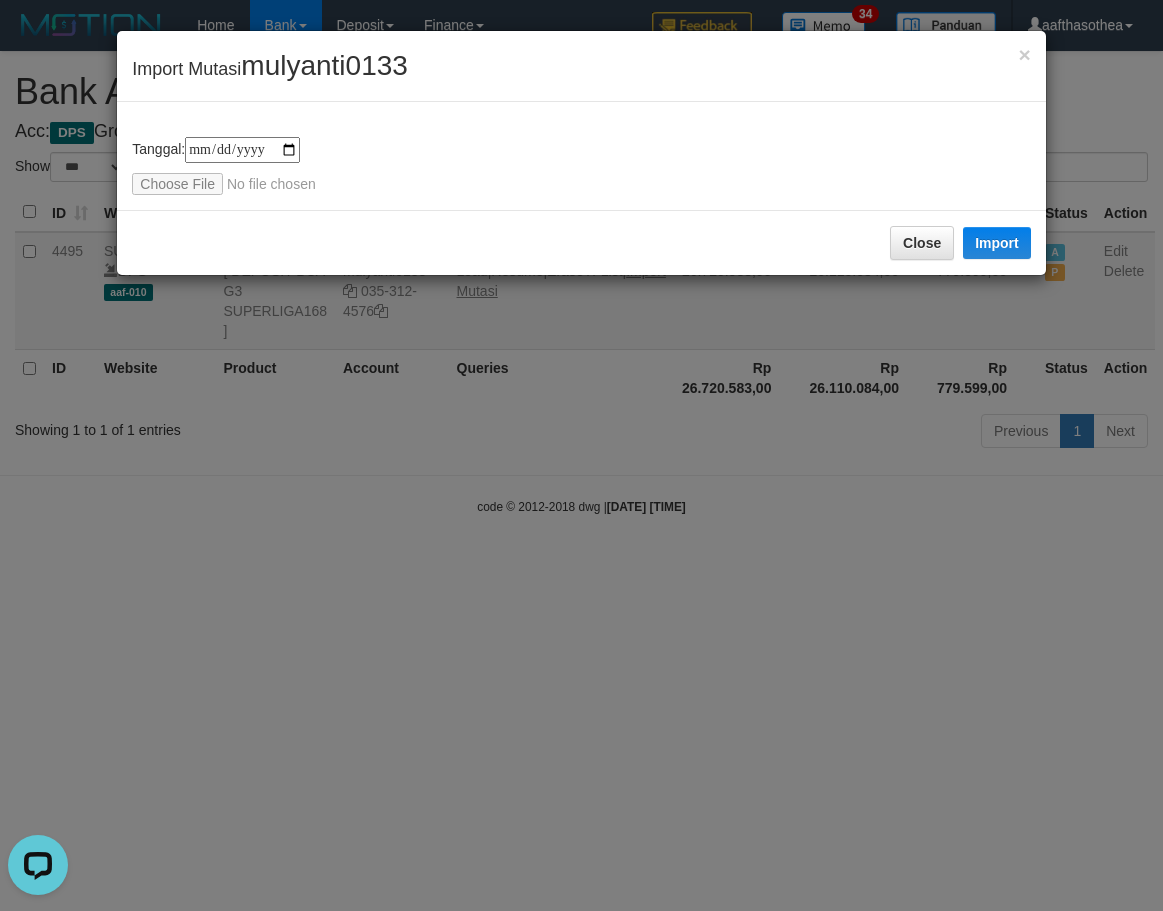 type on "**********" 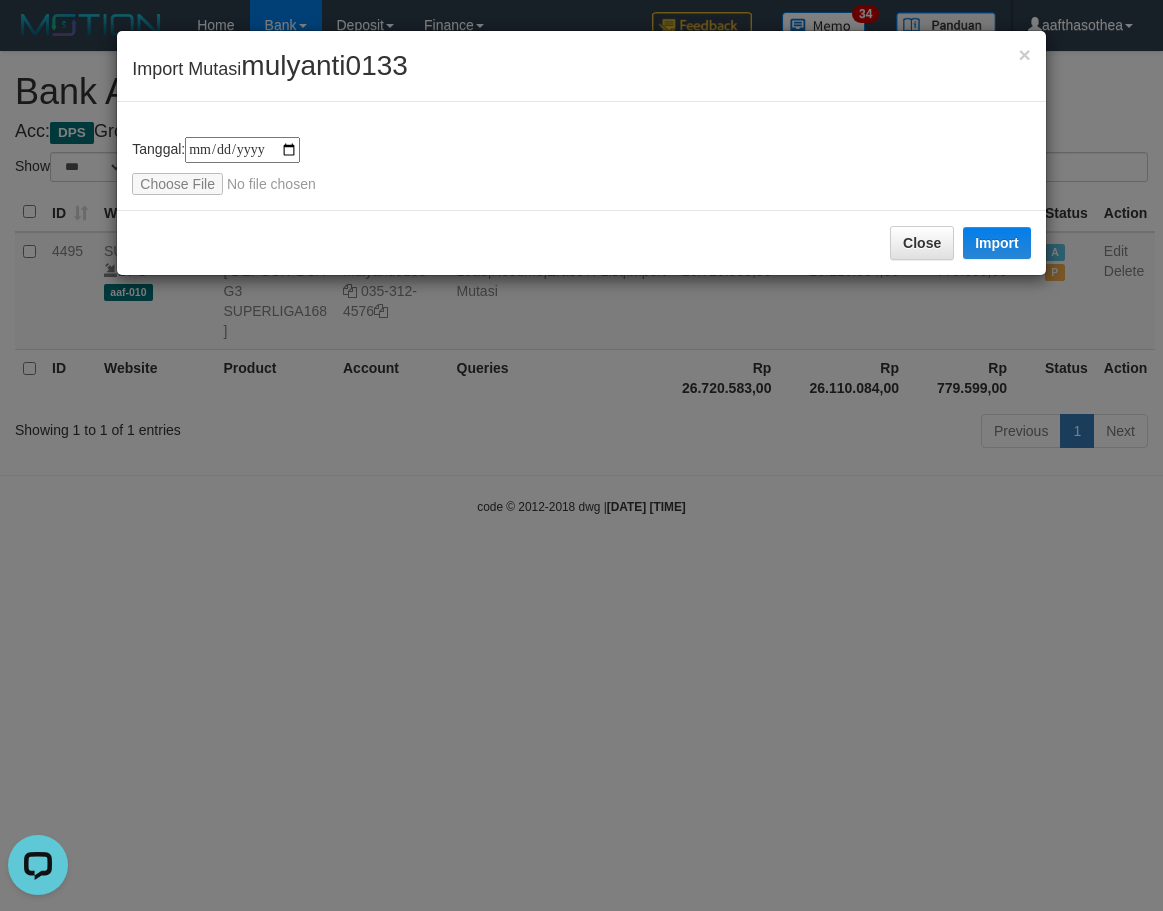 click on "**********" at bounding box center (581, 166) 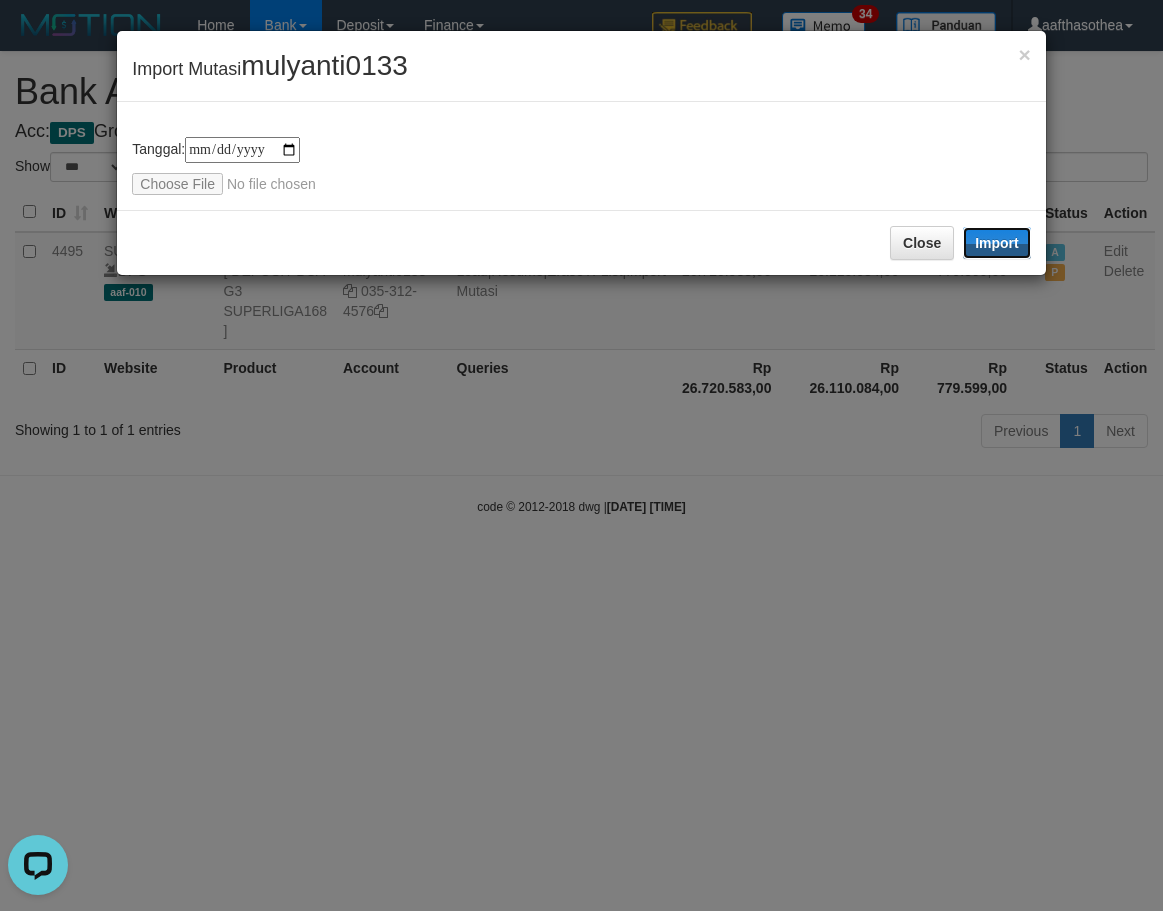 click on "Import" at bounding box center [997, 243] 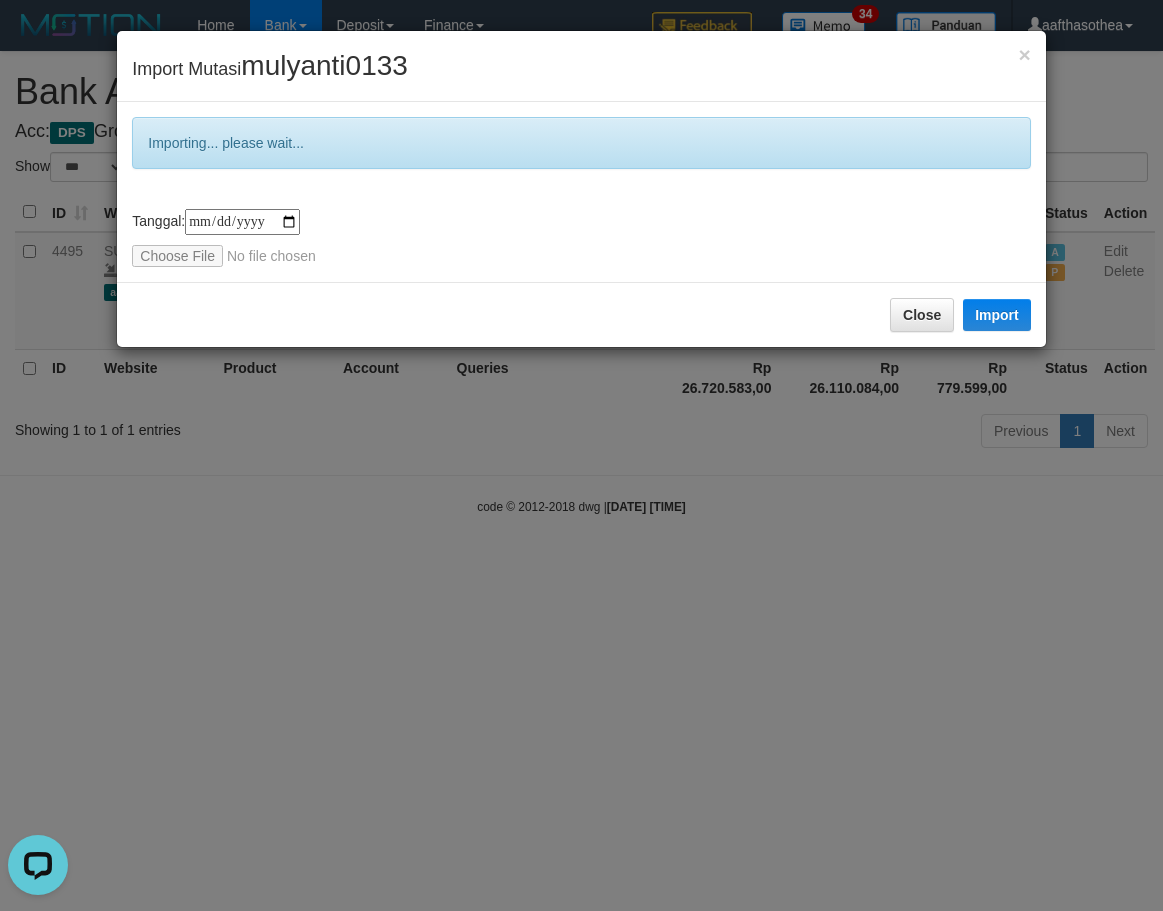 click on "**********" at bounding box center [581, 455] 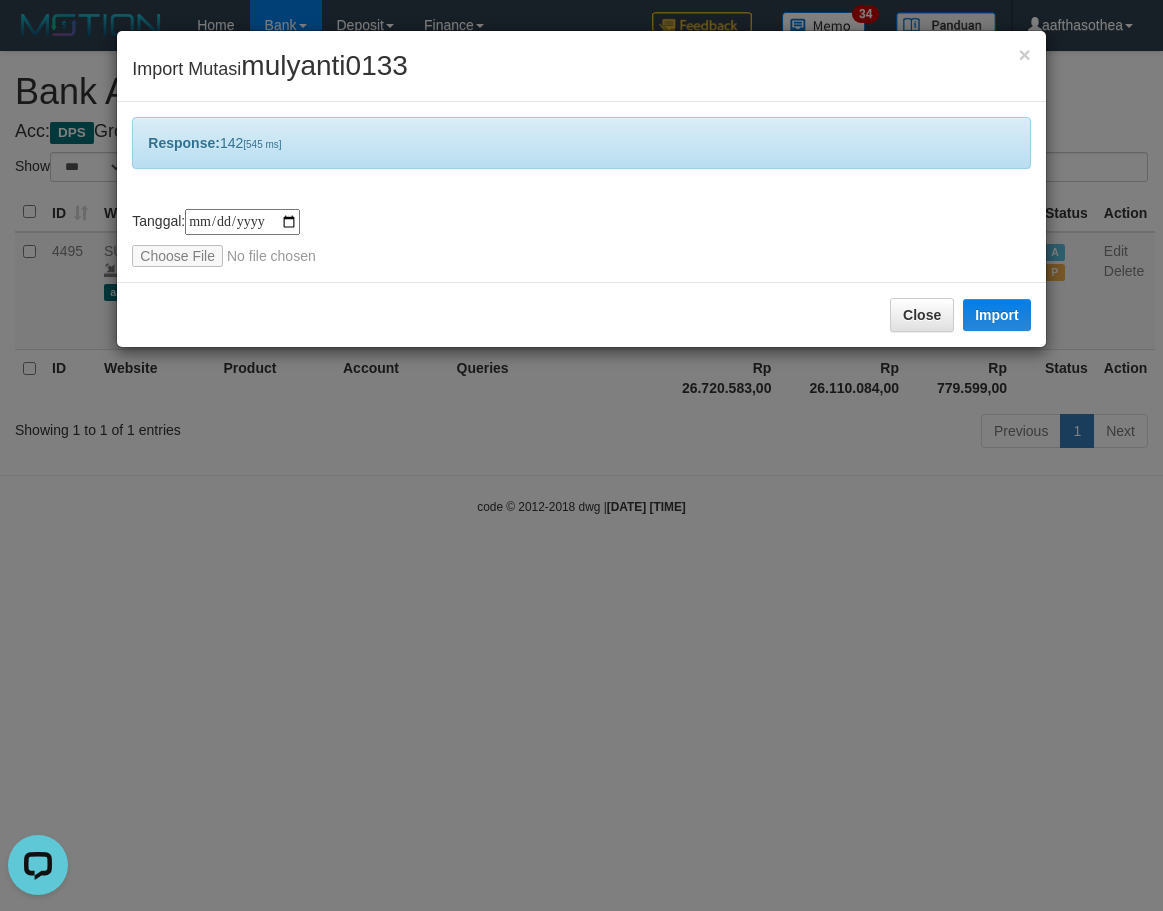 click on "**********" at bounding box center (581, 455) 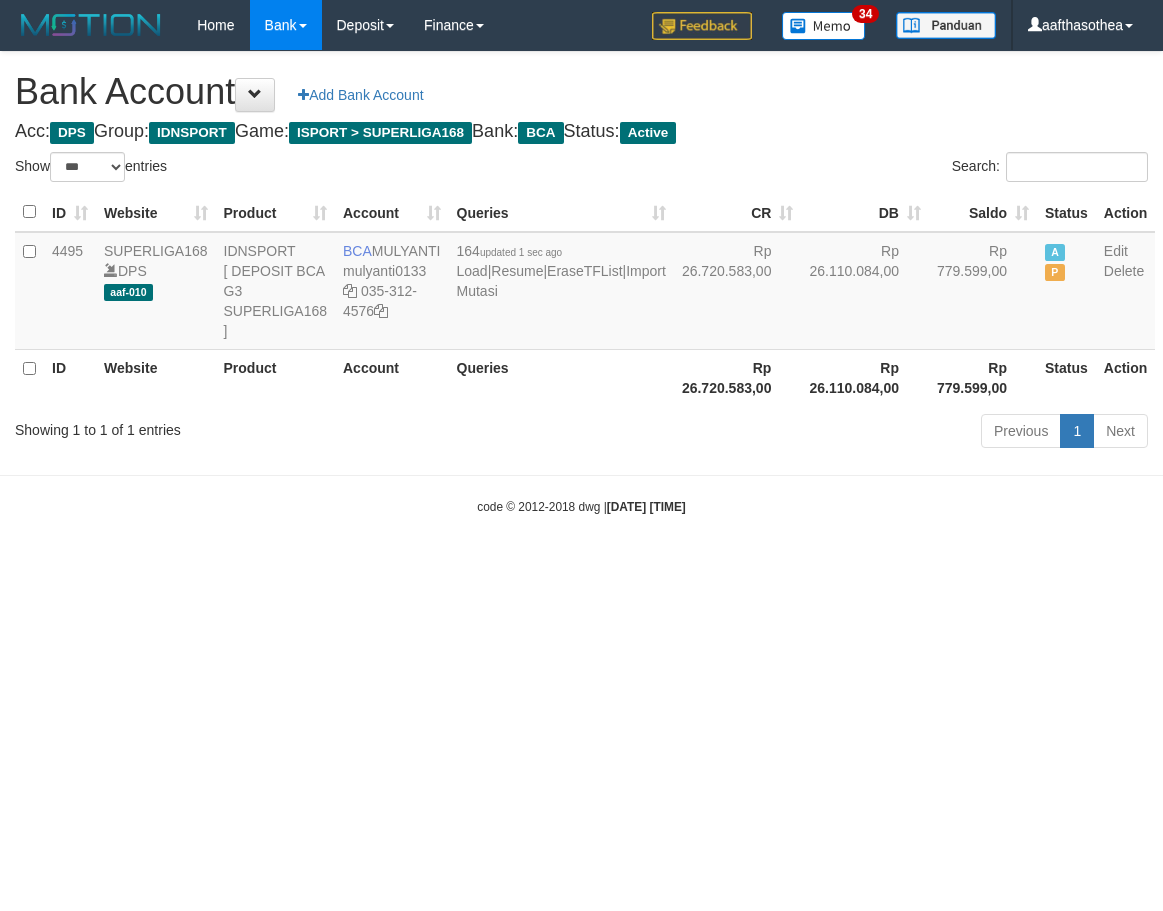 select on "***" 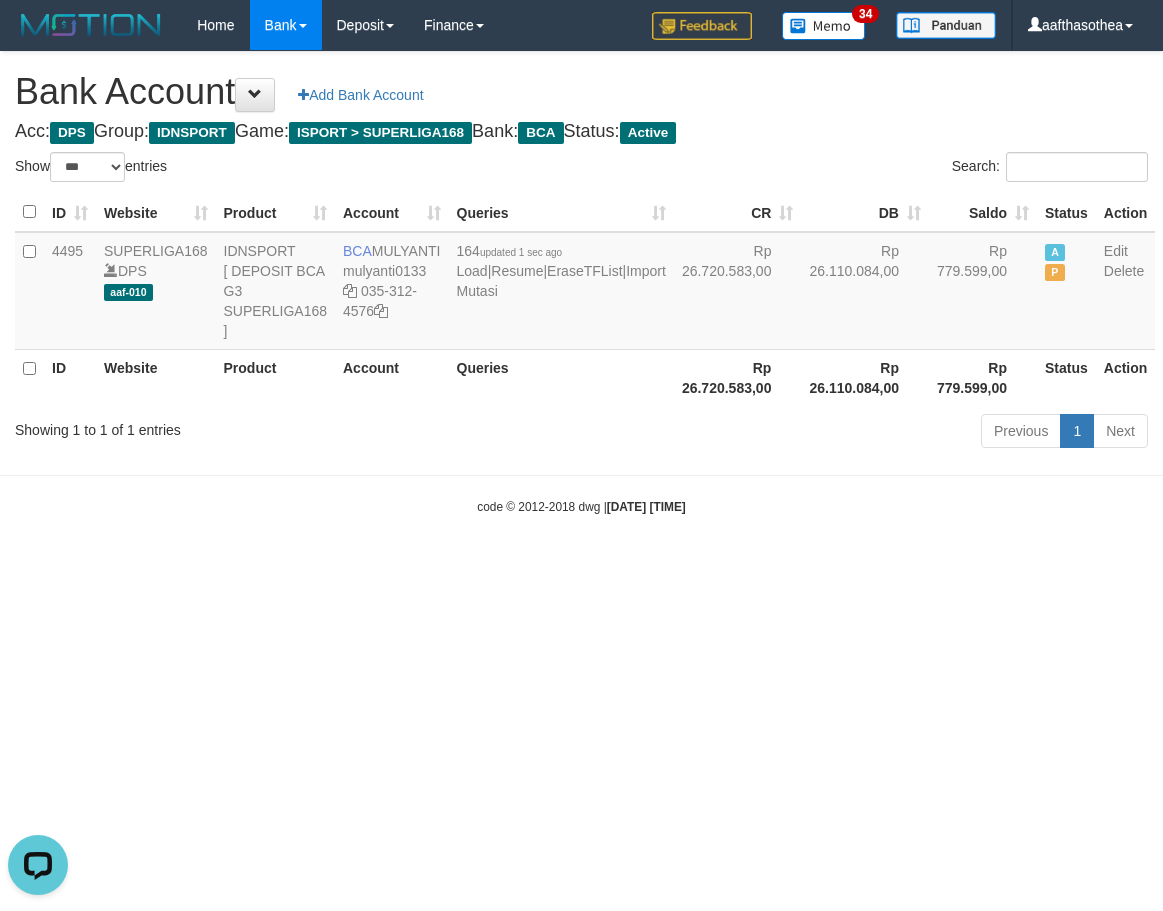 scroll, scrollTop: 0, scrollLeft: 0, axis: both 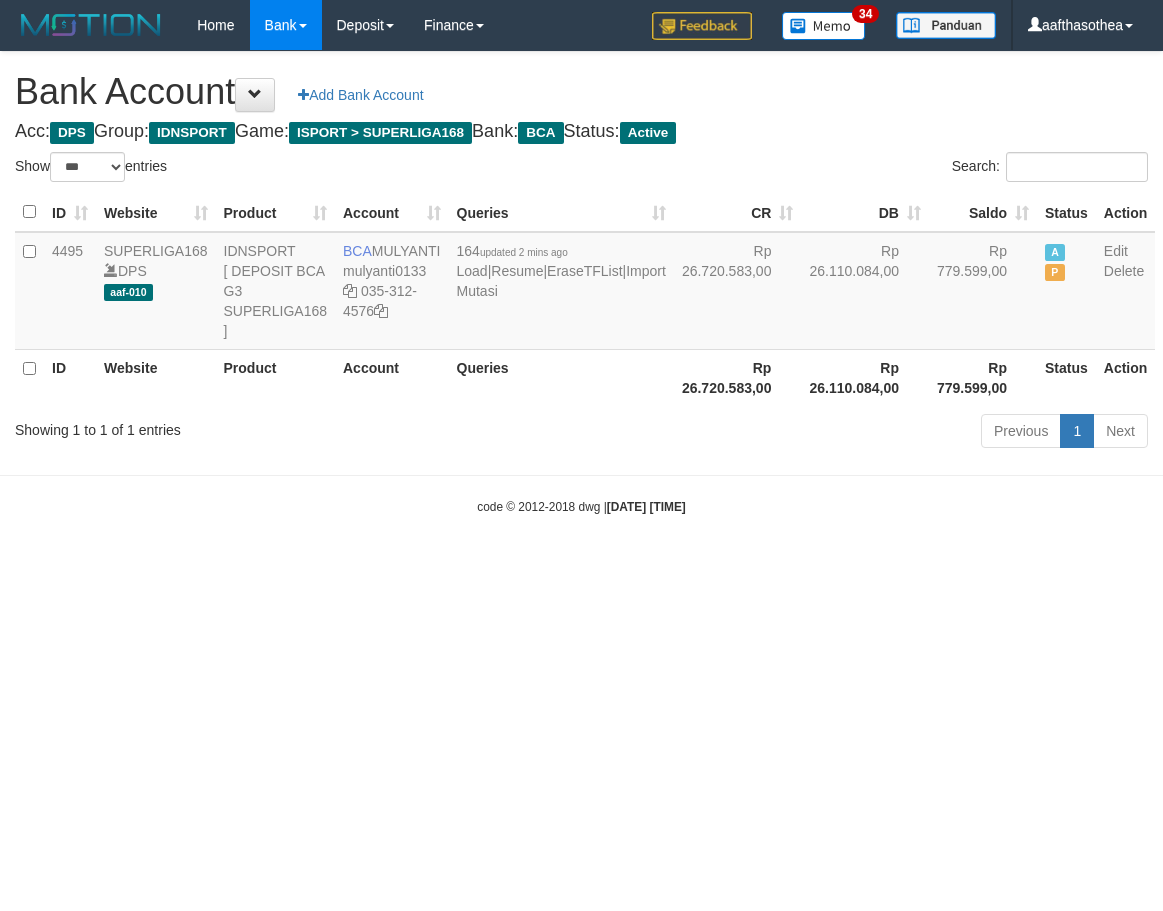 select on "***" 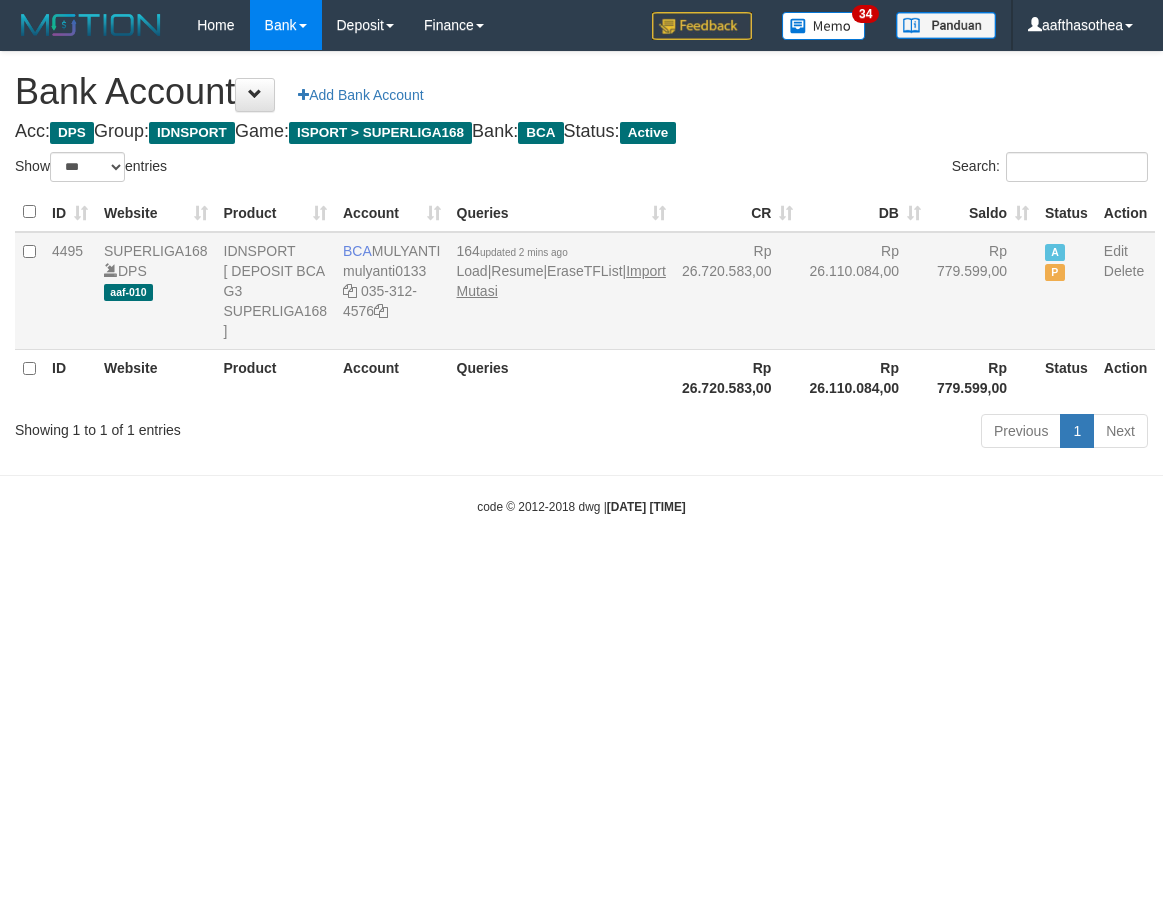 click on "Import Mutasi" at bounding box center (561, 281) 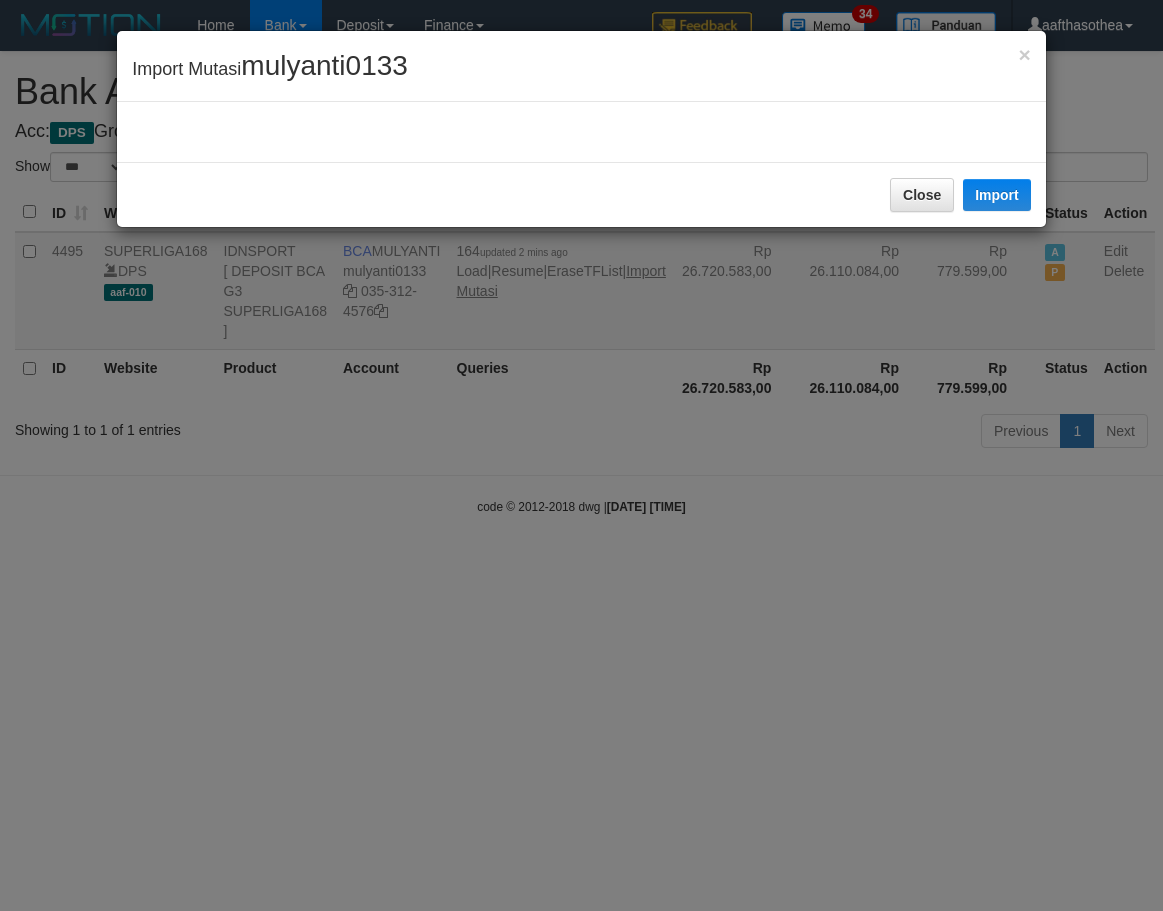 click on "×
Import Mutasi  mulyanti0133
Close
Import" at bounding box center (581, 455) 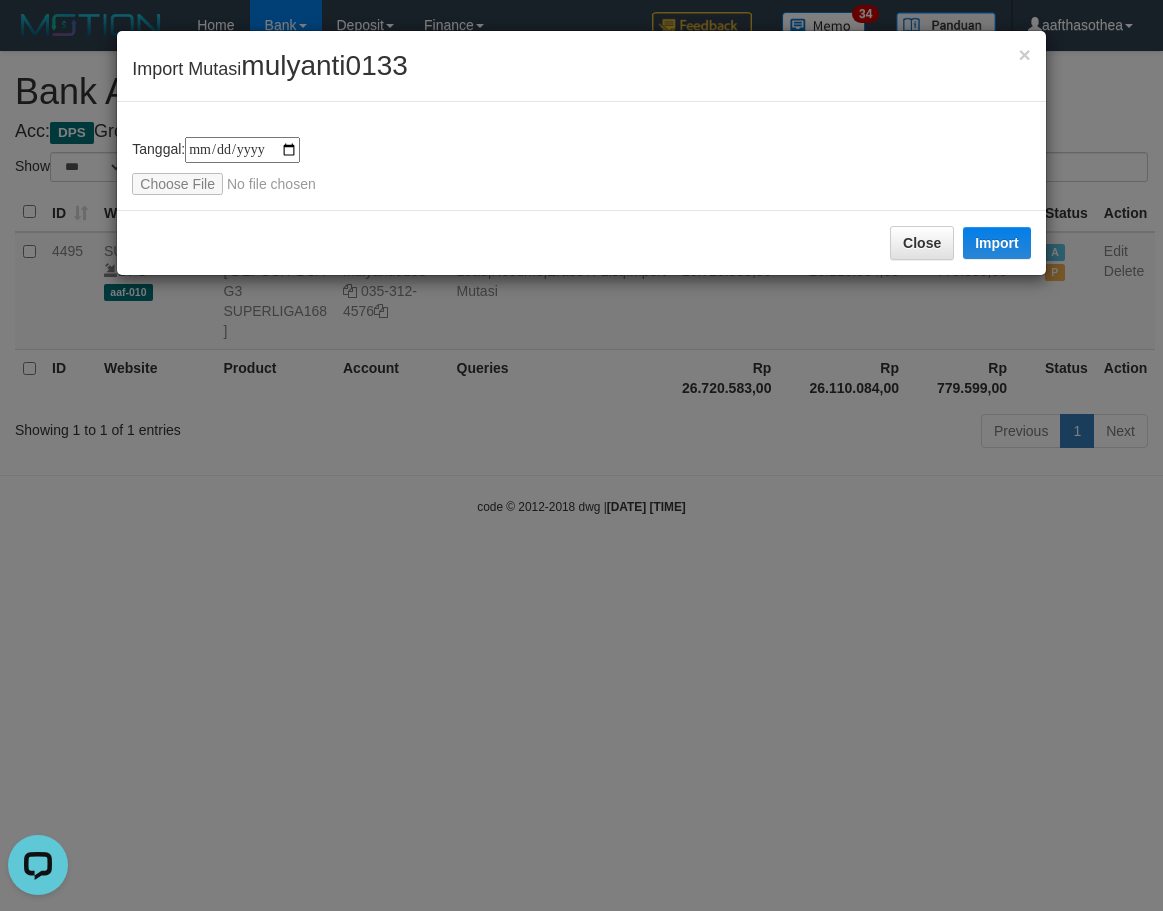 scroll, scrollTop: 0, scrollLeft: 0, axis: both 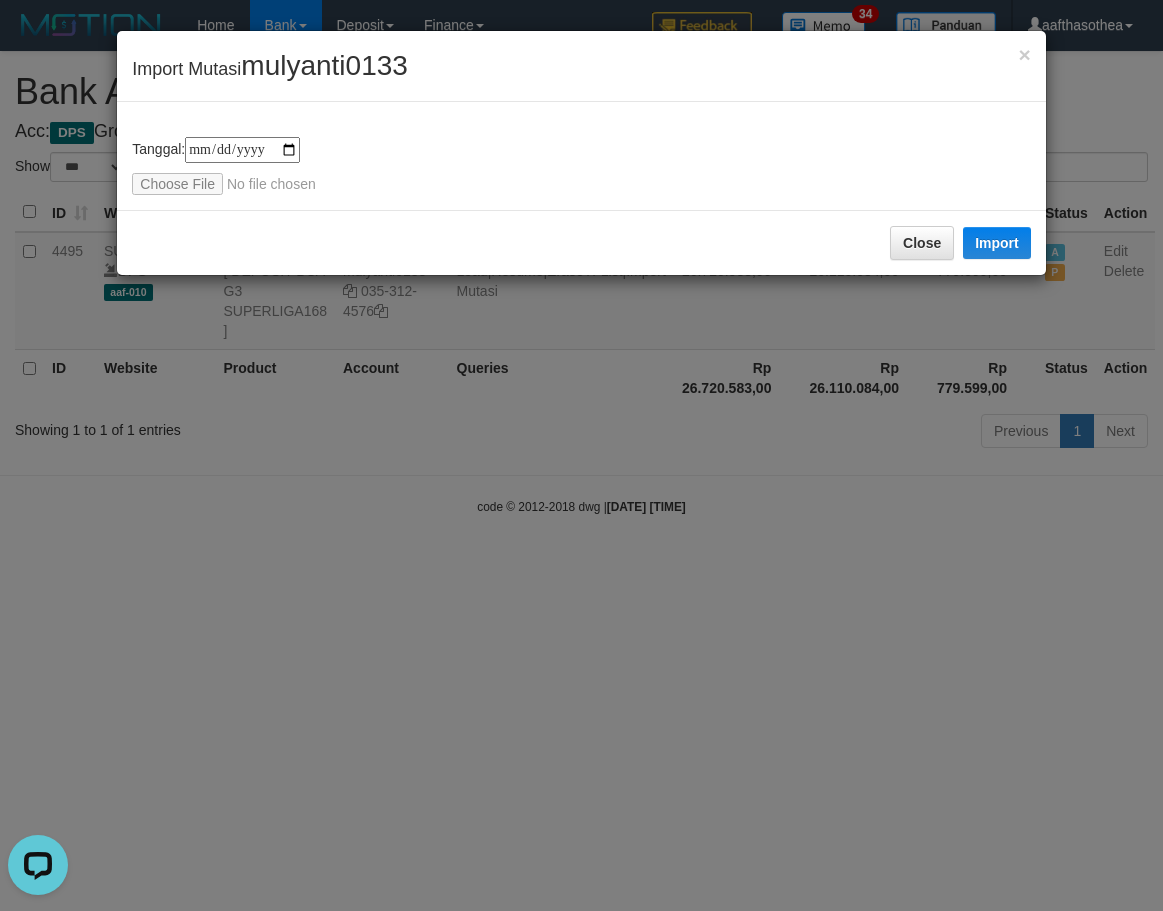 type on "**********" 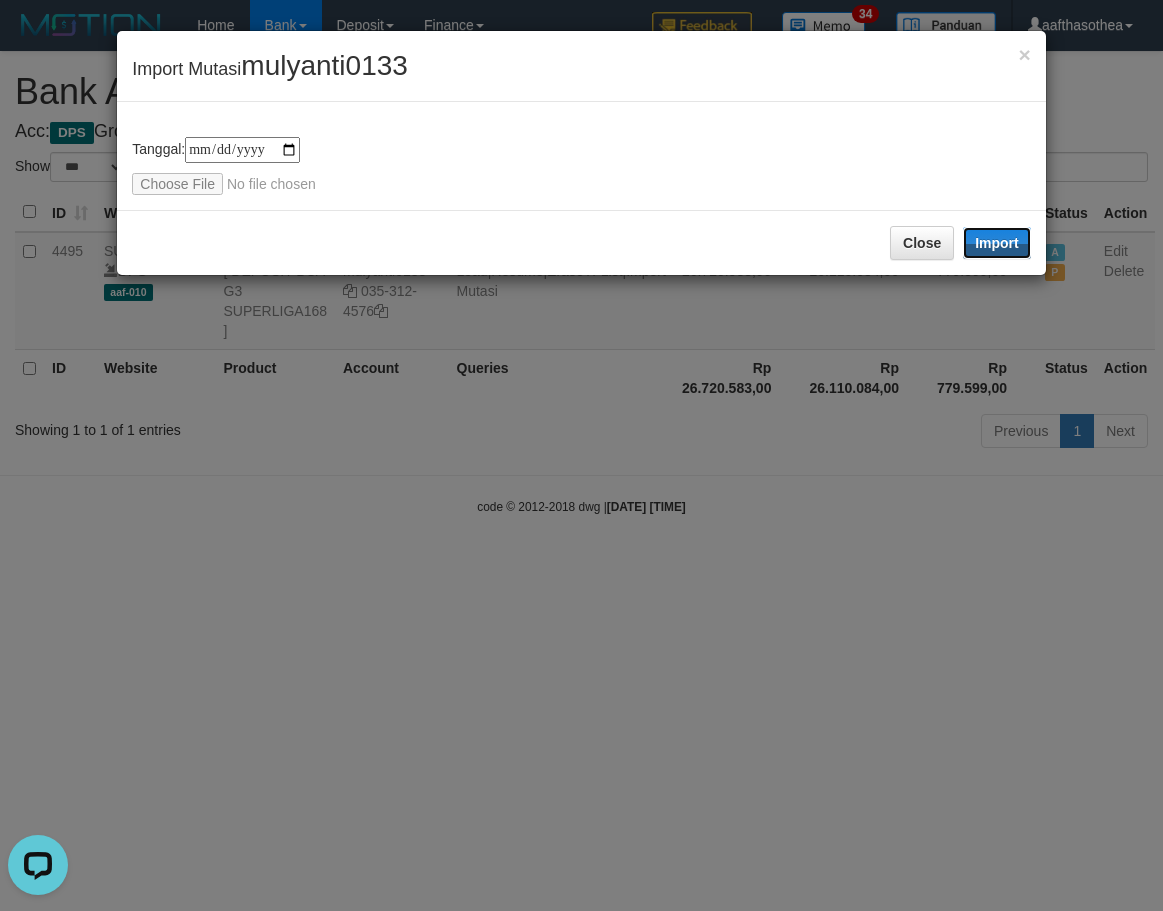 drag, startPoint x: 1002, startPoint y: 240, endPoint x: 818, endPoint y: 624, distance: 425.80746 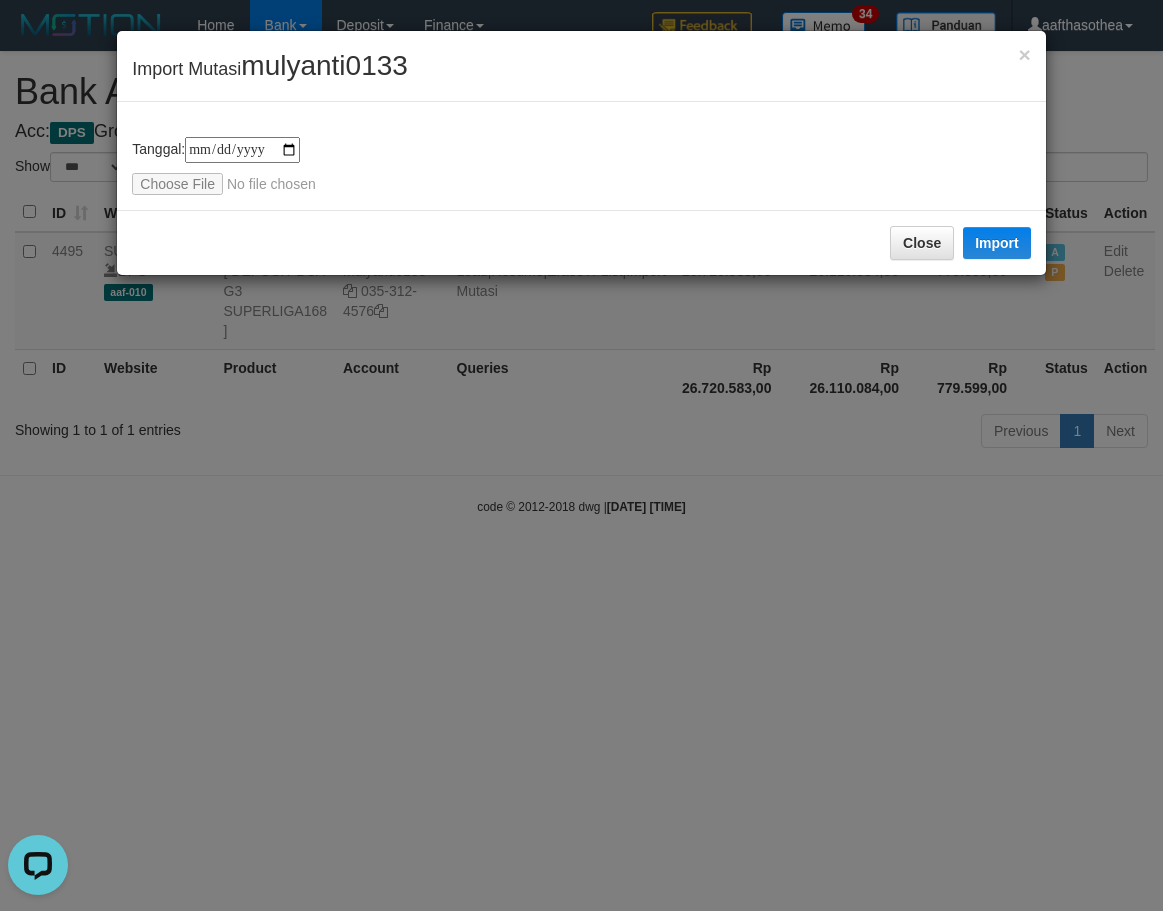 click on "**********" at bounding box center (581, 455) 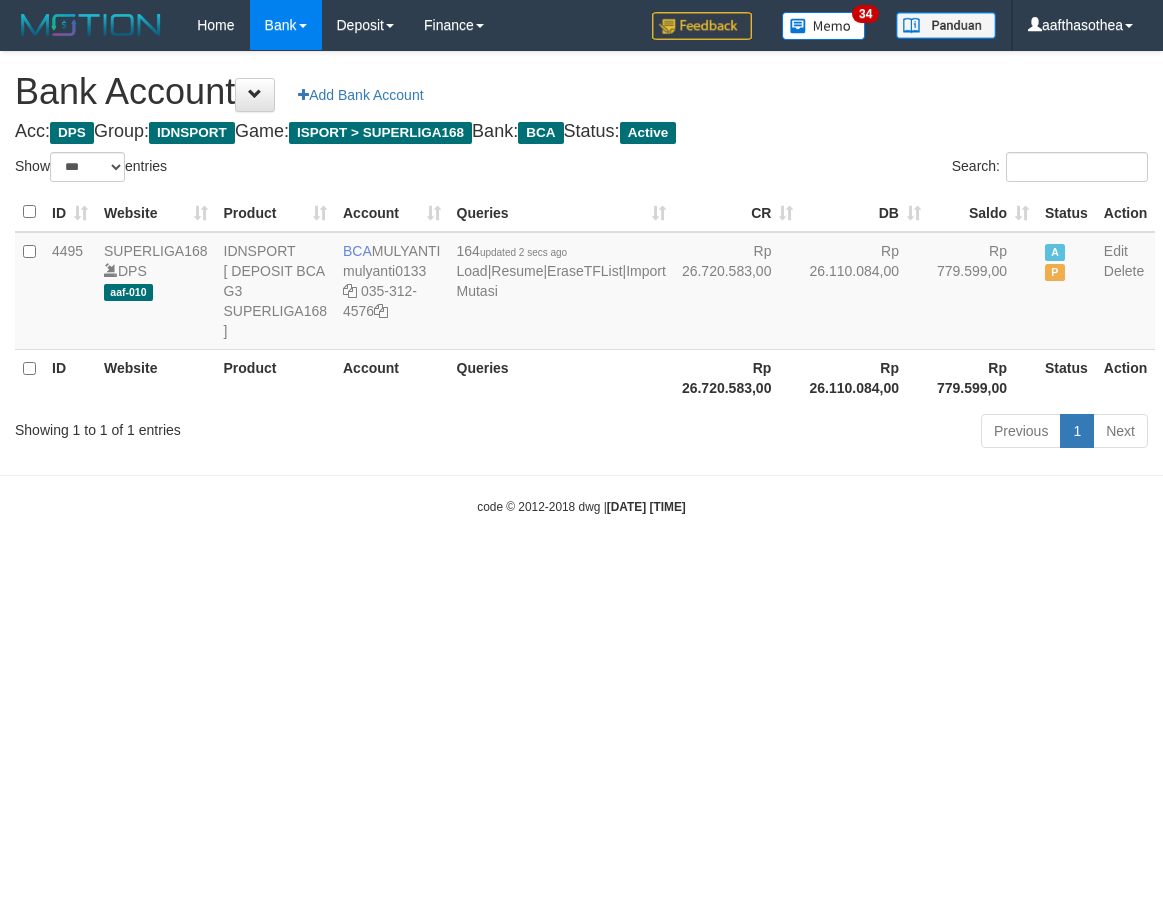 select on "***" 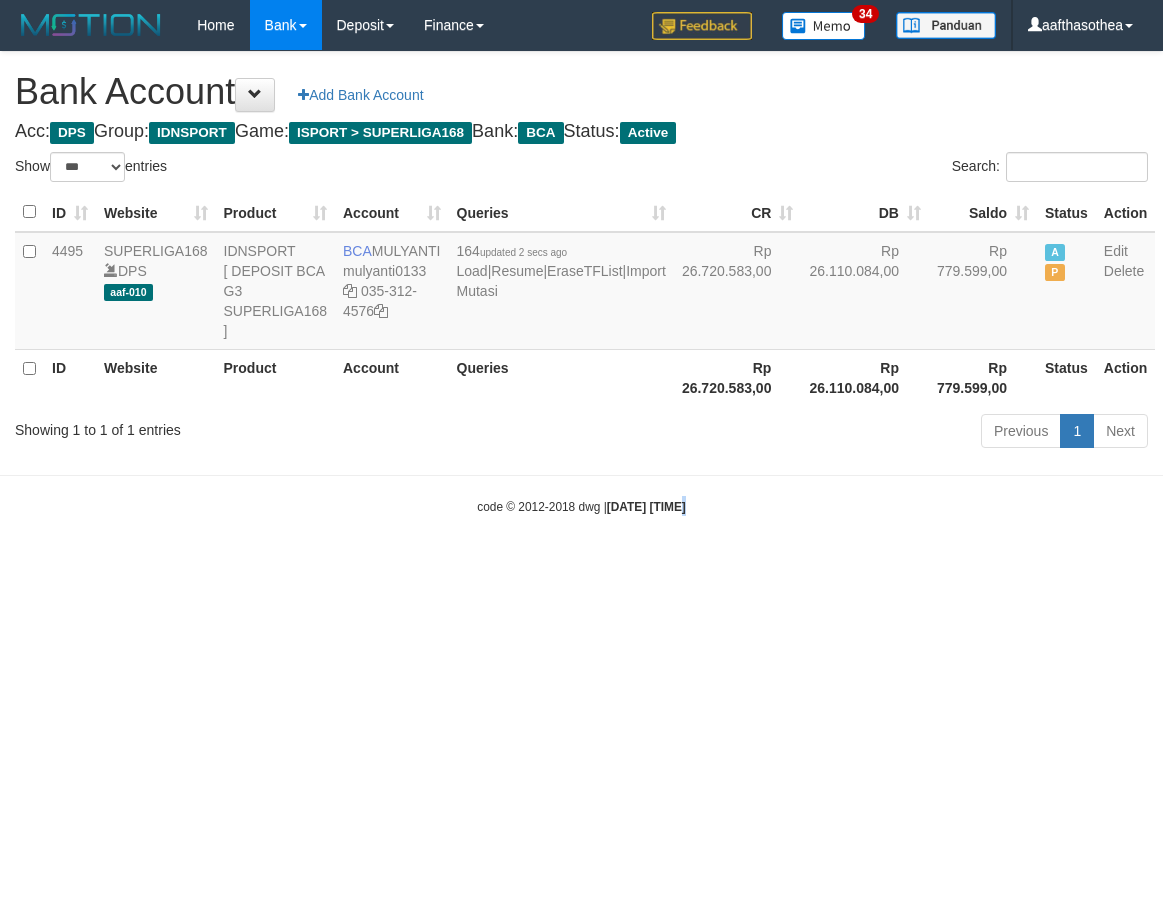 click on "Toggle navigation
Home
Bank
Account List
Load
By Website
Group
[ISPORT]													SUPERLIGA168
By Load Group (DPS)" at bounding box center (581, 283) 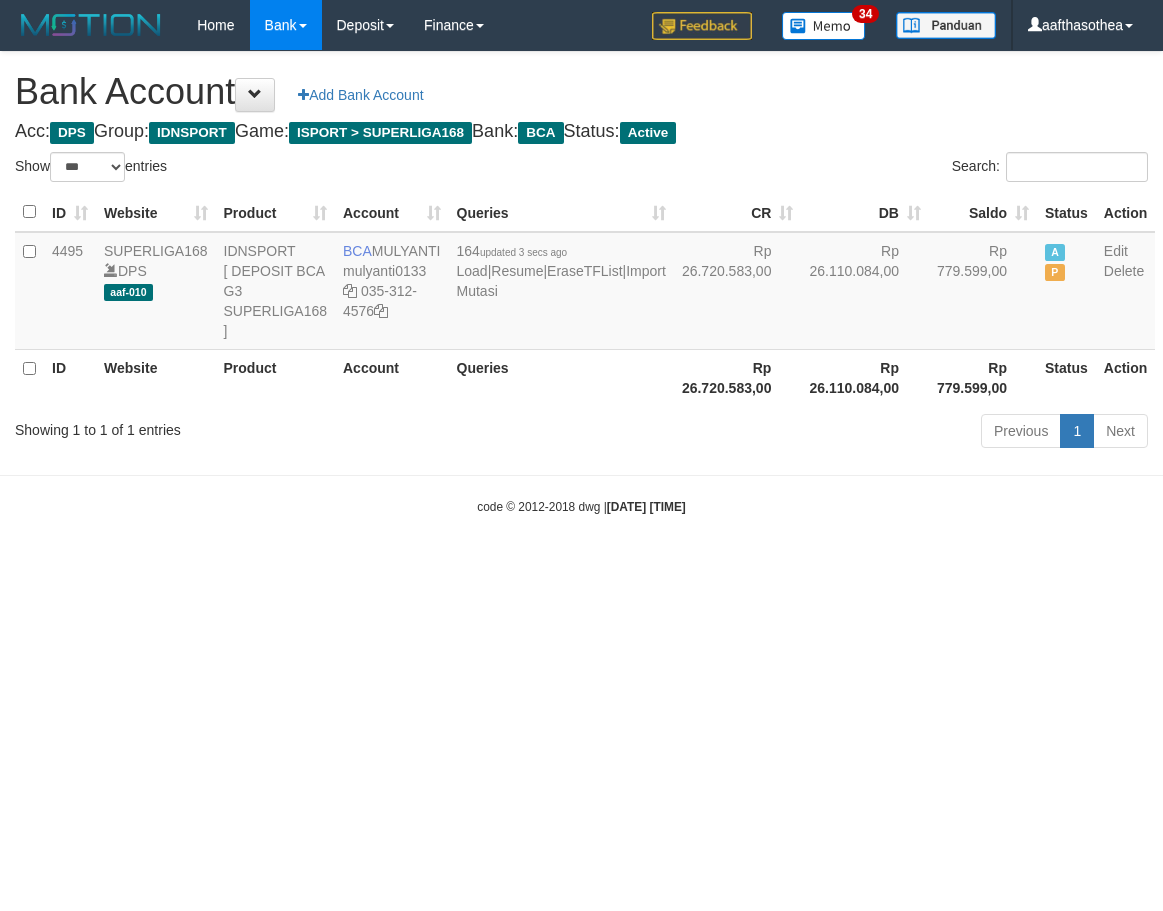 select on "***" 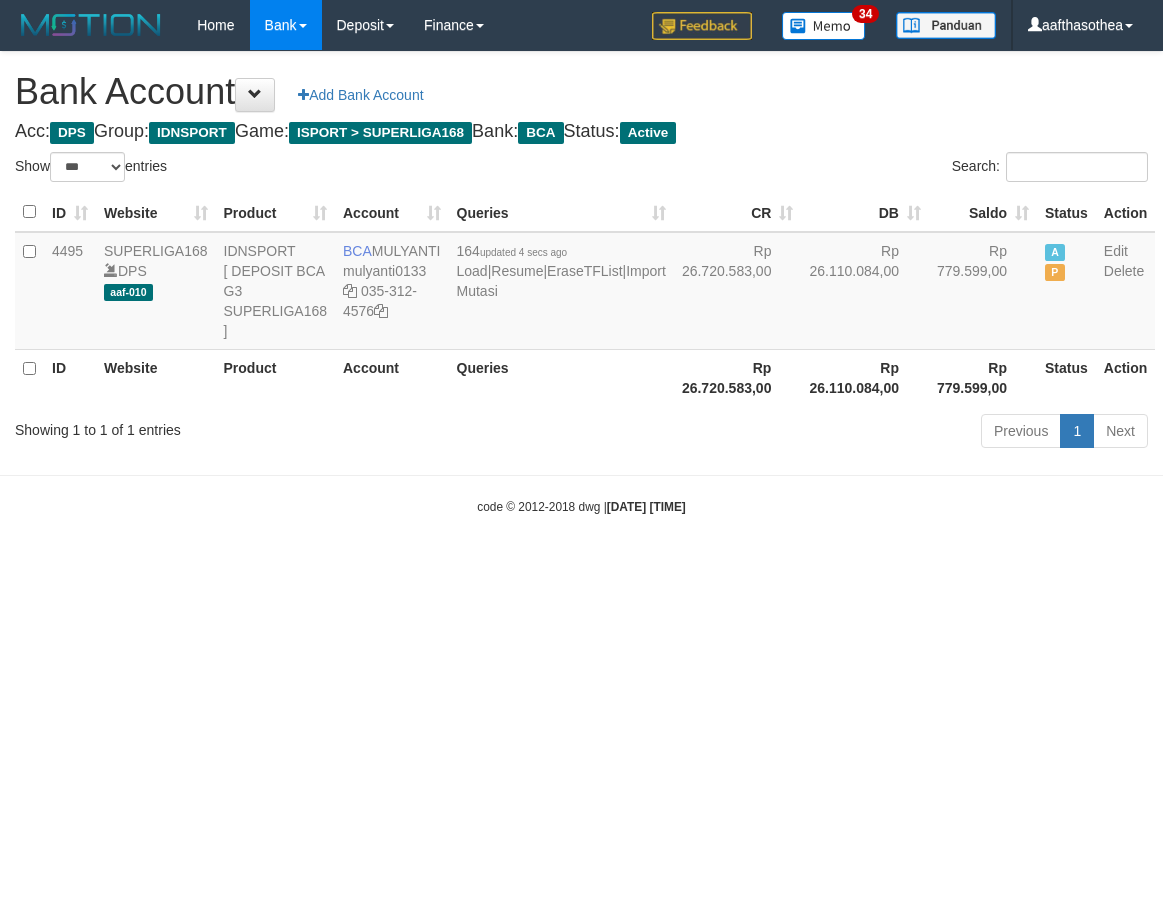 select on "***" 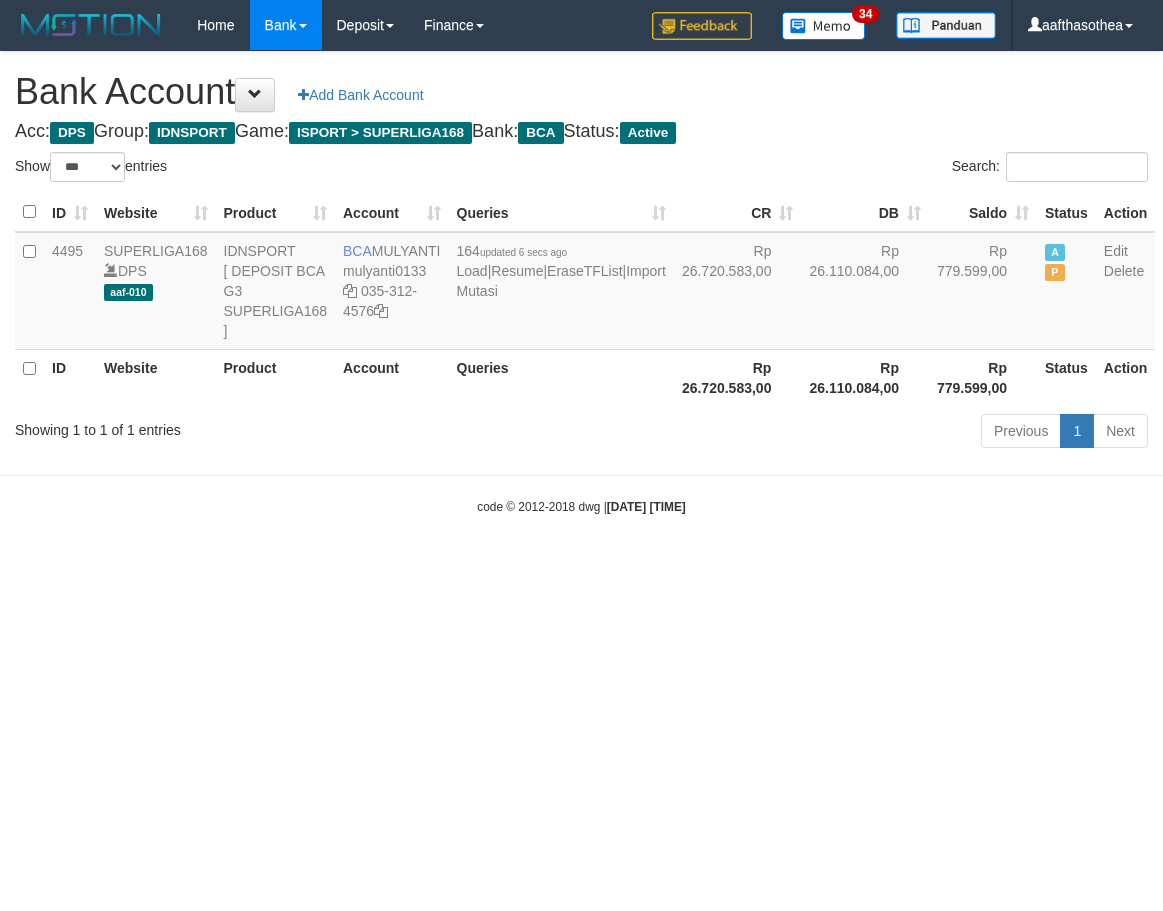 select on "***" 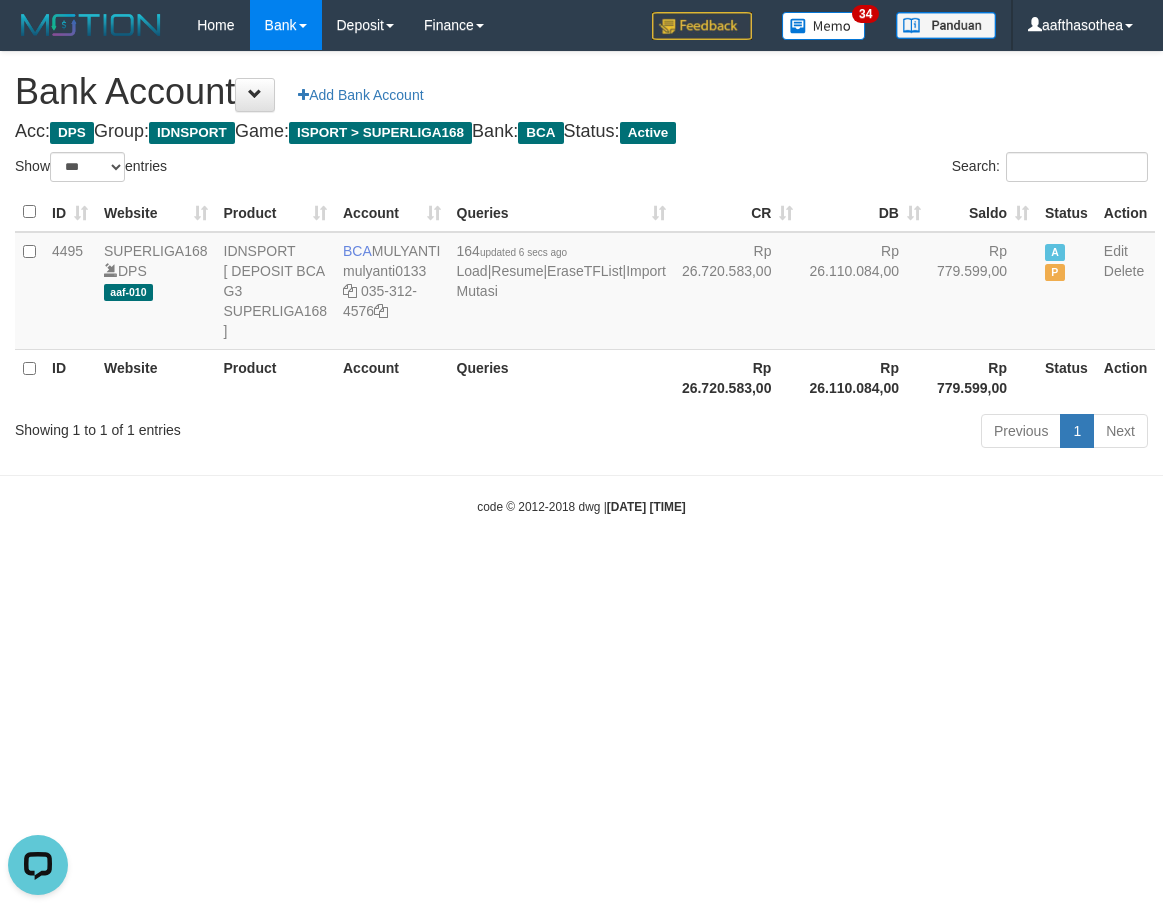 scroll, scrollTop: 0, scrollLeft: 0, axis: both 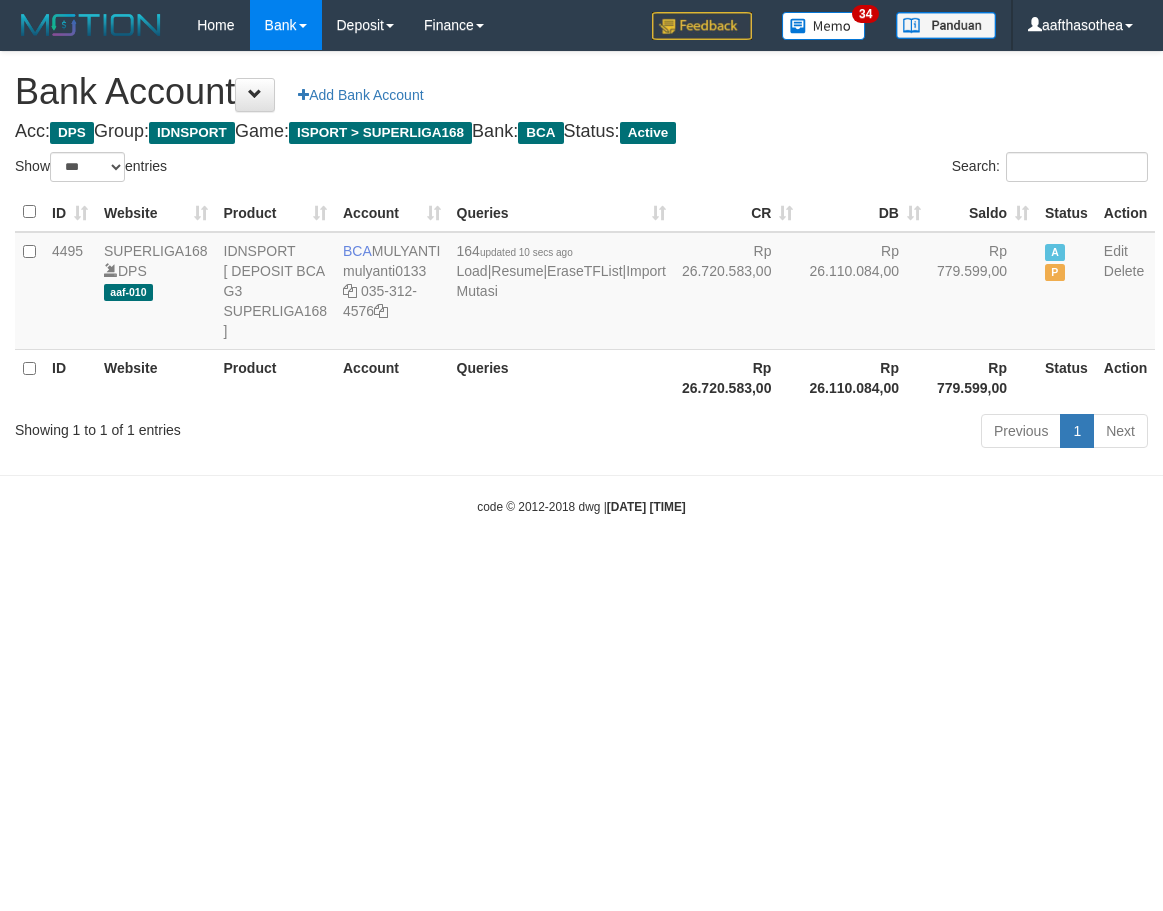 select on "***" 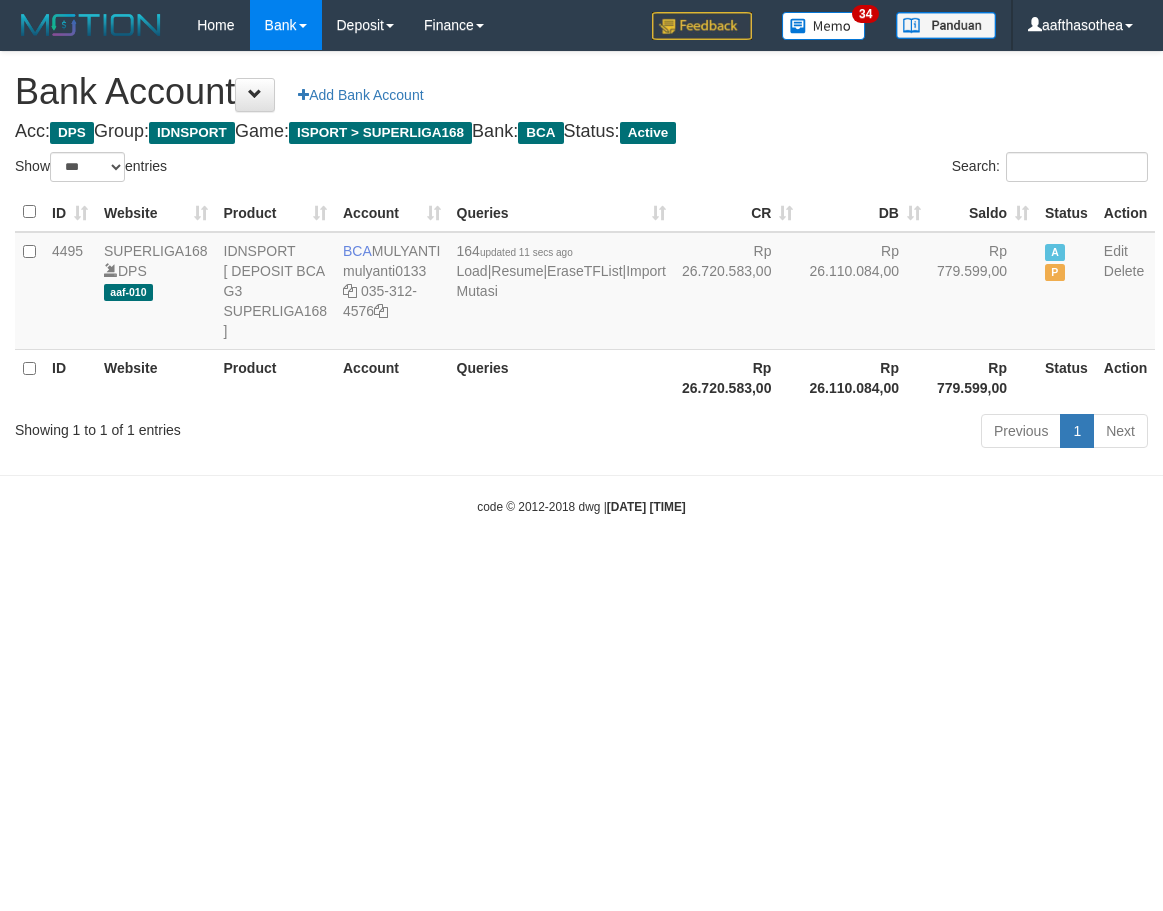 select on "***" 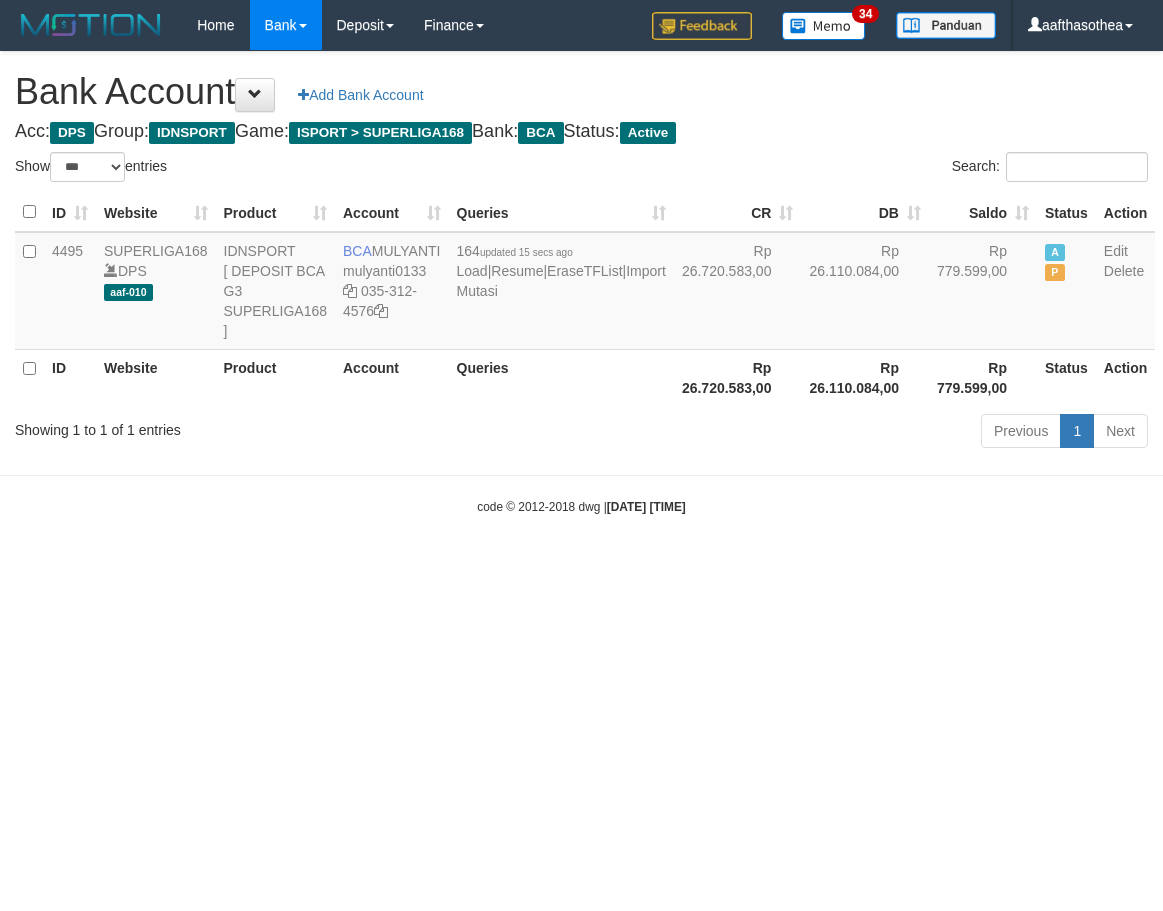 select on "***" 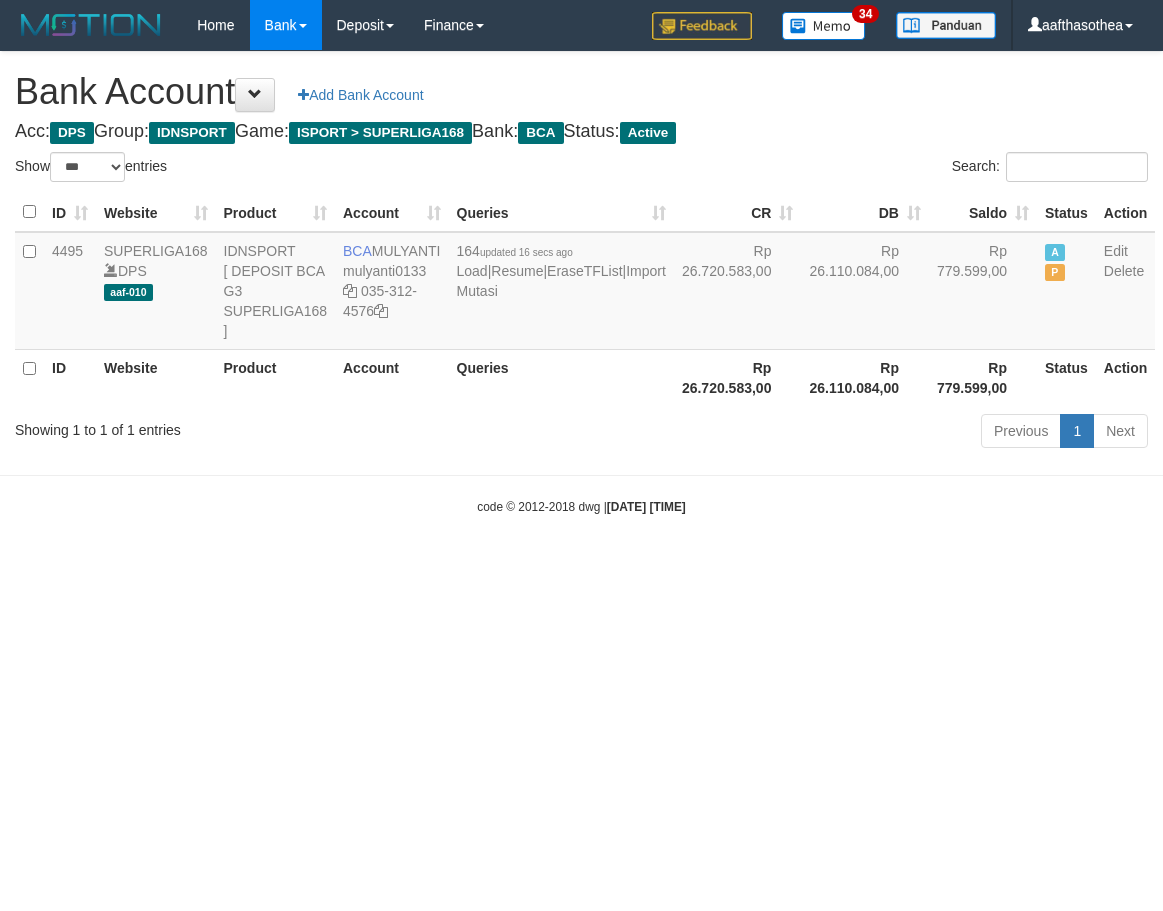 select on "***" 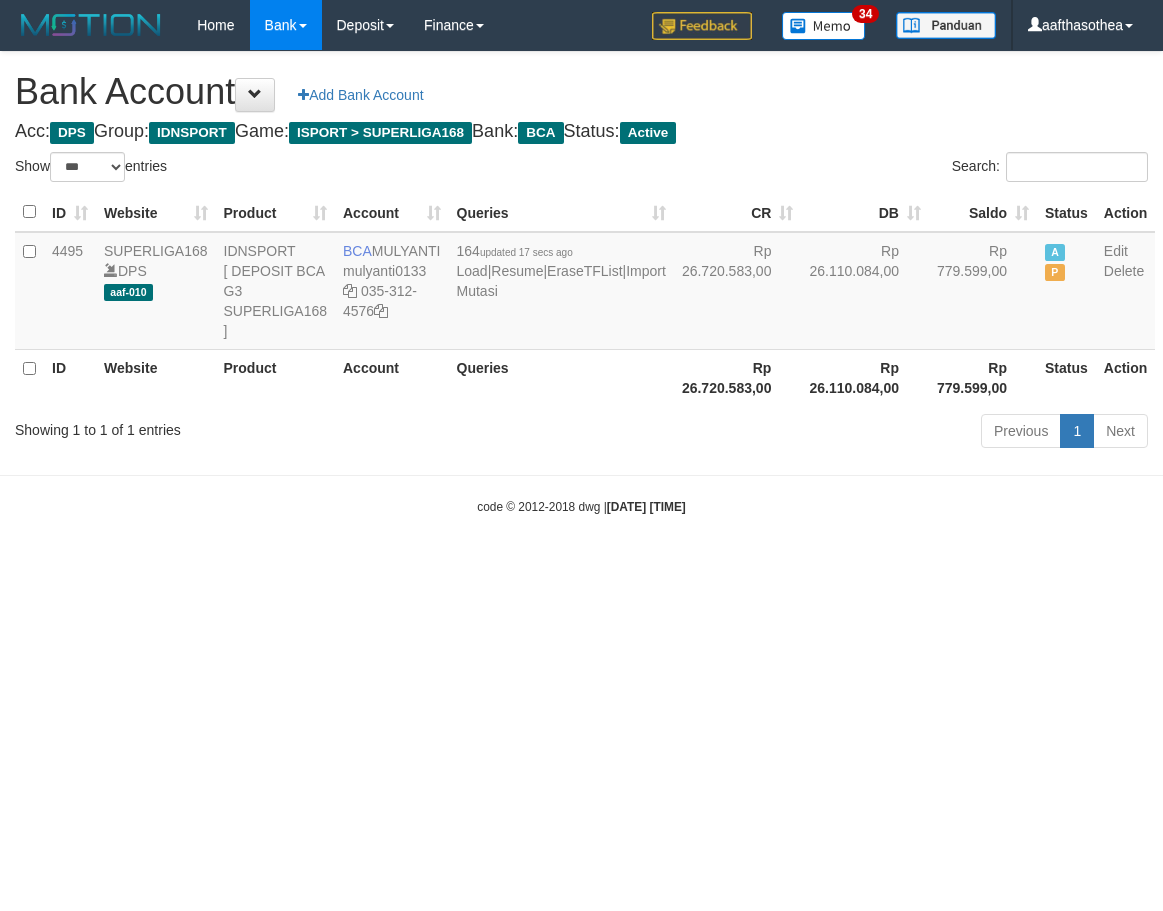 select on "***" 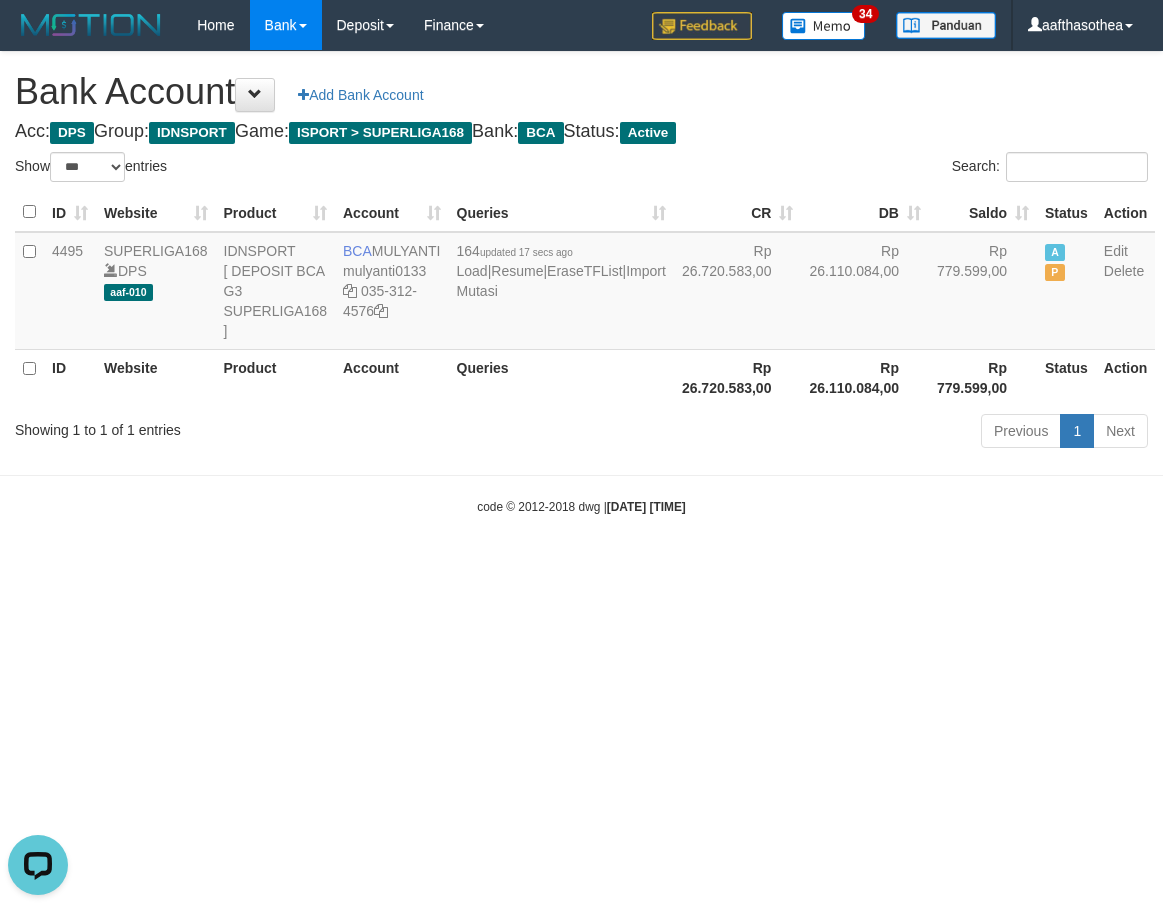 scroll, scrollTop: 0, scrollLeft: 0, axis: both 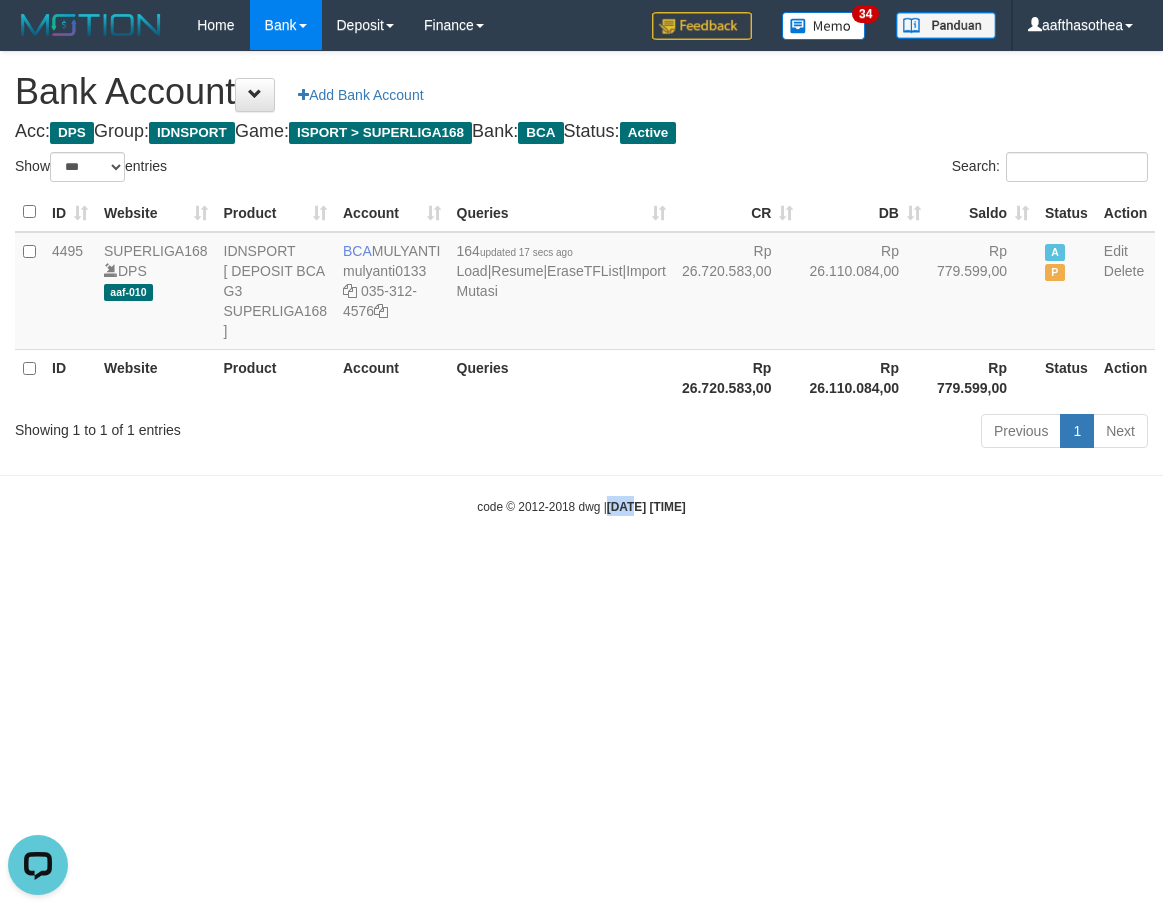 click on "Toggle navigation
Home
Bank
Account List
Load
By Website
Group
[ISPORT]													SUPERLIGA168
By Load Group (DPS)" at bounding box center [581, 283] 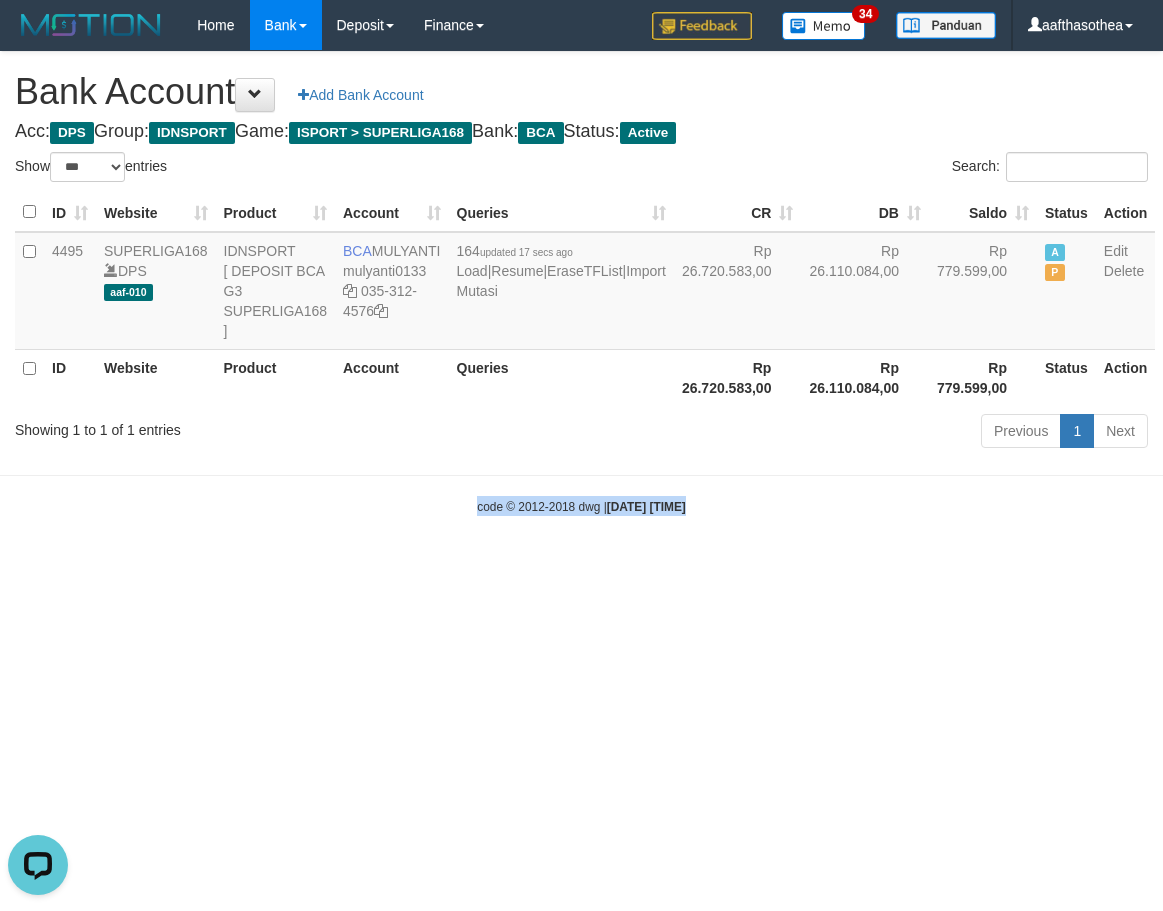 click on "Toggle navigation
Home
Bank
Account List
Load
By Website
Group
[ISPORT]													SUPERLIGA168
By Load Group (DPS)" at bounding box center [581, 283] 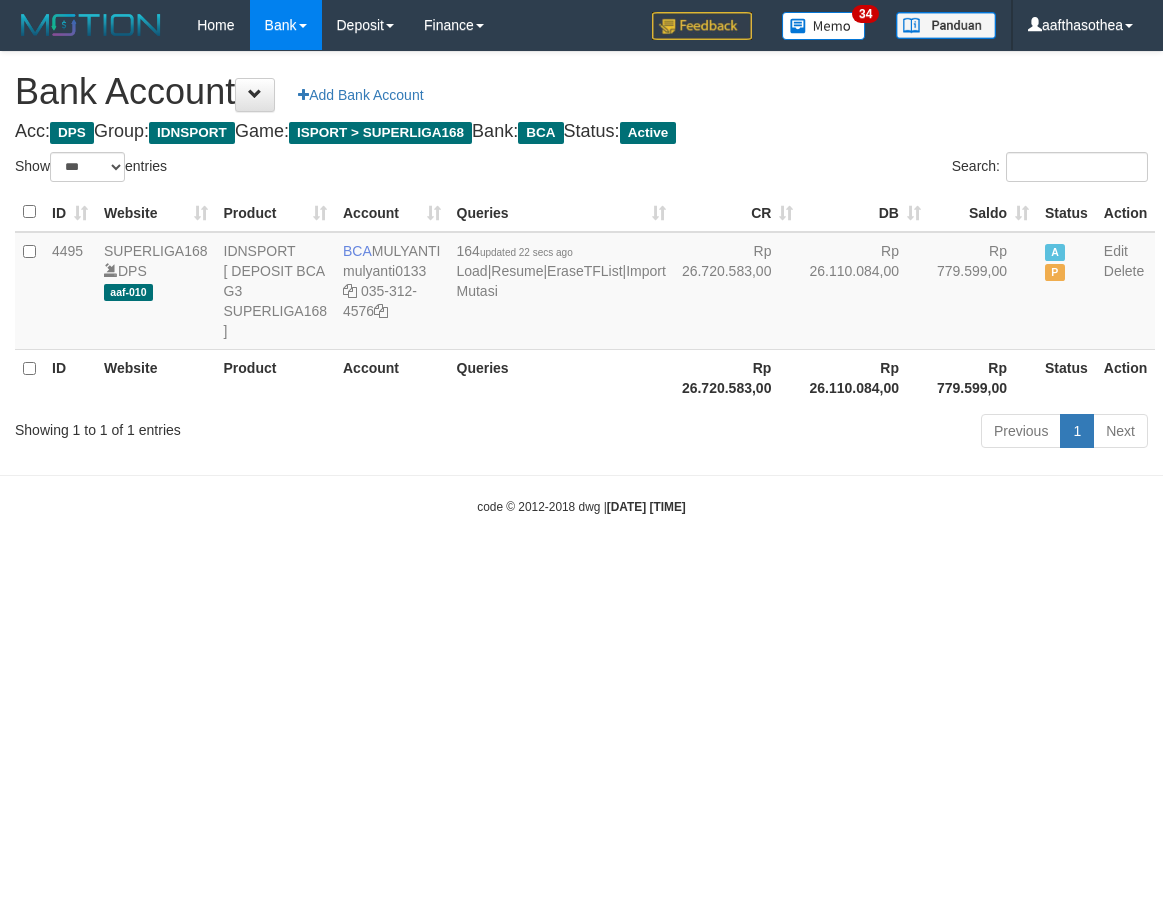 select on "***" 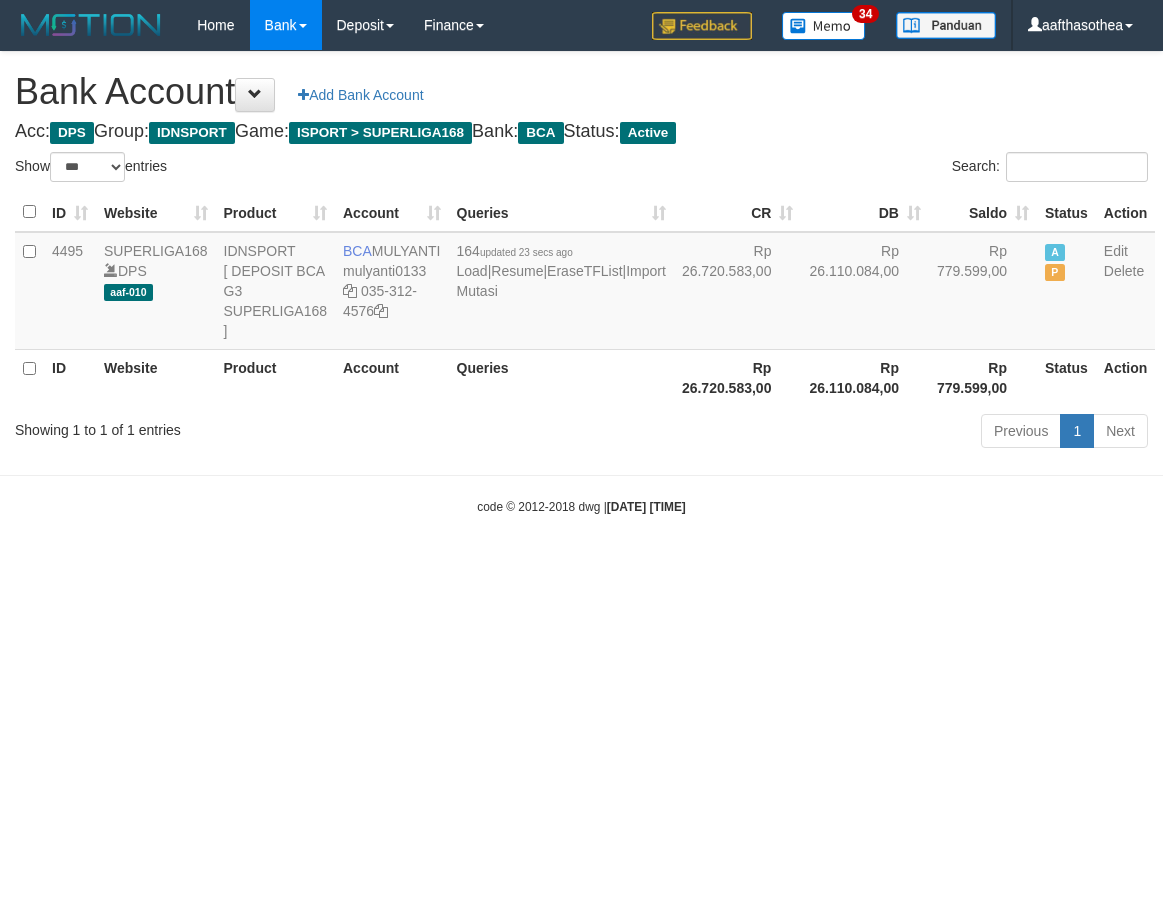 select on "***" 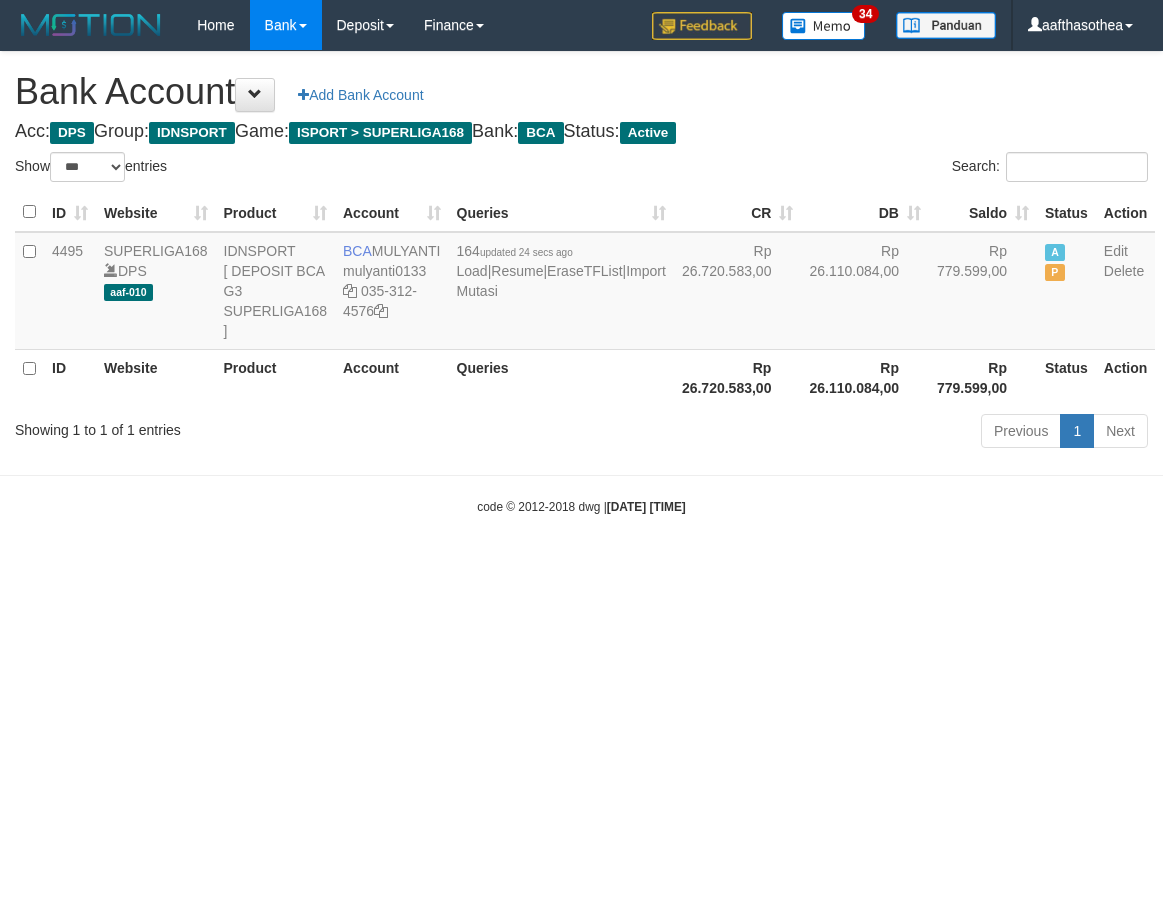 select on "***" 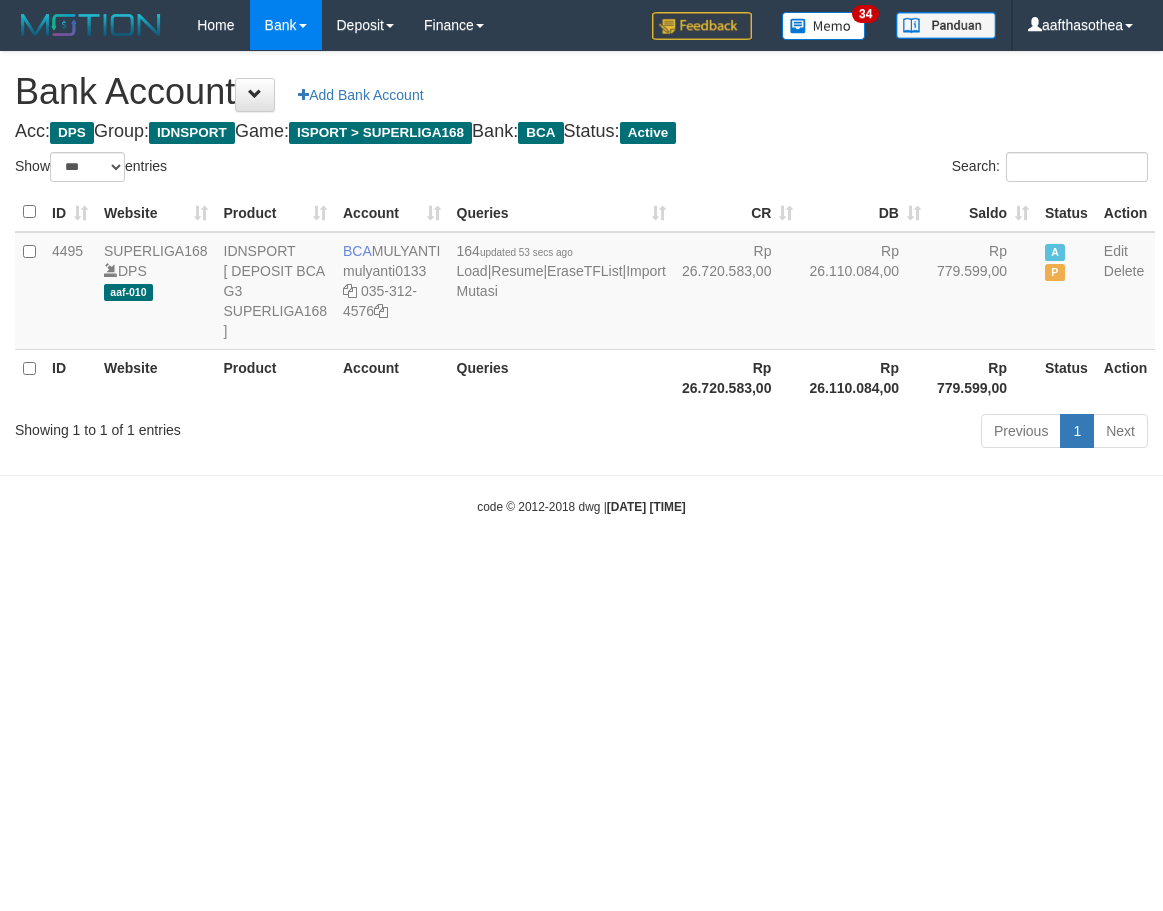 select on "***" 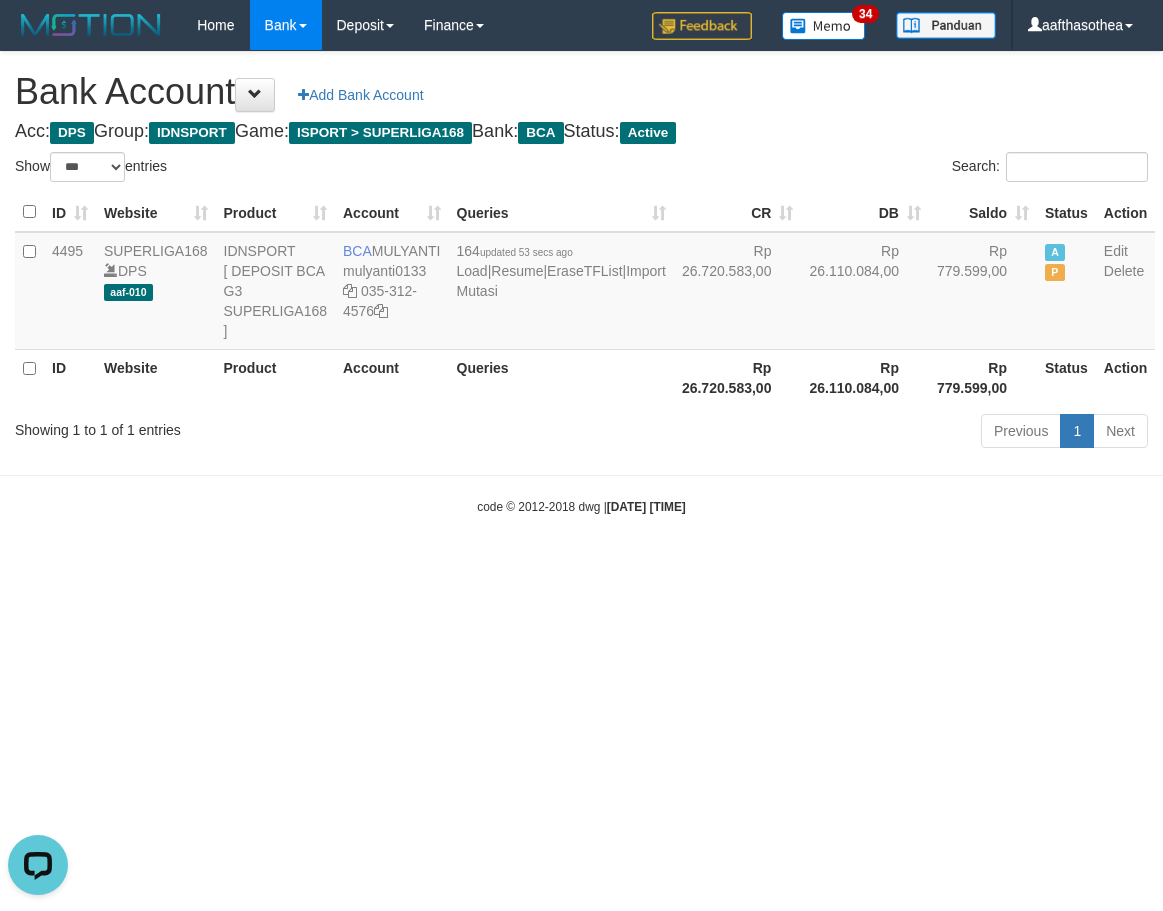 scroll, scrollTop: 0, scrollLeft: 0, axis: both 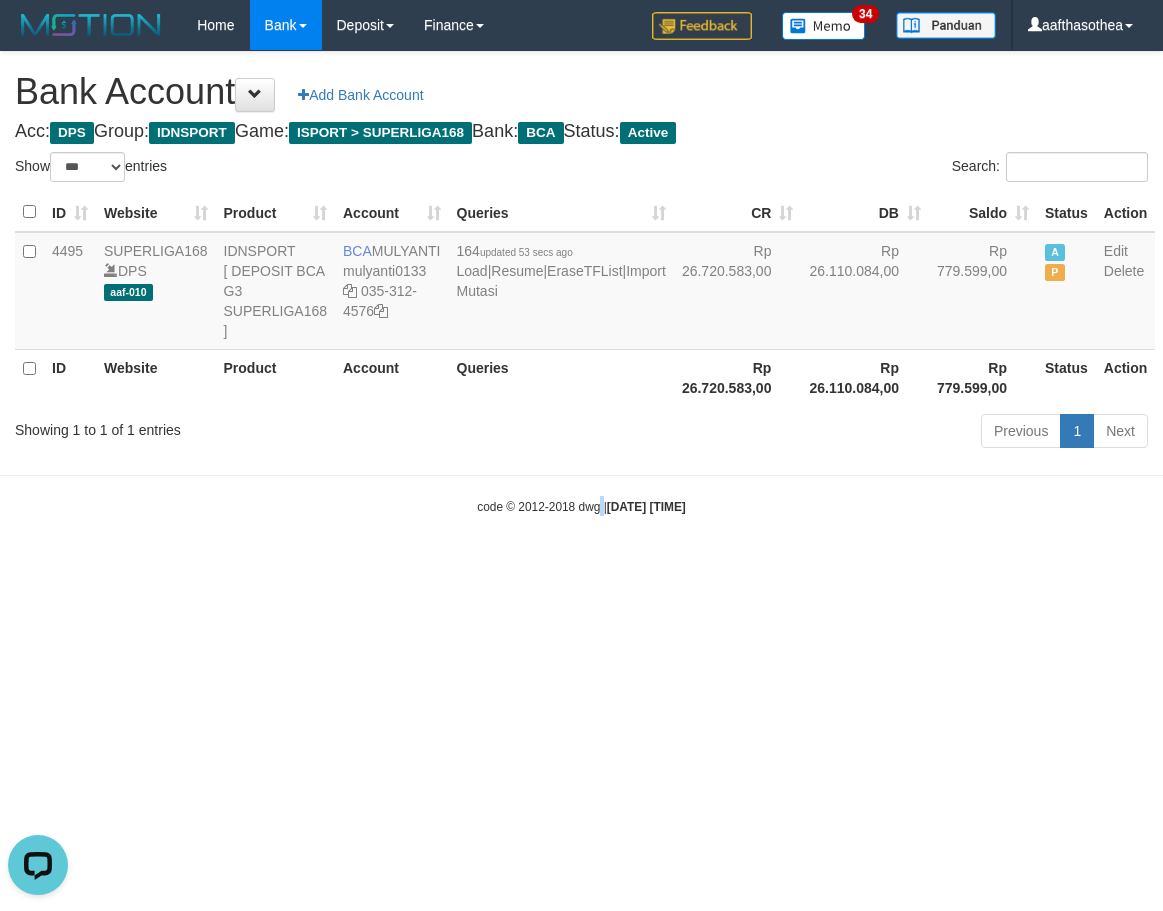 click on "Toggle navigation
Home
Bank
Account List
Load
By Website
Group
[ISPORT]													SUPERLIGA168
By Load Group (DPS)" at bounding box center [581, 283] 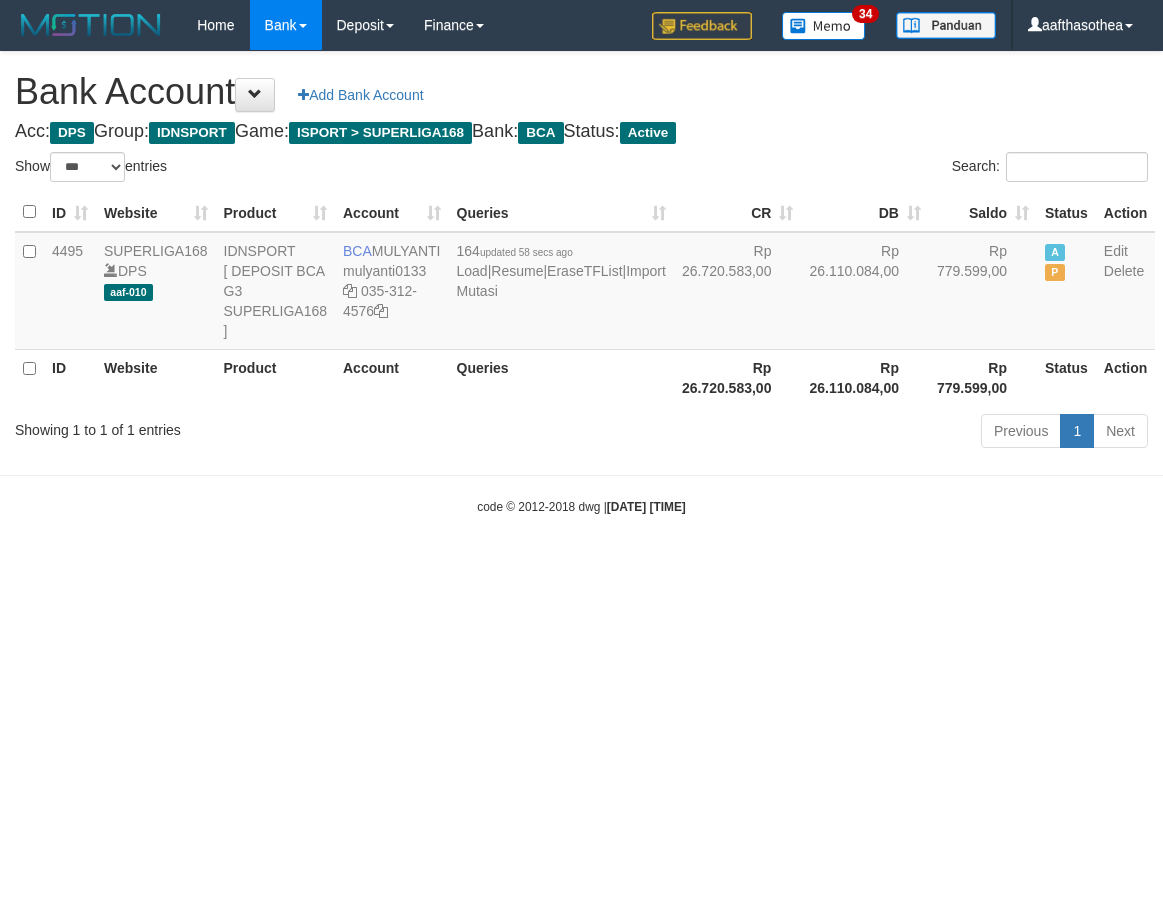 select on "***" 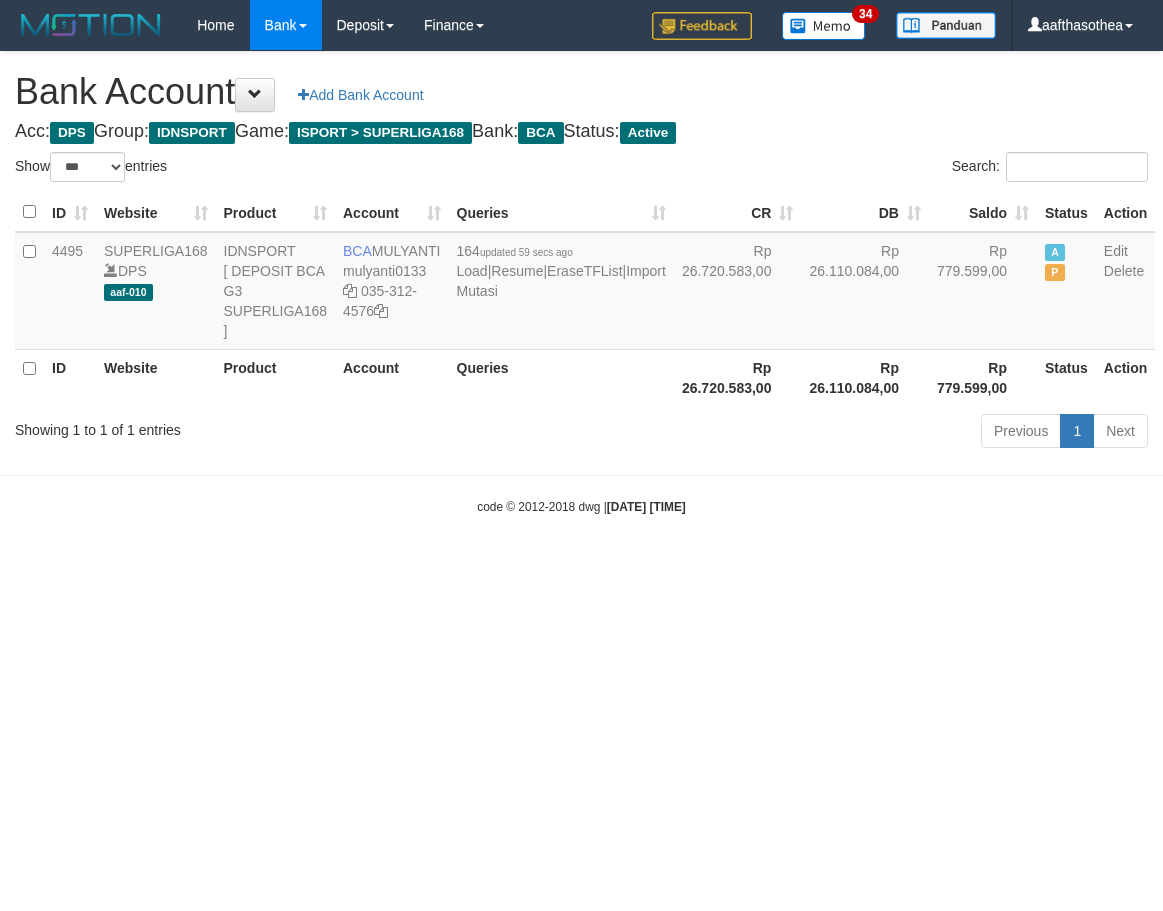 select on "***" 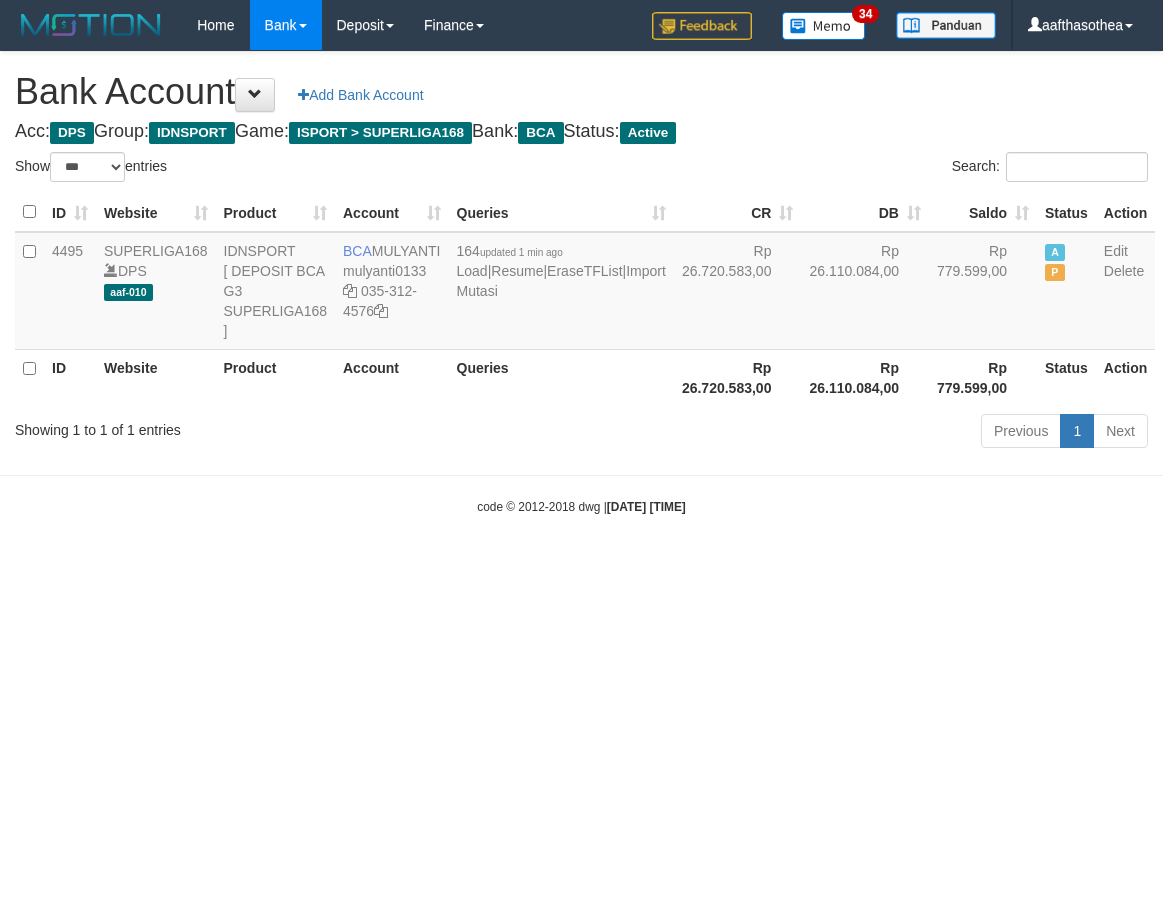 select on "***" 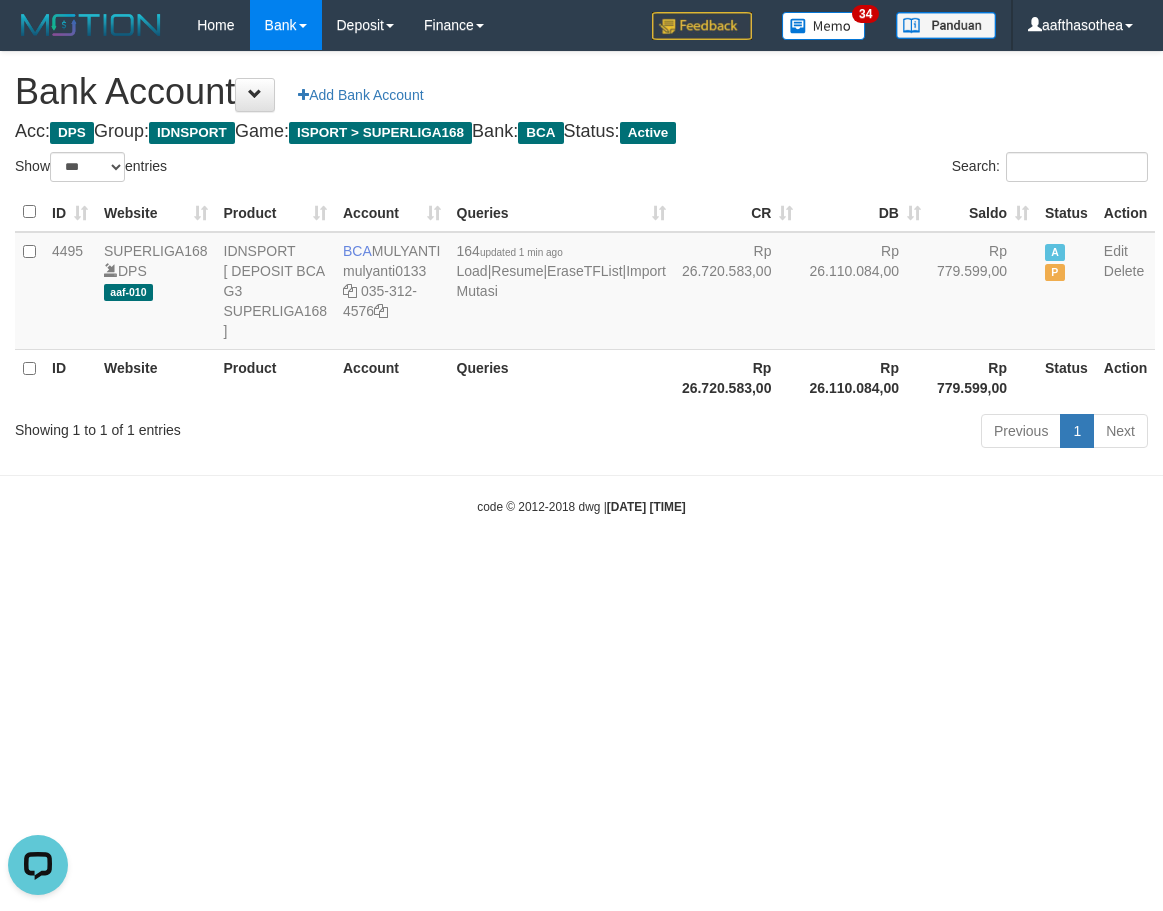 scroll, scrollTop: 0, scrollLeft: 0, axis: both 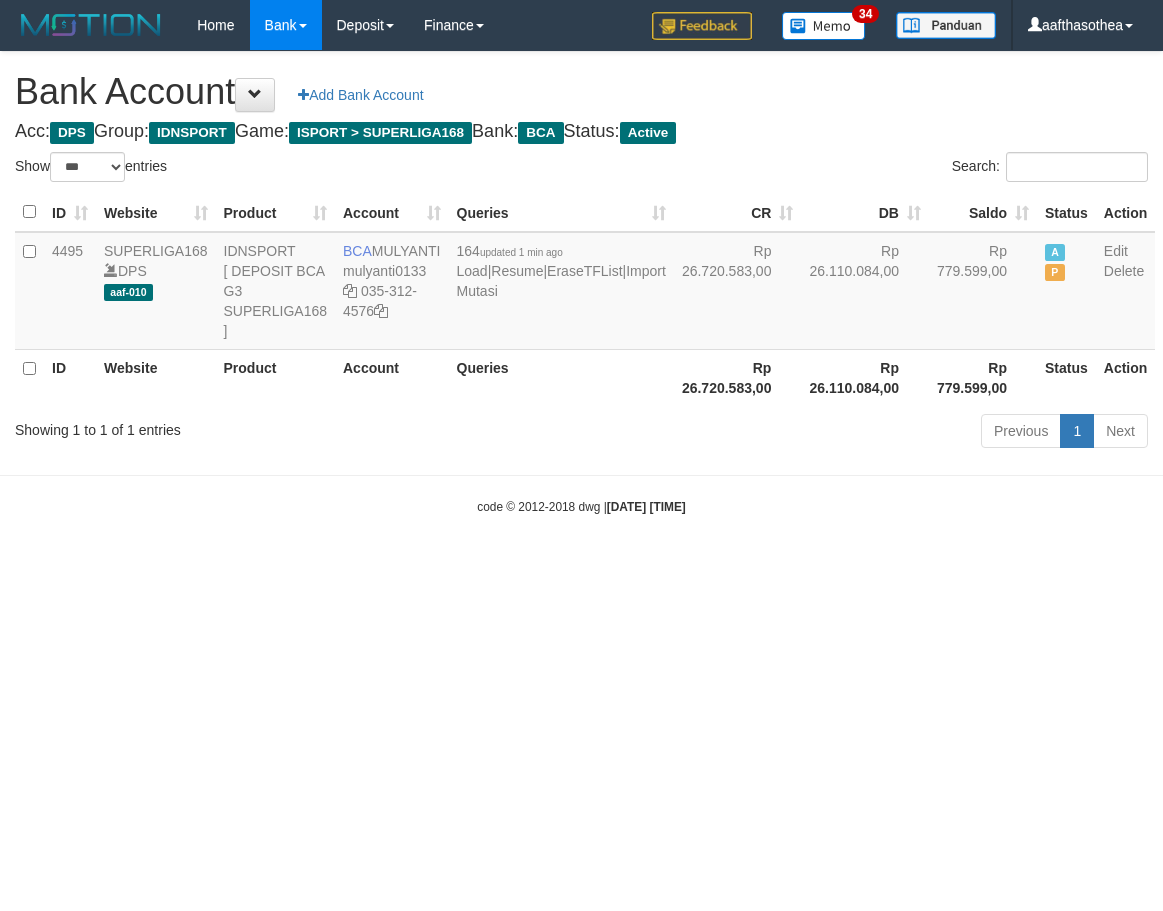 select on "***" 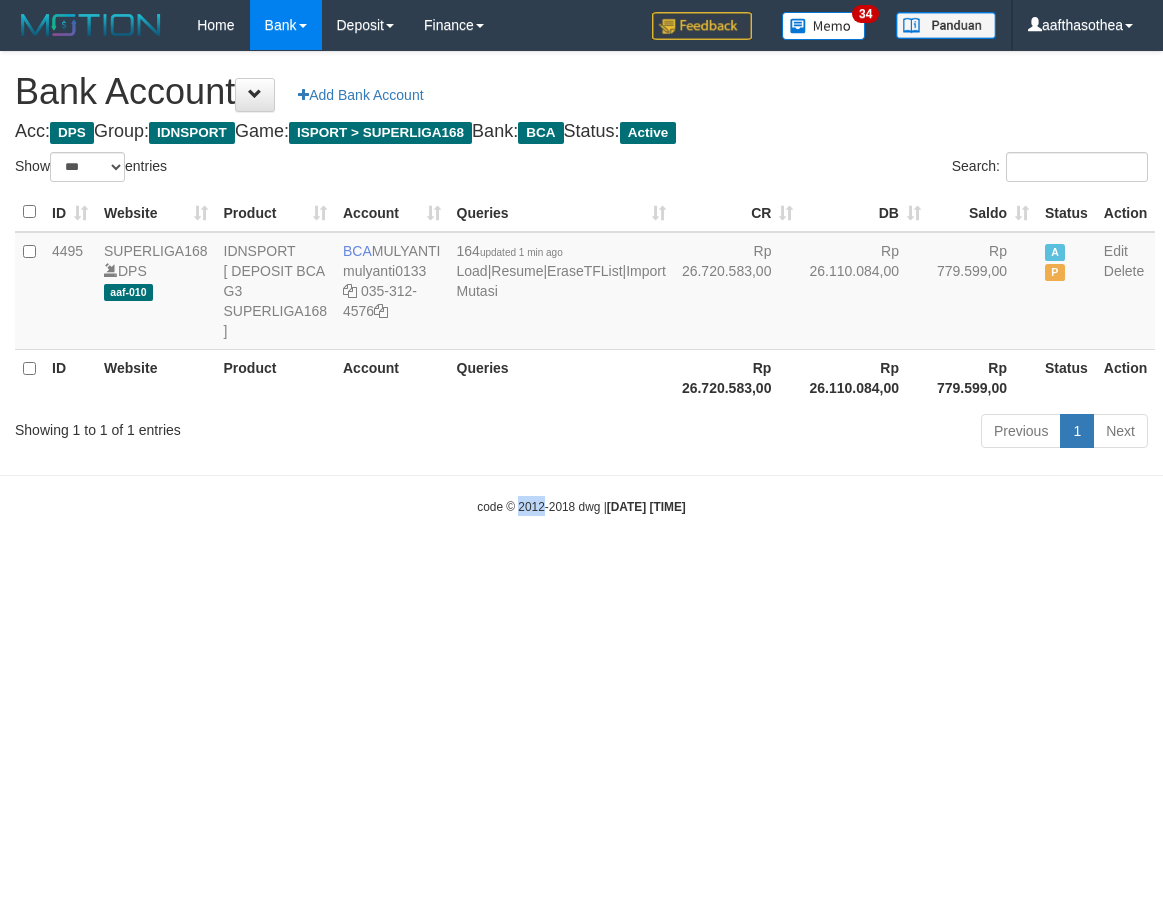 click on "Toggle navigation
Home
Bank
Account List
Load
By Website
Group
[ISPORT]													SUPERLIGA168
By Load Group (DPS)" at bounding box center (581, 283) 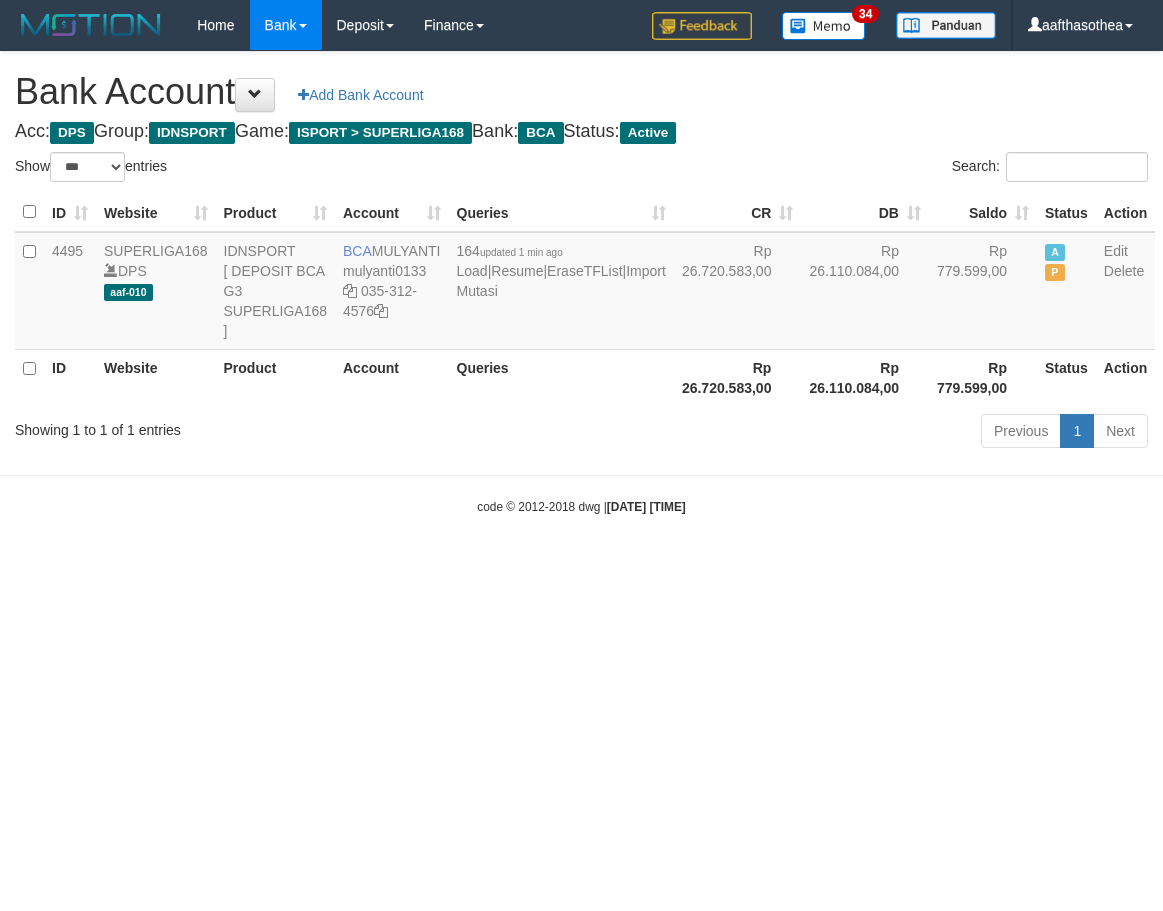 select on "***" 